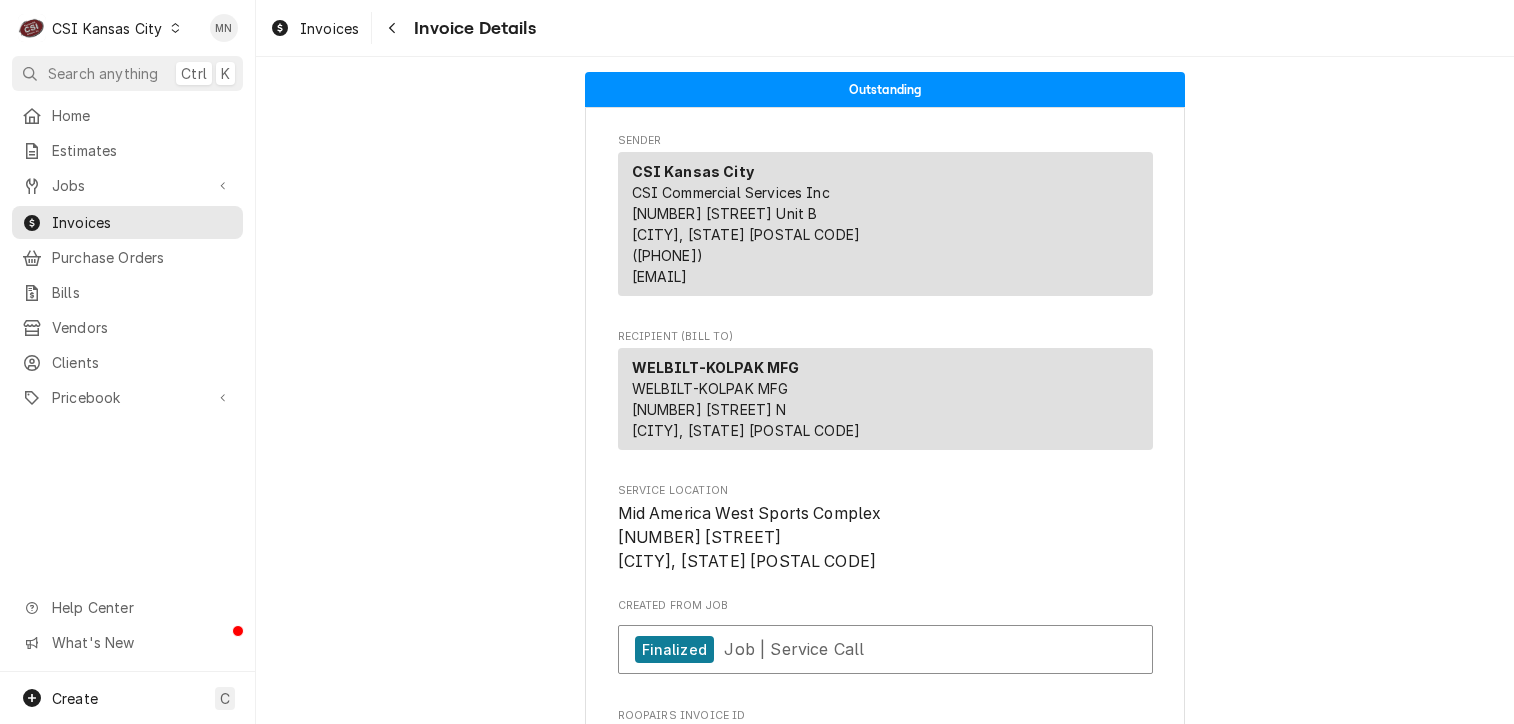 scroll, scrollTop: 0, scrollLeft: 0, axis: both 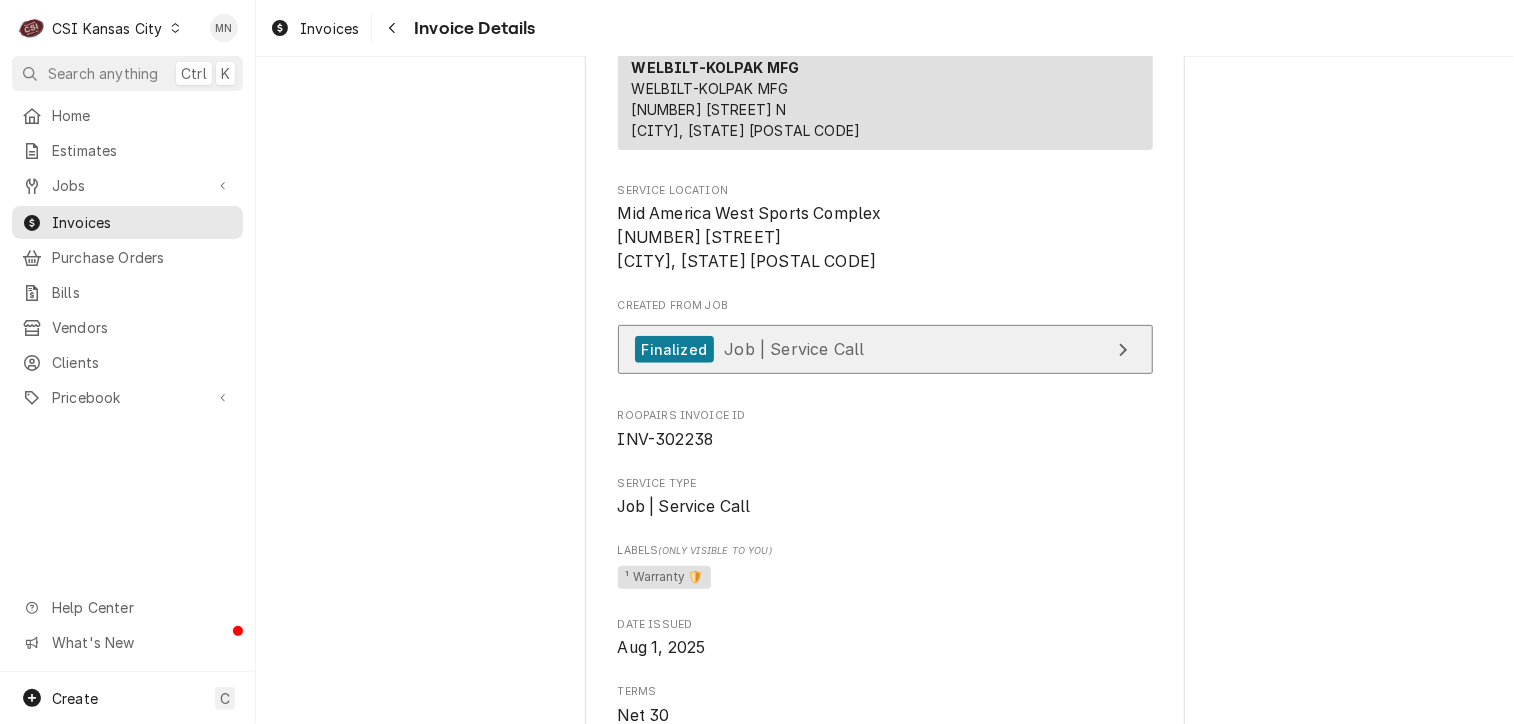 click on "Finalized Job | Service Call" at bounding box center [885, 349] 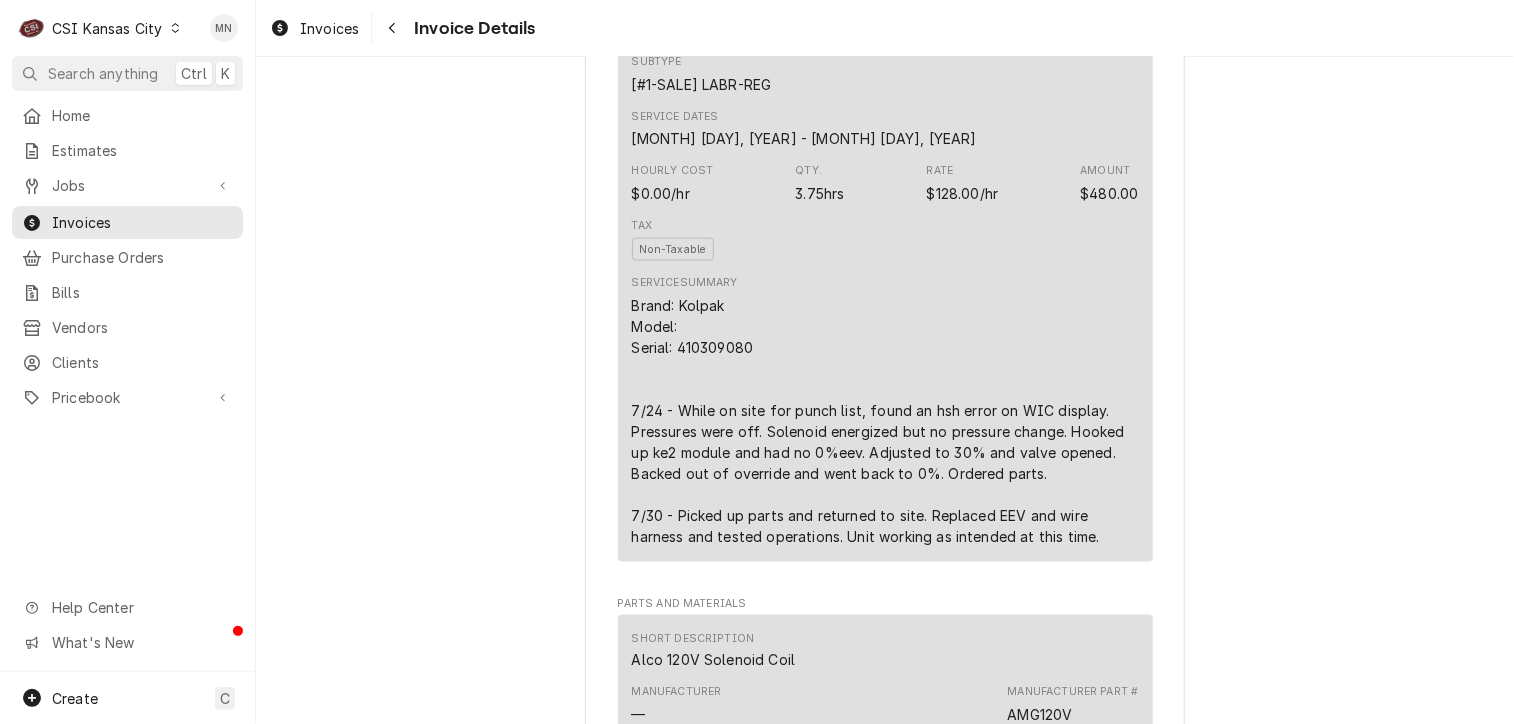 scroll, scrollTop: 1300, scrollLeft: 0, axis: vertical 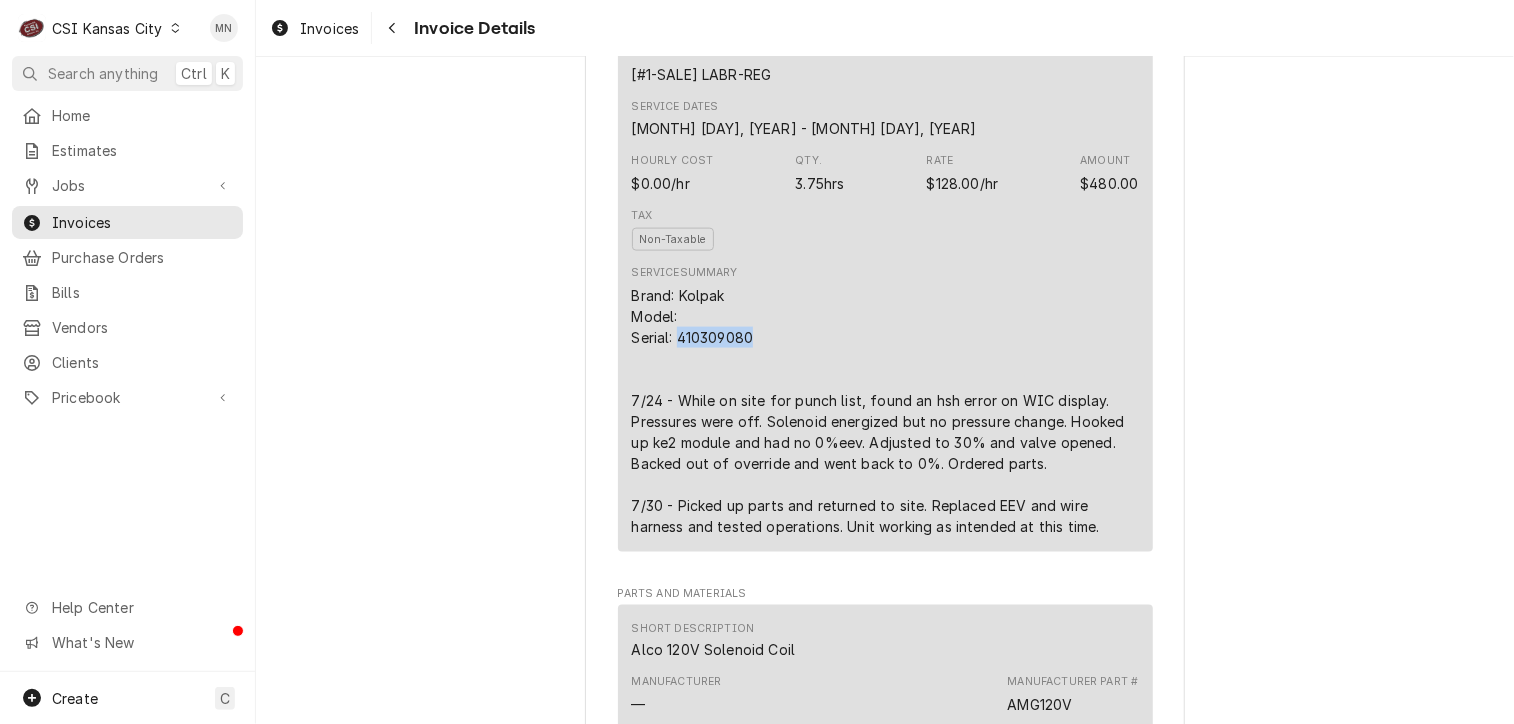drag, startPoint x: 752, startPoint y: 339, endPoint x: 672, endPoint y: 332, distance: 80.305664 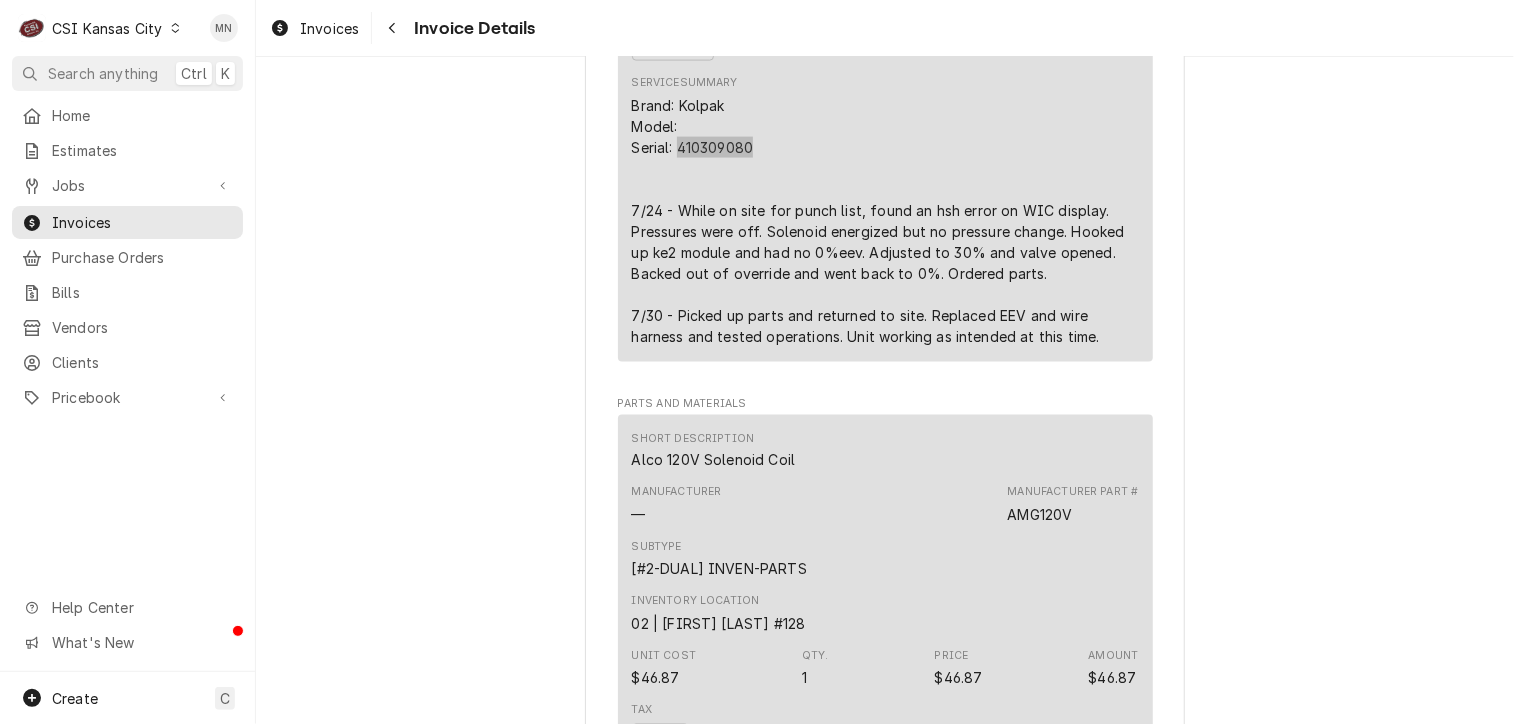 scroll, scrollTop: 1300, scrollLeft: 0, axis: vertical 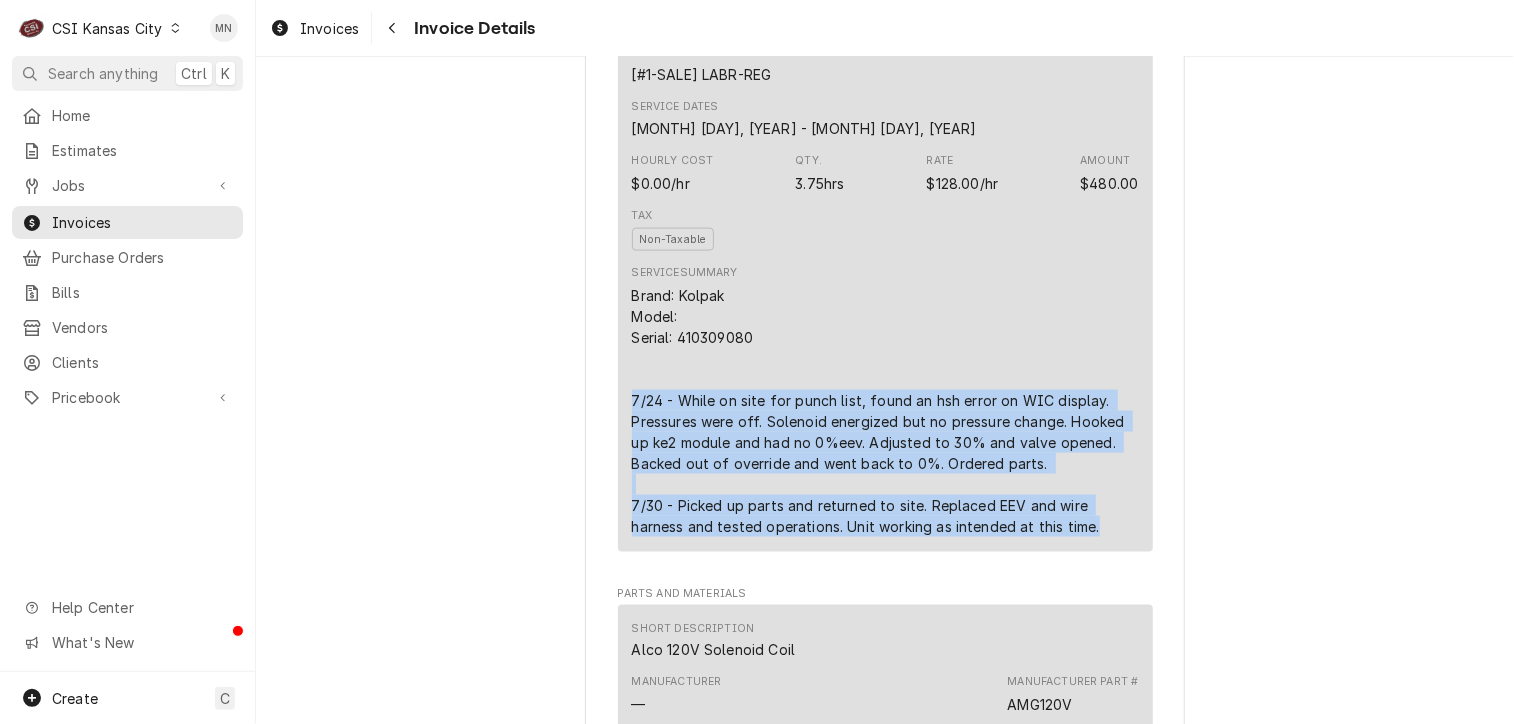 drag, startPoint x: 617, startPoint y: 400, endPoint x: 1095, endPoint y: 536, distance: 496.97083 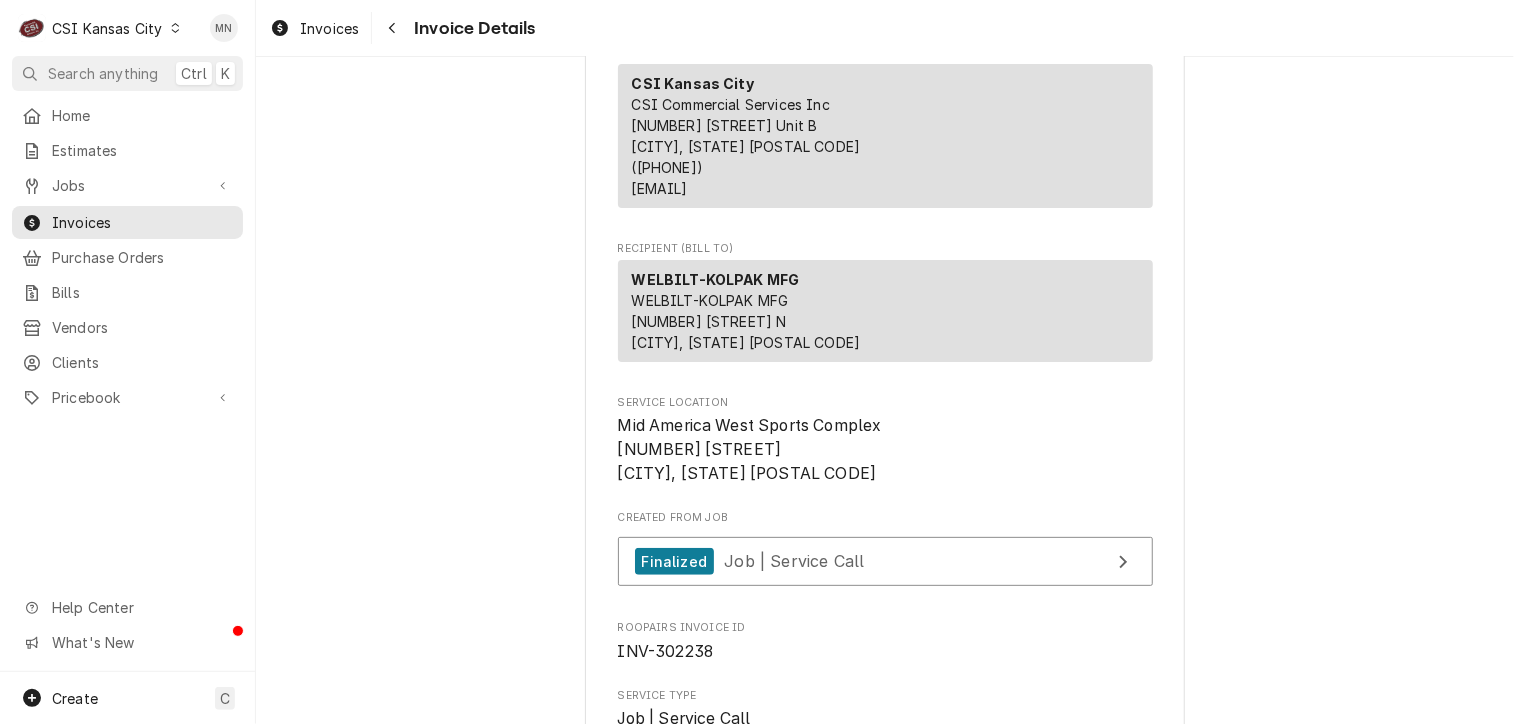 scroll, scrollTop: 200, scrollLeft: 0, axis: vertical 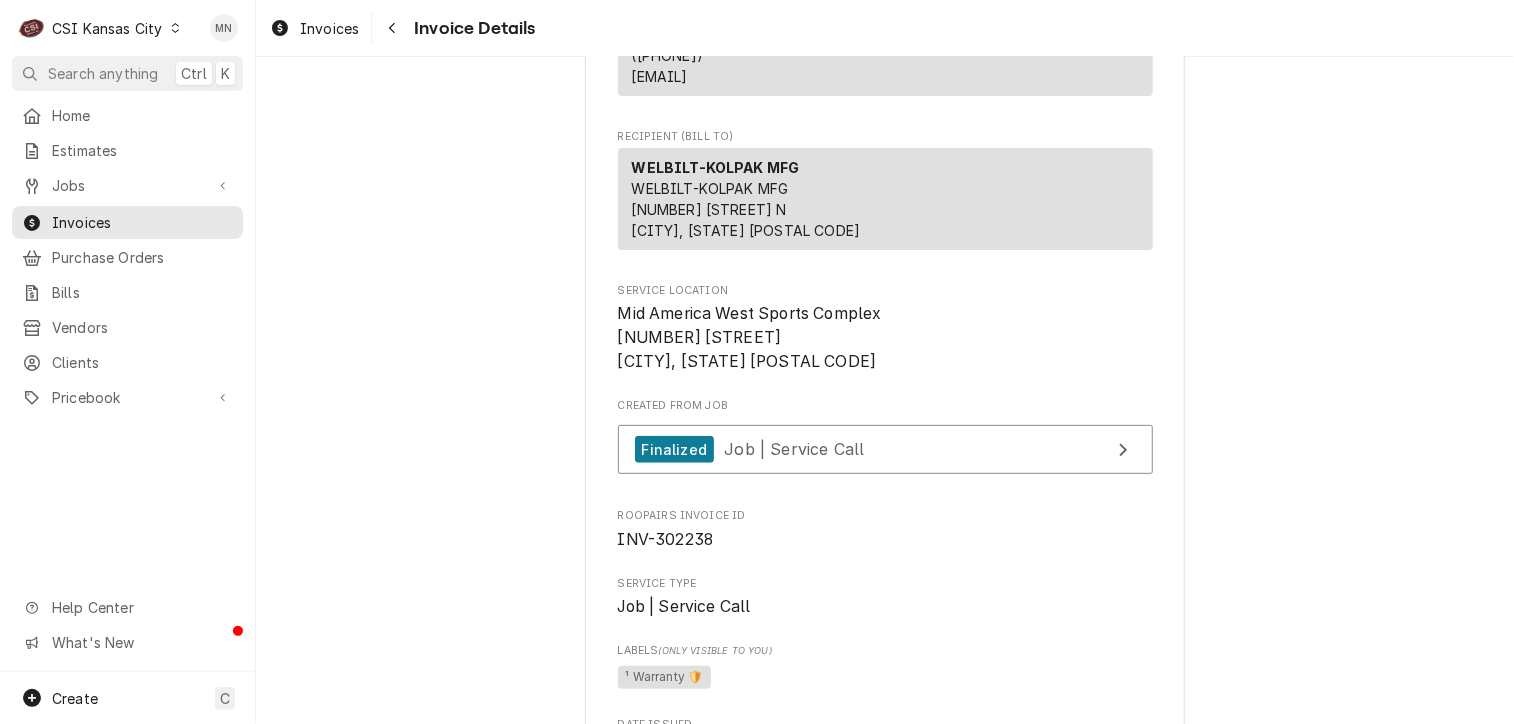 click on "Outstanding Sender CSI Kansas City CSI Commercial Services Inc
1021 NE Jib Ct Unit B
Lee’s Summit, MO 64064 (816) 523-2000 servicekc@csi1.com Recipient (Bill To) WELBILT-KOLPAK MFG WELBILT-KOLPAK MFG
2915 Tennessee Ave N
Parsons, TN 38363 Service Location Mid America West Sports Complex
20200 Johnson Dr
Shawnee, KS 66218 Created From Job Finalized Job | Service Call Roopairs Invoice ID INV-302238 Service Type Job | Service Call Labels  (Only Visible to You) ¹ Warranty 🛡️ Date Issued Aug 1, 2025 Terms Net 30 Date Due Aug 31, 2025 Sent On Fri, Aug 1st, 2025 - 2:37 PM Last Modified Mon, Aug 4th, 2025 - 3:52 PM Service Charges Short Description 1-Labor (Service) | Standard | Incurred Subtype [#1-SALE] LABR-REG Service Dates Jul 24, 2025 - Jul 30, 2025 Hourly Cost $0.00/hr Qty. 3.75hrs Rate $128.00/hr Amount $480.00 Tax Non-Taxable Service  Summary Parts and Materials Short Description Alco 120V Solenoid Coil Manufacturer — Manufacturer Part # AMG120V Subtype [#2-DUAL] INVEN-PARTS Inventory Location 1 2" at bounding box center (885, 2057) 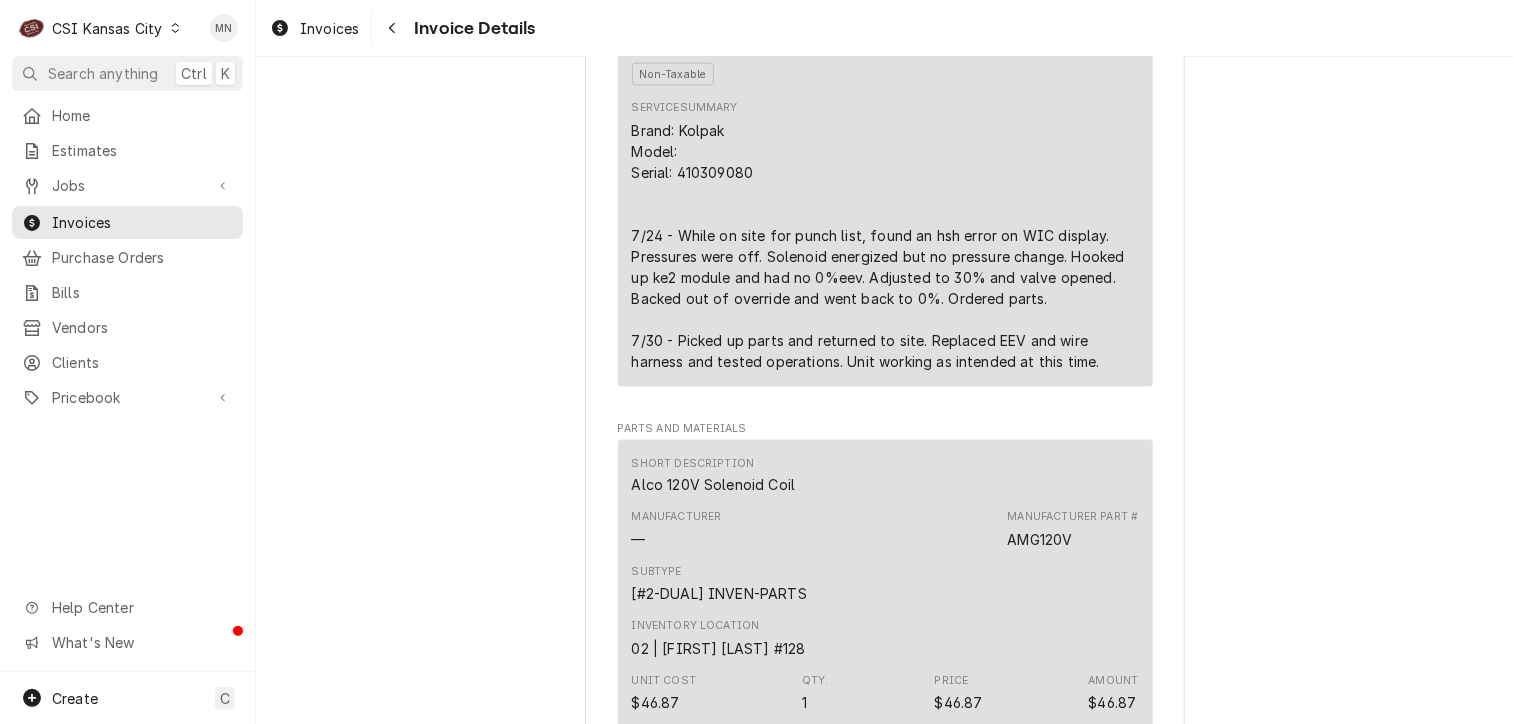 scroll, scrollTop: 1500, scrollLeft: 0, axis: vertical 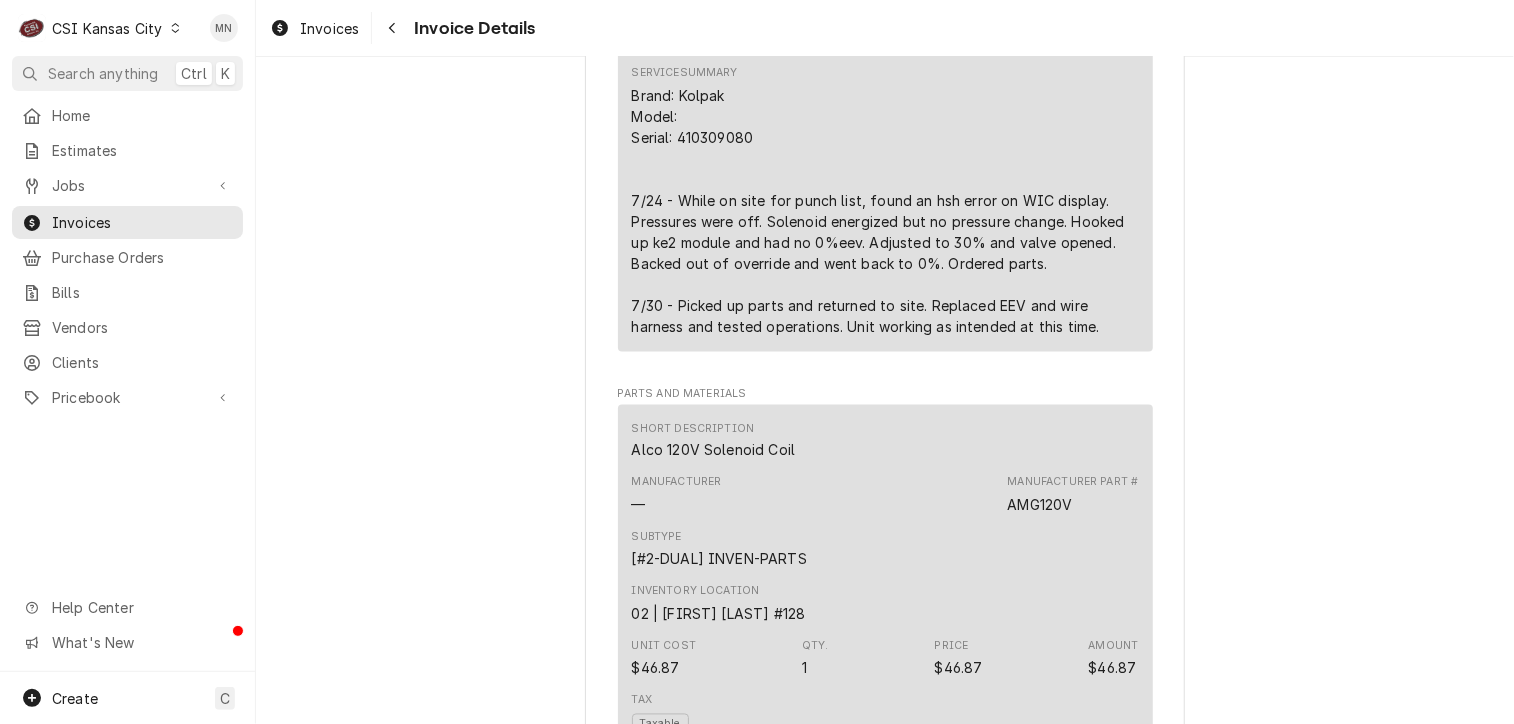 click on "Outstanding Sender CSI Kansas City CSI Commercial Services Inc
1021 NE Jib Ct Unit B
Lee’s Summit, MO 64064 (816) 523-2000 servicekc@csi1.com Recipient (Bill To) WELBILT-KOLPAK MFG WELBILT-KOLPAK MFG
2915 Tennessee Ave N
Parsons, TN 38363 Service Location Mid America West Sports Complex
20200 Johnson Dr
Shawnee, KS 66218 Created From Job Finalized Job | Service Call Roopairs Invoice ID INV-302238 Service Type Job | Service Call Labels  (Only Visible to You) ¹ Warranty 🛡️ Date Issued Aug 1, 2025 Terms Net 30 Date Due Aug 31, 2025 Sent On Fri, Aug 1st, 2025 - 2:37 PM Last Modified Mon, Aug 4th, 2025 - 3:52 PM Service Charges Short Description 1-Labor (Service) | Standard | Incurred Subtype [#1-SALE] LABR-REG Service Dates Jul 24, 2025 - Jul 30, 2025 Hourly Cost $0.00/hr Qty. 3.75hrs Rate $128.00/hr Amount $480.00 Tax Non-Taxable Service  Summary Parts and Materials Short Description Alco 120V Solenoid Coil Manufacturer — Manufacturer Part # AMG120V Subtype [#2-DUAL] INVEN-PARTS Inventory Location 1 2" at bounding box center [885, 757] 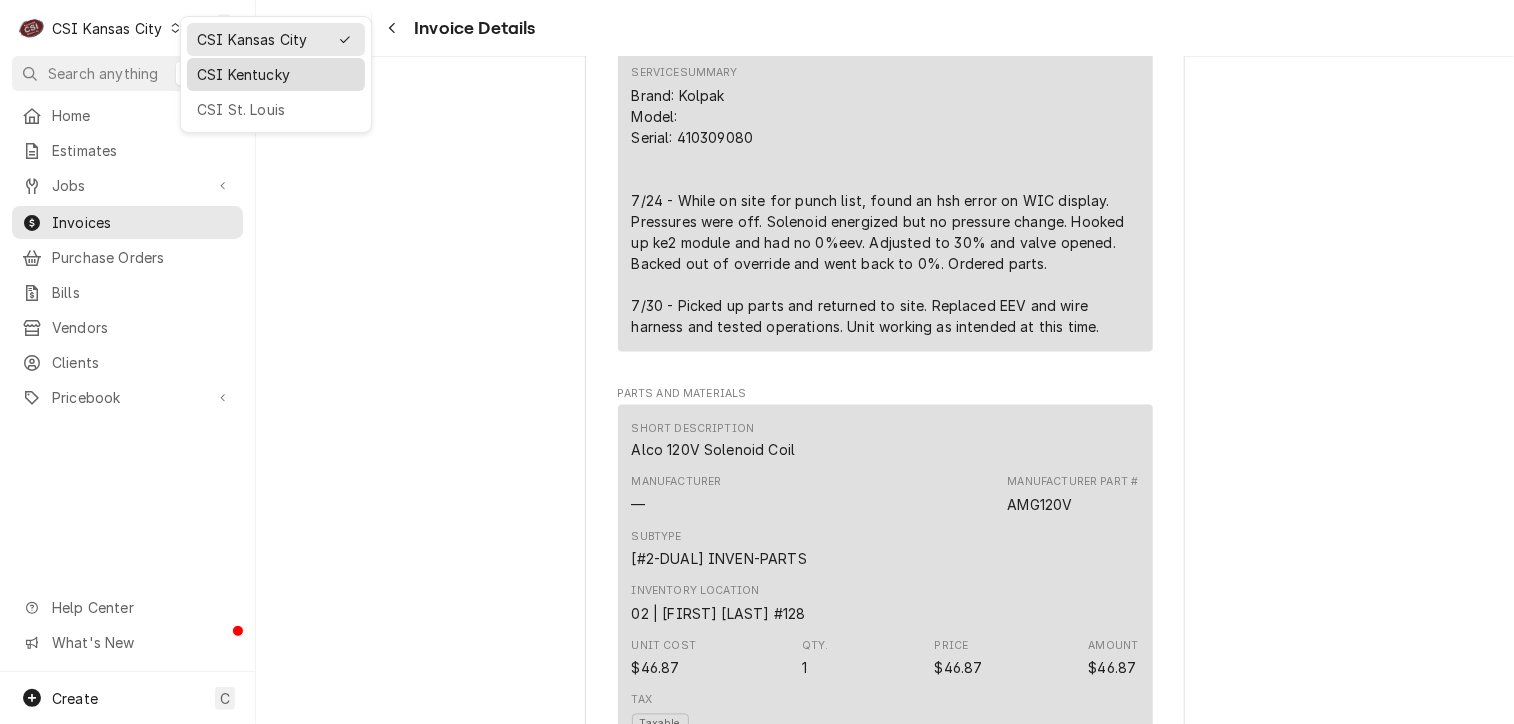 click on "CSI Kentucky" at bounding box center [276, 74] 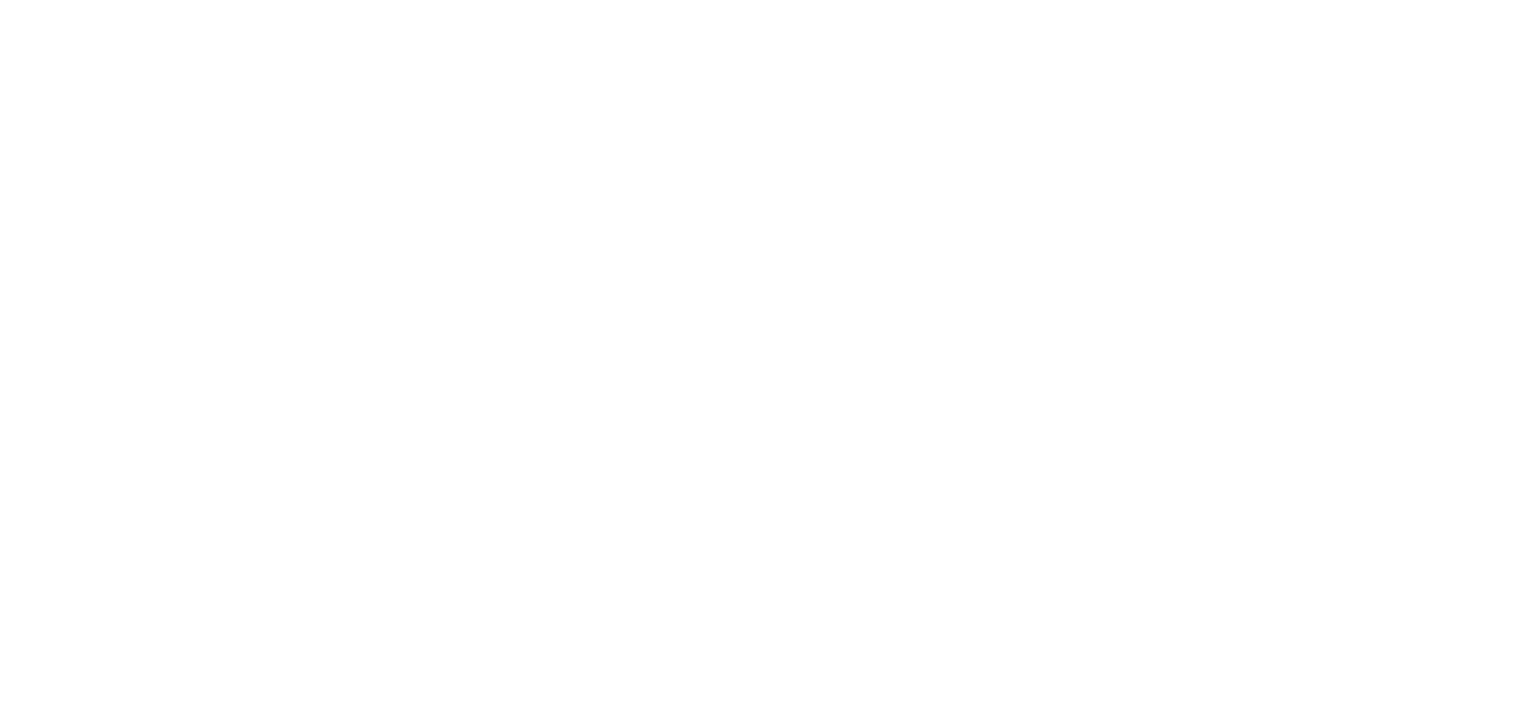scroll, scrollTop: 0, scrollLeft: 0, axis: both 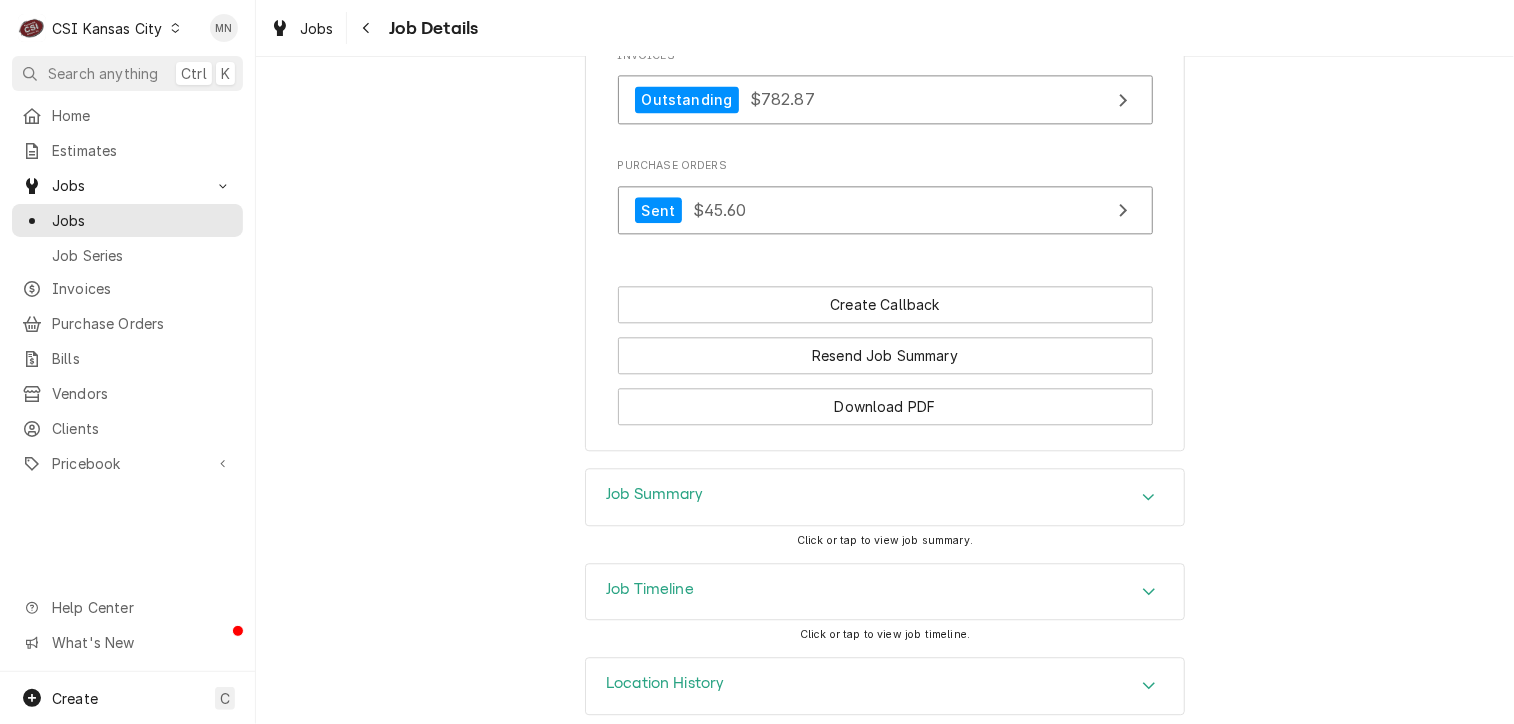 click on "Job Timeline" at bounding box center [650, 589] 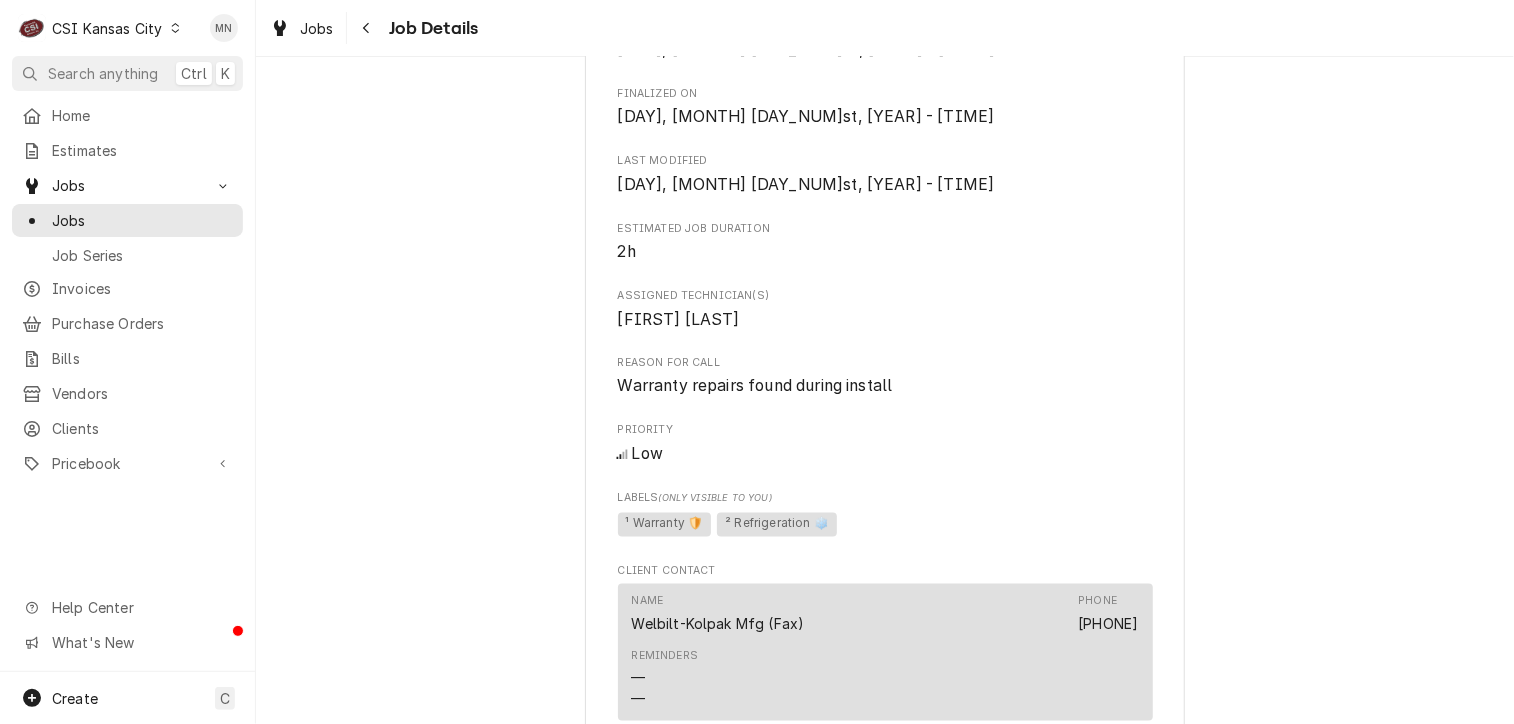 scroll, scrollTop: 1600, scrollLeft: 0, axis: vertical 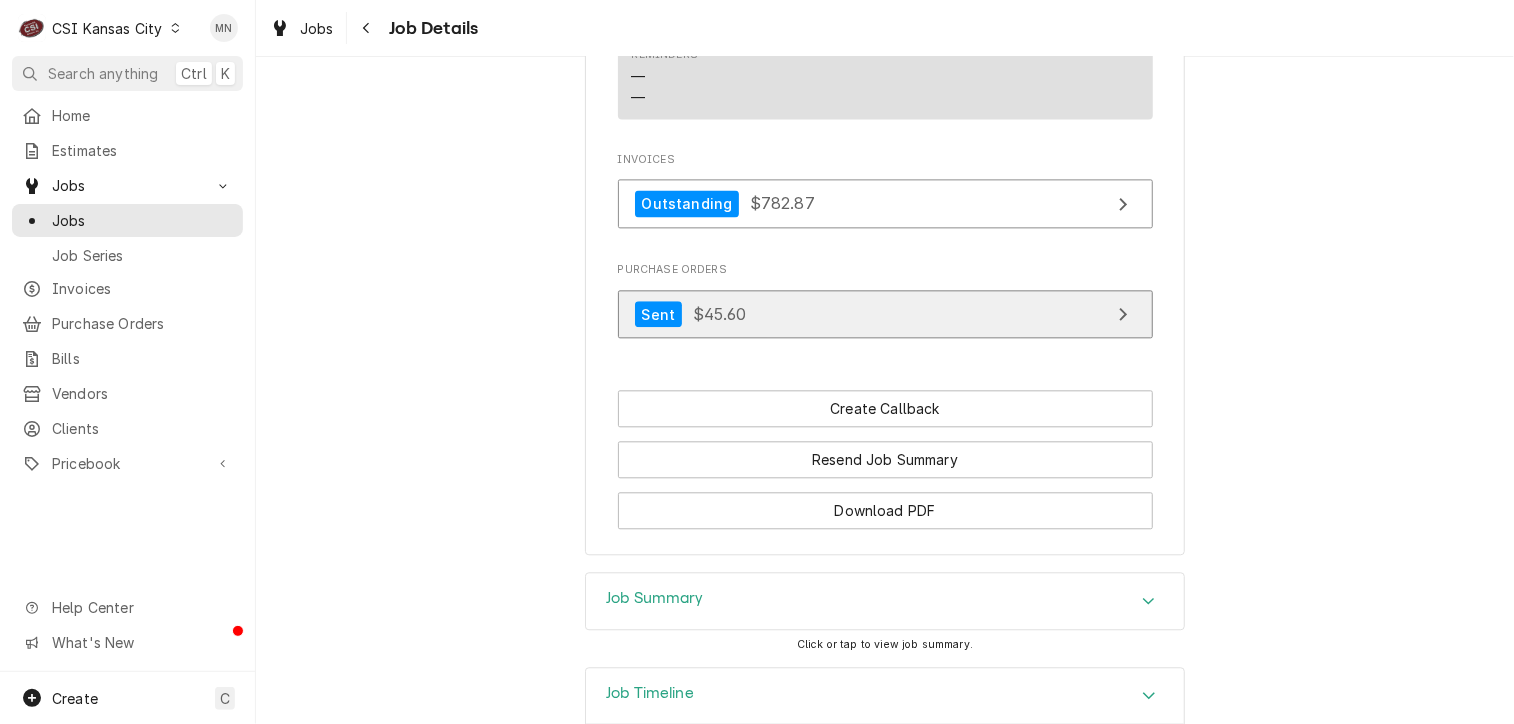 click on "Sent $45.60" at bounding box center [885, 314] 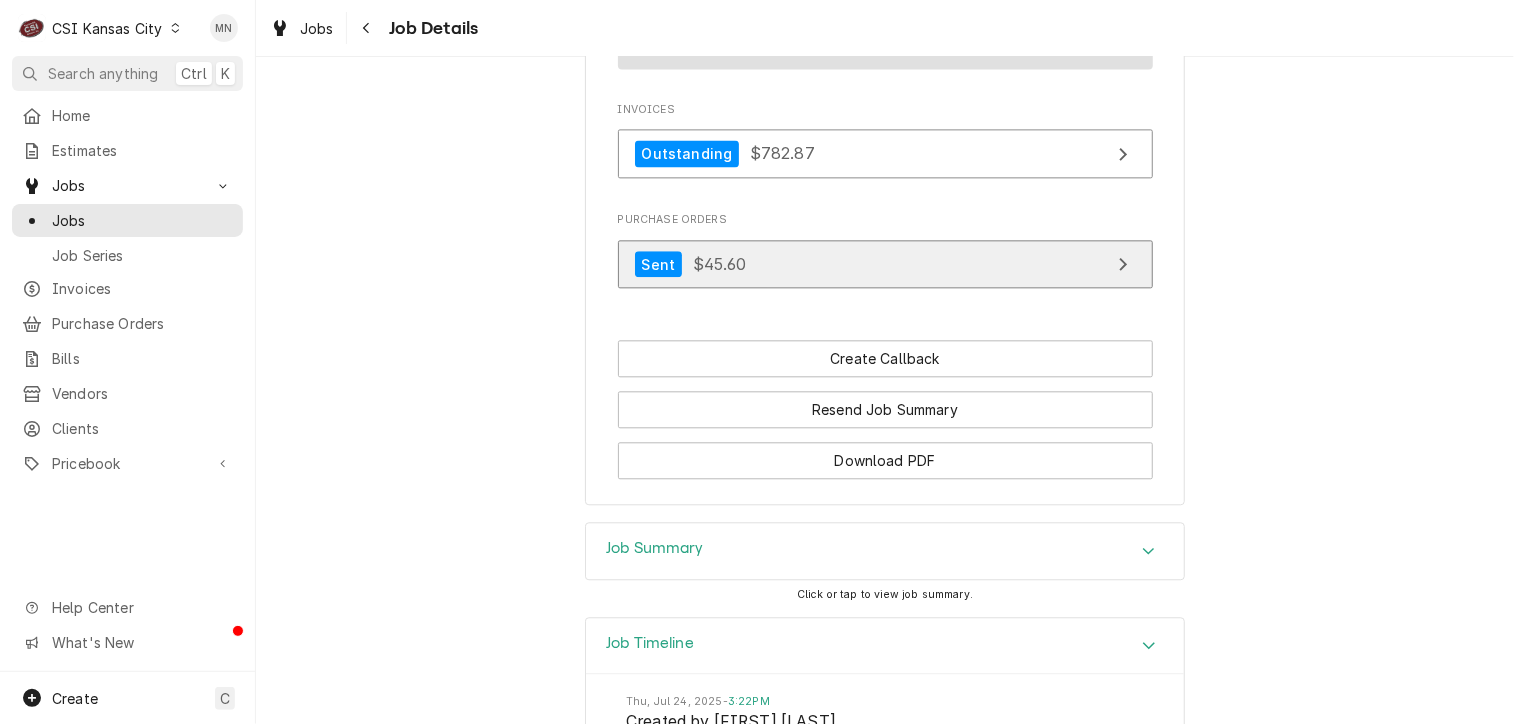 scroll, scrollTop: 2300, scrollLeft: 0, axis: vertical 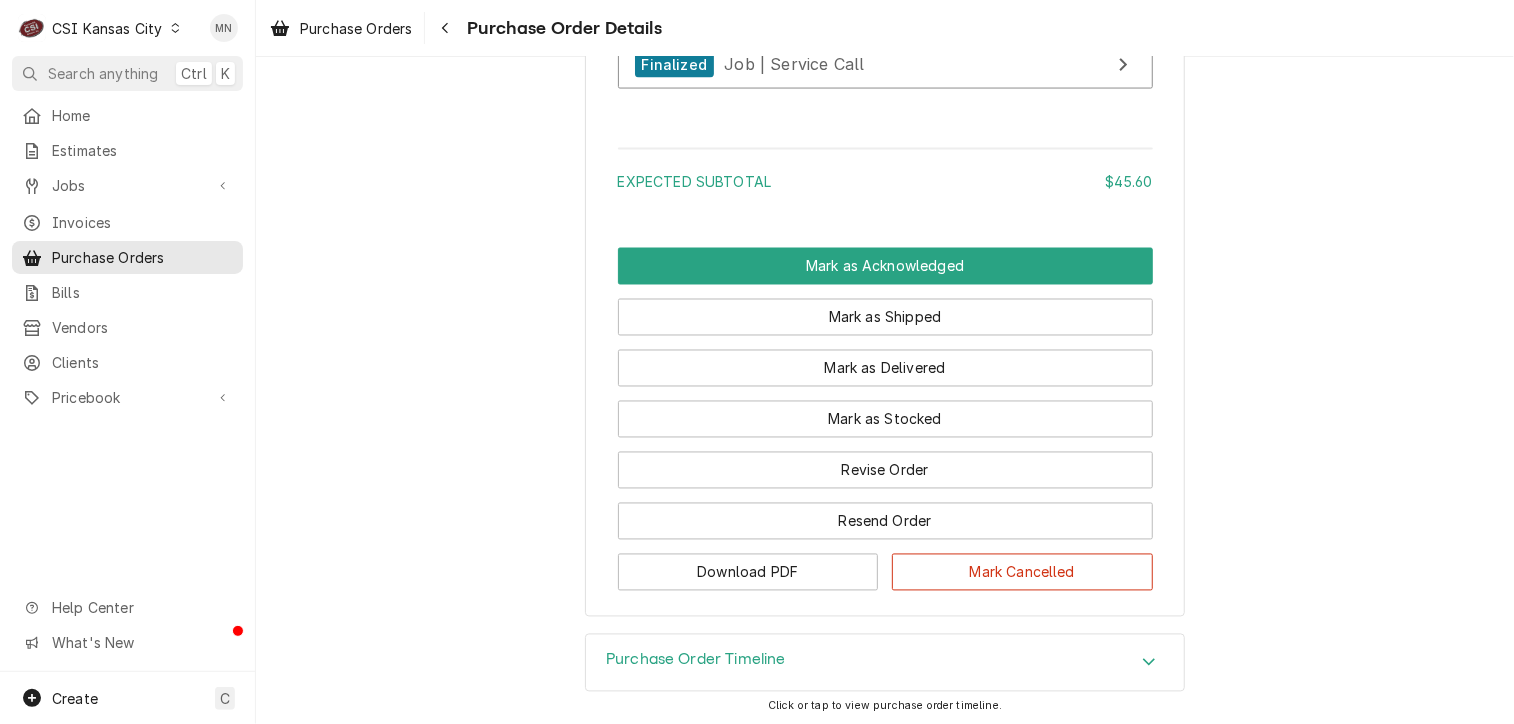 click on "Purchase Order Timeline" at bounding box center (885, 663) 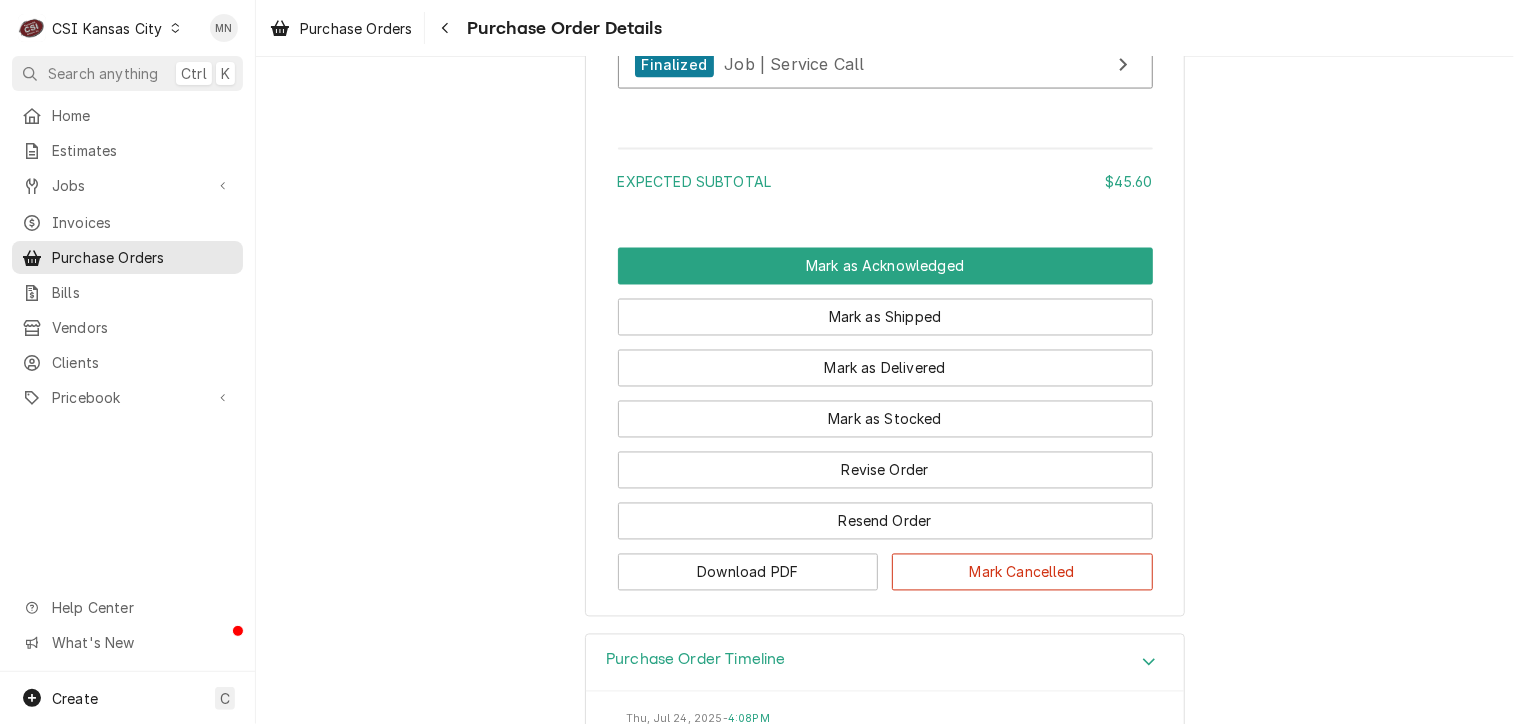 scroll, scrollTop: 1912, scrollLeft: 0, axis: vertical 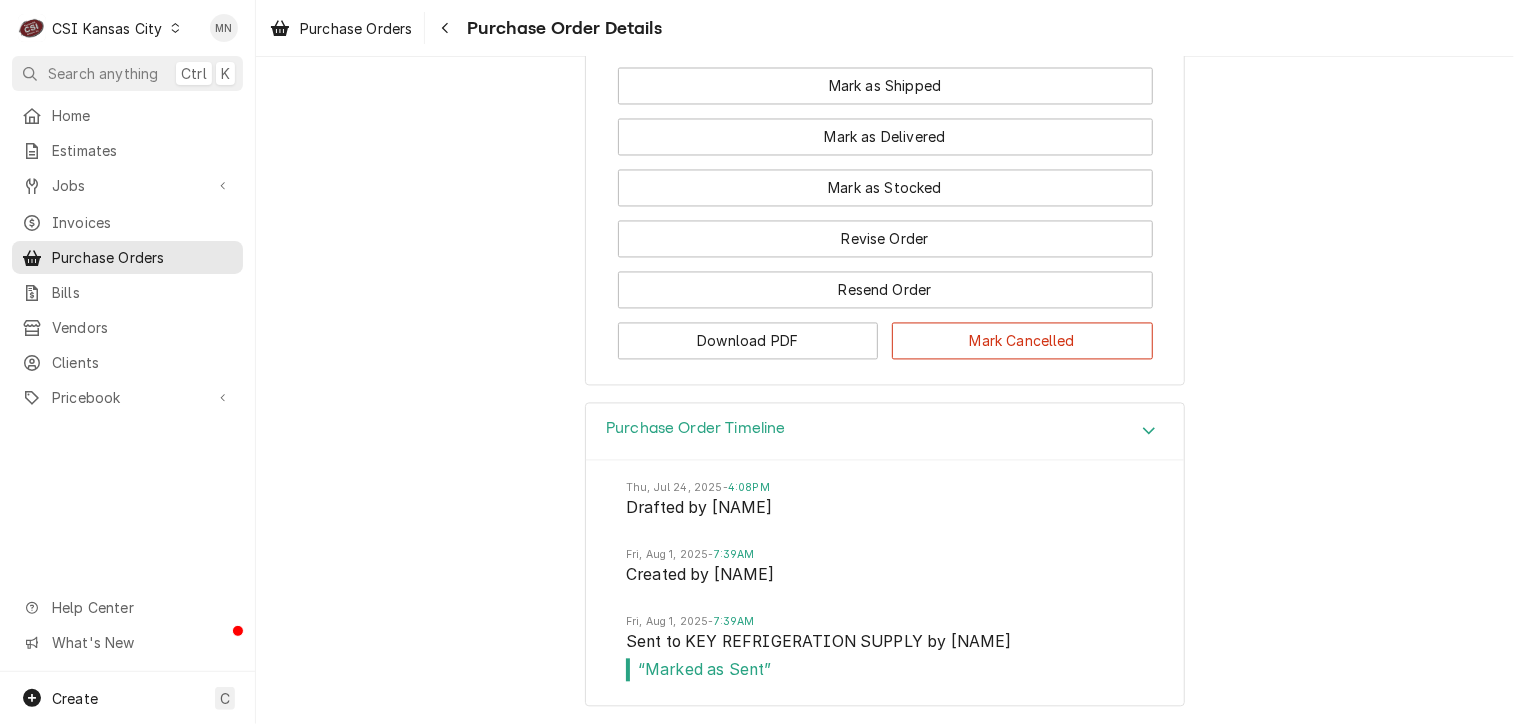 click on "Sent Vendor KEY REFRIGERATION SUPPLY KEY REFRIGERATION SUPPLY
14701 W 101st Terrace
Lenexa, KS 66215 Bill To CSI Kansas City Account ID:  2094 CSI Commercial Services Inc
1021 NE Jib Ct Unit B
Lee’s Summit, MO 64064 (816) 523-2000 servicekc@csi1.com Ship To CSI Kansas City Re: Roopairs PO ID:  PO-300974 1021 NE Jib Court Unit B
Lee's Summit, MO 64064 Inventory Location 00 | KC WAREHOUSE Roopairs Purchase Order ID PO-300974 Date Issued Jul 24, 2025 Shipping Preference No Preference Payment Terms Net 30 Sent On Fri, Aug 1st, 2025 - 7:39 AM Last Modified Fri, Aug 1st, 2025 - 7:39 AM Parts and Materials Short Description Alco 120V Solenoid Coil Manufacturer — Manufacturer Part # AMG120V Subtype [#2-DUAL] INVEN-PARTS Inventory Location 02 | ZACH HARRIS #128 Qty. 1 Expected Vendor Cost $45.60 Amount $45.60 Vendor Part # AMG120V Associated Jobs JOB-31538 Associated Jobs Finalized Job | Service Call Expected Subtotal $45.60 Mark as Acknowledged Mark as Shipped Mark as Delivered Mark as Stocked Revise Order" at bounding box center [885, -726] 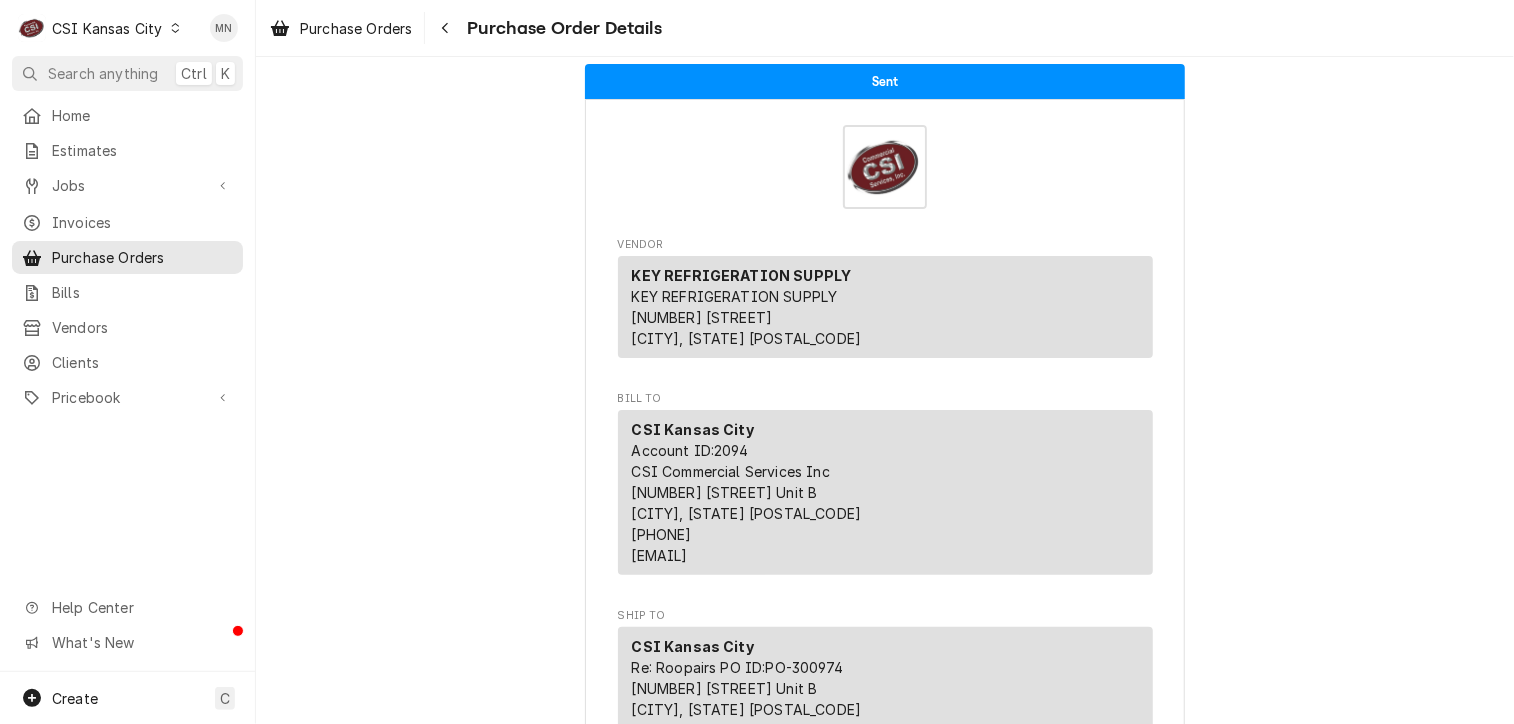 scroll, scrollTop: 0, scrollLeft: 0, axis: both 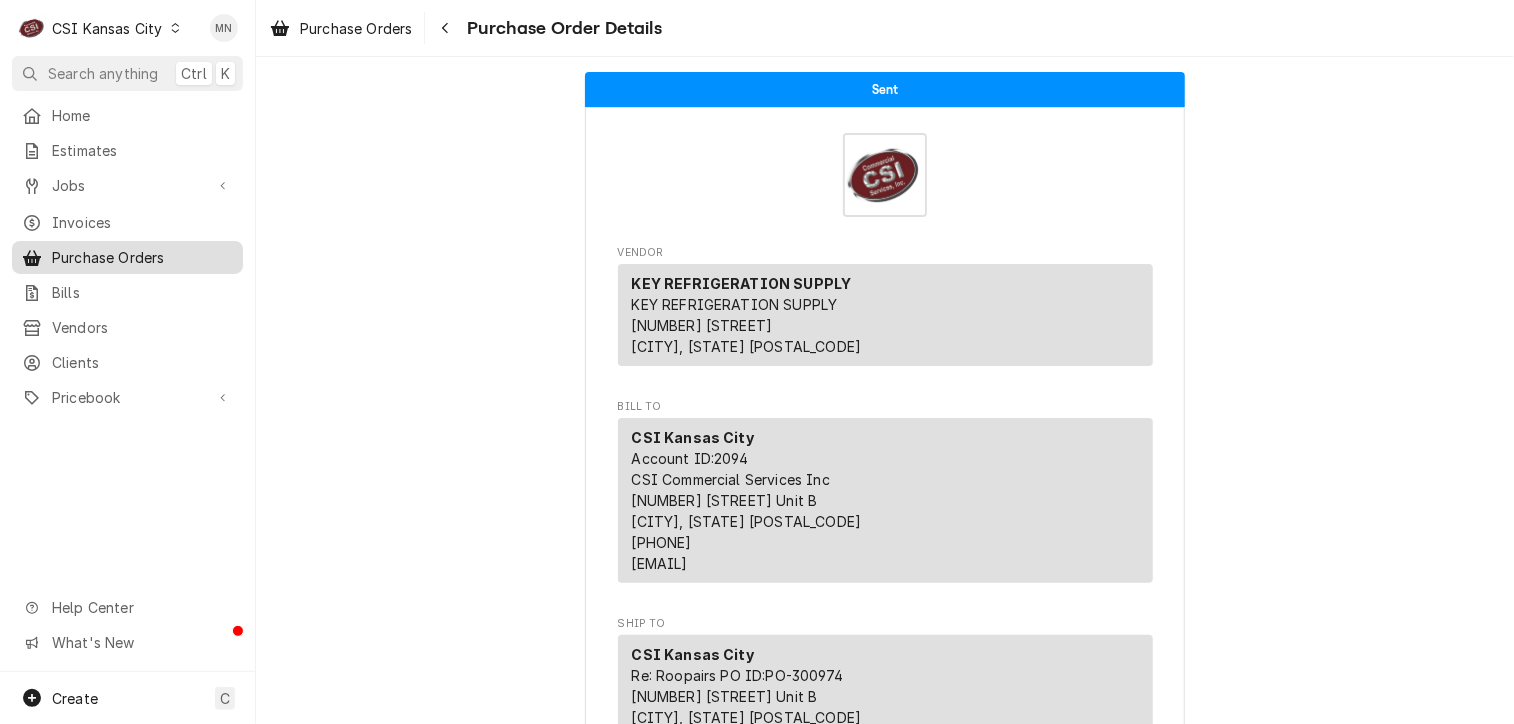 click on "Purchase Orders" at bounding box center (142, 257) 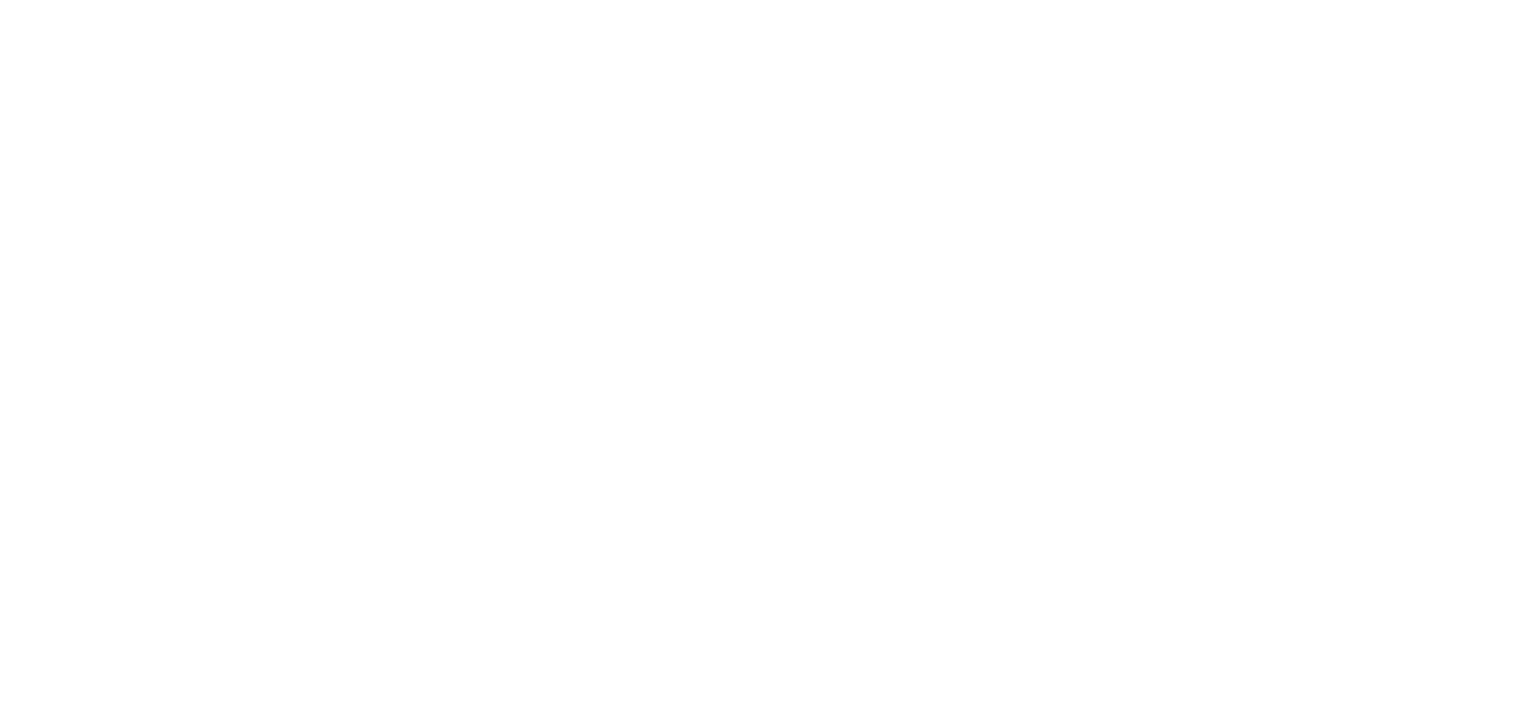 scroll, scrollTop: 0, scrollLeft: 0, axis: both 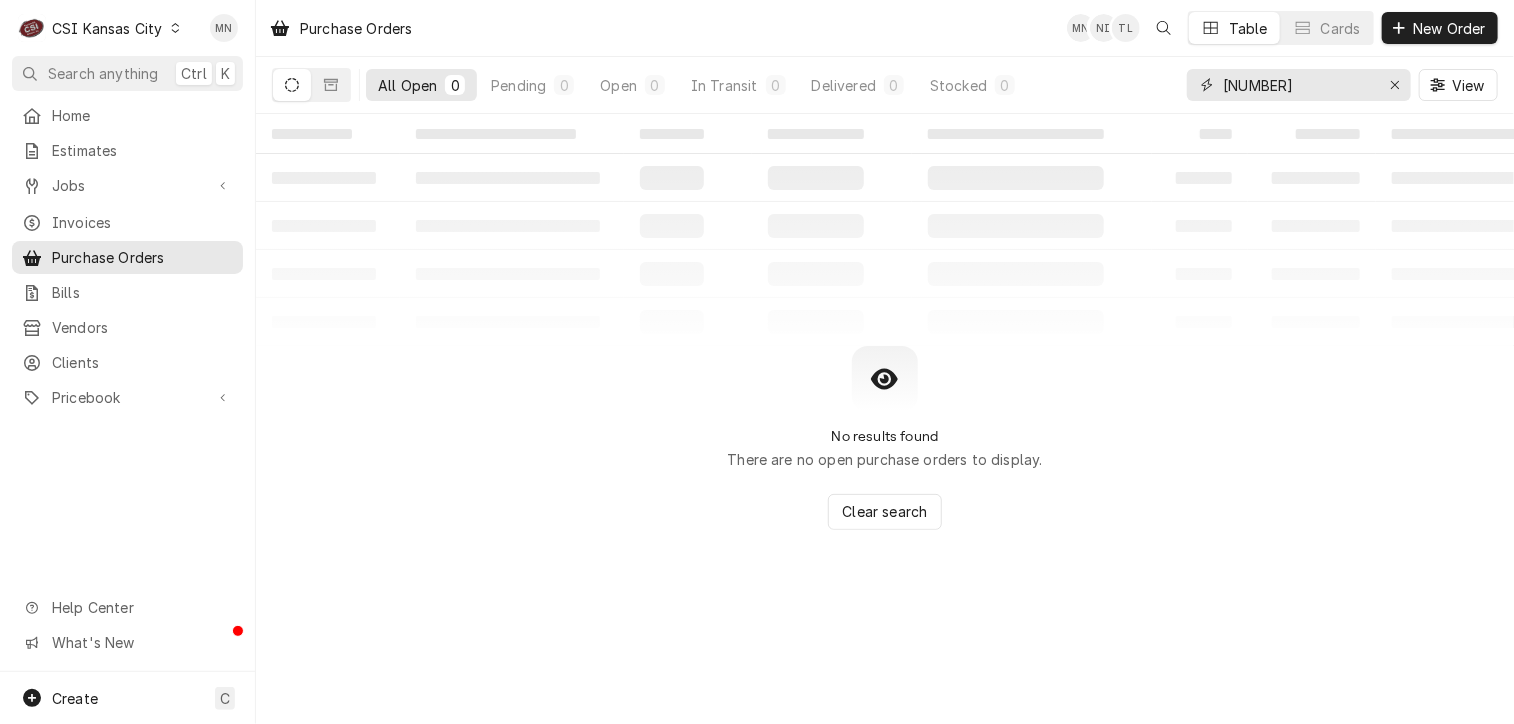 drag, startPoint x: 1293, startPoint y: 82, endPoint x: 1152, endPoint y: 82, distance: 141 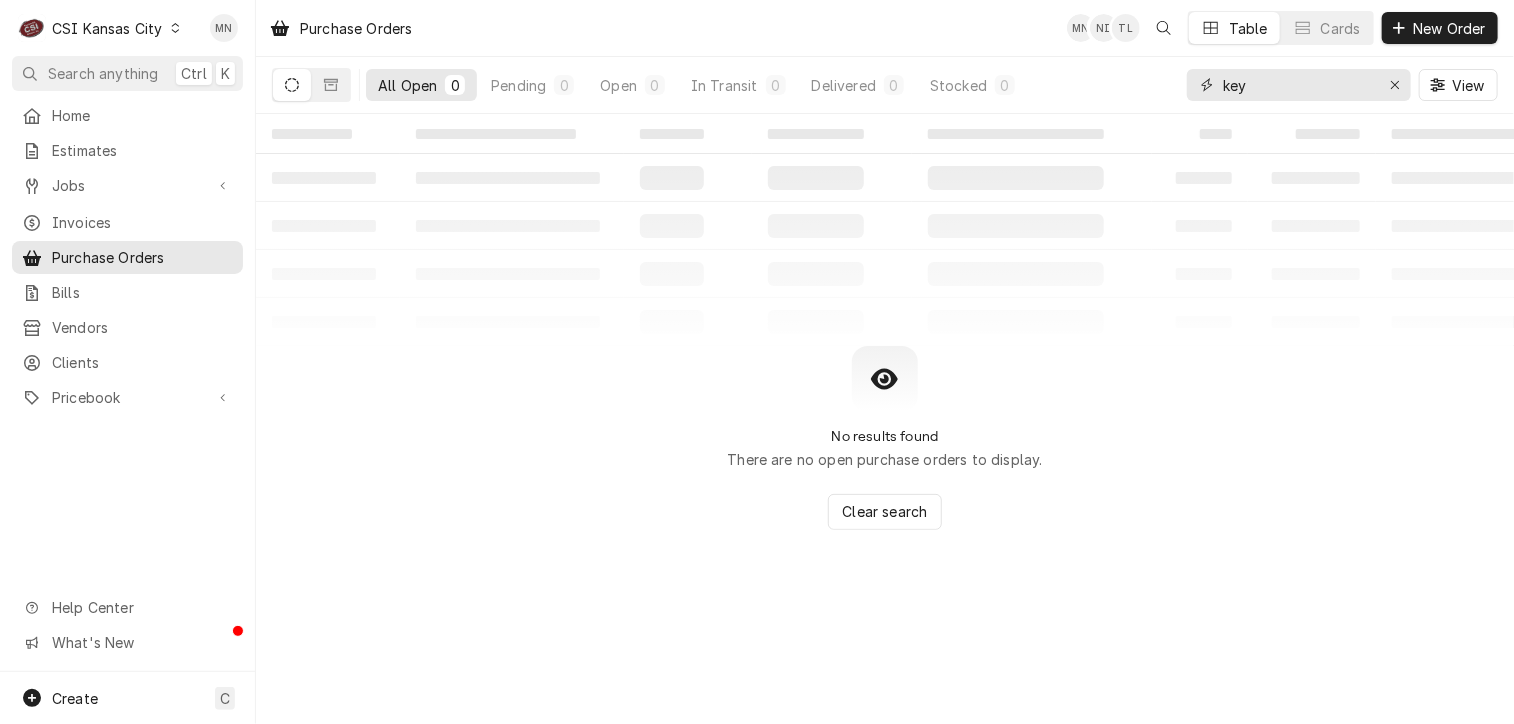 type on "key" 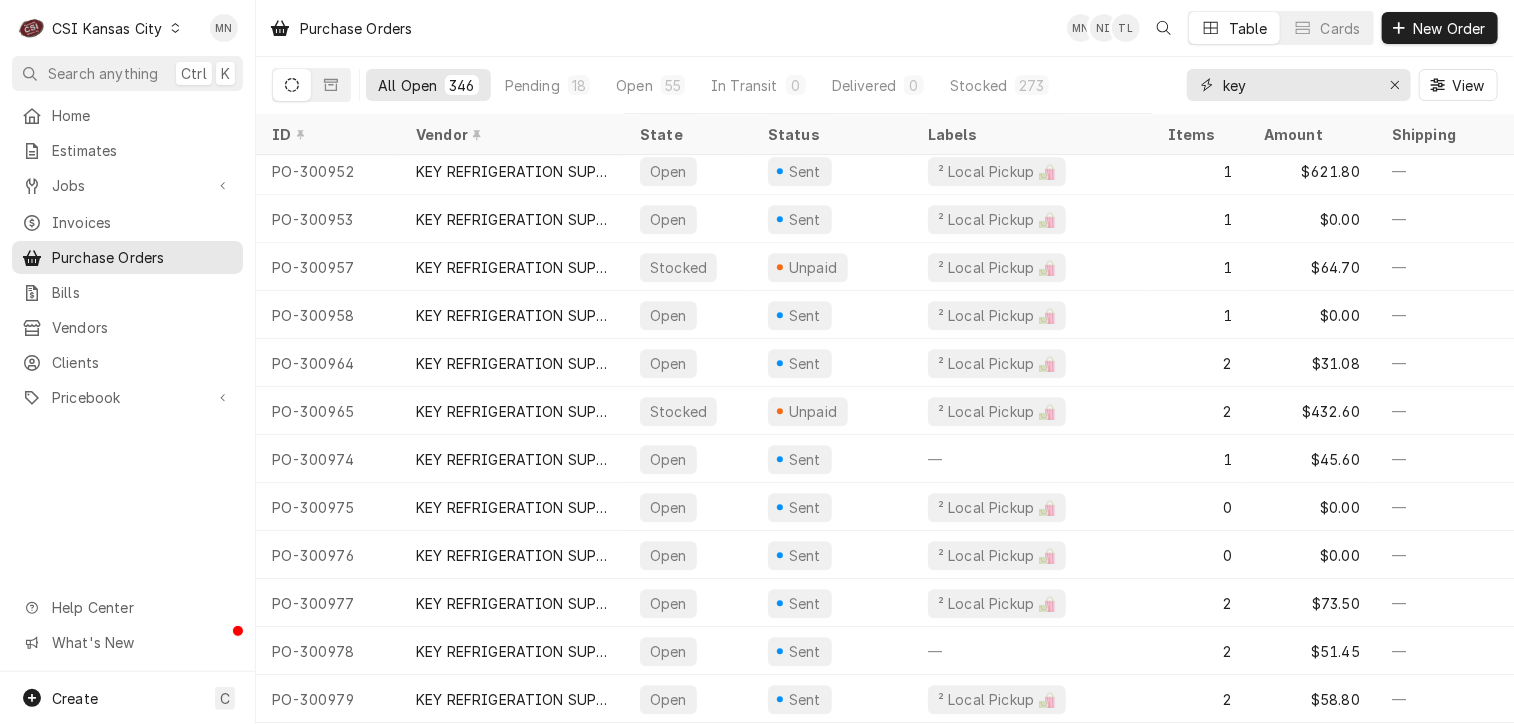 scroll, scrollTop: 14032, scrollLeft: 0, axis: vertical 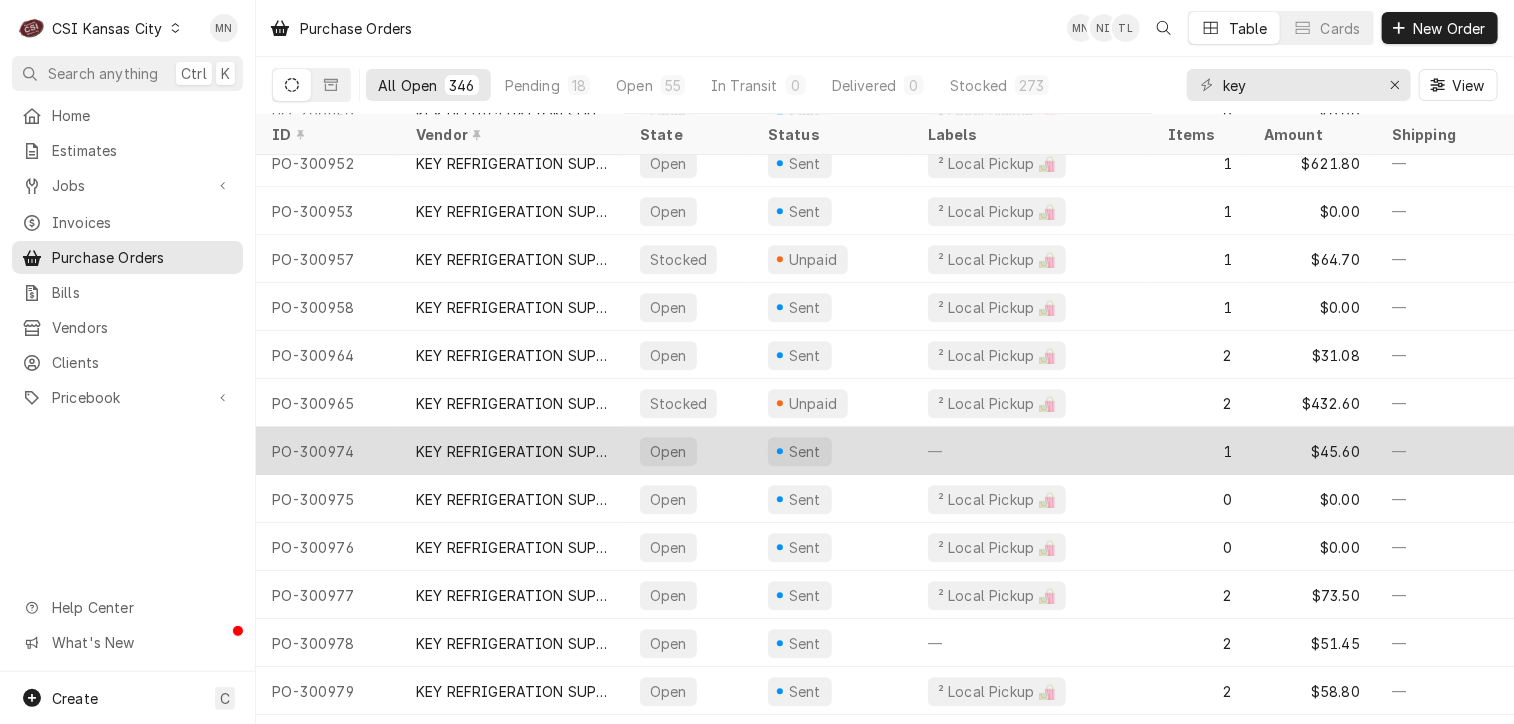 click on "KEY REFRIGERATION SUPPLY" at bounding box center [512, 451] 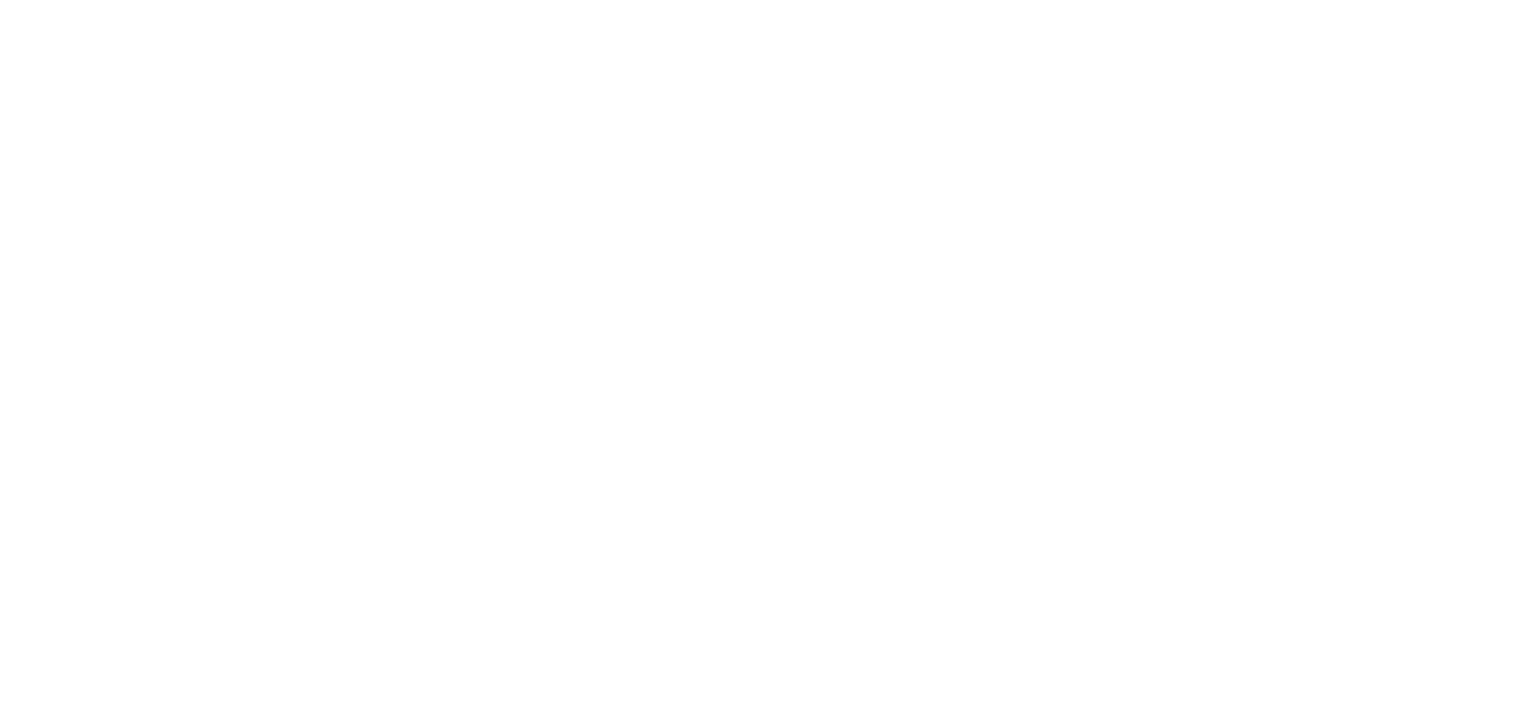 scroll, scrollTop: 0, scrollLeft: 0, axis: both 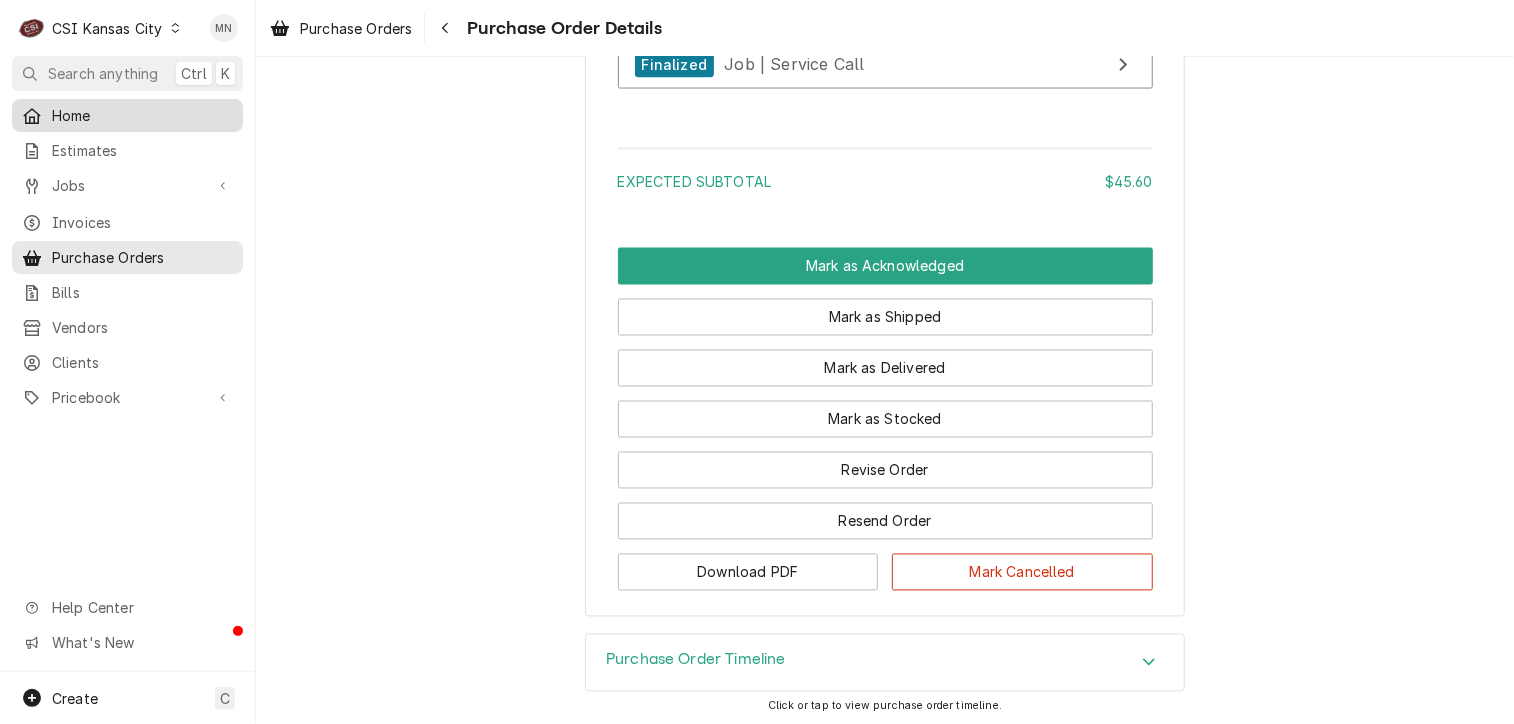 click on "Home" at bounding box center (142, 115) 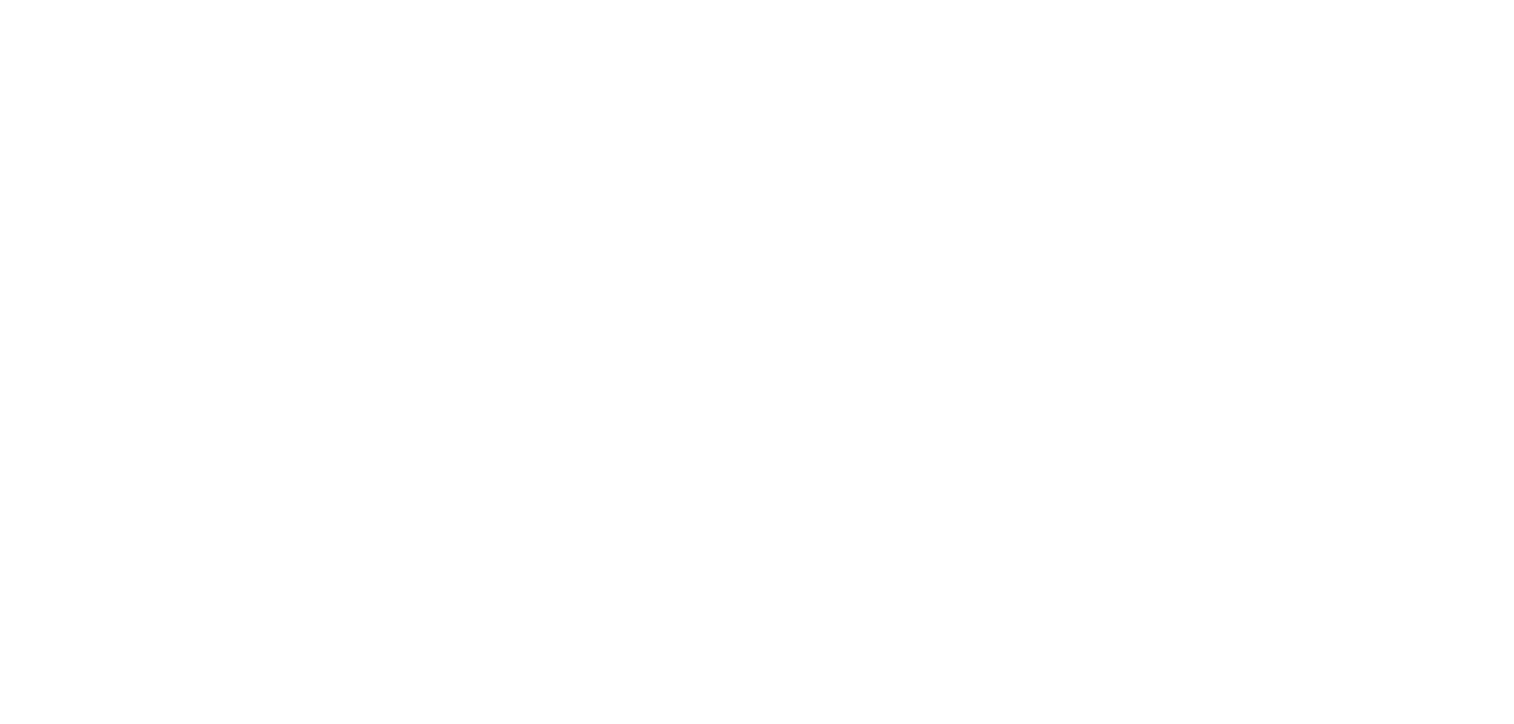 scroll, scrollTop: 0, scrollLeft: 0, axis: both 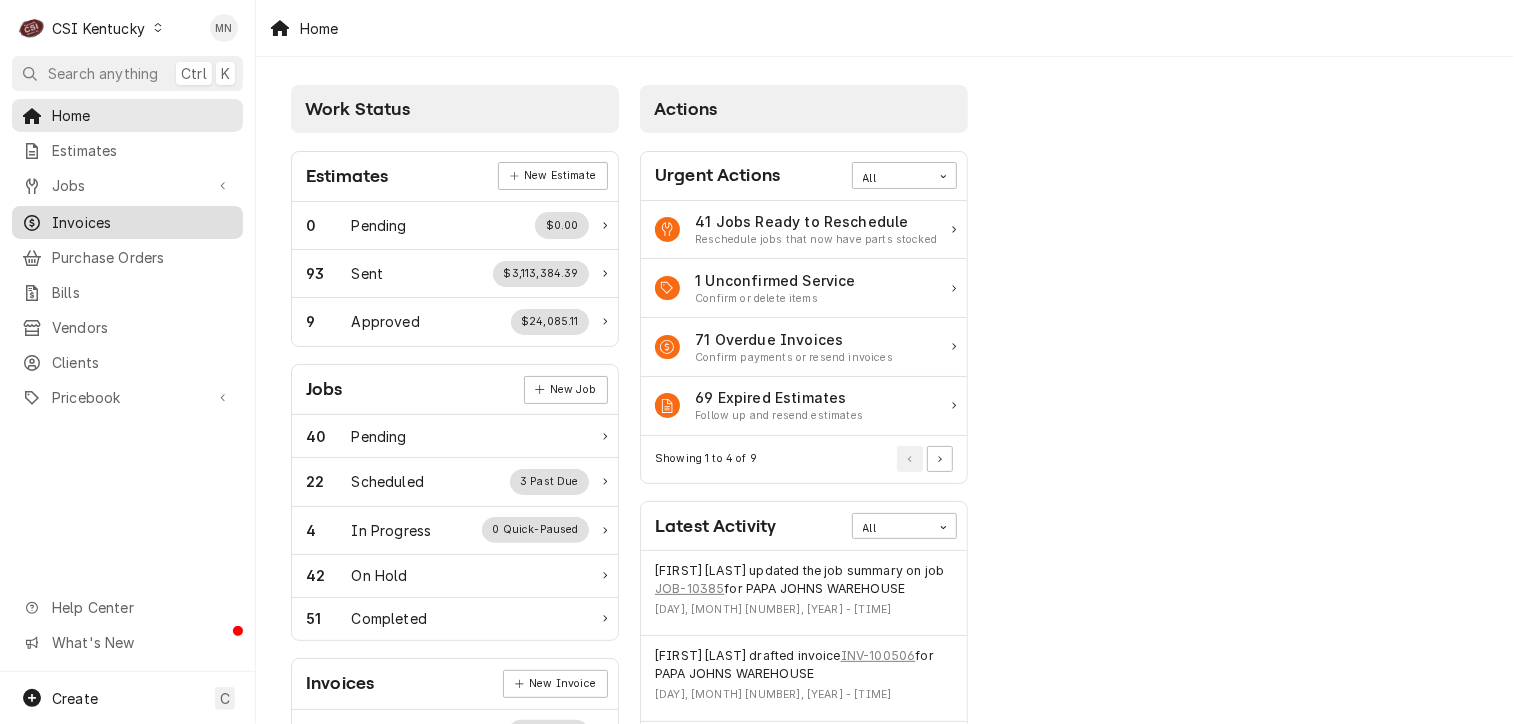click on "Invoices" at bounding box center (127, 222) 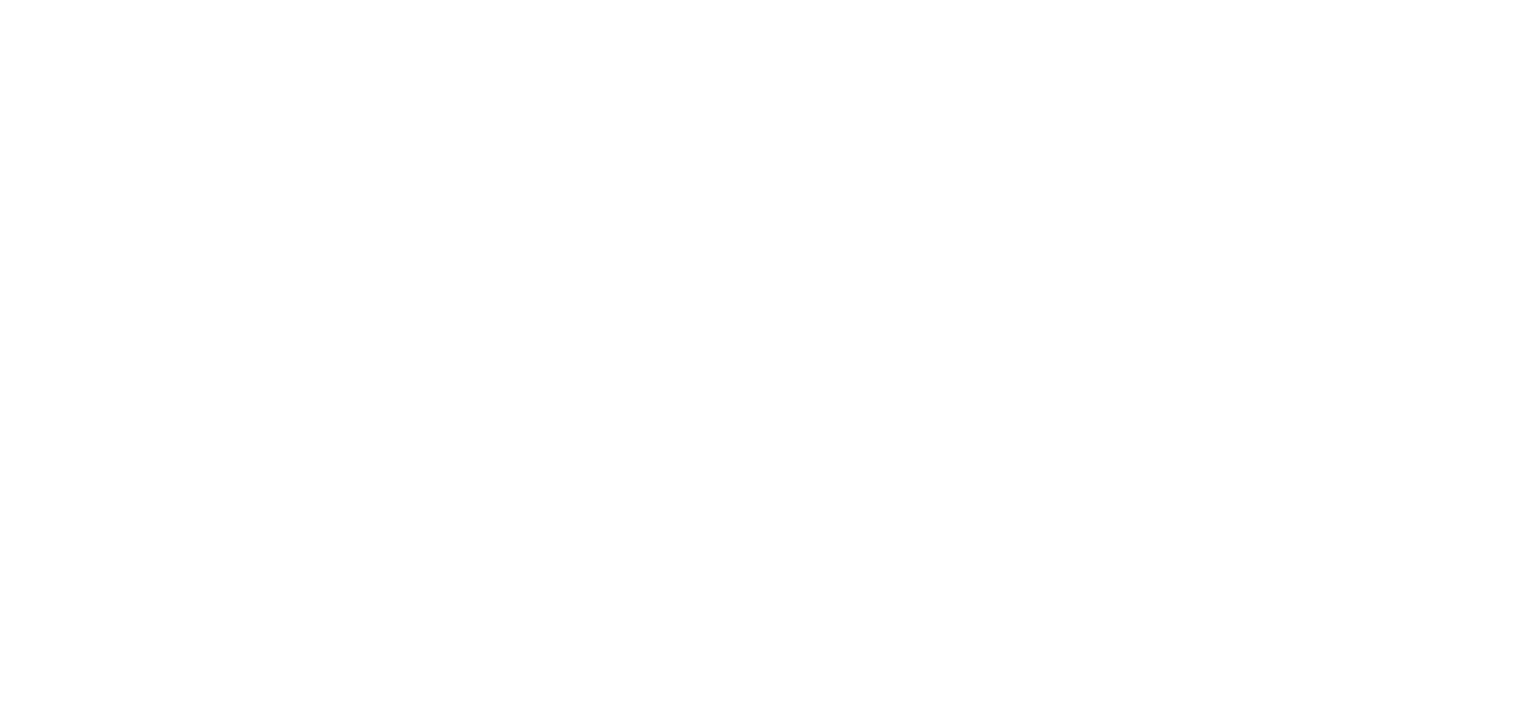 scroll, scrollTop: 0, scrollLeft: 0, axis: both 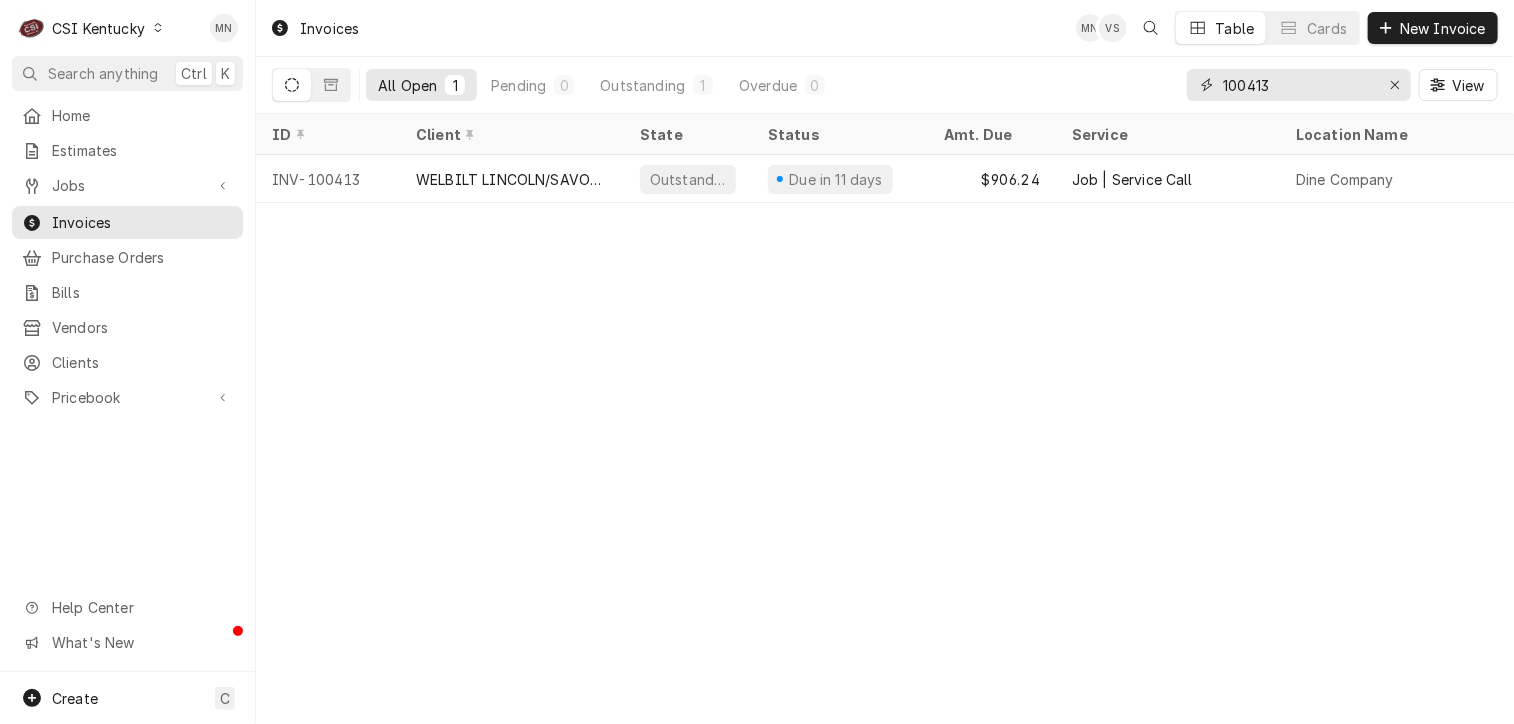 drag, startPoint x: 1273, startPoint y: 87, endPoint x: 1132, endPoint y: 94, distance: 141.17365 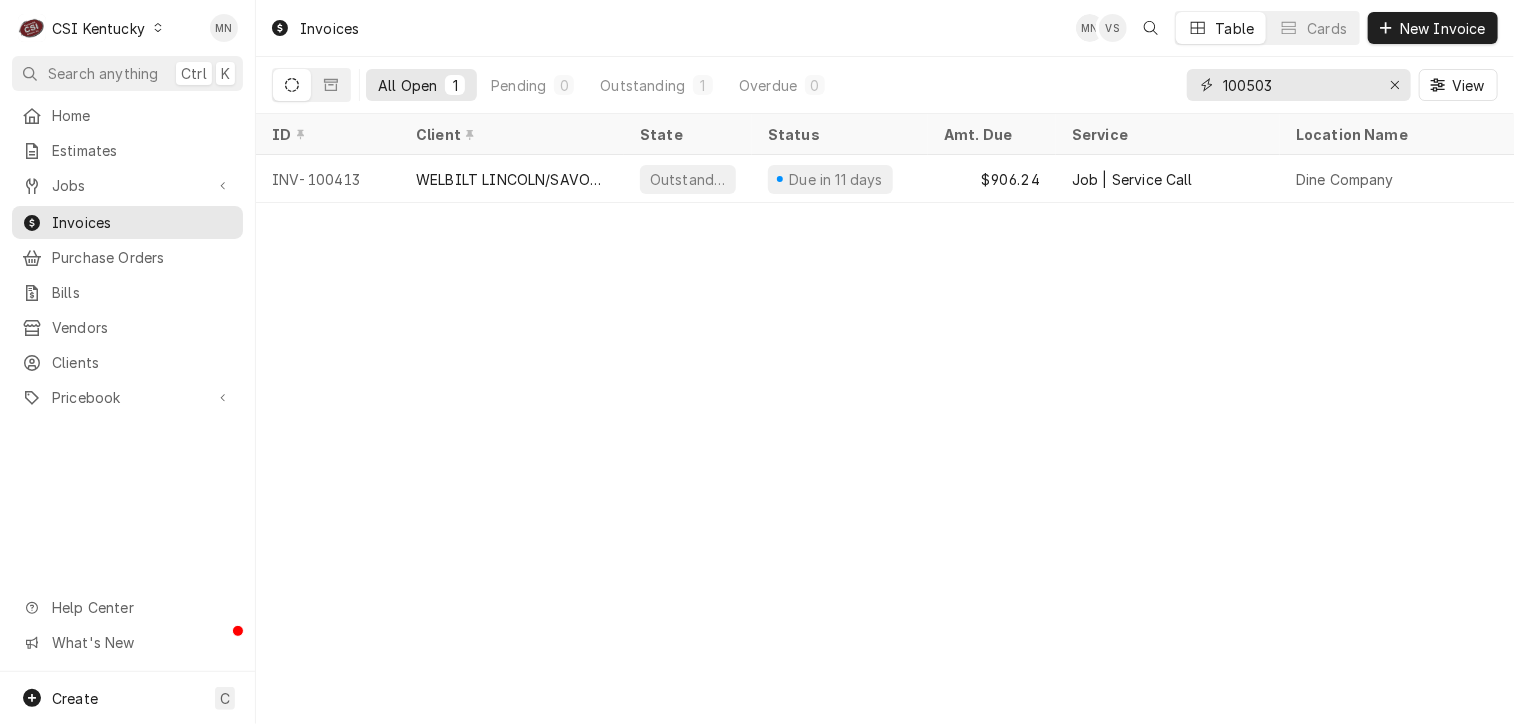 type on "100503" 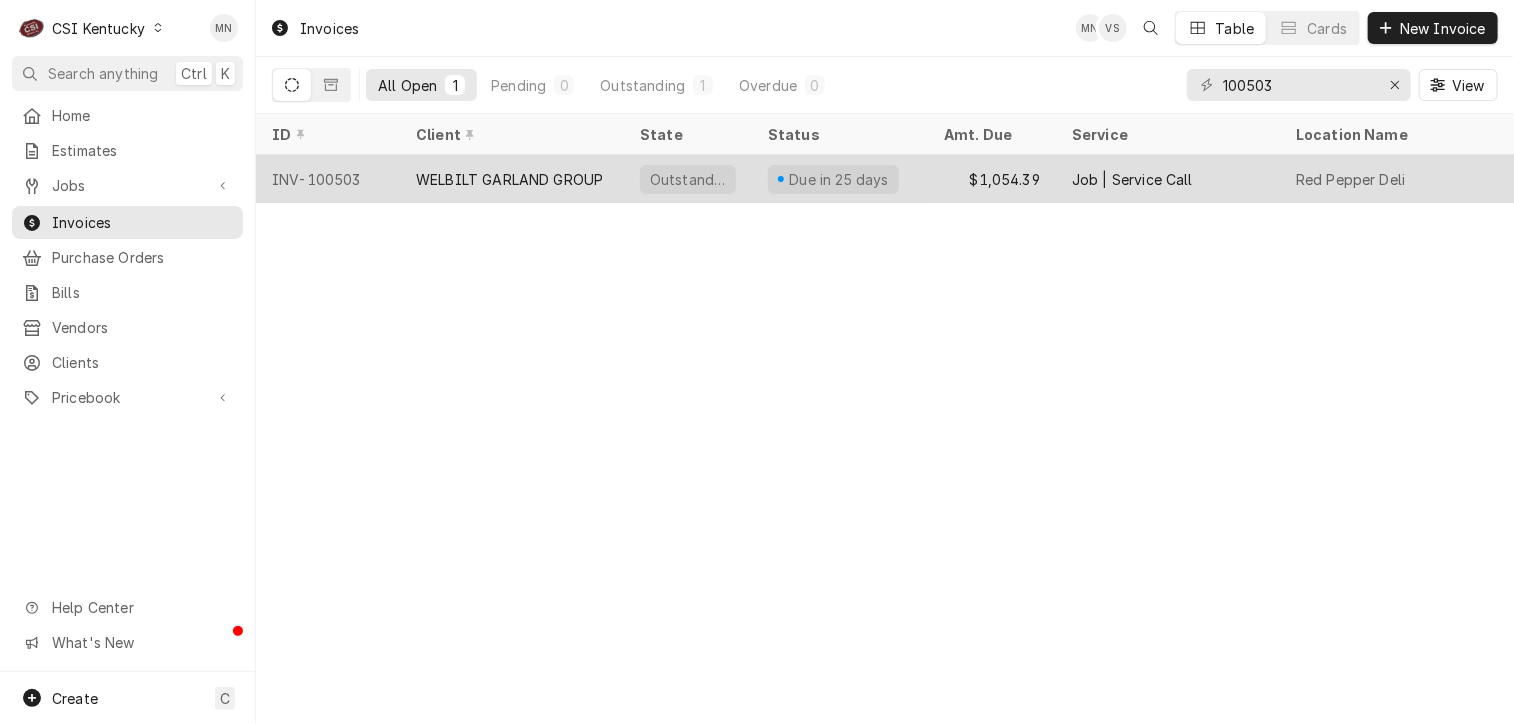 click on "WELBILT GARLAND GROUP" at bounding box center [512, 179] 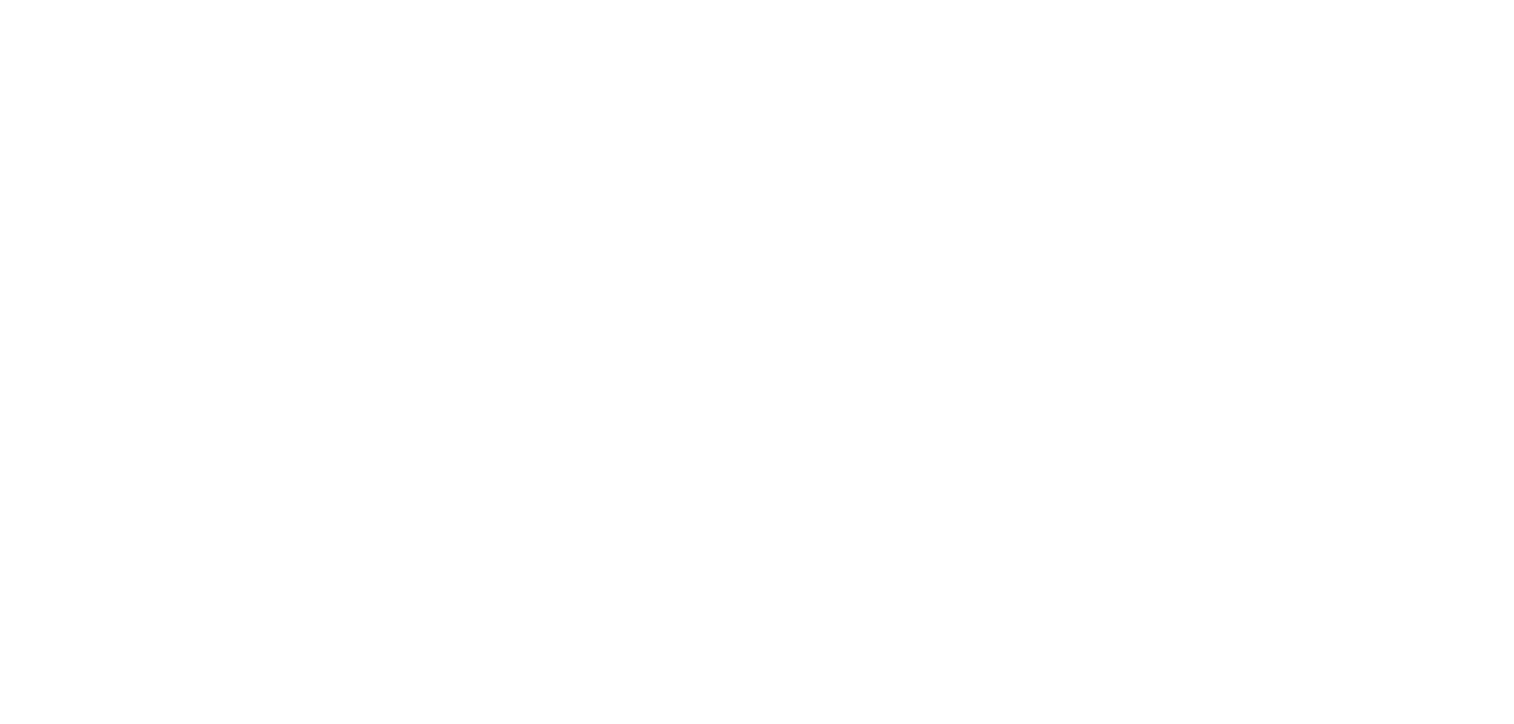 scroll, scrollTop: 0, scrollLeft: 0, axis: both 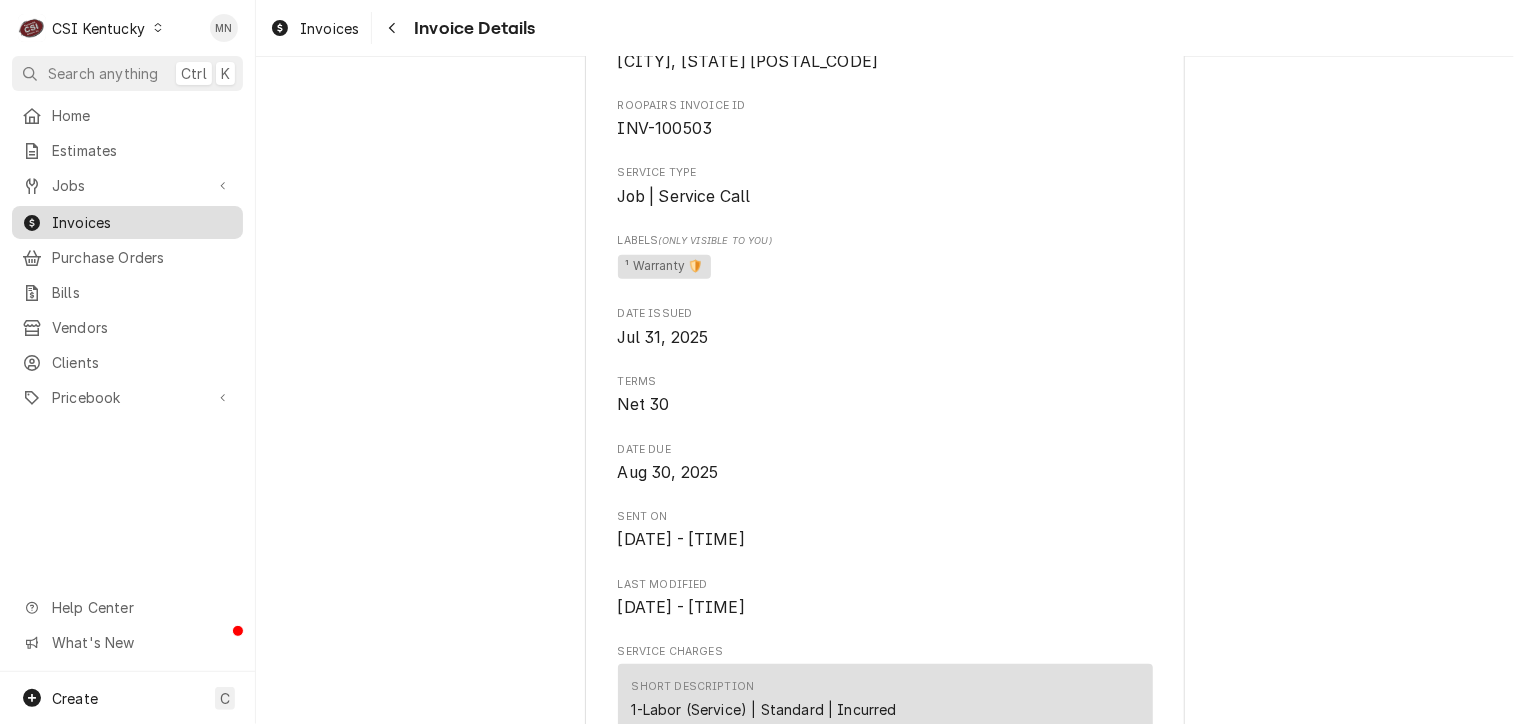 click on "Invoices" at bounding box center [142, 222] 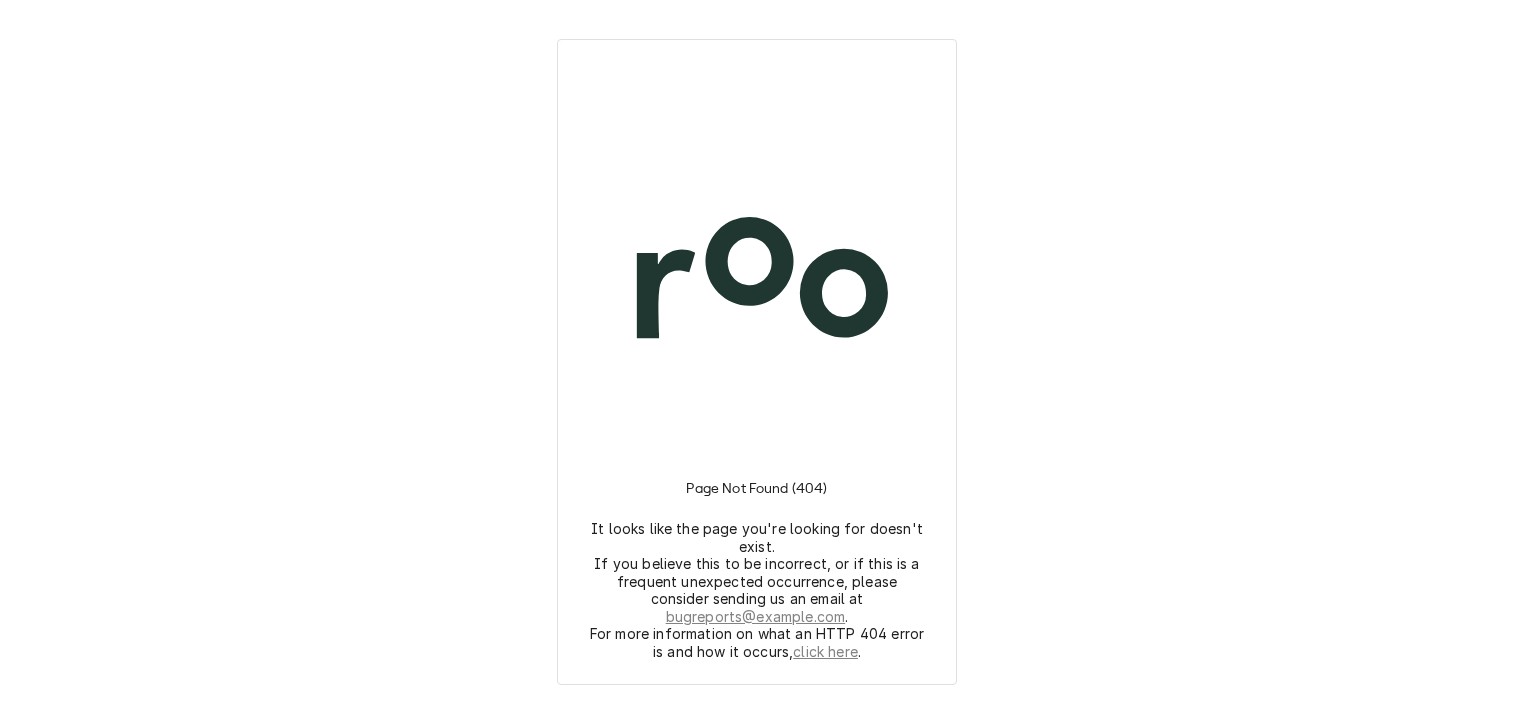 scroll, scrollTop: 0, scrollLeft: 0, axis: both 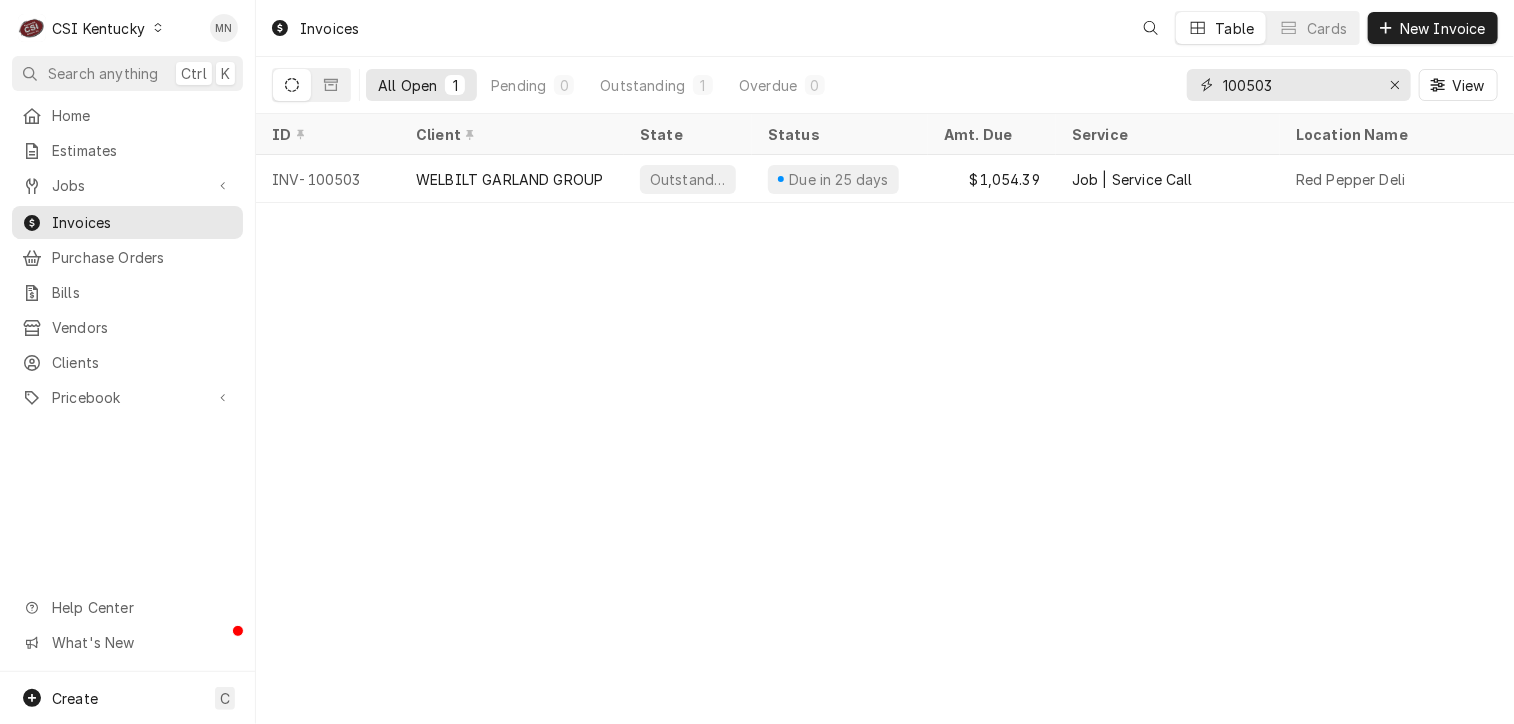 drag, startPoint x: 1316, startPoint y: 77, endPoint x: 1203, endPoint y: 80, distance: 113.03982 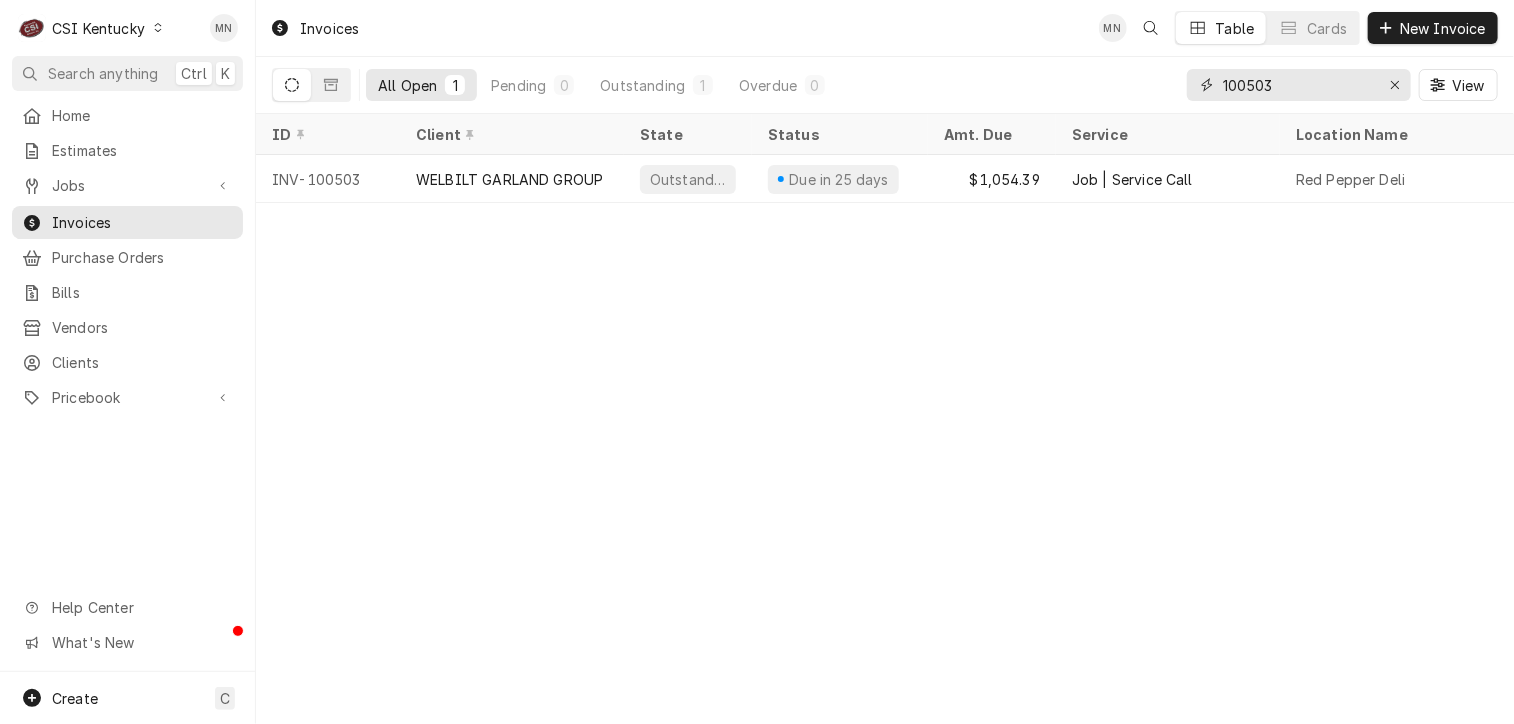 type on "4" 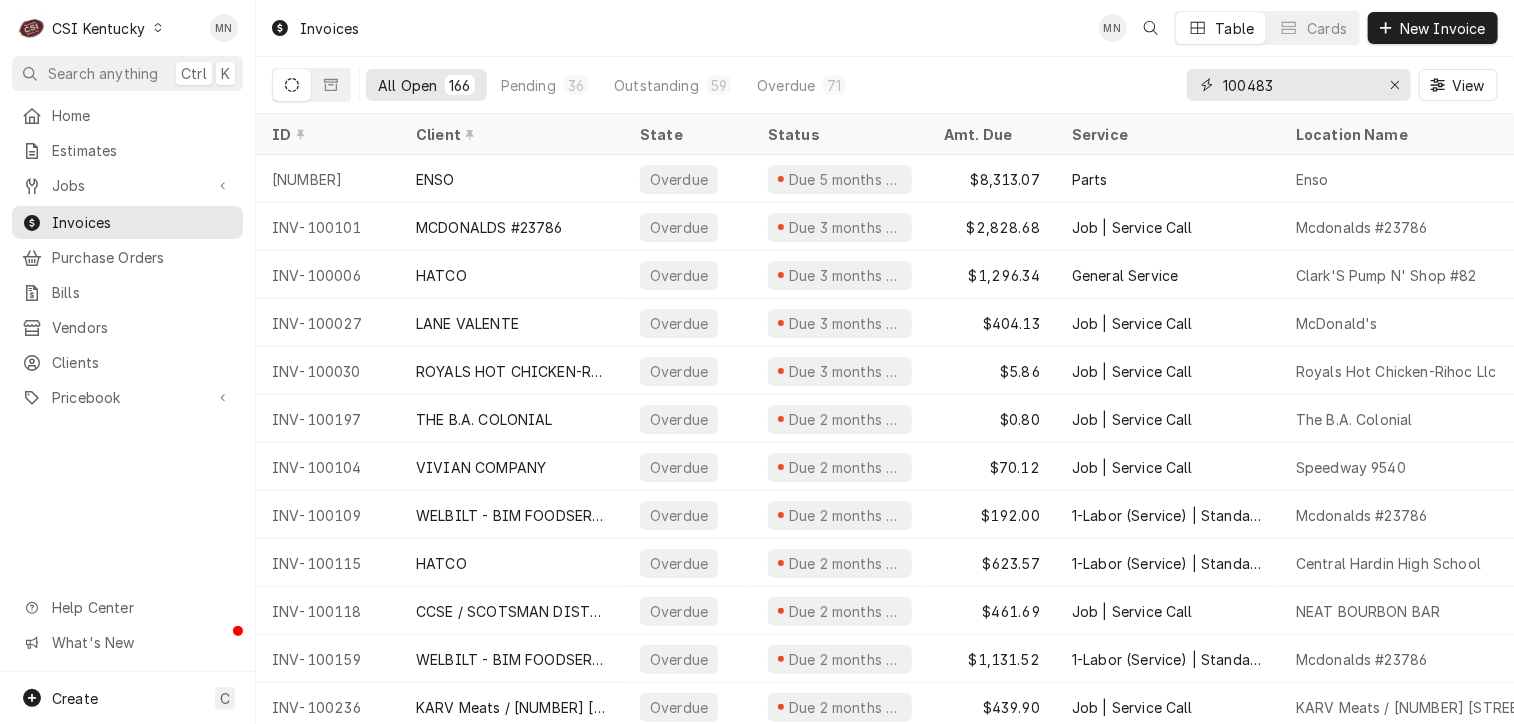 type on "100483" 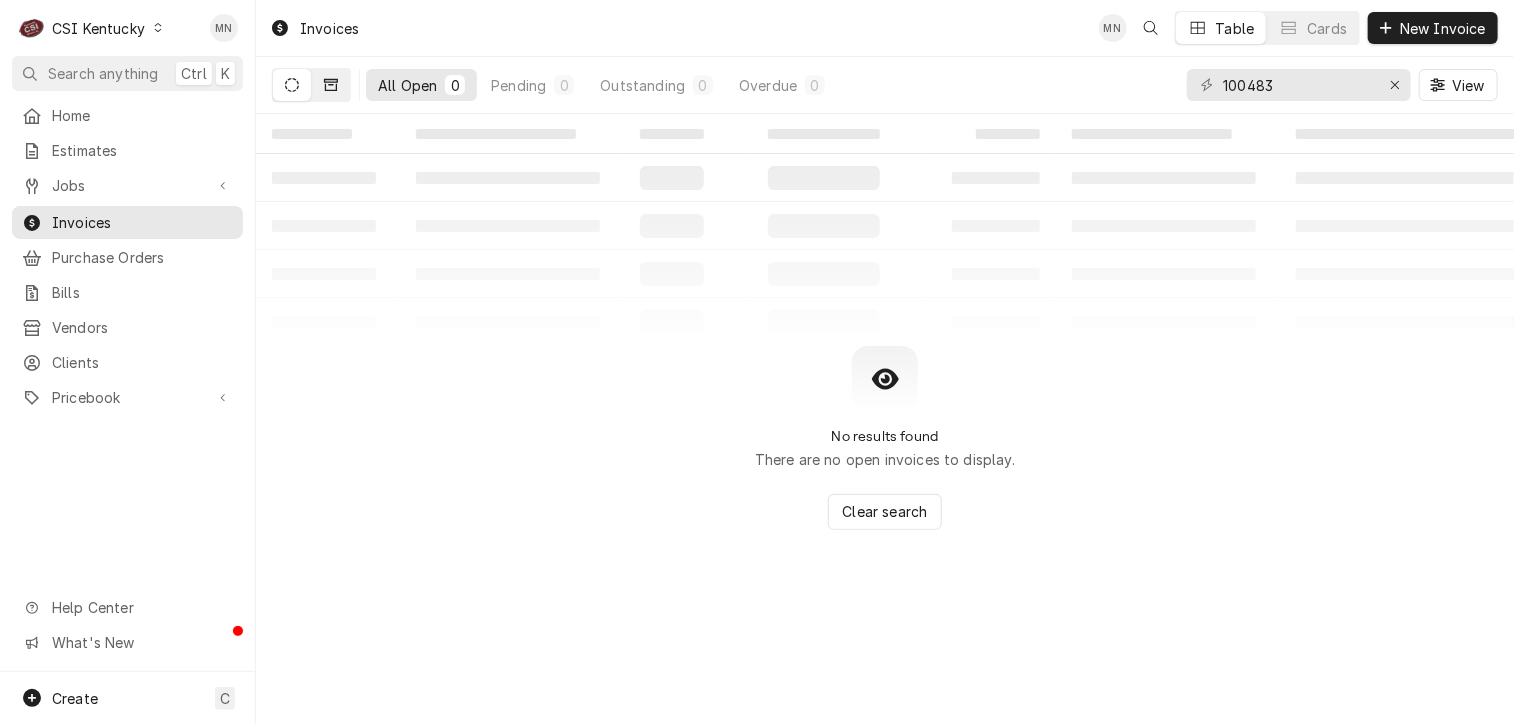 click at bounding box center (331, 85) 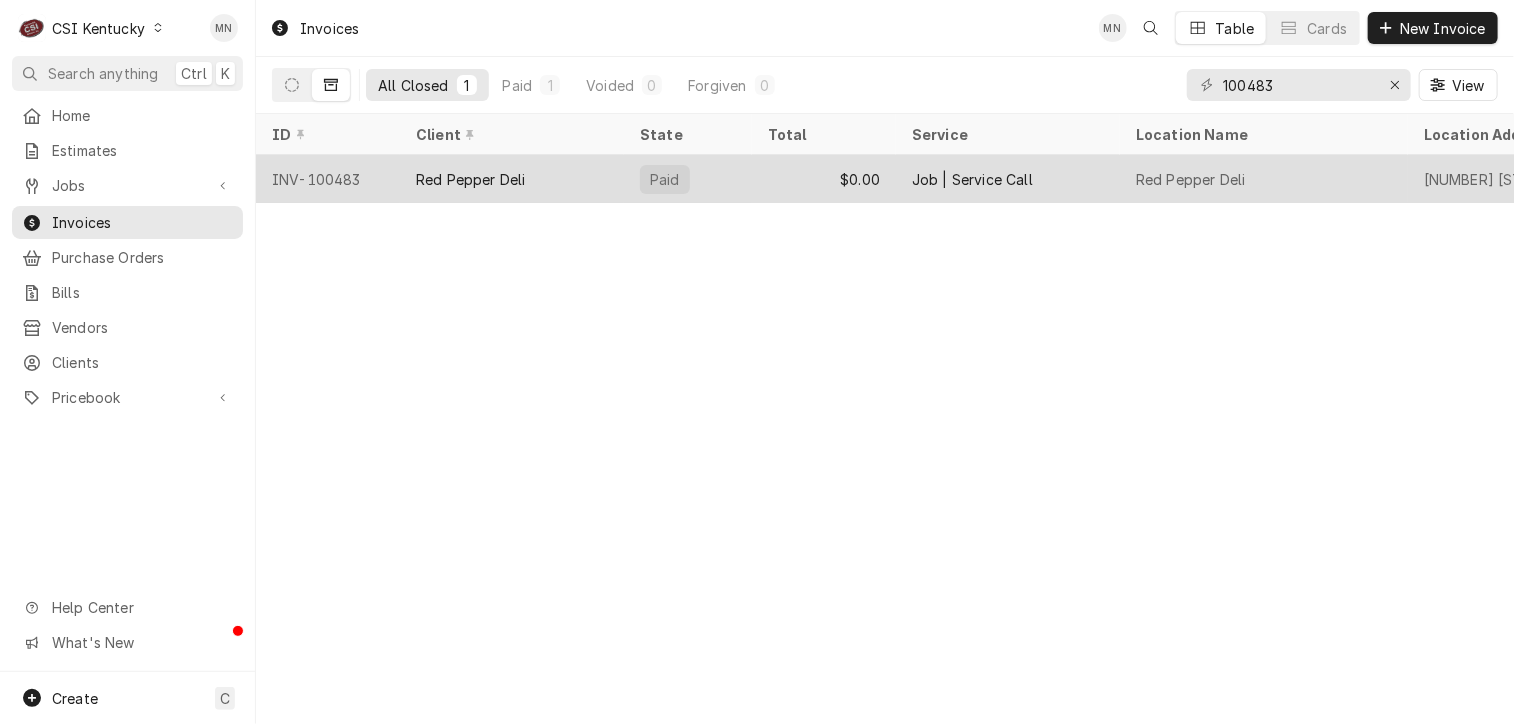 click on "INV-100483" at bounding box center [328, 179] 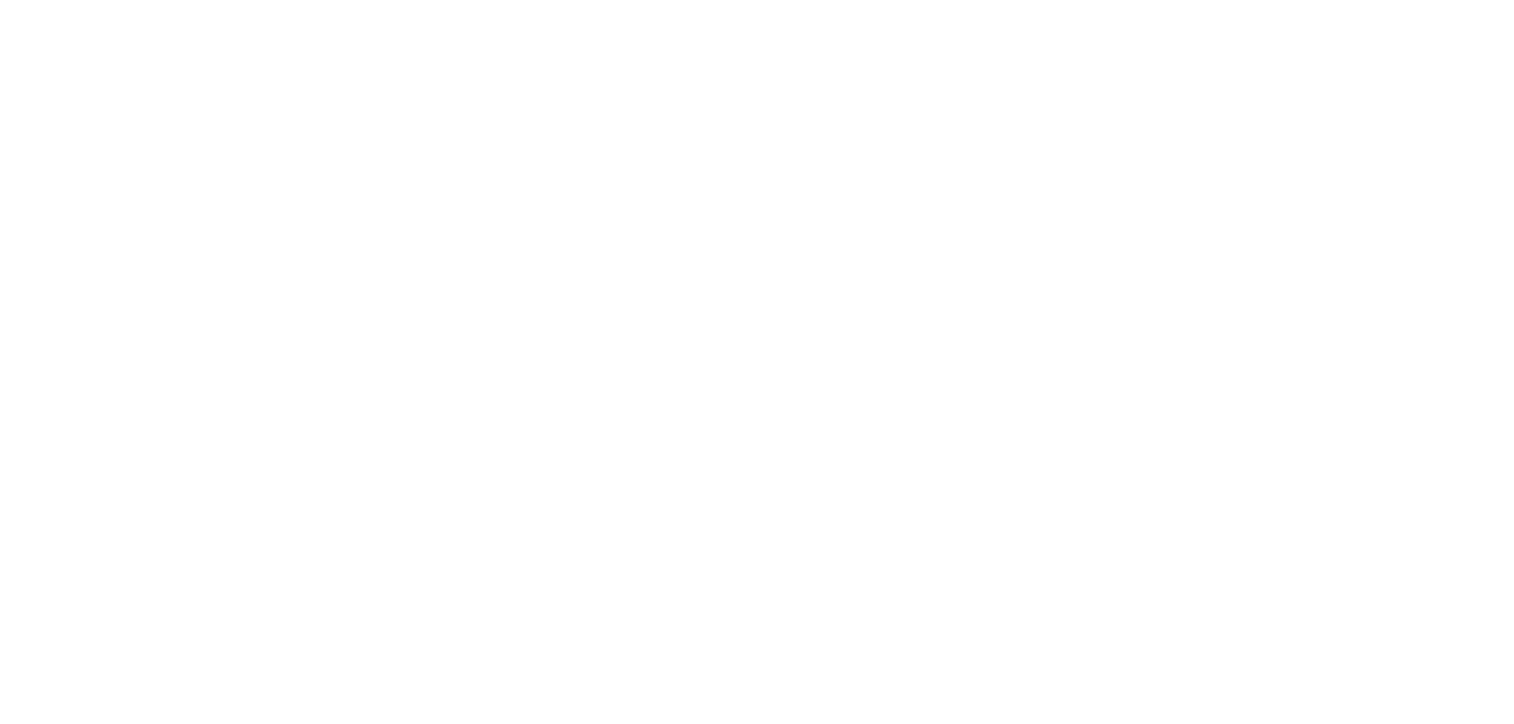 scroll, scrollTop: 0, scrollLeft: 0, axis: both 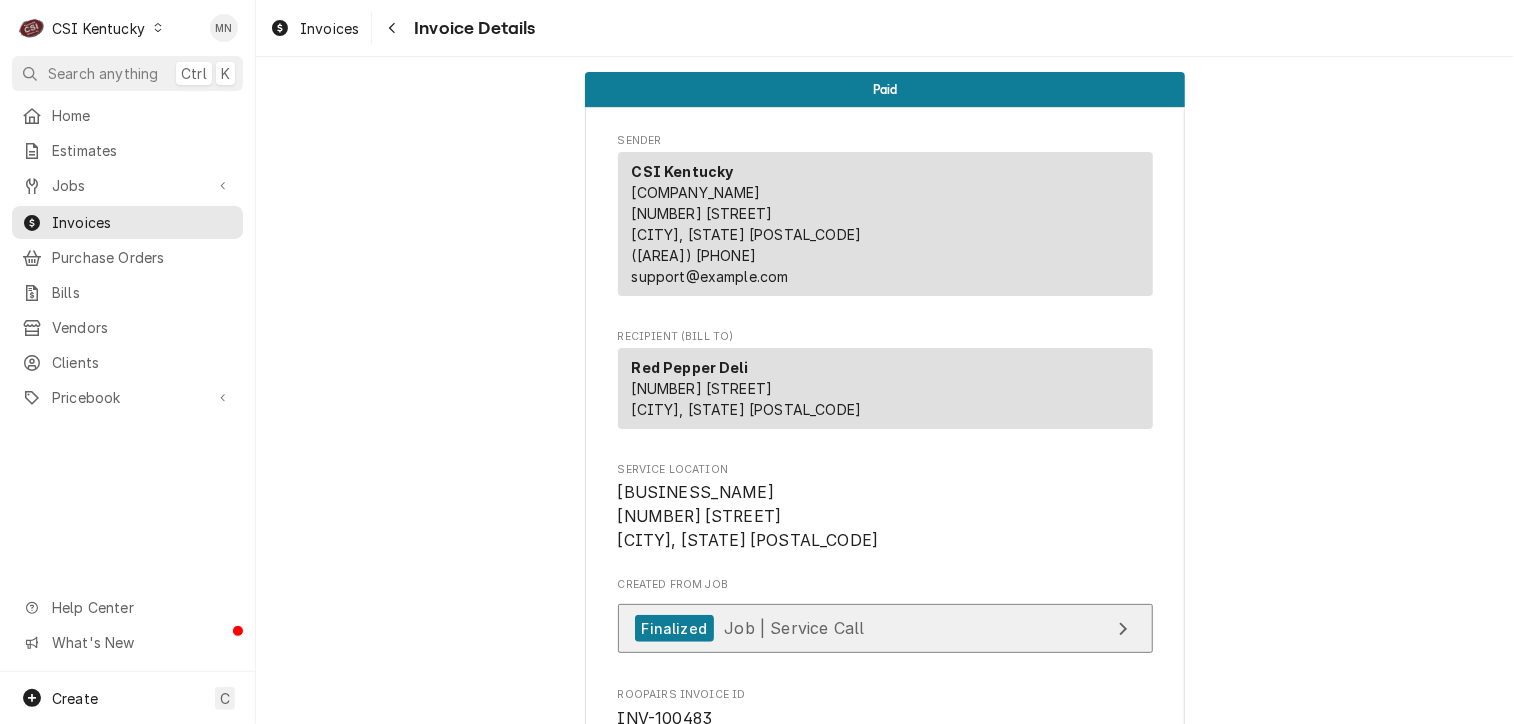 click on "Finalized Job | Service Call" at bounding box center [885, 628] 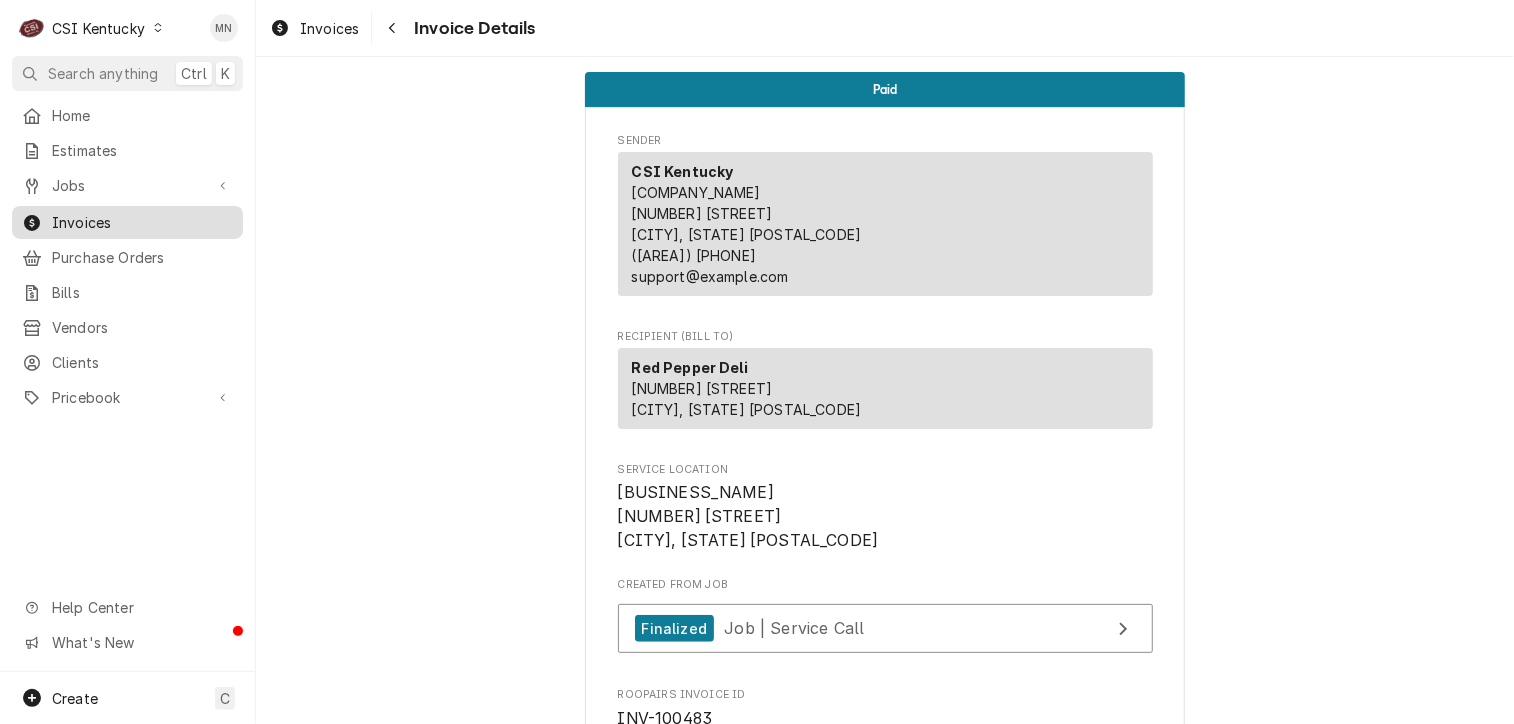 drag, startPoint x: 78, startPoint y: 209, endPoint x: 88, endPoint y: 207, distance: 10.198039 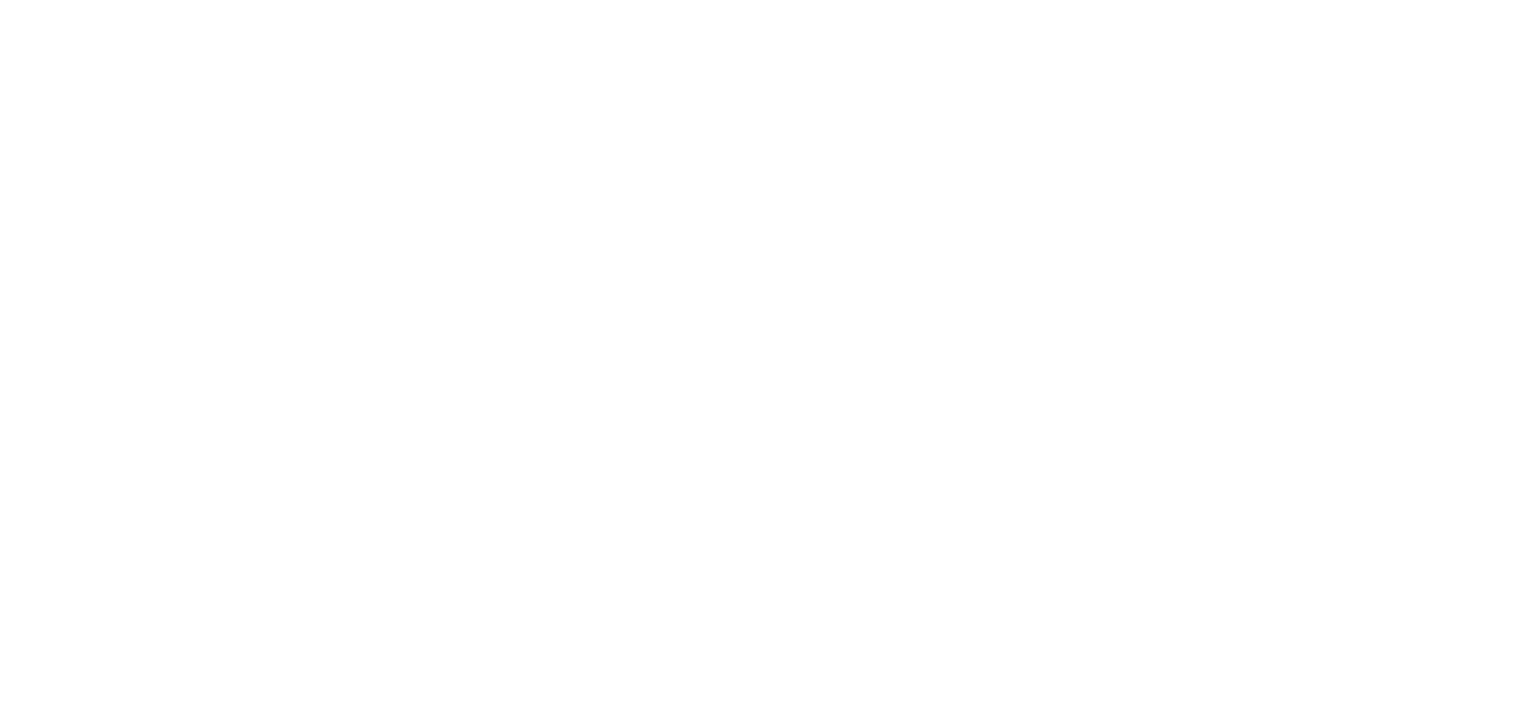 scroll, scrollTop: 0, scrollLeft: 0, axis: both 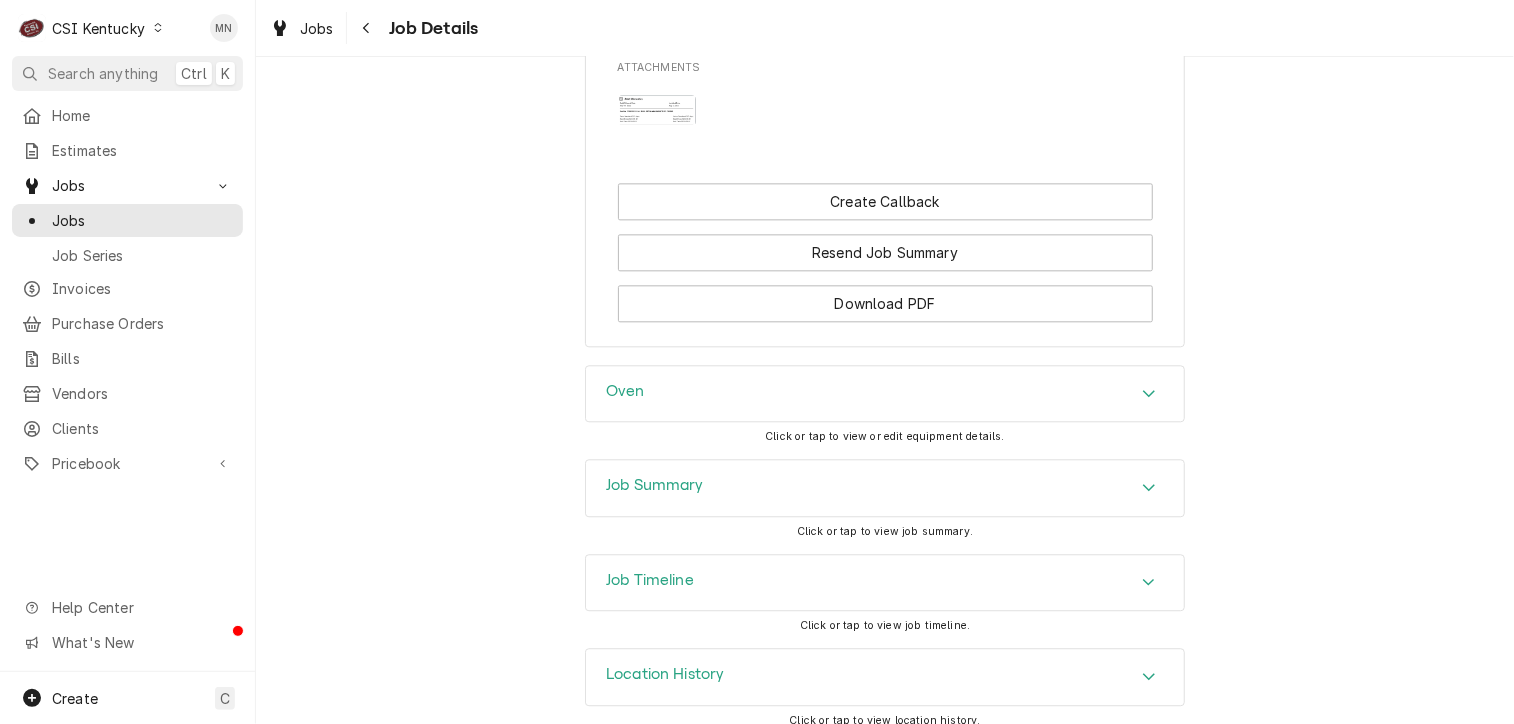 click on "Job Summary" at bounding box center [885, 488] 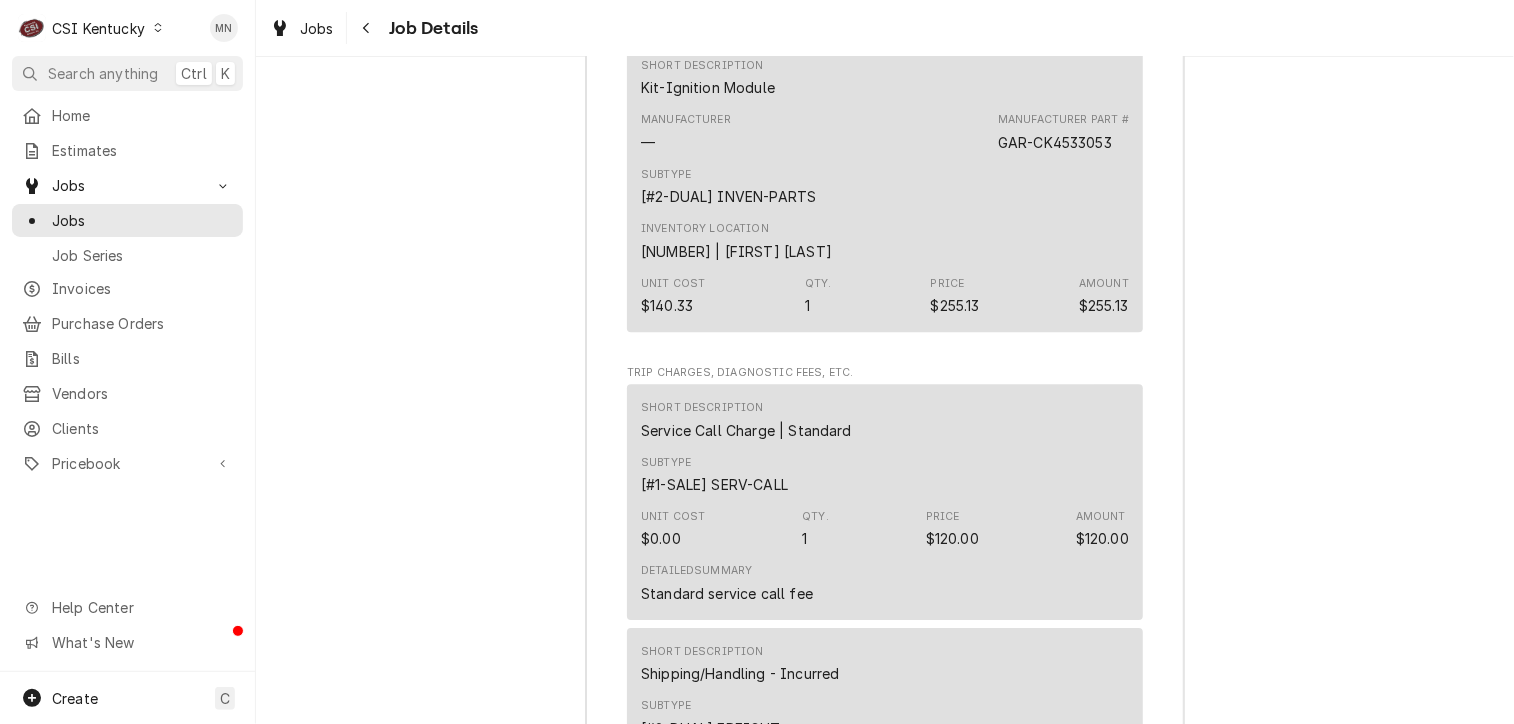 scroll, scrollTop: 6800, scrollLeft: 0, axis: vertical 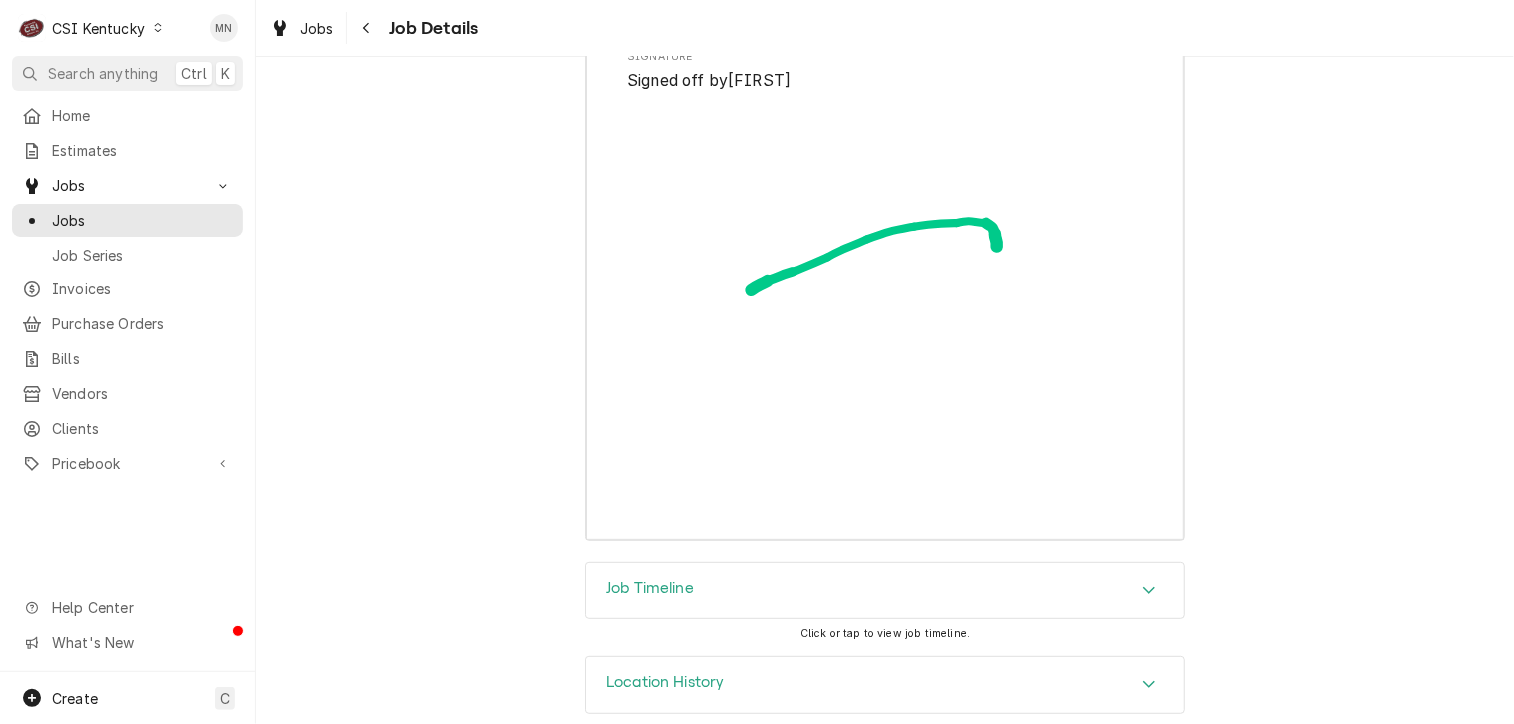 click on "Job Timeline" at bounding box center (885, 591) 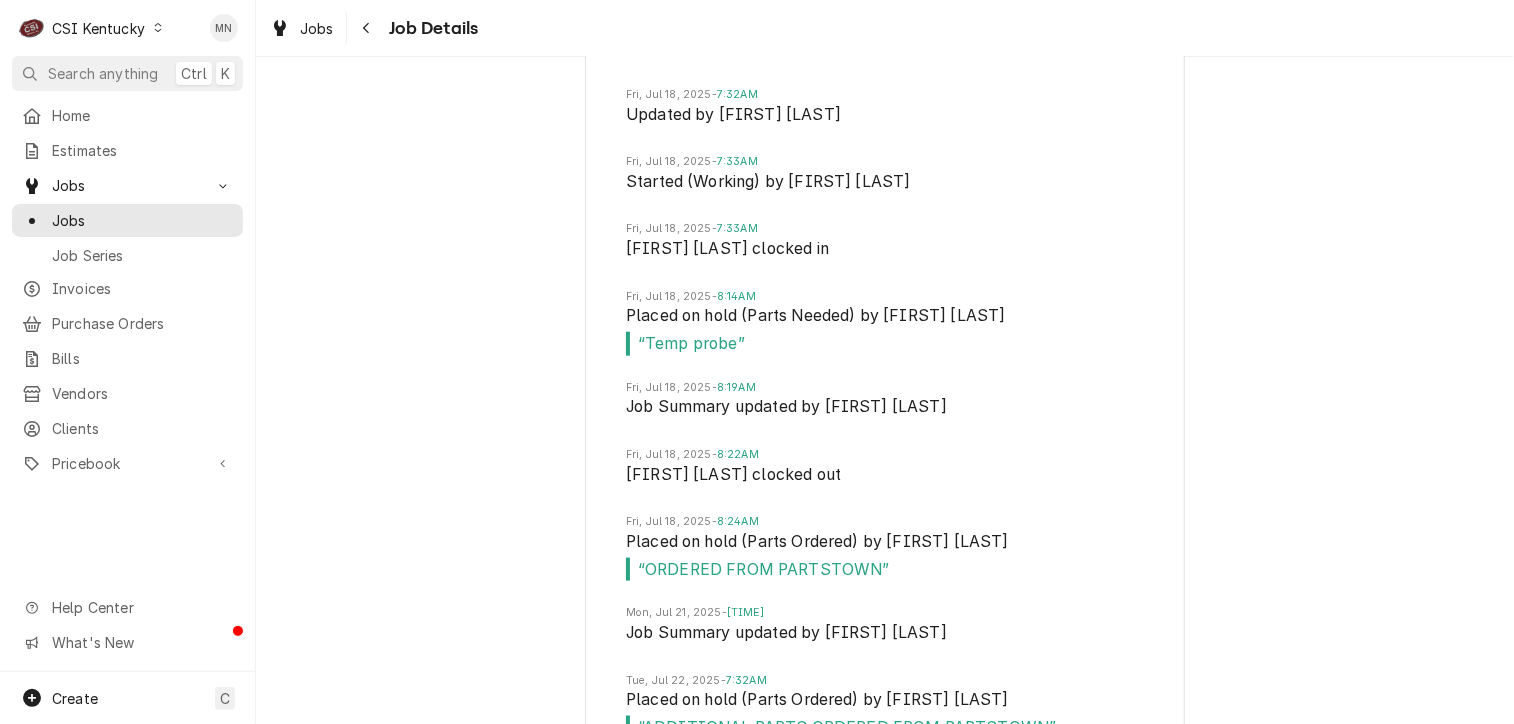 scroll, scrollTop: 8629, scrollLeft: 0, axis: vertical 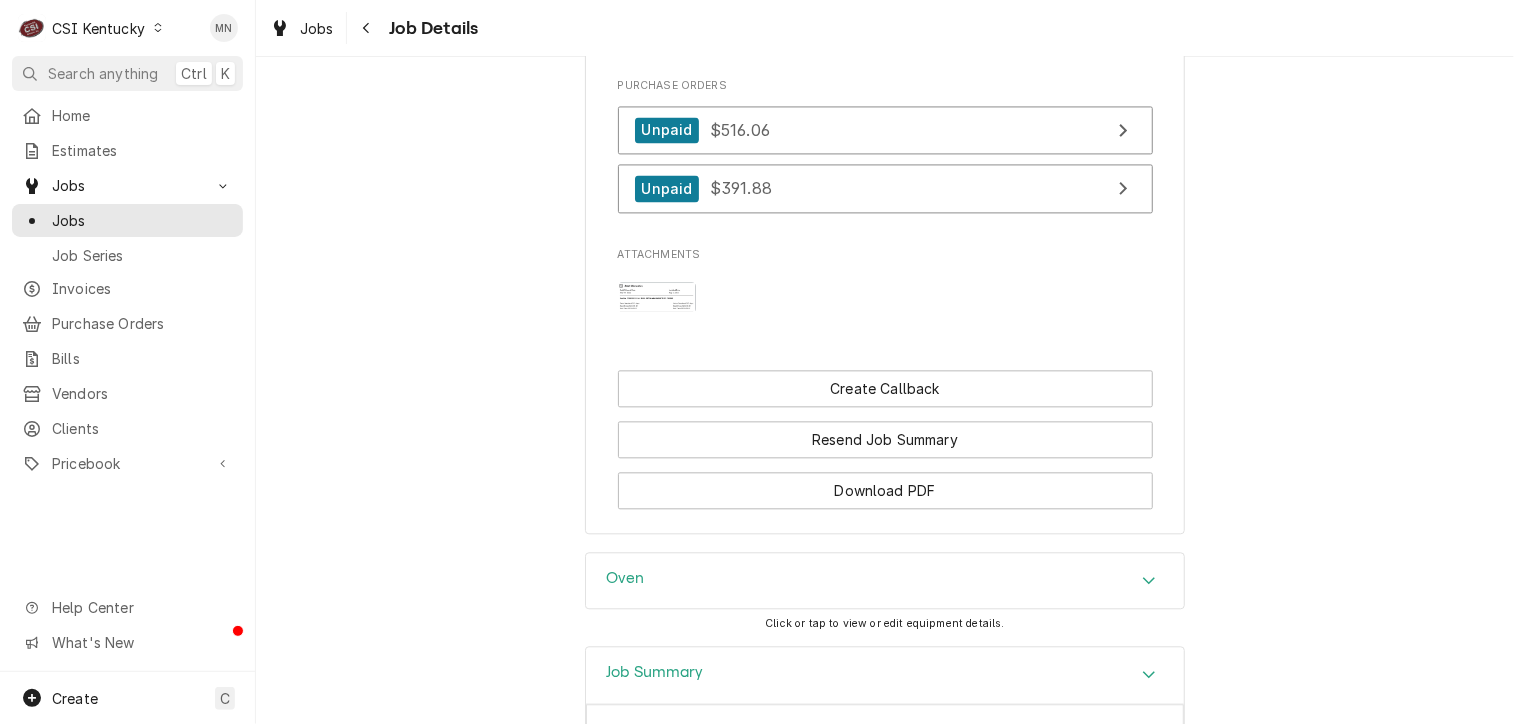 click at bounding box center (657, 297) 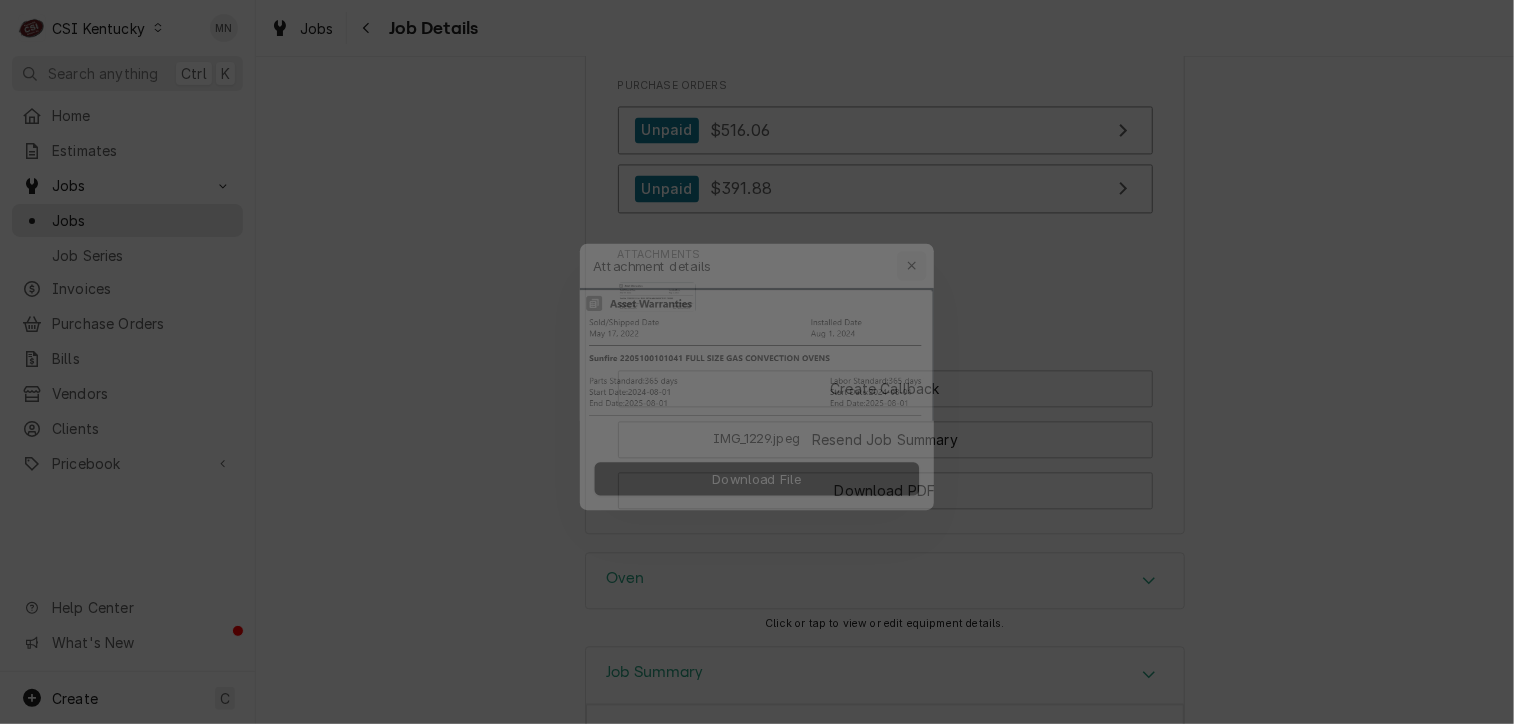 click 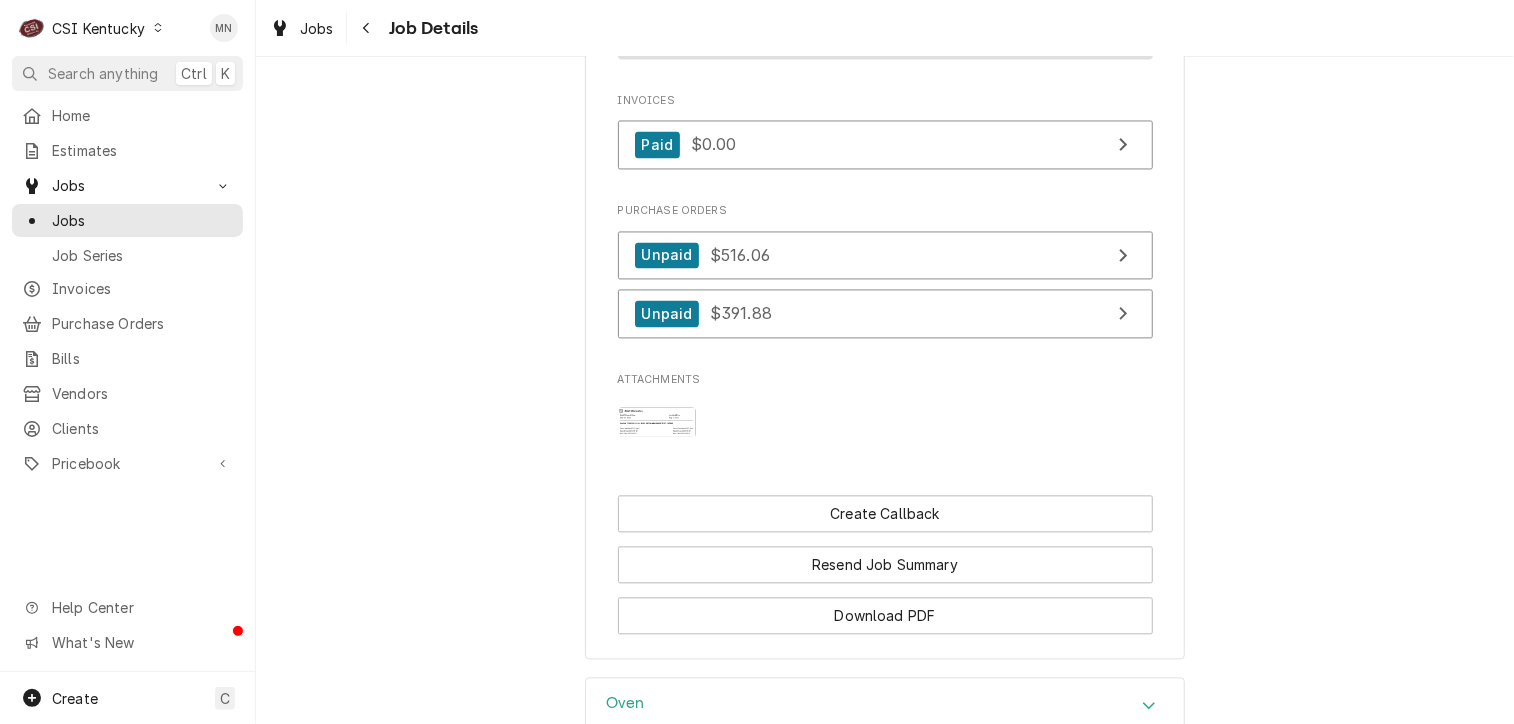 scroll, scrollTop: 2000, scrollLeft: 0, axis: vertical 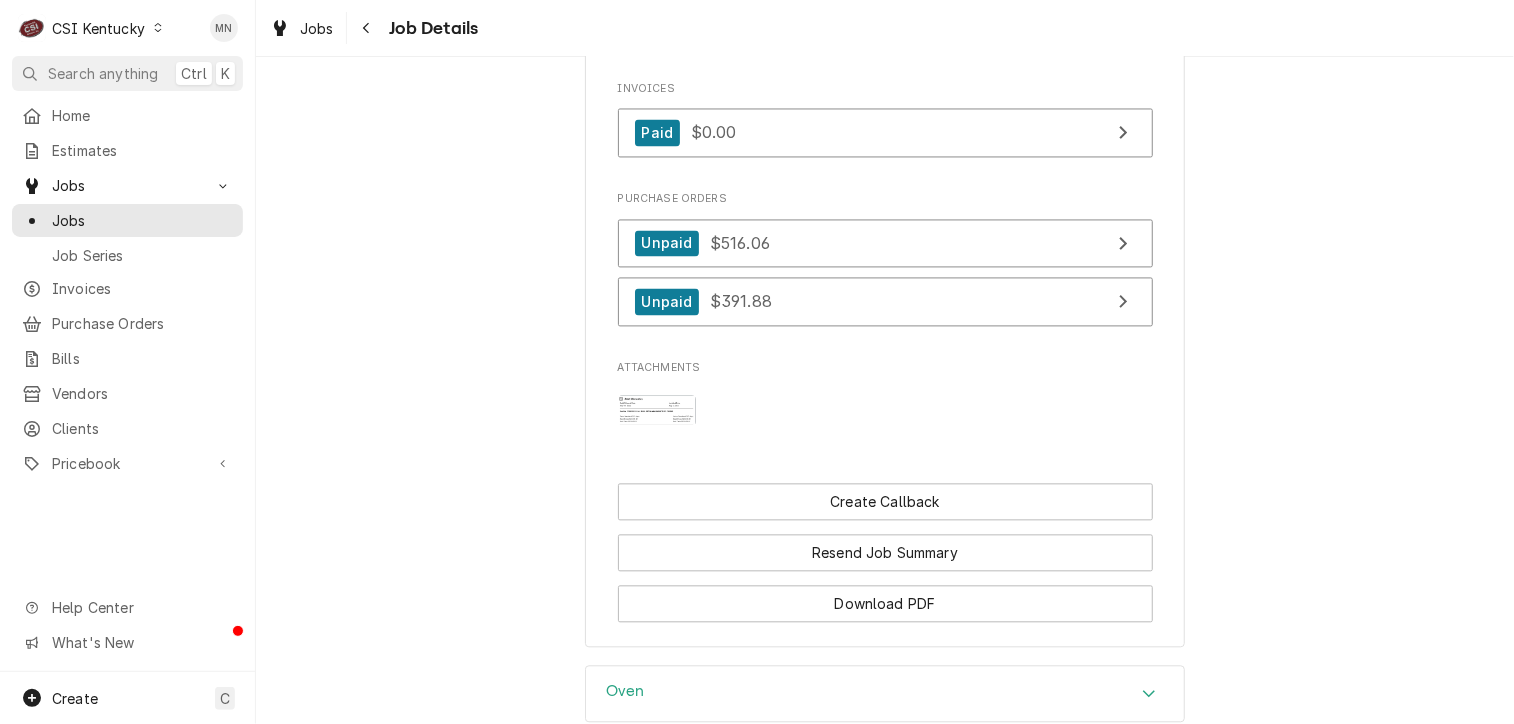 click at bounding box center (657, 410) 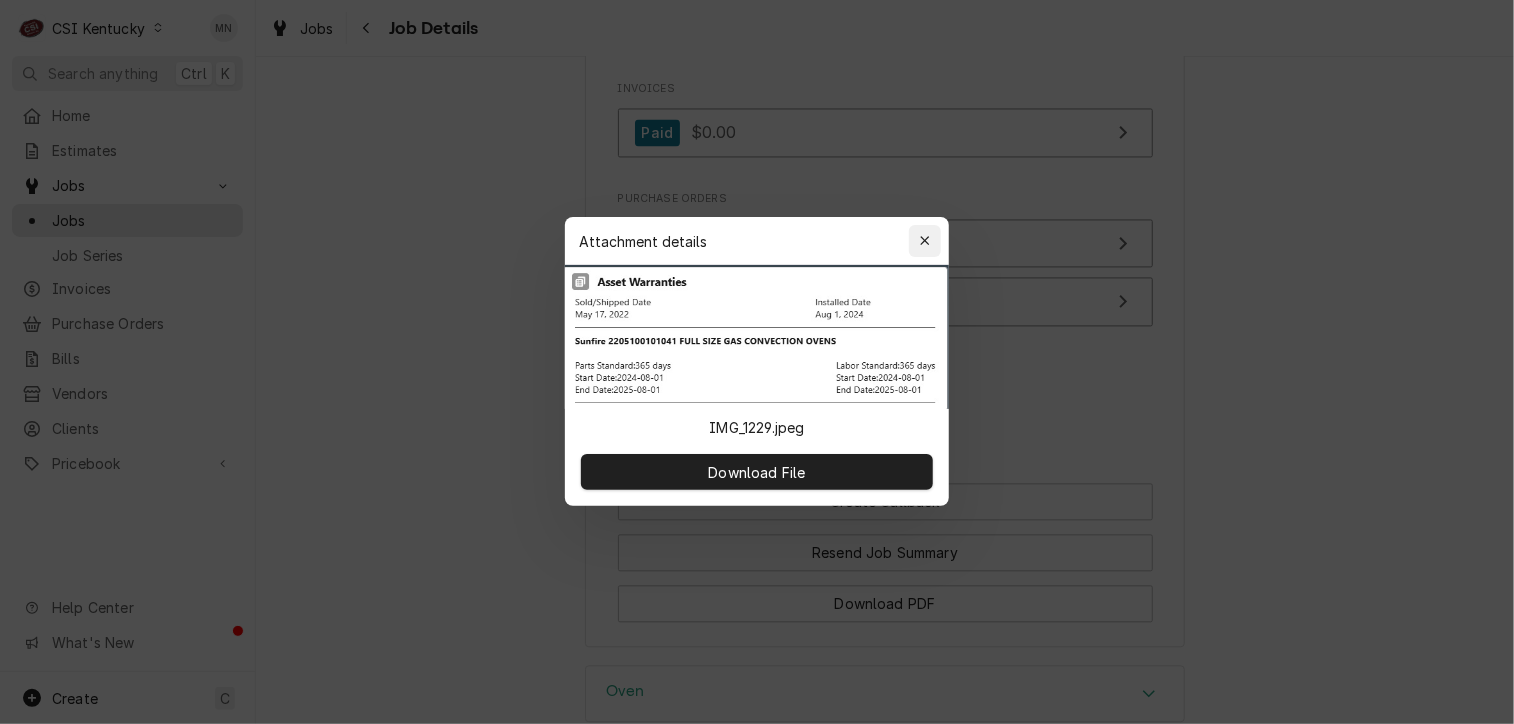 click 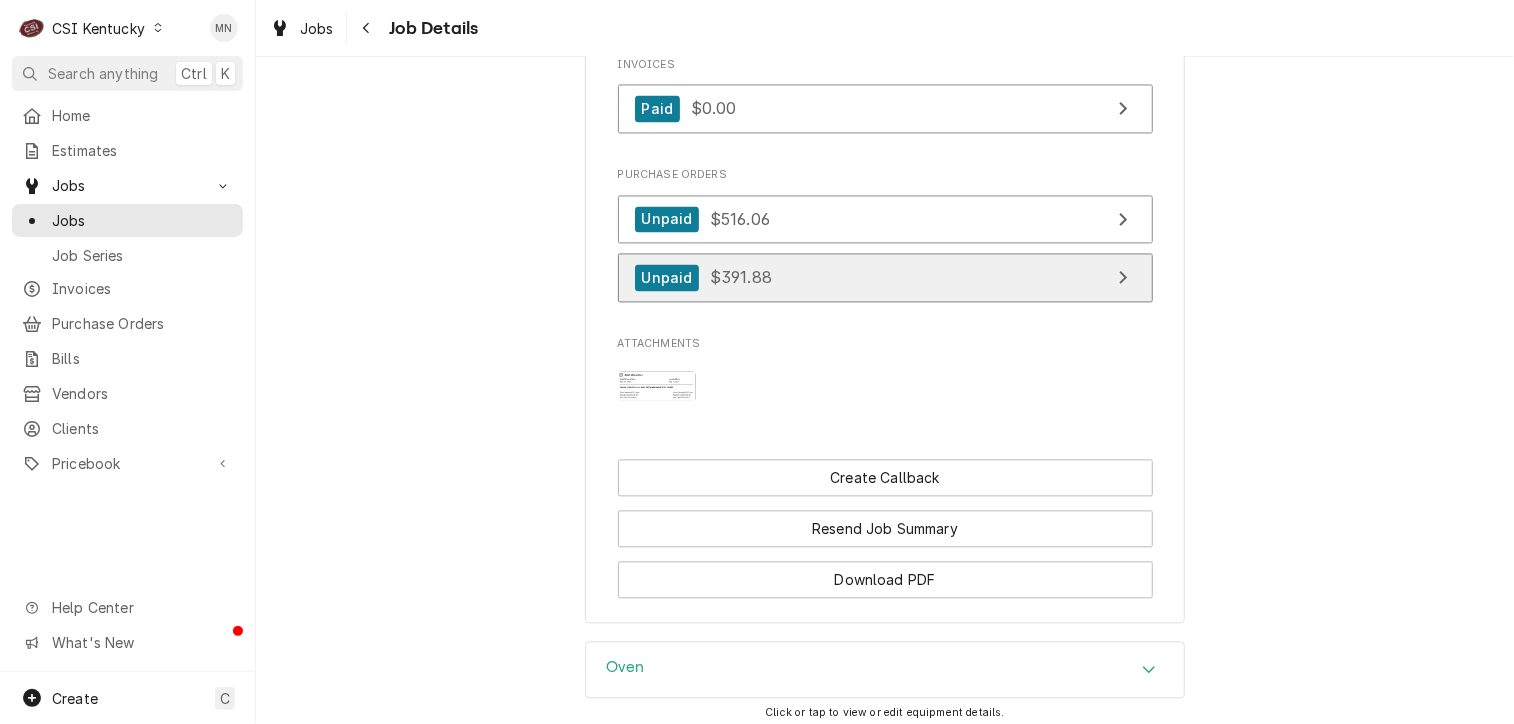 scroll, scrollTop: 2000, scrollLeft: 0, axis: vertical 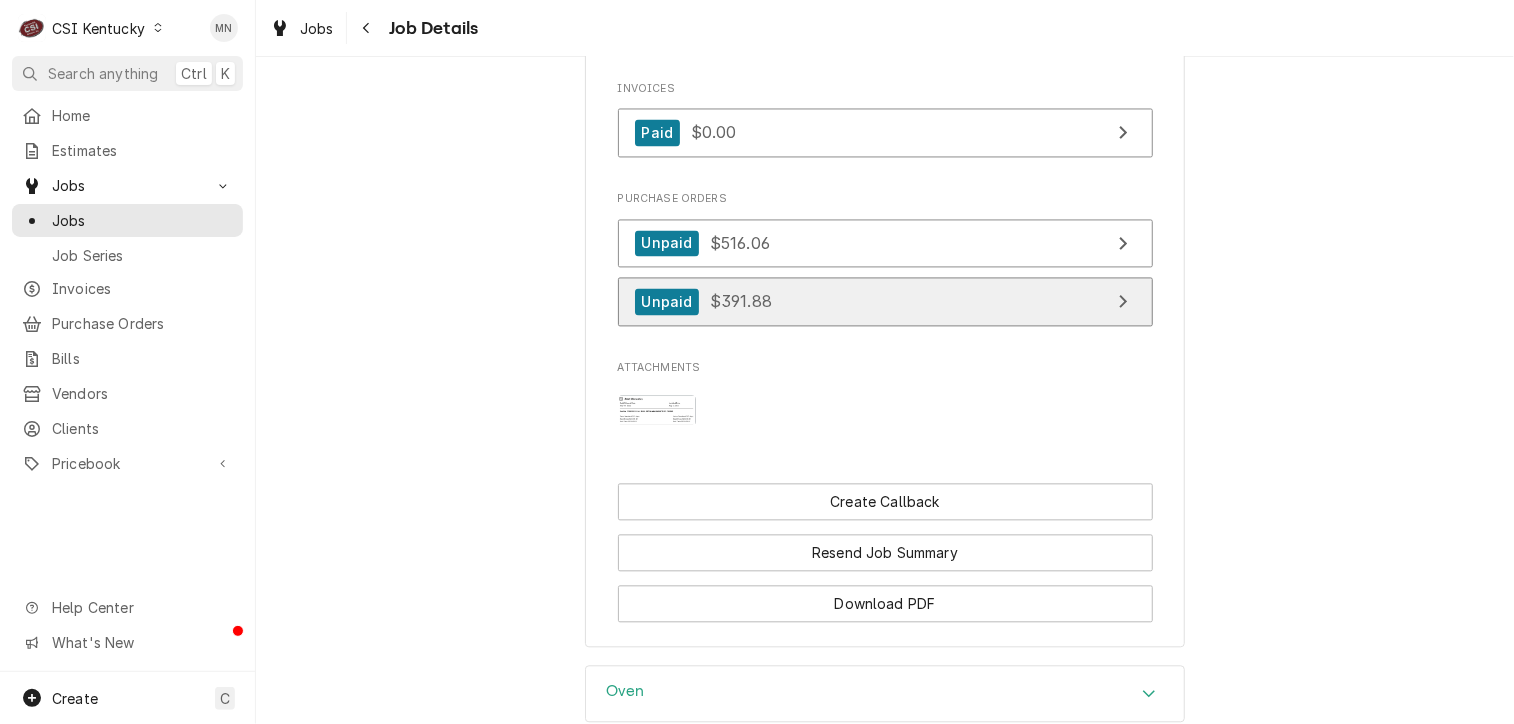 click on "Unpaid $391.88" at bounding box center [885, 301] 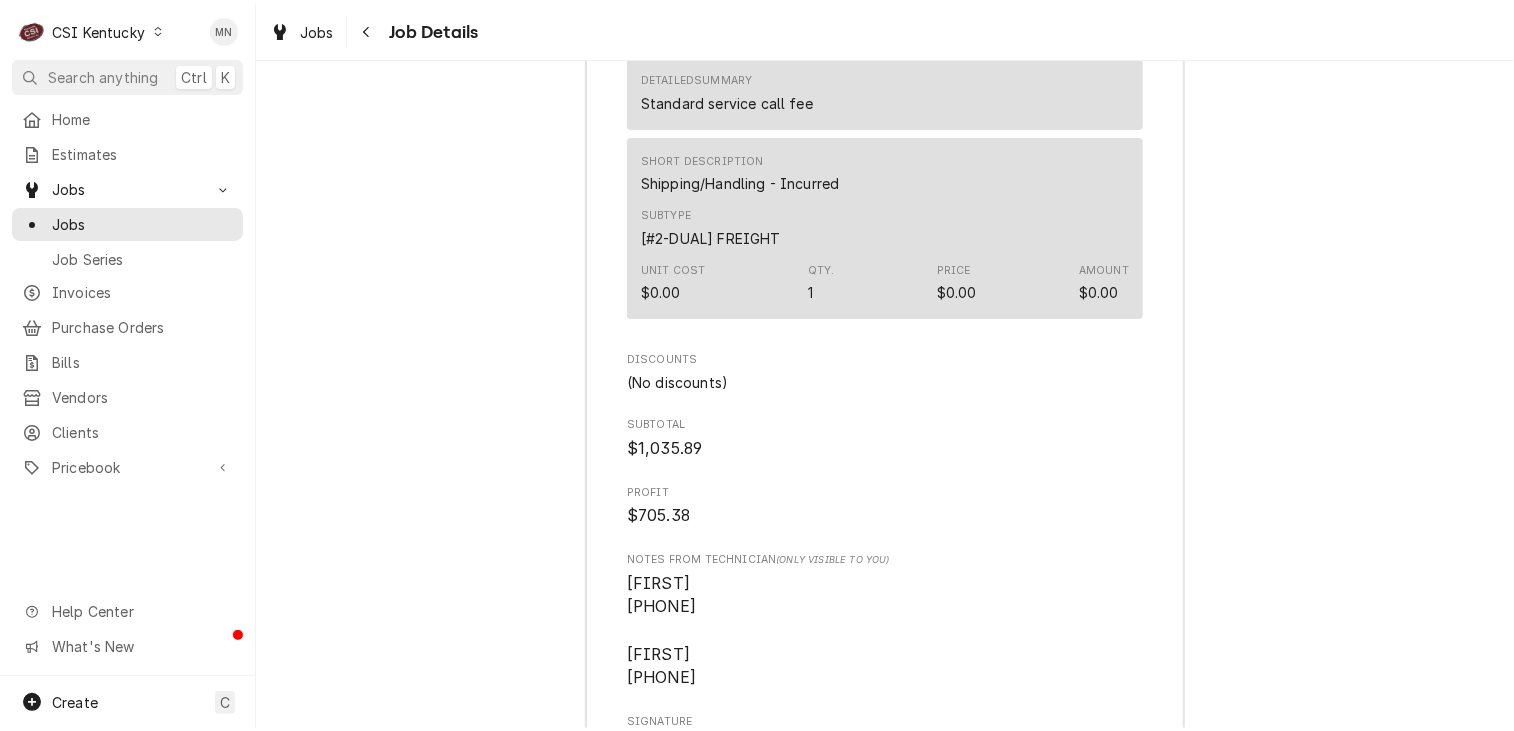 scroll, scrollTop: 6900, scrollLeft: 0, axis: vertical 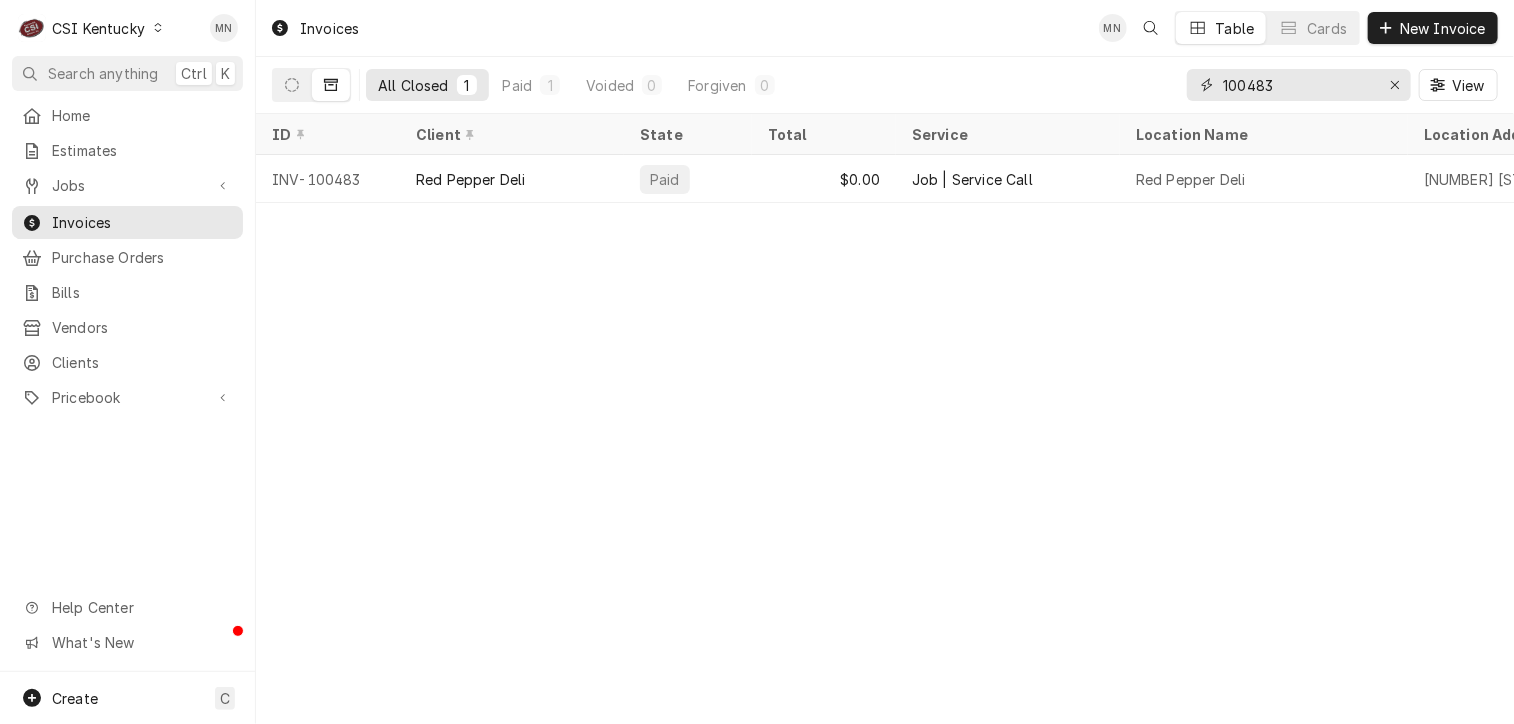 drag, startPoint x: 1324, startPoint y: 87, endPoint x: 1100, endPoint y: 75, distance: 224.3212 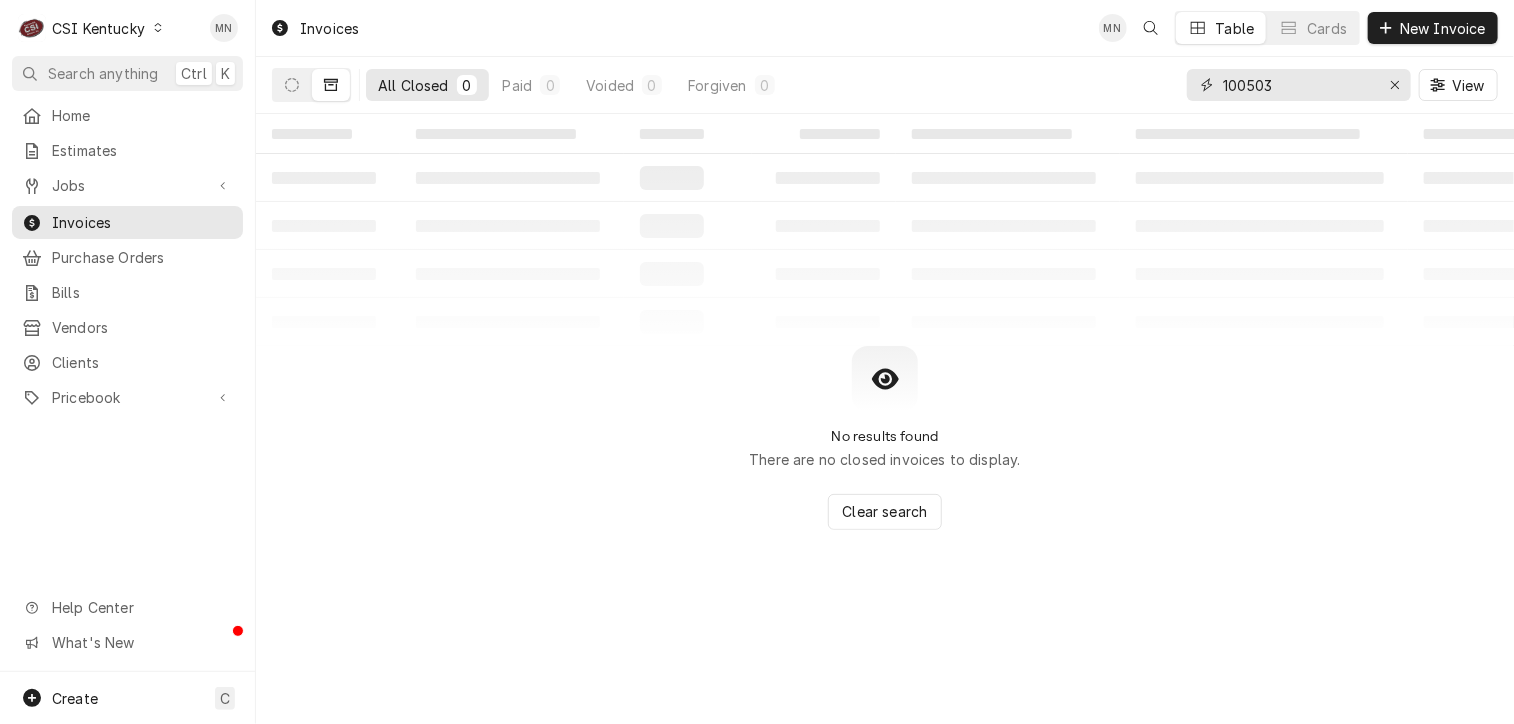 type on "100503" 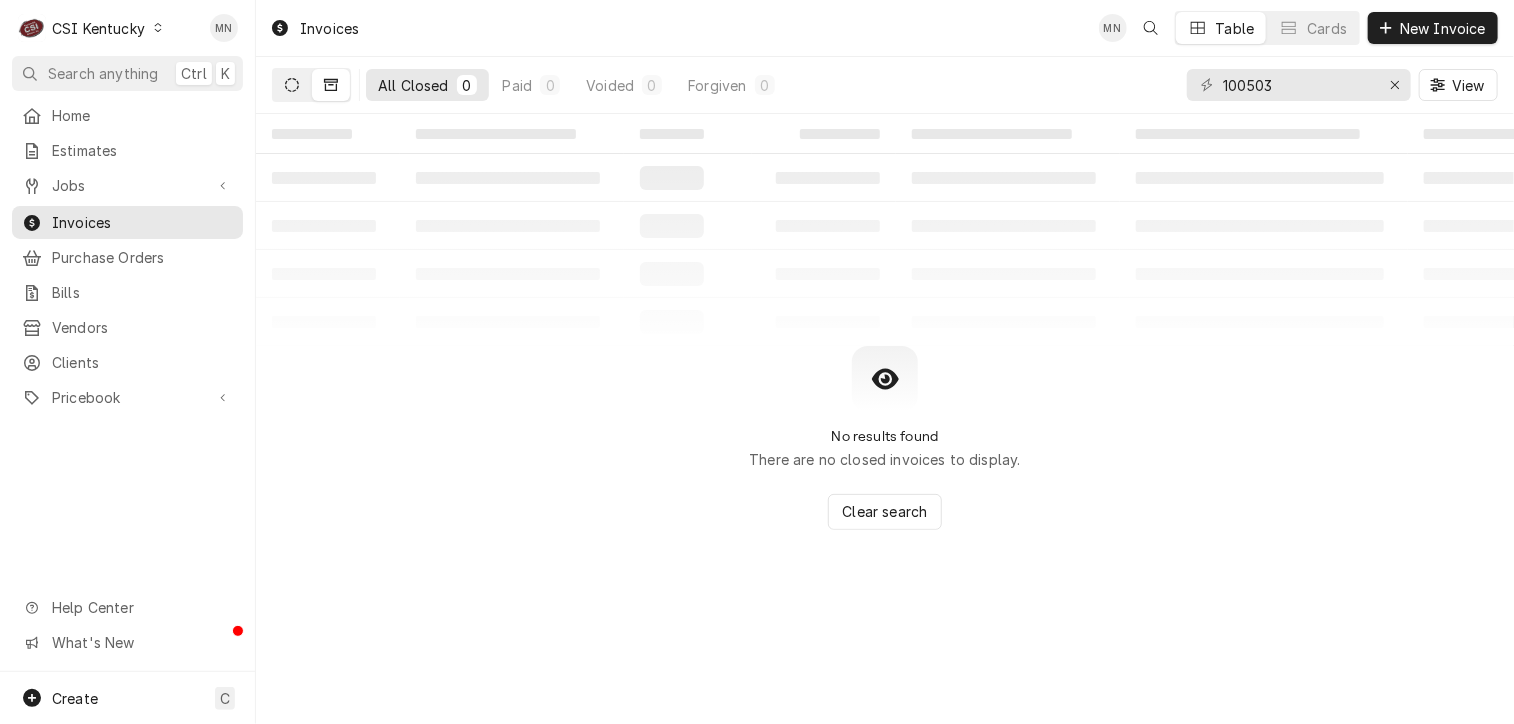 click 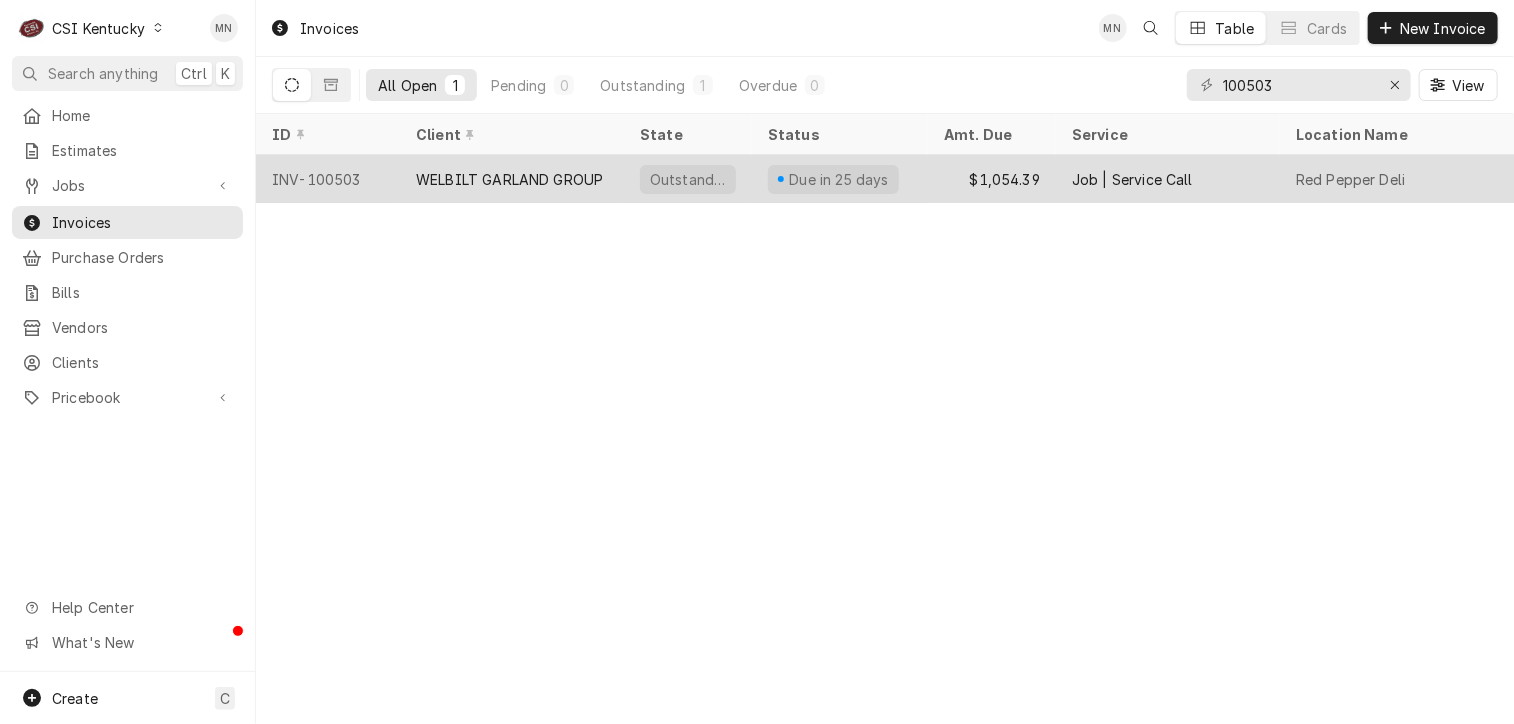 click on "WELBILT GARLAND GROUP" at bounding box center [509, 179] 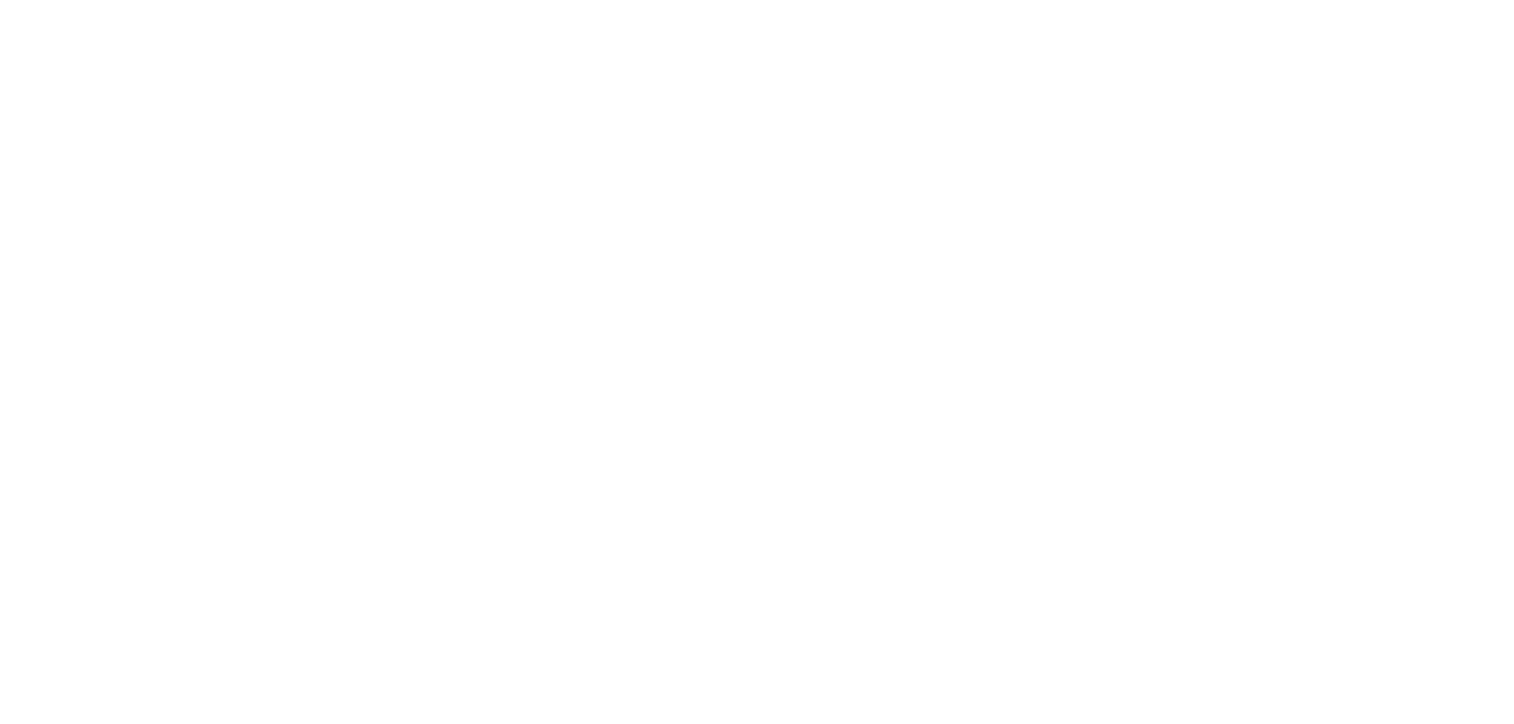 scroll, scrollTop: 0, scrollLeft: 0, axis: both 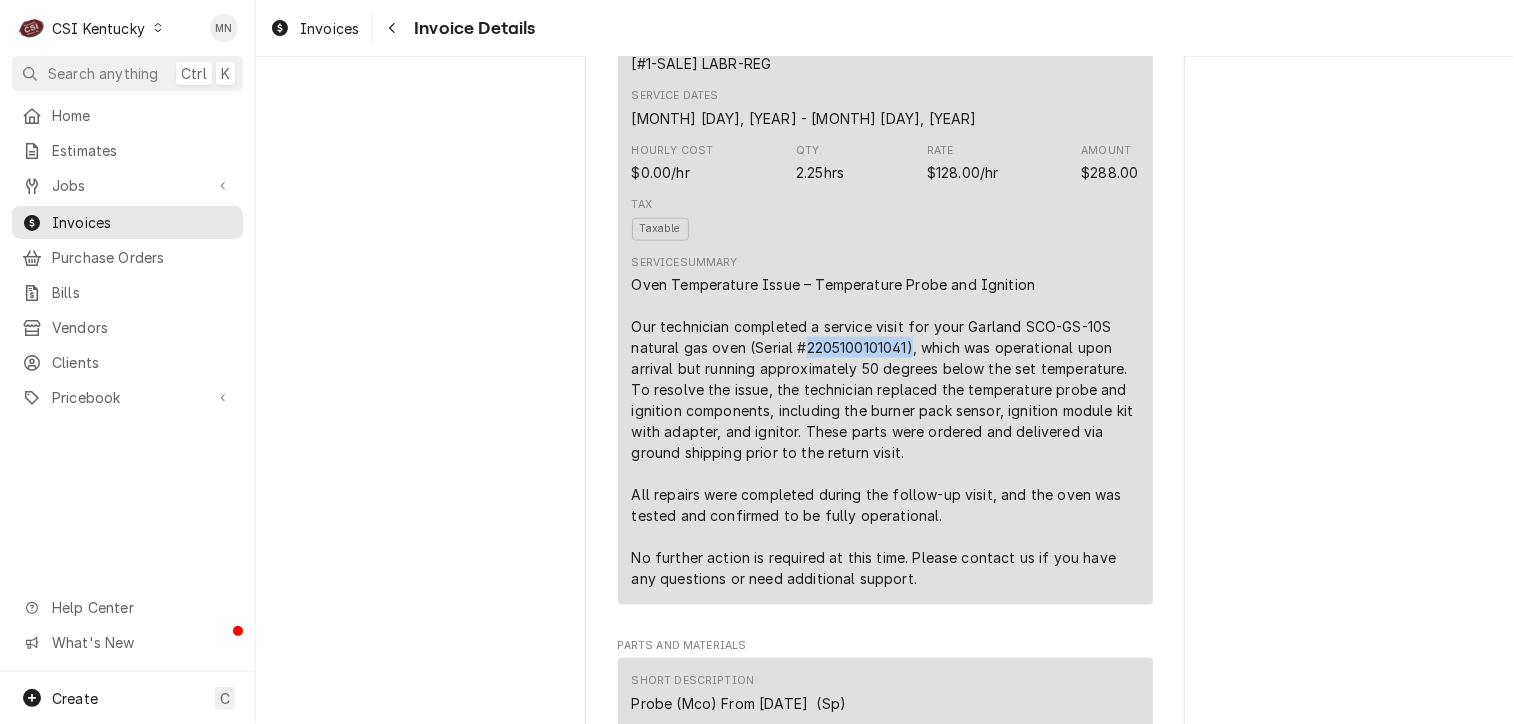 drag, startPoint x: 904, startPoint y: 346, endPoint x: 800, endPoint y: 338, distance: 104.307236 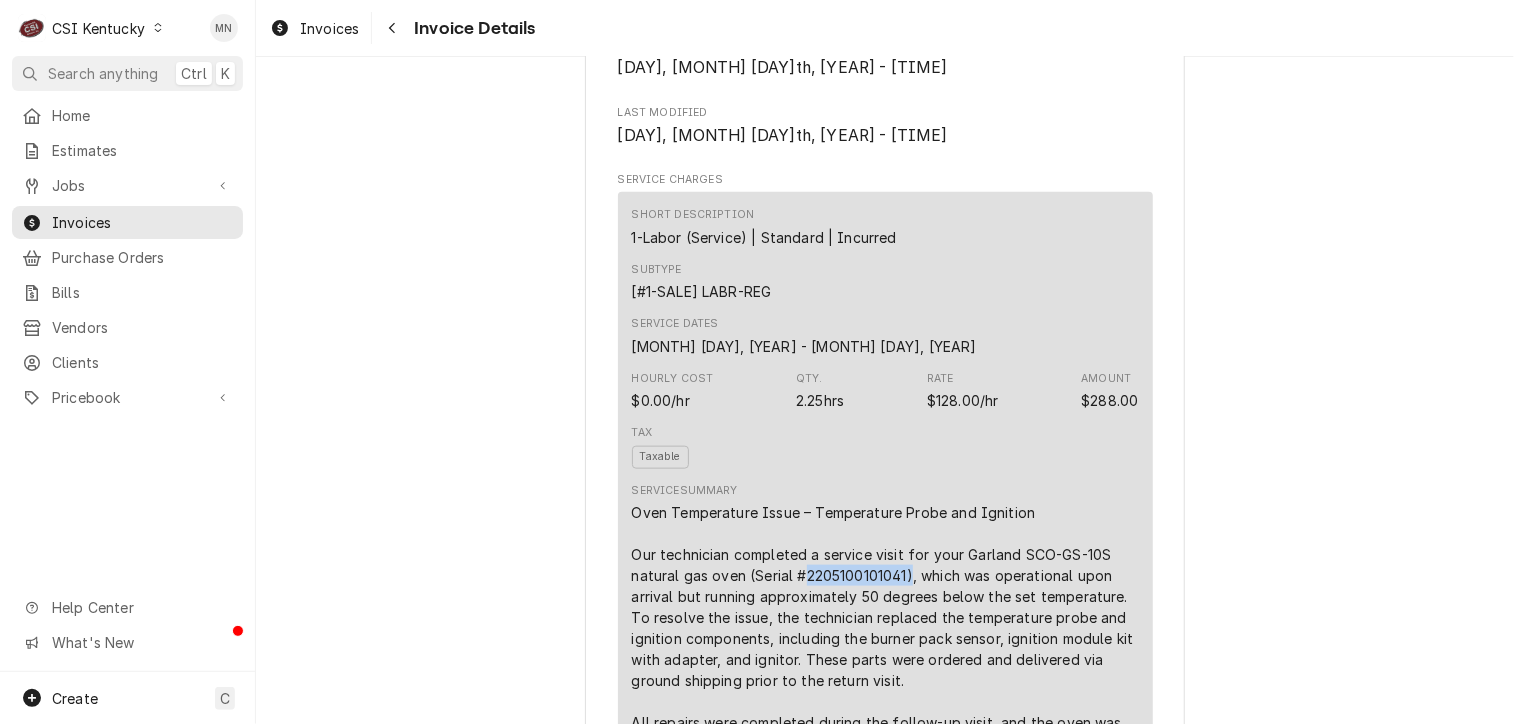 scroll, scrollTop: 1200, scrollLeft: 0, axis: vertical 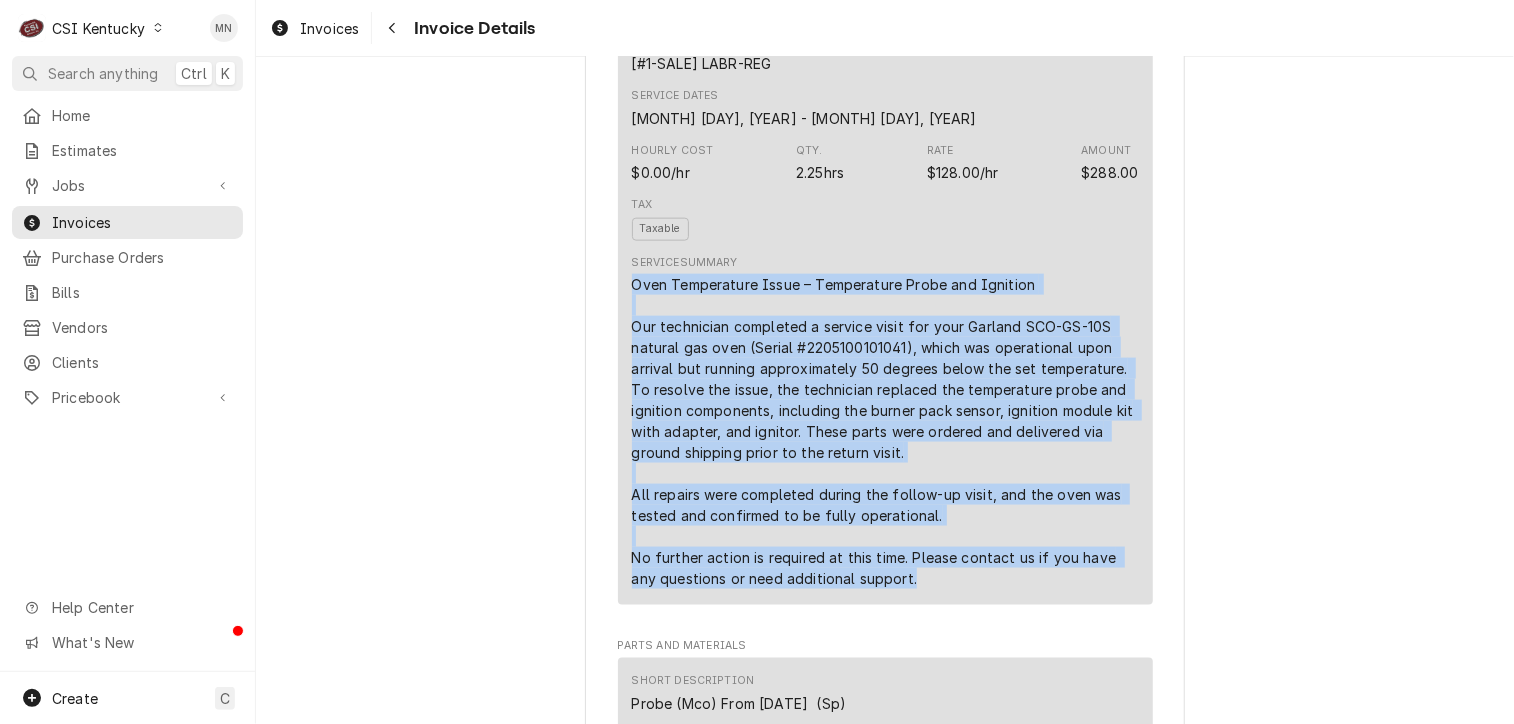 drag, startPoint x: 624, startPoint y: 279, endPoint x: 1024, endPoint y: 583, distance: 502.4102 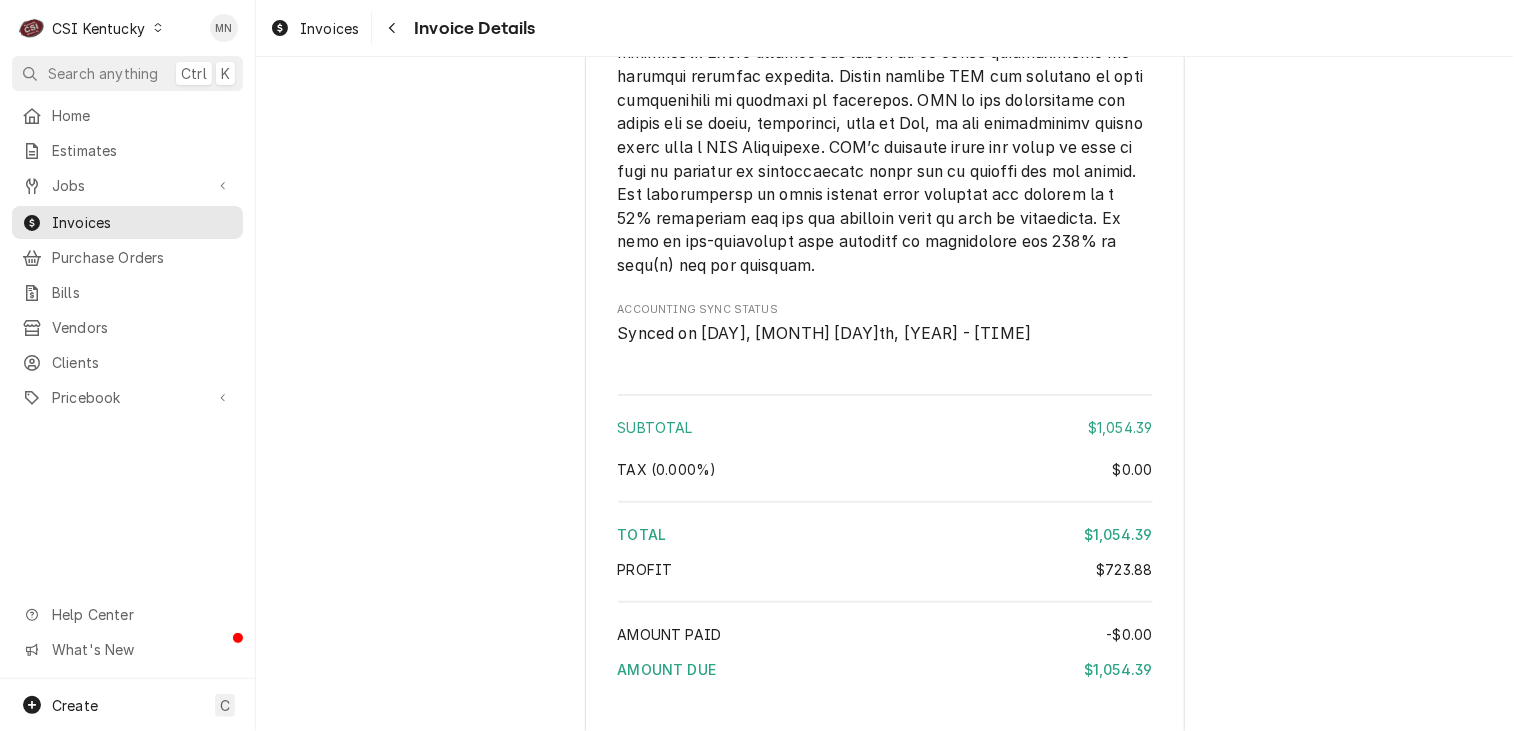 scroll, scrollTop: 5646, scrollLeft: 0, axis: vertical 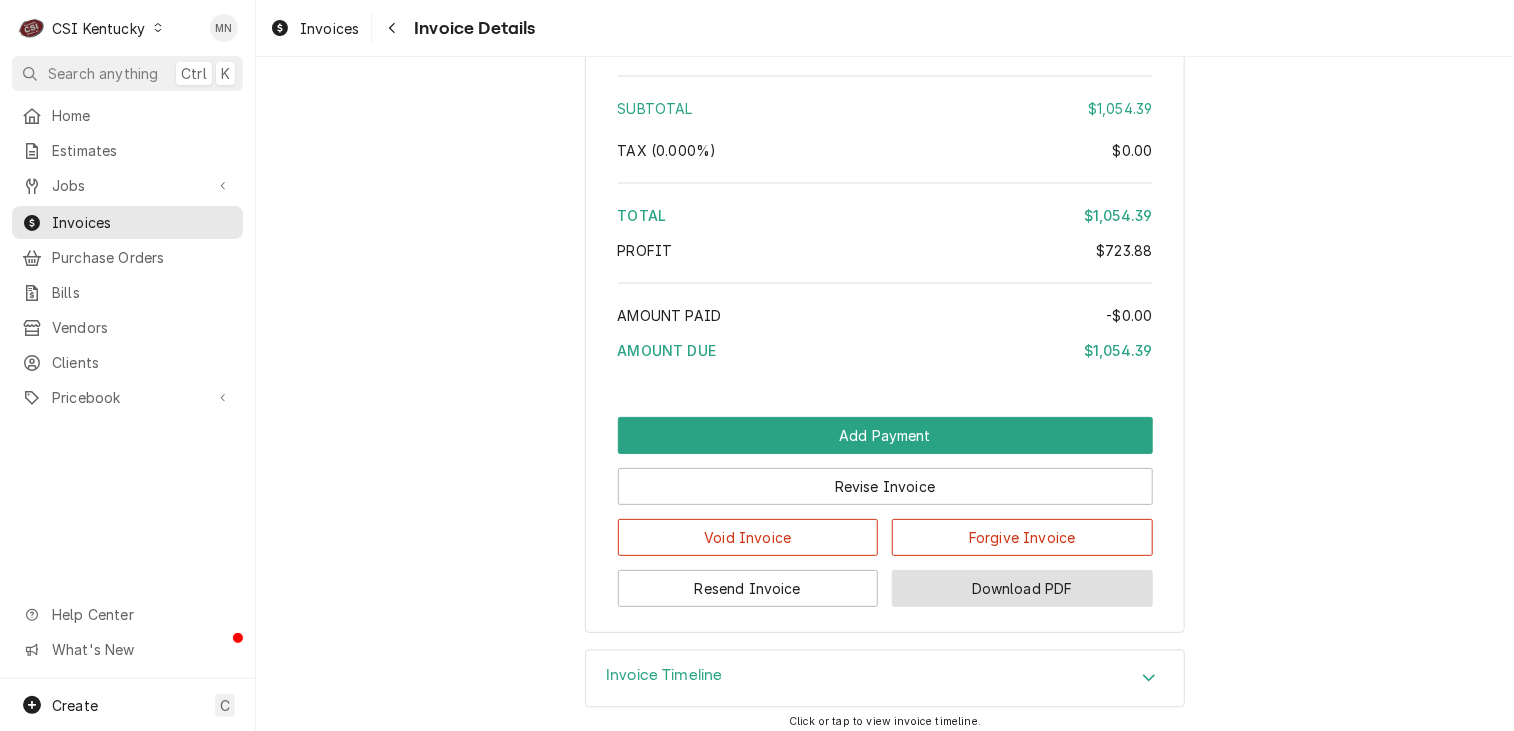 click on "Download PDF" at bounding box center [1022, 588] 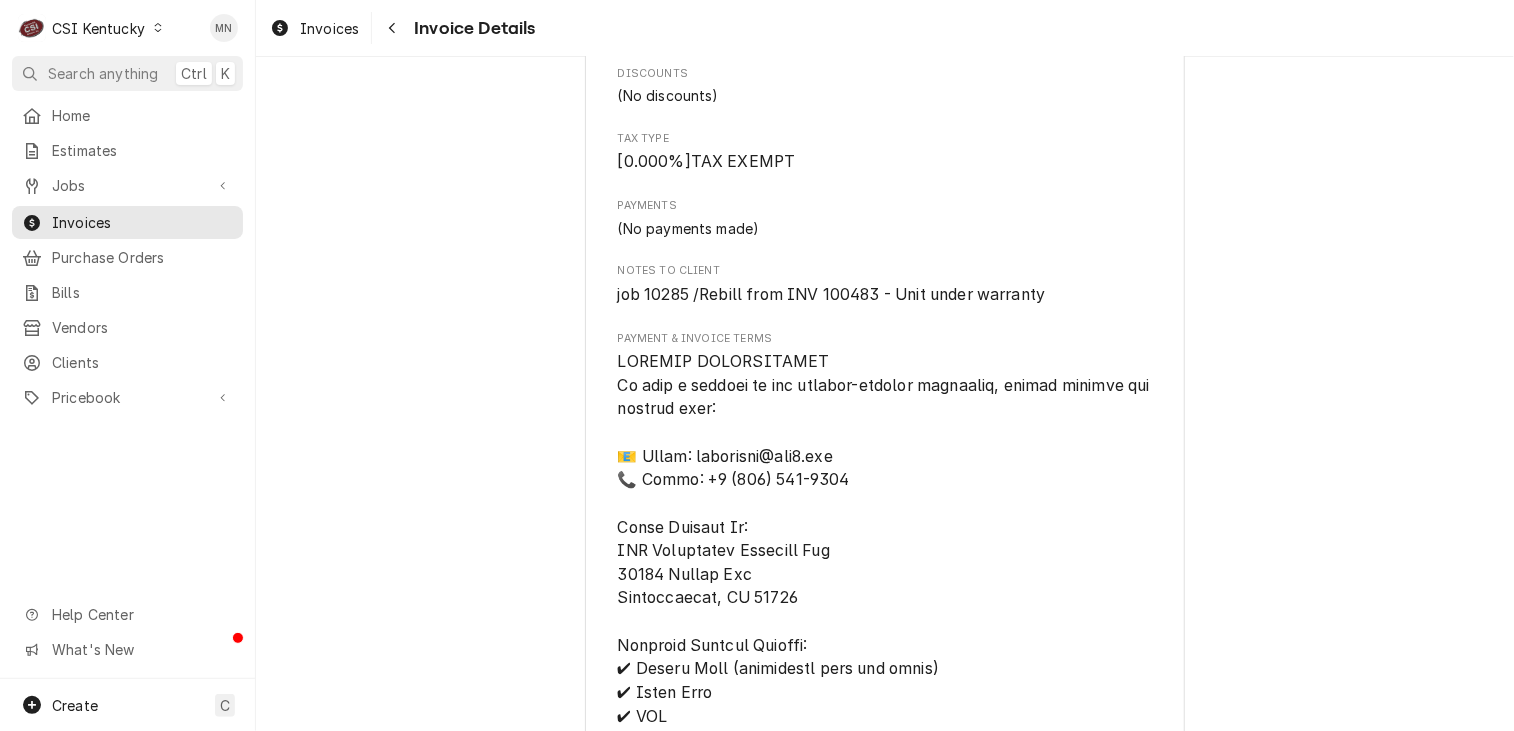 scroll, scrollTop: 4146, scrollLeft: 0, axis: vertical 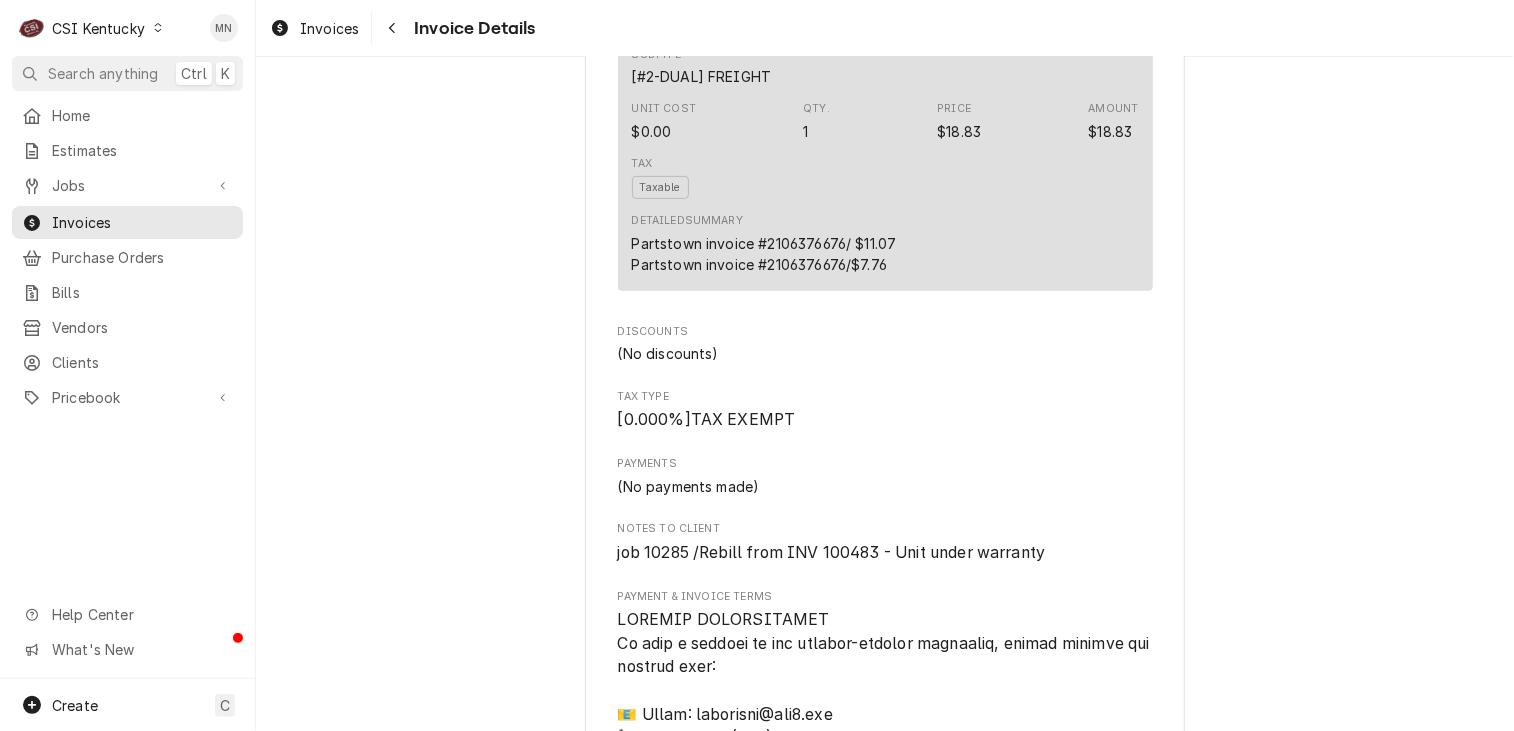 click on "CSI Kentucky" at bounding box center [98, 28] 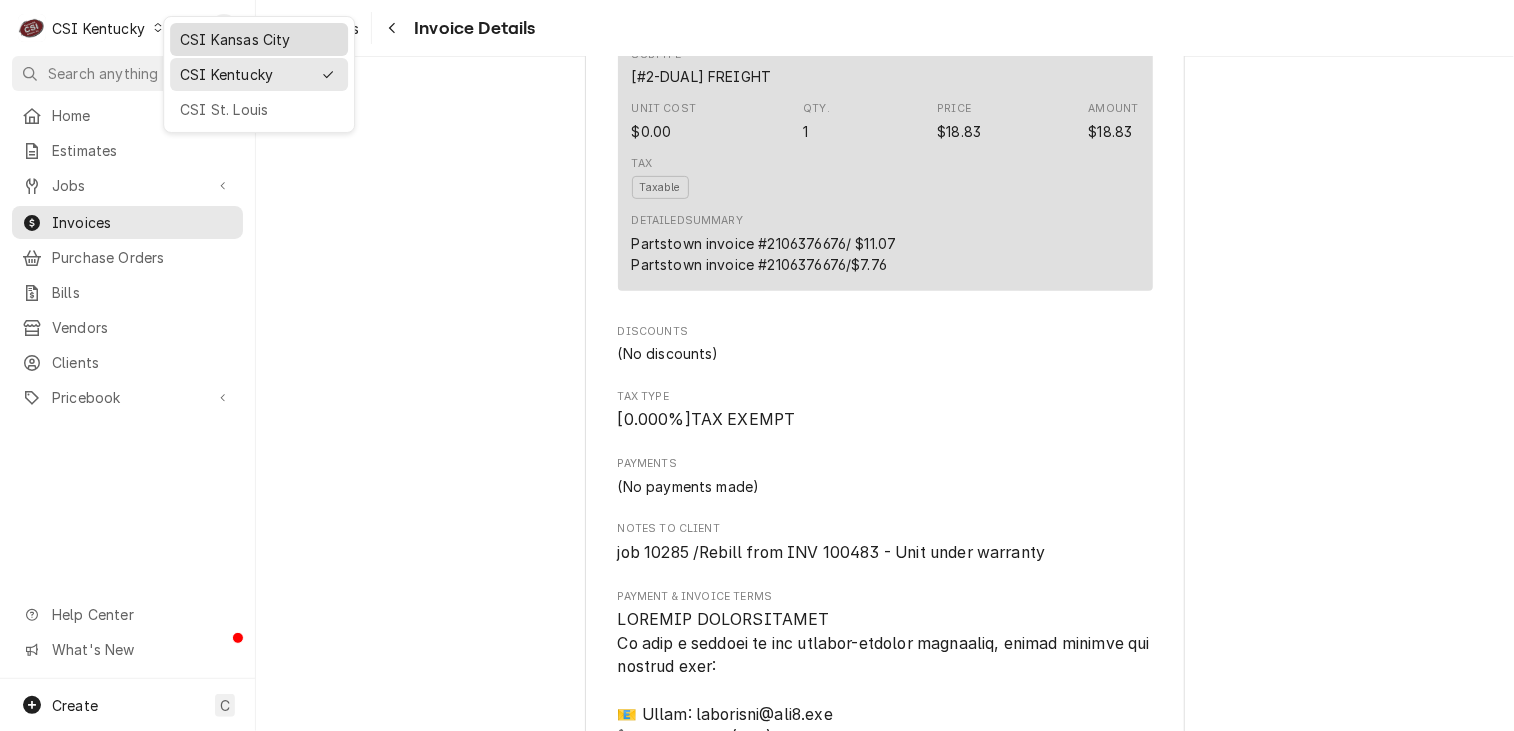 click on "CSI Kansas City" at bounding box center (259, 39) 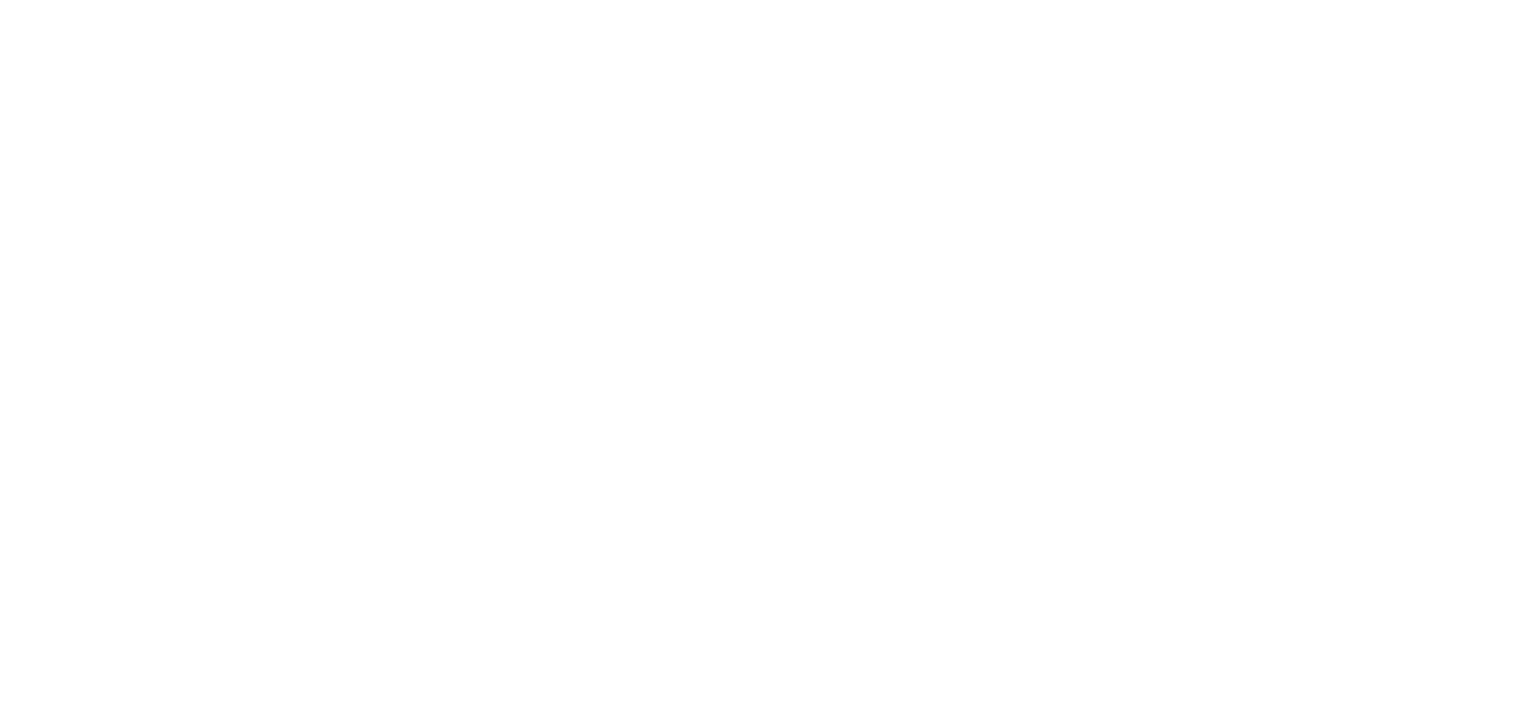 scroll, scrollTop: 0, scrollLeft: 0, axis: both 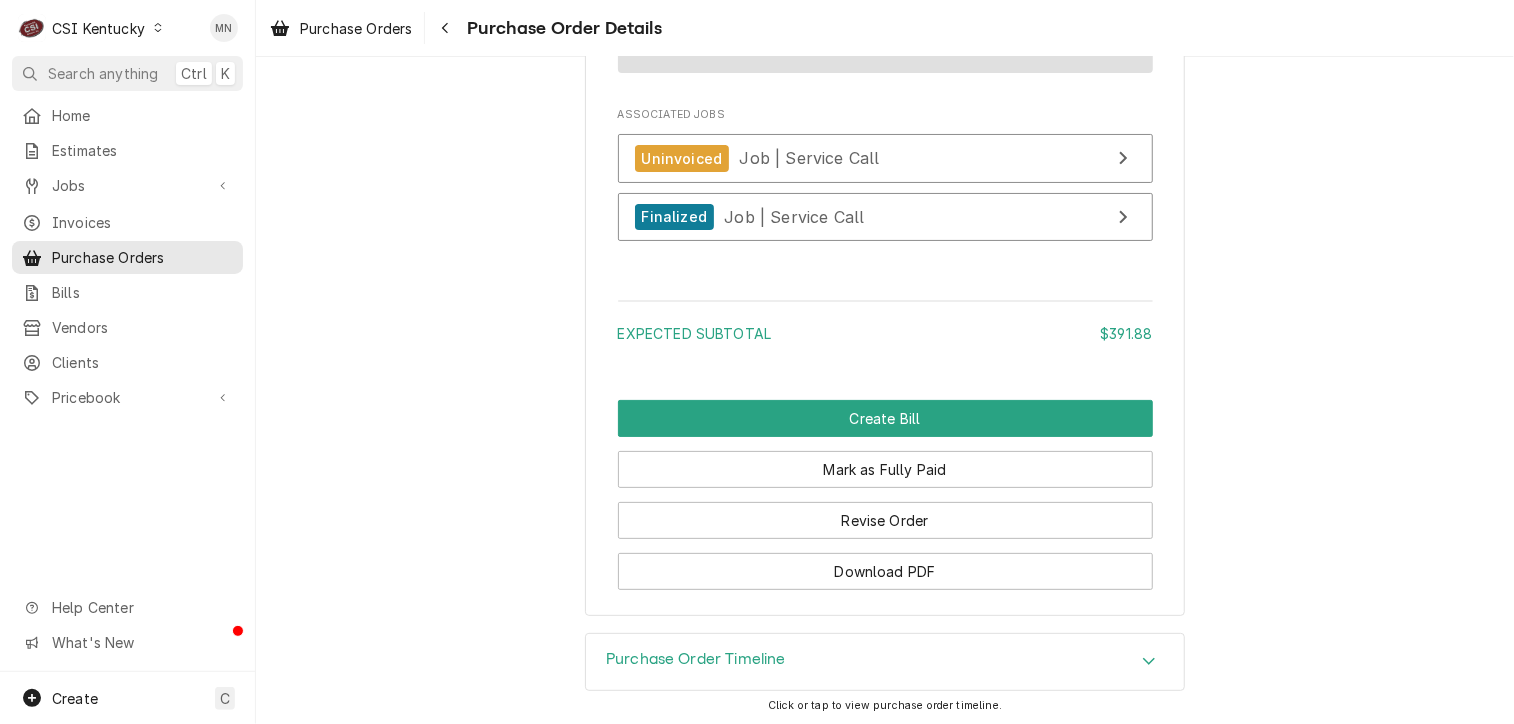 click on "Purchase Order Timeline" at bounding box center (885, 662) 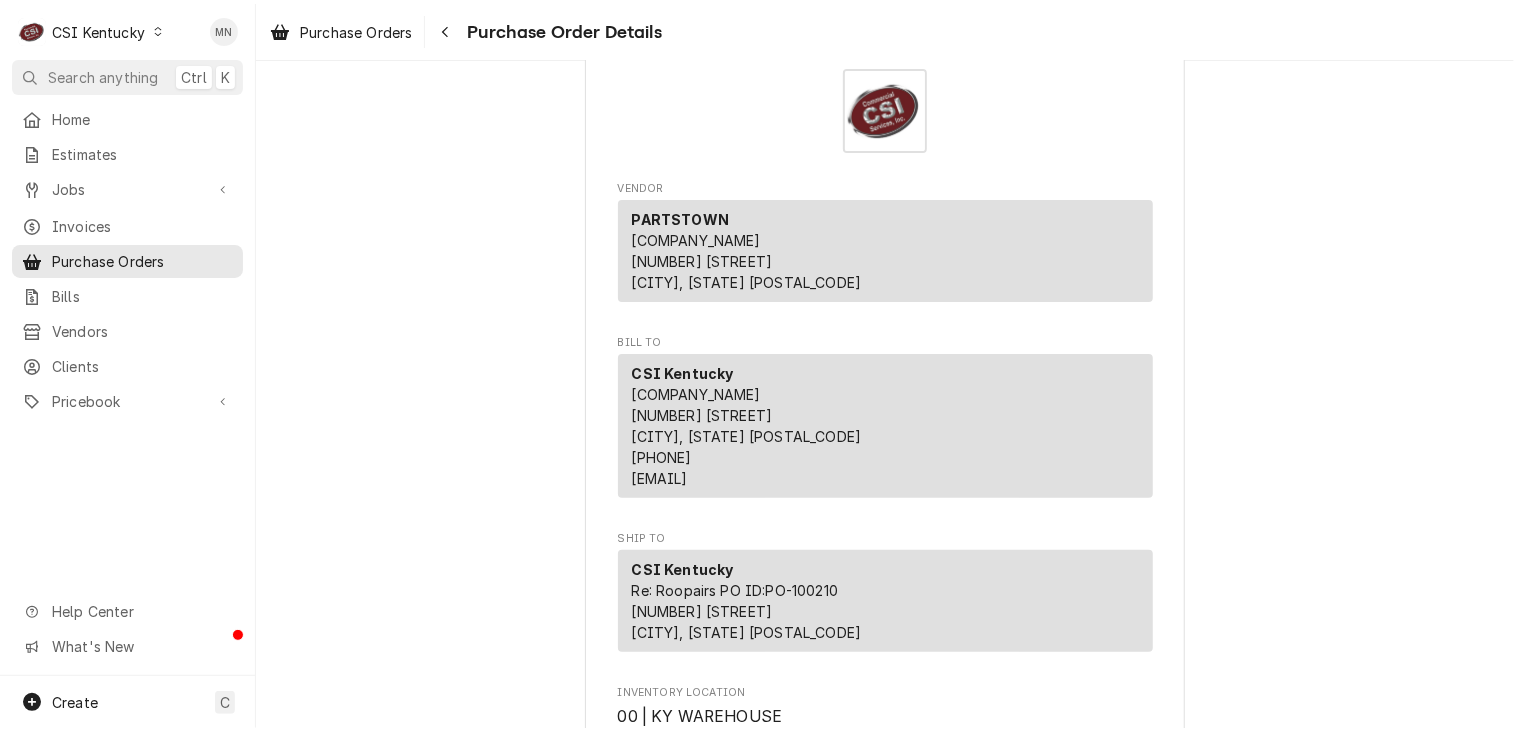 scroll, scrollTop: 0, scrollLeft: 0, axis: both 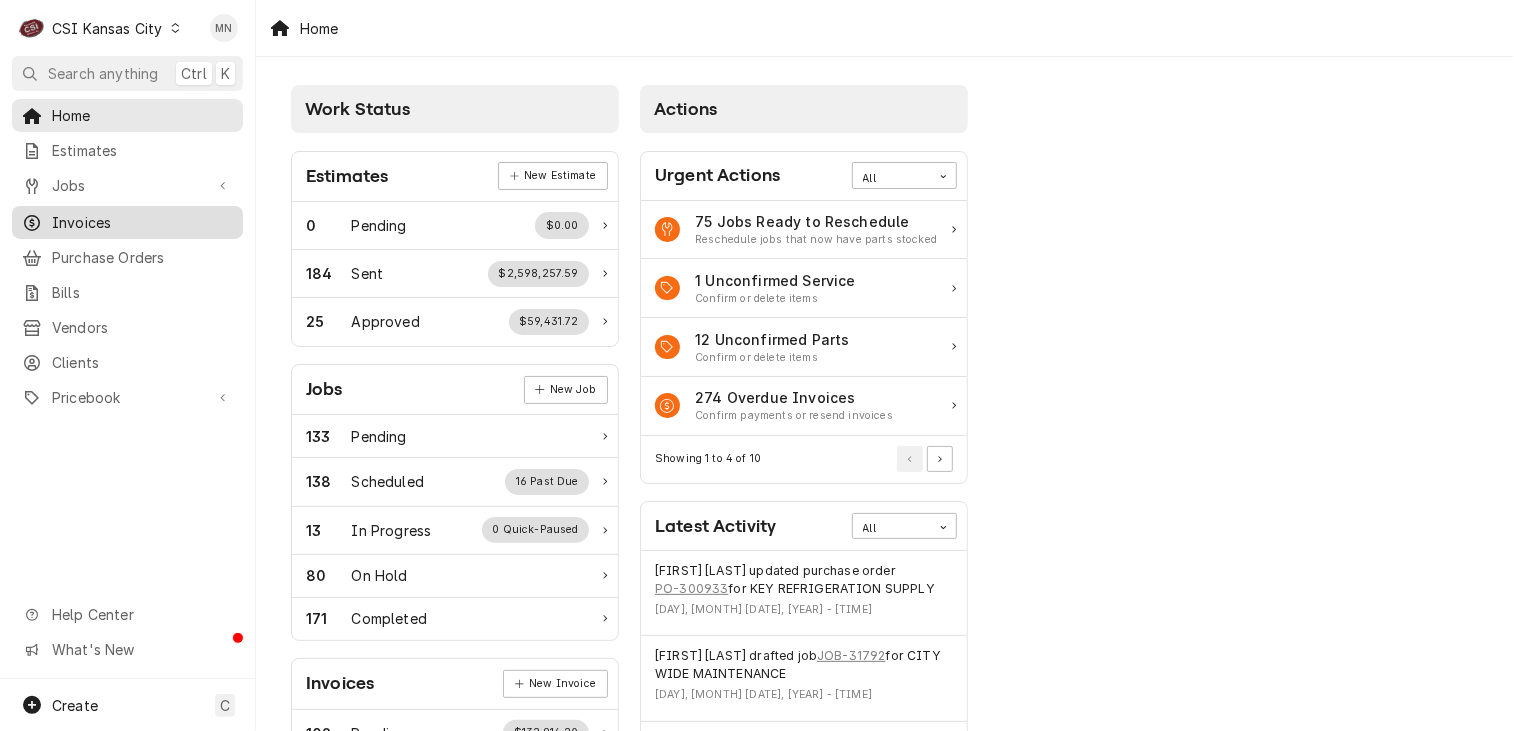 click on "Invoices" at bounding box center [142, 222] 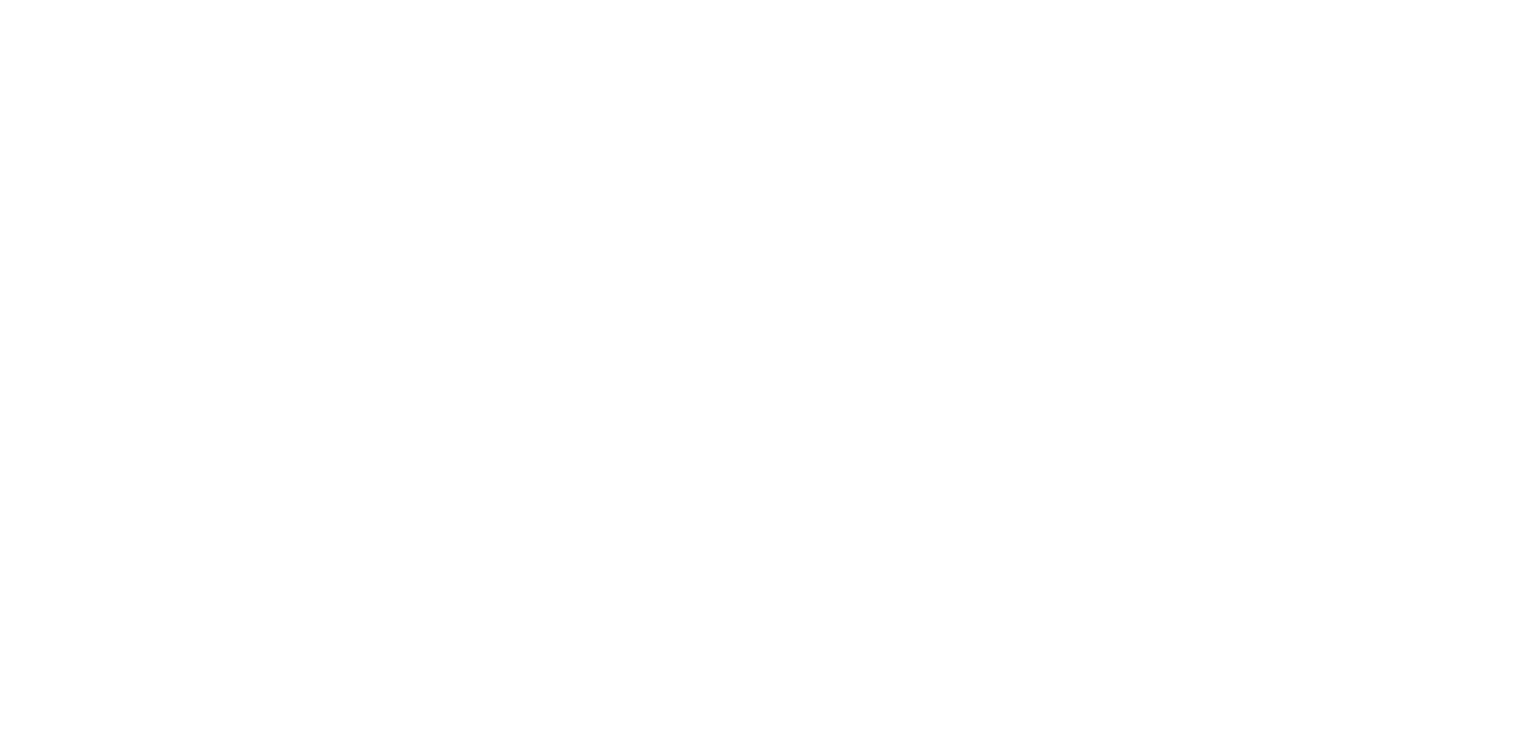 scroll, scrollTop: 0, scrollLeft: 0, axis: both 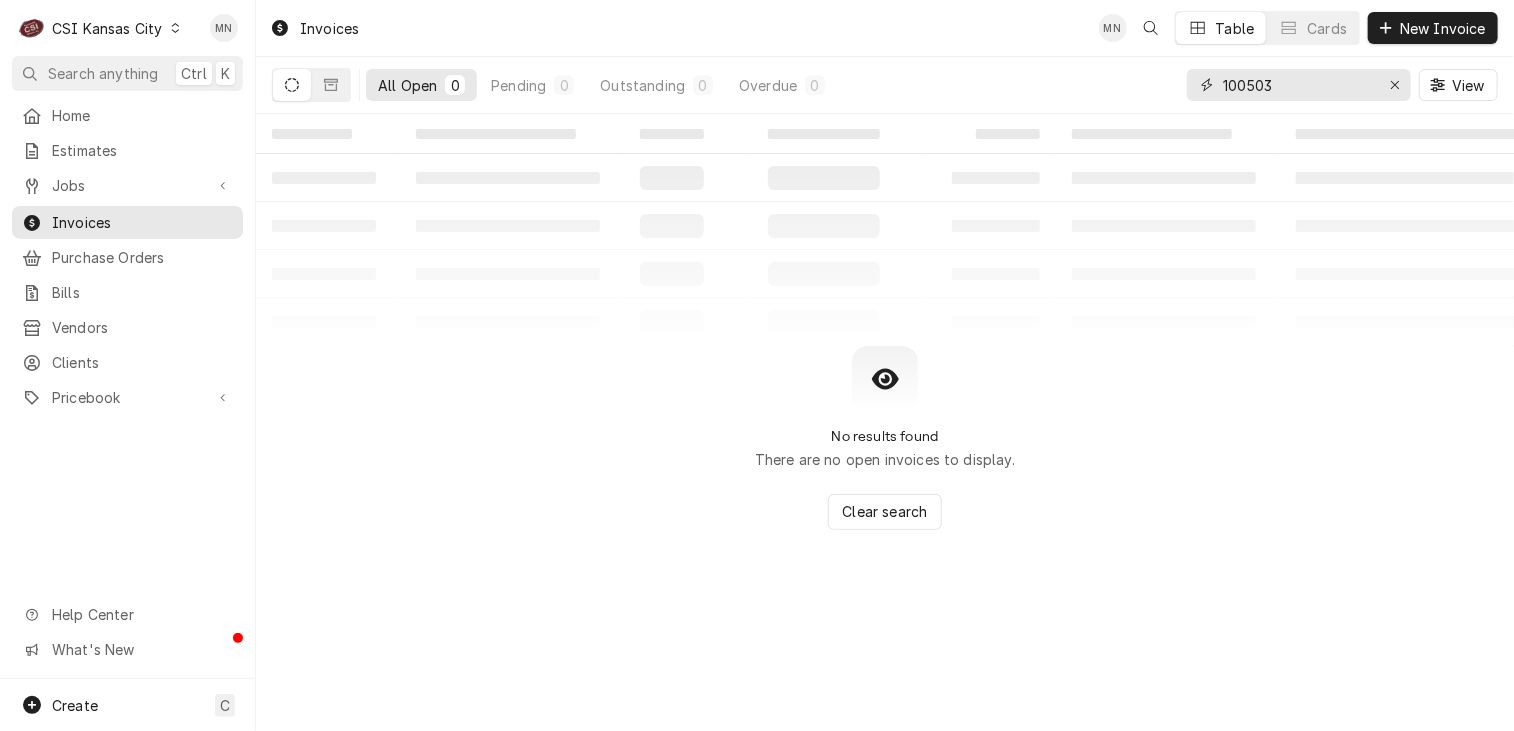 drag, startPoint x: 1292, startPoint y: 87, endPoint x: 1087, endPoint y: 75, distance: 205.35092 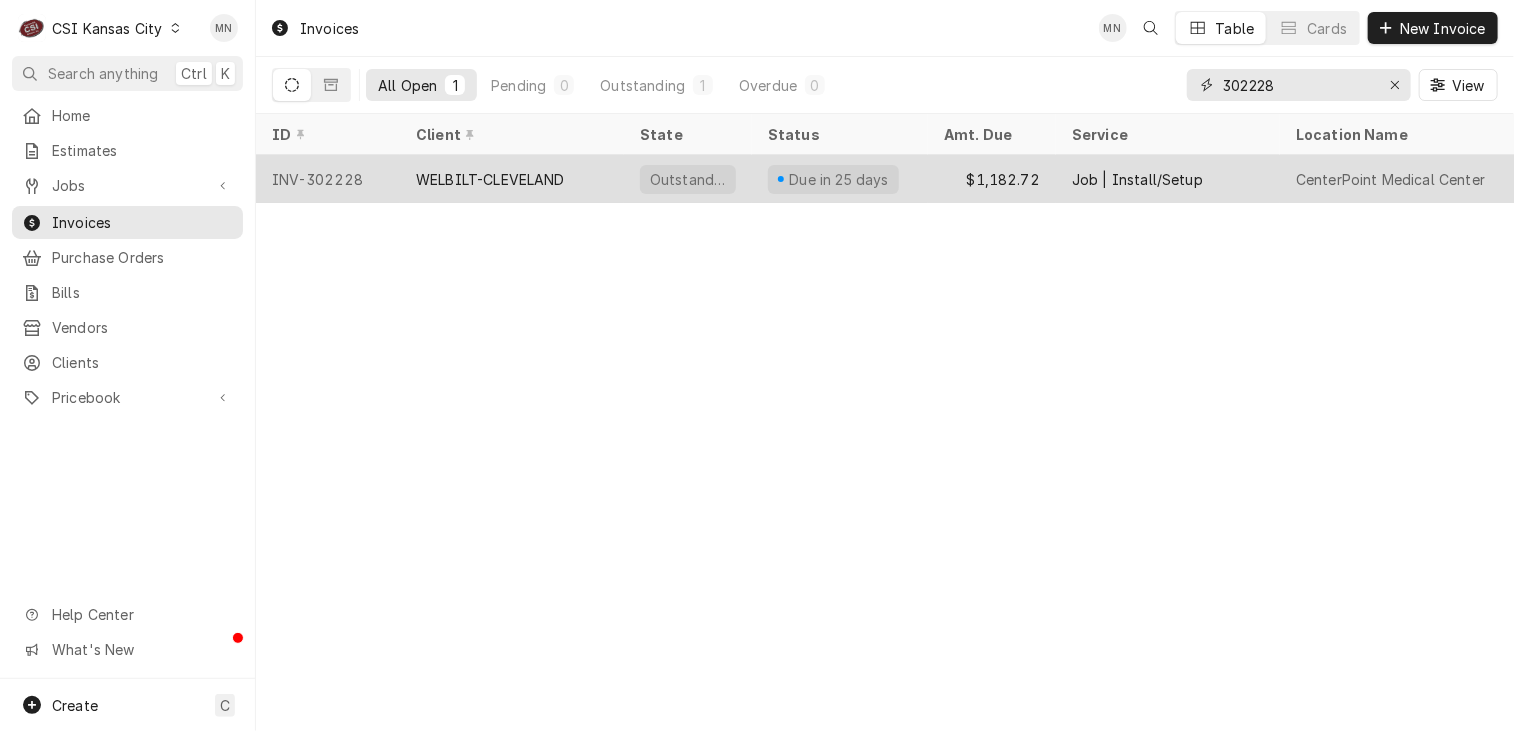type on "302228" 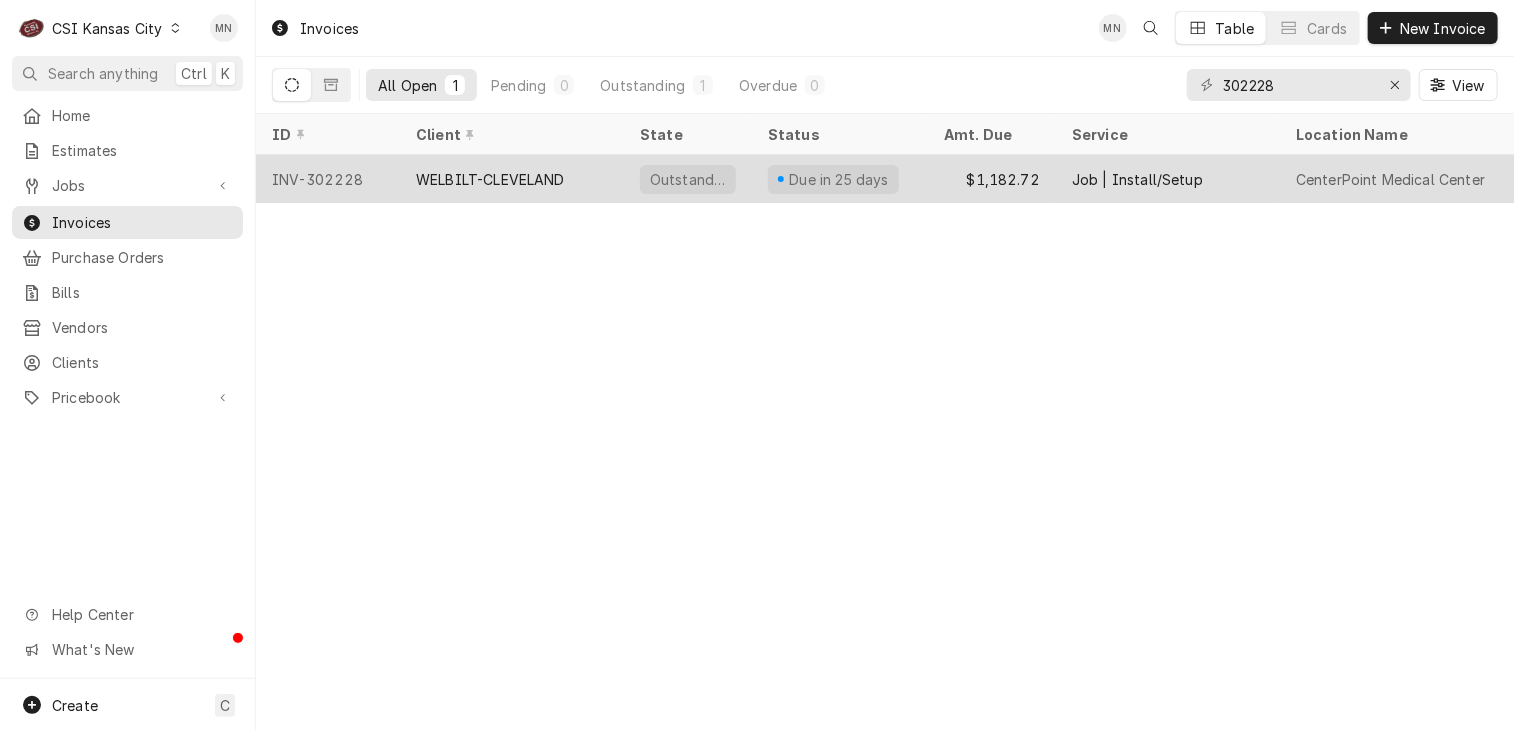 click on "WELBILT-CLEVELAND" at bounding box center (490, 179) 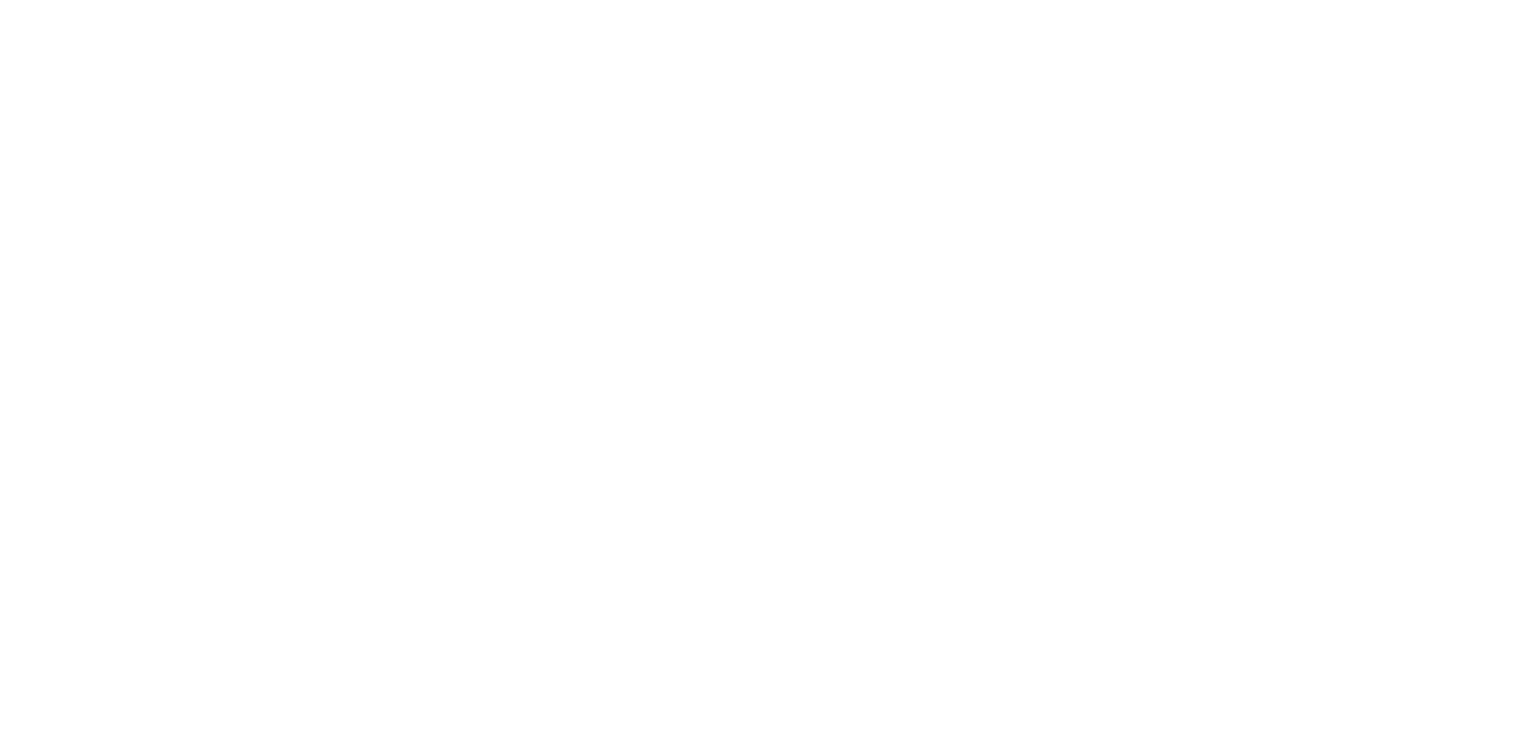scroll, scrollTop: 0, scrollLeft: 0, axis: both 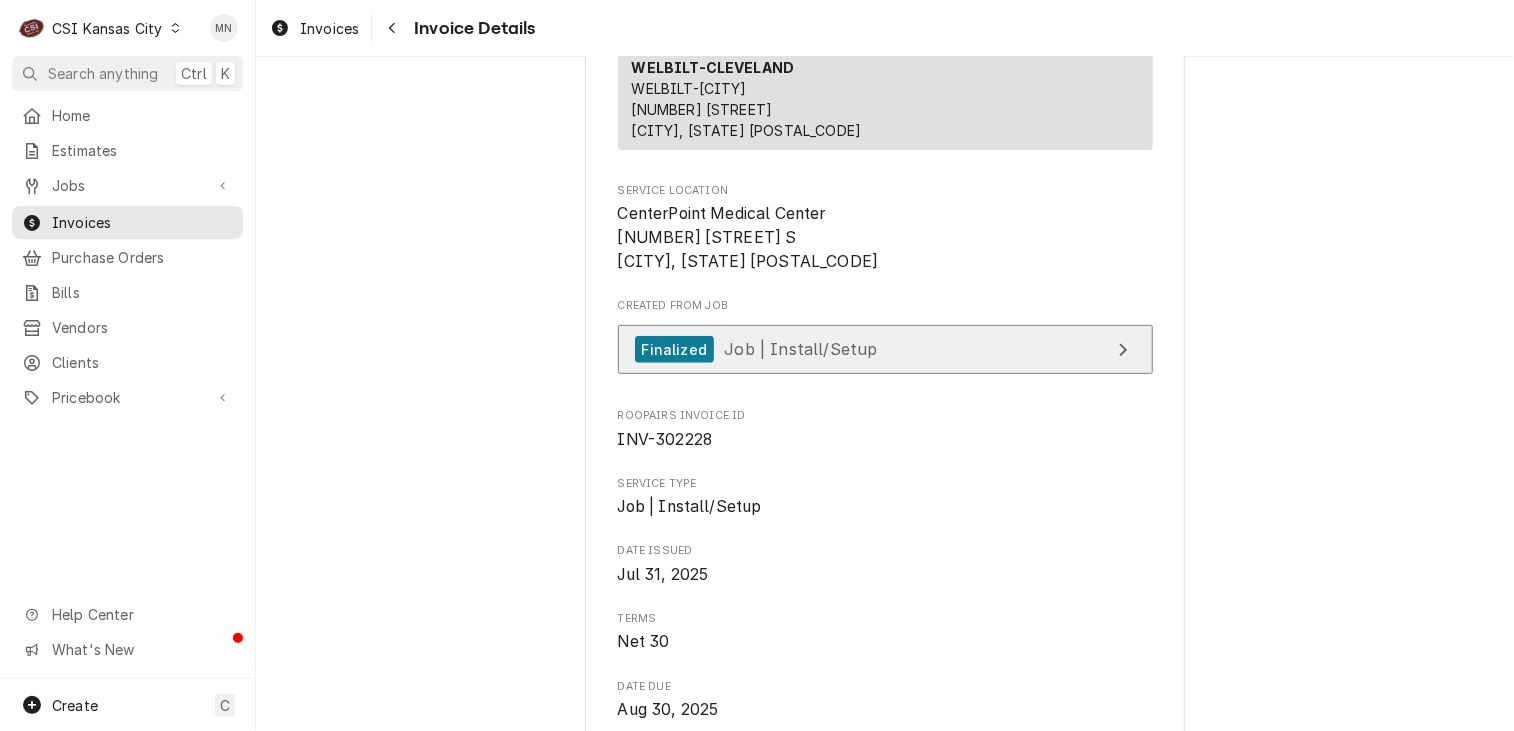 click on "Finalized Job | Install/Setup" at bounding box center [885, 349] 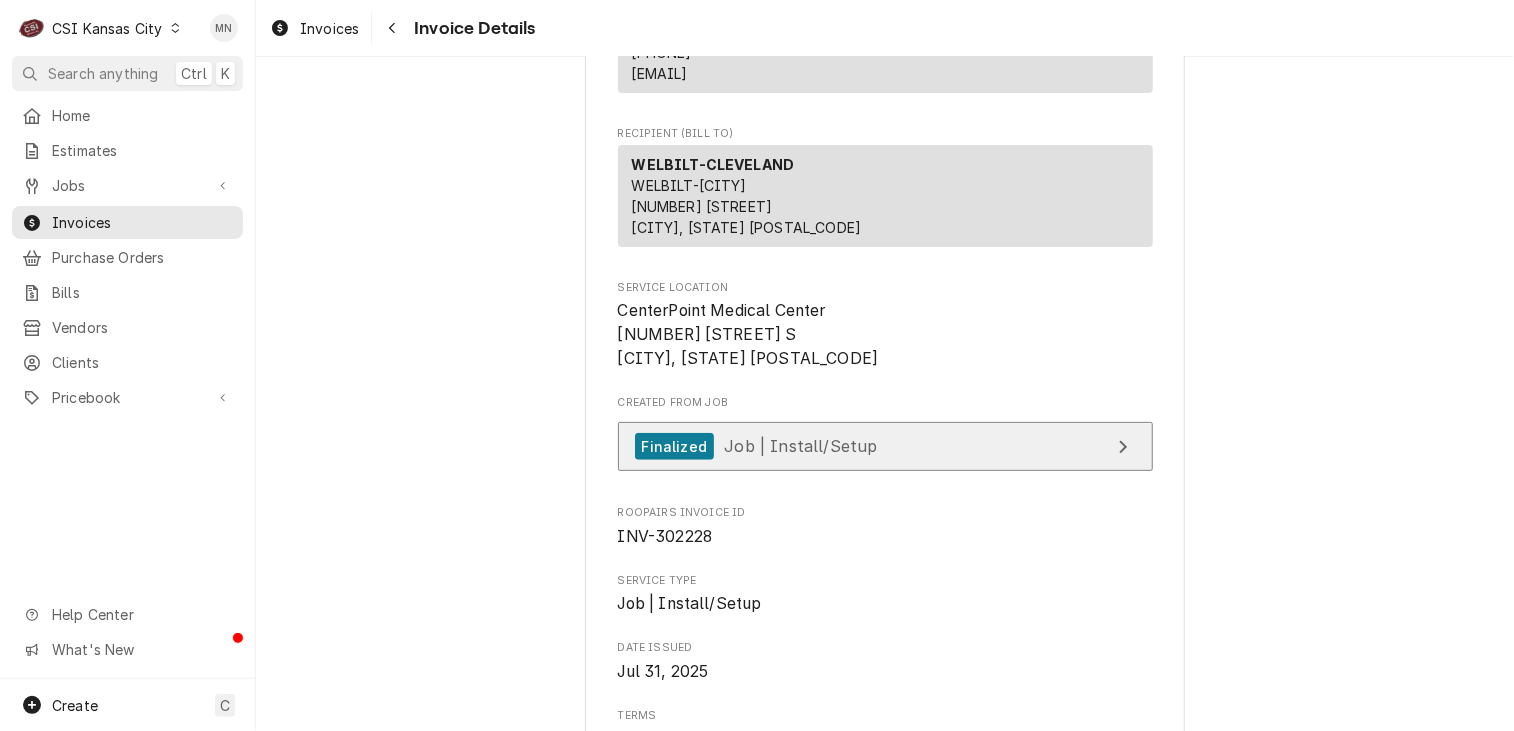 scroll, scrollTop: 200, scrollLeft: 0, axis: vertical 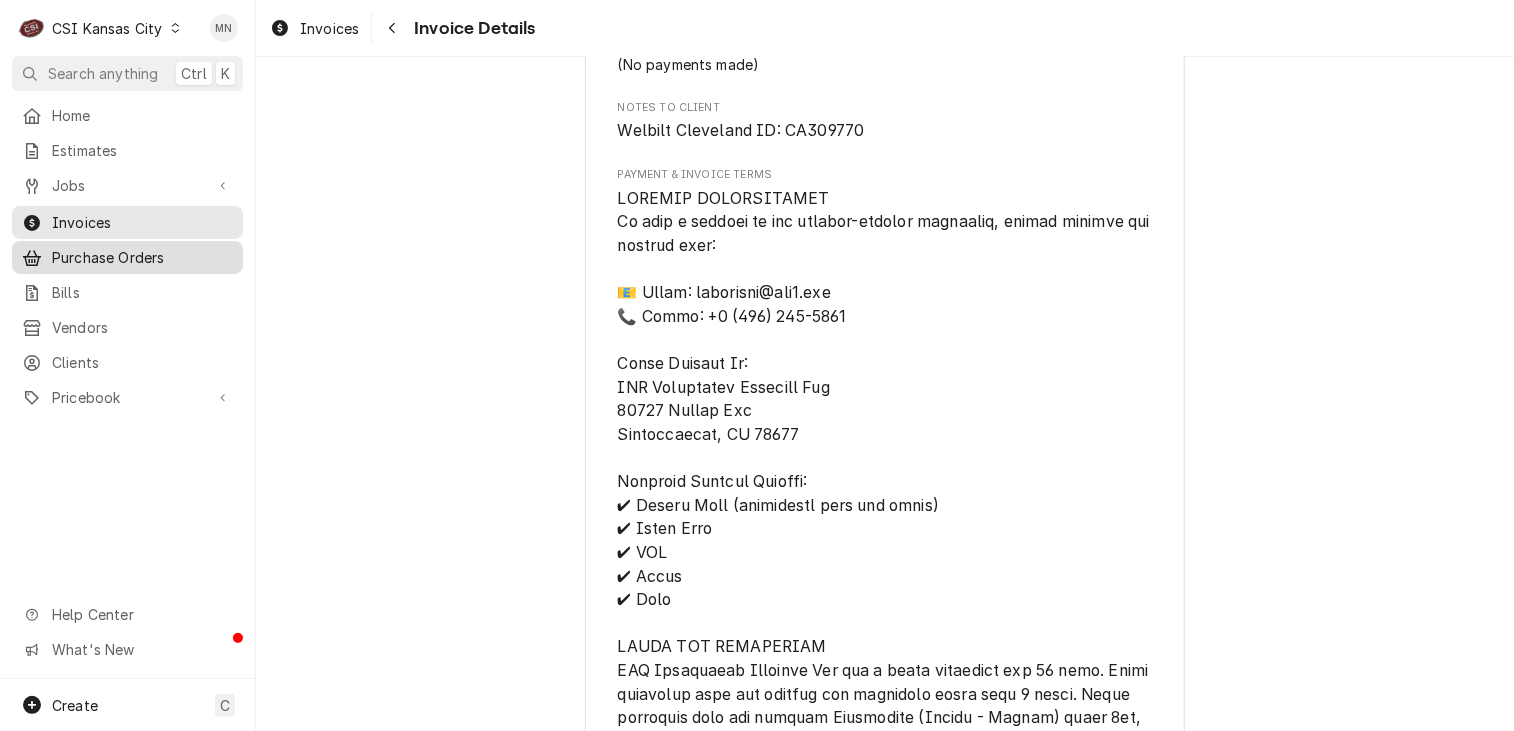 click on "Purchase Orders" at bounding box center (142, 257) 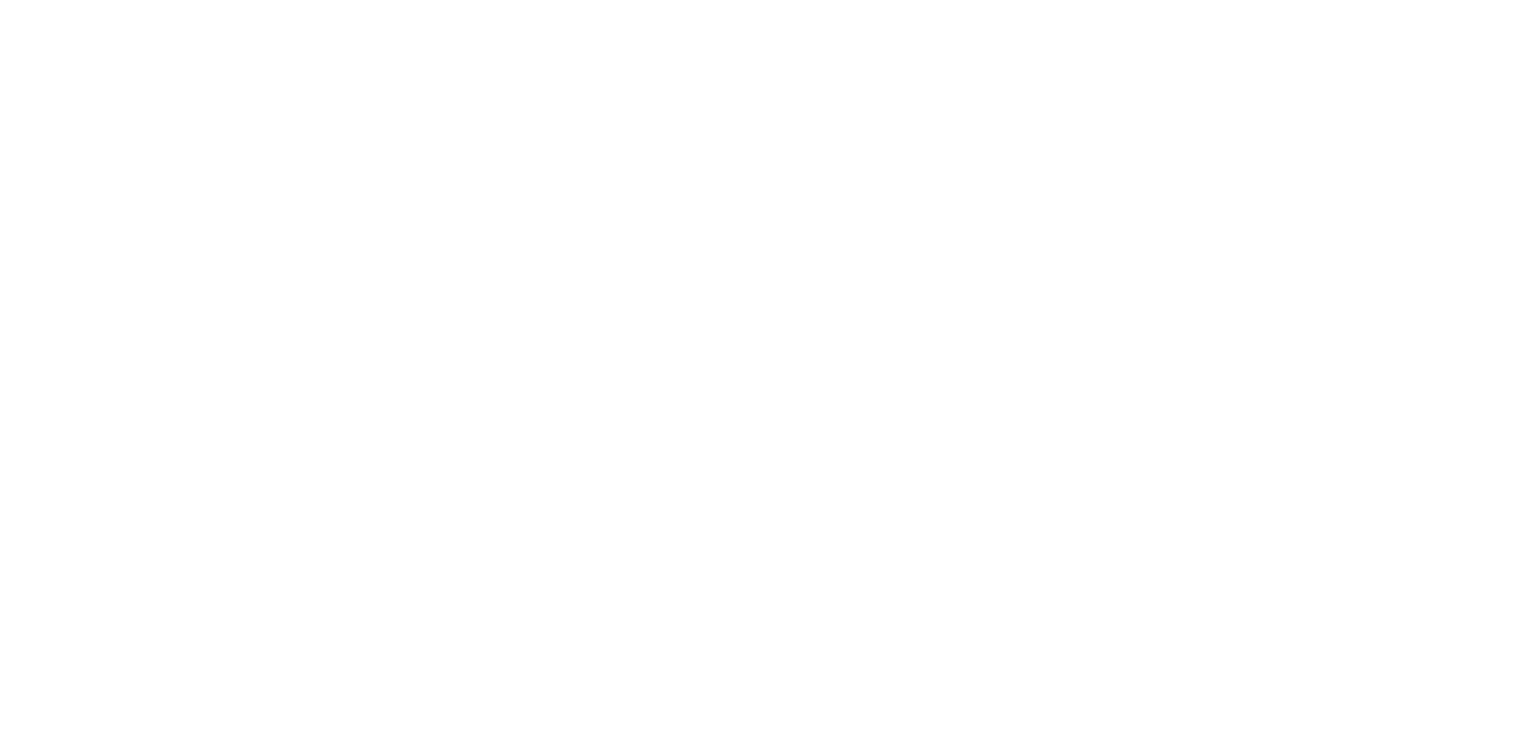 scroll, scrollTop: 0, scrollLeft: 0, axis: both 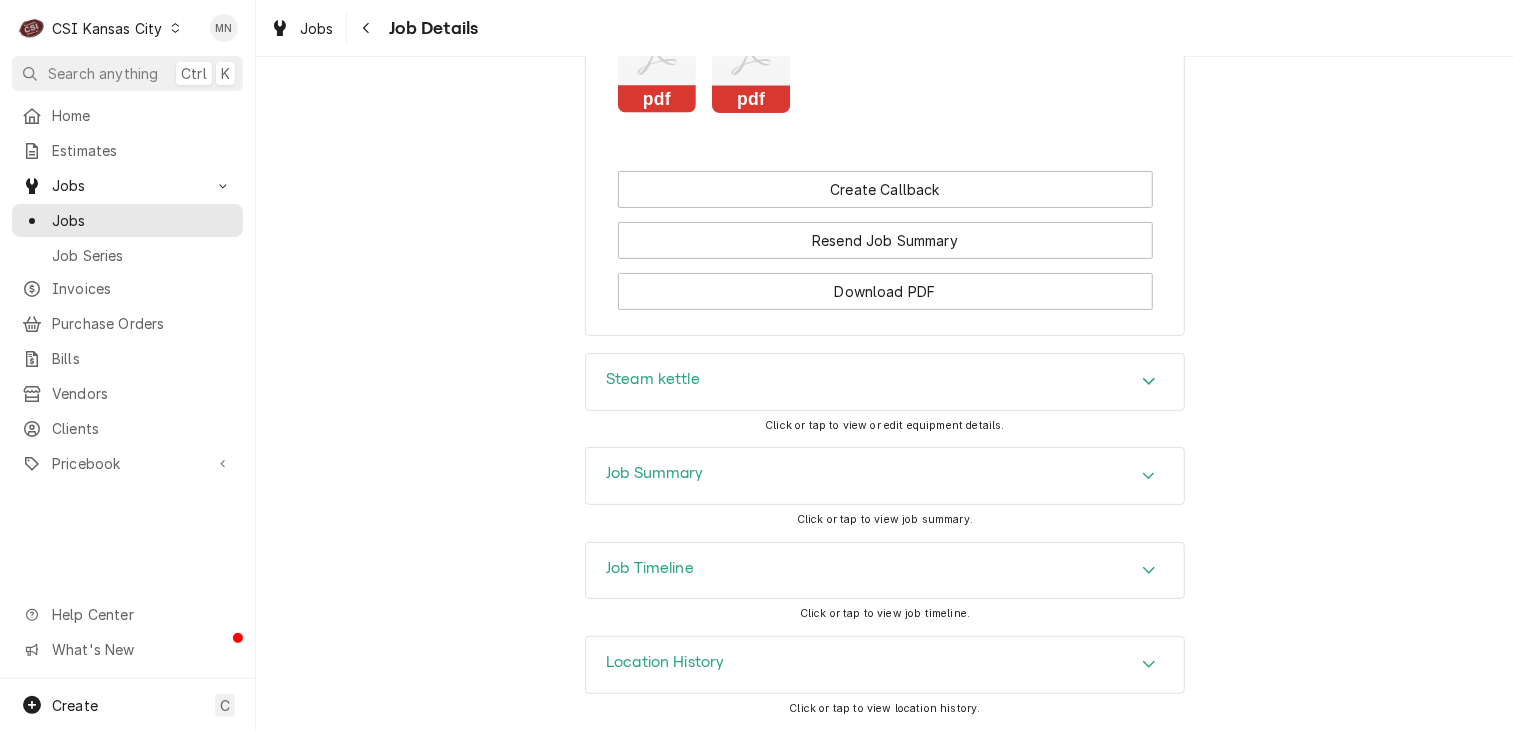 click on "Job Summary" at bounding box center (885, 476) 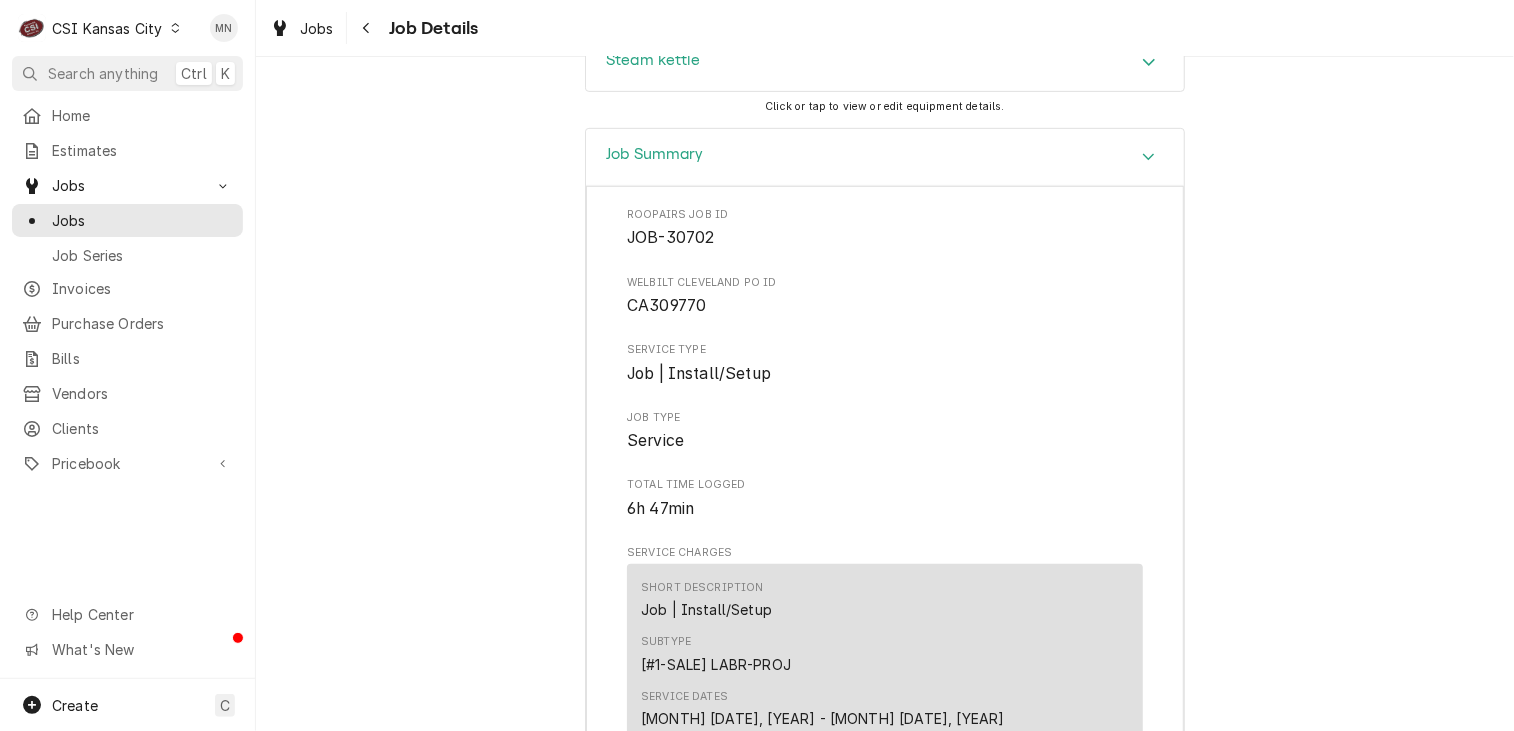 scroll, scrollTop: 4072, scrollLeft: 0, axis: vertical 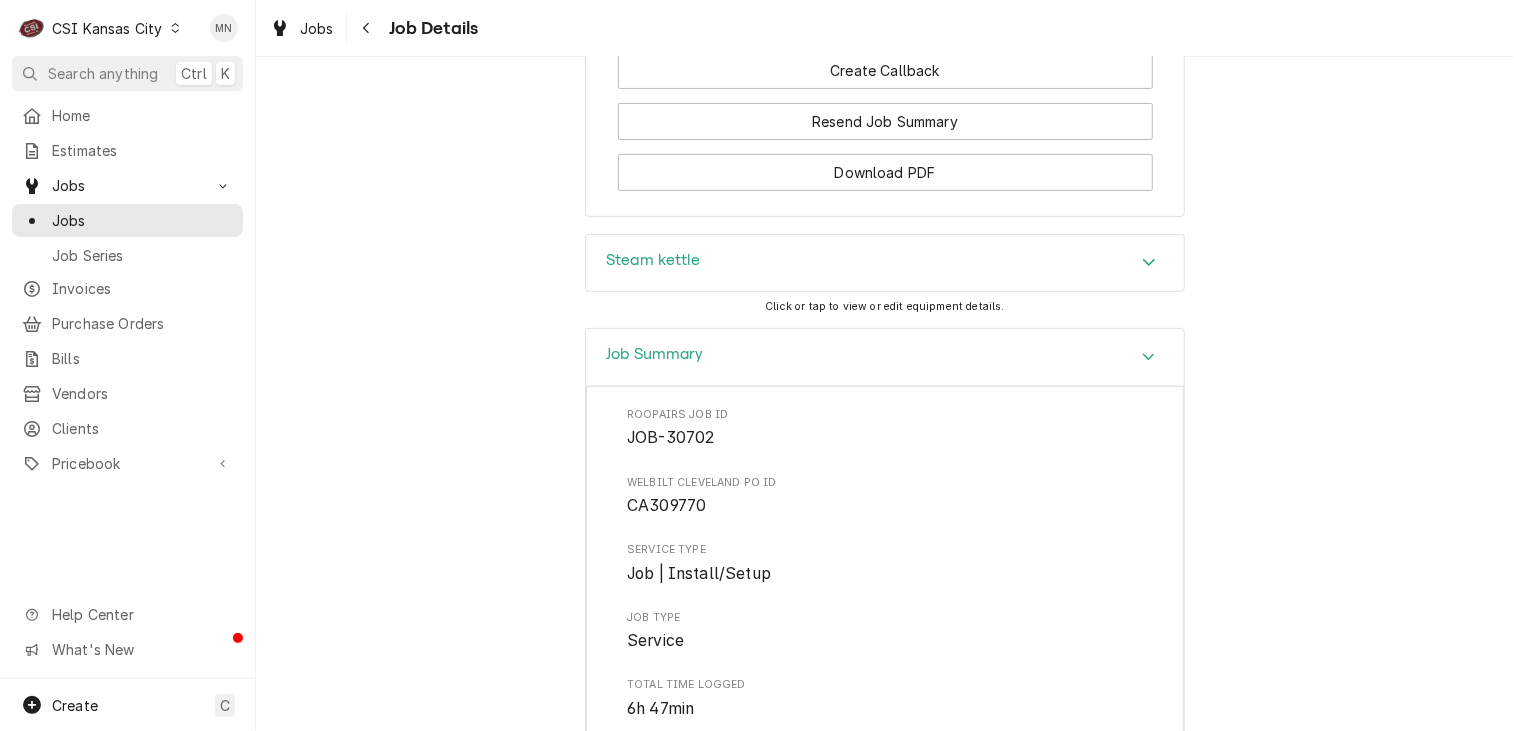 click on "Steam kettle" at bounding box center [885, 263] 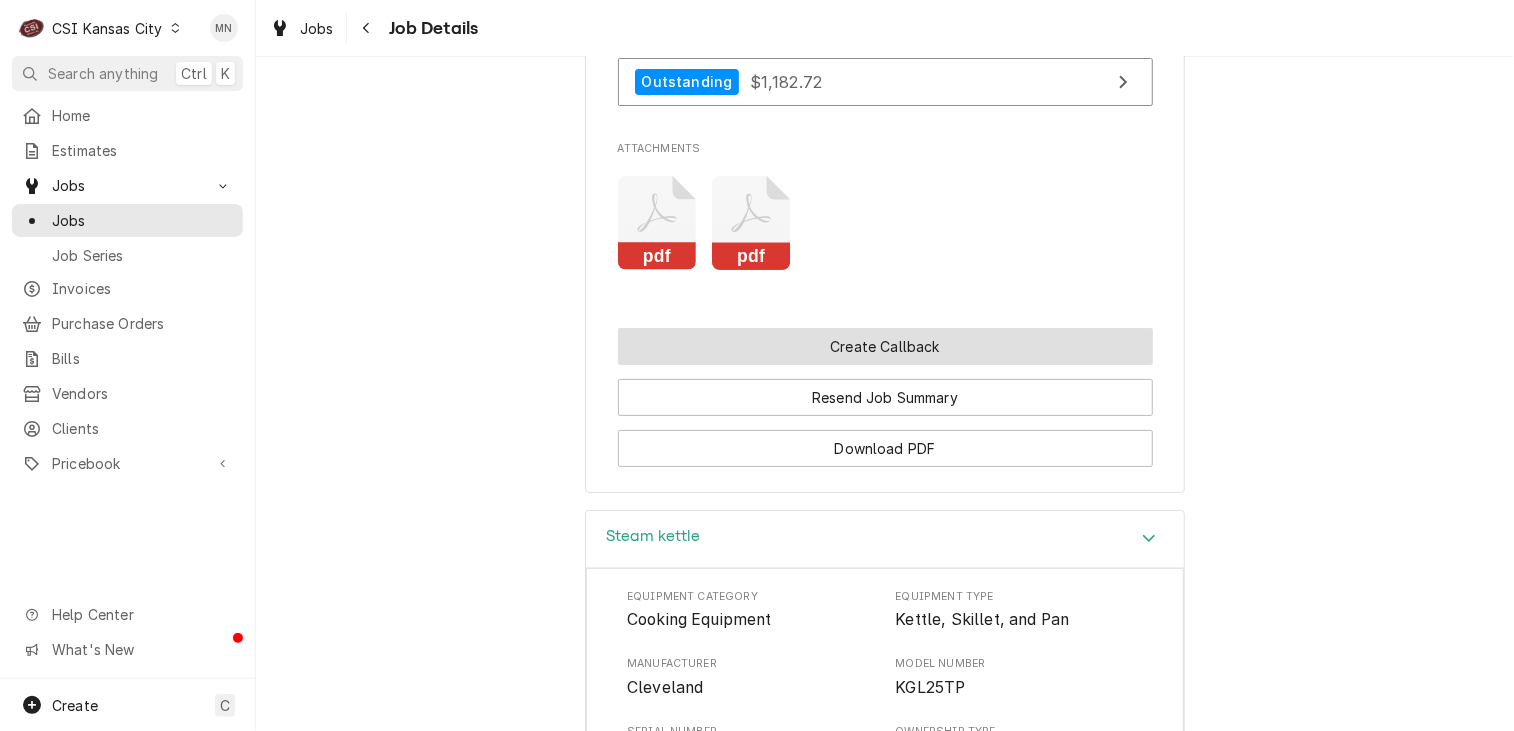 scroll, scrollTop: 3700, scrollLeft: 0, axis: vertical 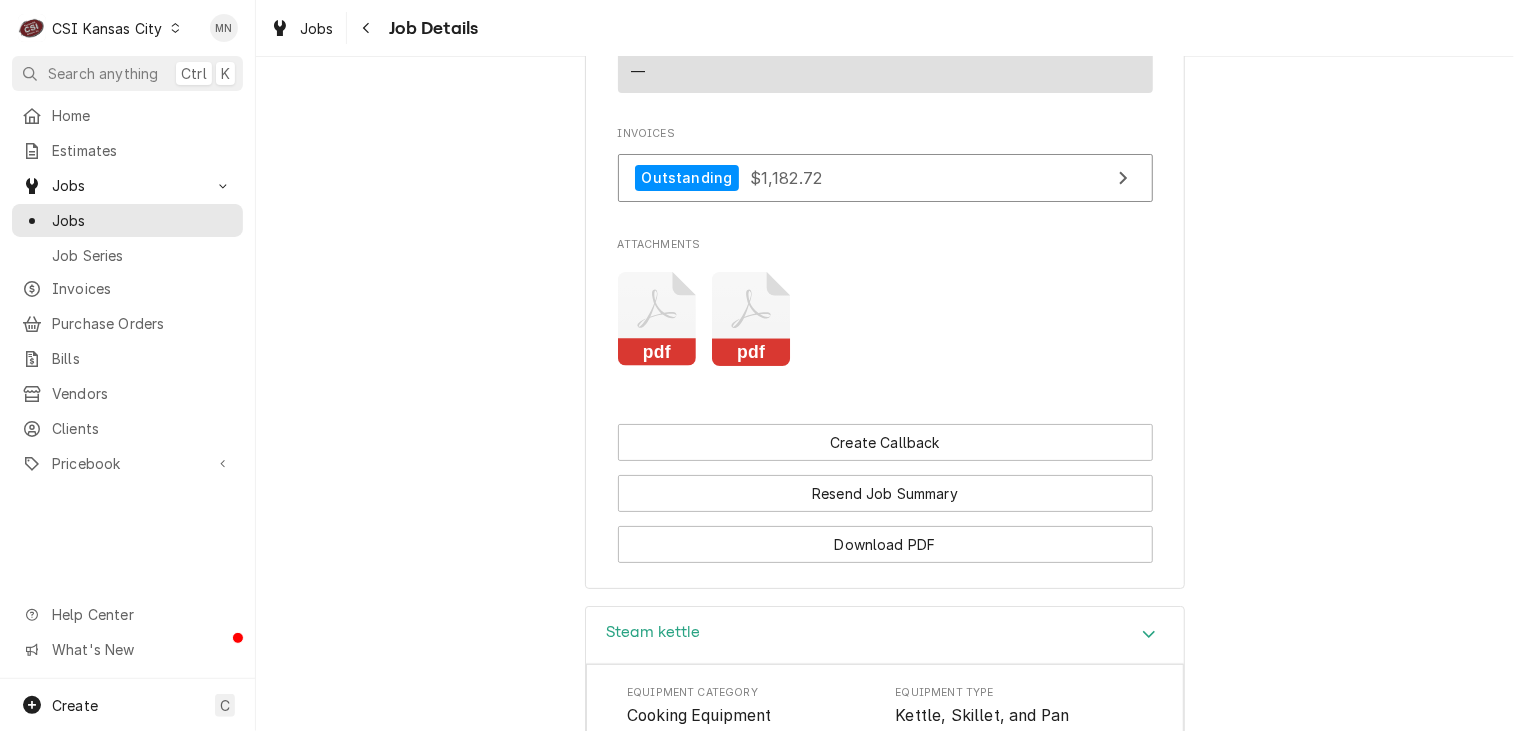 click 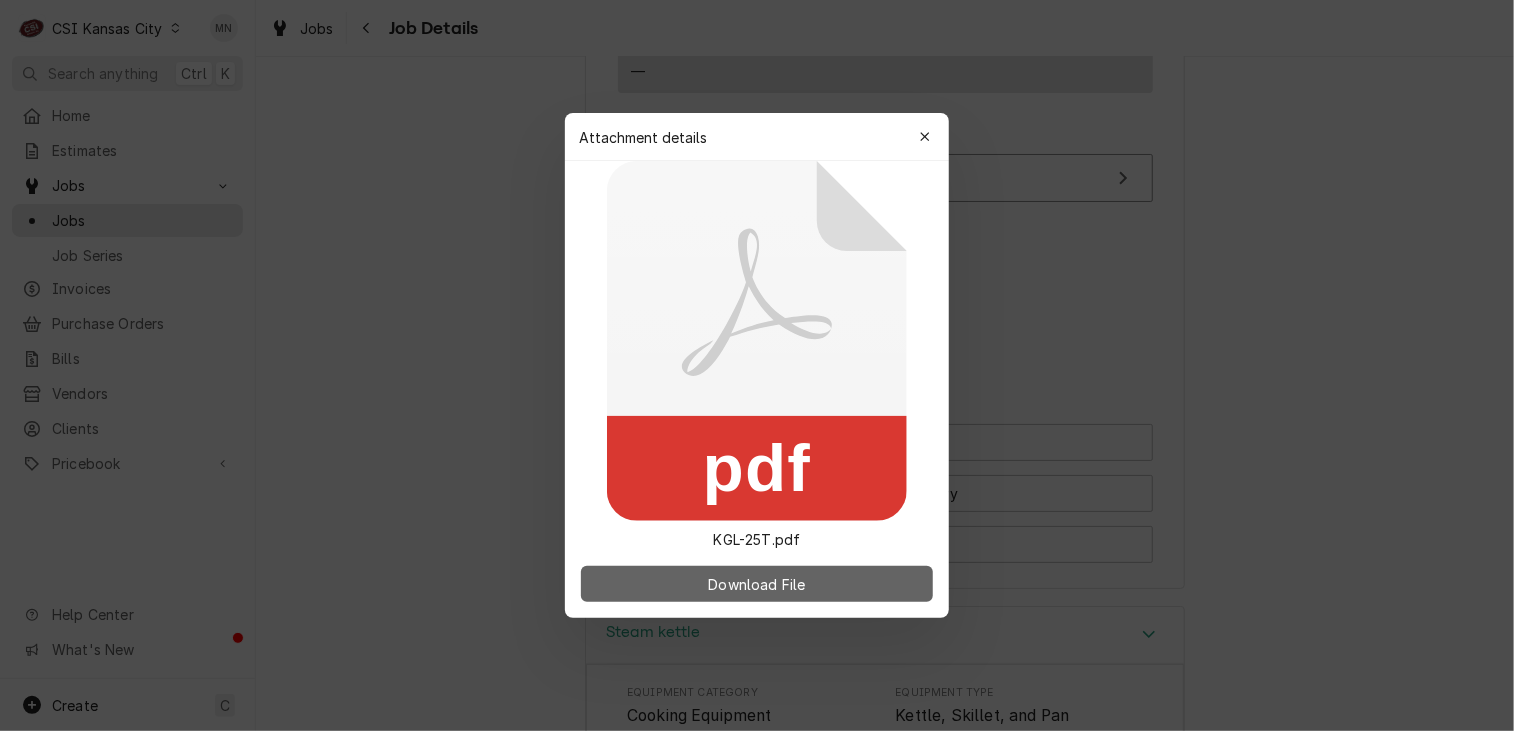 click on "Download File" at bounding box center [756, 584] 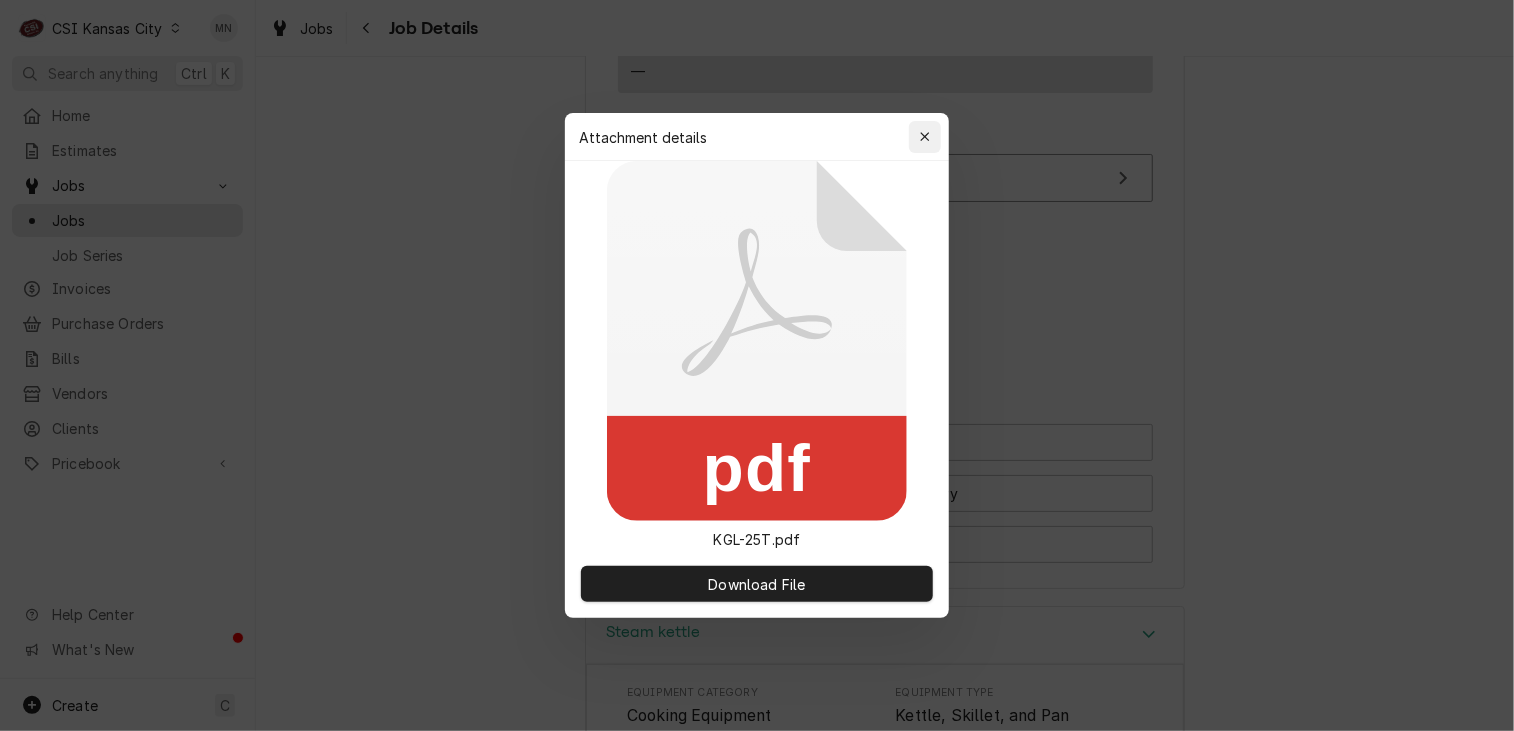 click 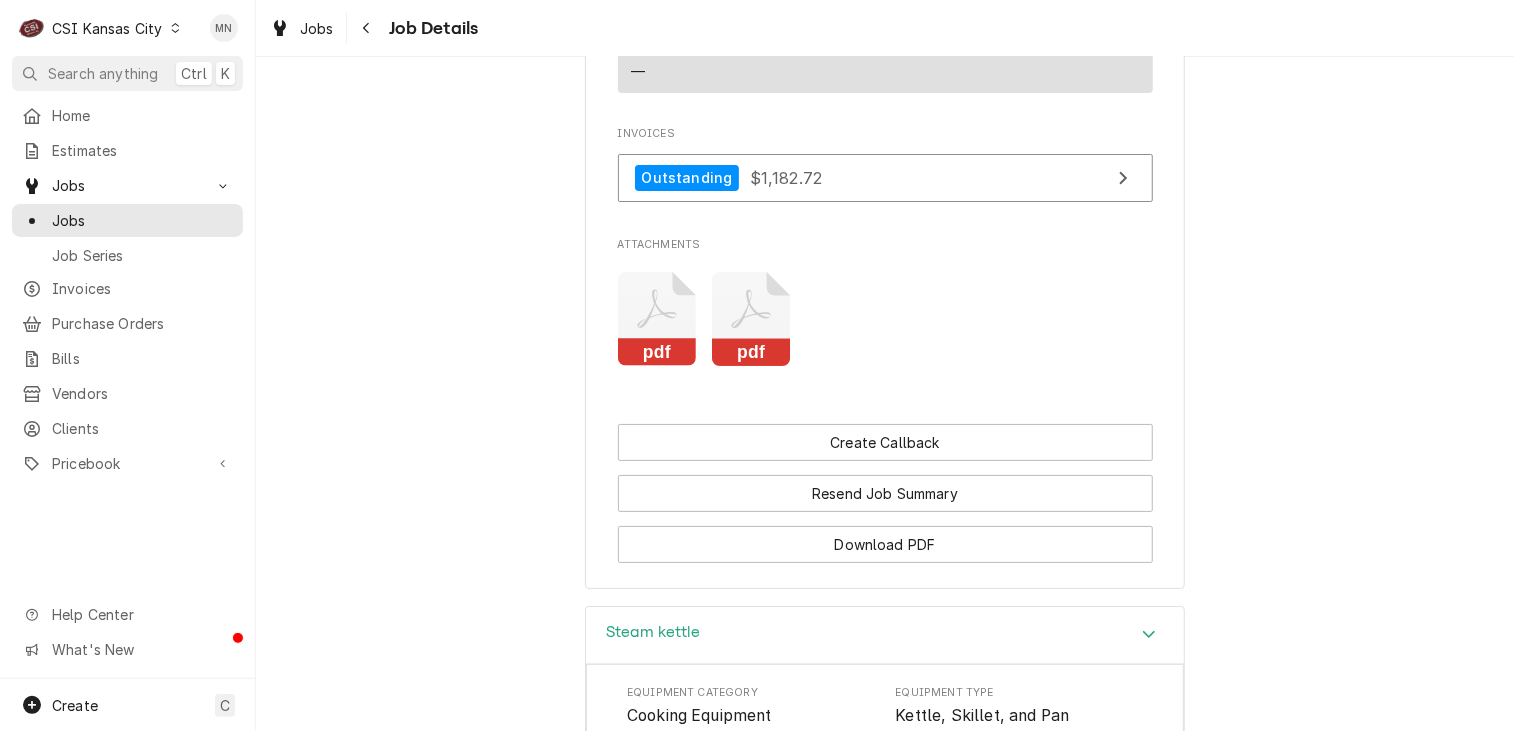 click 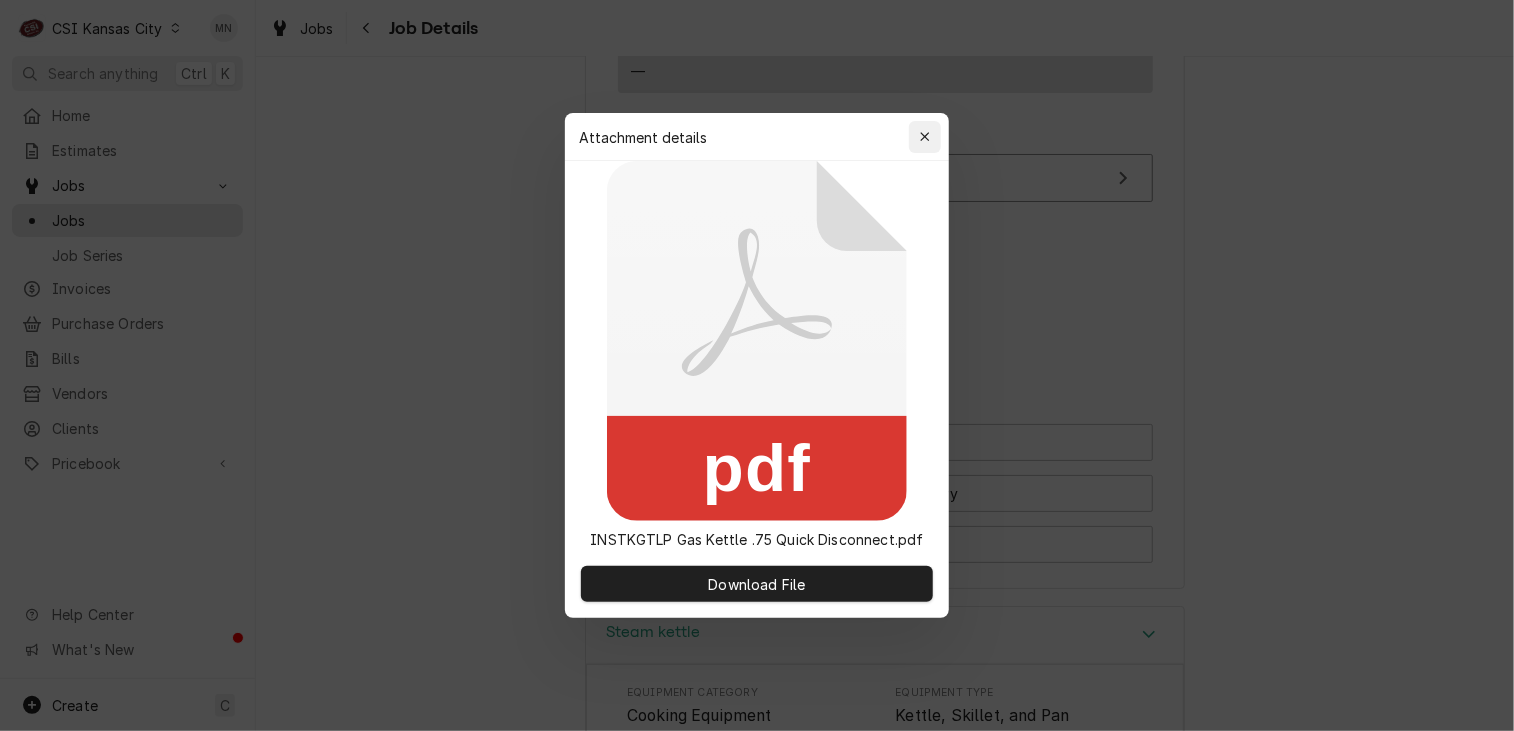 click at bounding box center (925, 137) 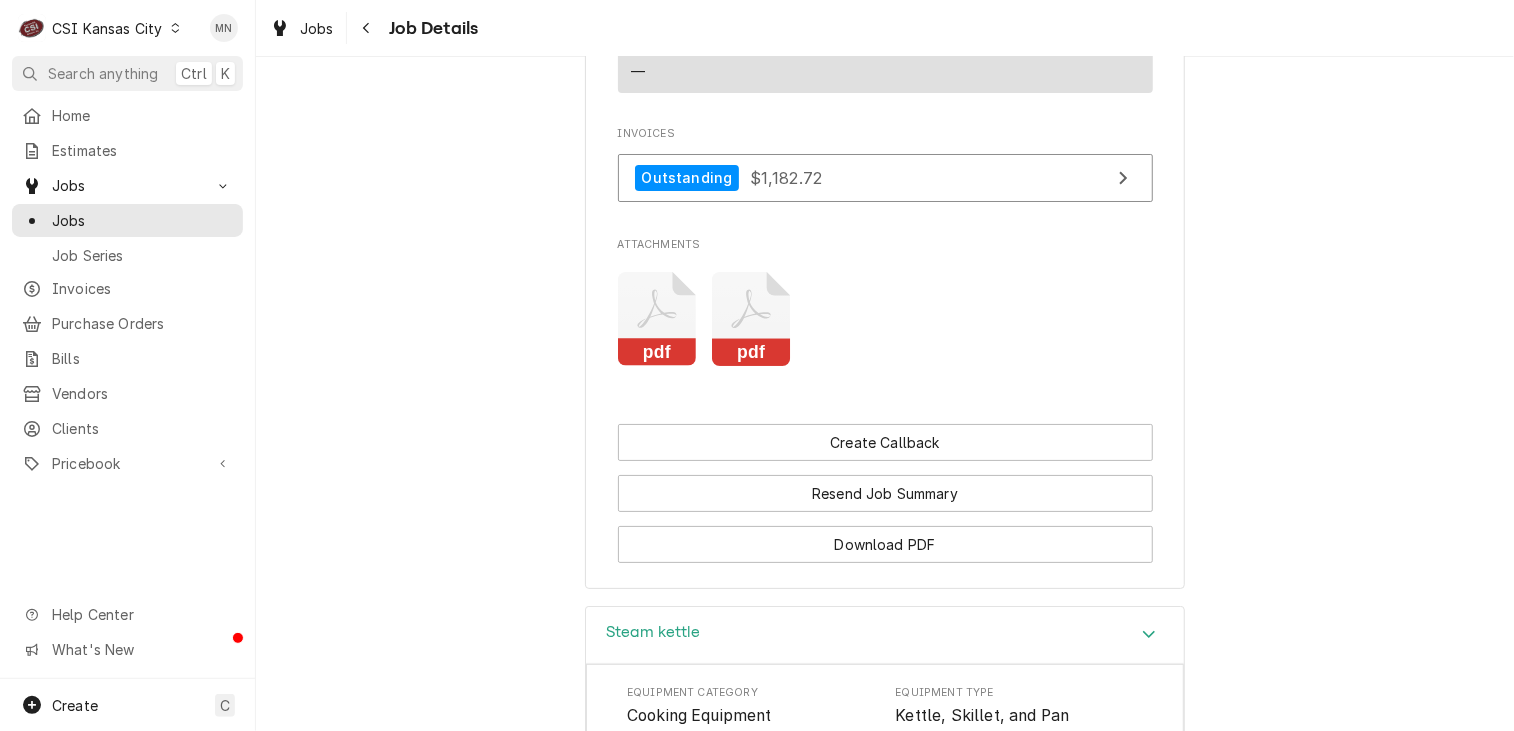 scroll, scrollTop: 3700, scrollLeft: 0, axis: vertical 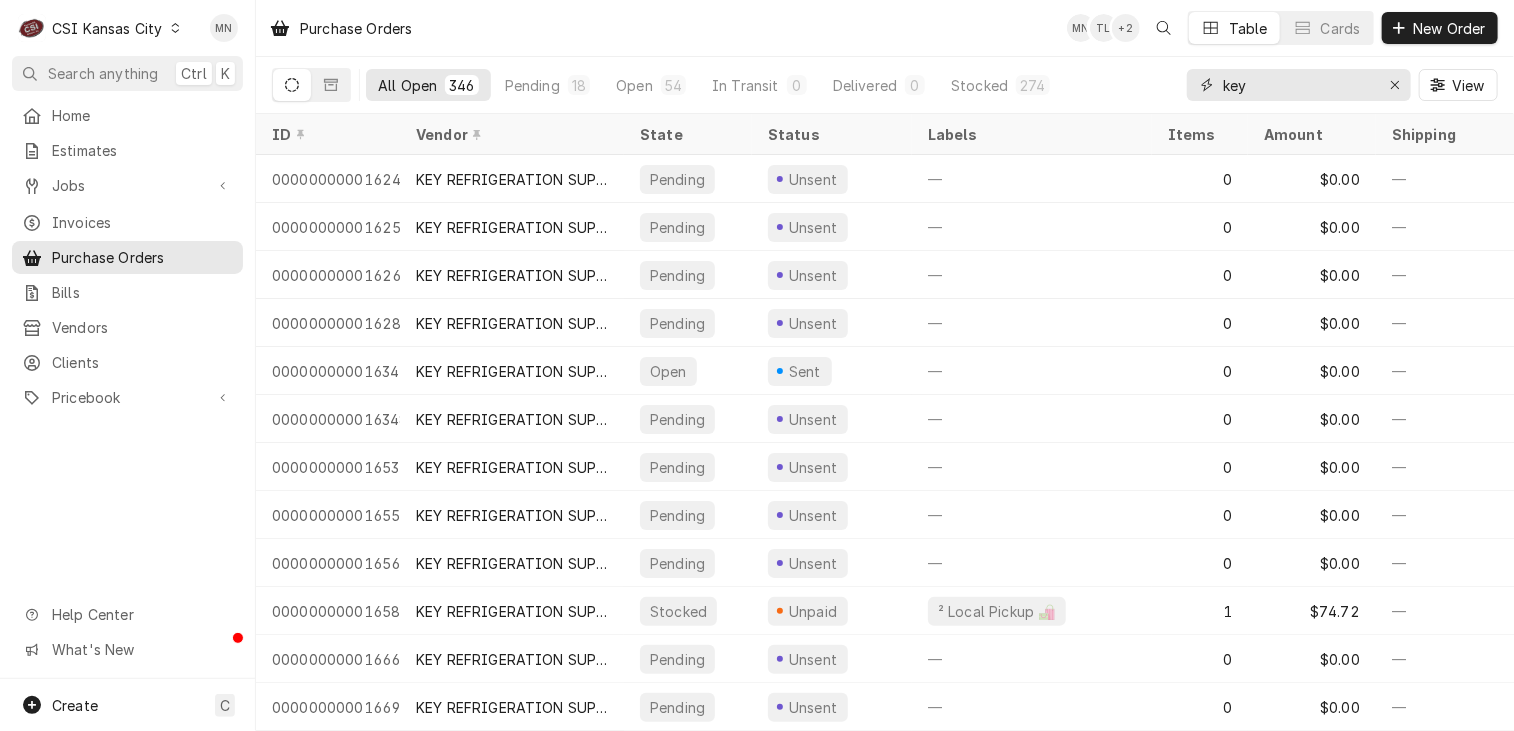 drag, startPoint x: 1300, startPoint y: 87, endPoint x: 1048, endPoint y: 83, distance: 252.03174 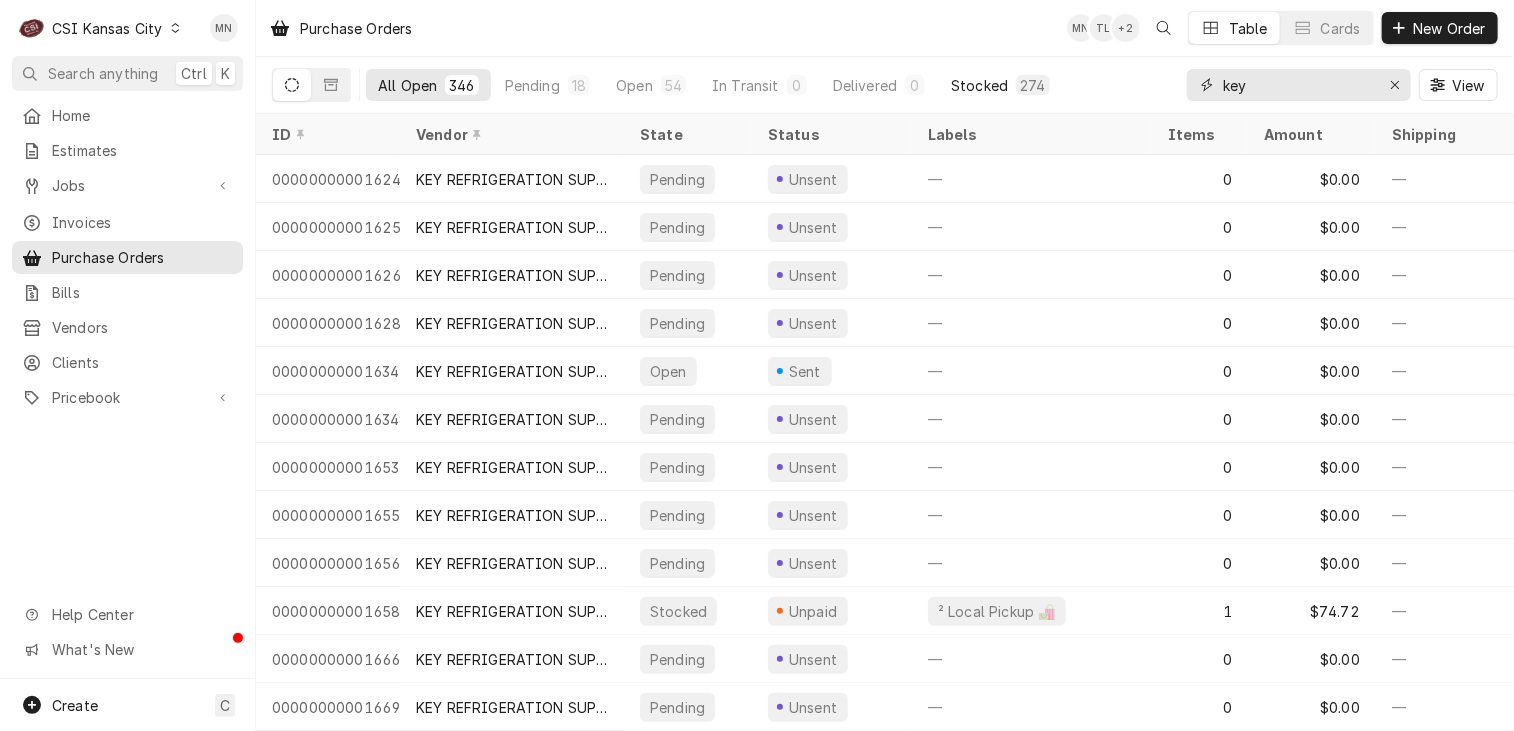 click on "All Open 346 Pending 18 Open 54 In Transit 0 Delivered 0 Stocked 274 key View" at bounding box center (885, 85) 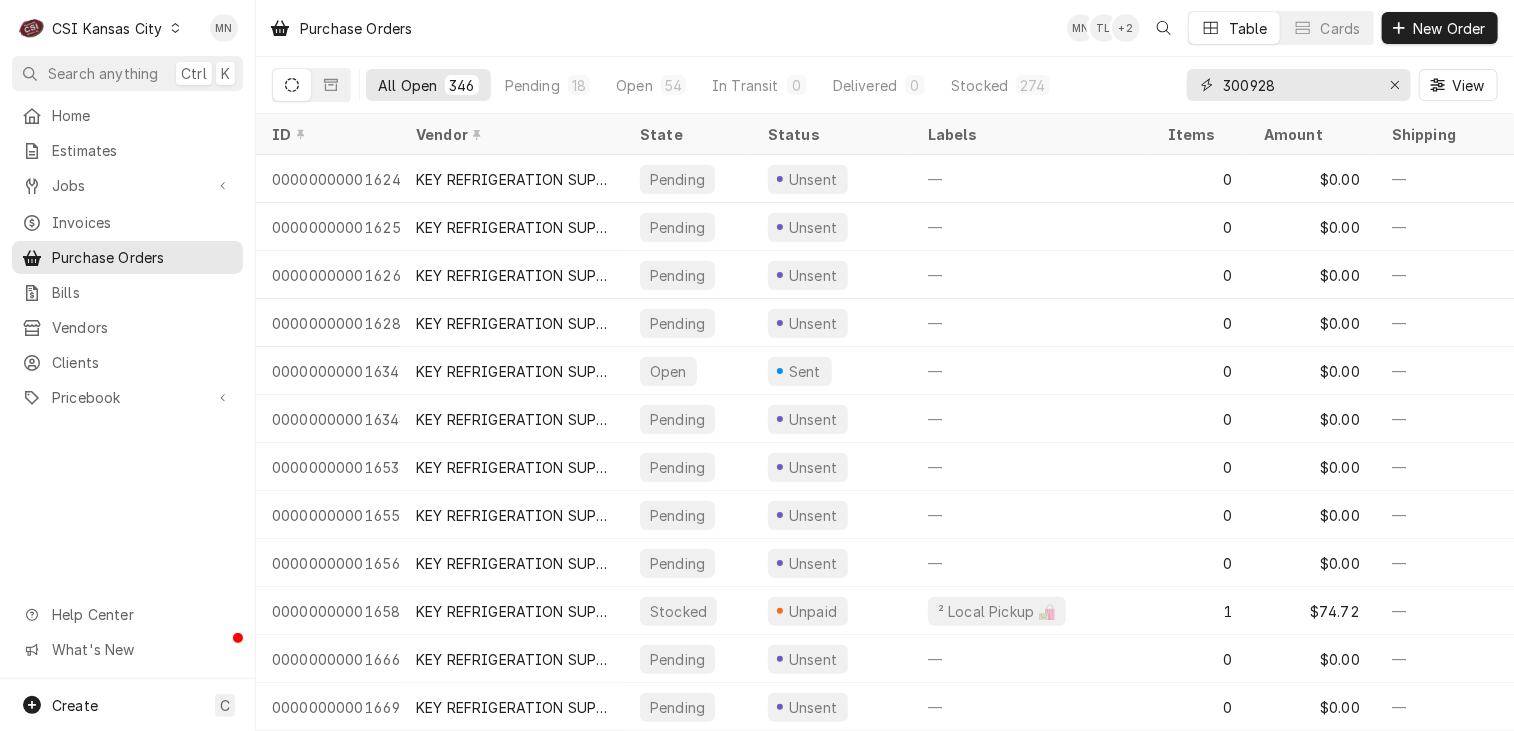 type on "300928" 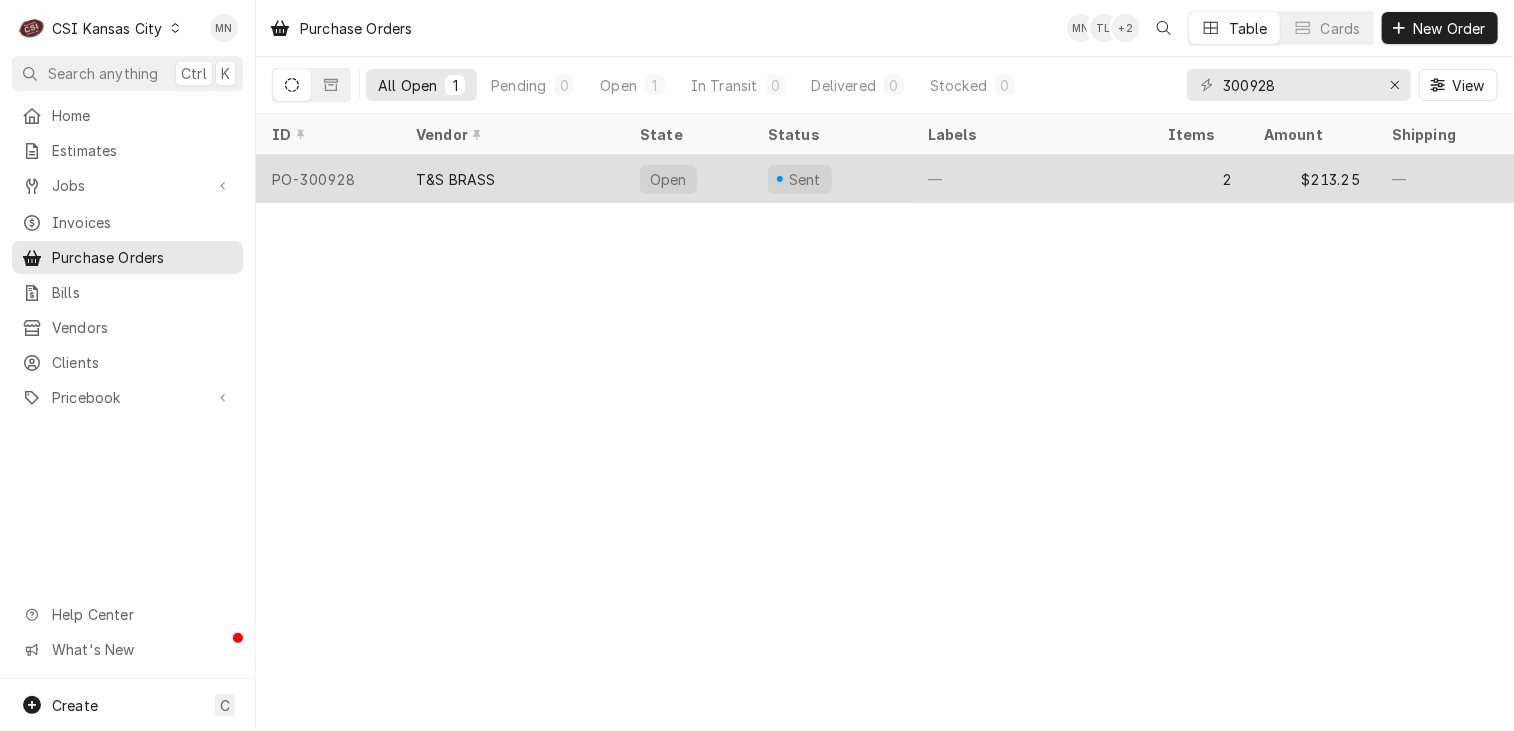 click on "T&S BRASS" at bounding box center [512, 179] 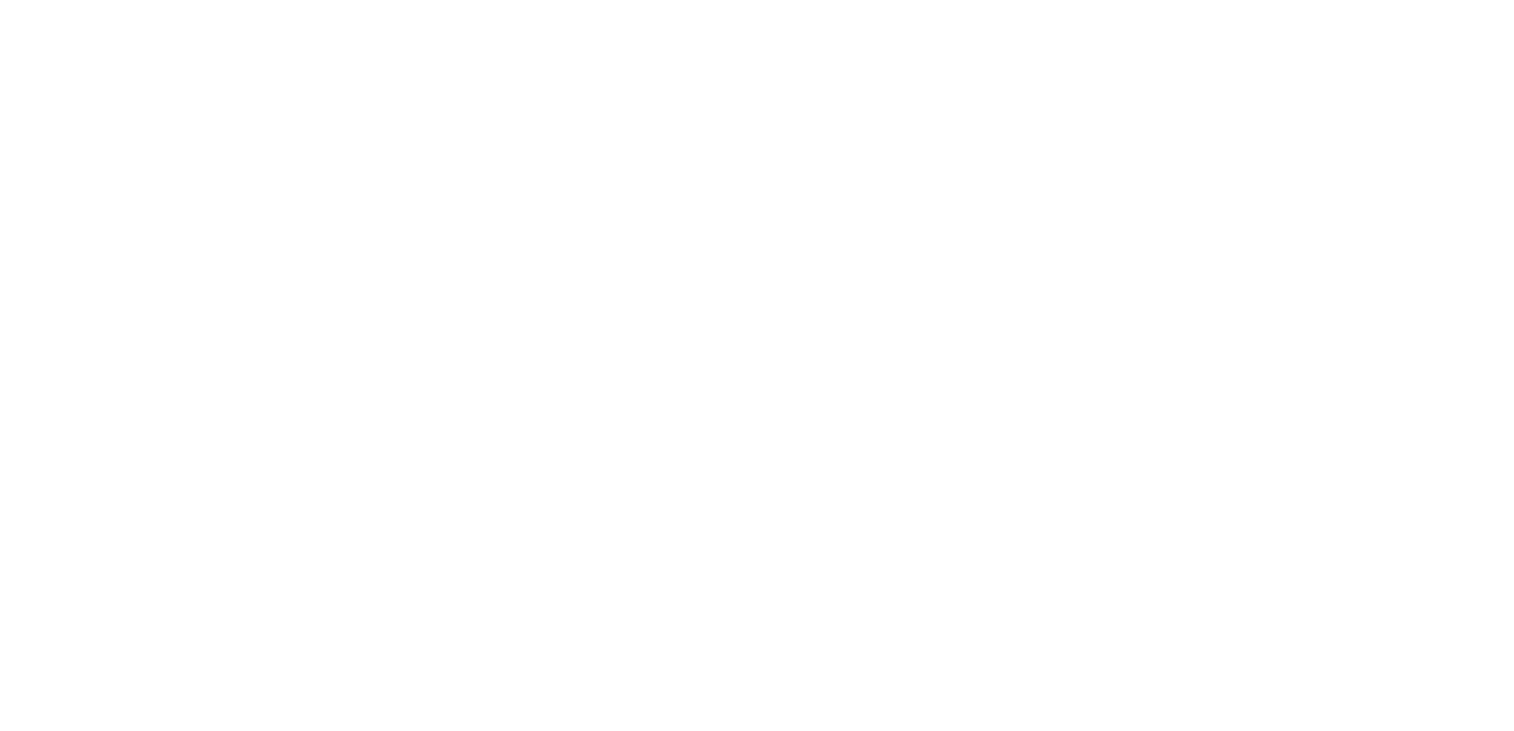 scroll, scrollTop: 0, scrollLeft: 0, axis: both 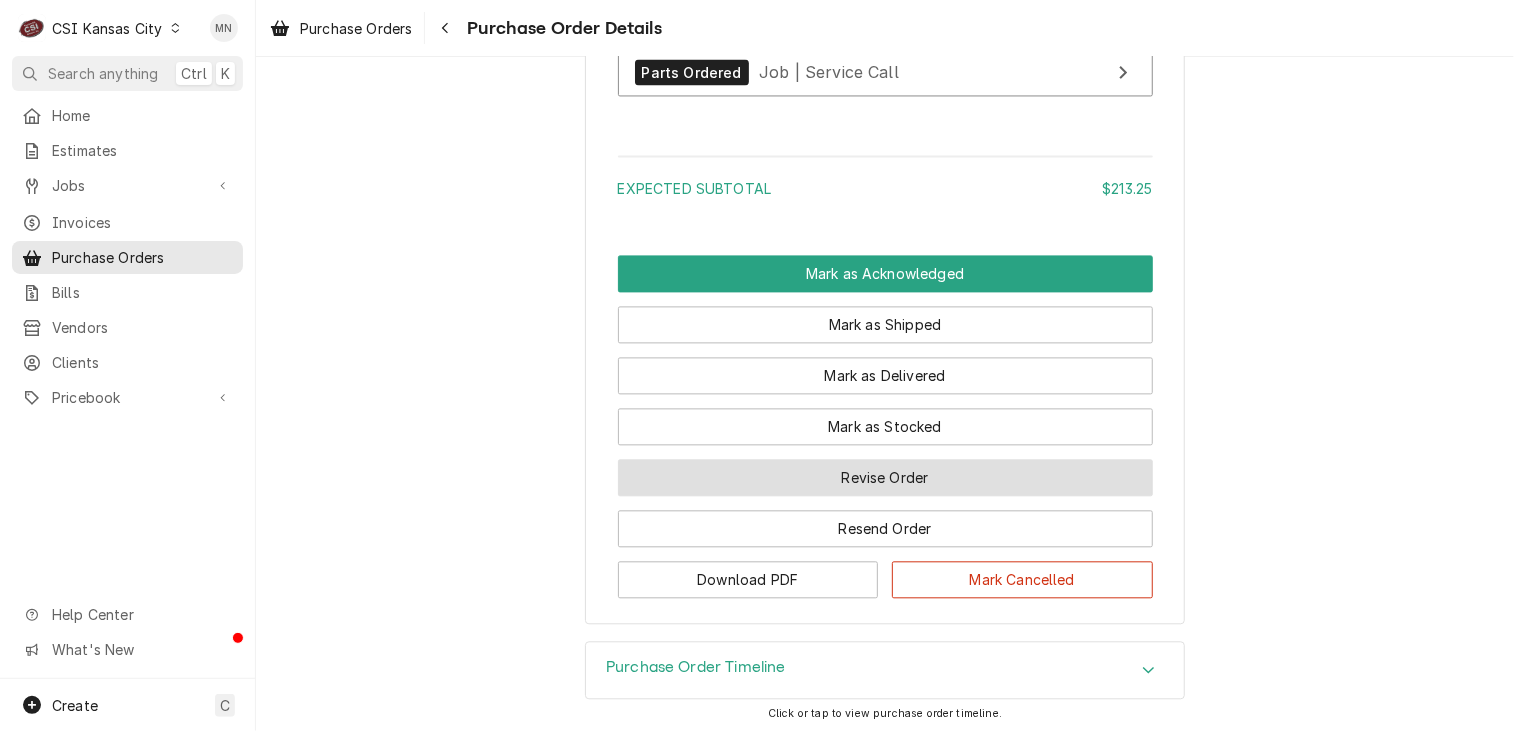 click on "Revise Order" at bounding box center (885, 477) 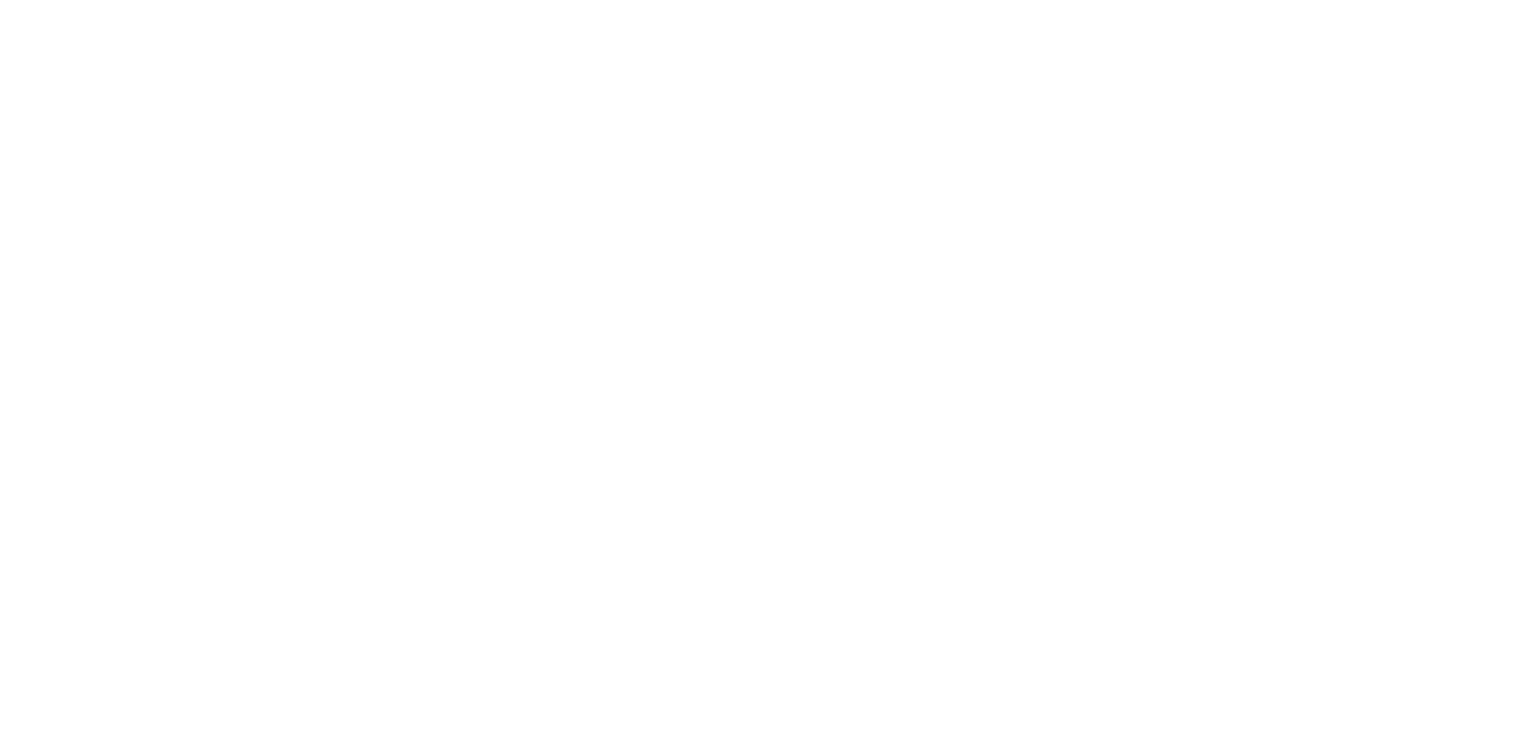 scroll, scrollTop: 0, scrollLeft: 0, axis: both 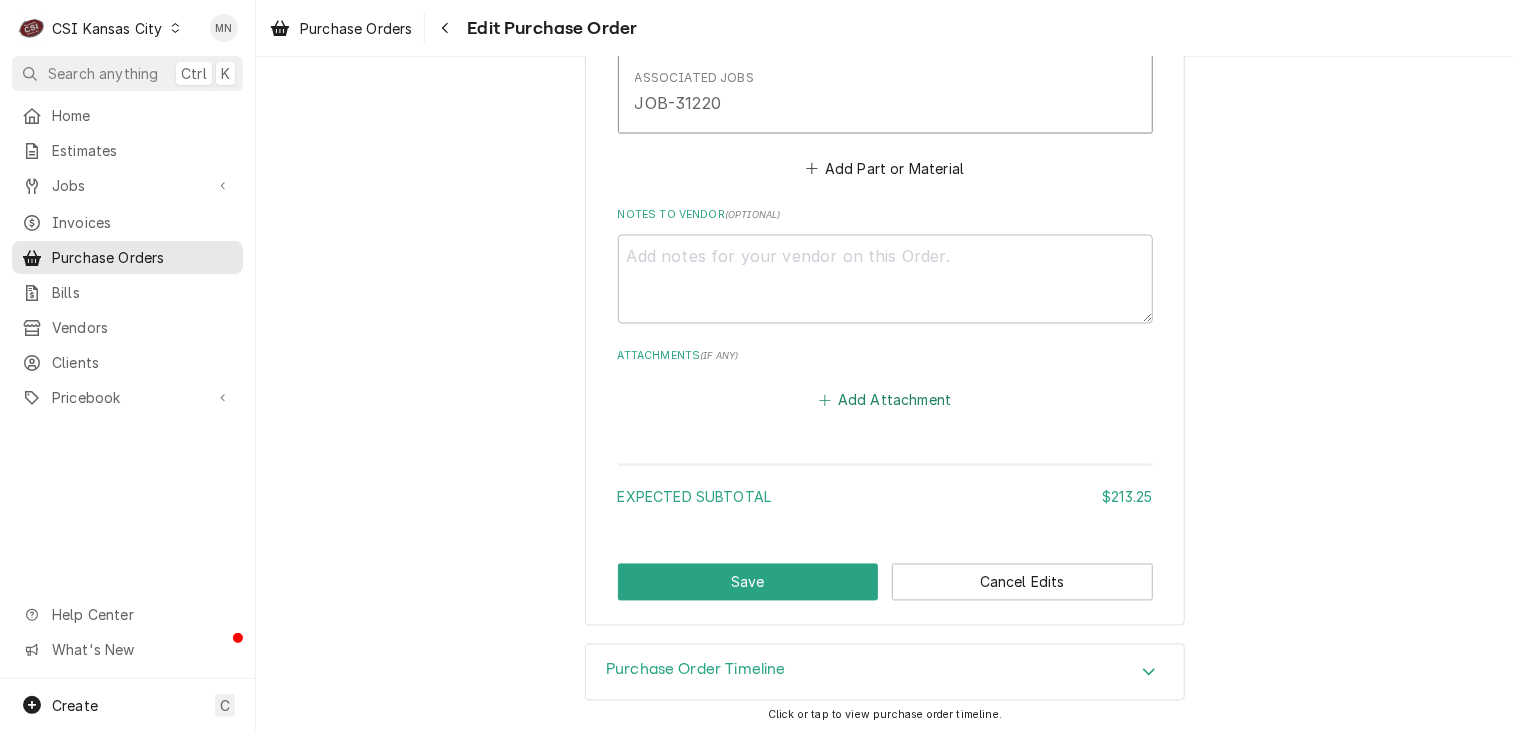 click on "Add Attachment" at bounding box center (885, 401) 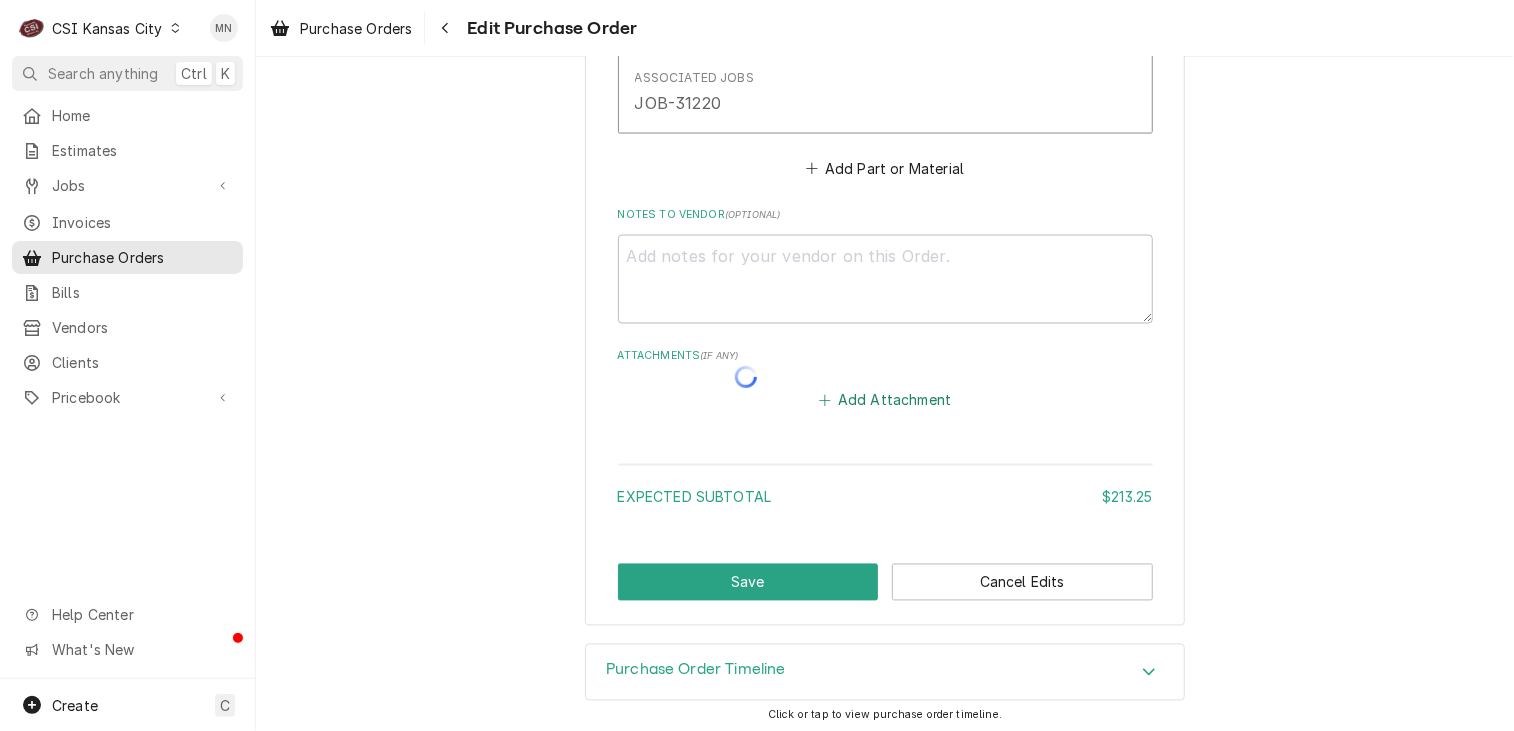 type on "x" 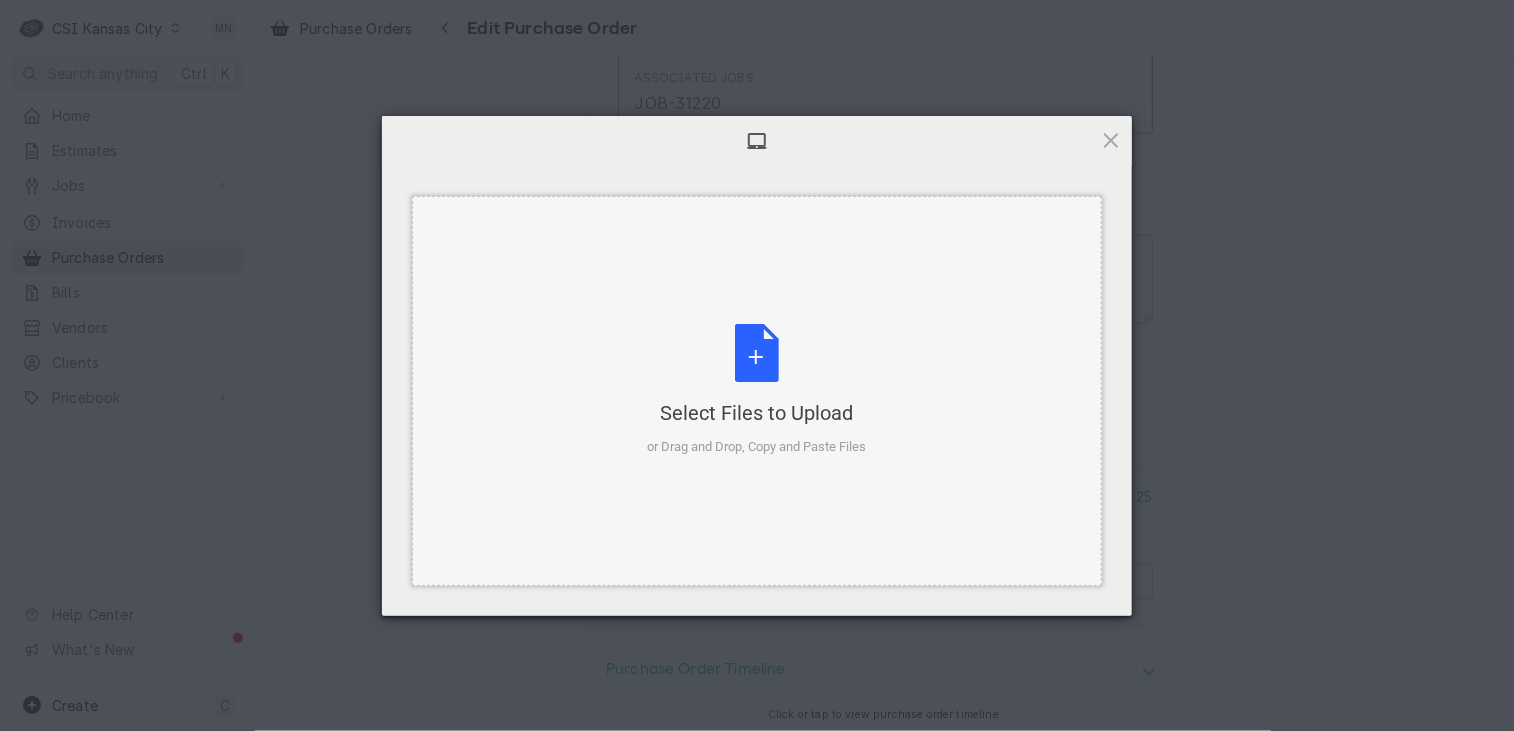 click on "Select Files to Upload
or Drag and Drop, Copy and Paste Files" at bounding box center (757, 390) 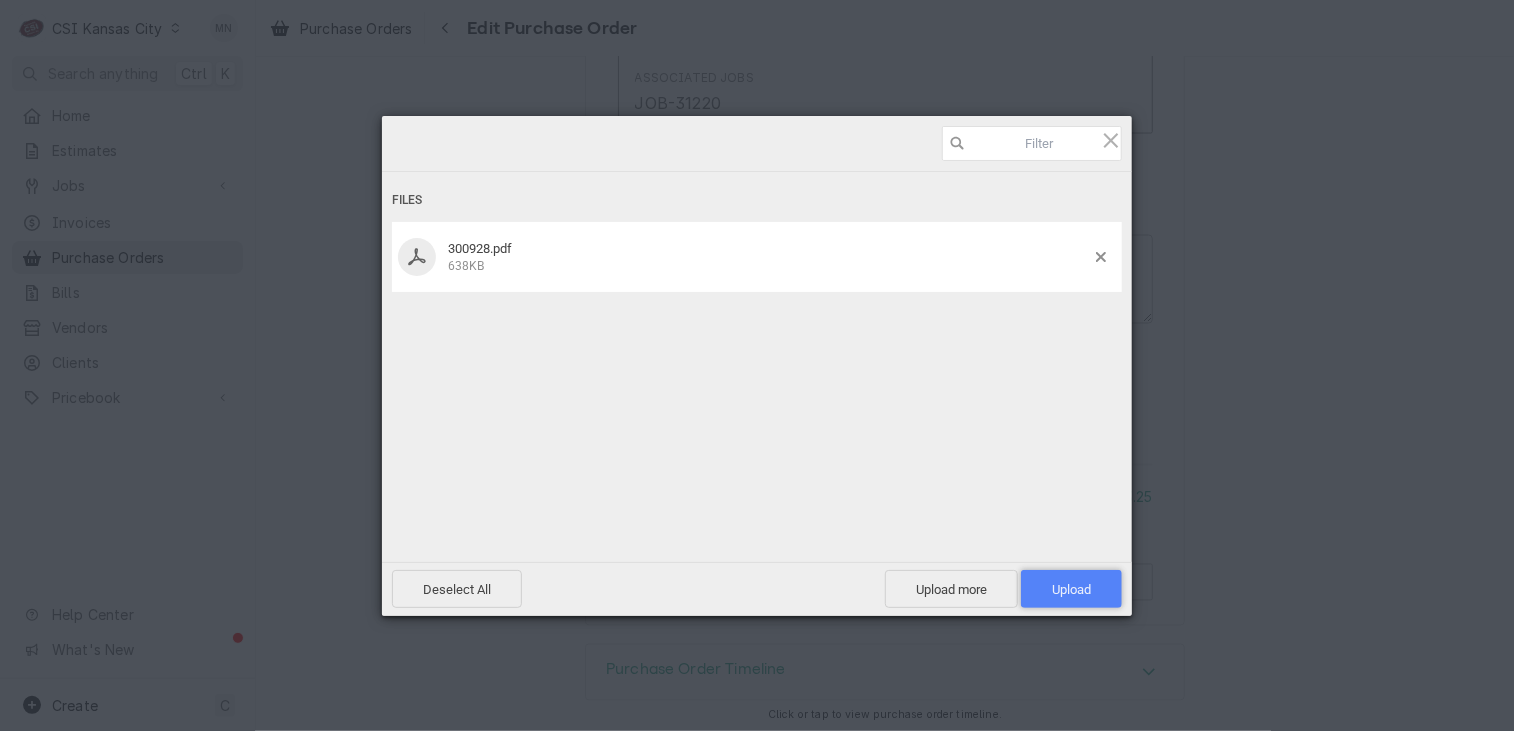 click on "Upload
1" at bounding box center [1071, 589] 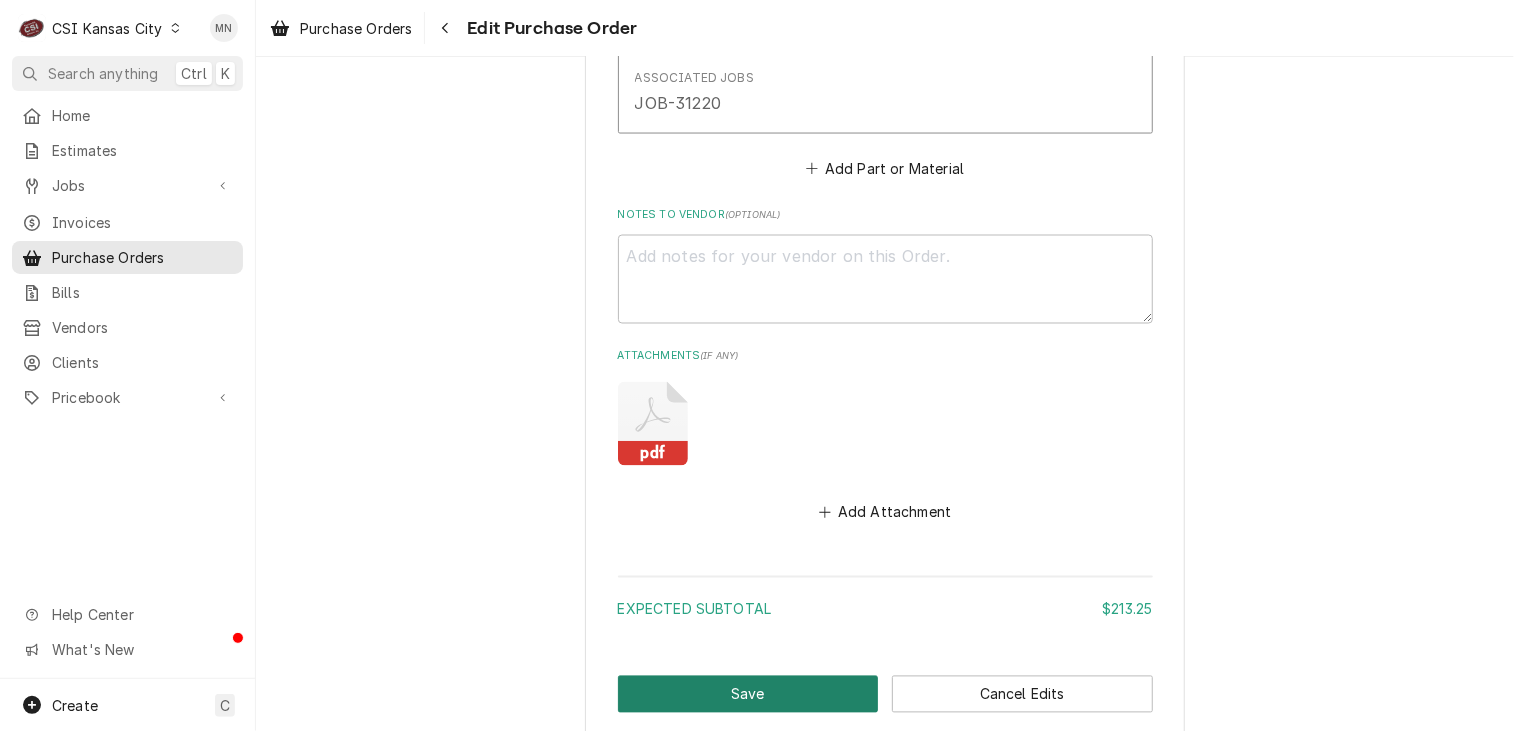 click on "Save" 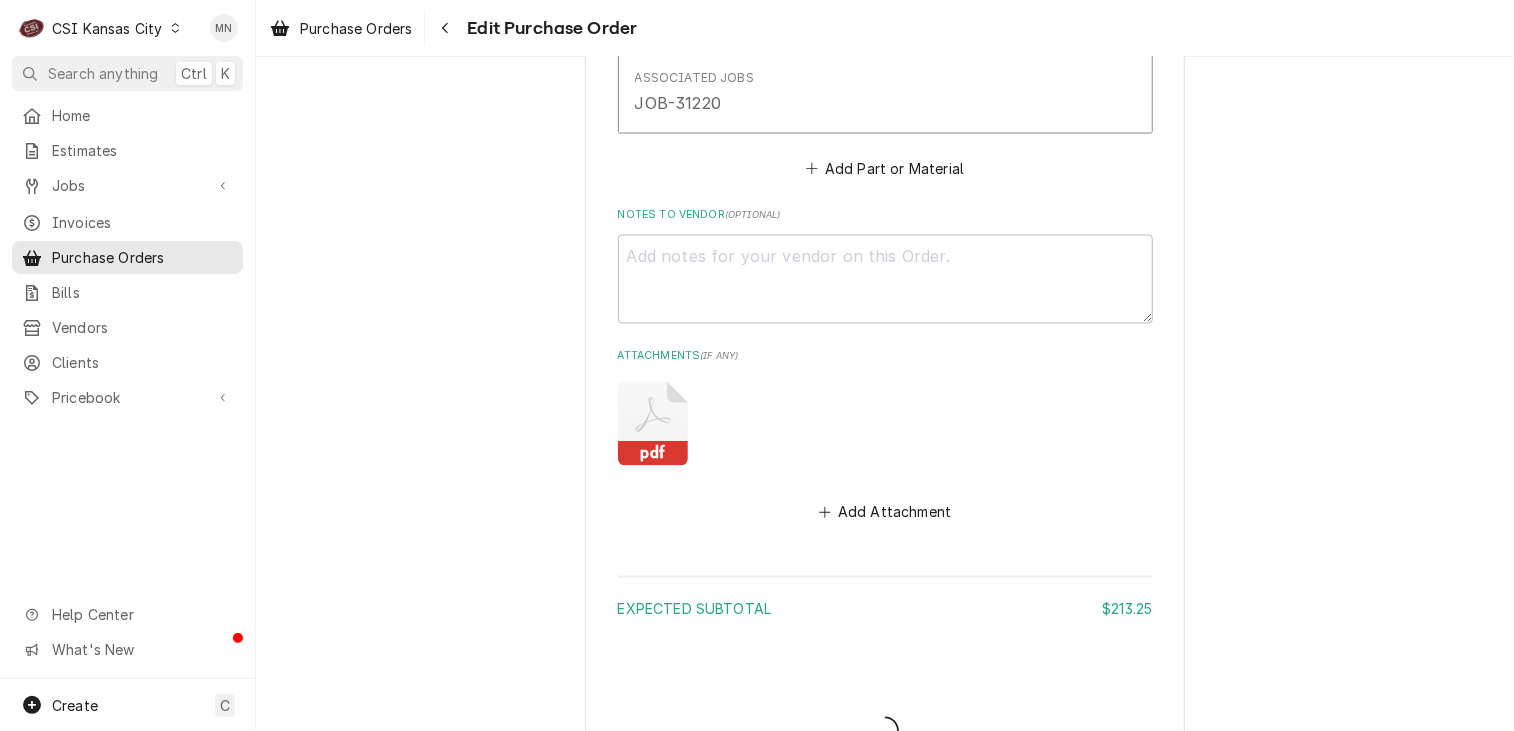type on "x" 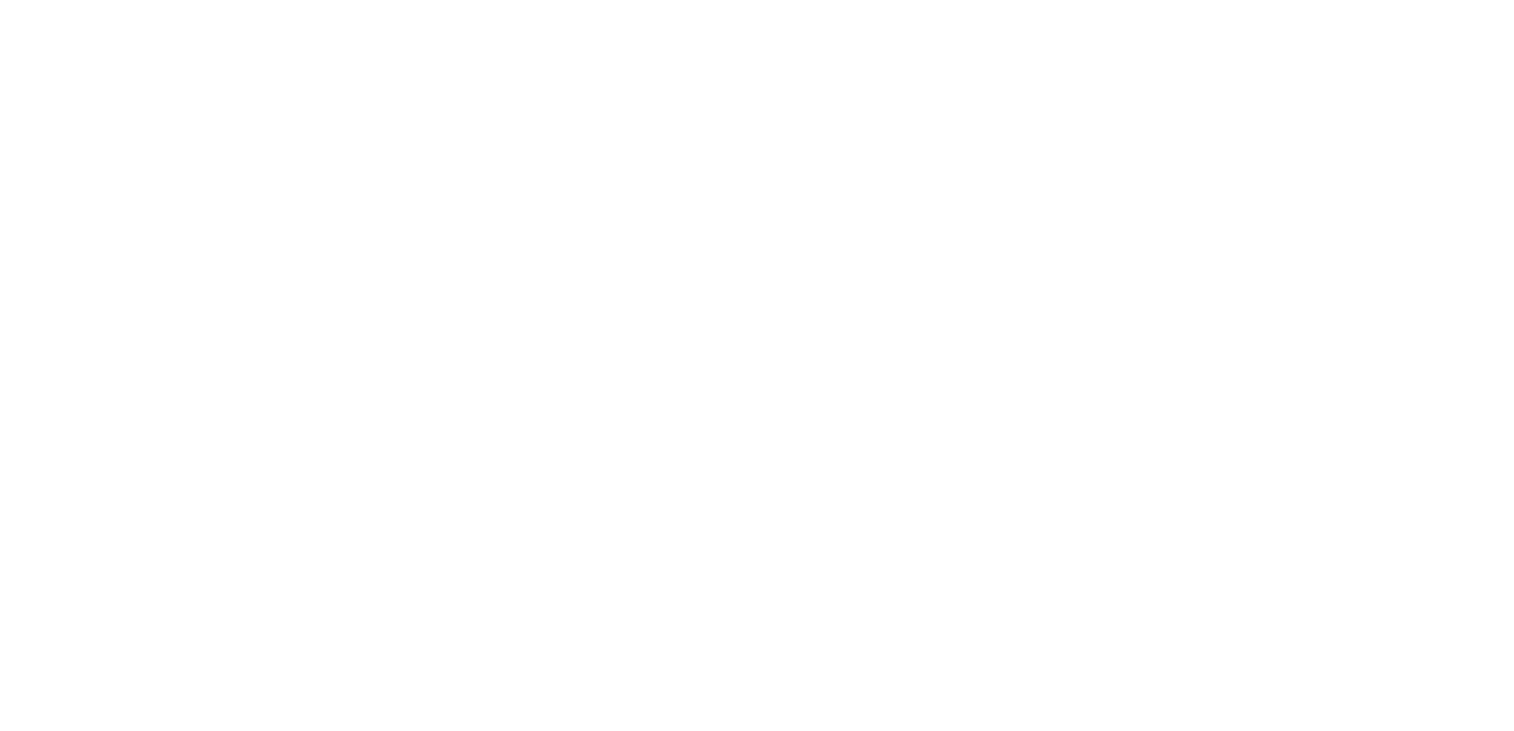 scroll, scrollTop: 0, scrollLeft: 0, axis: both 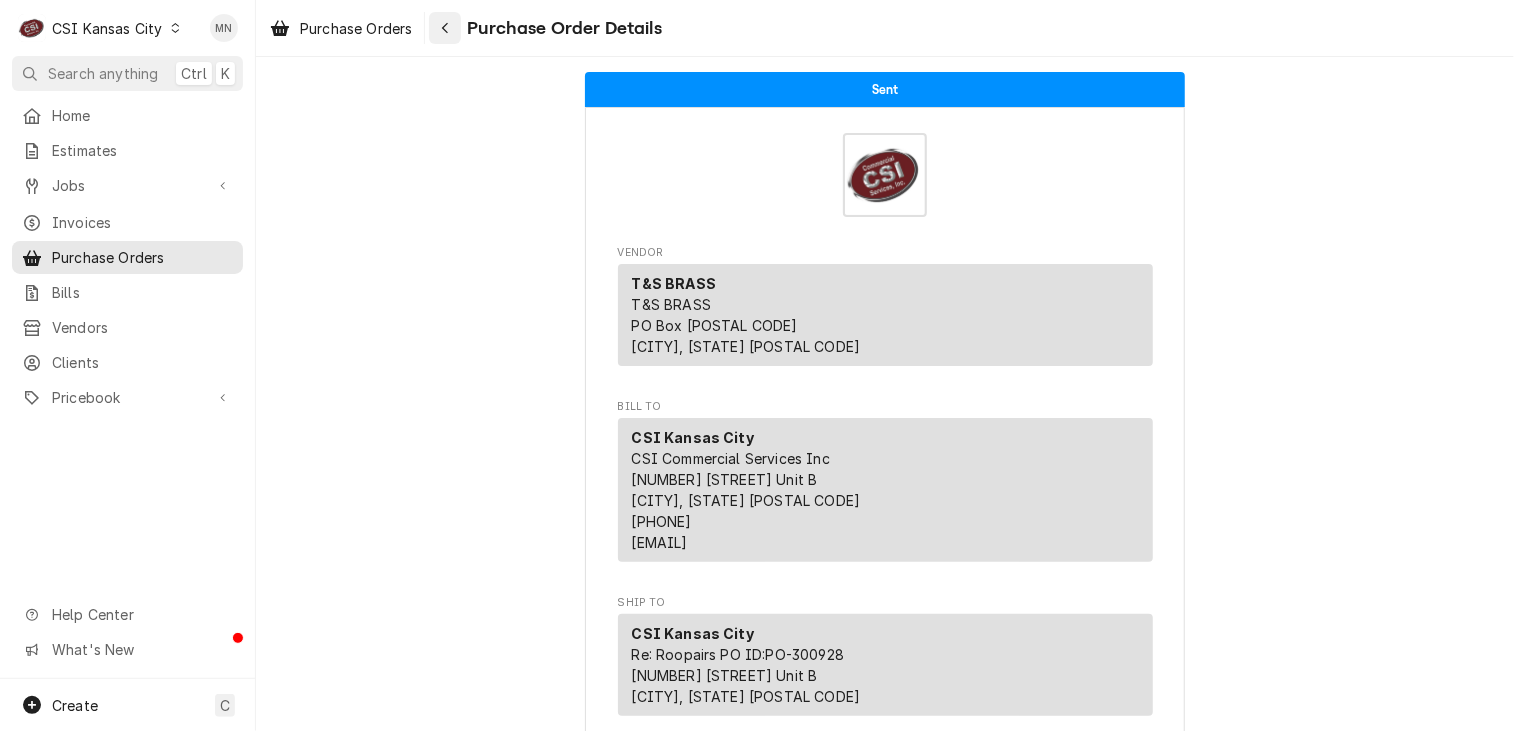 click at bounding box center (445, 28) 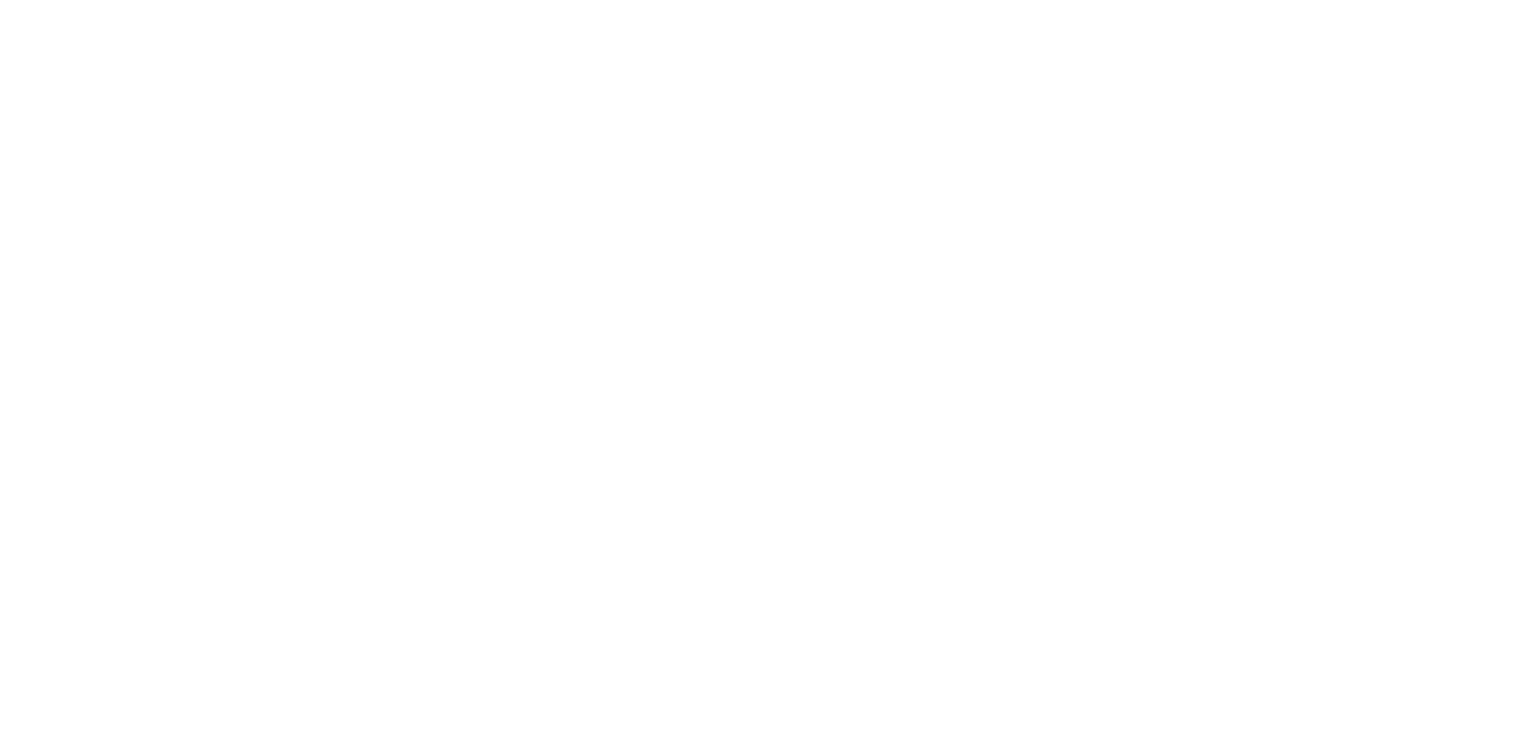 scroll, scrollTop: 0, scrollLeft: 0, axis: both 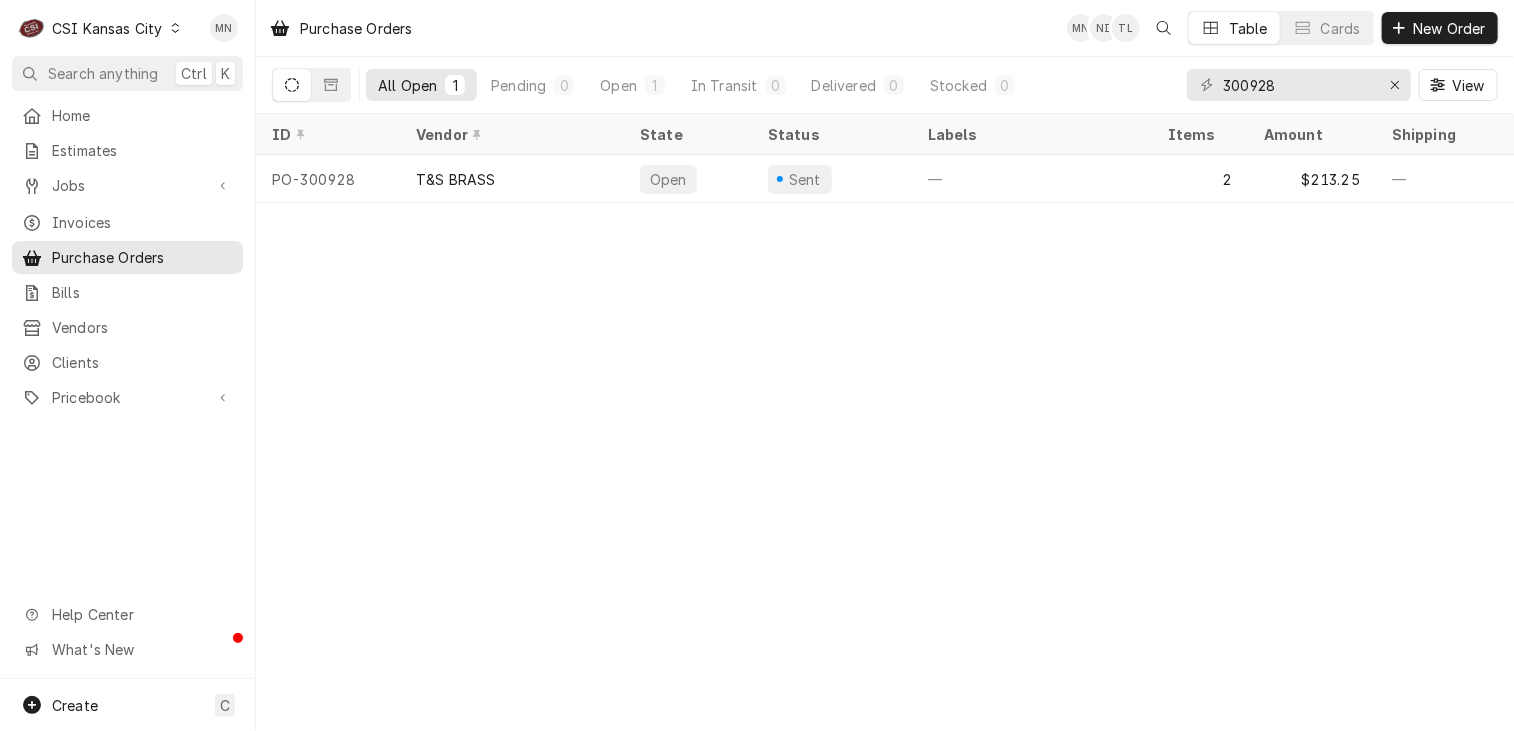 click on "CSI Kansas City" at bounding box center (107, 28) 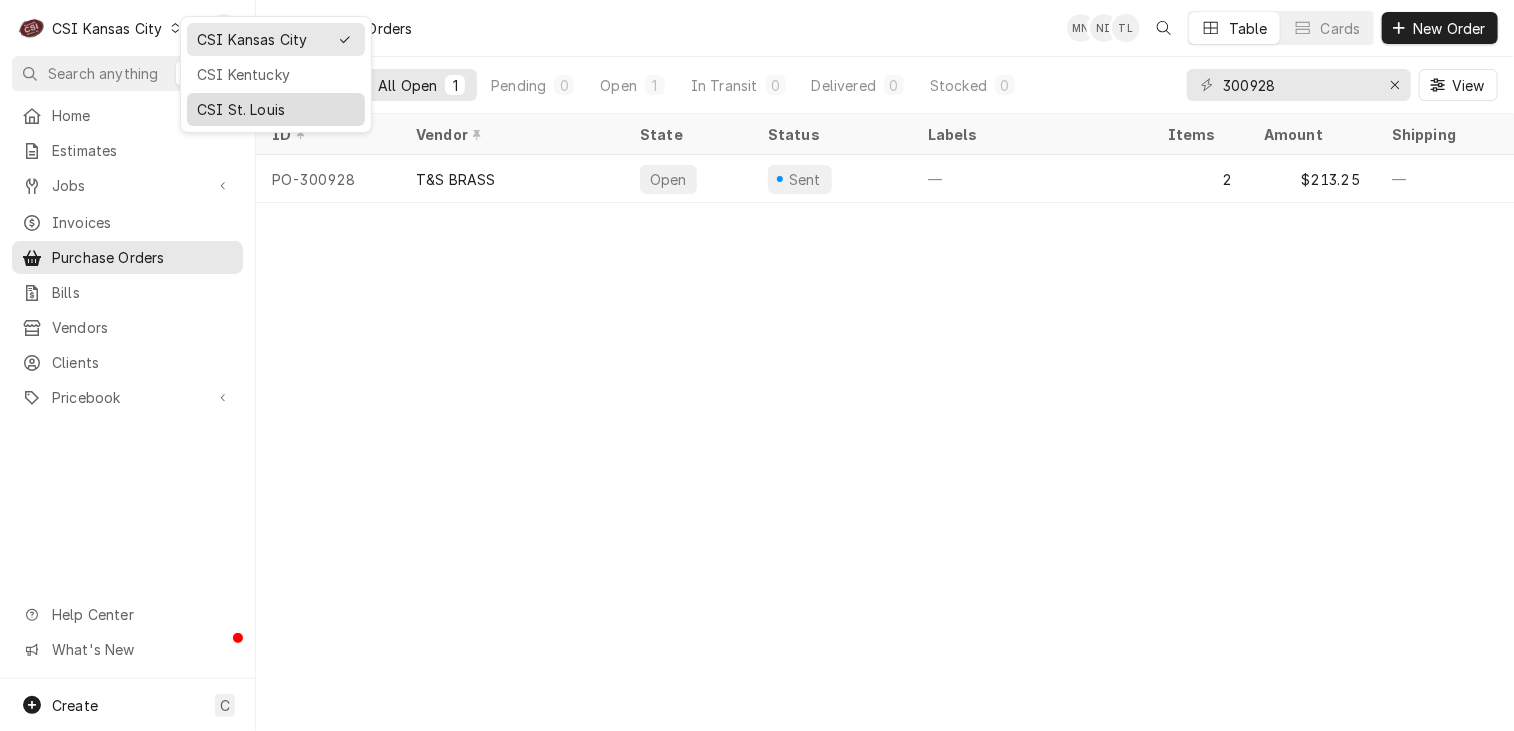 click on "CSI St. Louis" at bounding box center (276, 109) 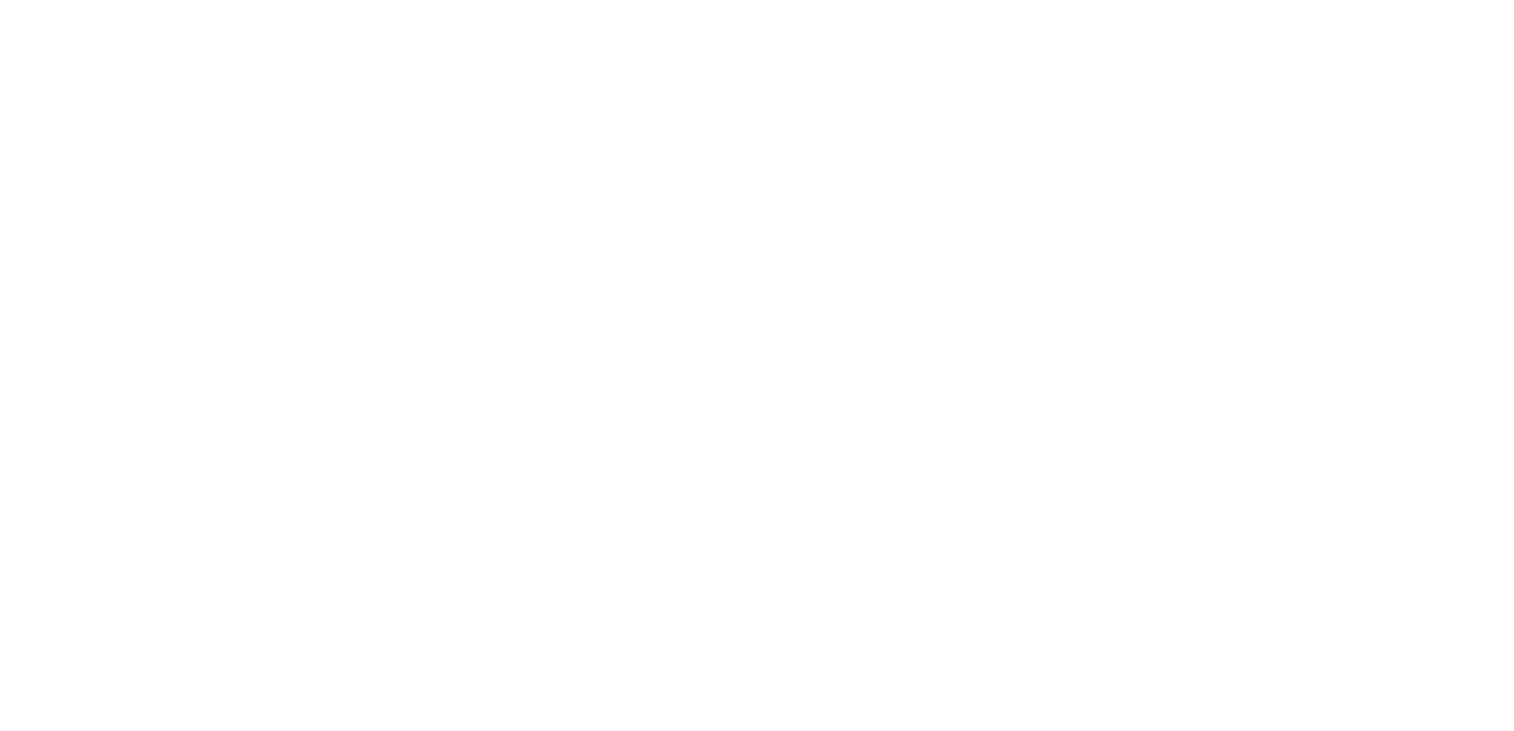 scroll, scrollTop: 0, scrollLeft: 0, axis: both 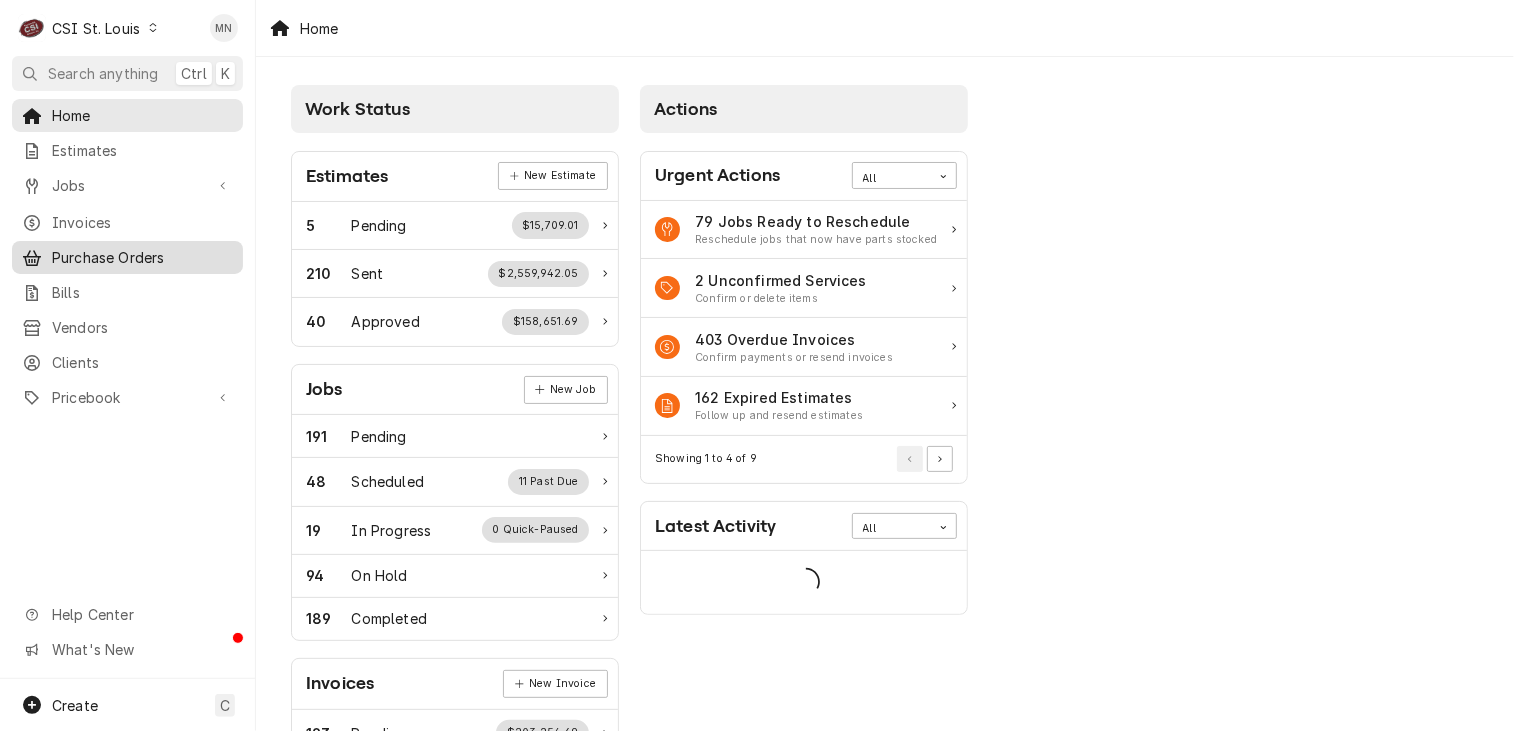click on "Purchase Orders" at bounding box center (142, 257) 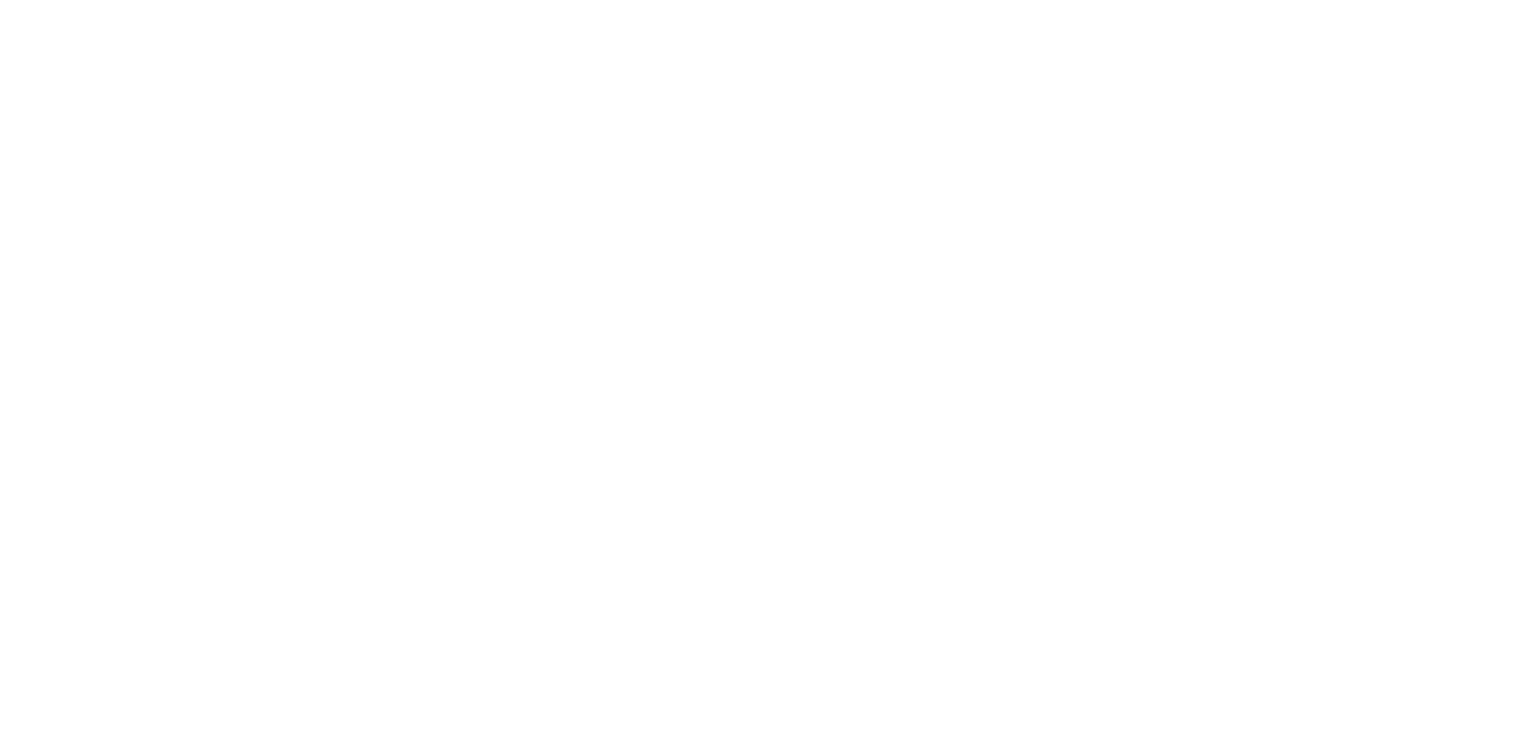 scroll, scrollTop: 0, scrollLeft: 0, axis: both 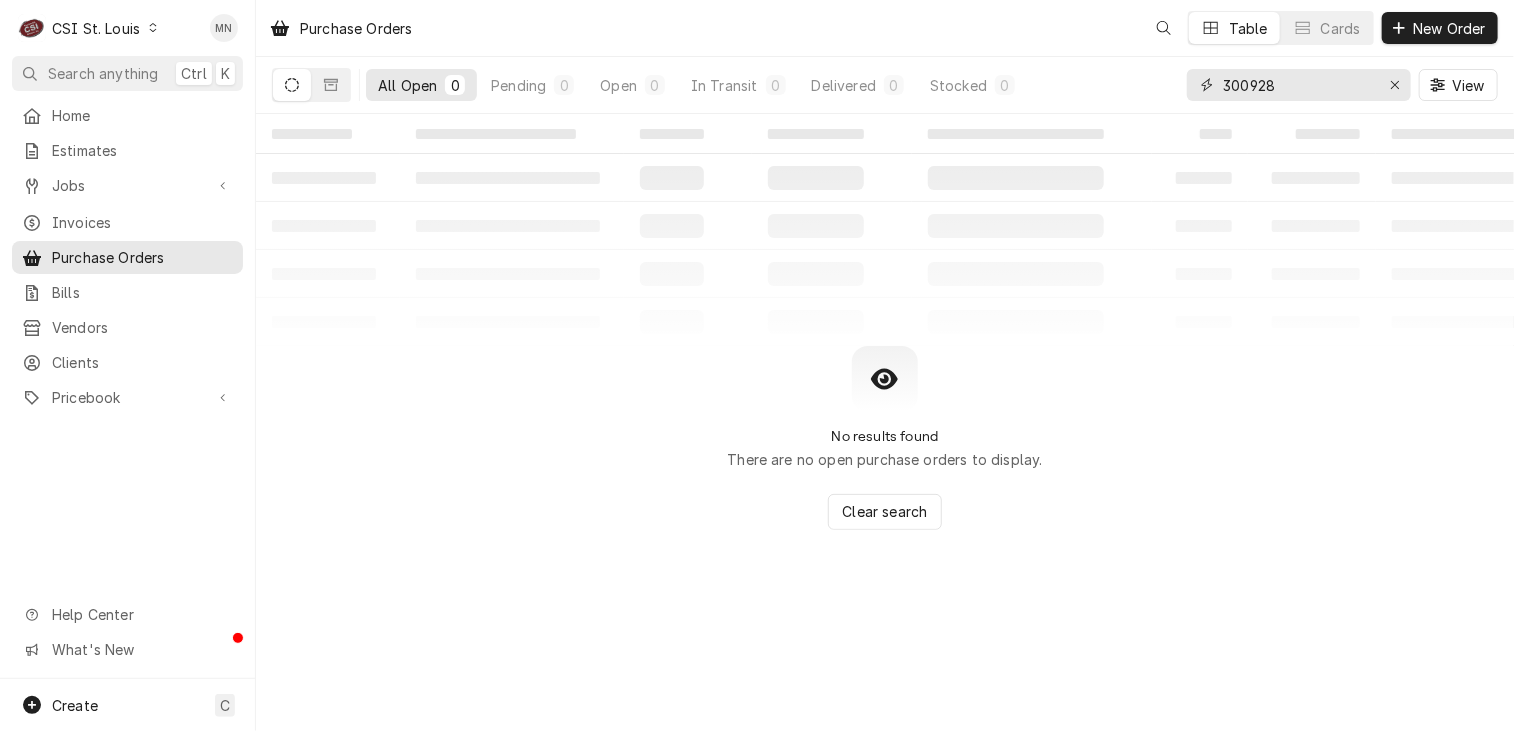 drag, startPoint x: 1300, startPoint y: 90, endPoint x: 1019, endPoint y: 42, distance: 285.07016 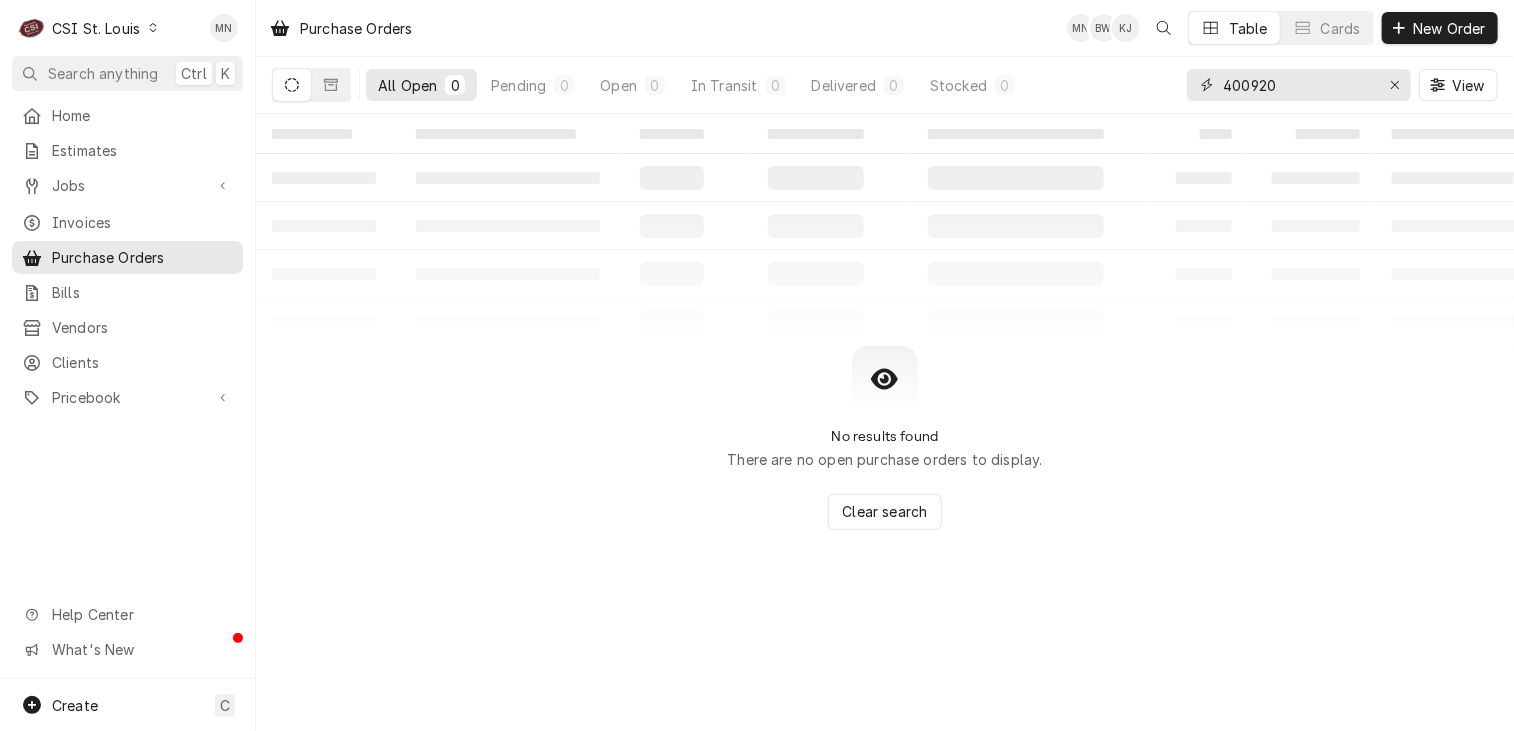type on "400920" 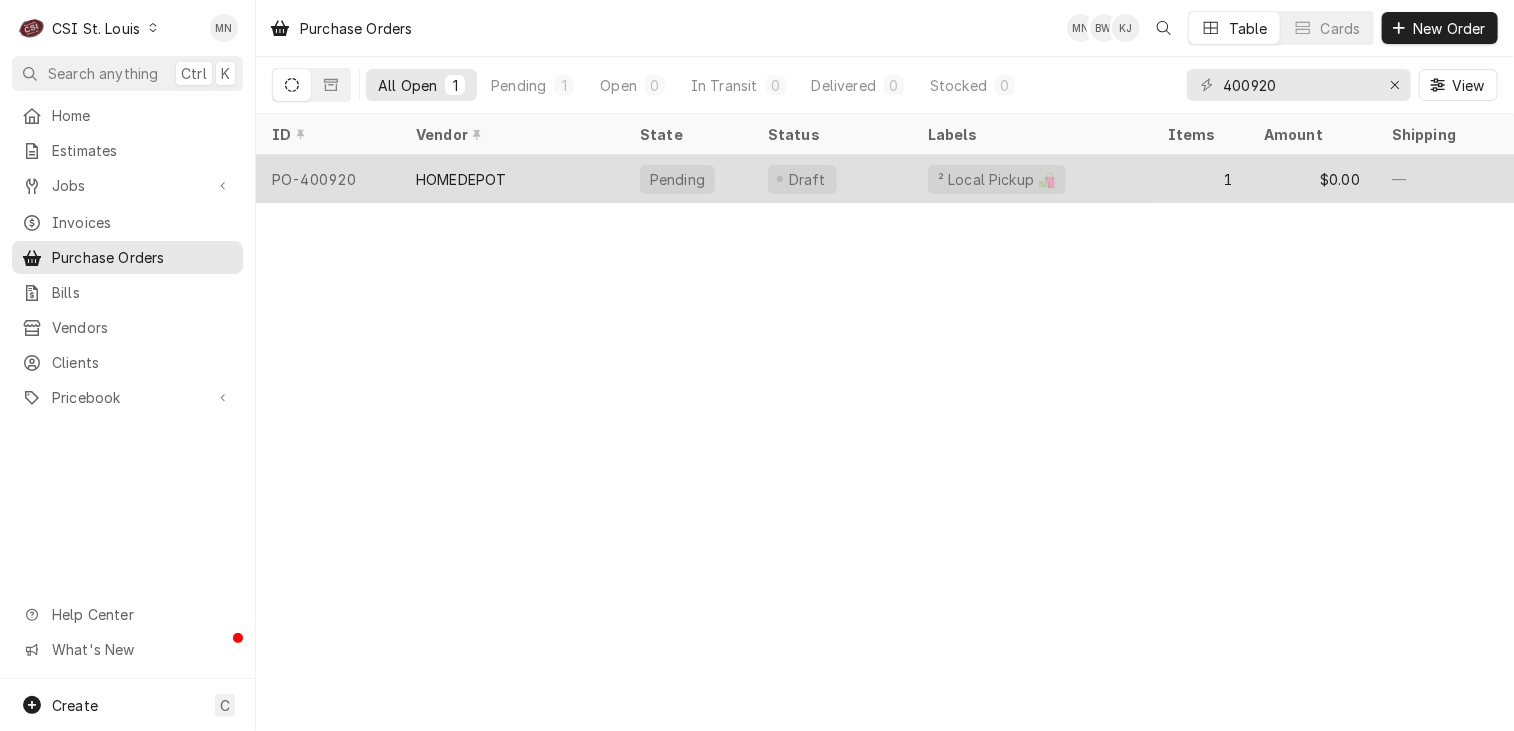 click on "HOMEDEPOT" at bounding box center [461, 179] 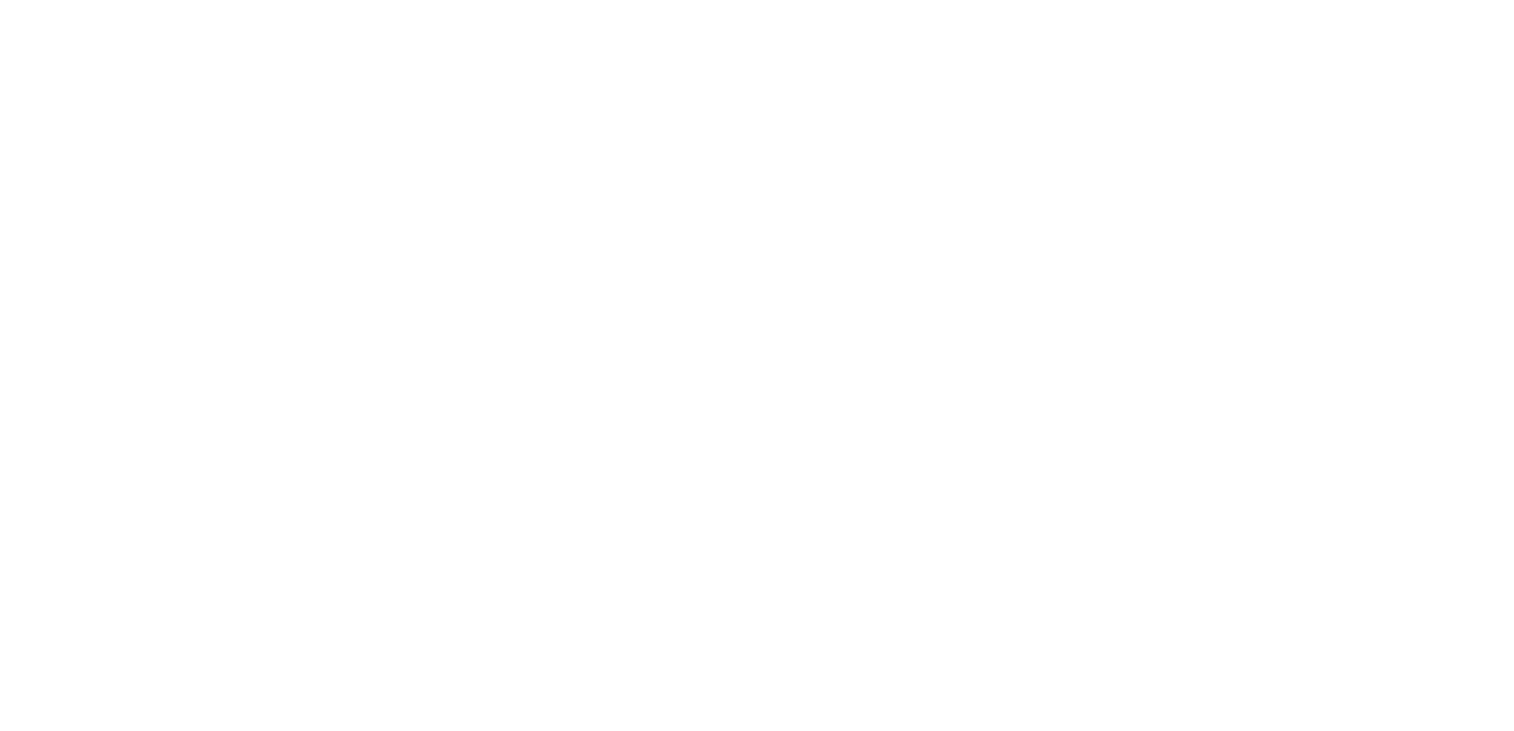 scroll, scrollTop: 0, scrollLeft: 0, axis: both 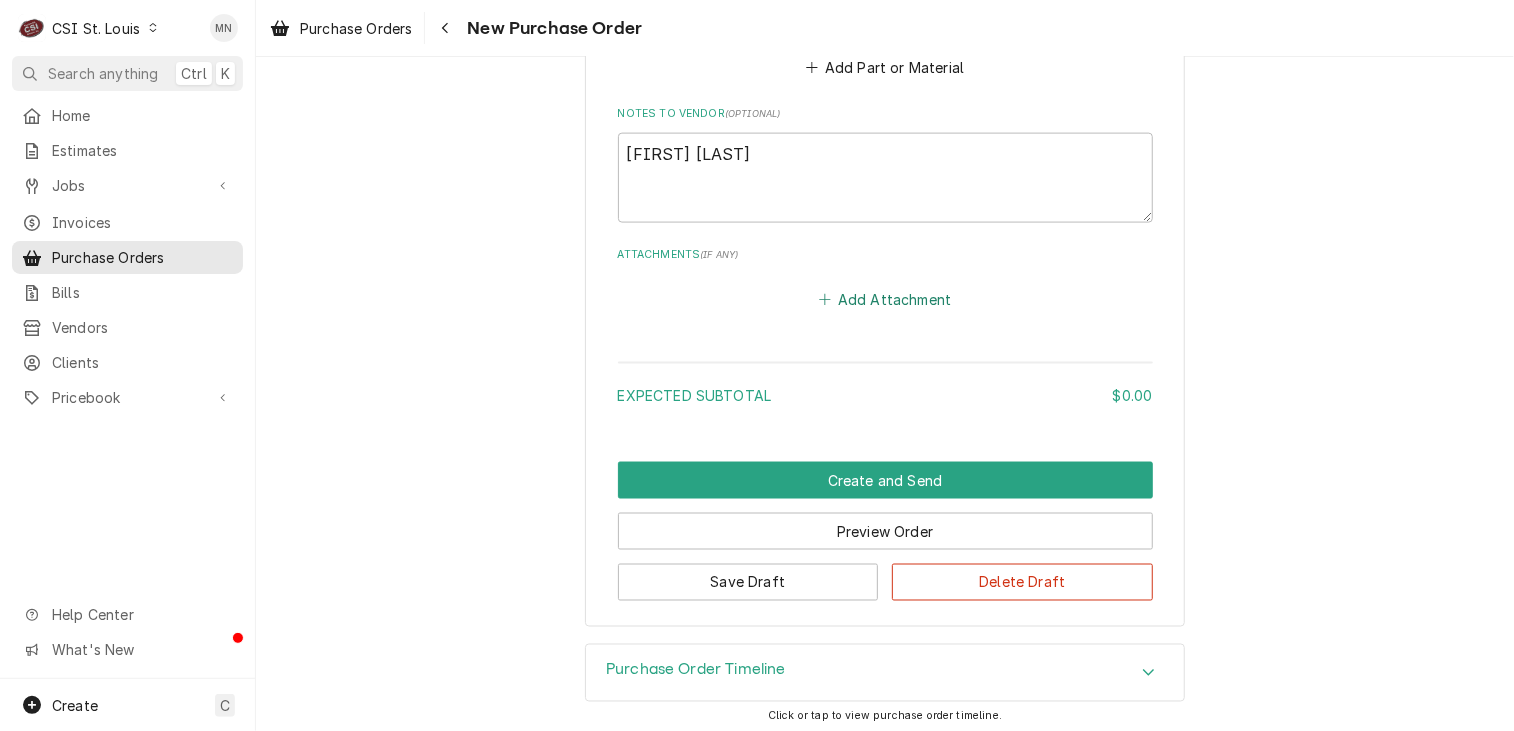 click on "Add Attachment" at bounding box center [885, 299] 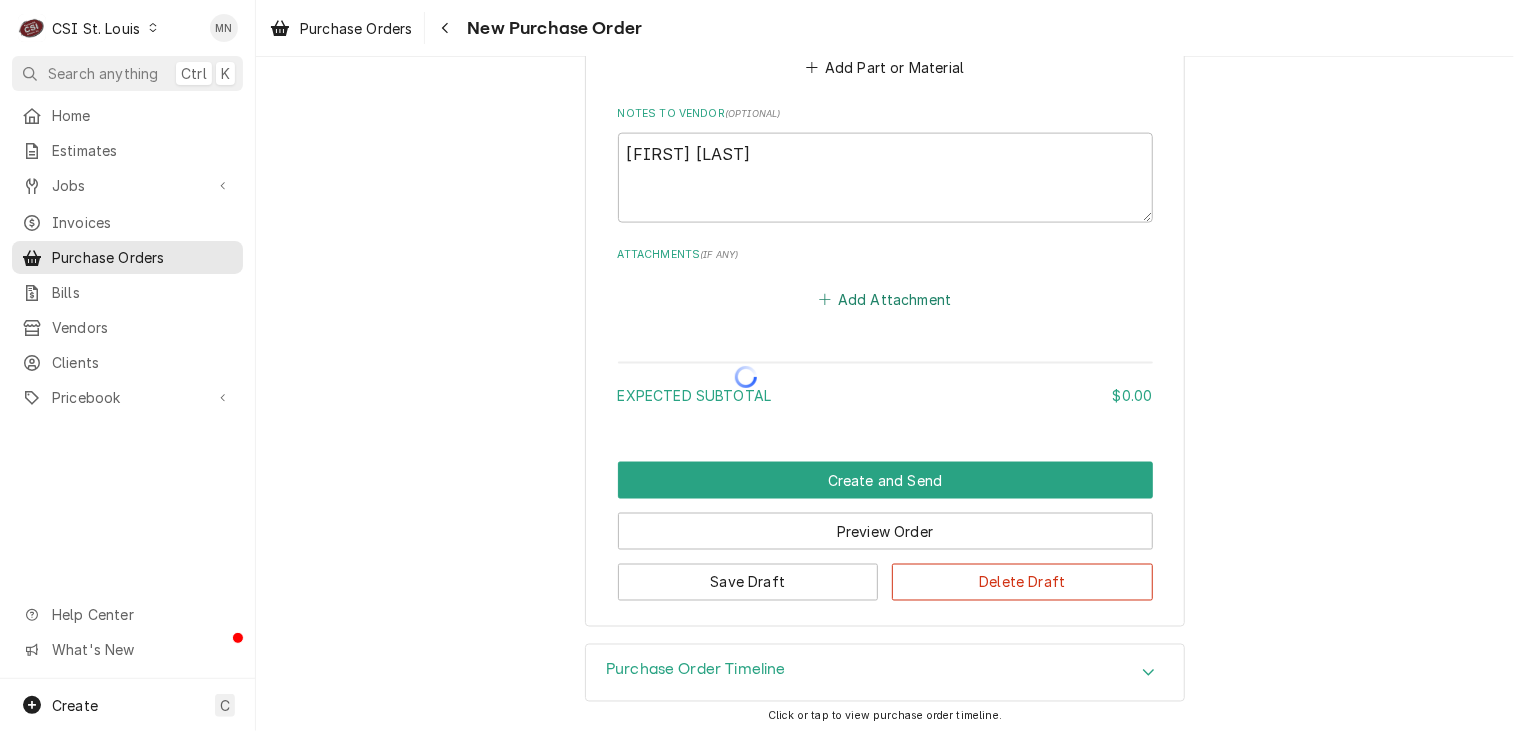 type on "x" 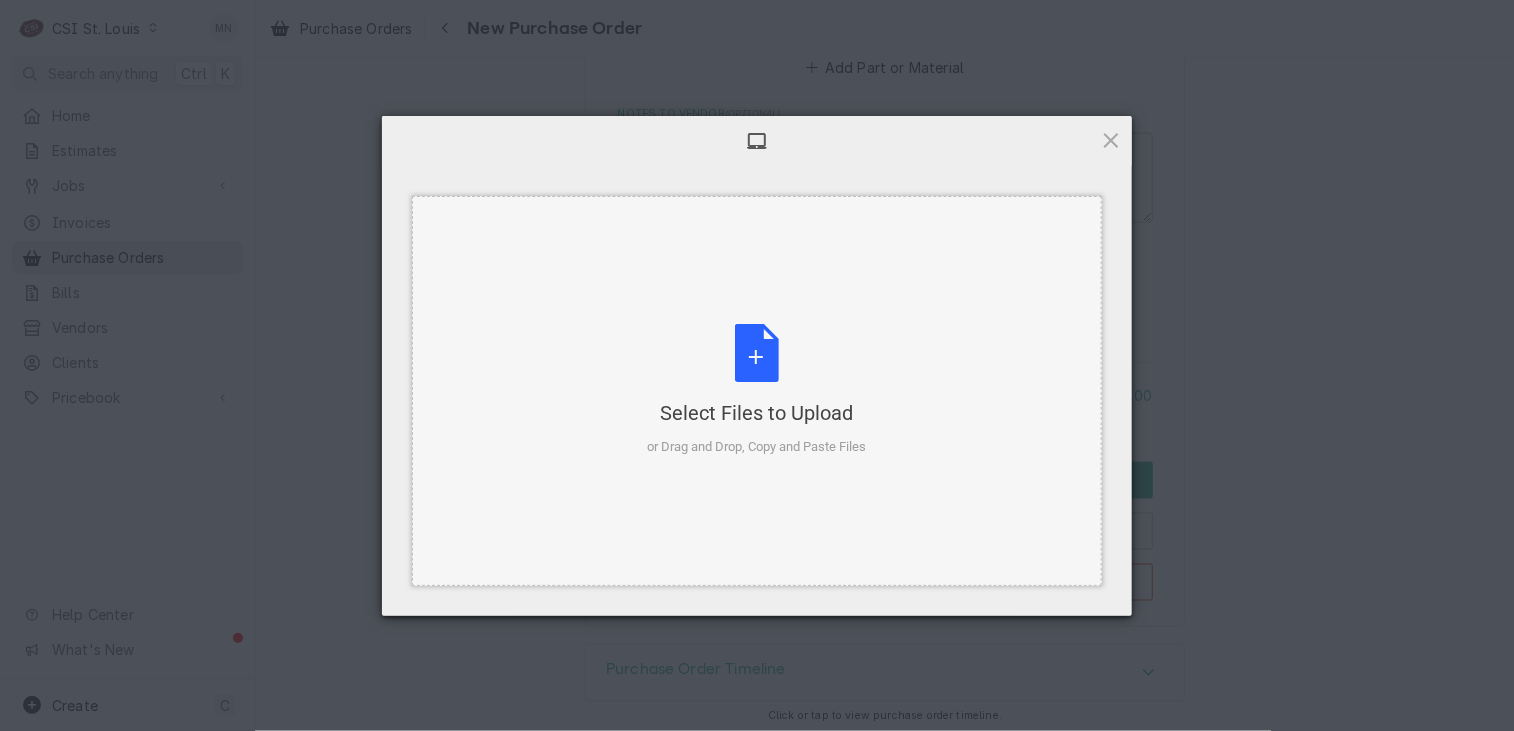 click on "Select Files to Upload
or Drag and Drop, Copy and Paste Files" at bounding box center [757, 390] 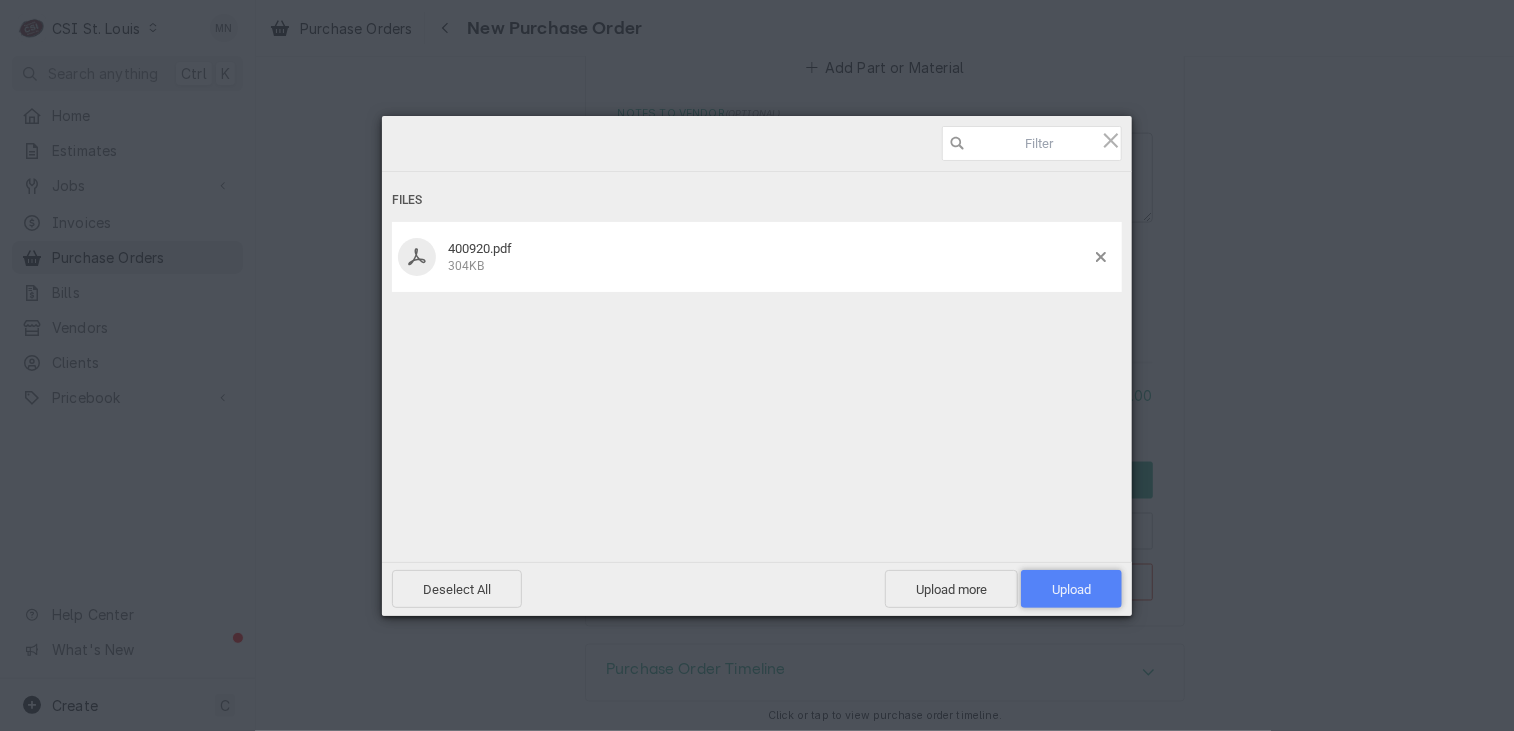 click on "Upload
1" at bounding box center [1071, 589] 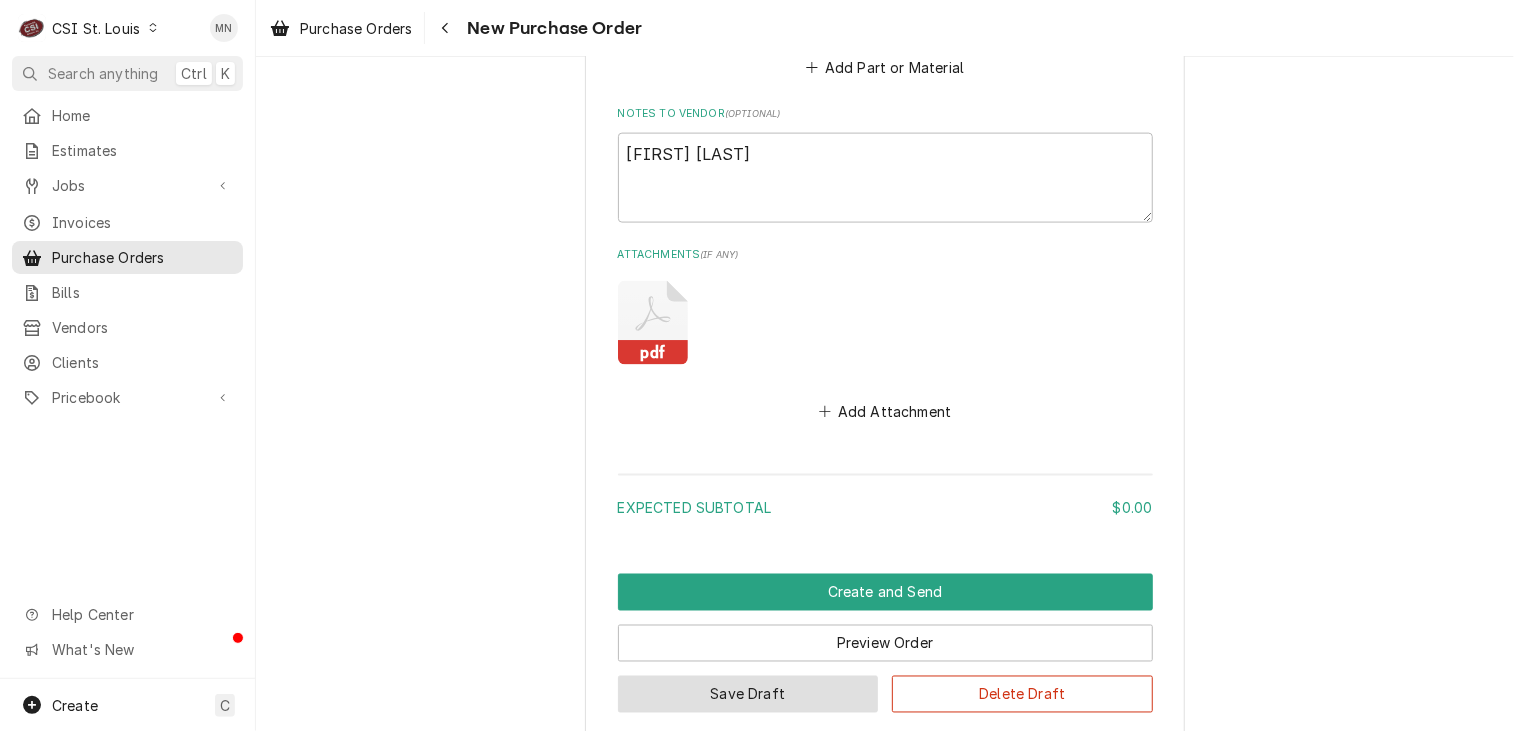 click on "Save Draft" at bounding box center [748, 694] 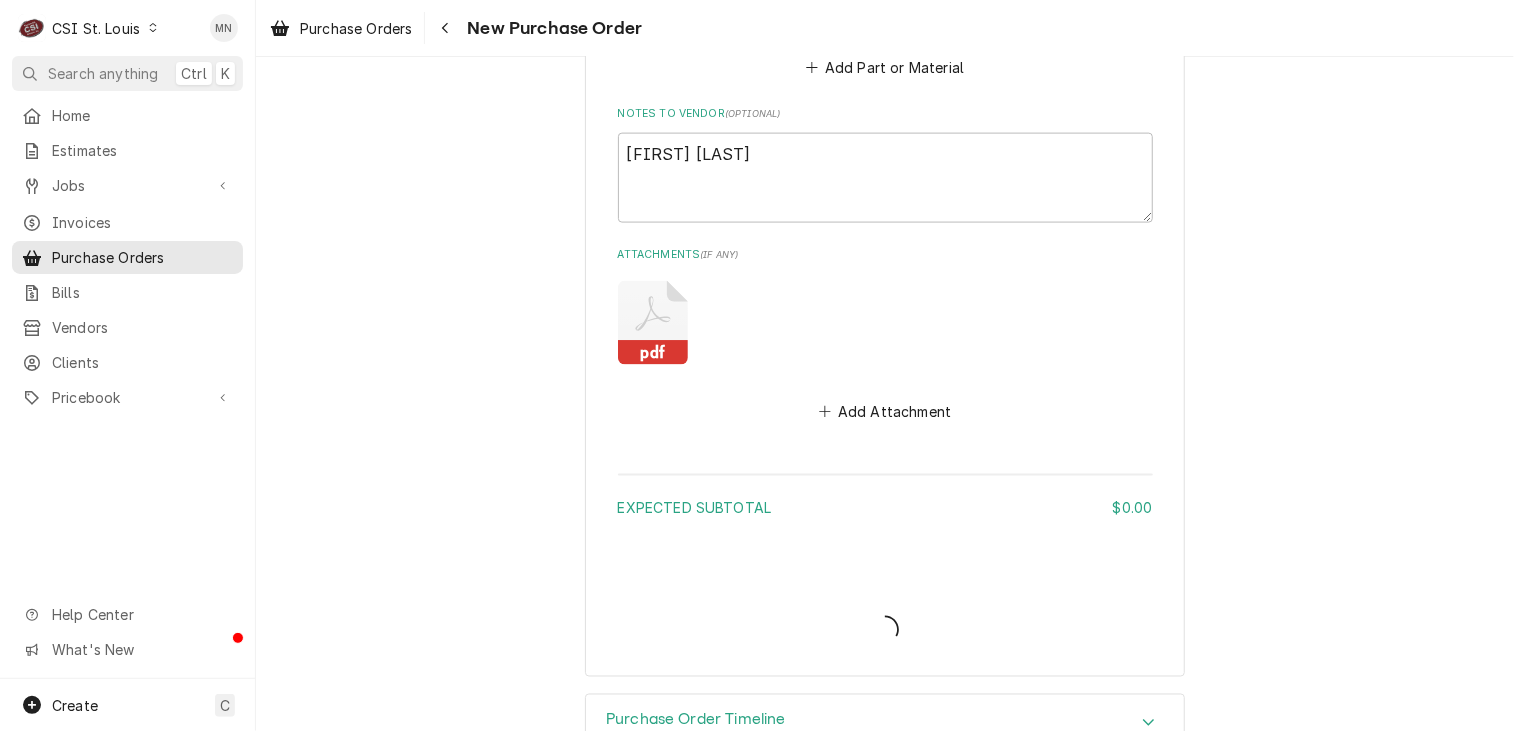 type on "x" 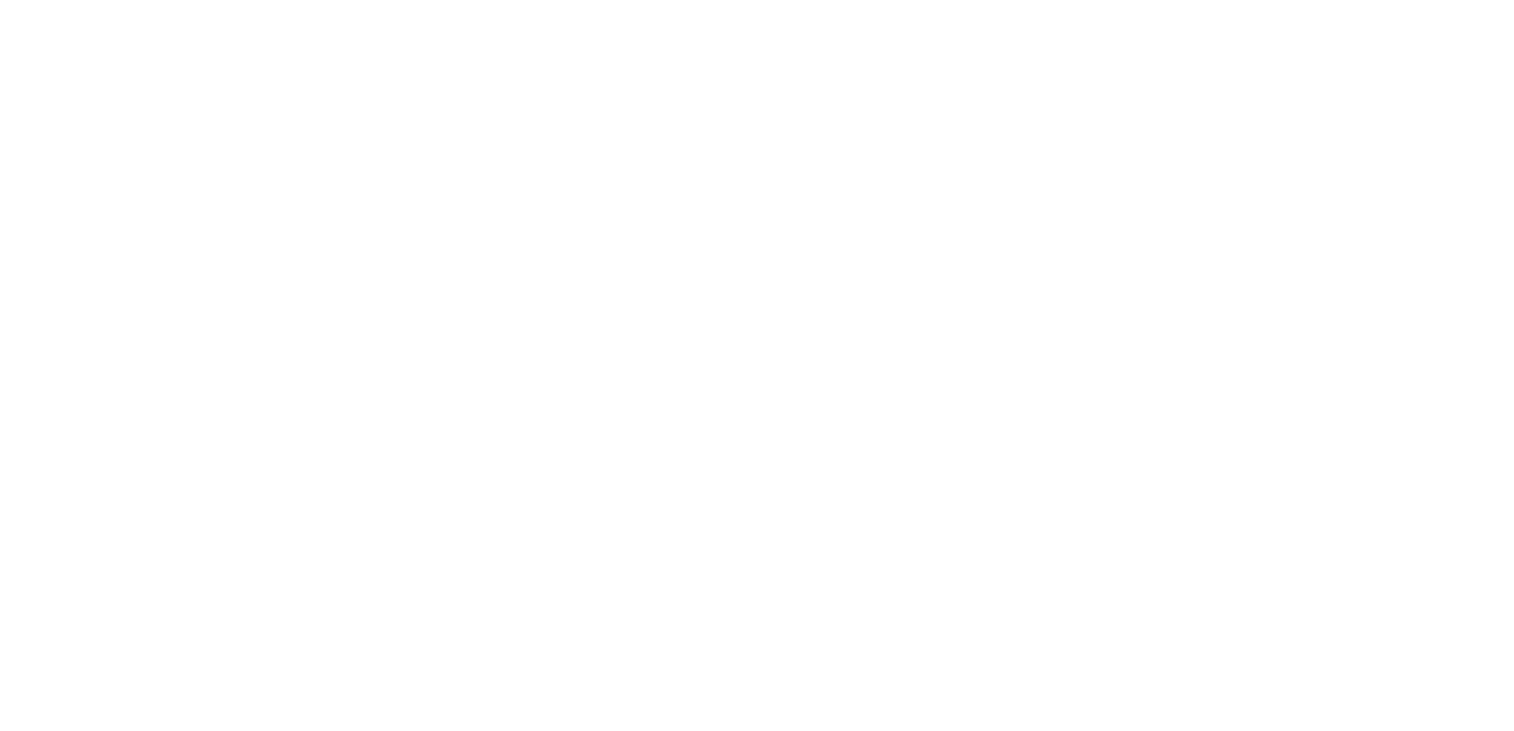 scroll, scrollTop: 0, scrollLeft: 0, axis: both 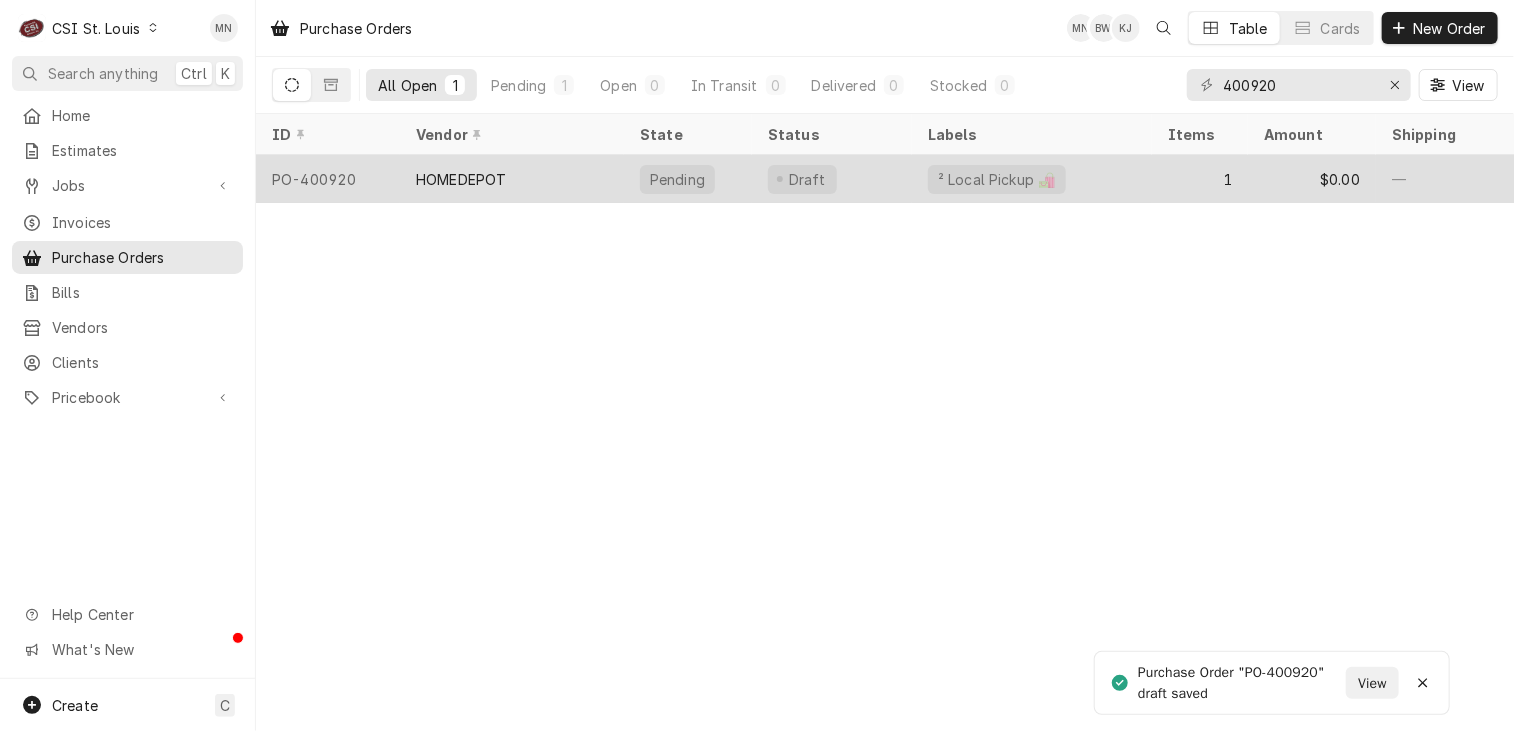 click on "HOMEDEPOT" at bounding box center [512, 179] 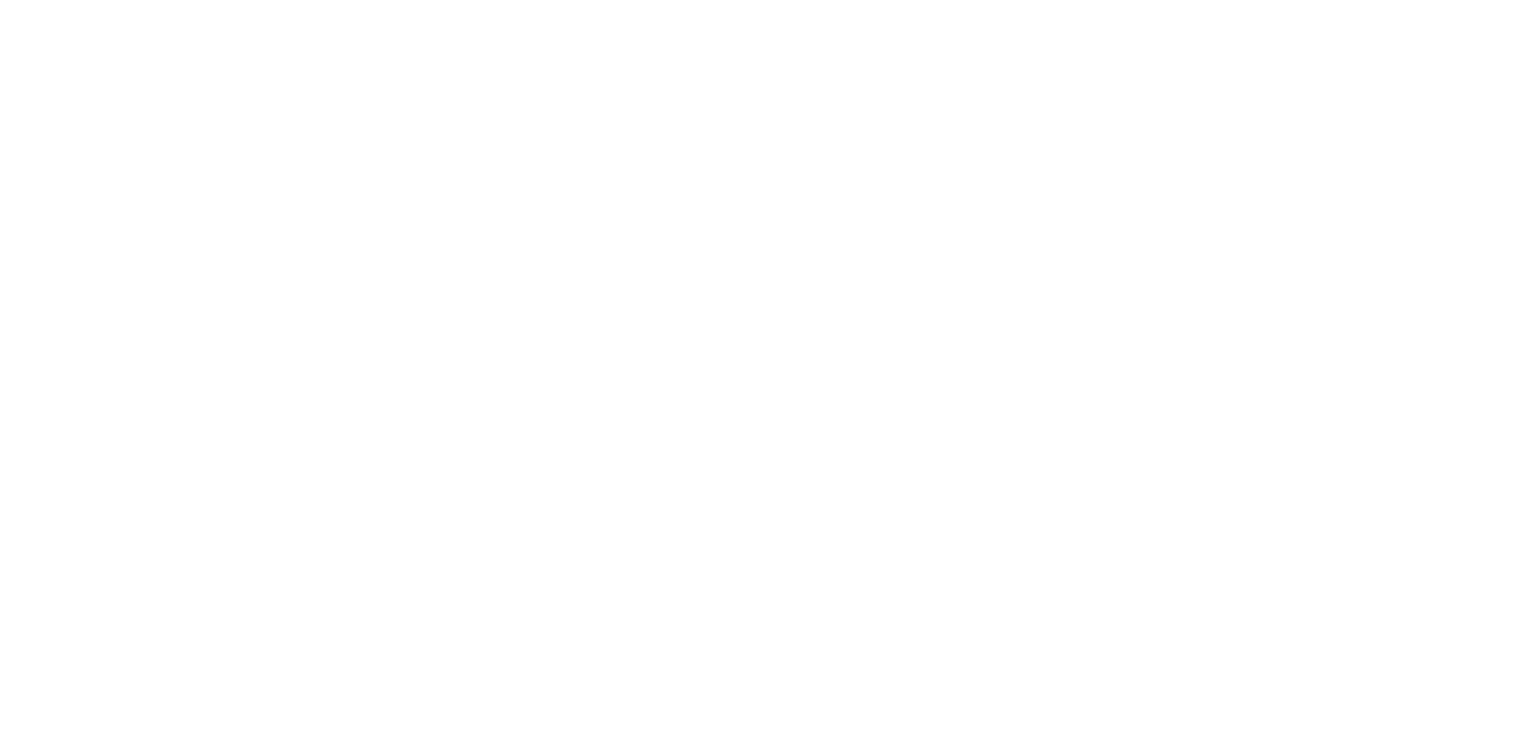 scroll, scrollTop: 0, scrollLeft: 0, axis: both 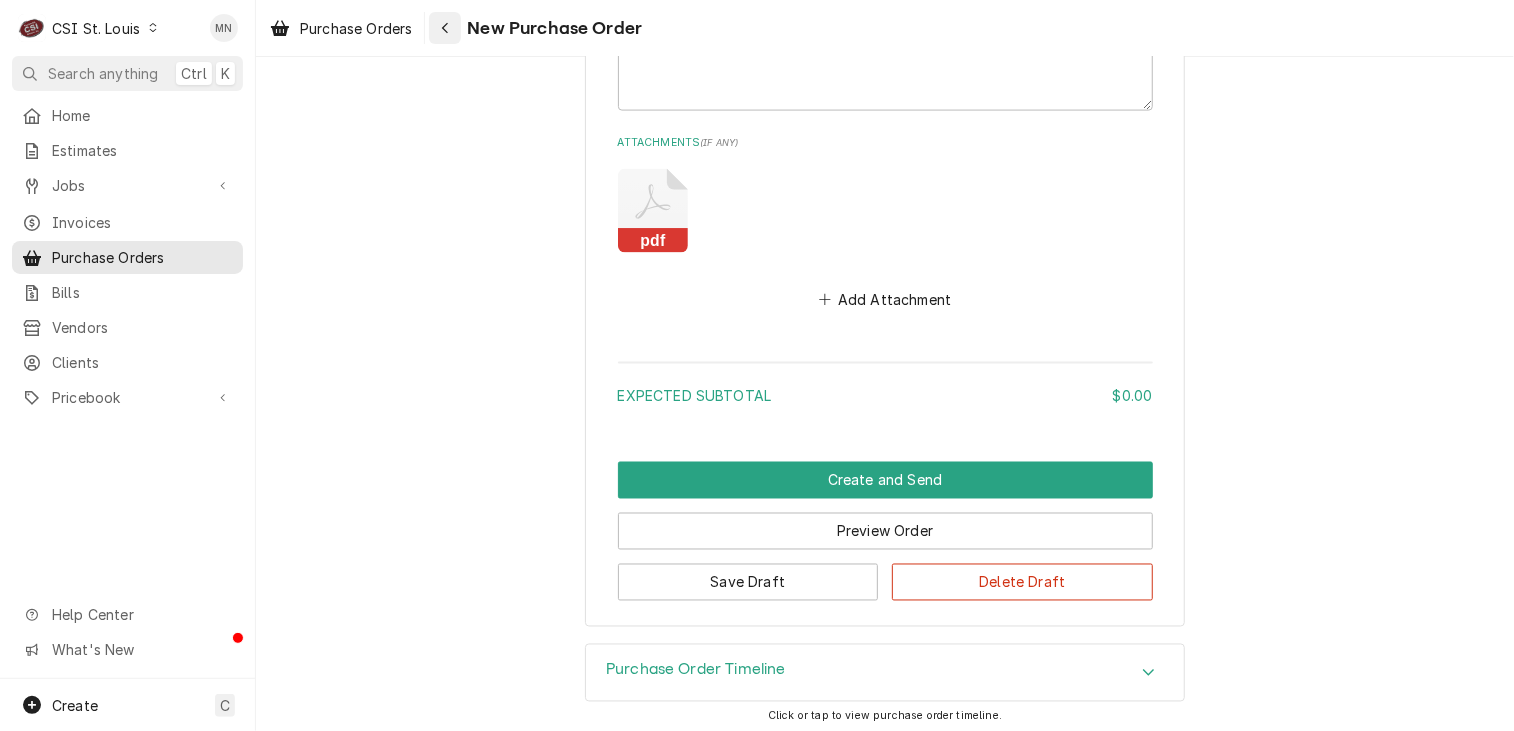 click at bounding box center (445, 28) 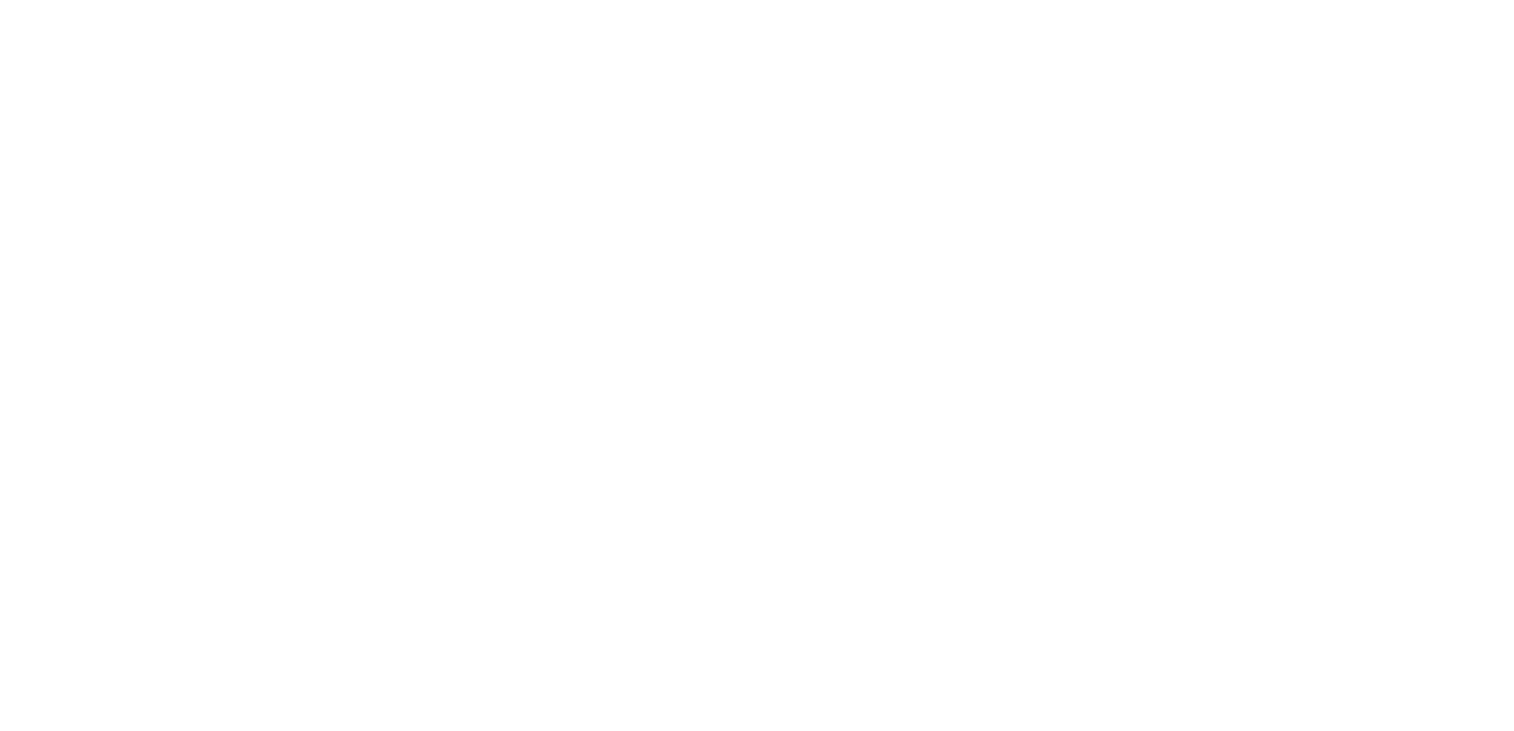 scroll, scrollTop: 0, scrollLeft: 0, axis: both 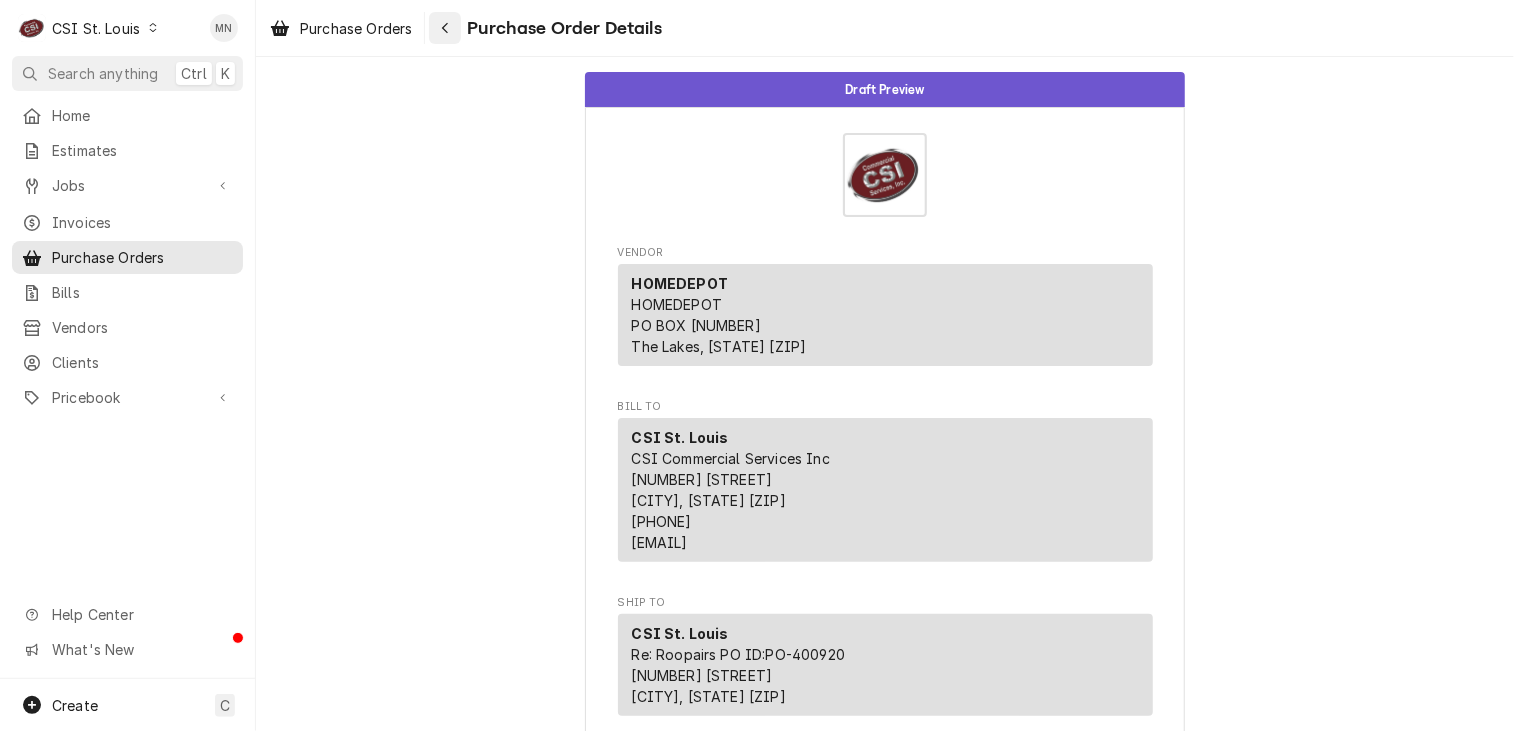 click 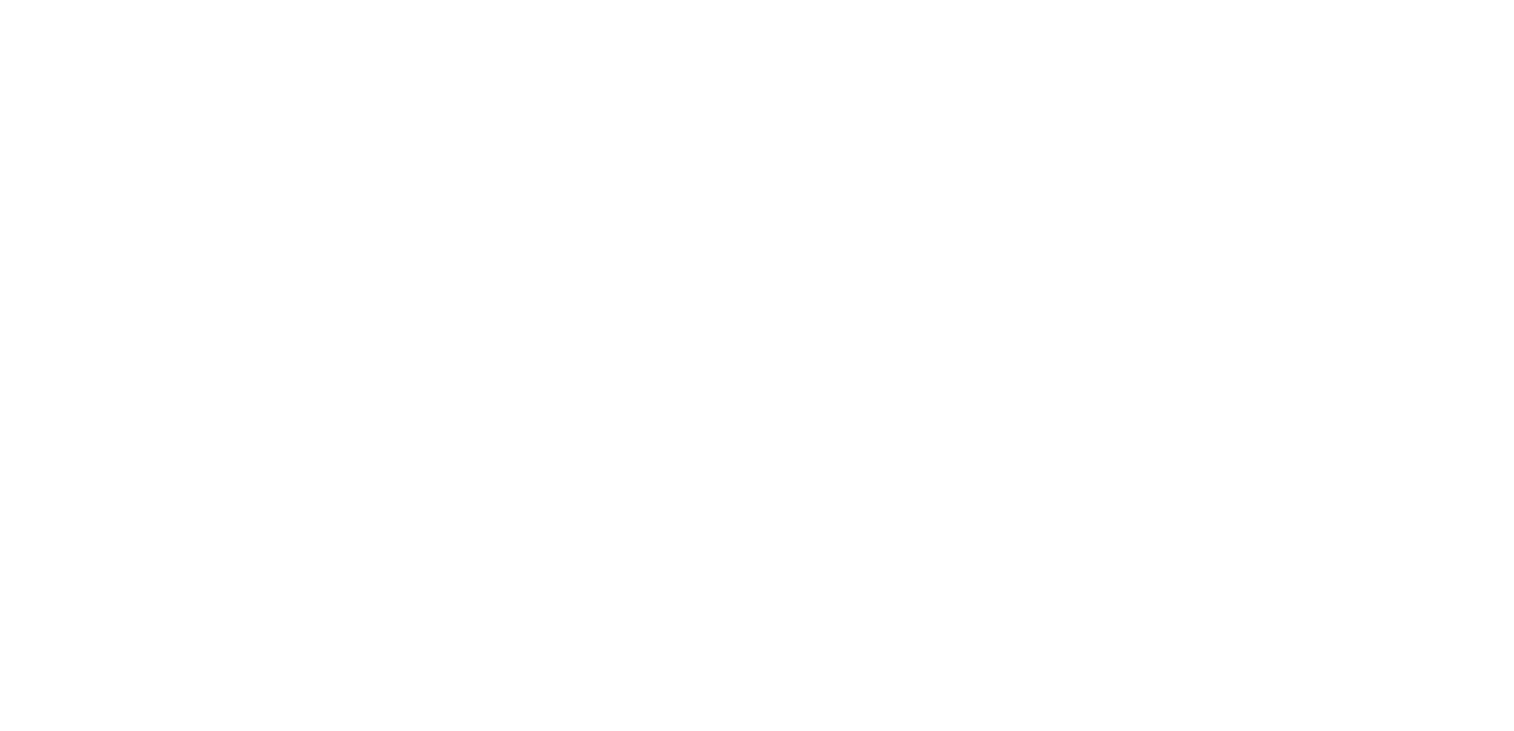 scroll, scrollTop: 0, scrollLeft: 0, axis: both 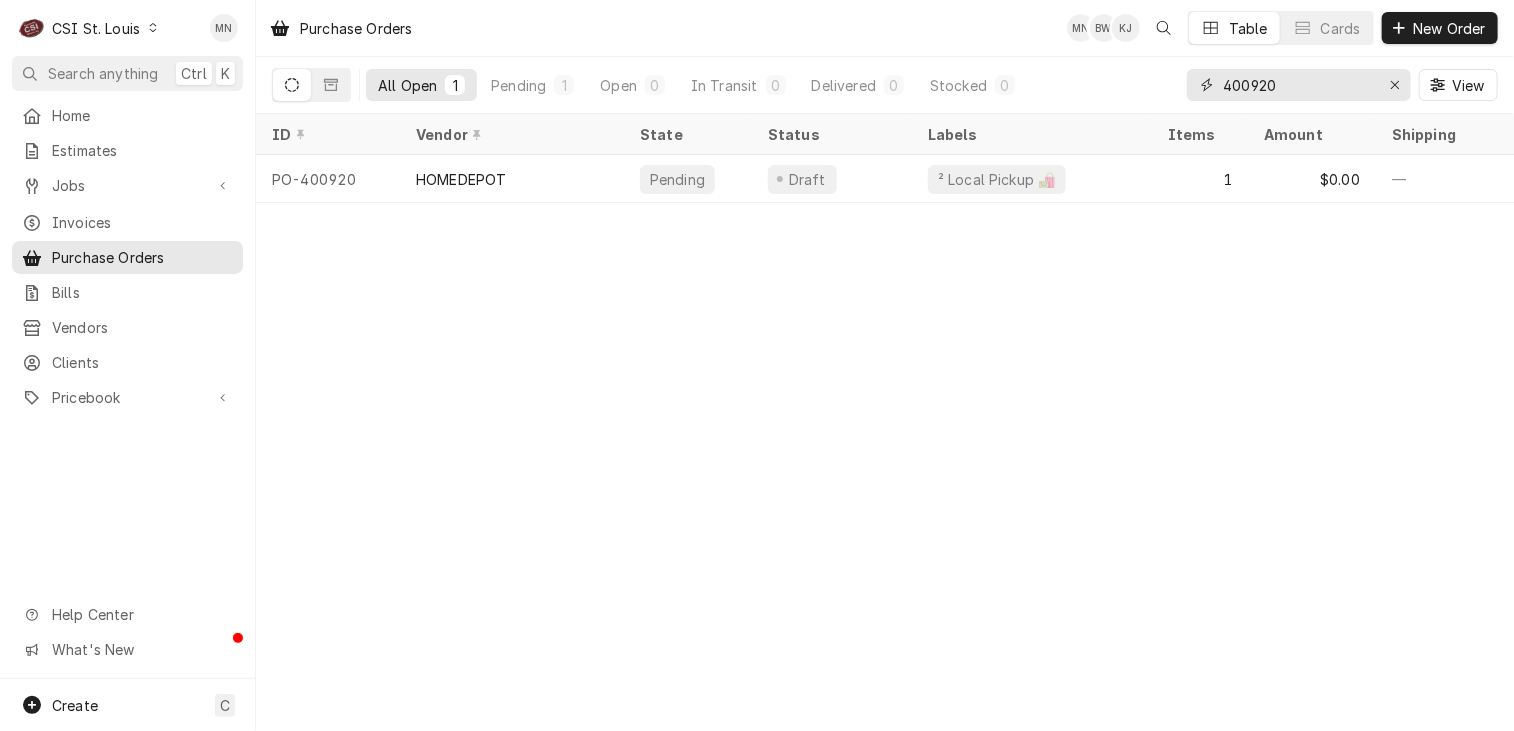drag, startPoint x: 1299, startPoint y: 85, endPoint x: 1032, endPoint y: 82, distance: 267.01685 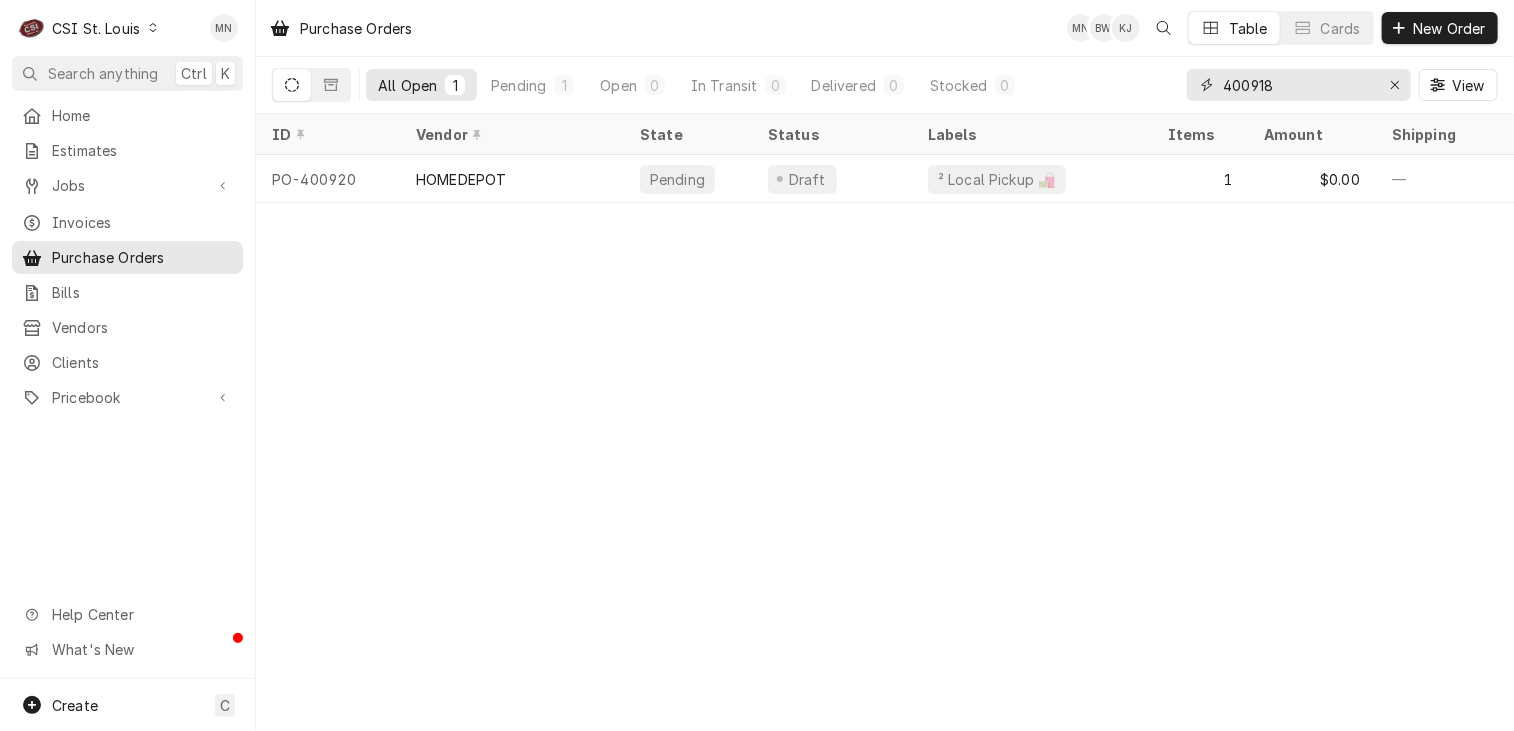 type on "400918" 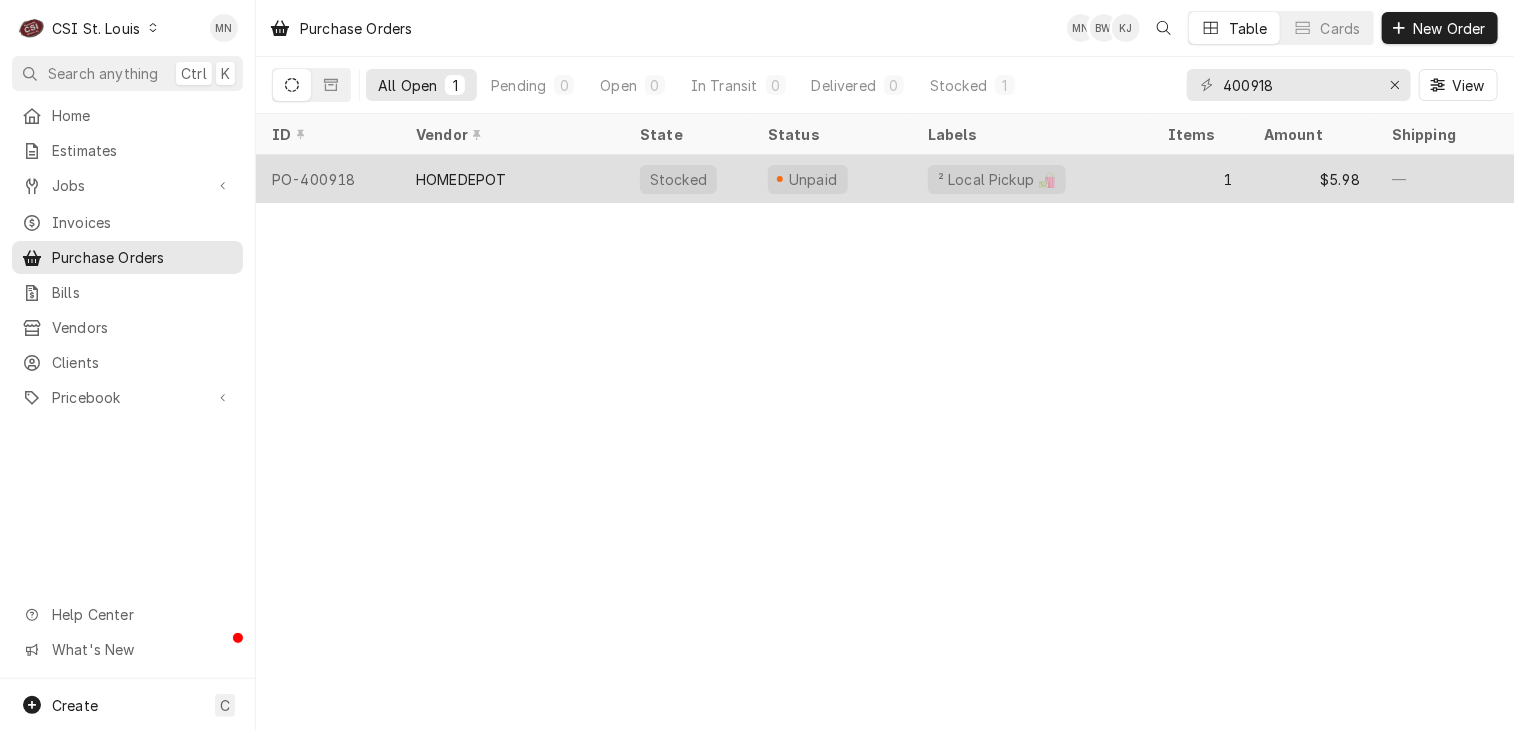 click on "HOMEDEPOT" at bounding box center [512, 179] 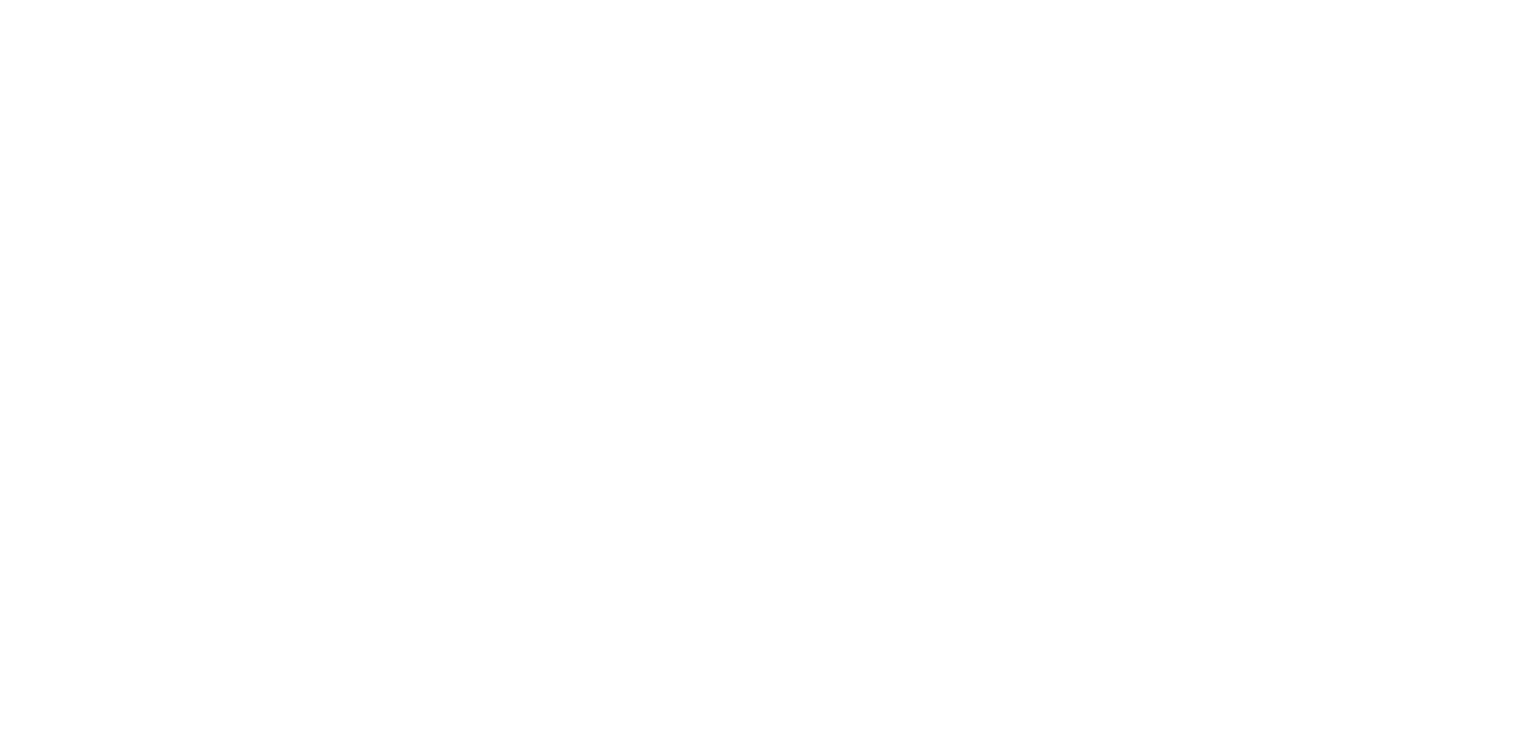 scroll, scrollTop: 0, scrollLeft: 0, axis: both 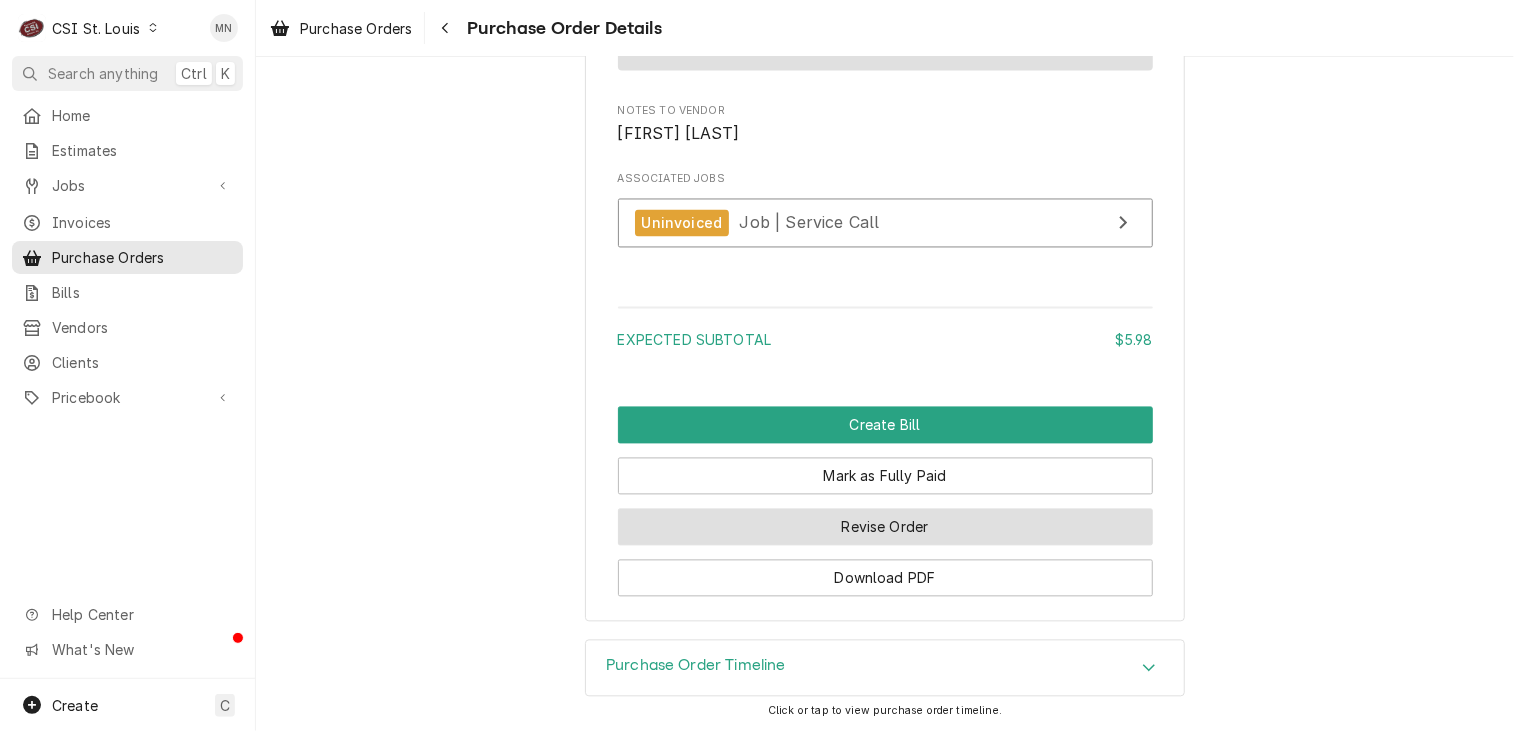 click on "Revise Order" at bounding box center [885, 527] 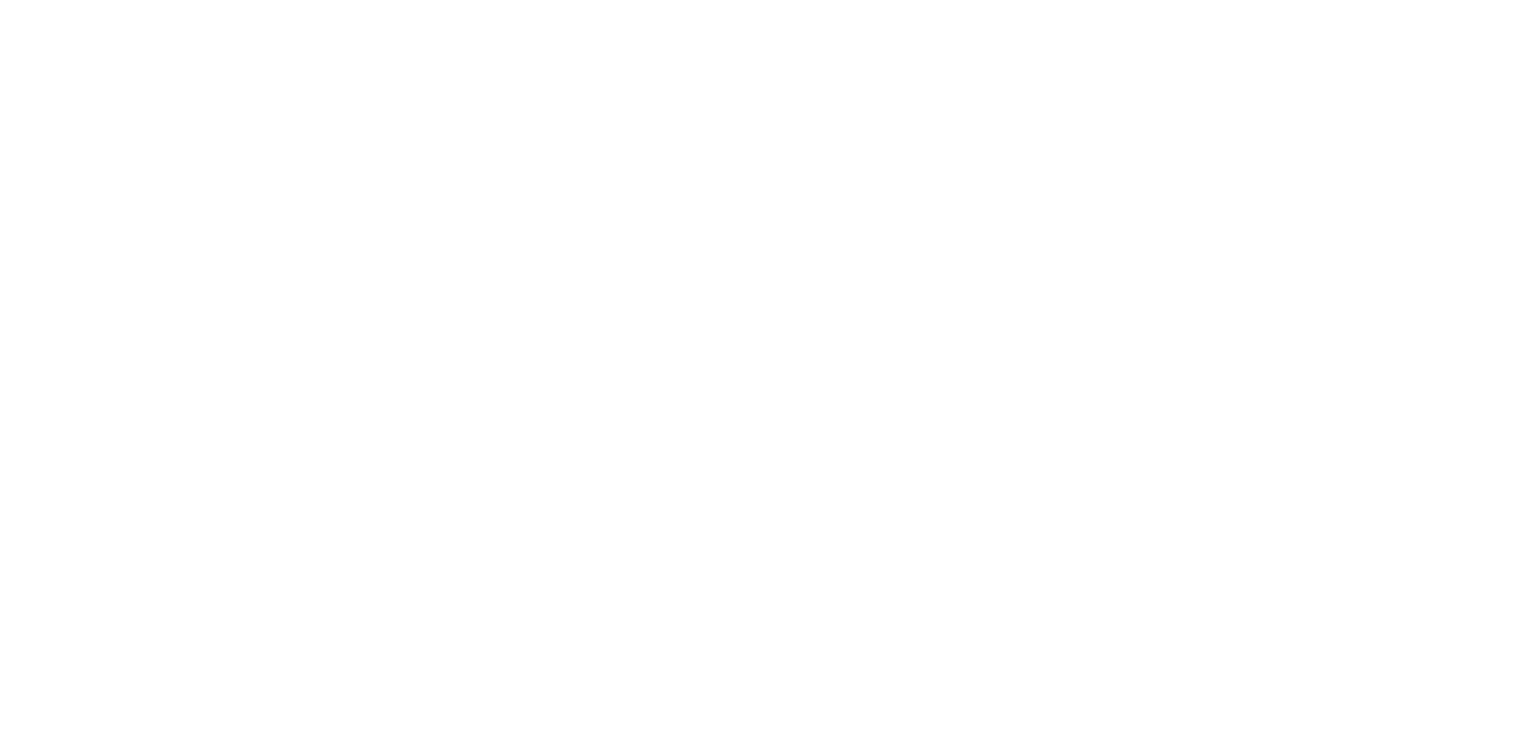 scroll, scrollTop: 0, scrollLeft: 0, axis: both 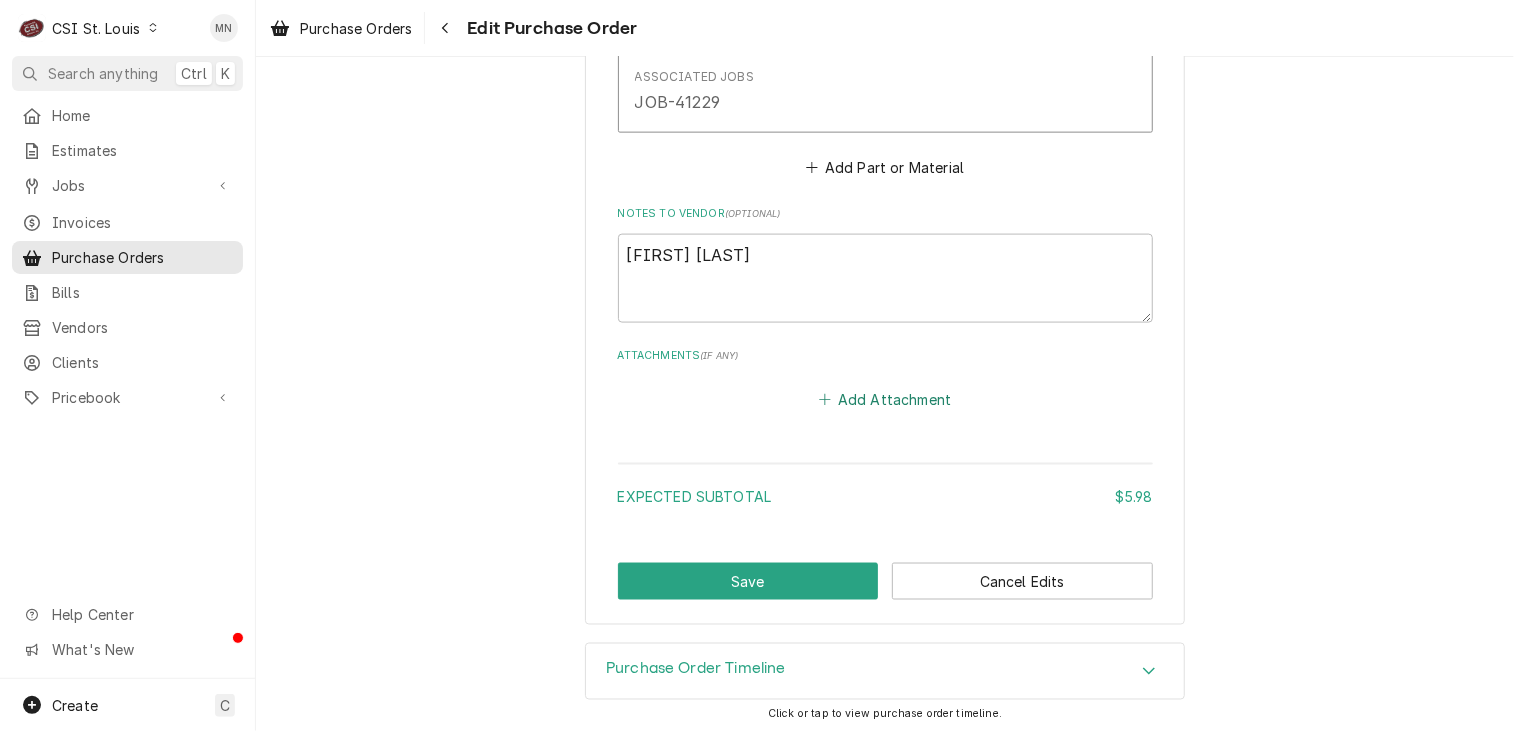 click on "Add Attachment" at bounding box center (885, 400) 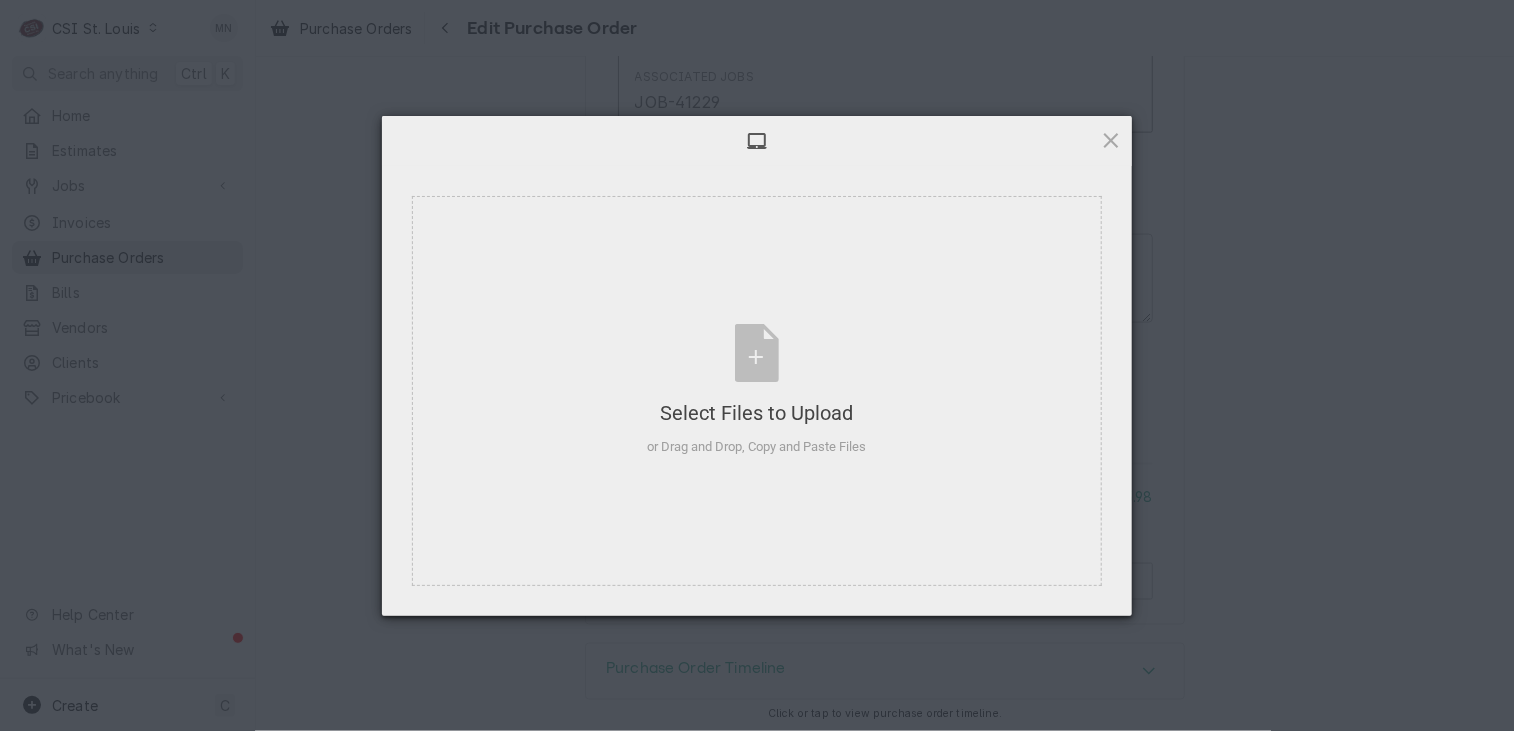 type on "x" 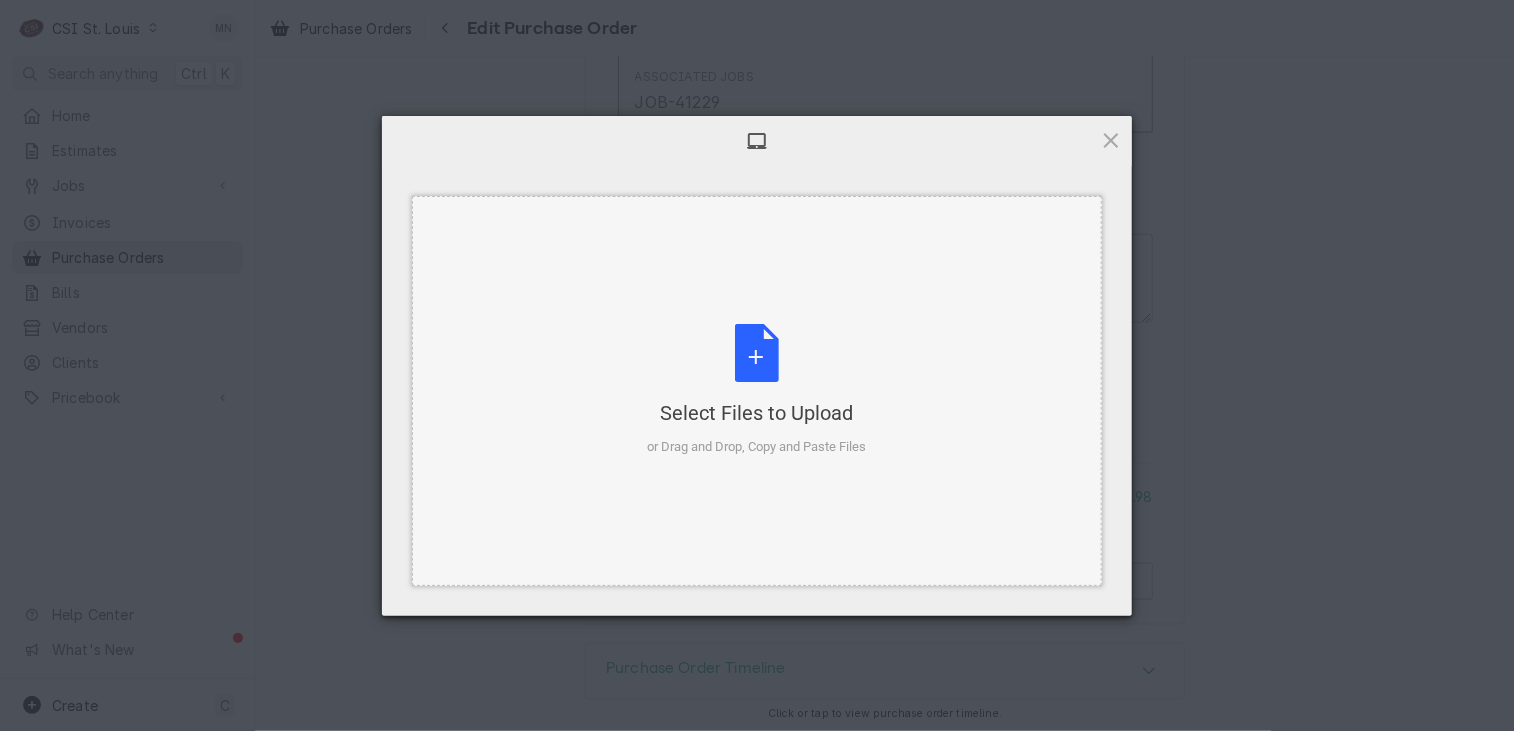 click on "Select Files to Upload
or Drag and Drop, Copy and Paste Files" at bounding box center [757, 390] 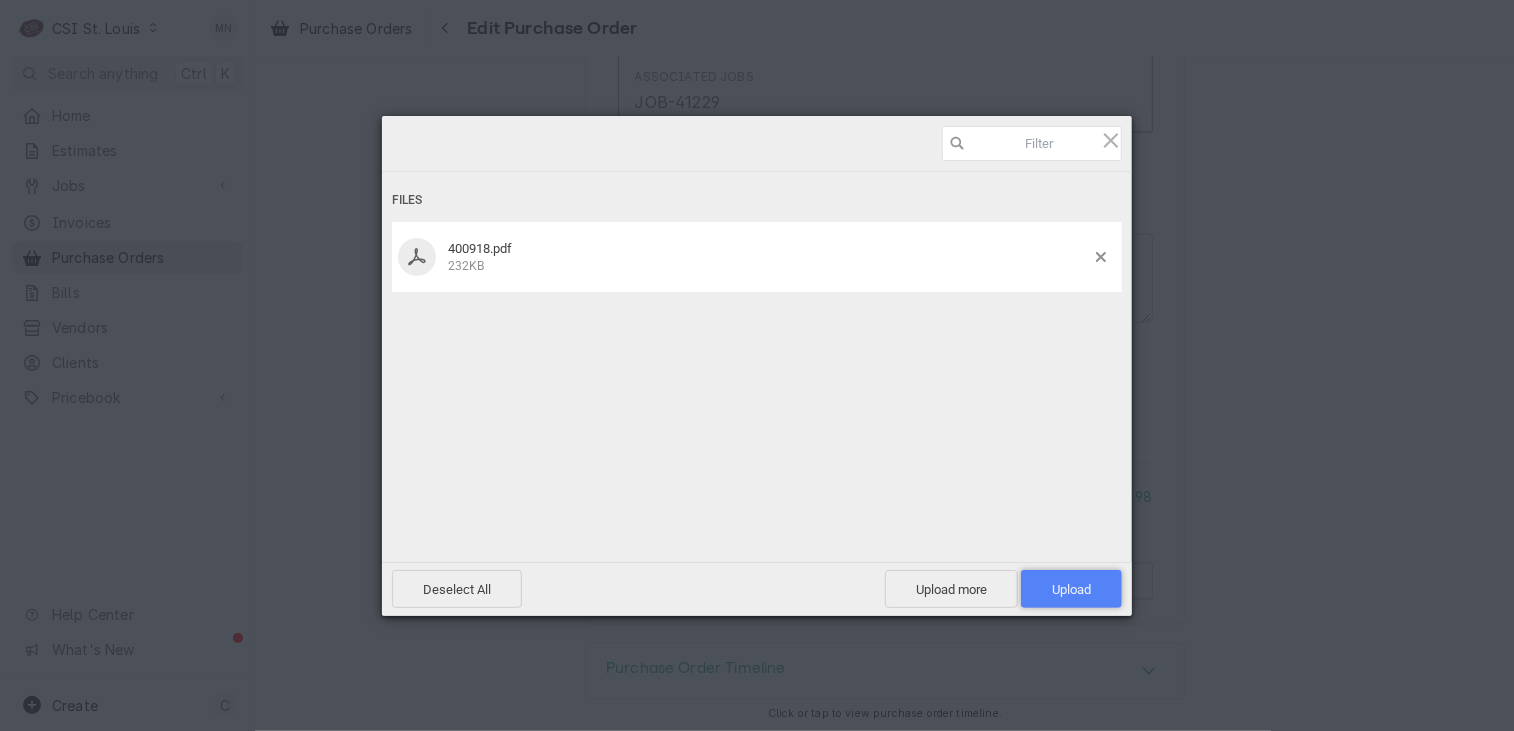 click on "Upload
1" at bounding box center [1071, 589] 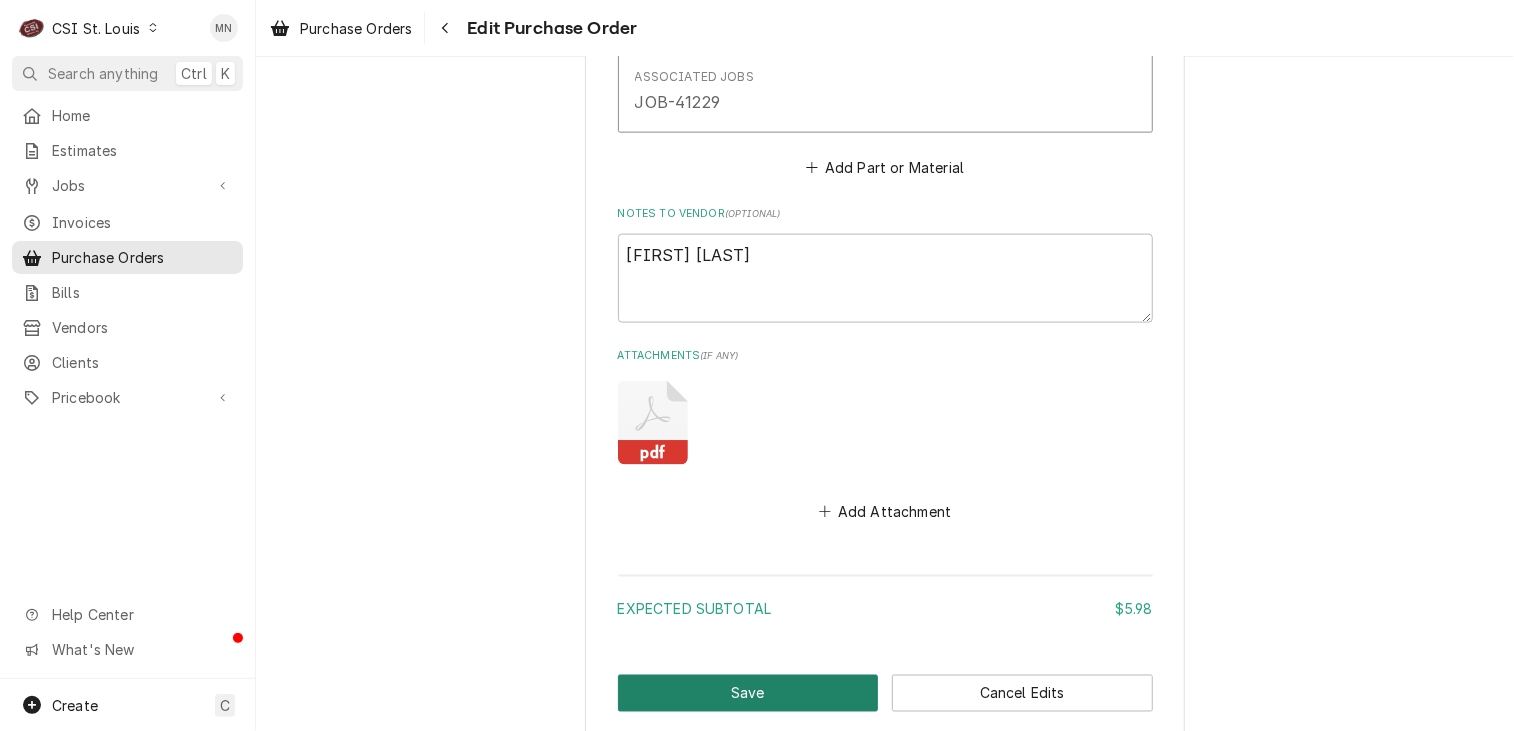 click on "Save" at bounding box center [748, 693] 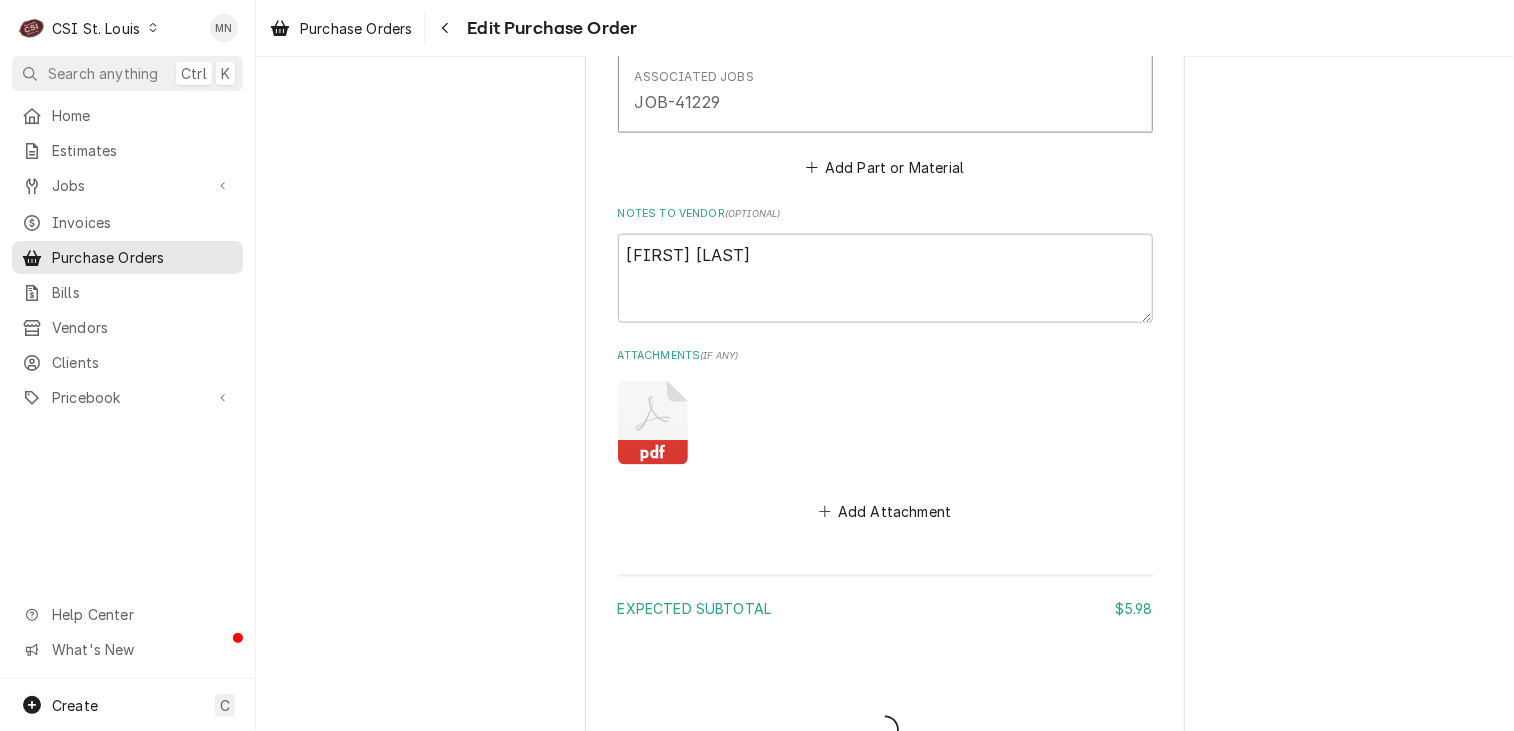 type on "x" 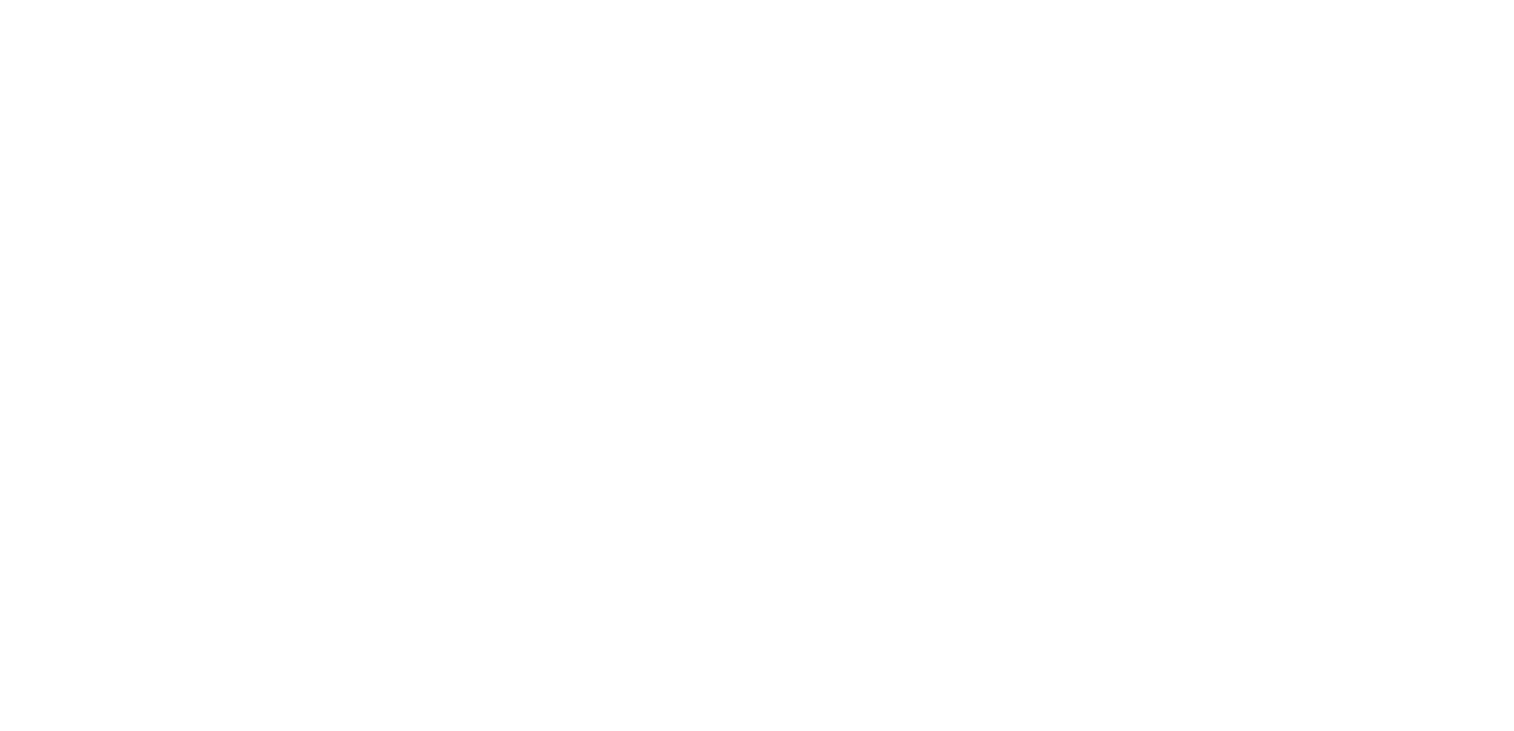 scroll, scrollTop: 0, scrollLeft: 0, axis: both 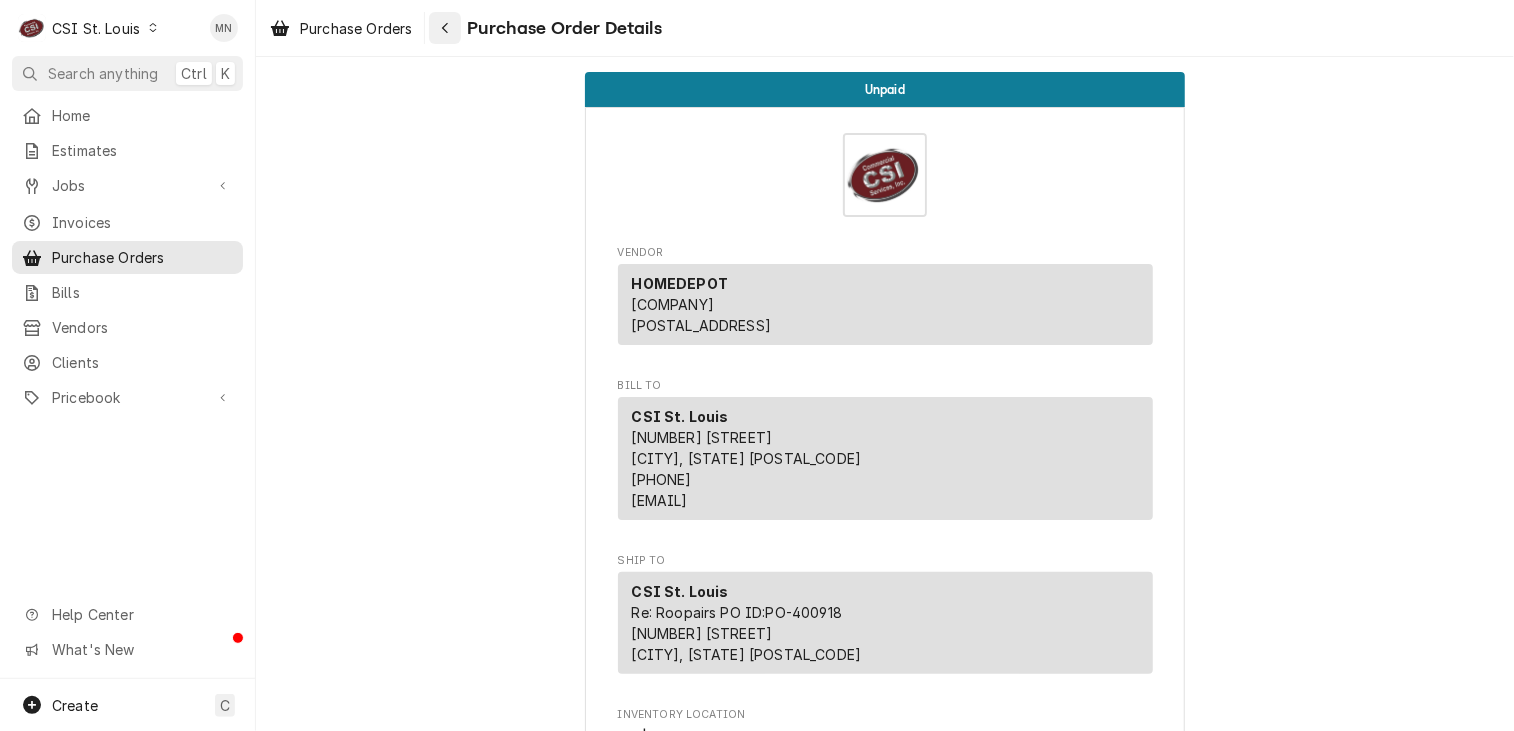 click 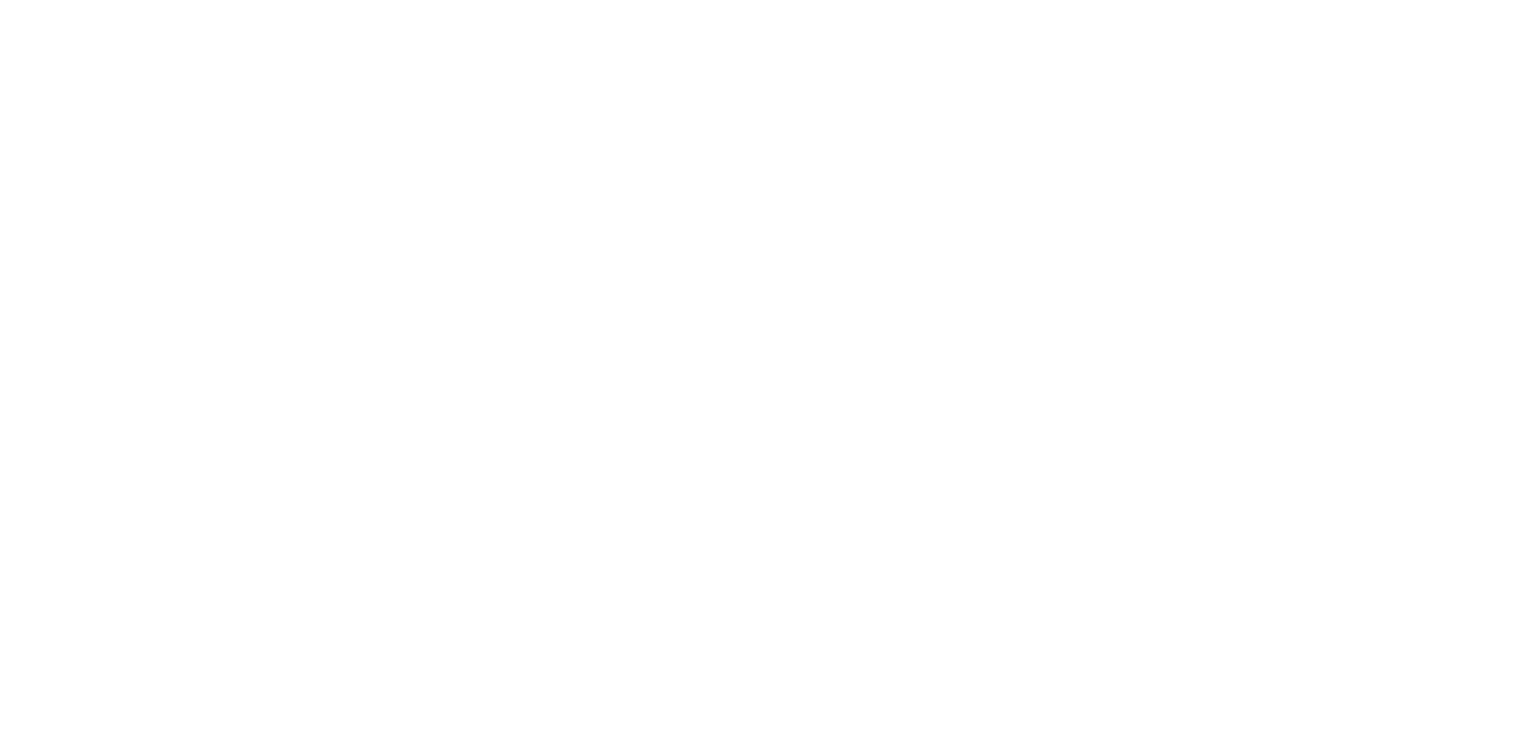 scroll, scrollTop: 0, scrollLeft: 0, axis: both 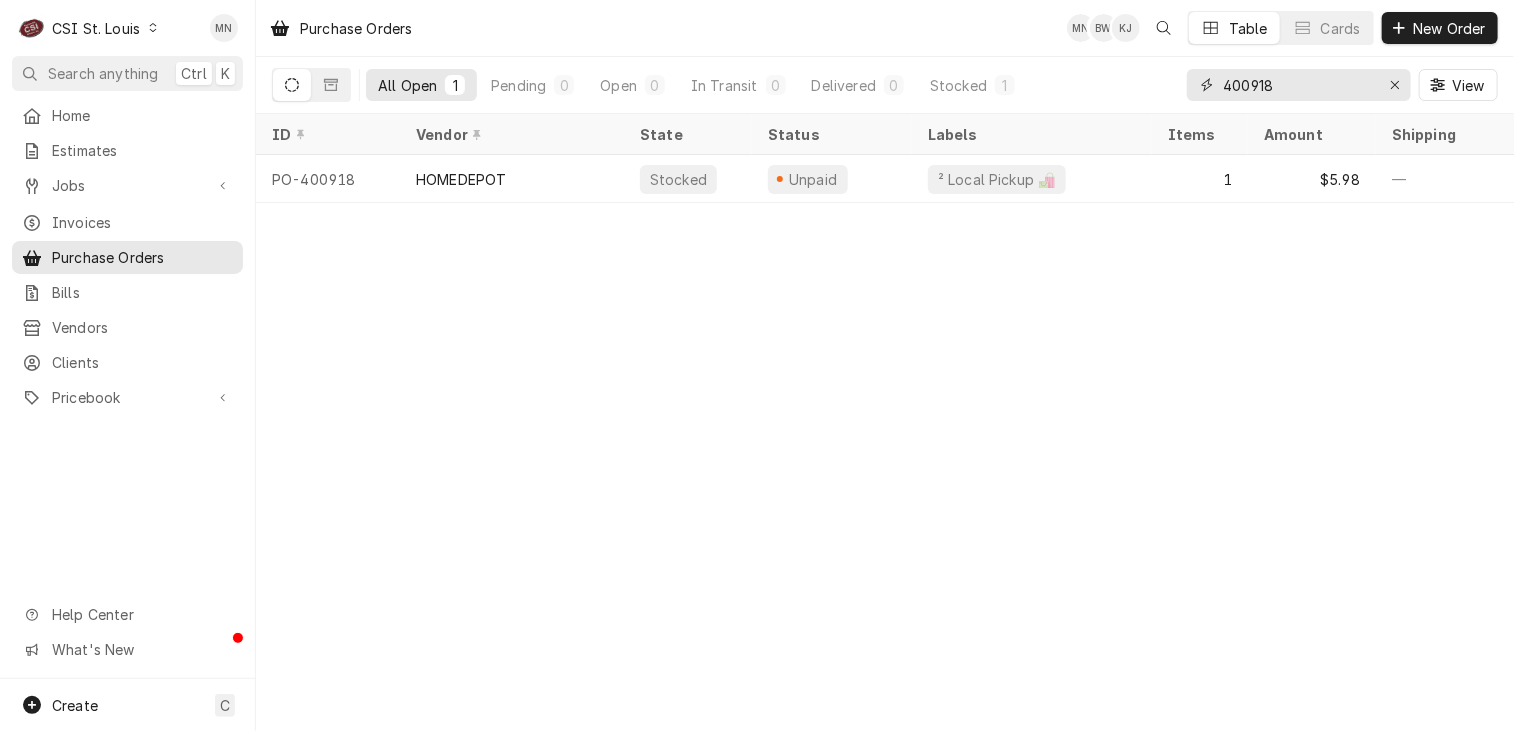 click on "400918" at bounding box center [1298, 85] 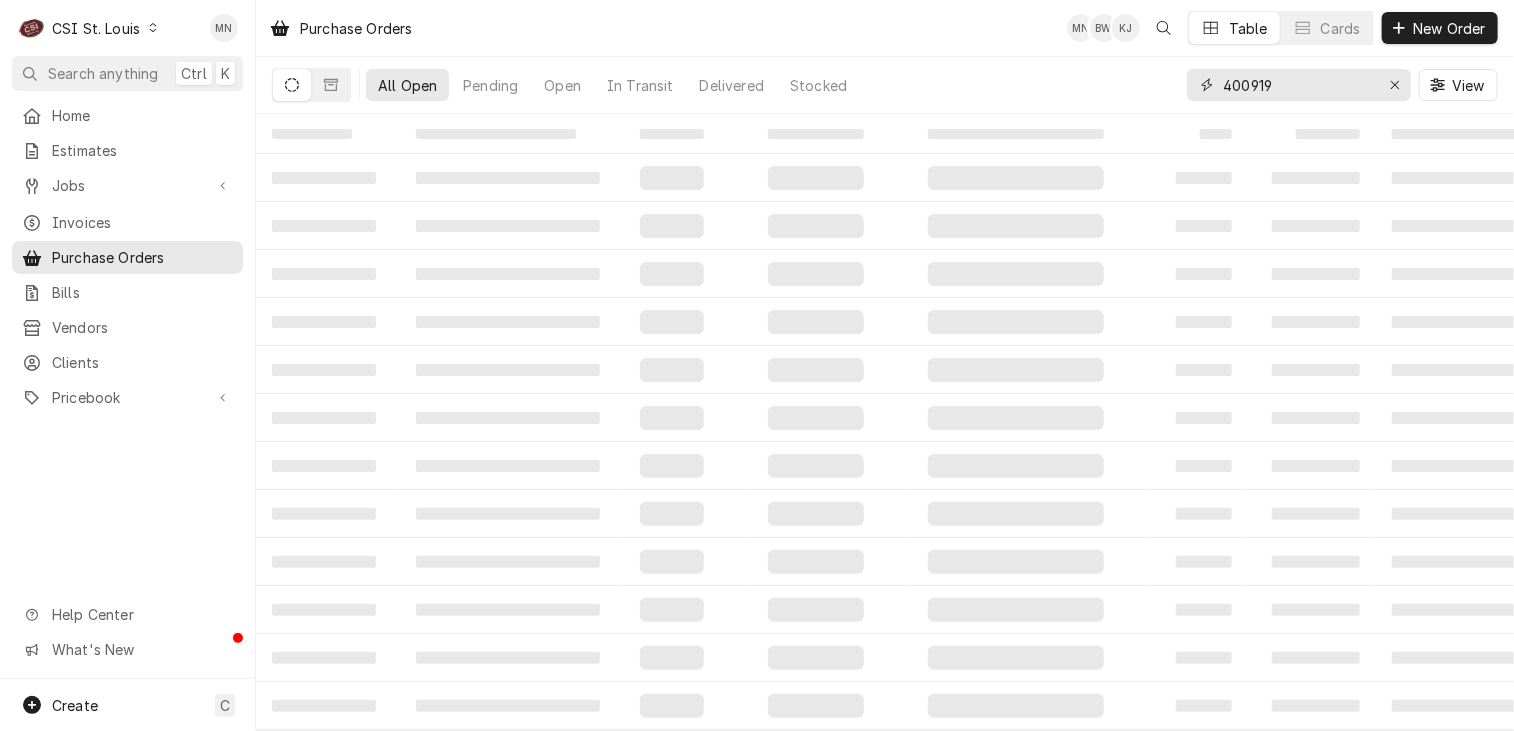 type on "400919" 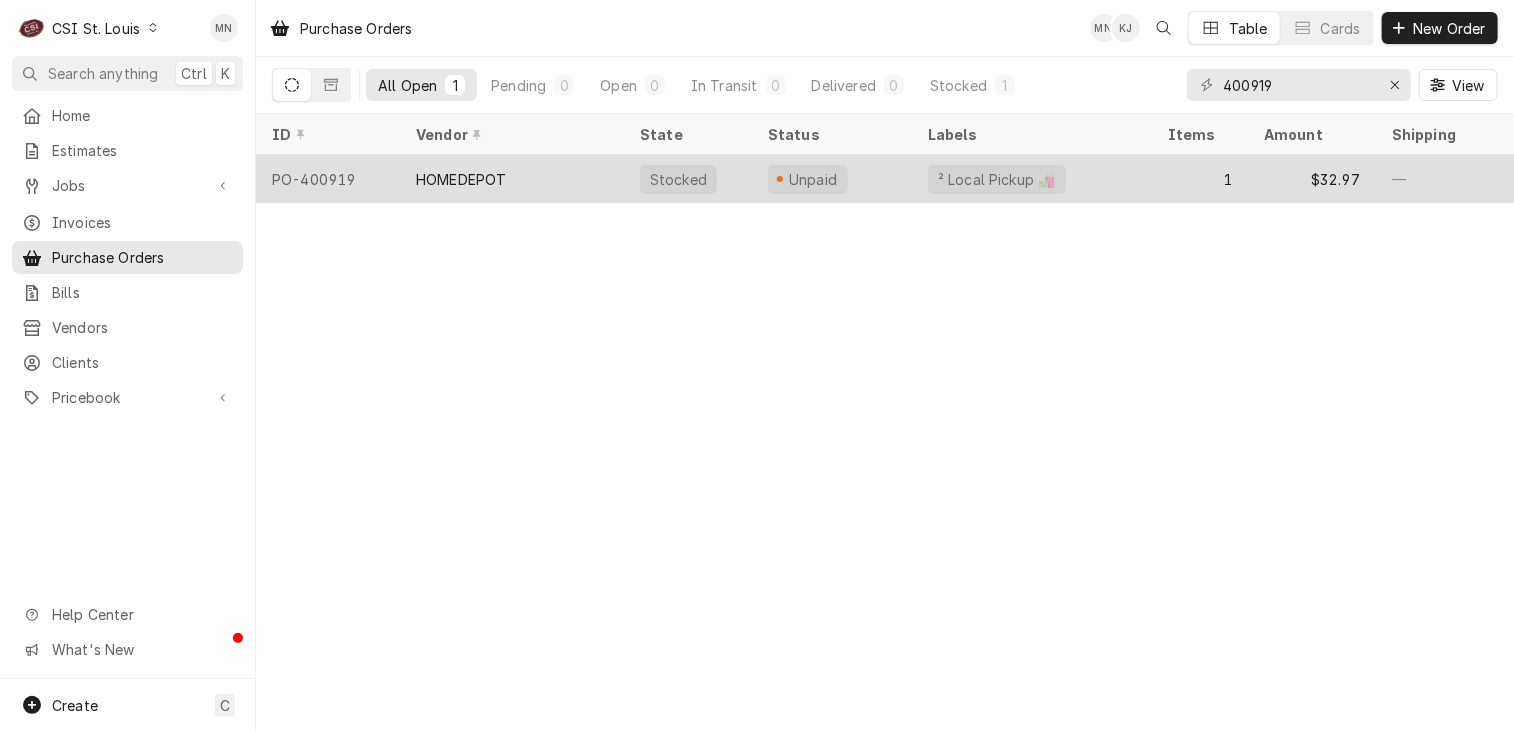 click on "HOMEDEPOT" at bounding box center (512, 179) 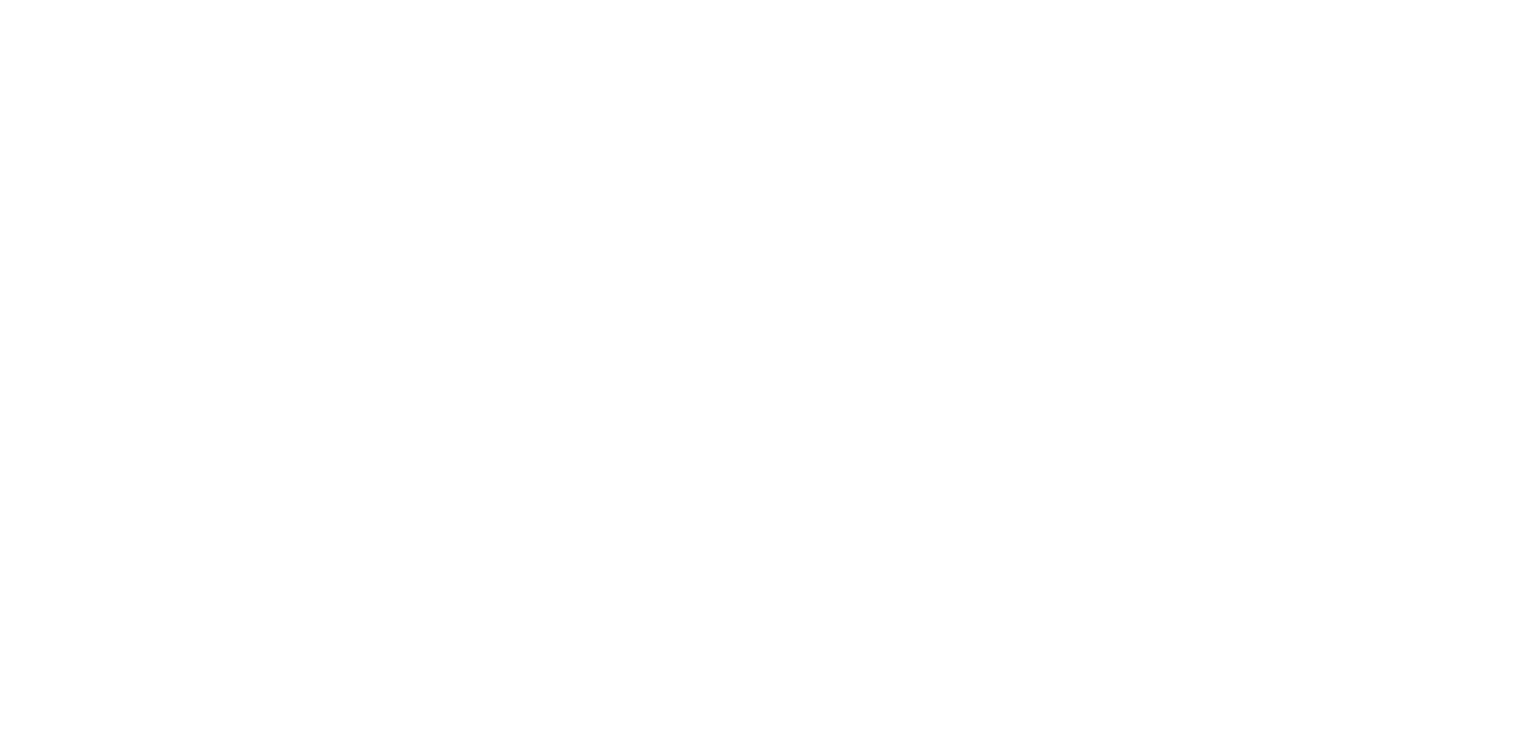 scroll, scrollTop: 0, scrollLeft: 0, axis: both 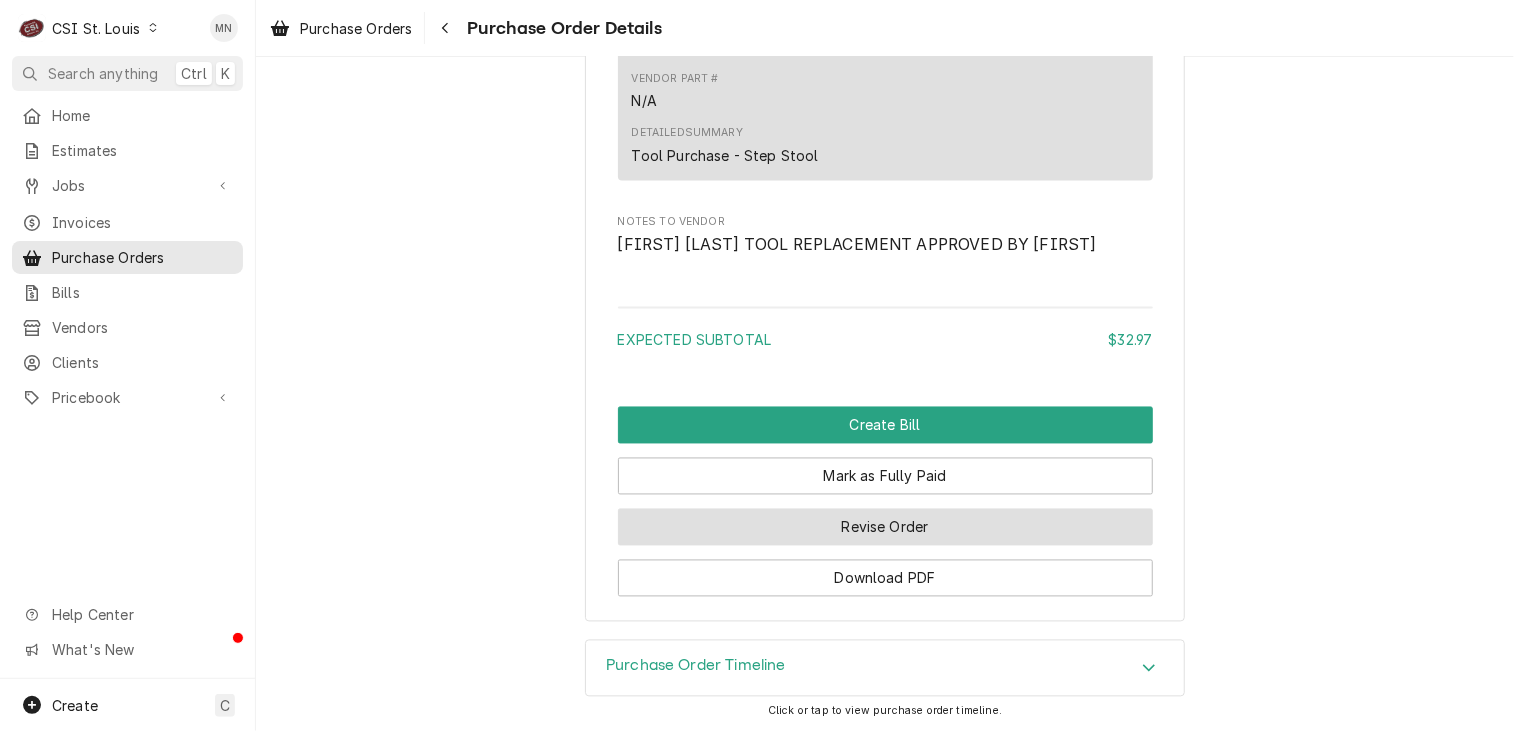 click on "Revise Order" at bounding box center [885, 527] 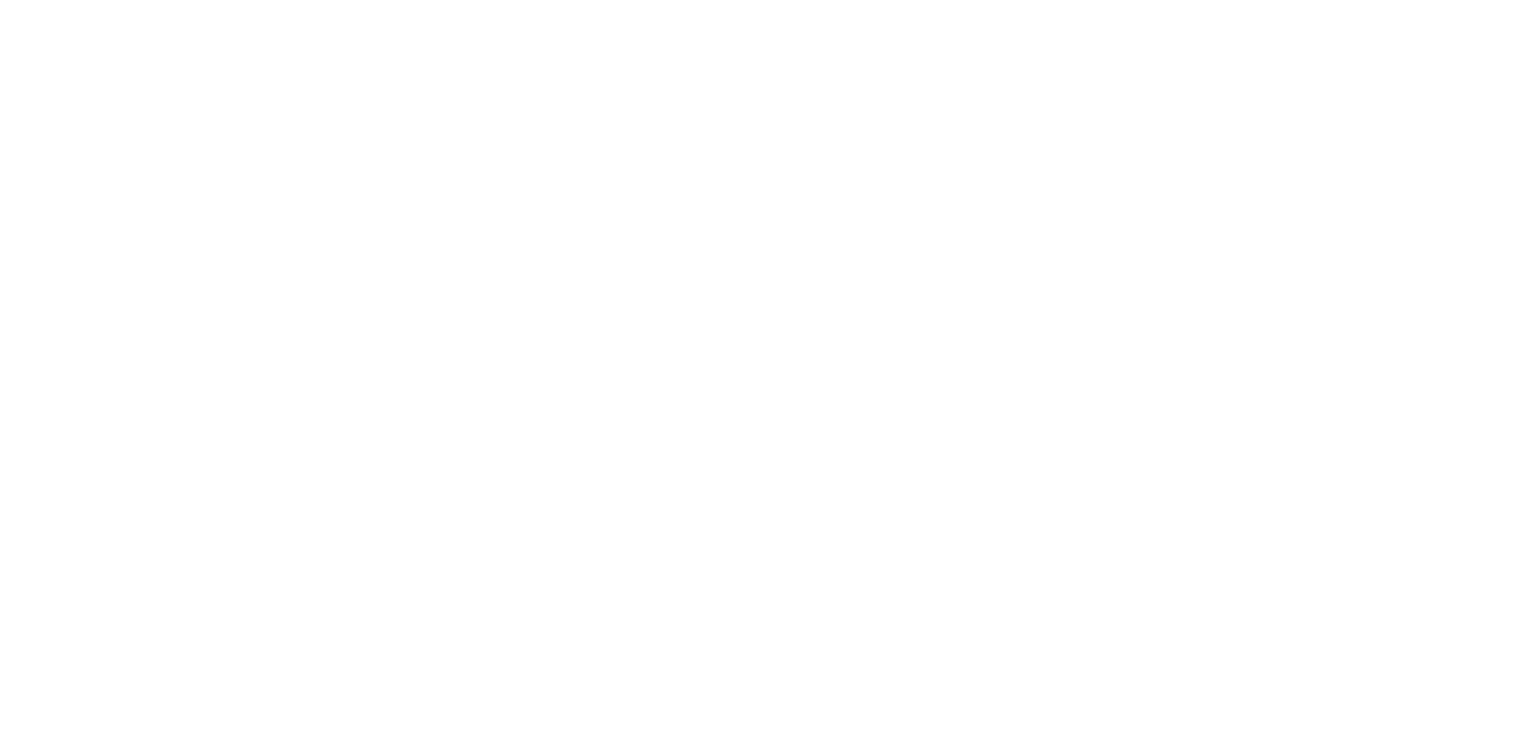 scroll, scrollTop: 0, scrollLeft: 0, axis: both 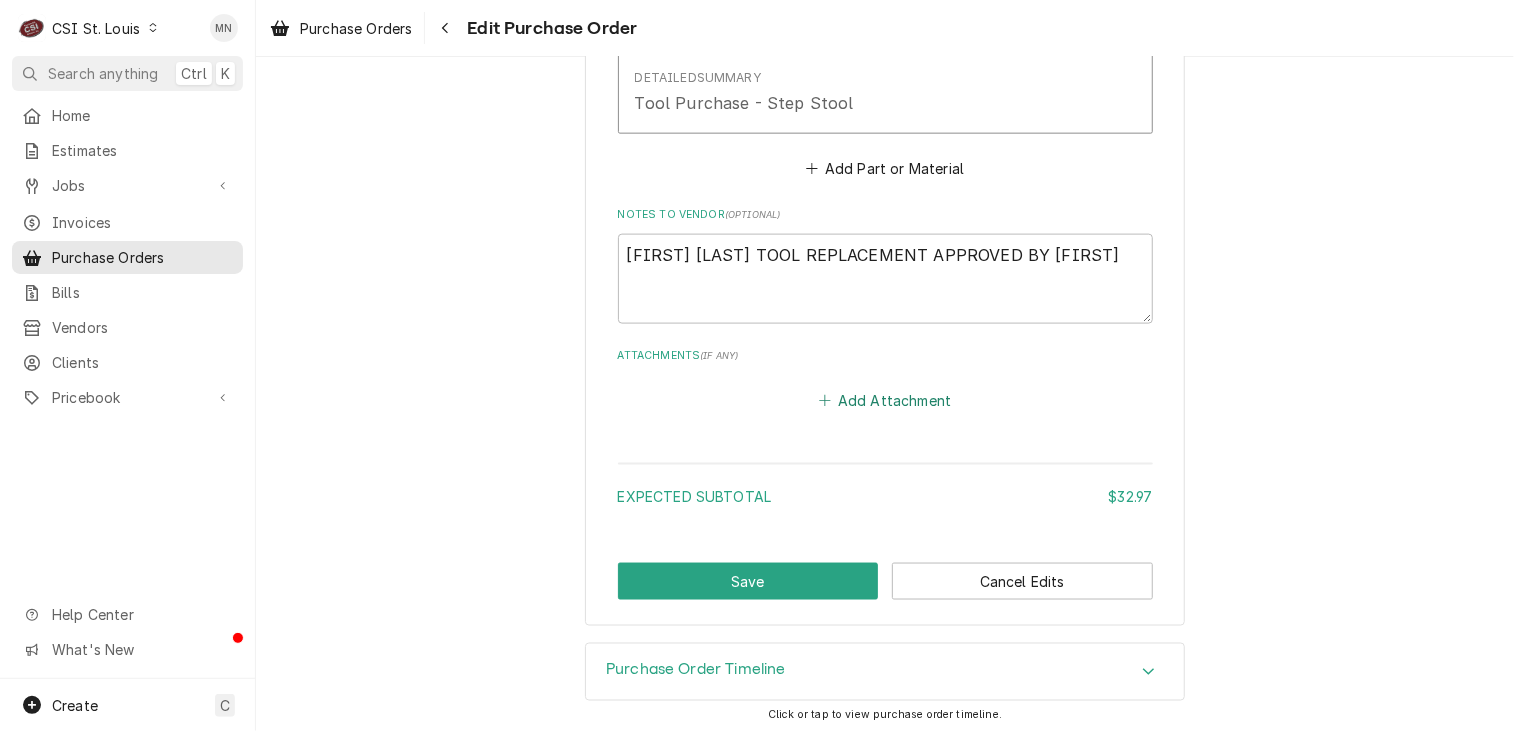 click on "Add Attachment" at bounding box center [885, 400] 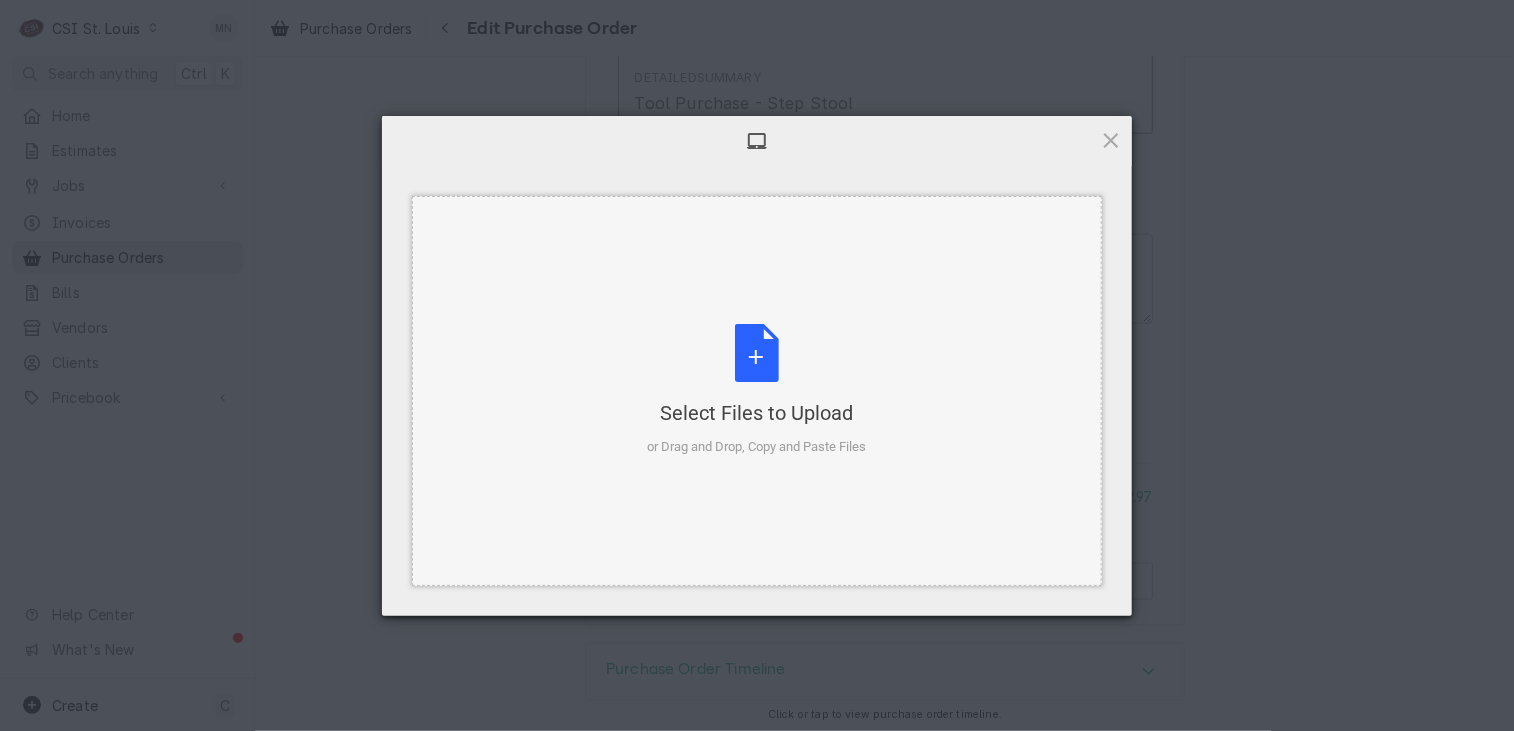 click on "Select Files to Upload
or Drag and Drop, Copy and Paste Files" at bounding box center (757, 390) 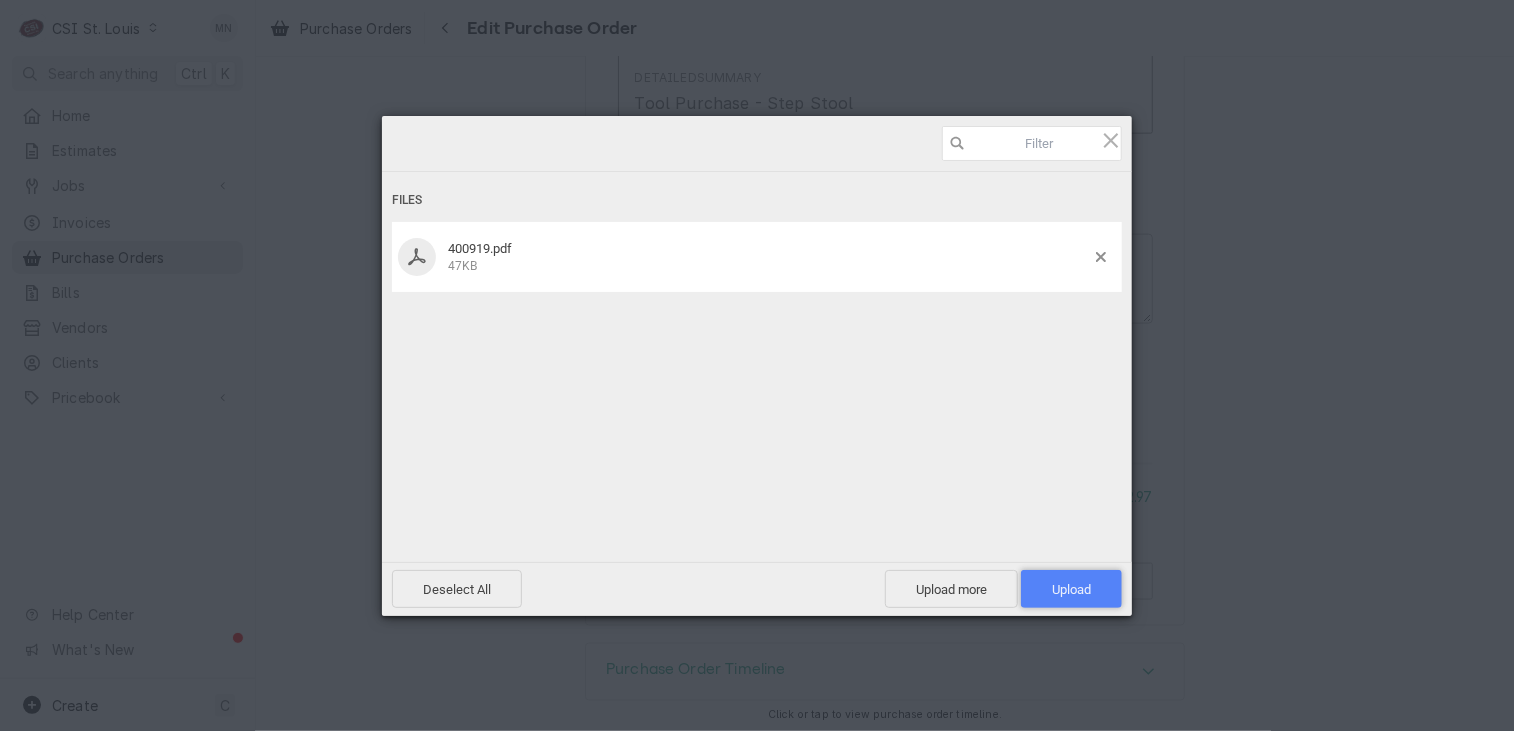 click on "Upload
1" at bounding box center [1071, 589] 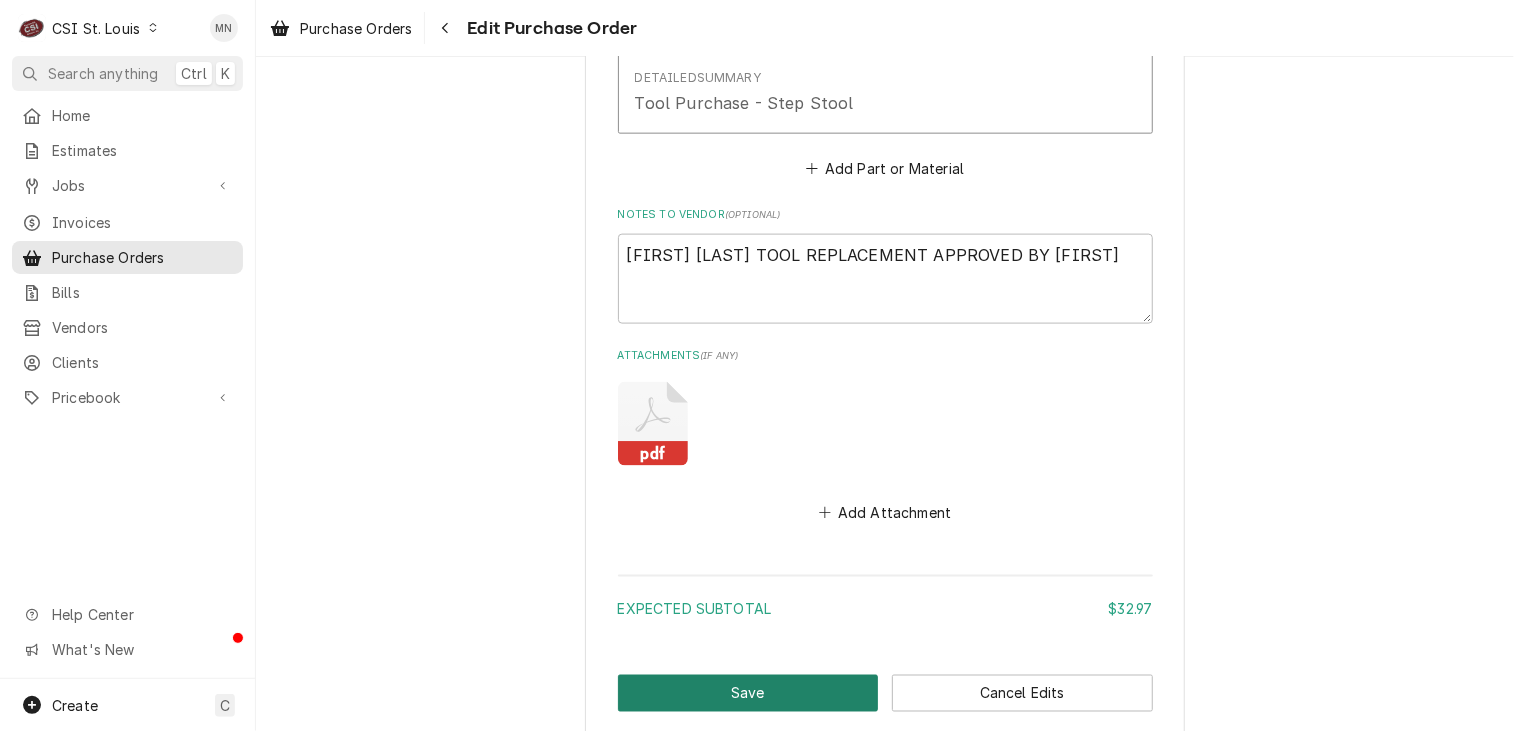 click on "Save" at bounding box center (748, 693) 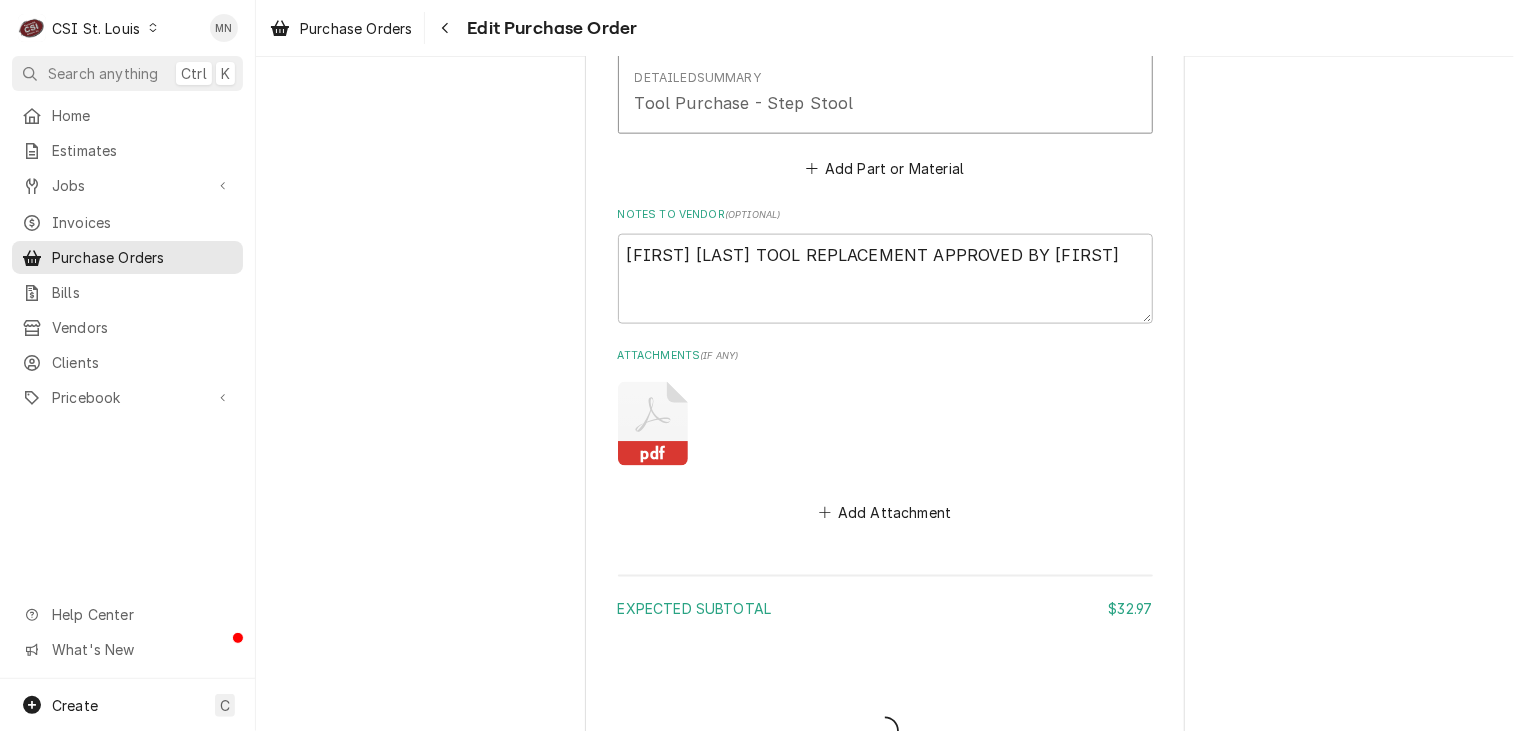 type on "x" 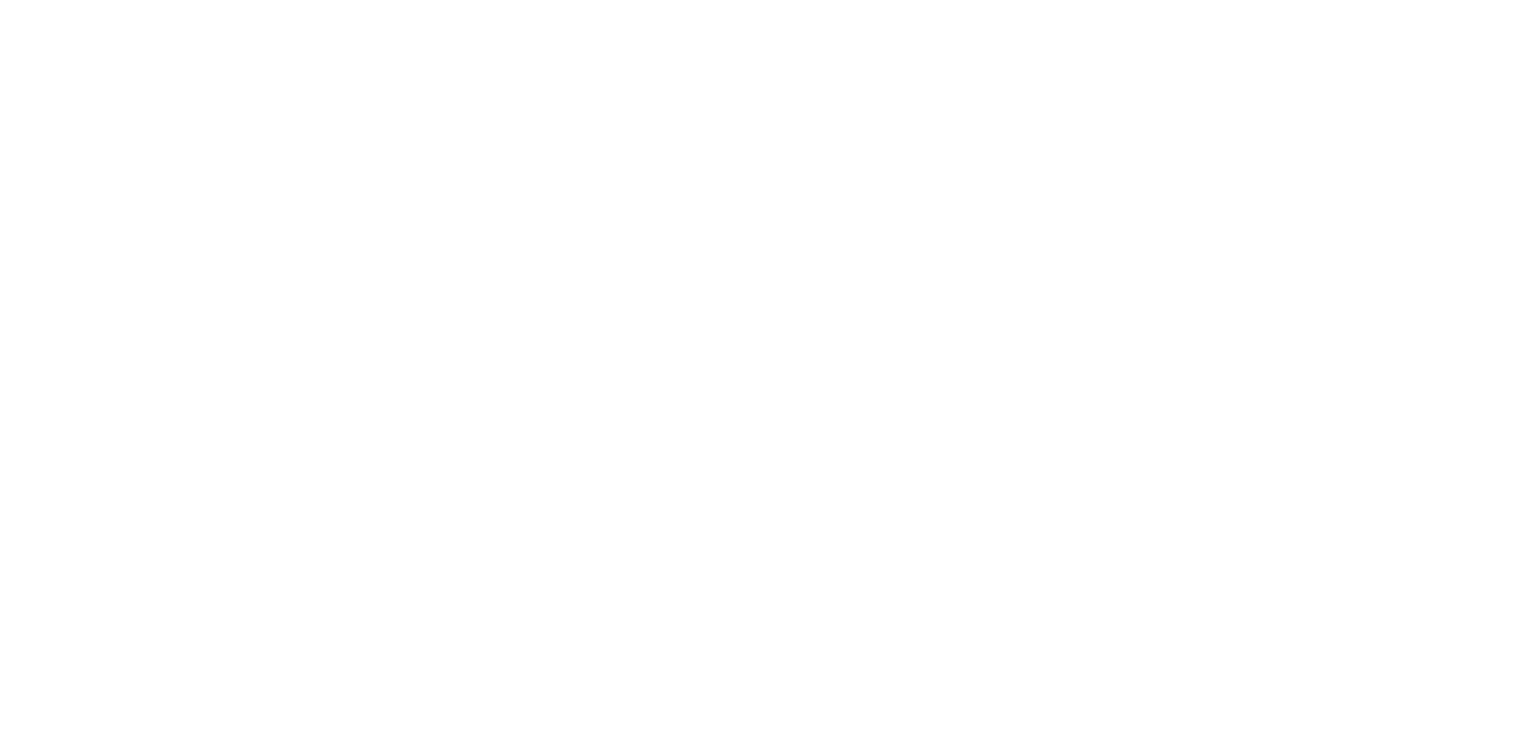 scroll, scrollTop: 0, scrollLeft: 0, axis: both 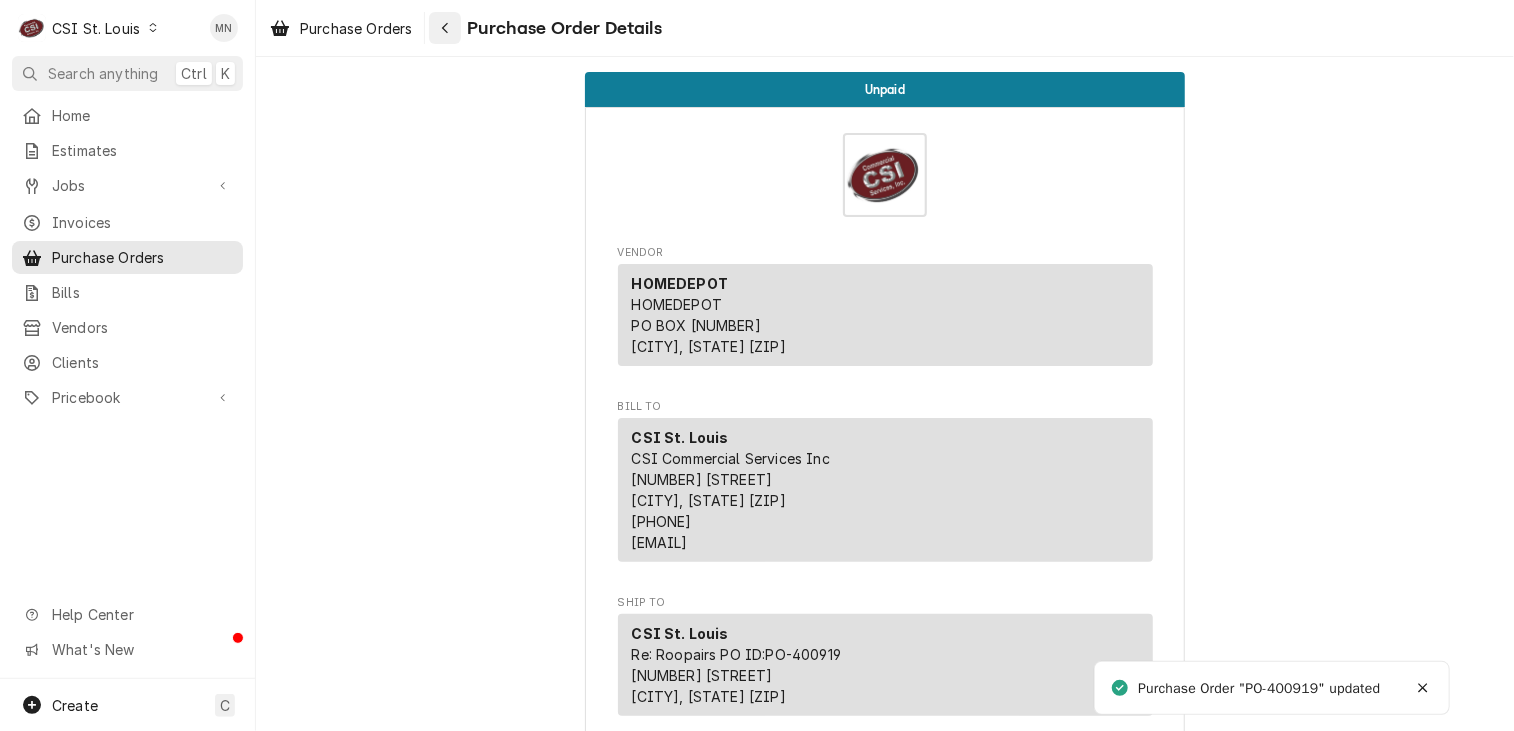 click at bounding box center [445, 28] 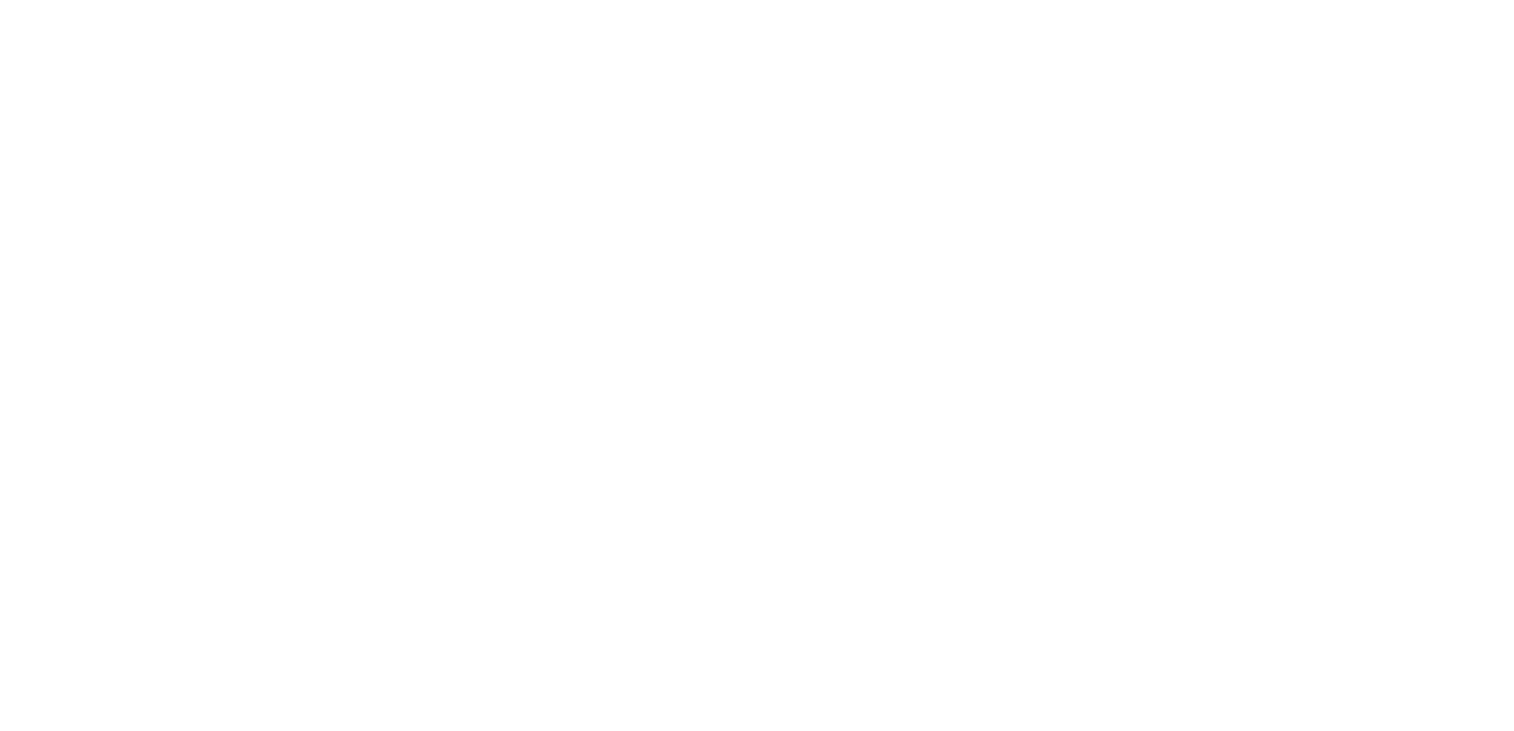 scroll, scrollTop: 0, scrollLeft: 0, axis: both 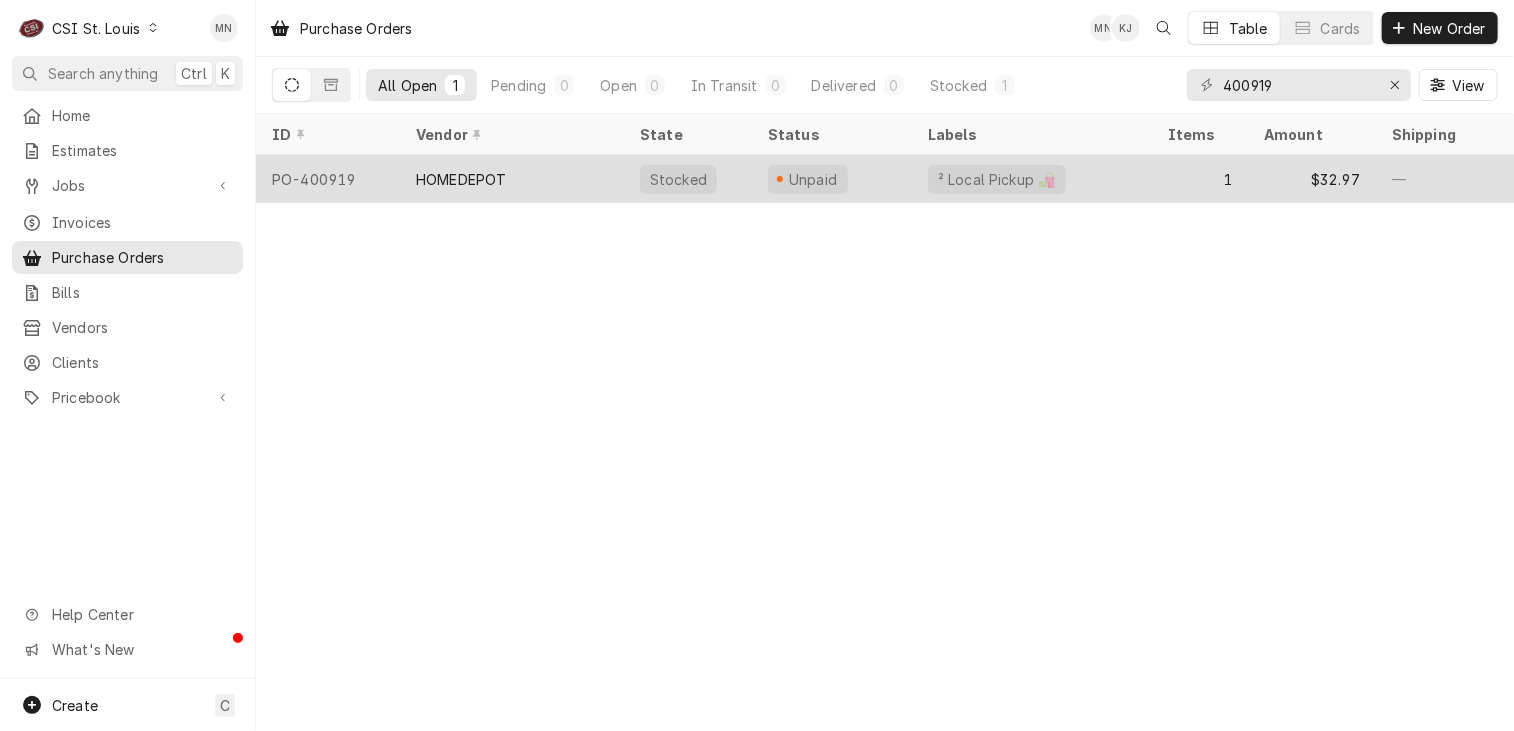 click on "HOMEDEPOT" at bounding box center [461, 179] 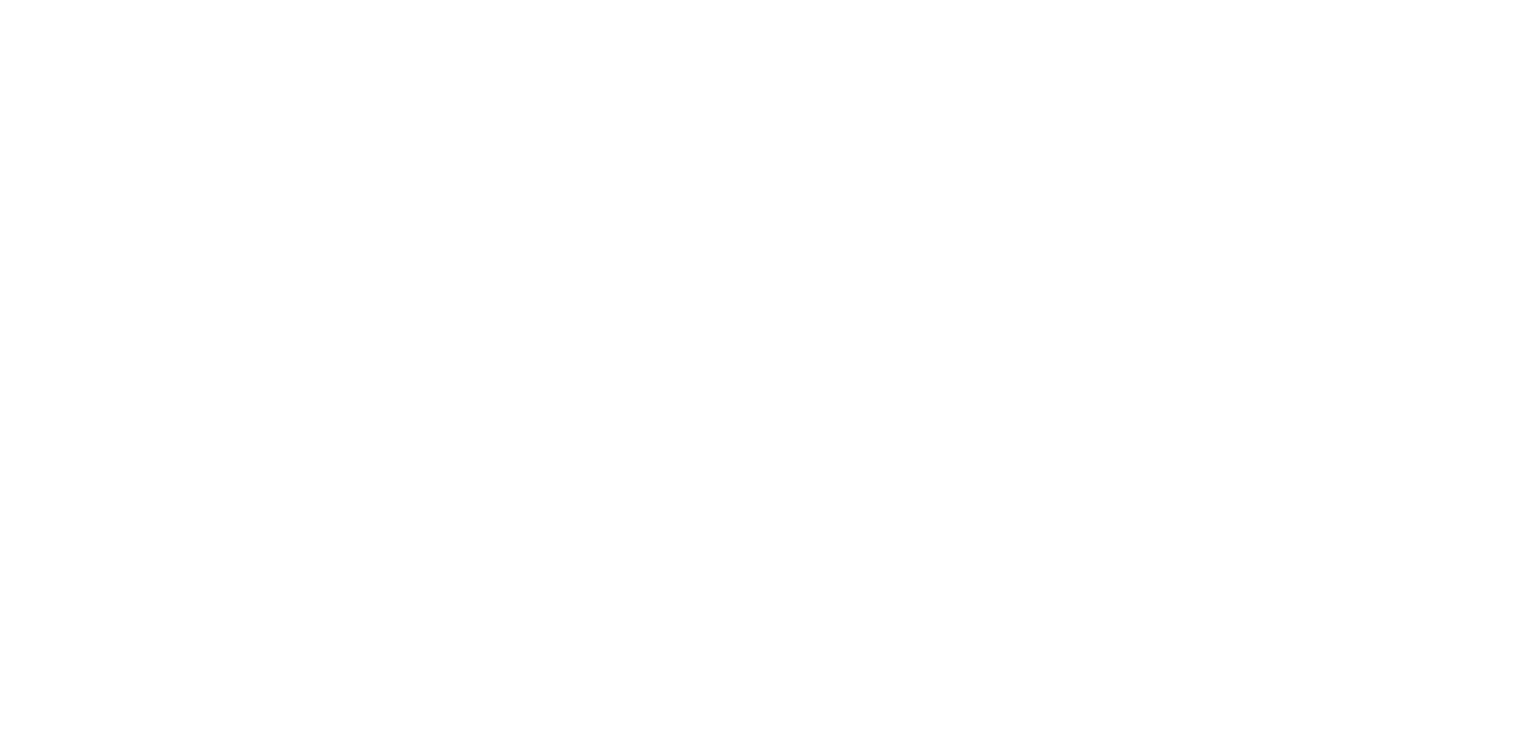 scroll, scrollTop: 0, scrollLeft: 0, axis: both 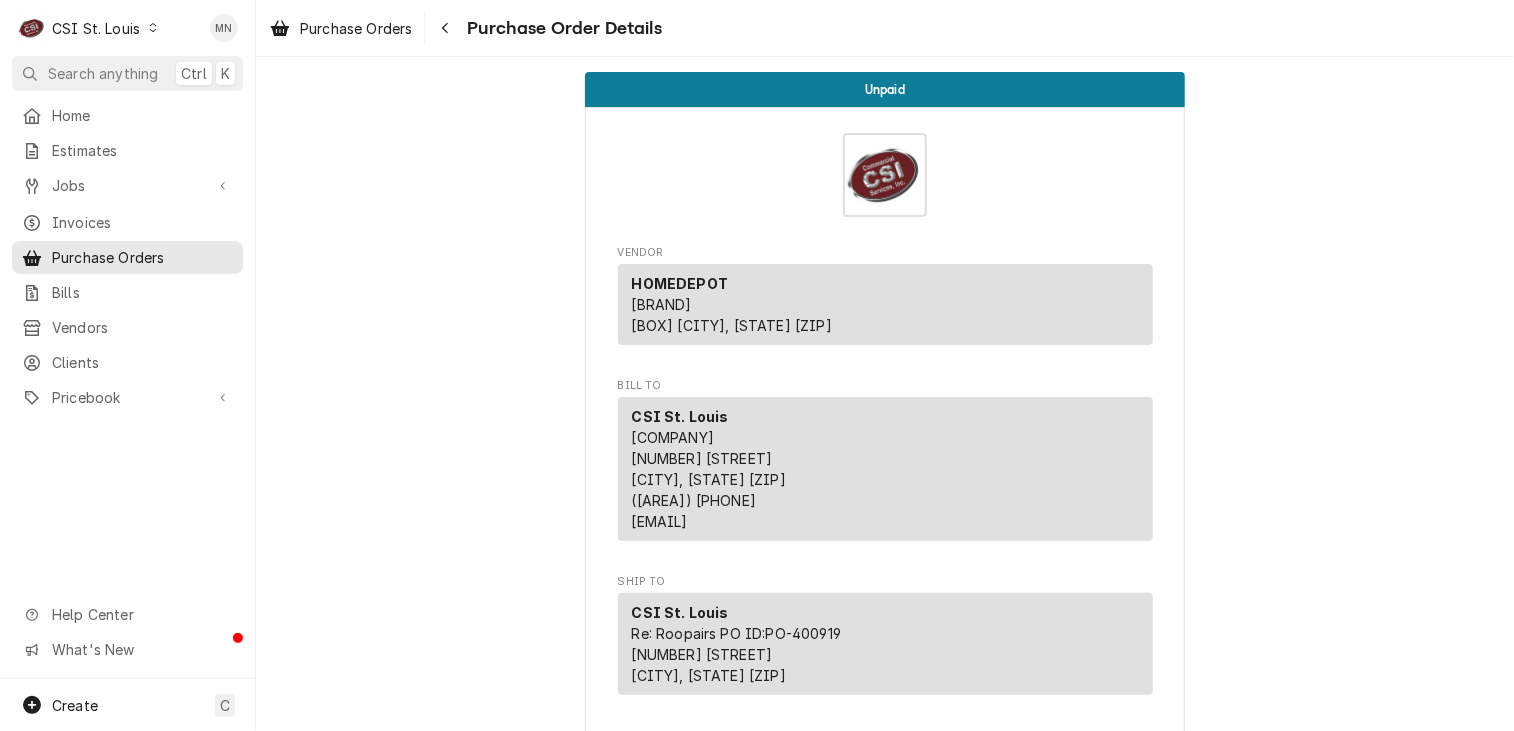 click on "CSI St. Louis" at bounding box center (96, 28) 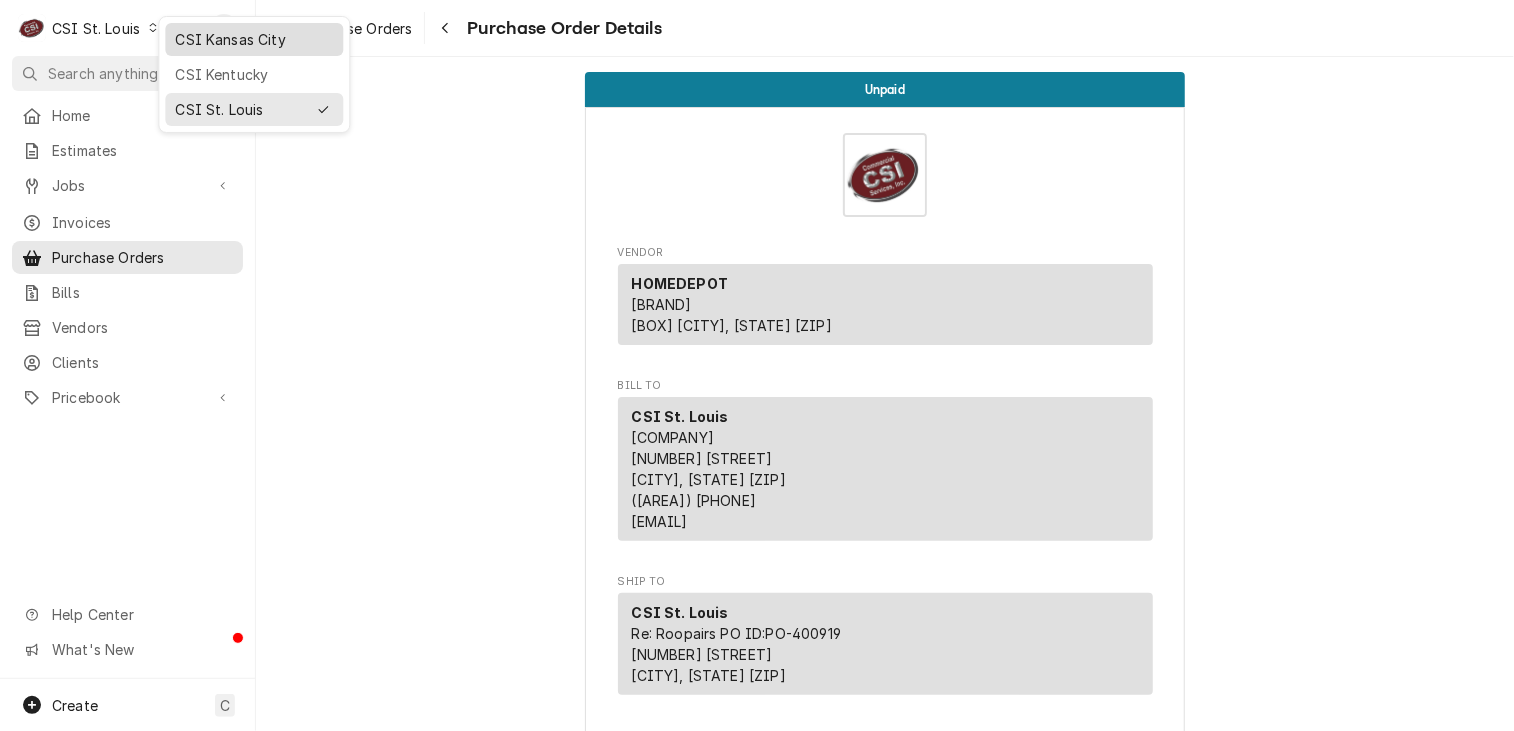 click on "CSI Kansas City" at bounding box center [254, 39] 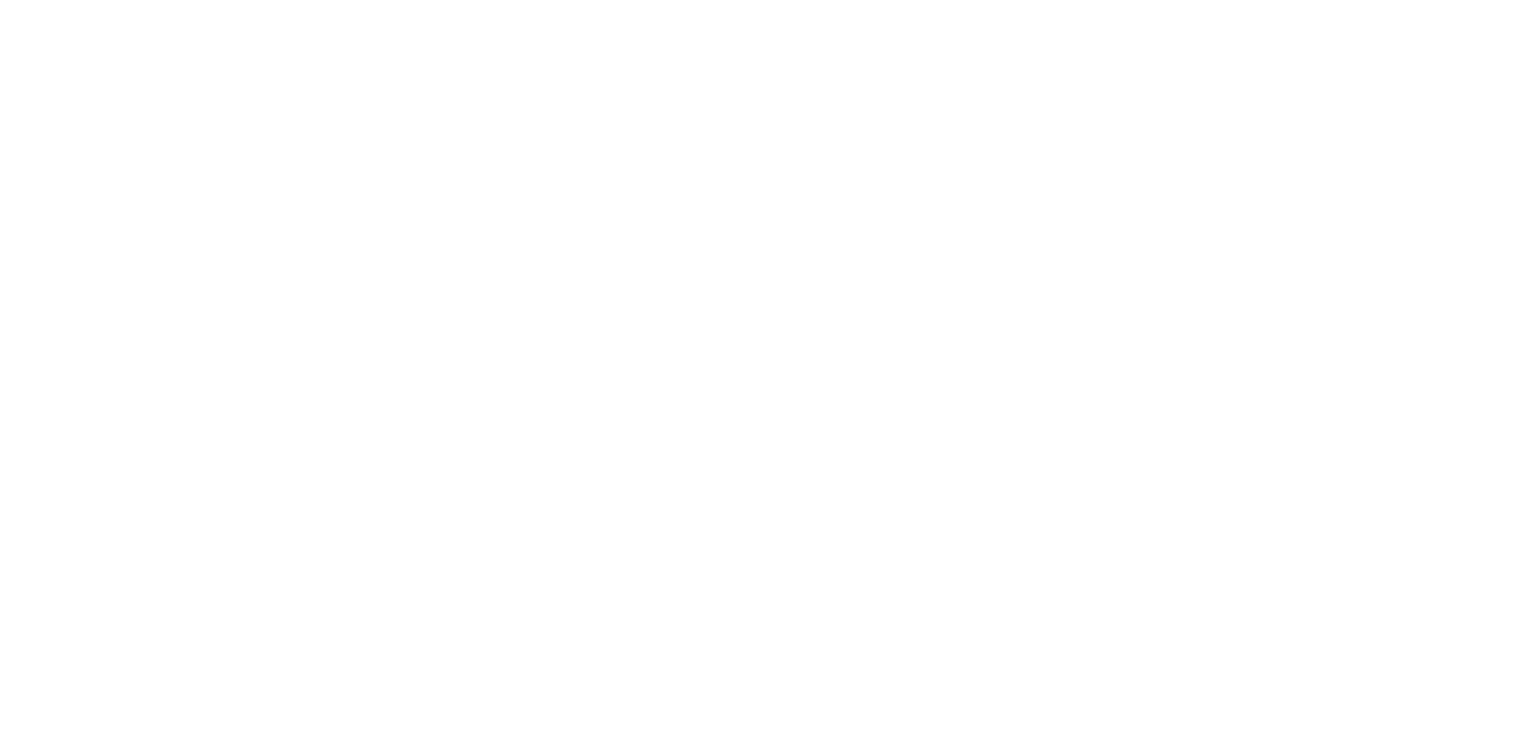 scroll, scrollTop: 0, scrollLeft: 0, axis: both 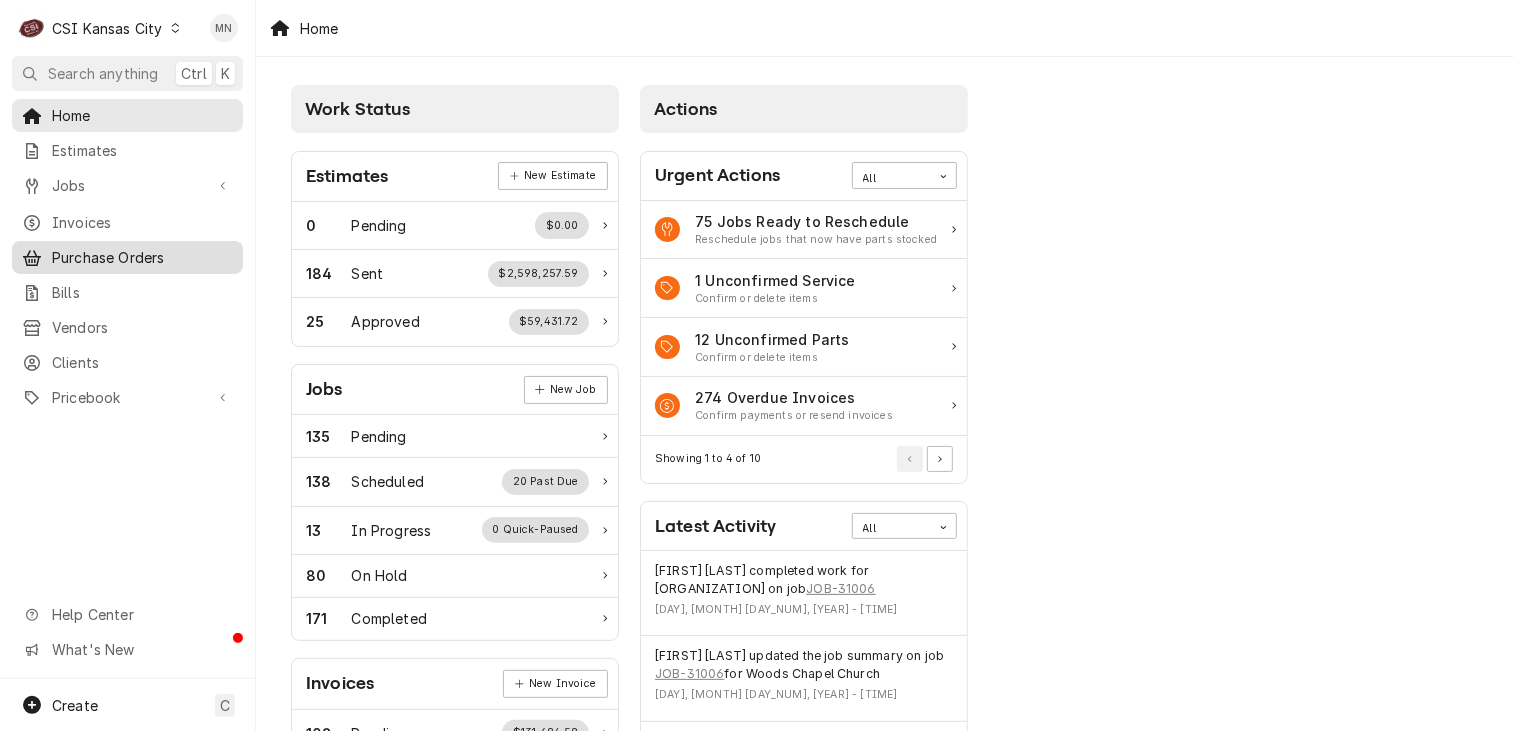 click on "Purchase Orders" at bounding box center [142, 257] 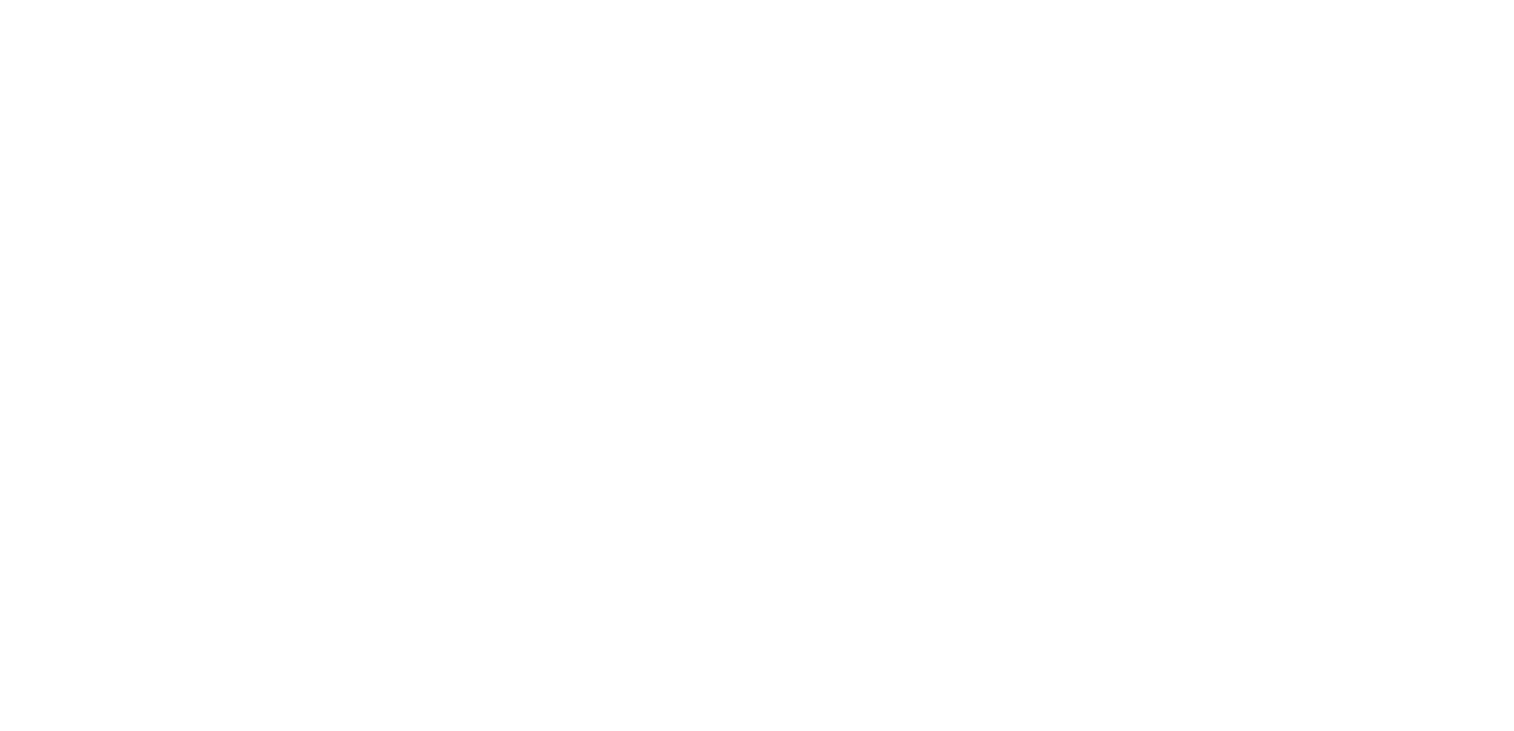 scroll, scrollTop: 0, scrollLeft: 0, axis: both 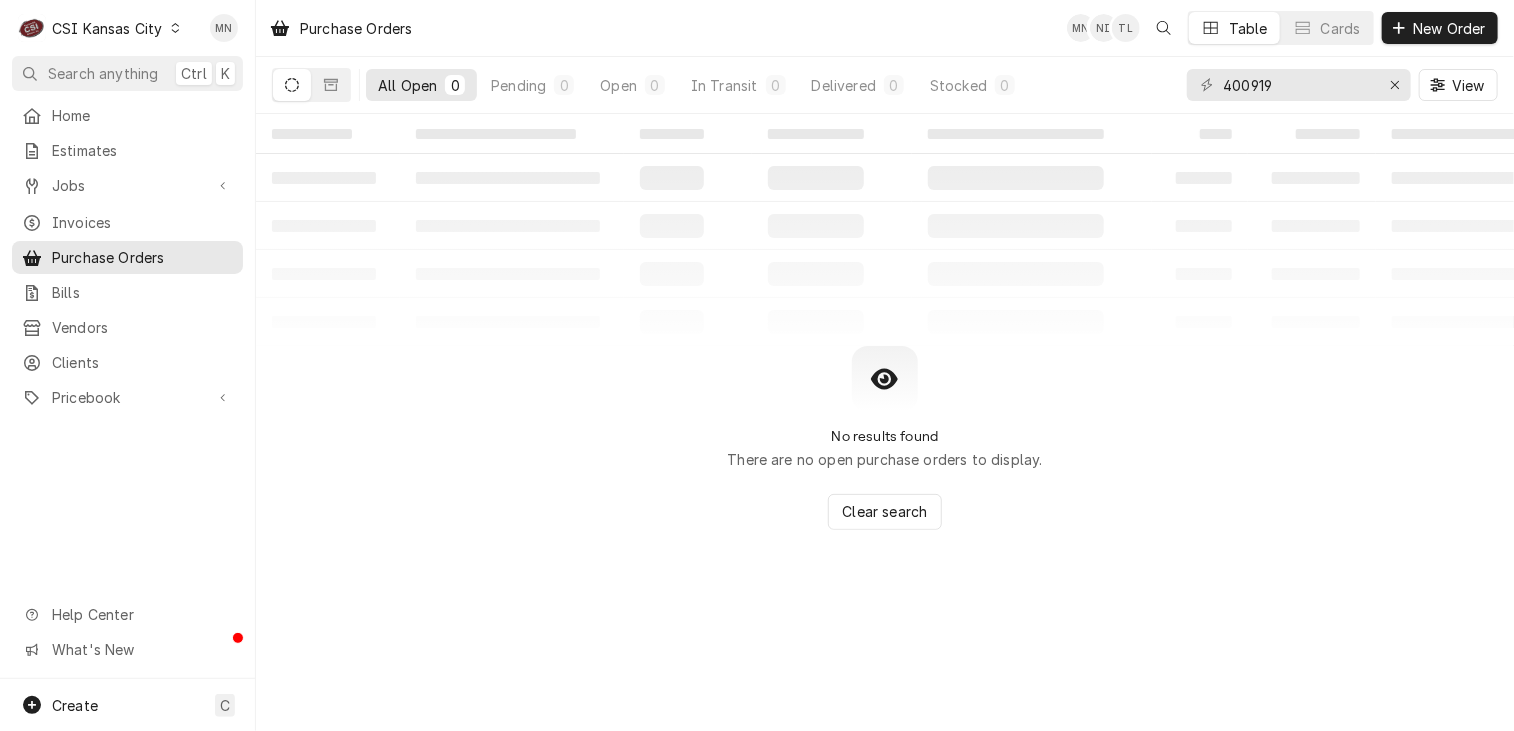 drag, startPoint x: 1300, startPoint y: 67, endPoint x: 1165, endPoint y: 82, distance: 135.83078 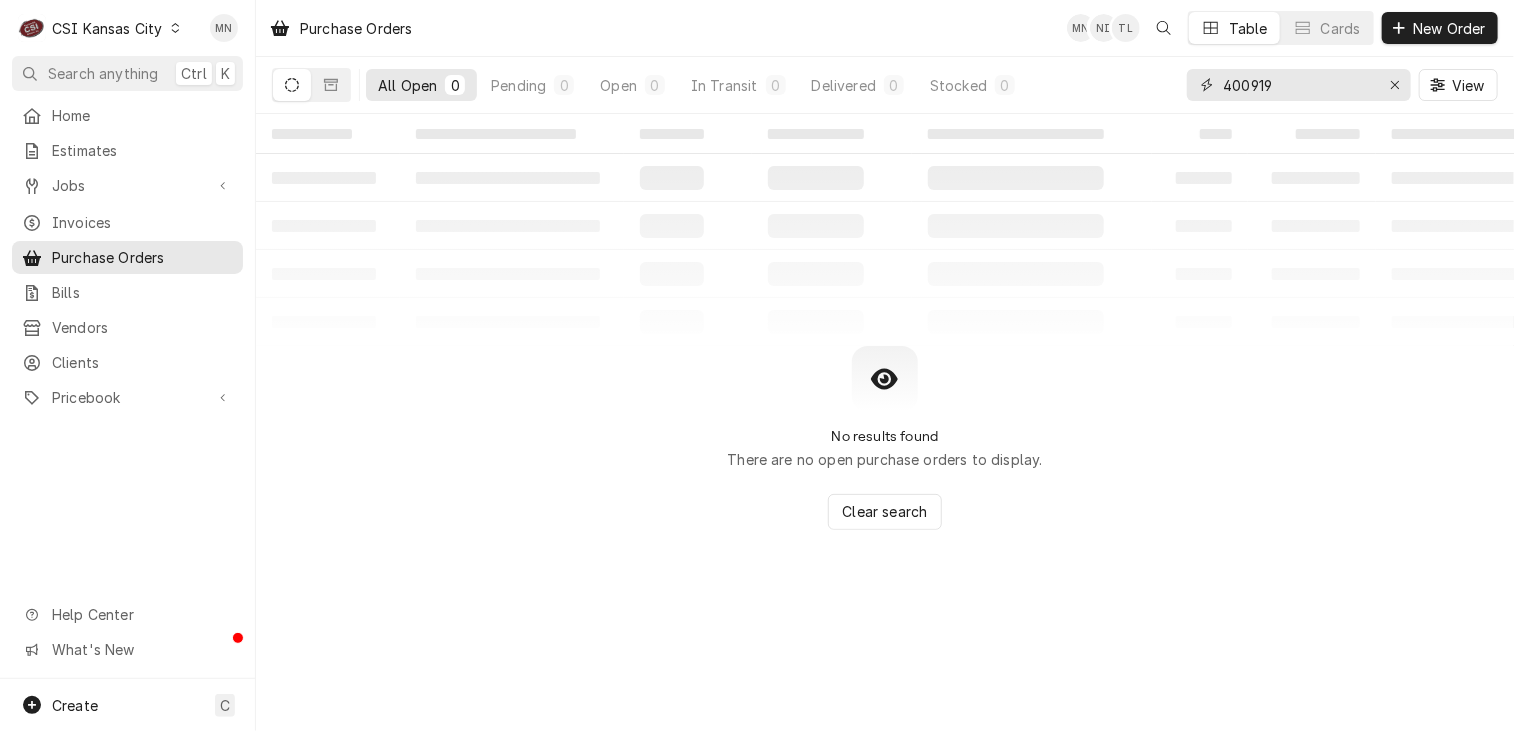 drag, startPoint x: 1165, startPoint y: 82, endPoint x: 1277, endPoint y: 79, distance: 112.04017 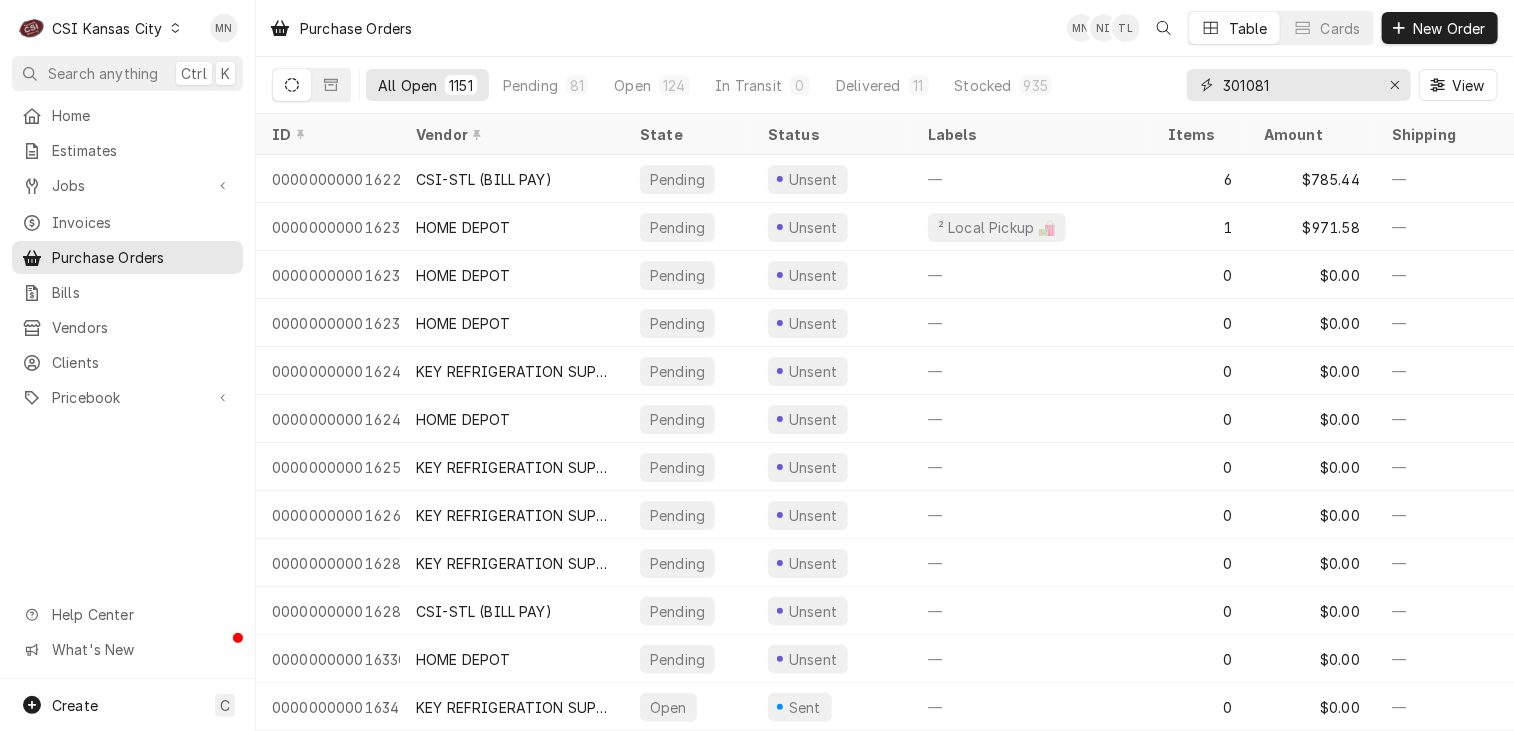 type on "301081" 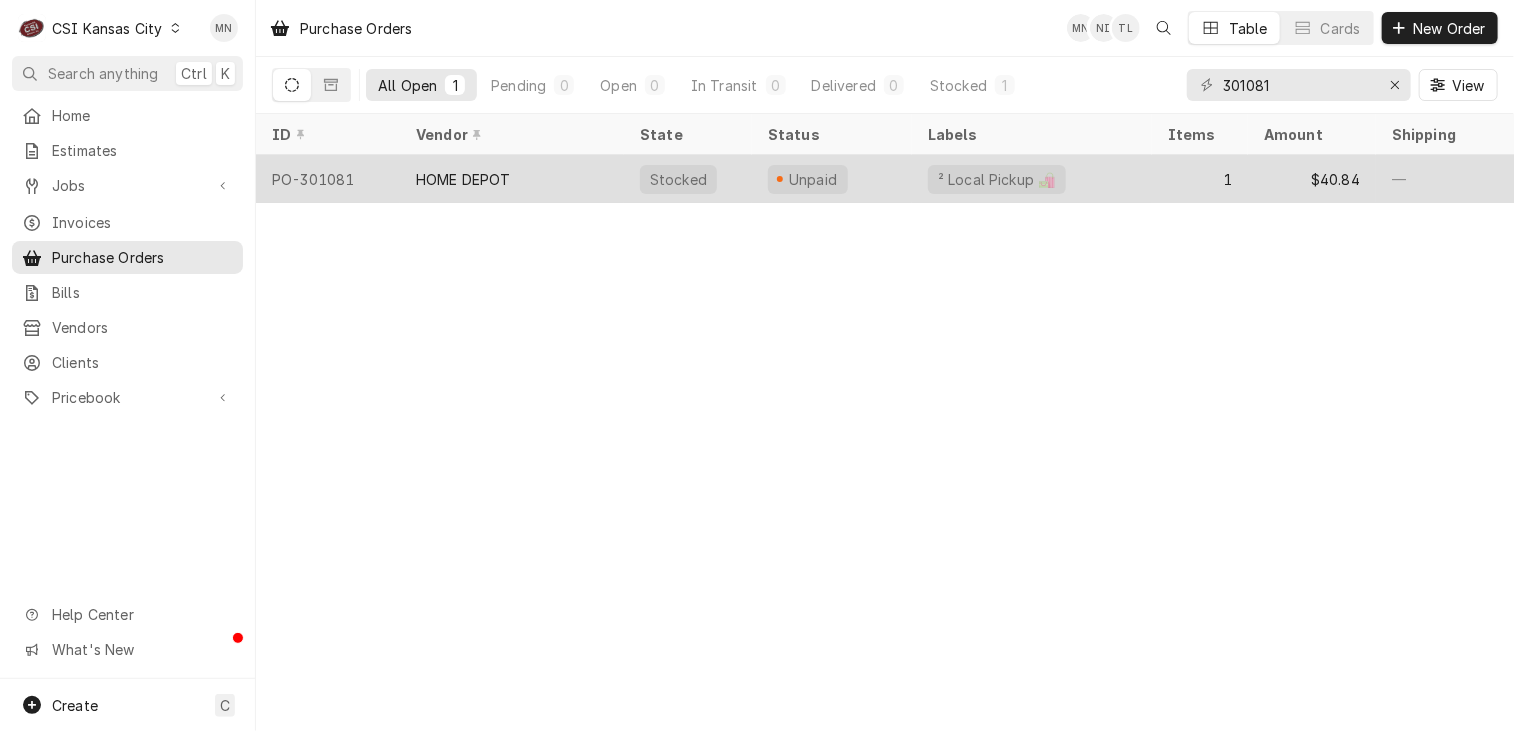 click on "HOME DEPOT" at bounding box center [512, 179] 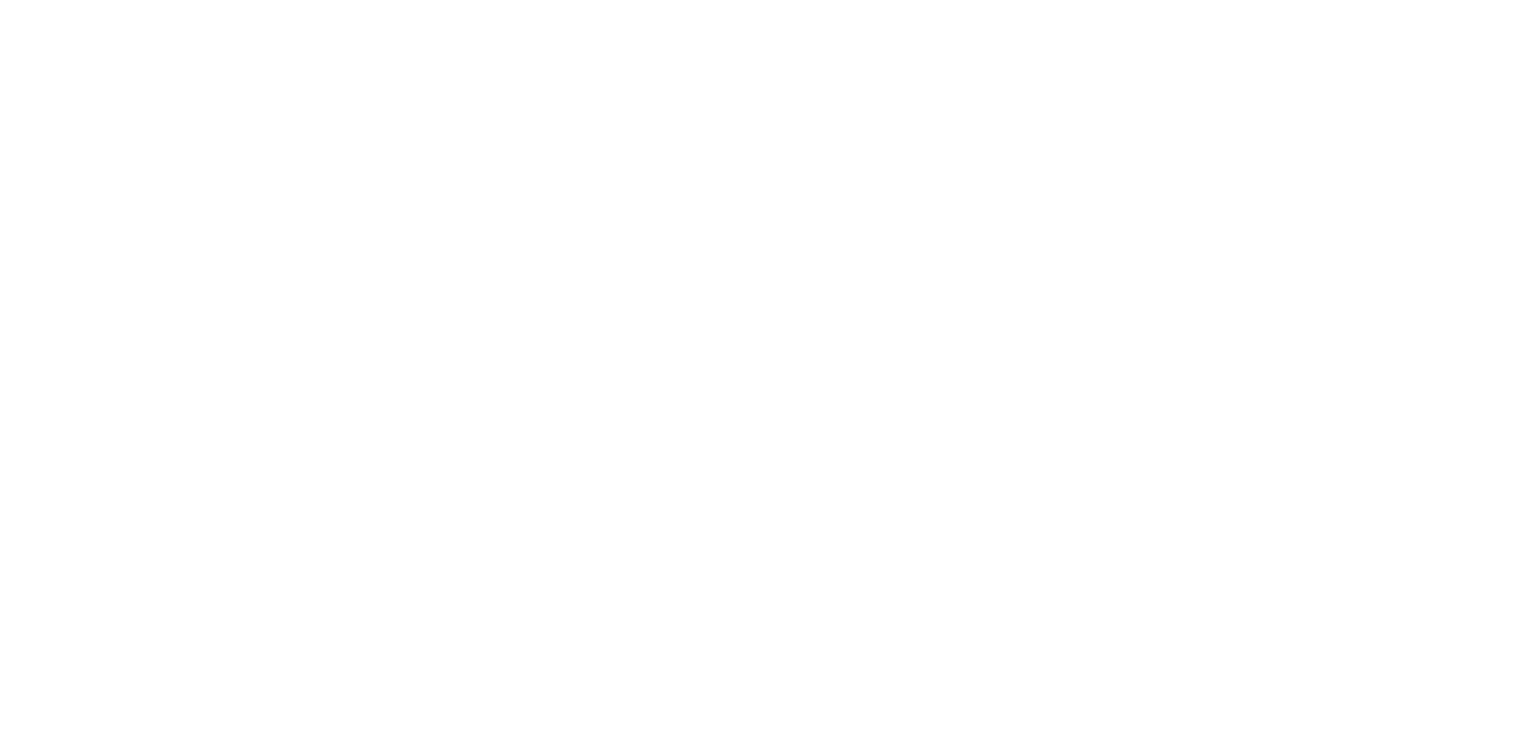scroll, scrollTop: 0, scrollLeft: 0, axis: both 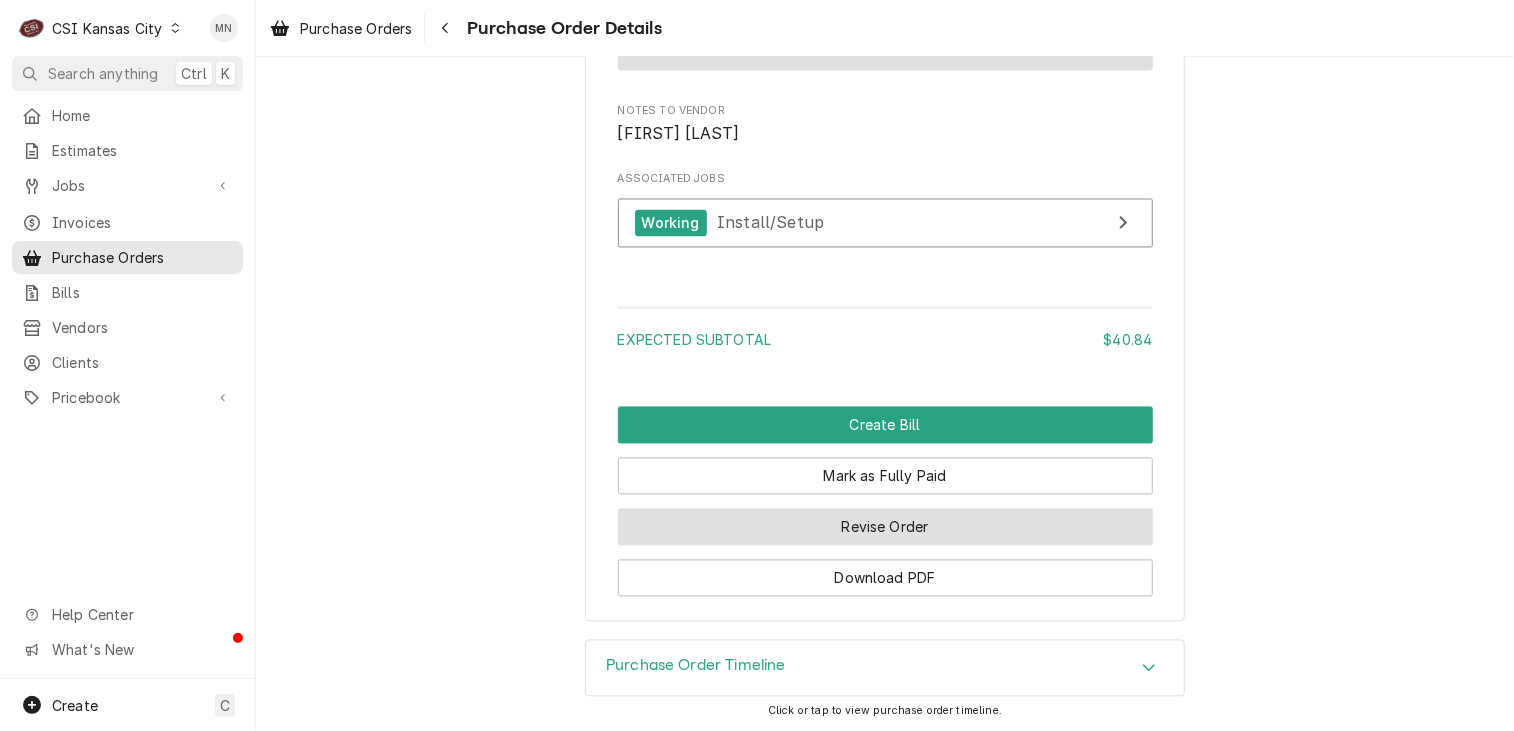 click on "Revise Order" at bounding box center [885, 527] 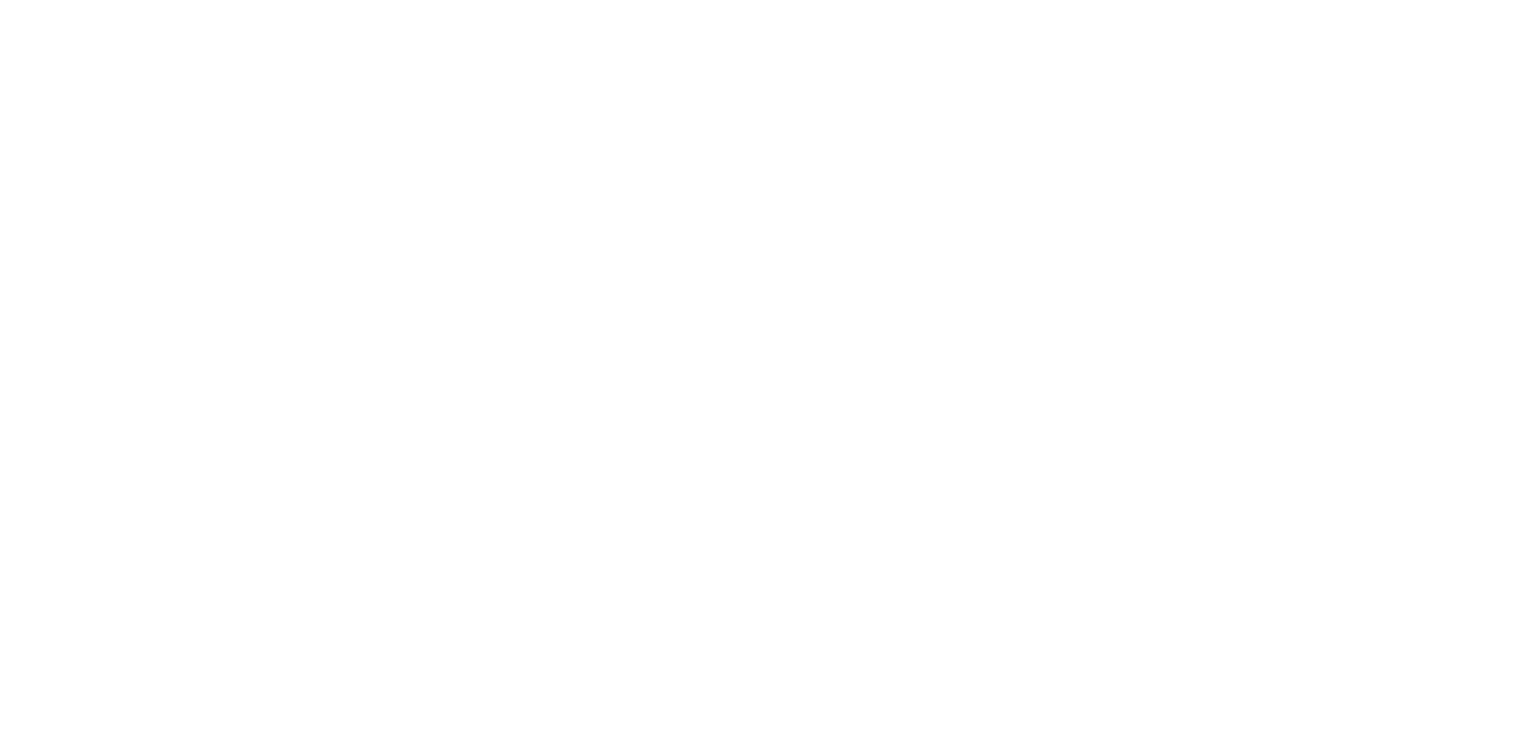 scroll, scrollTop: 0, scrollLeft: 0, axis: both 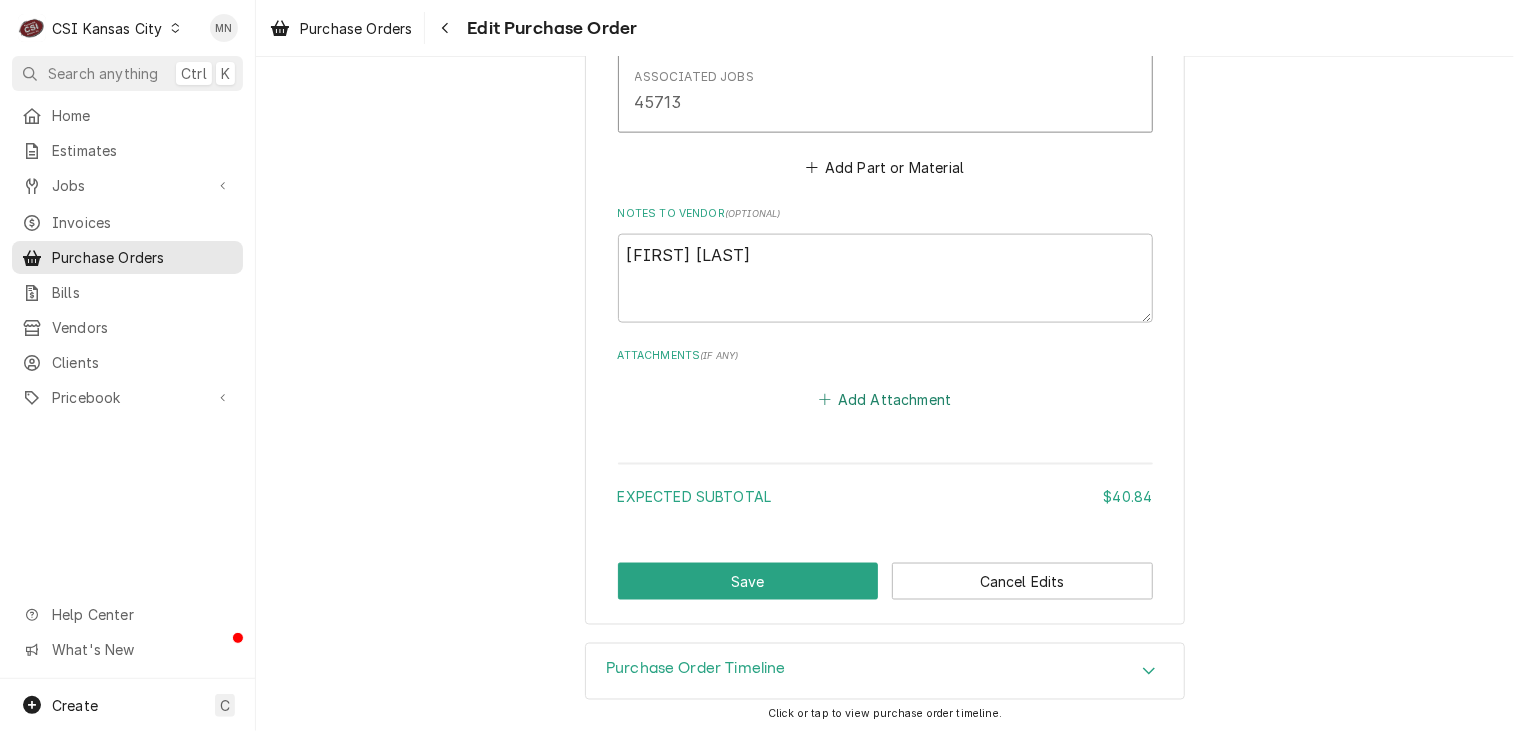 click on "Add Attachment" at bounding box center [885, 400] 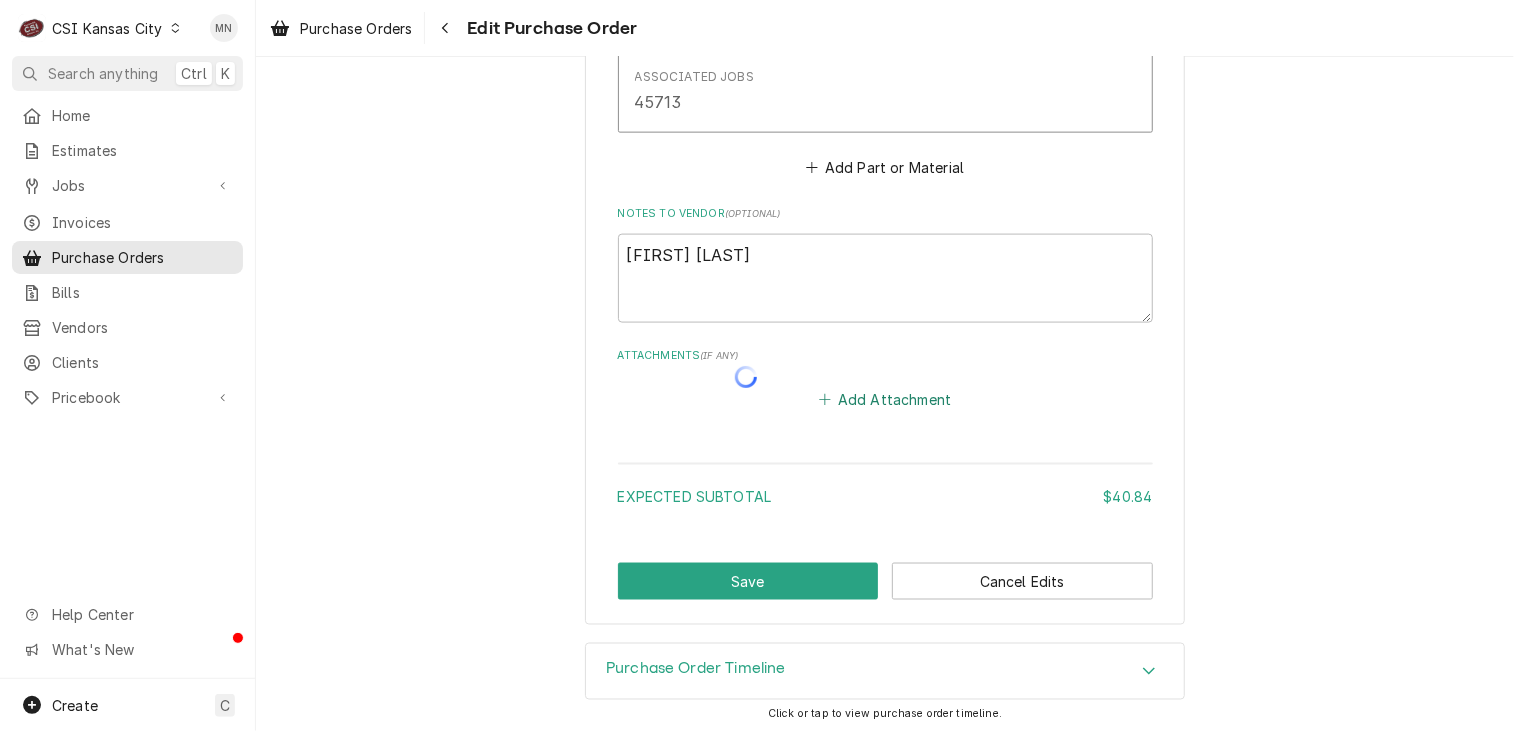 type on "x" 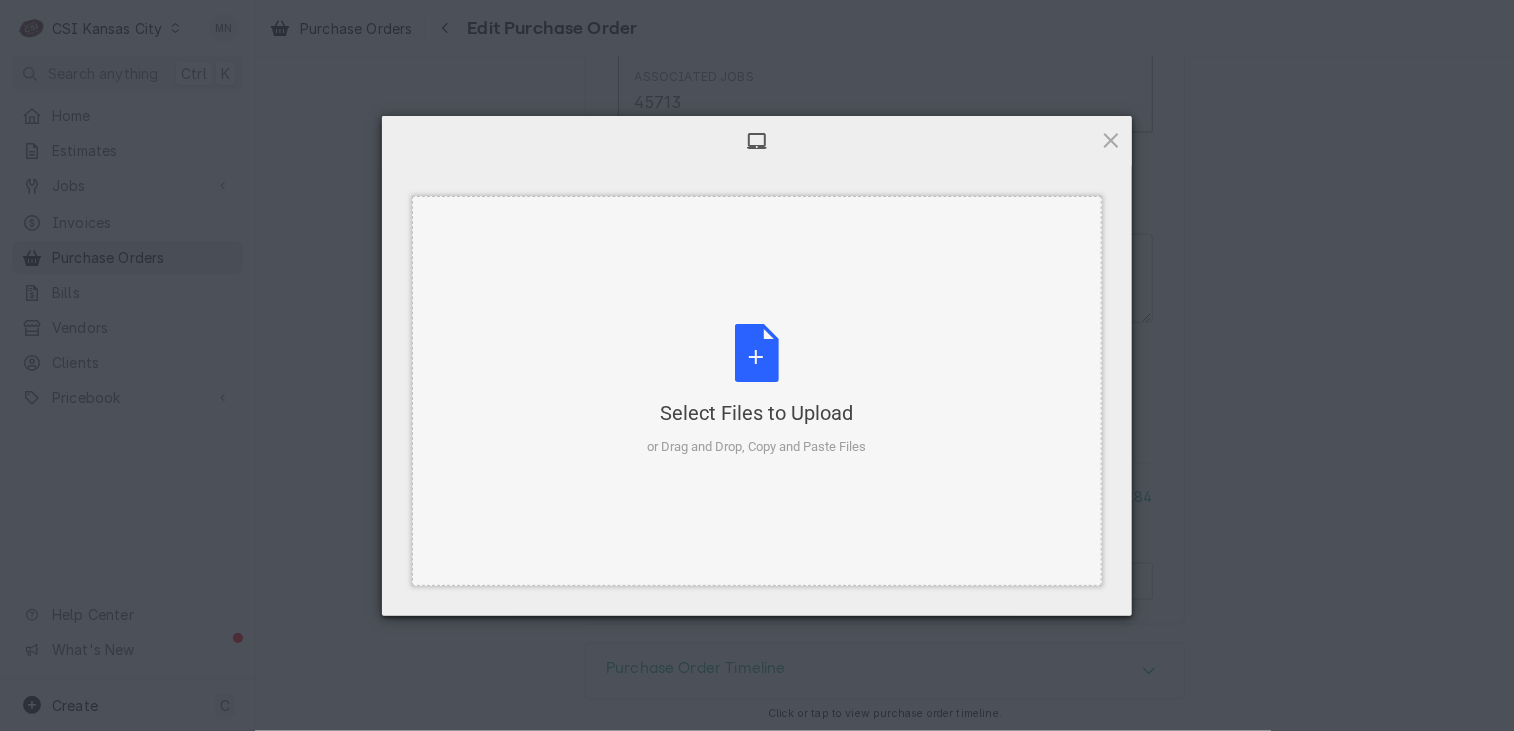 click on "Select Files to Upload
or Drag and Drop, Copy and Paste Files" at bounding box center [757, 390] 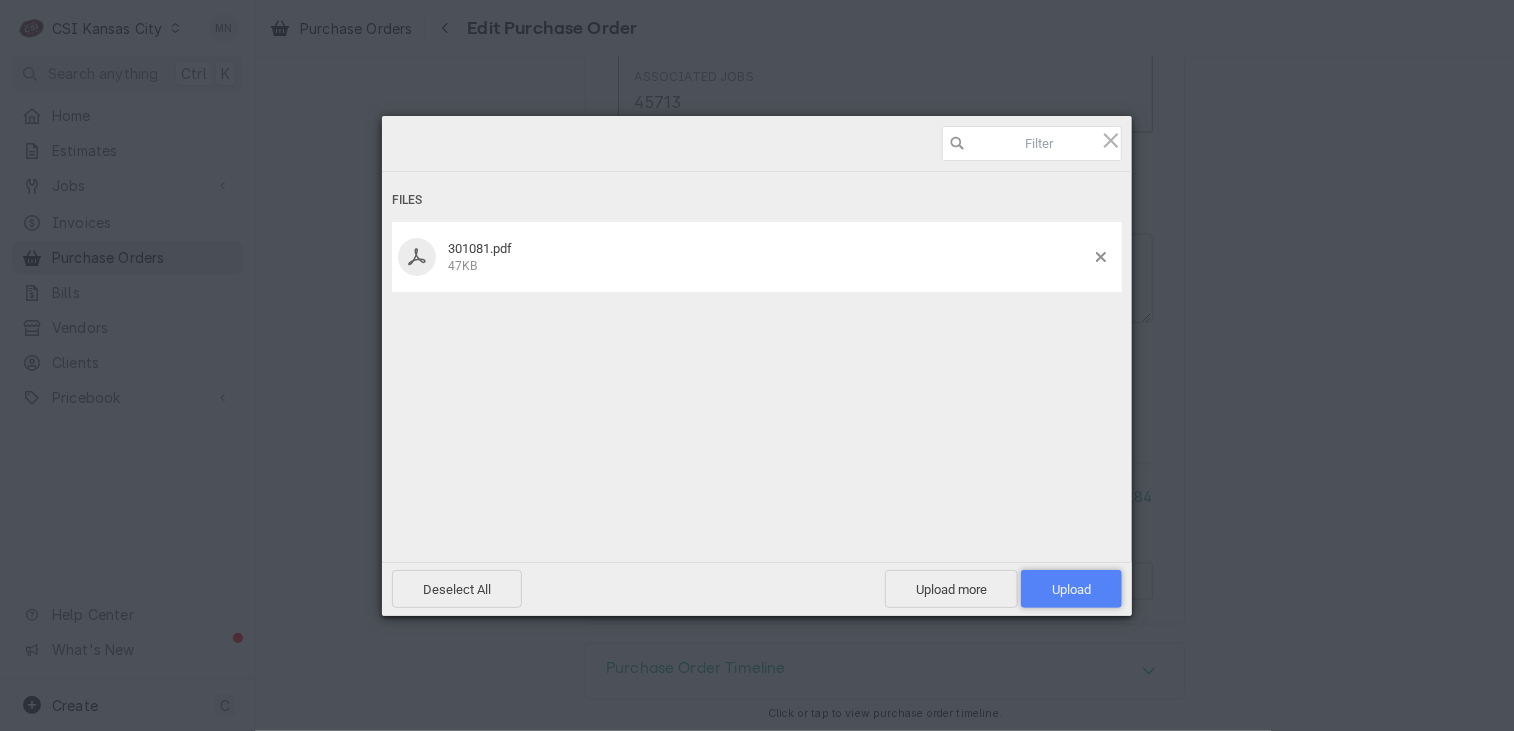click on "Upload
1" at bounding box center (1071, 589) 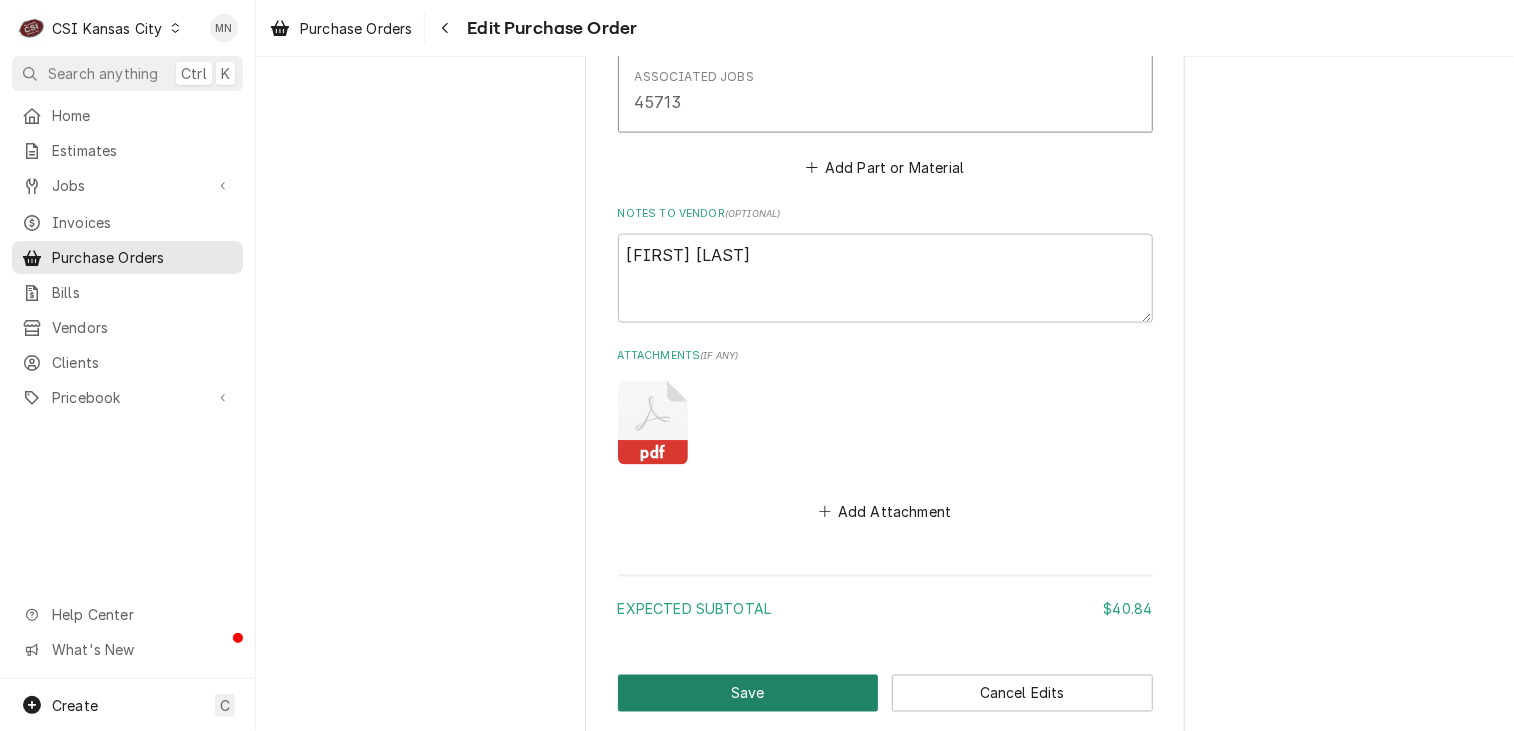 click on "Save" at bounding box center (748, 693) 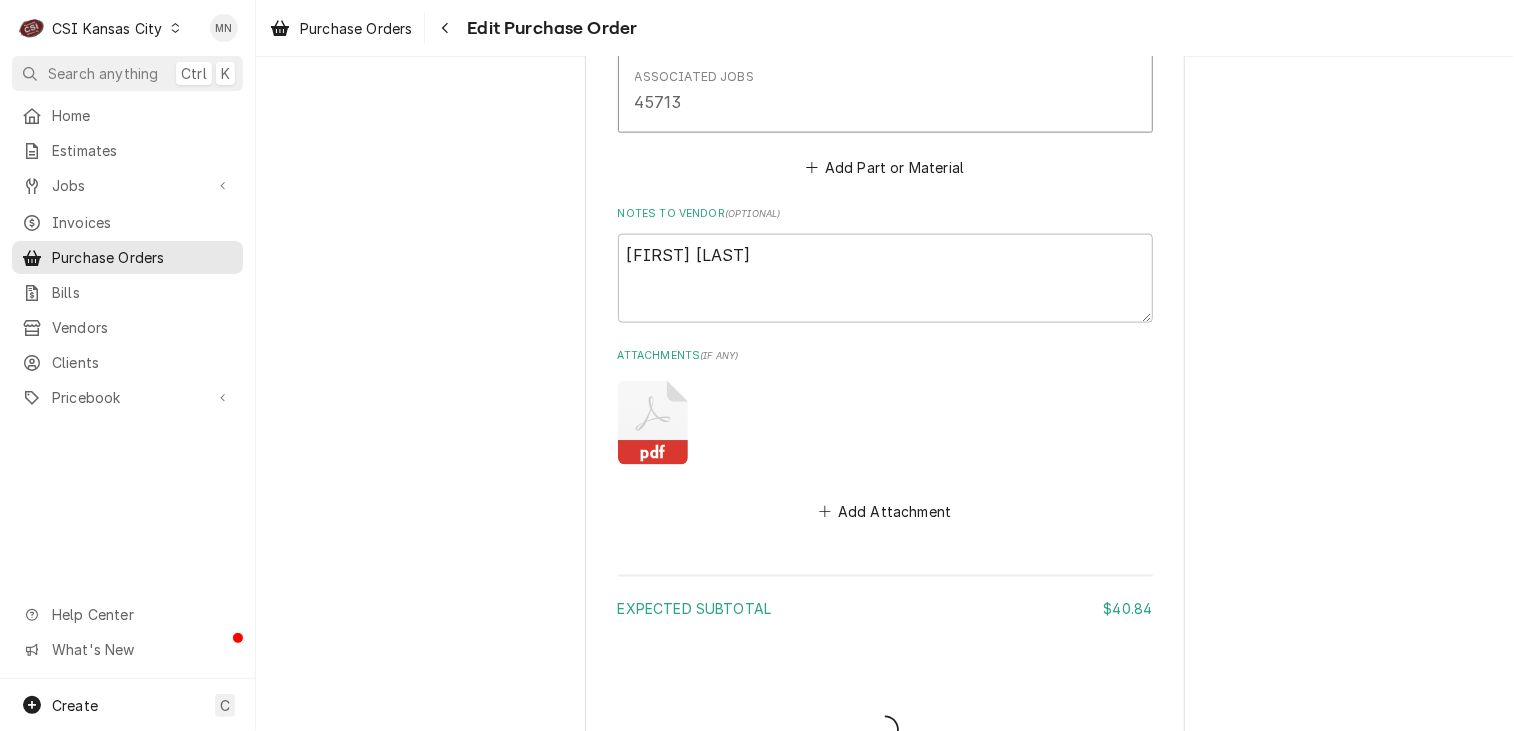 type on "x" 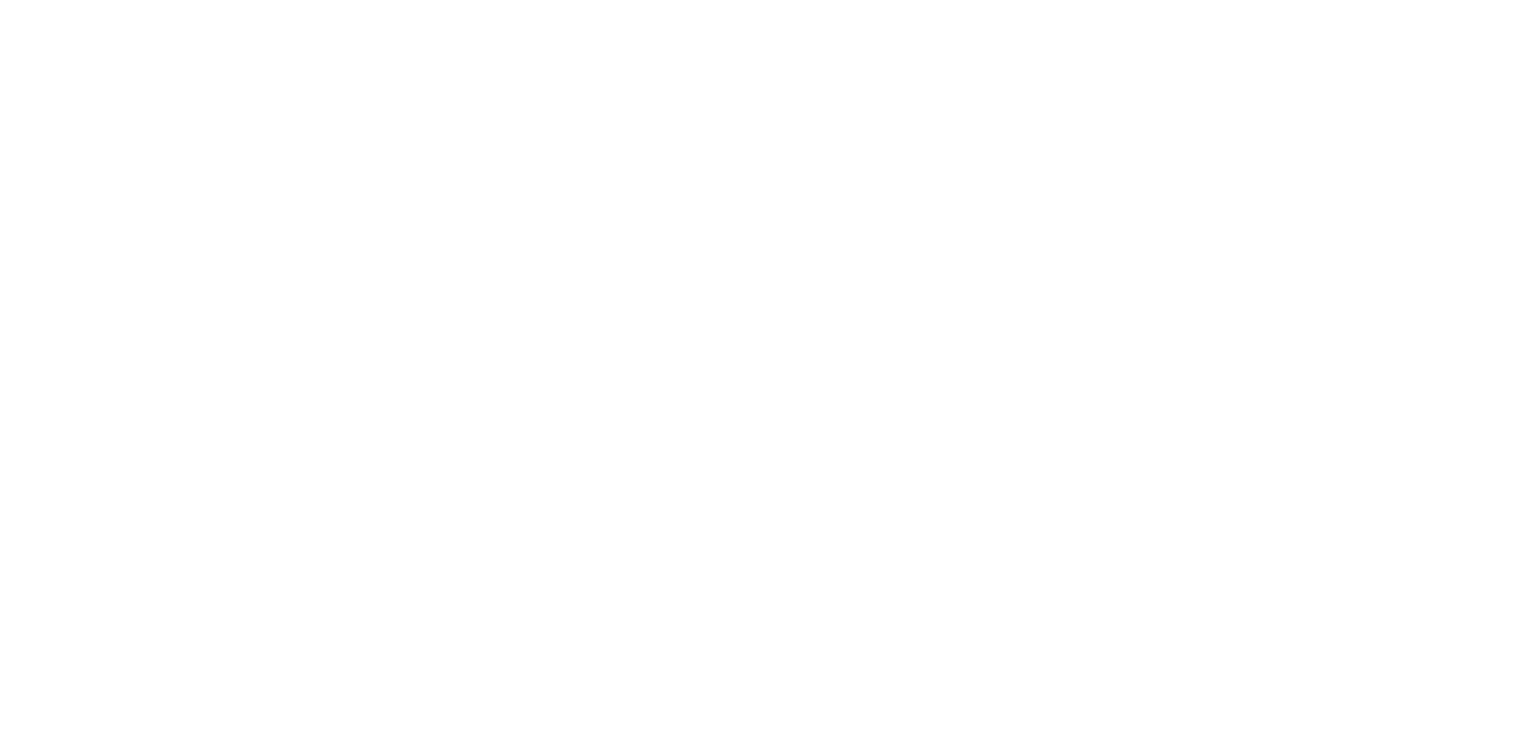 scroll, scrollTop: 0, scrollLeft: 0, axis: both 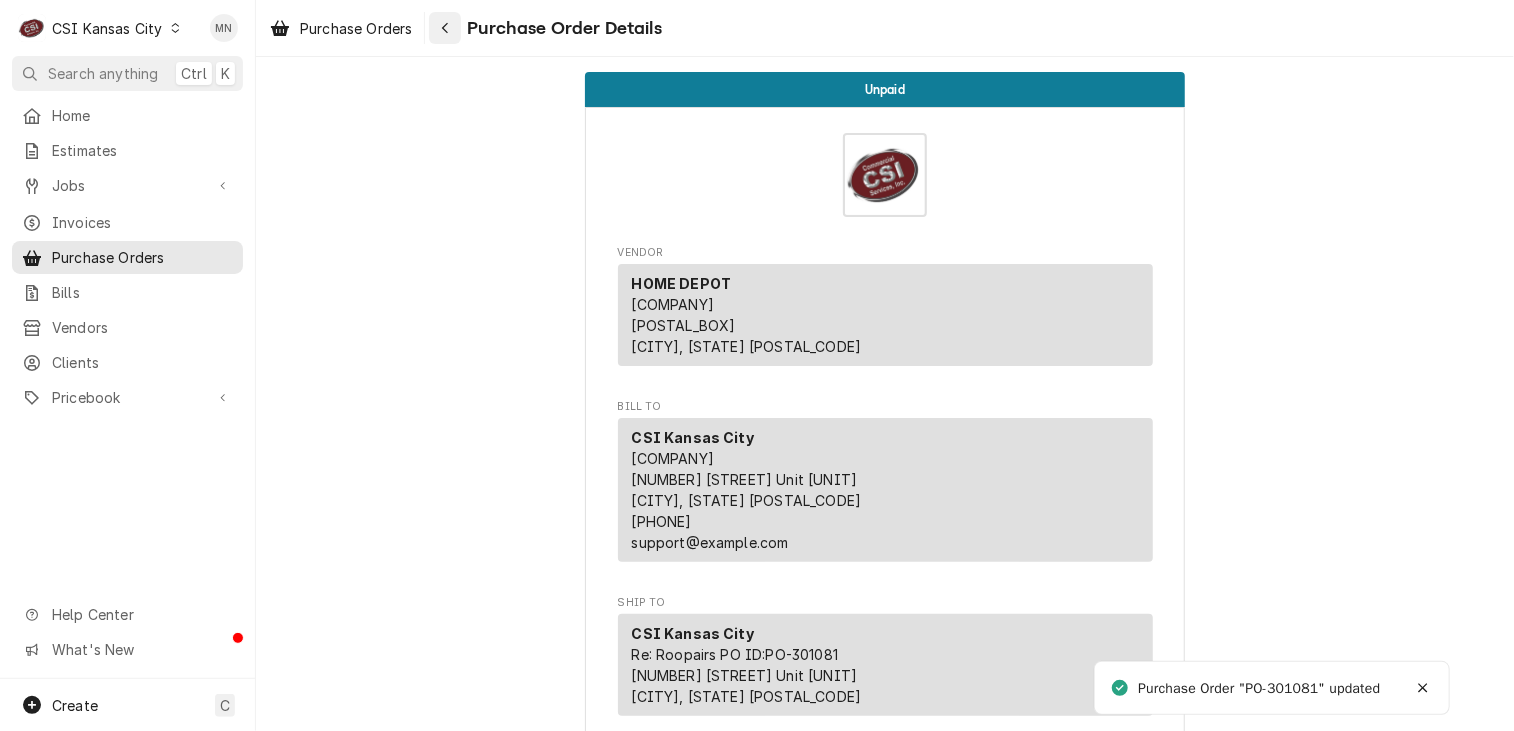 click at bounding box center [445, 28] 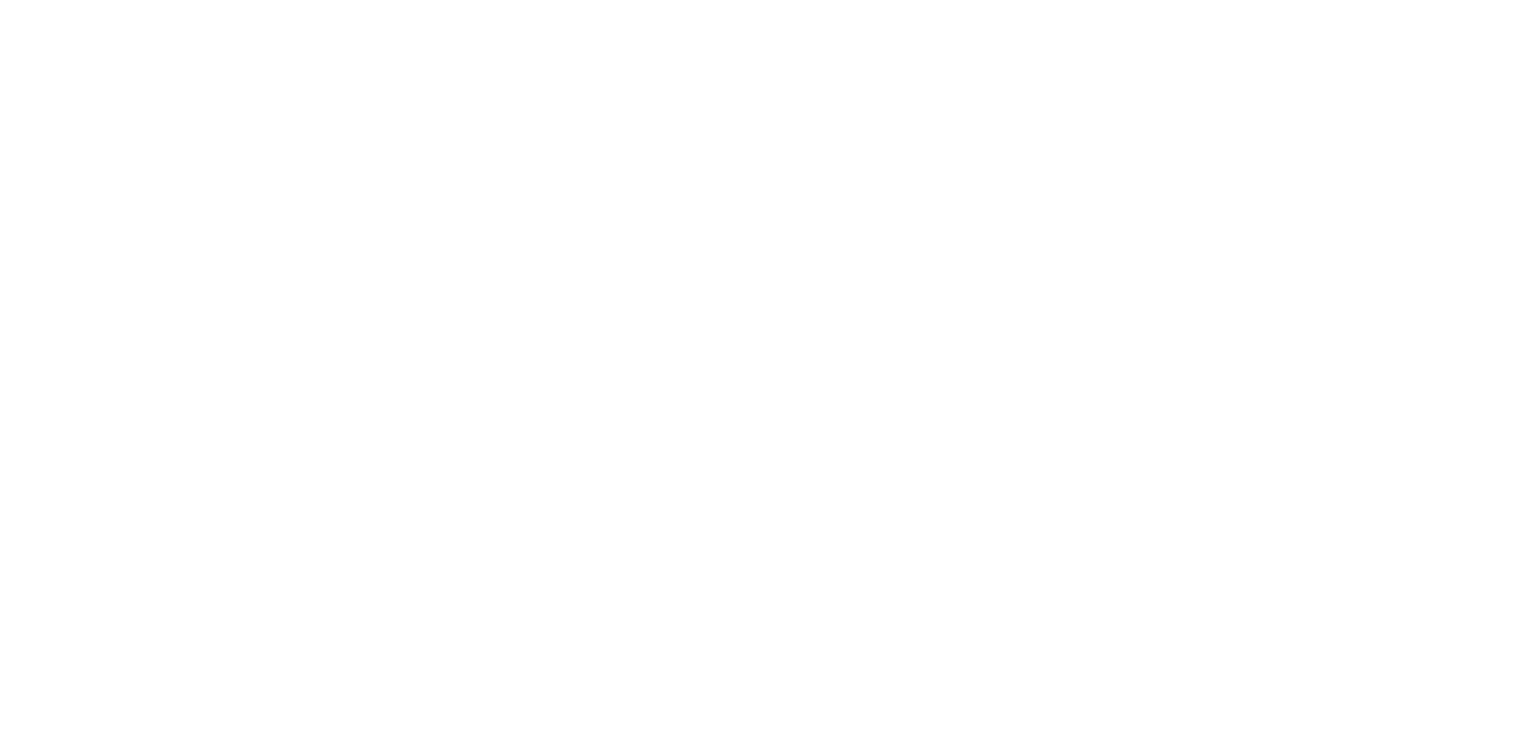 scroll, scrollTop: 0, scrollLeft: 0, axis: both 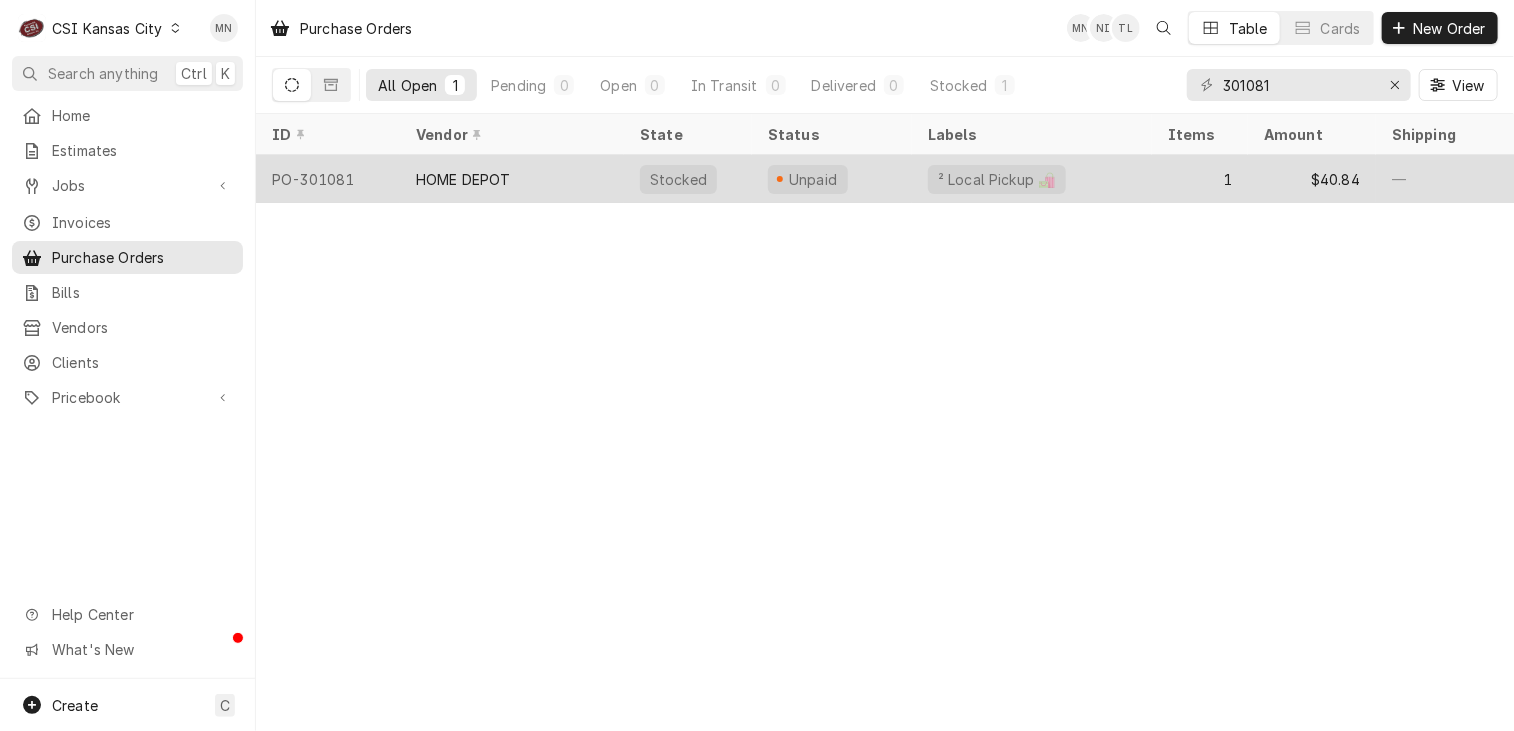 click on "HOME DEPOT" at bounding box center [463, 179] 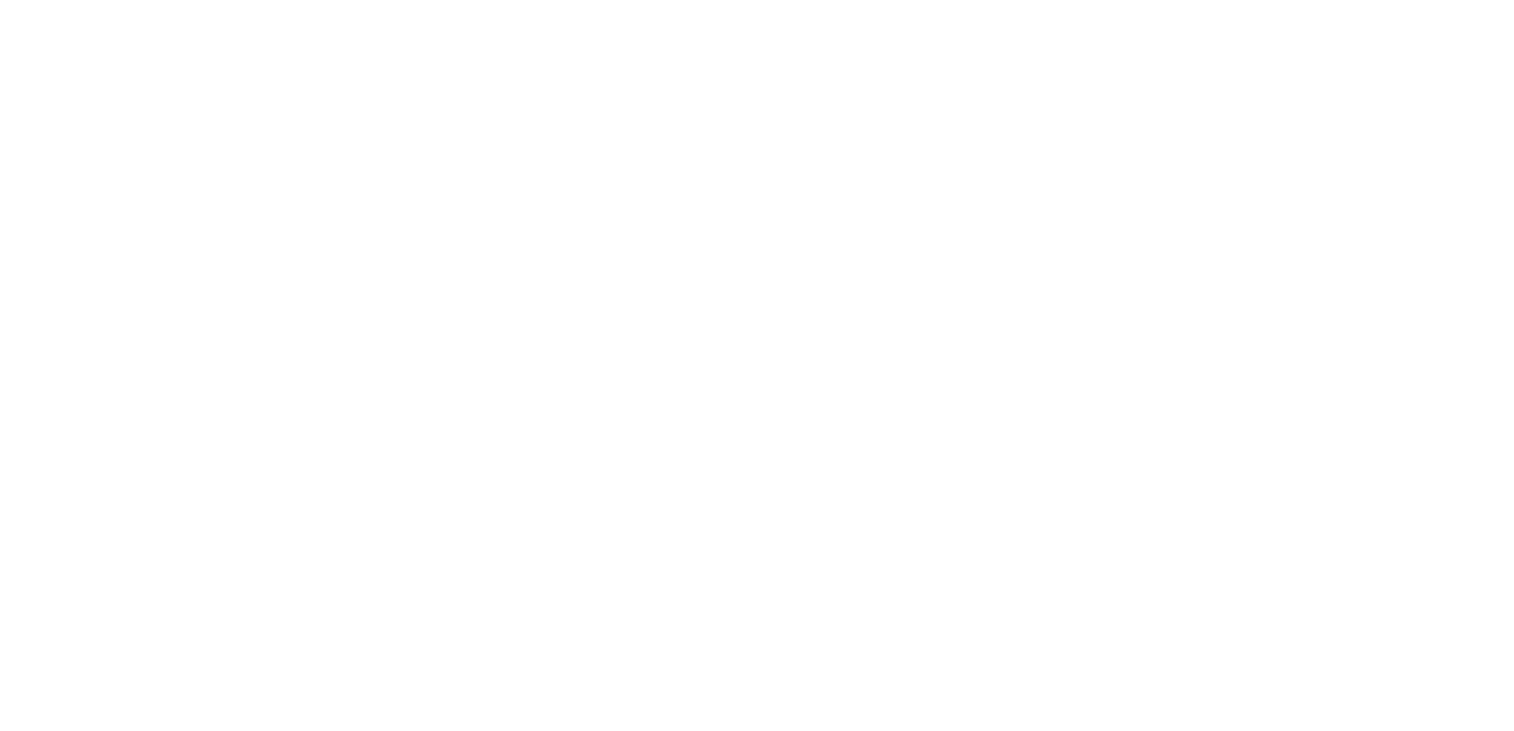 scroll, scrollTop: 0, scrollLeft: 0, axis: both 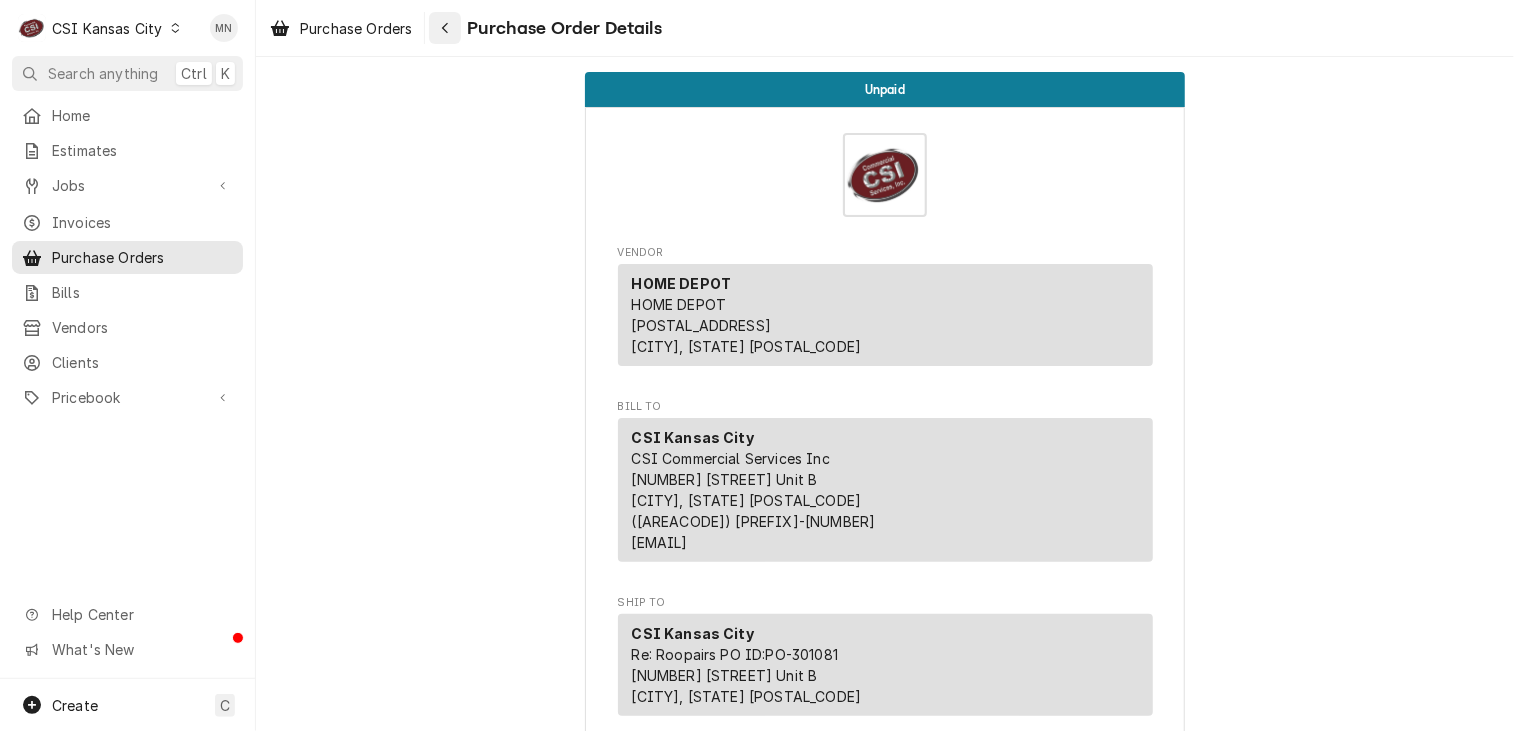 click at bounding box center (445, 28) 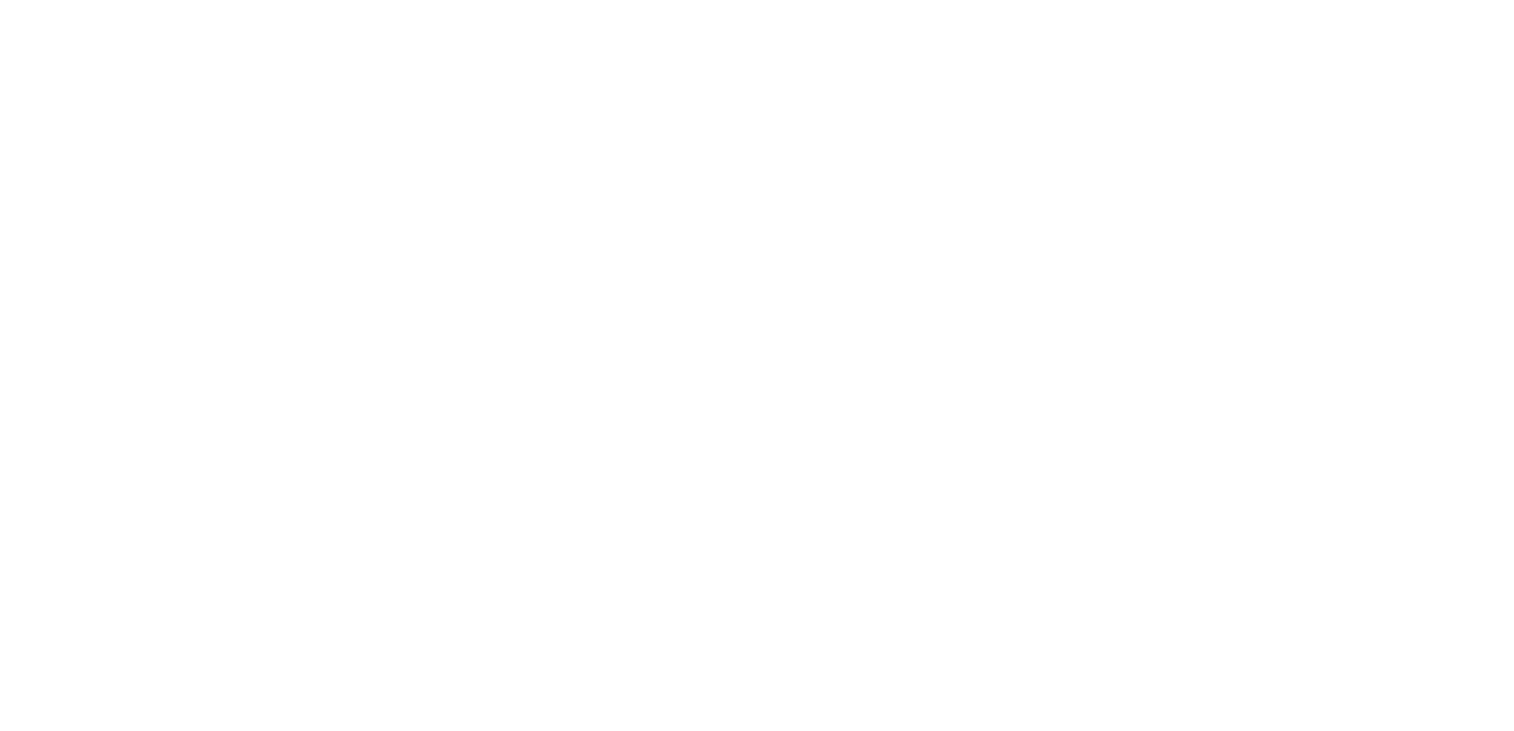 scroll, scrollTop: 0, scrollLeft: 0, axis: both 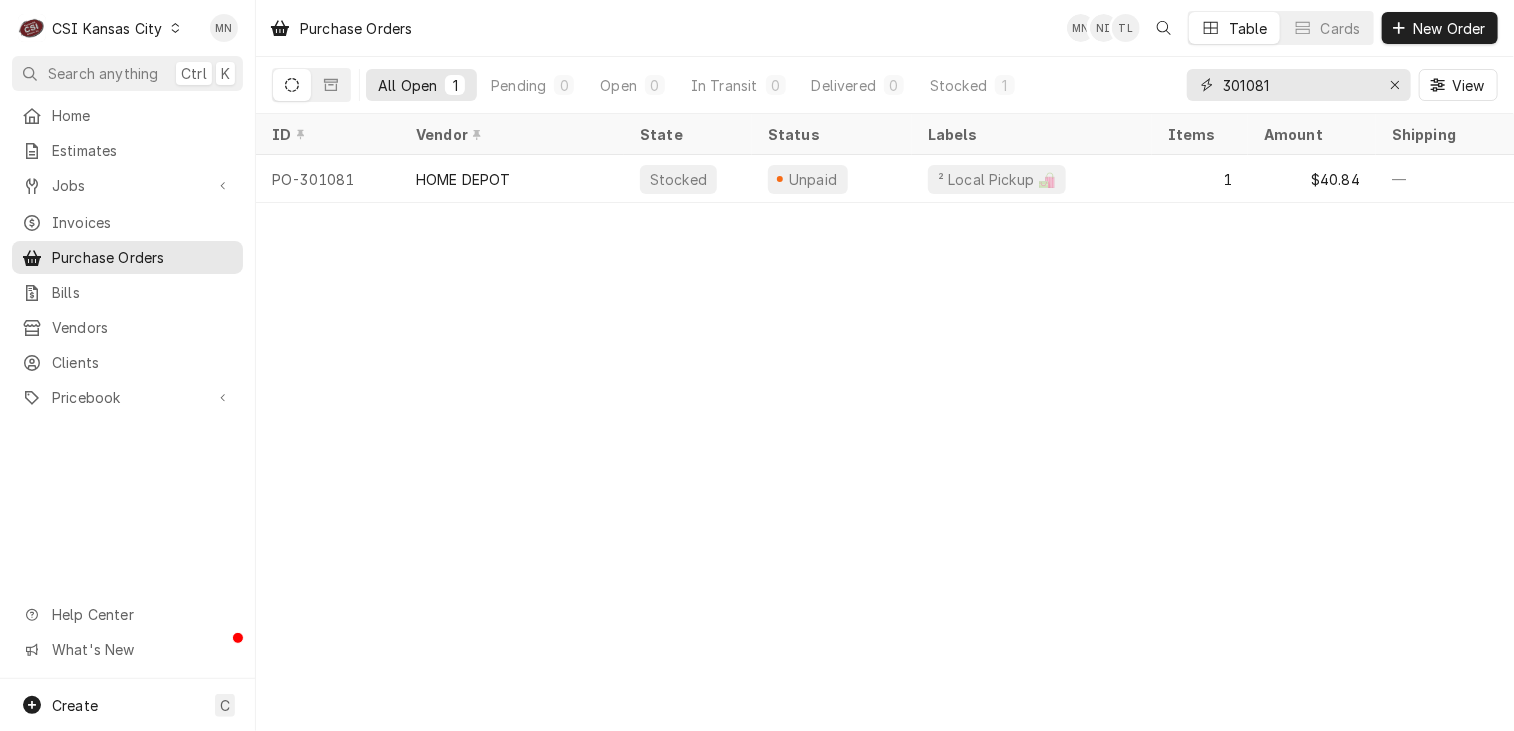 drag, startPoint x: 1308, startPoint y: 85, endPoint x: 1071, endPoint y: 70, distance: 237.47421 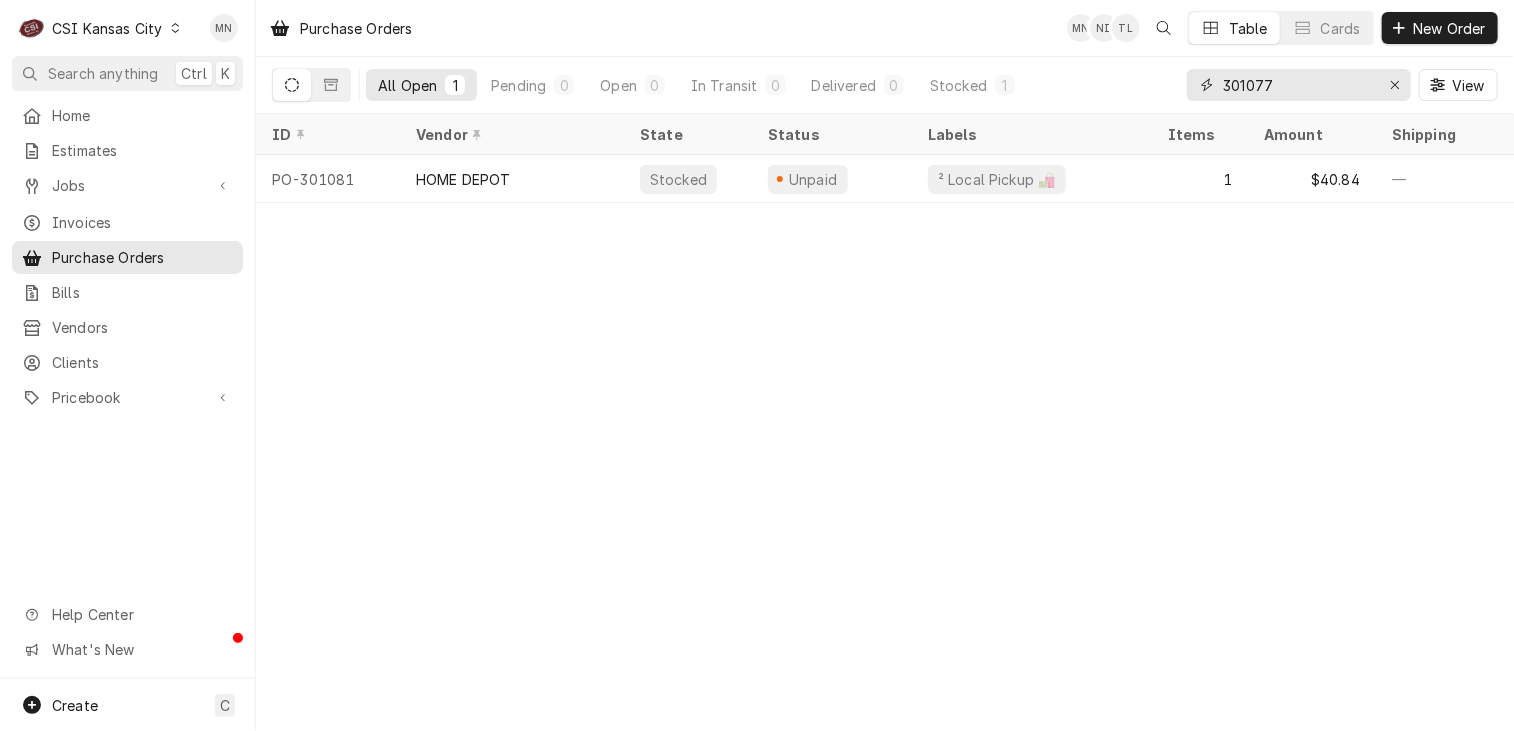 type on "301077" 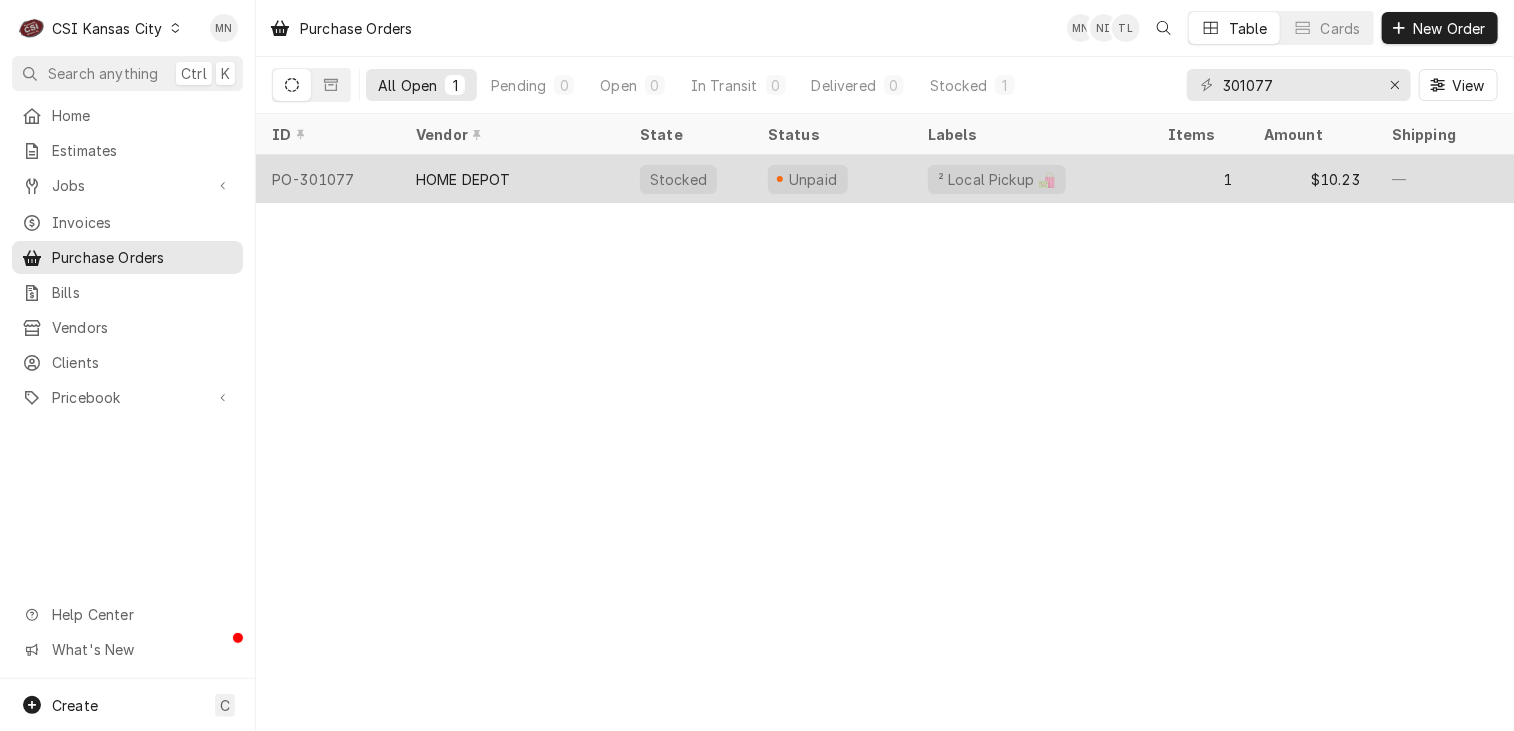 click on "HOME DEPOT" at bounding box center (512, 179) 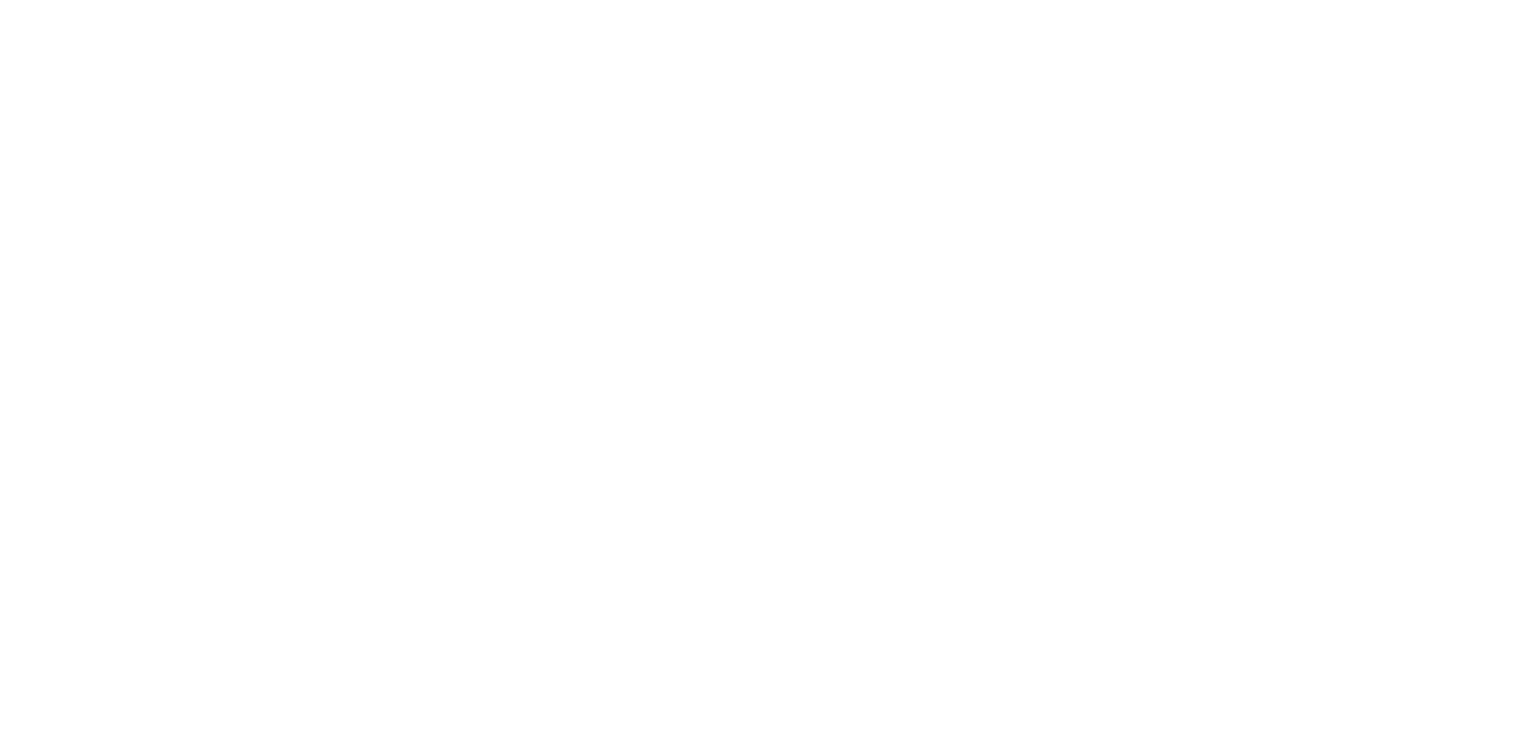 scroll, scrollTop: 0, scrollLeft: 0, axis: both 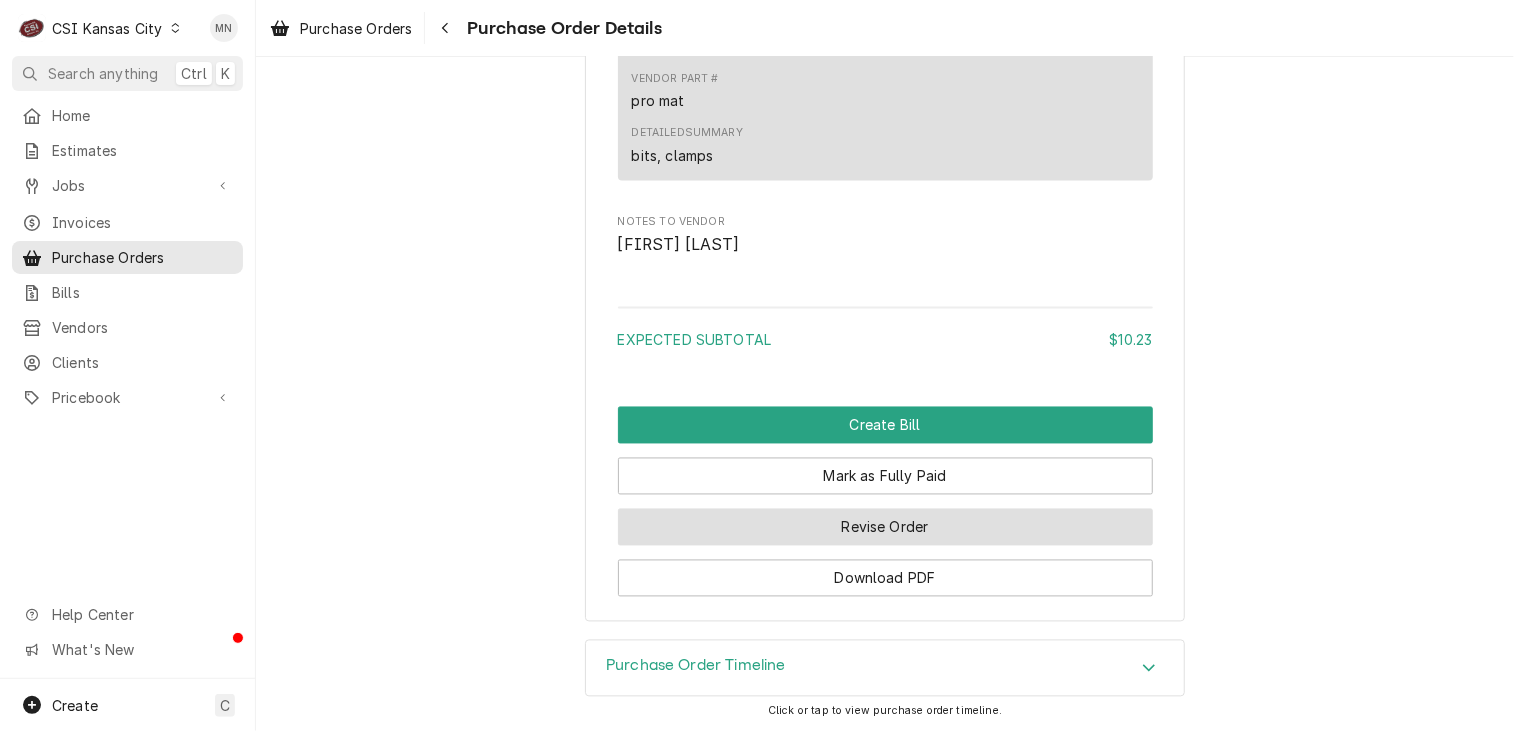 click on "Revise Order" at bounding box center [885, 527] 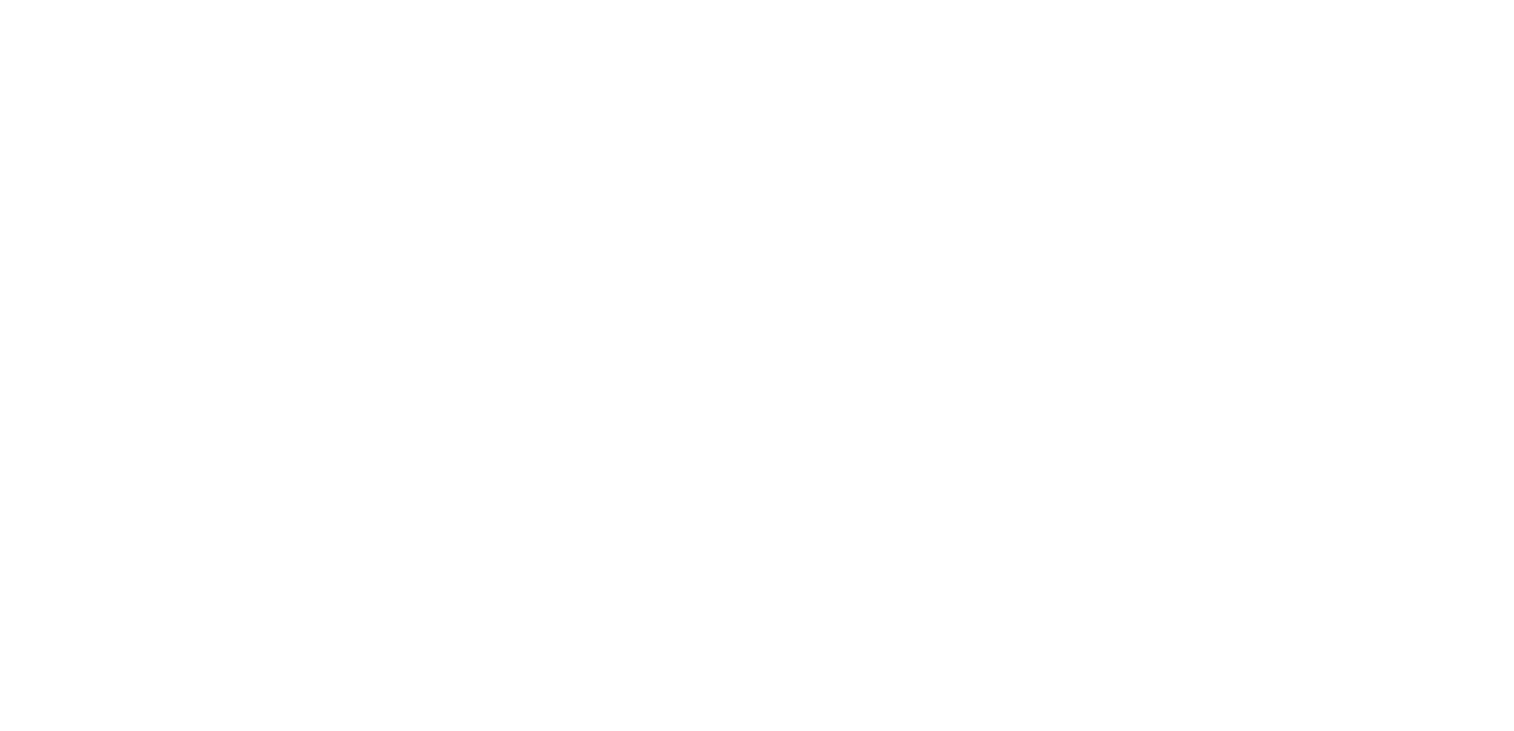 scroll, scrollTop: 0, scrollLeft: 0, axis: both 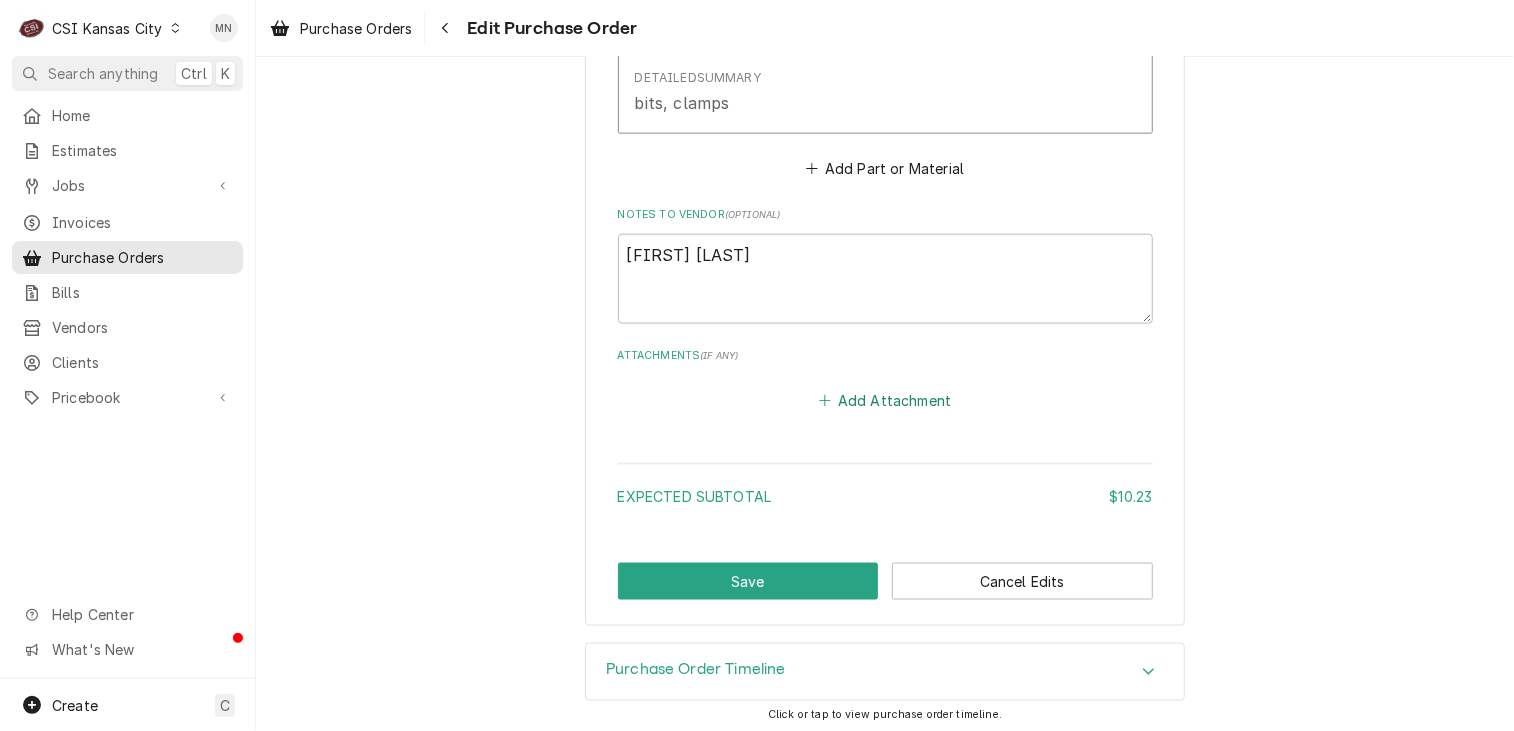 click on "Add Attachment" at bounding box center (885, 400) 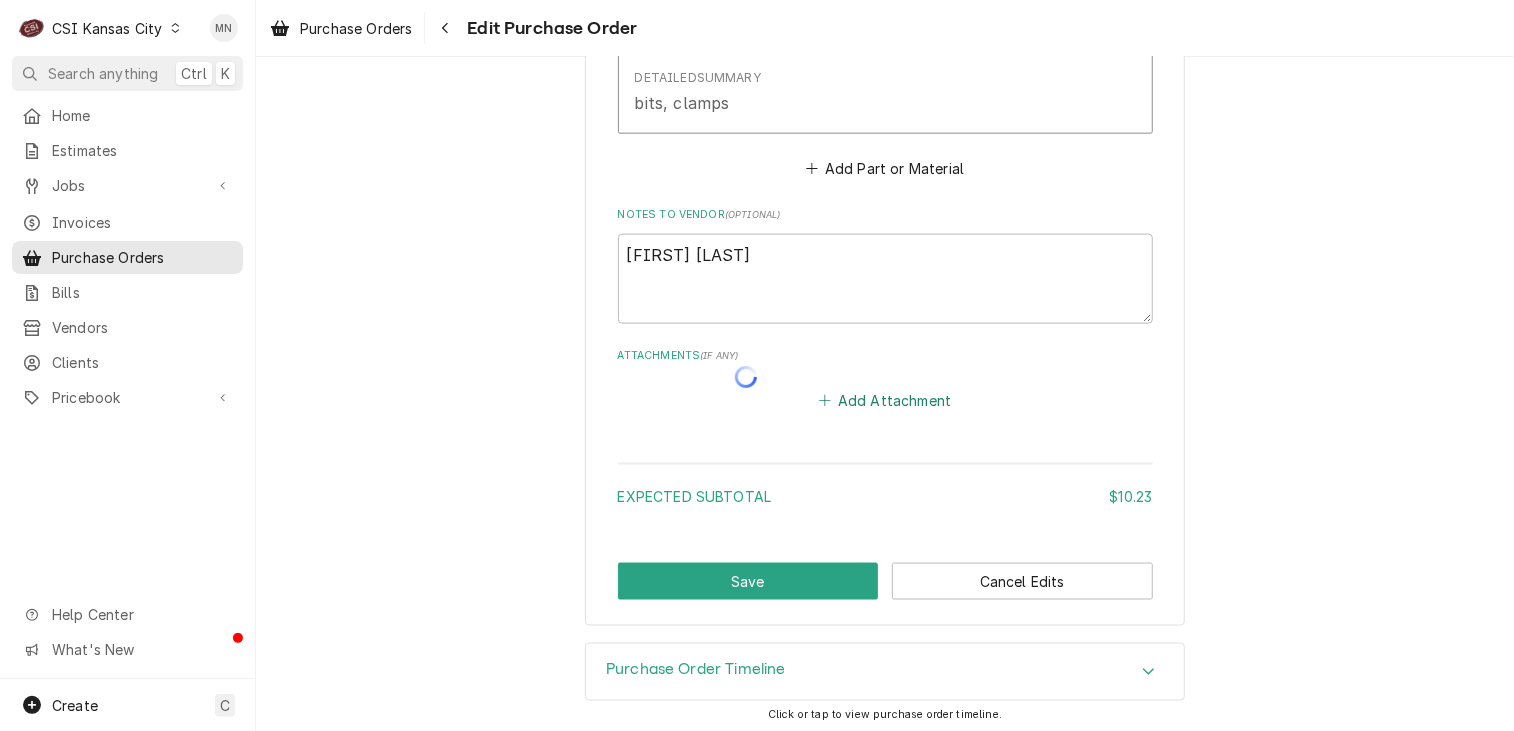 type on "x" 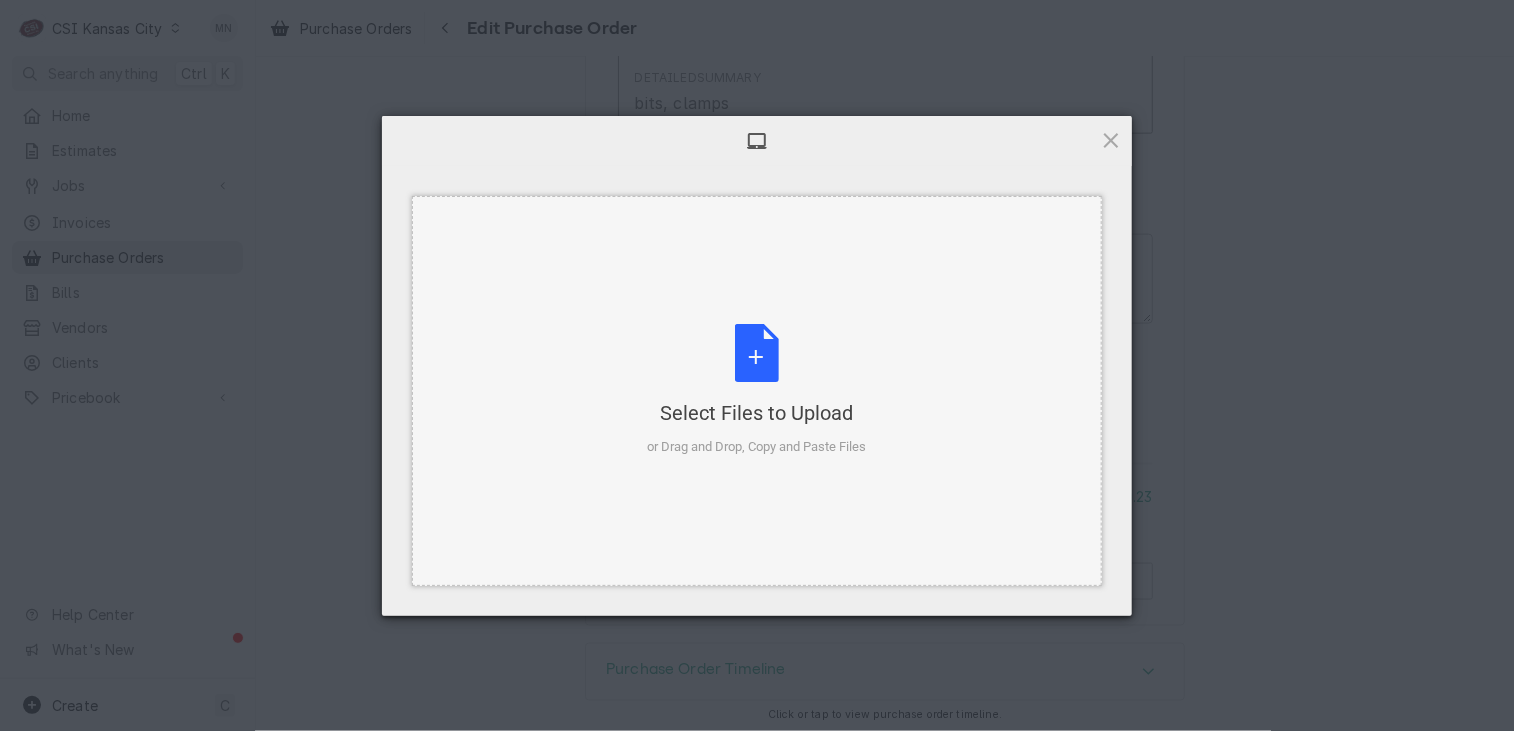 click on "Select Files to Upload
or Drag and Drop, Copy and Paste Files" at bounding box center [757, 390] 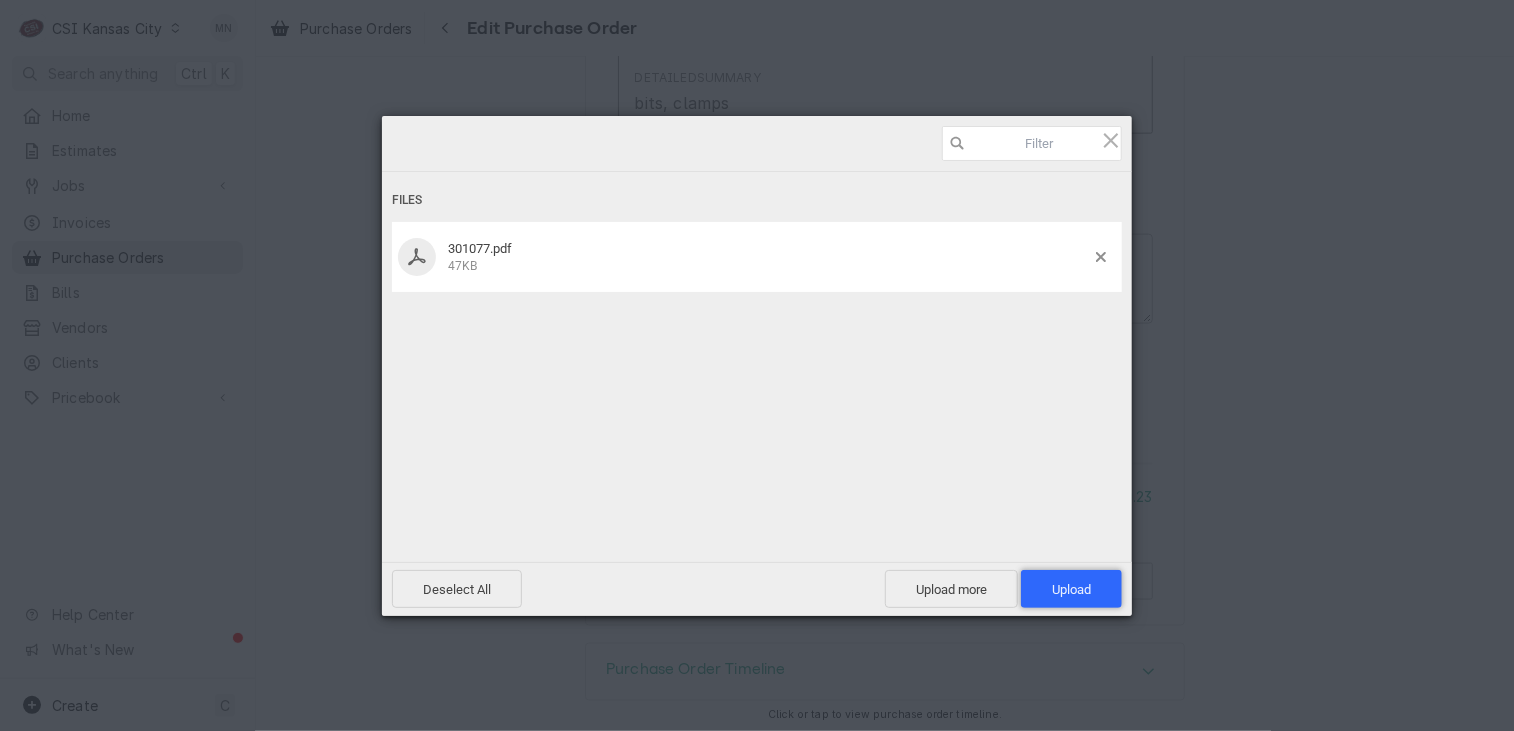 click on "Upload
1" at bounding box center (1071, 589) 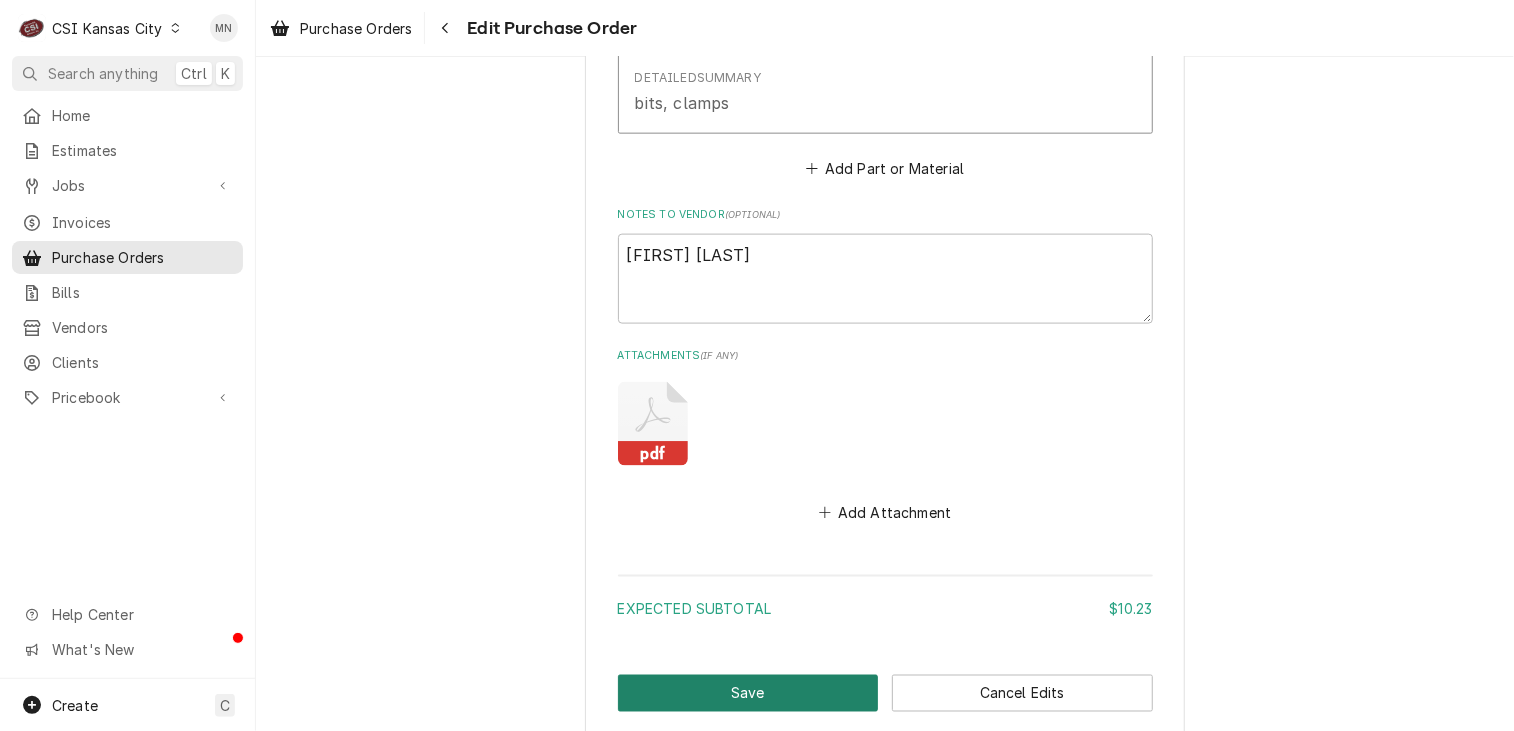 click on "Save" at bounding box center (748, 693) 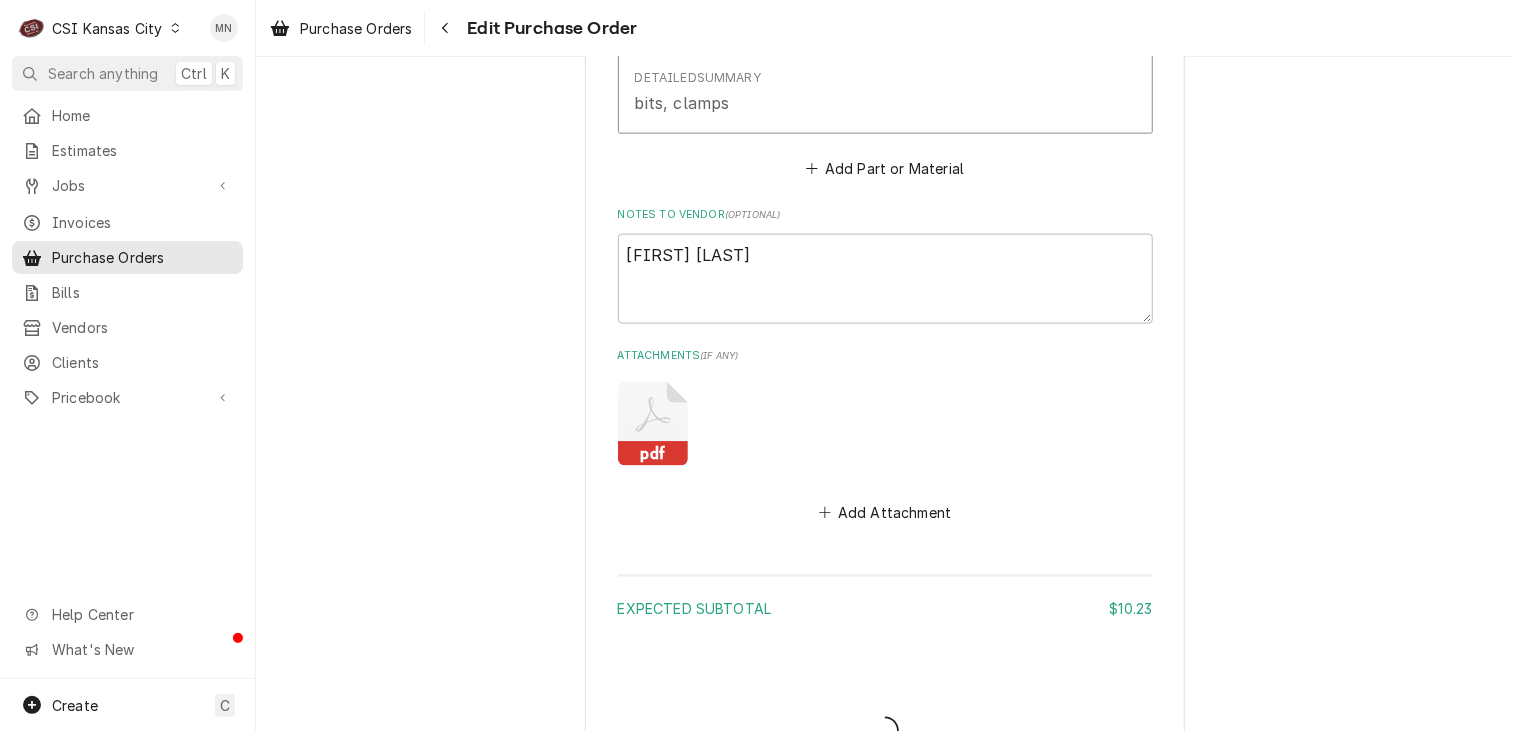 type on "x" 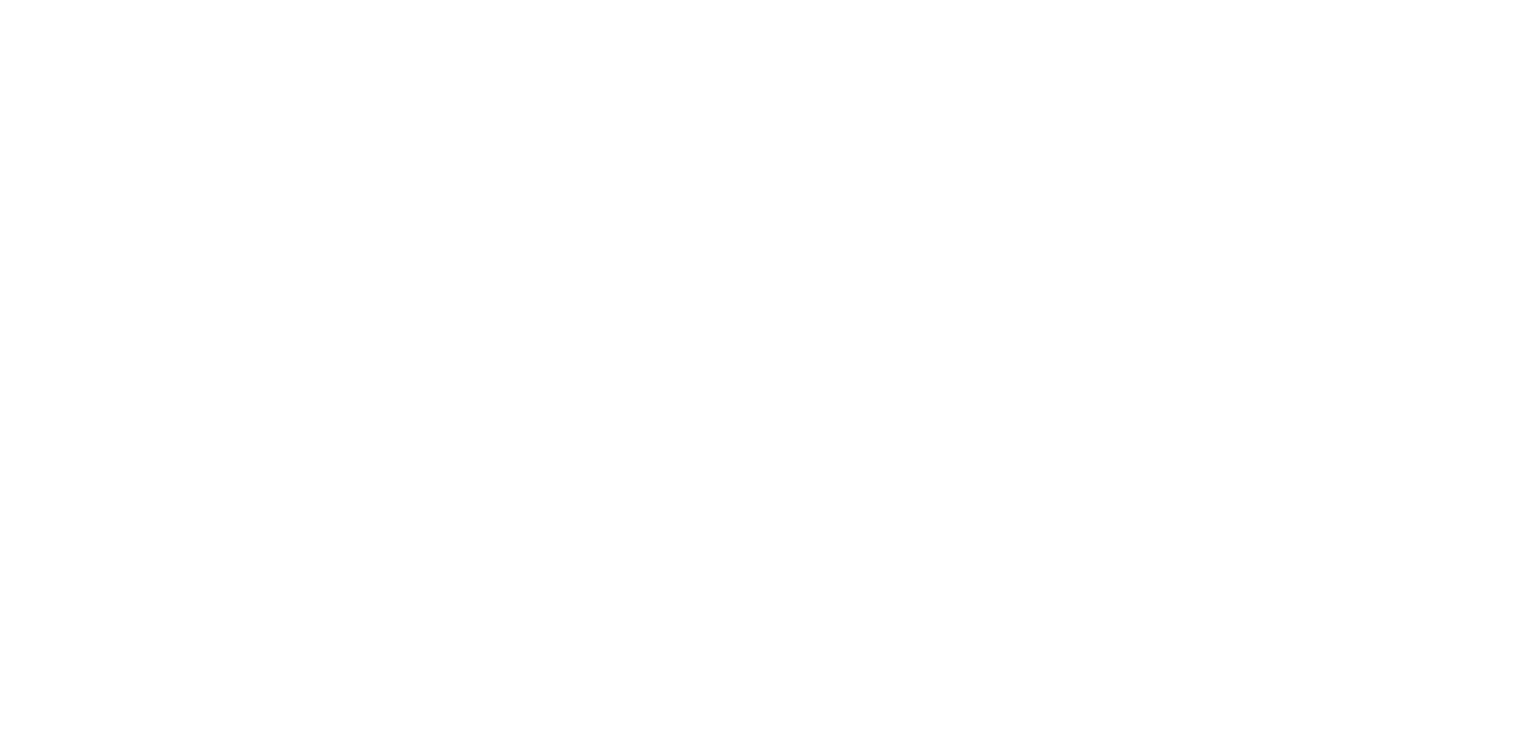 scroll, scrollTop: 0, scrollLeft: 0, axis: both 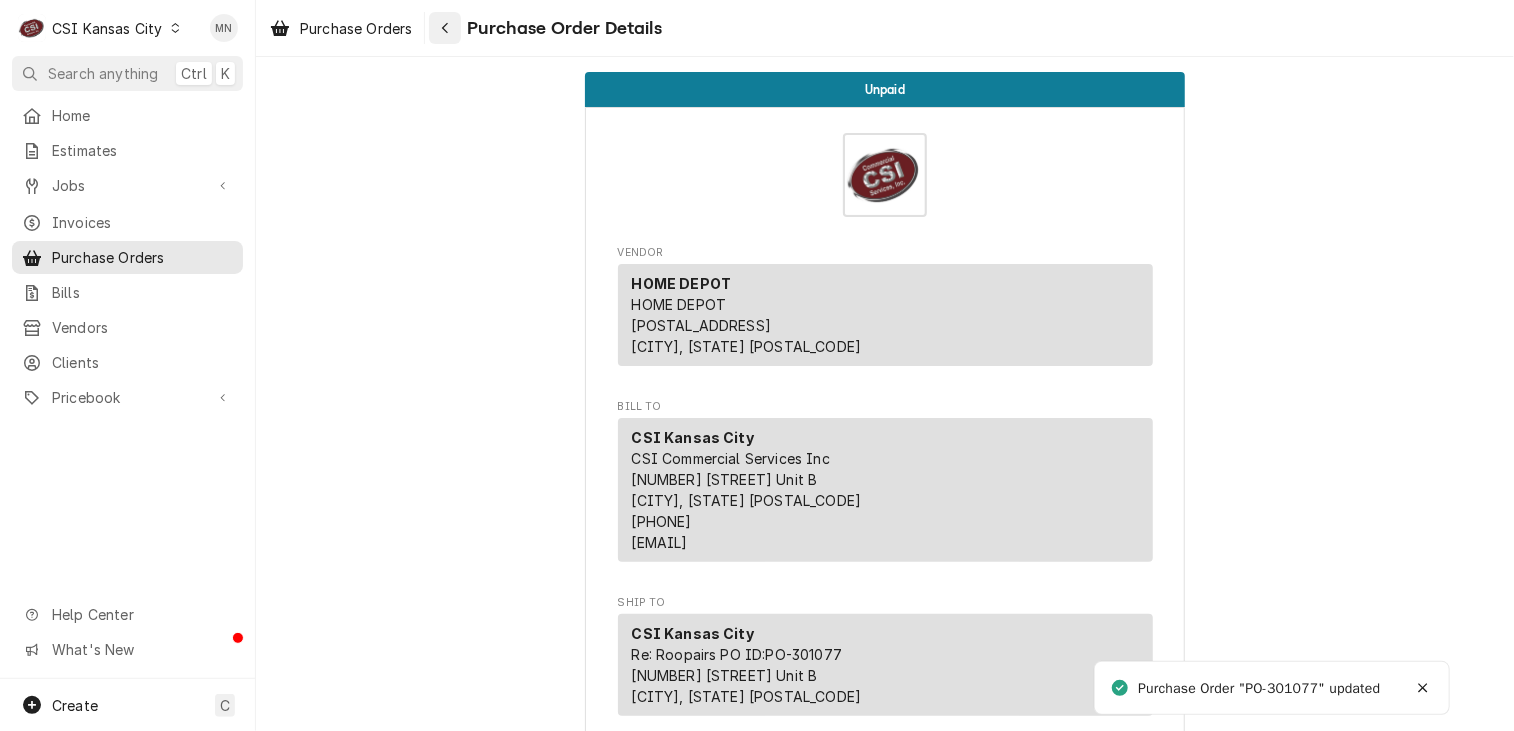 click at bounding box center [445, 28] 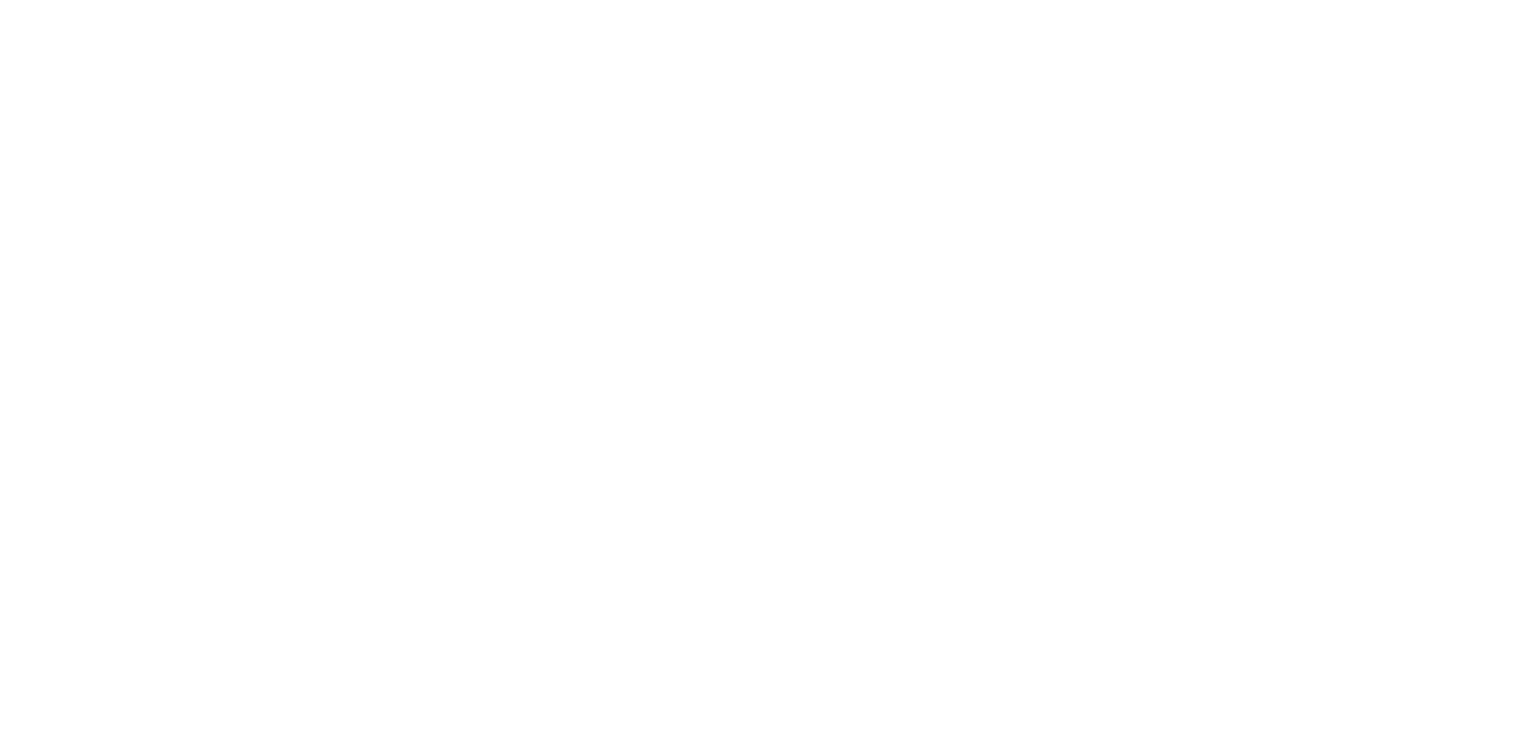 scroll, scrollTop: 0, scrollLeft: 0, axis: both 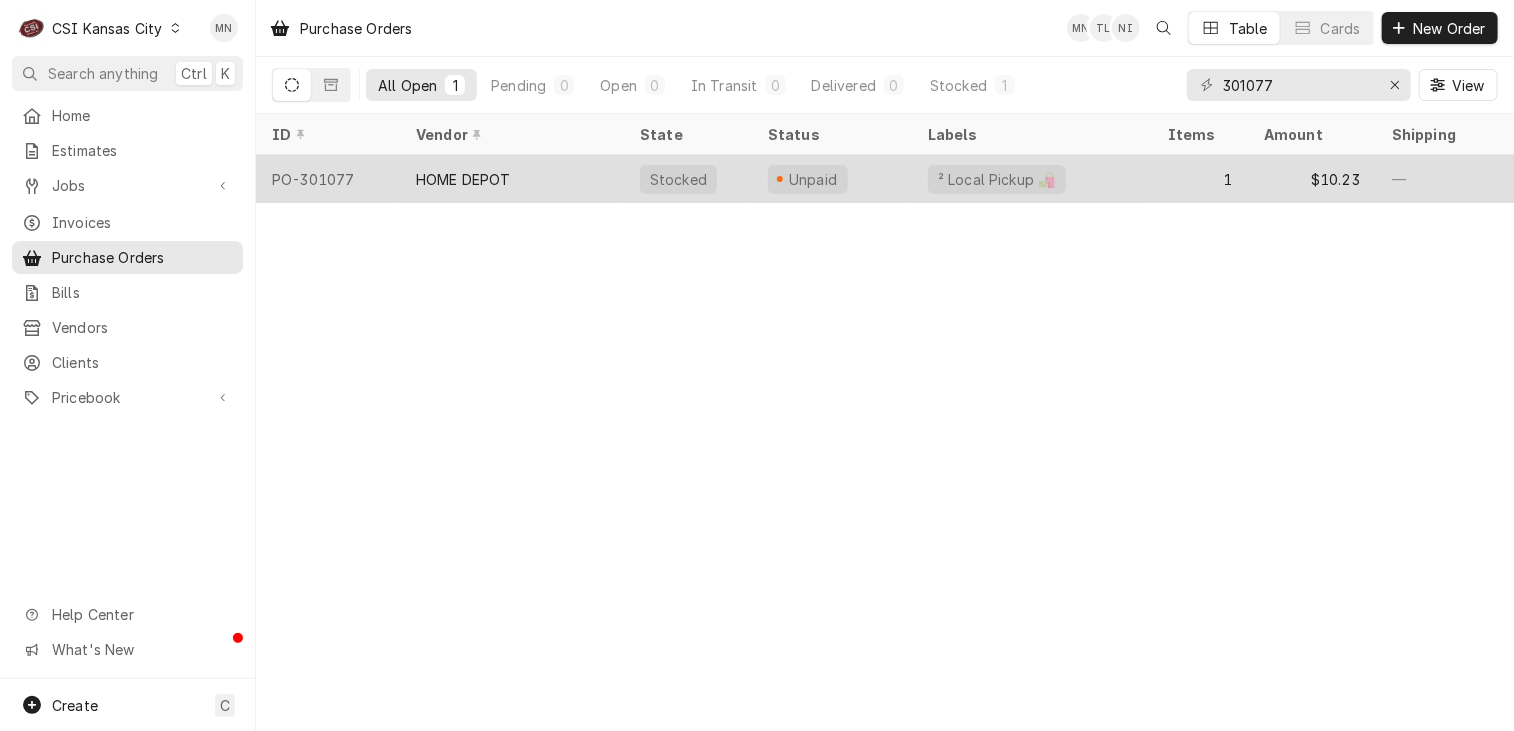 click on "HOME DEPOT" at bounding box center [463, 179] 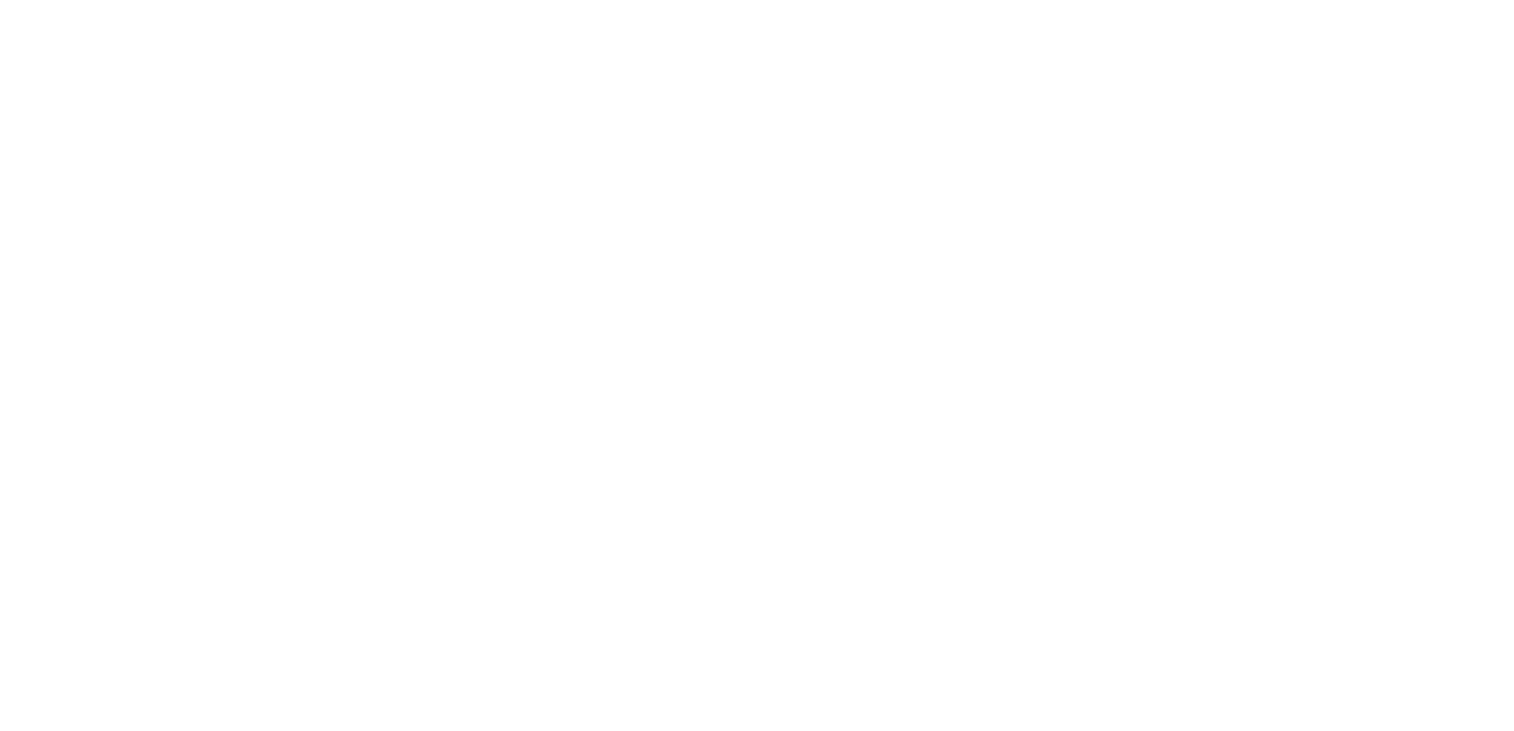 scroll, scrollTop: 0, scrollLeft: 0, axis: both 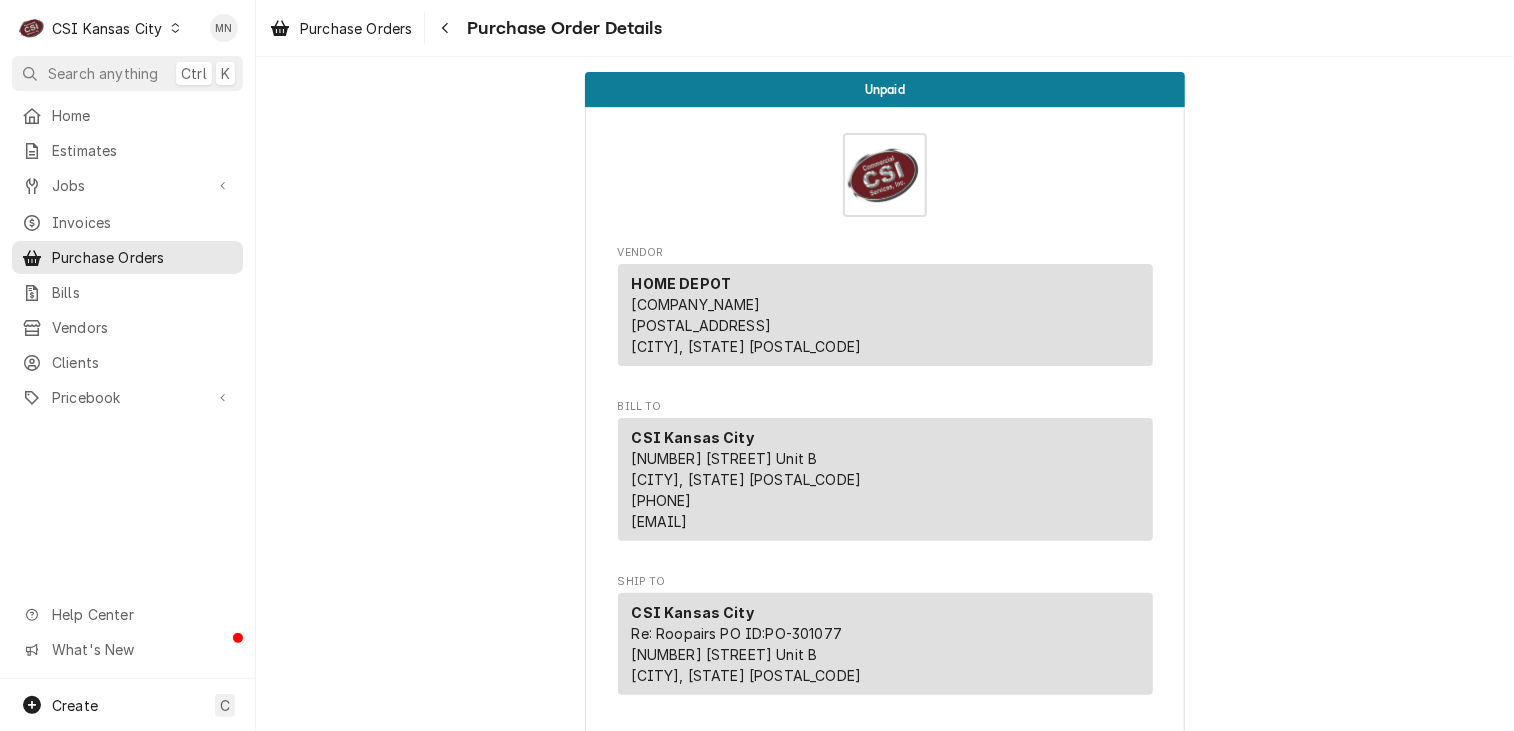 click on "CSI Kansas City" at bounding box center [107, 28] 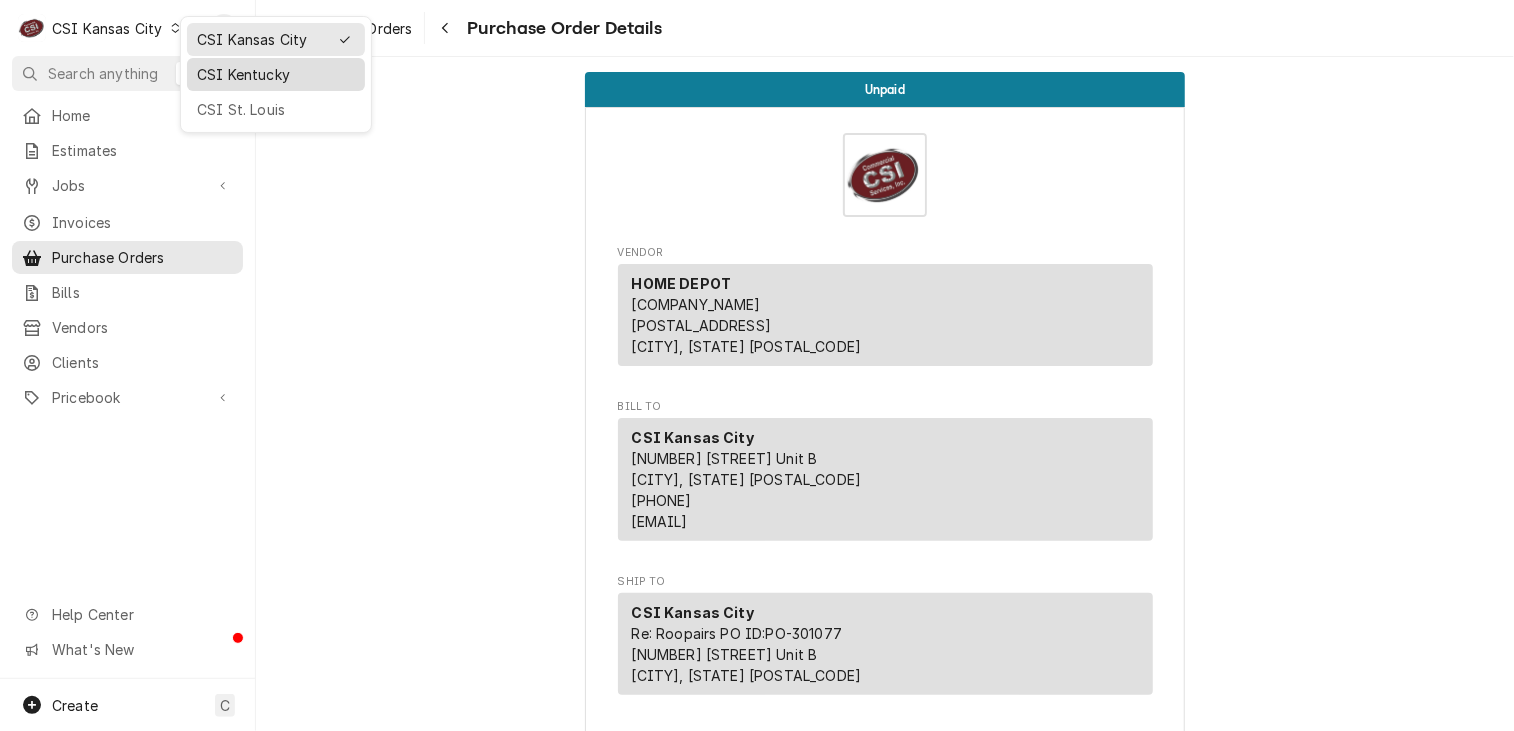 click on "CSI Kentucky" at bounding box center [276, 74] 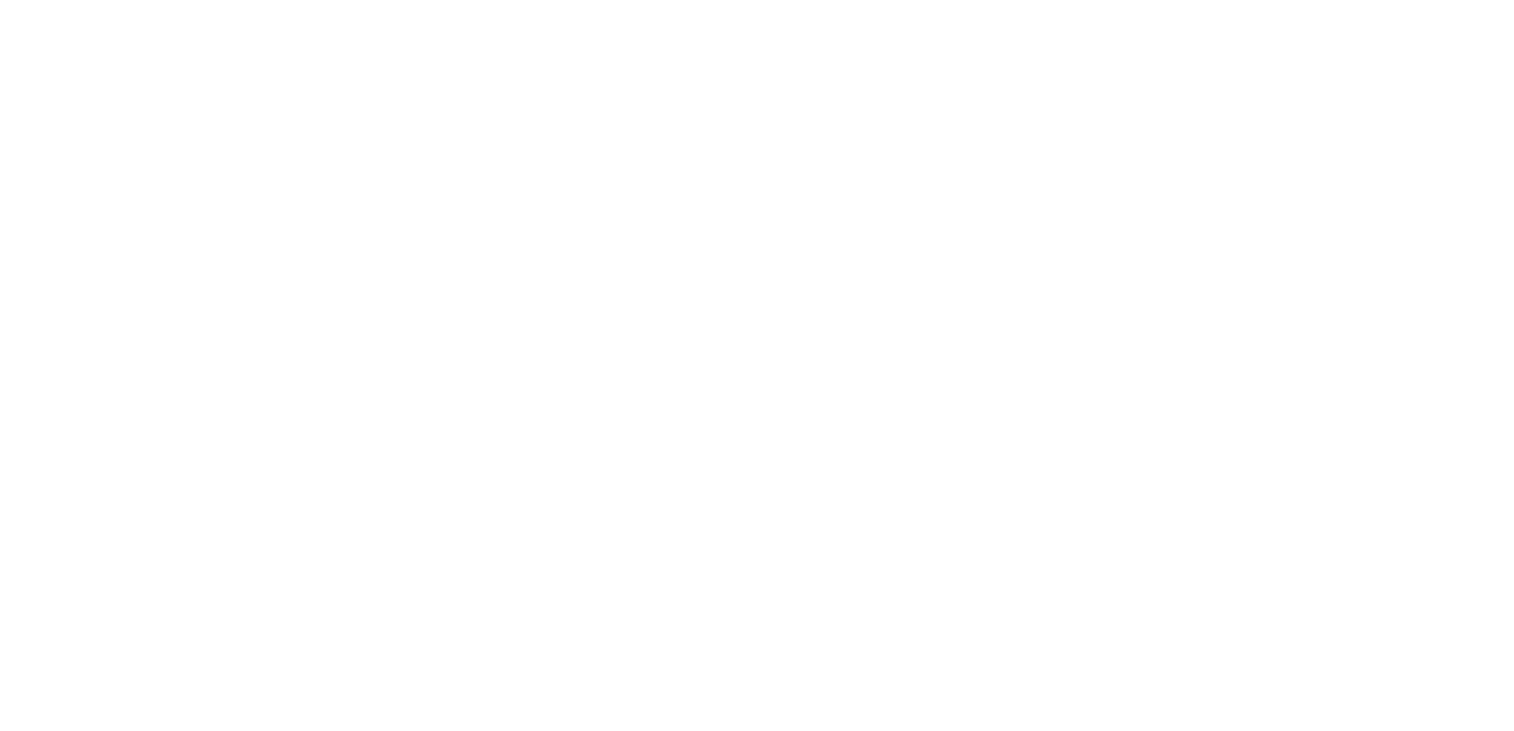 scroll, scrollTop: 0, scrollLeft: 0, axis: both 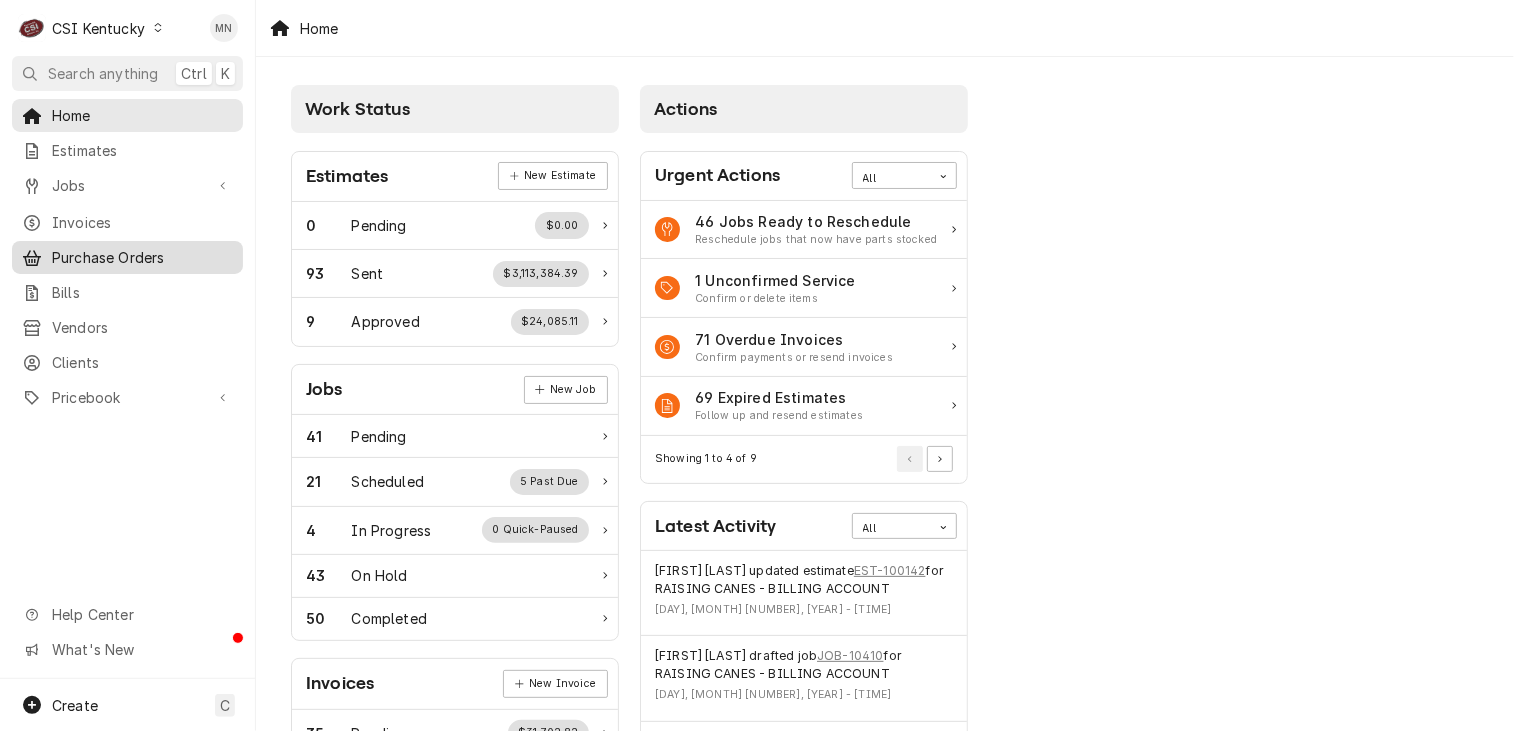 click on "Purchase Orders" at bounding box center [142, 257] 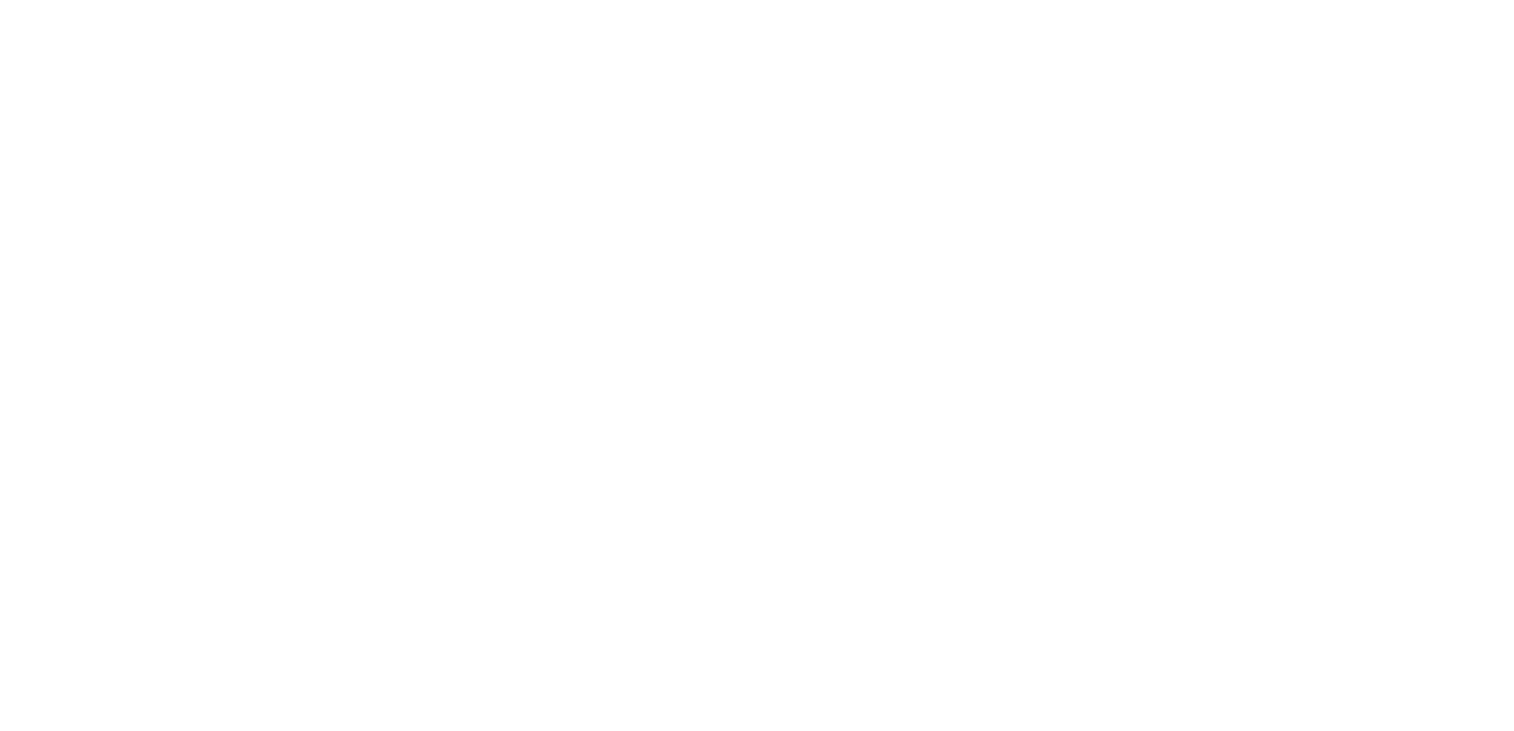 scroll, scrollTop: 0, scrollLeft: 0, axis: both 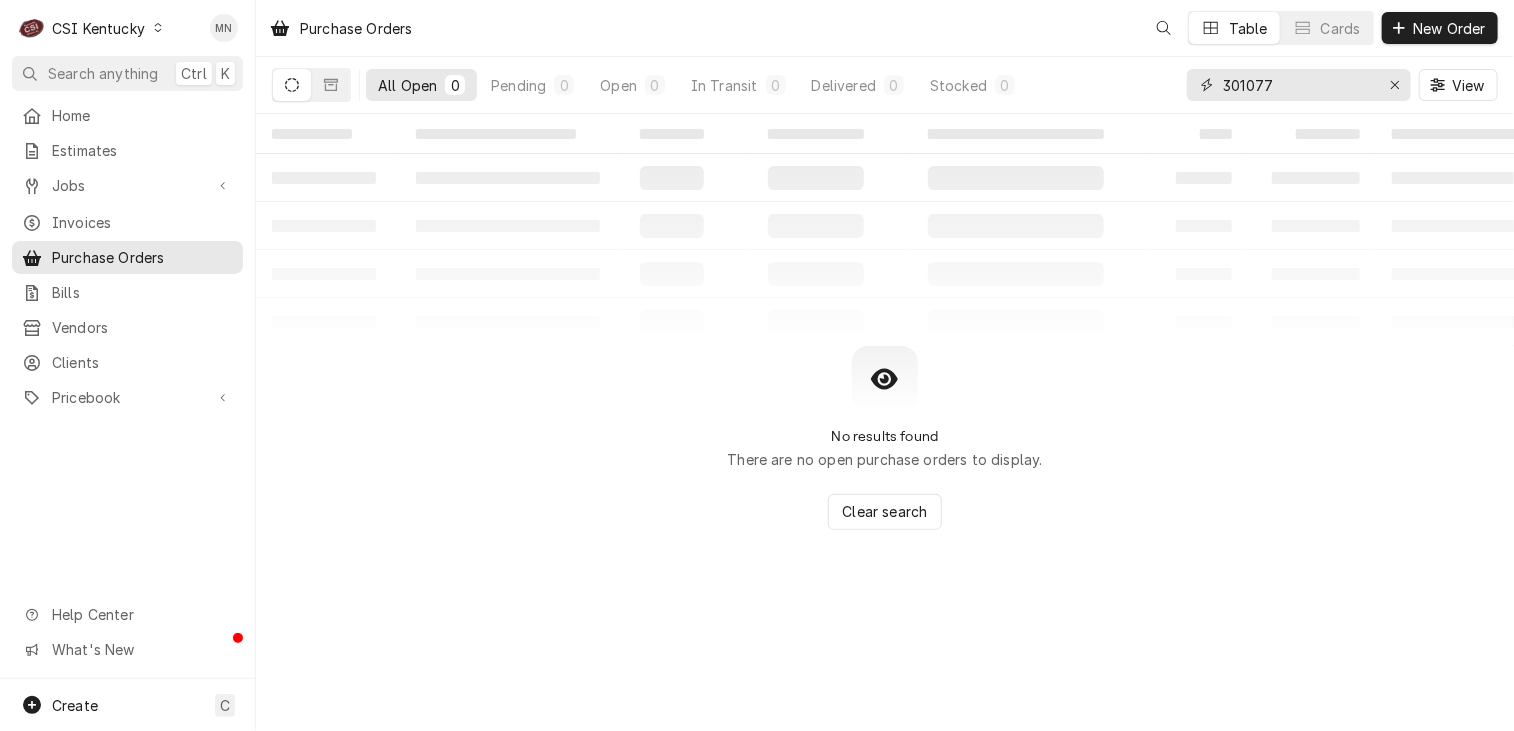 drag, startPoint x: 1269, startPoint y: 87, endPoint x: 1156, endPoint y: 71, distance: 114.12712 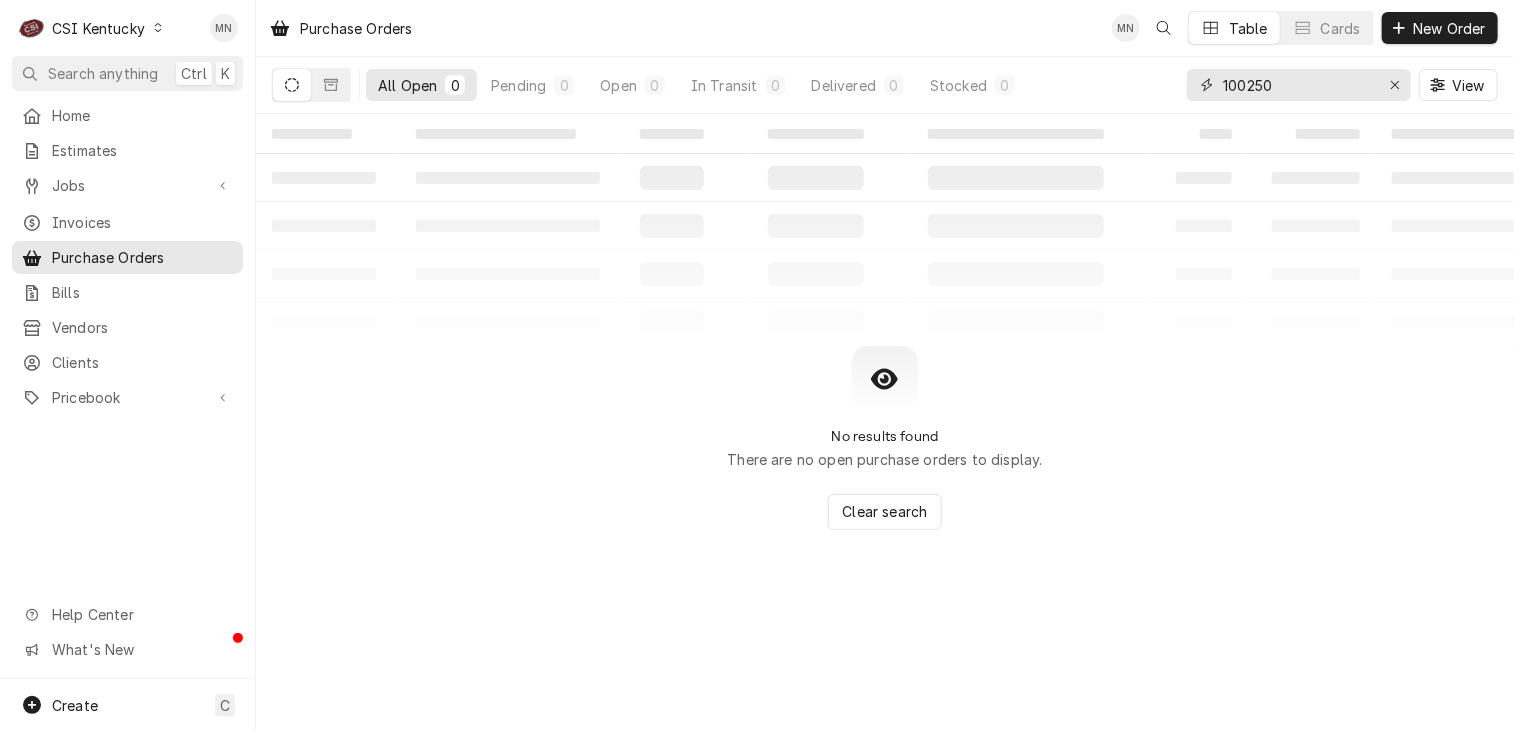 type on "100250" 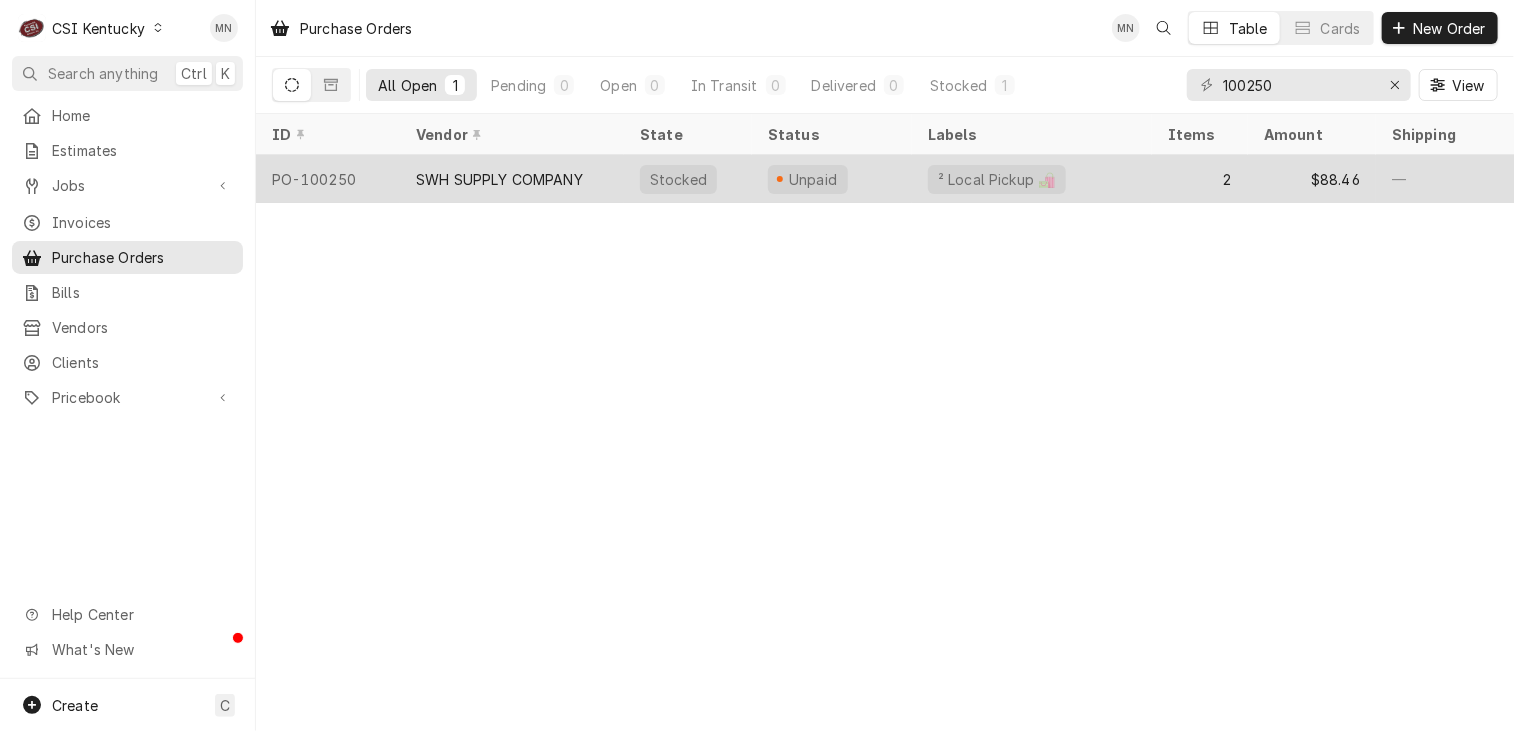 click on "SWH SUPPLY COMPANY" at bounding box center (499, 179) 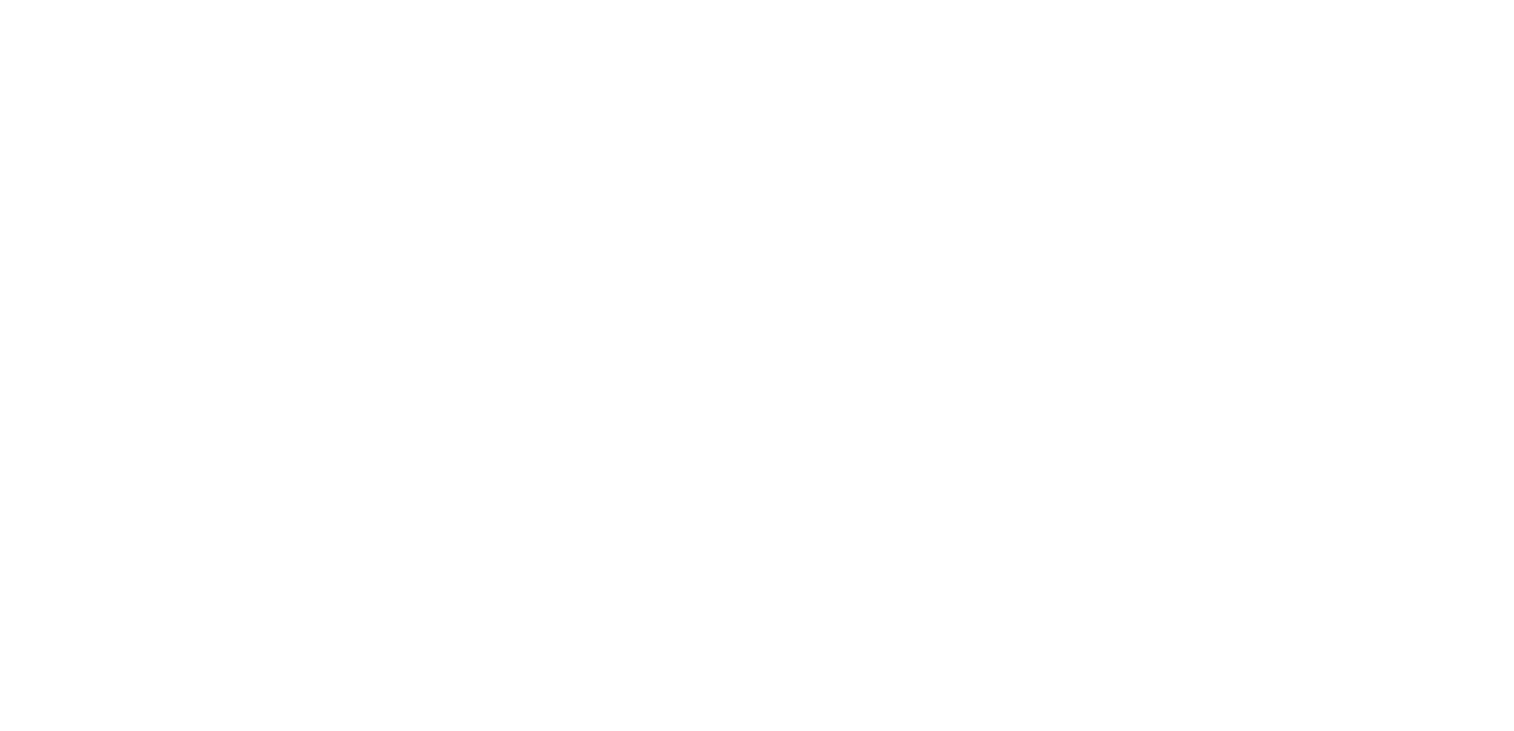 scroll, scrollTop: 0, scrollLeft: 0, axis: both 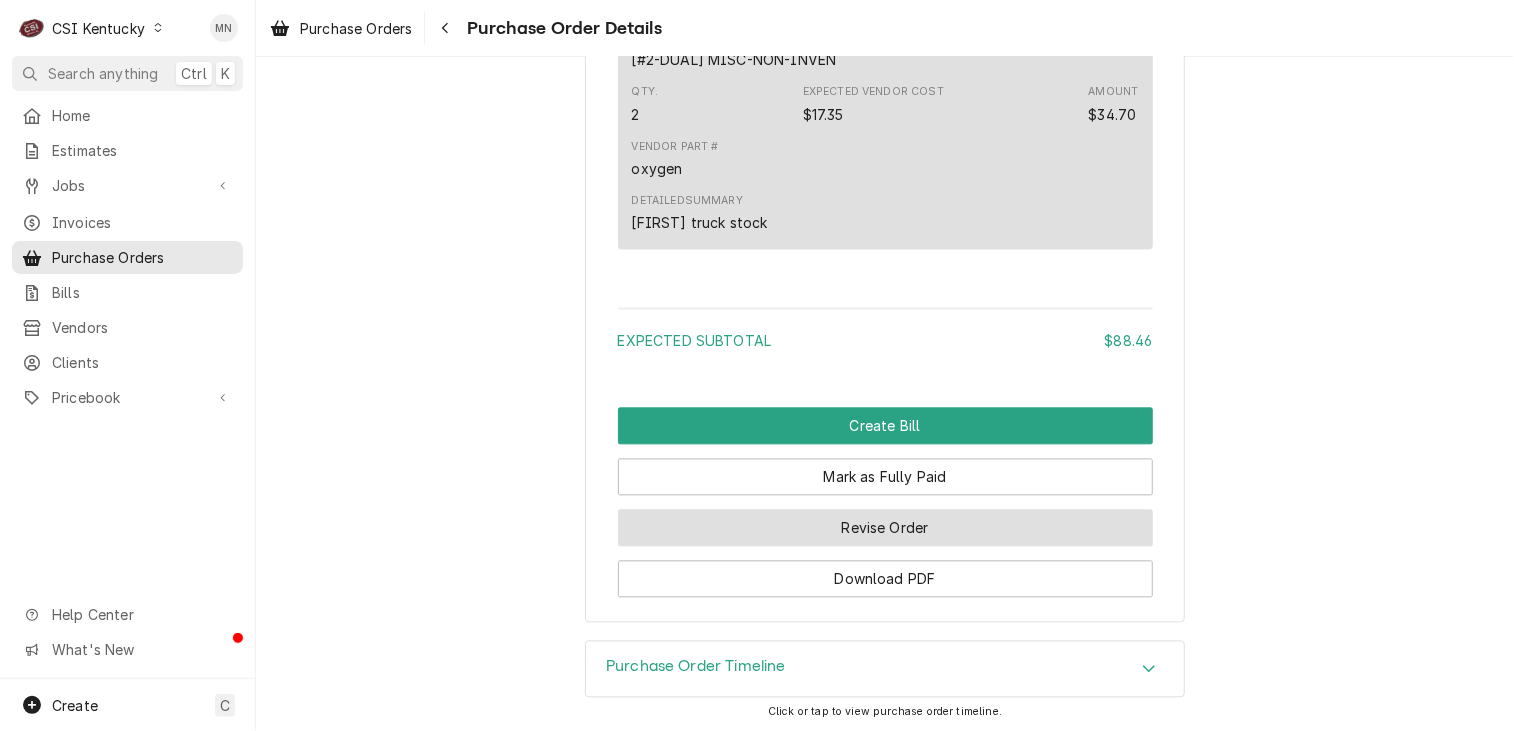 click on "Revise Order" at bounding box center (885, 527) 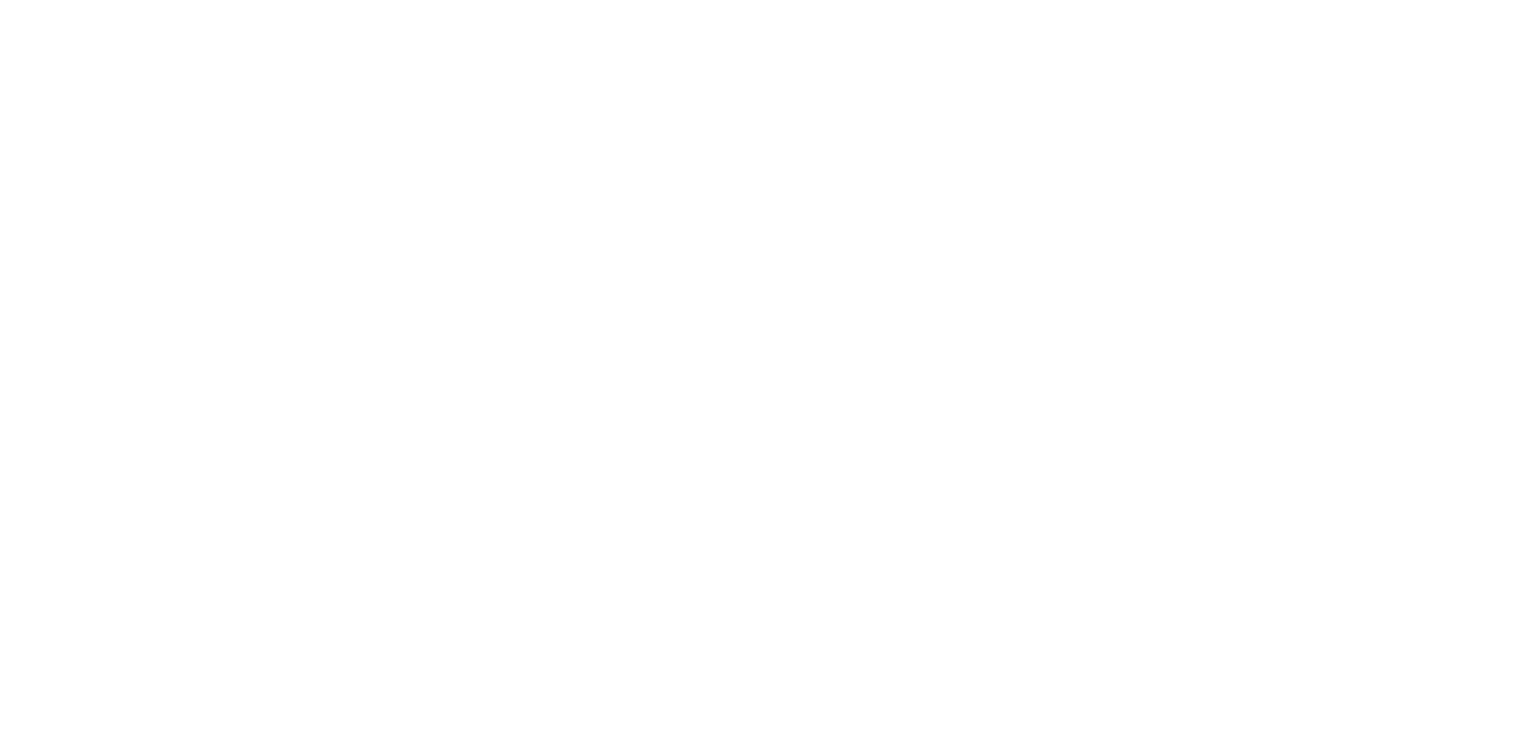 scroll, scrollTop: 0, scrollLeft: 0, axis: both 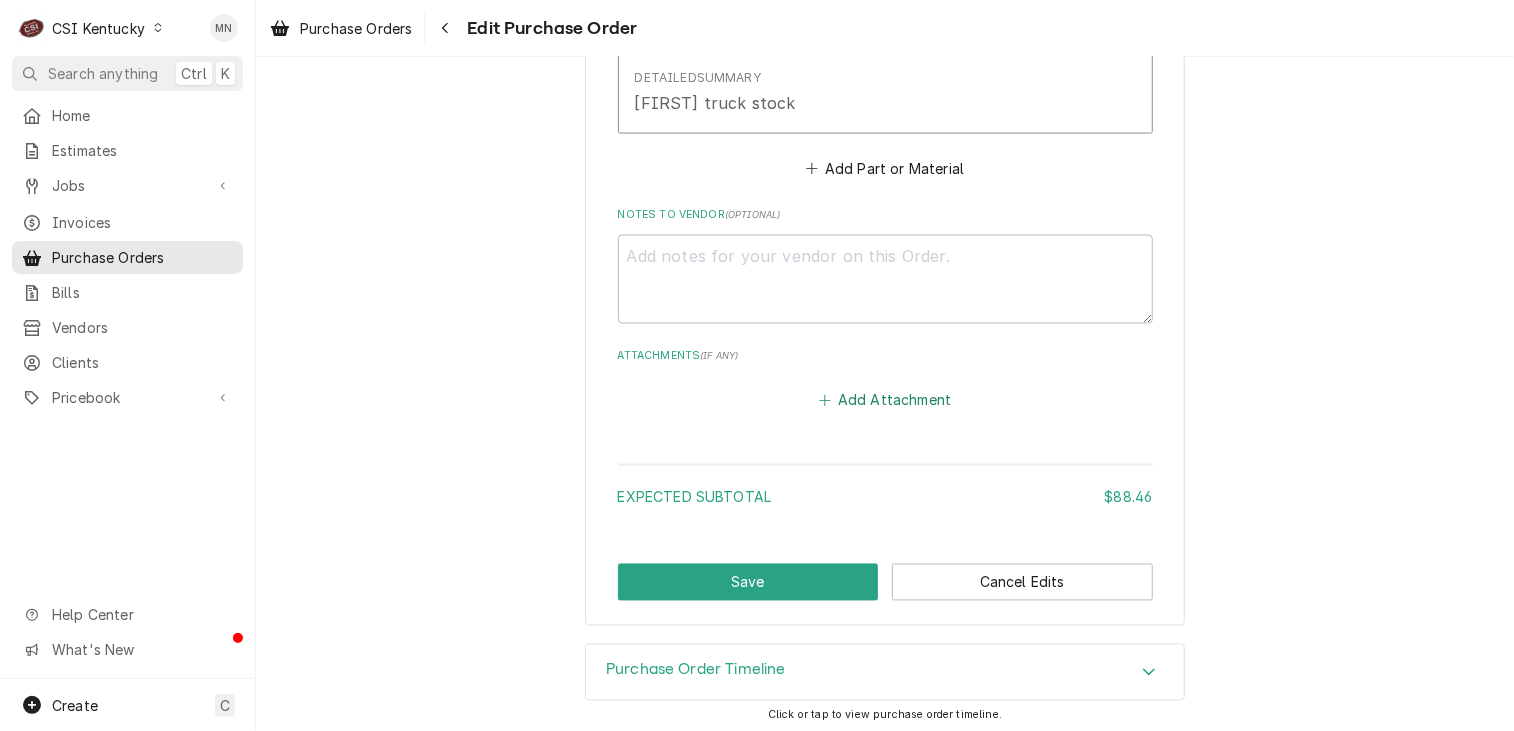 click on "Add Attachment" at bounding box center (885, 401) 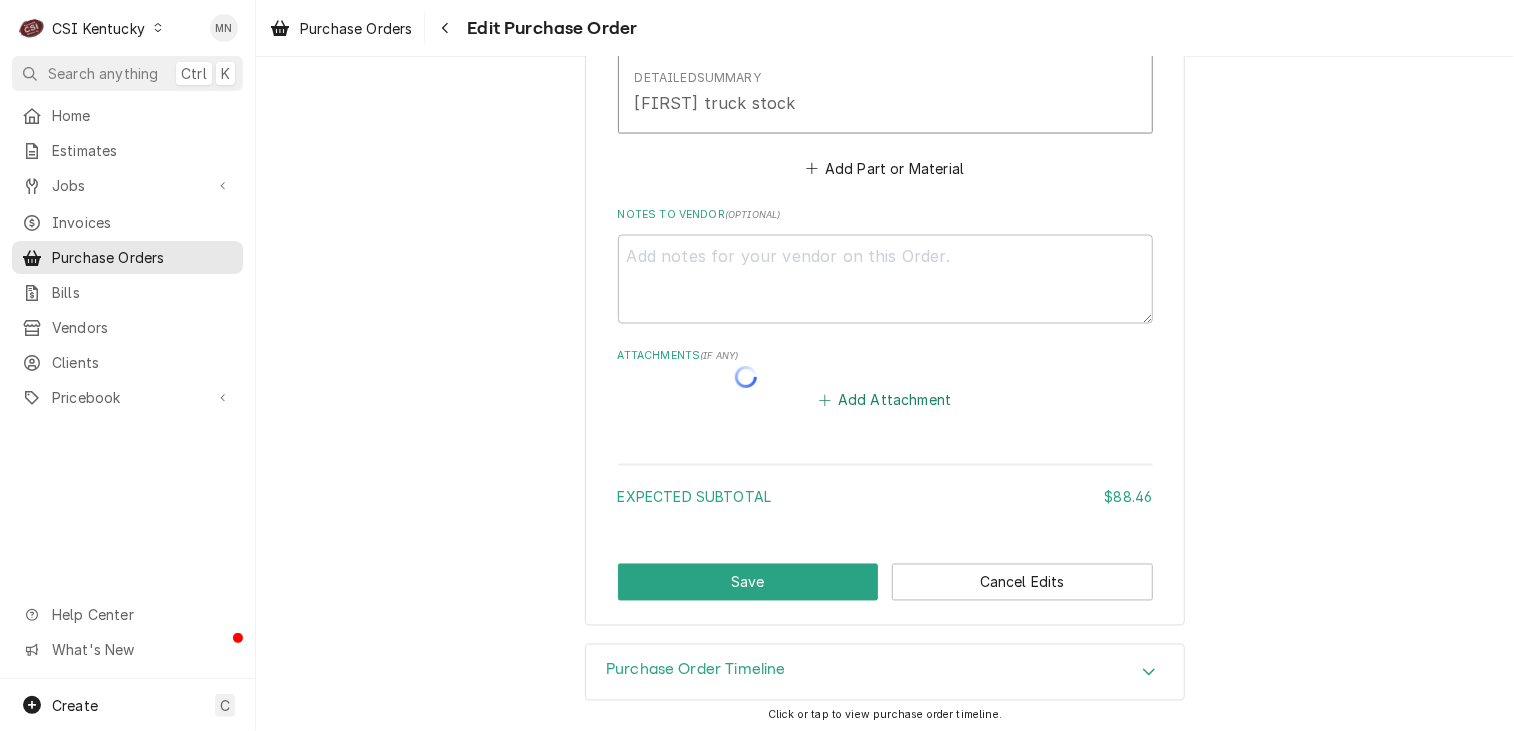 type on "x" 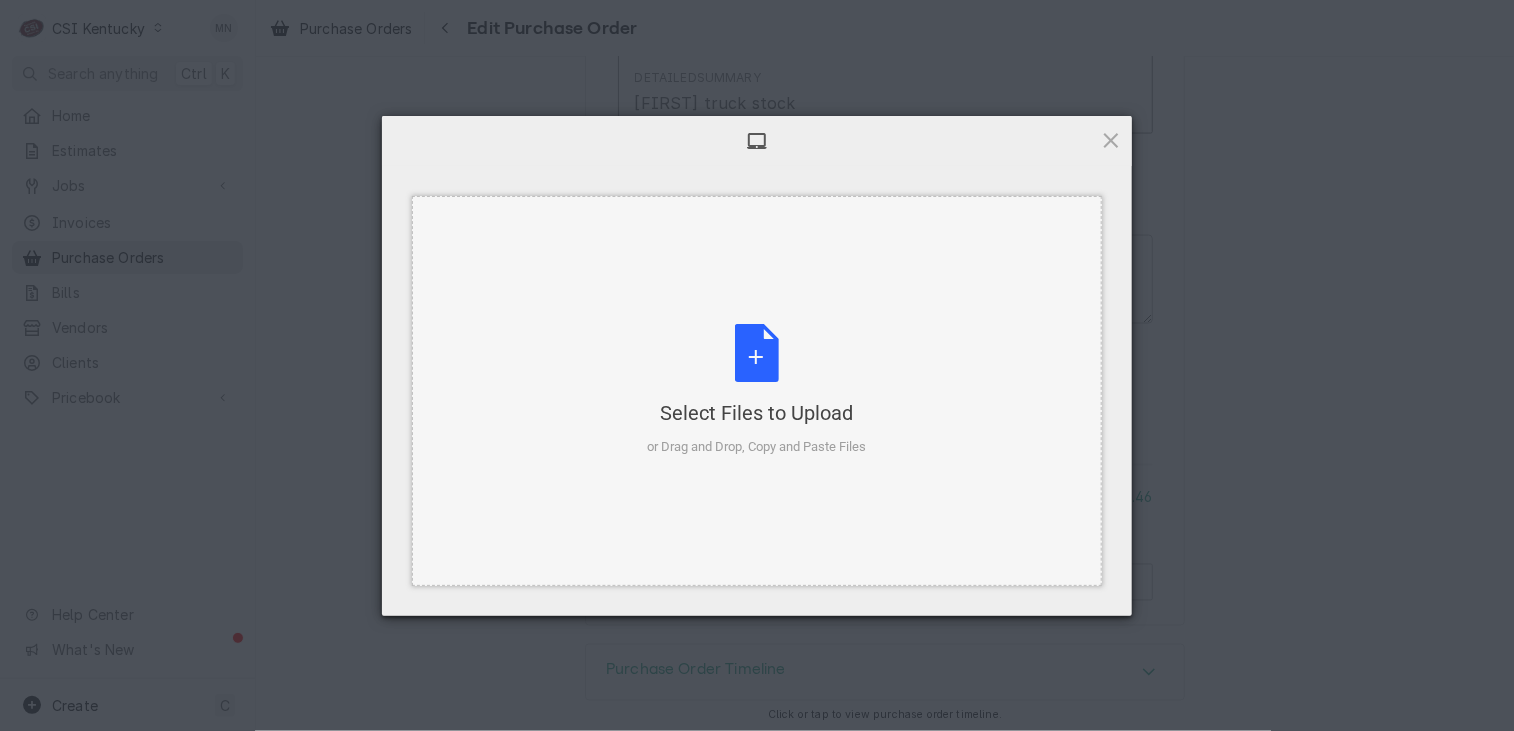 click on "Select Files to Upload
or Drag and Drop, Copy and Paste Files" at bounding box center [757, 390] 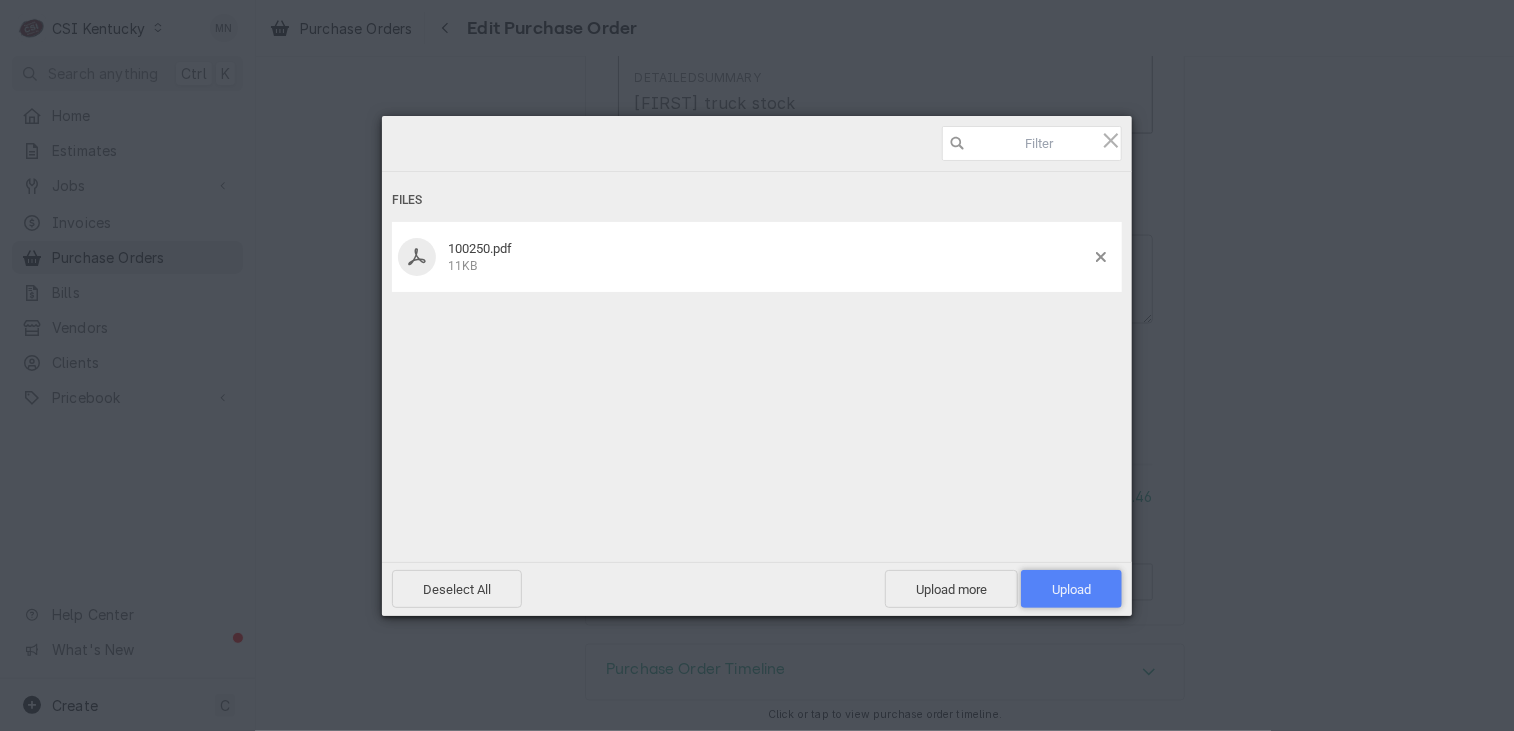 click on "Upload
1" at bounding box center [1071, 589] 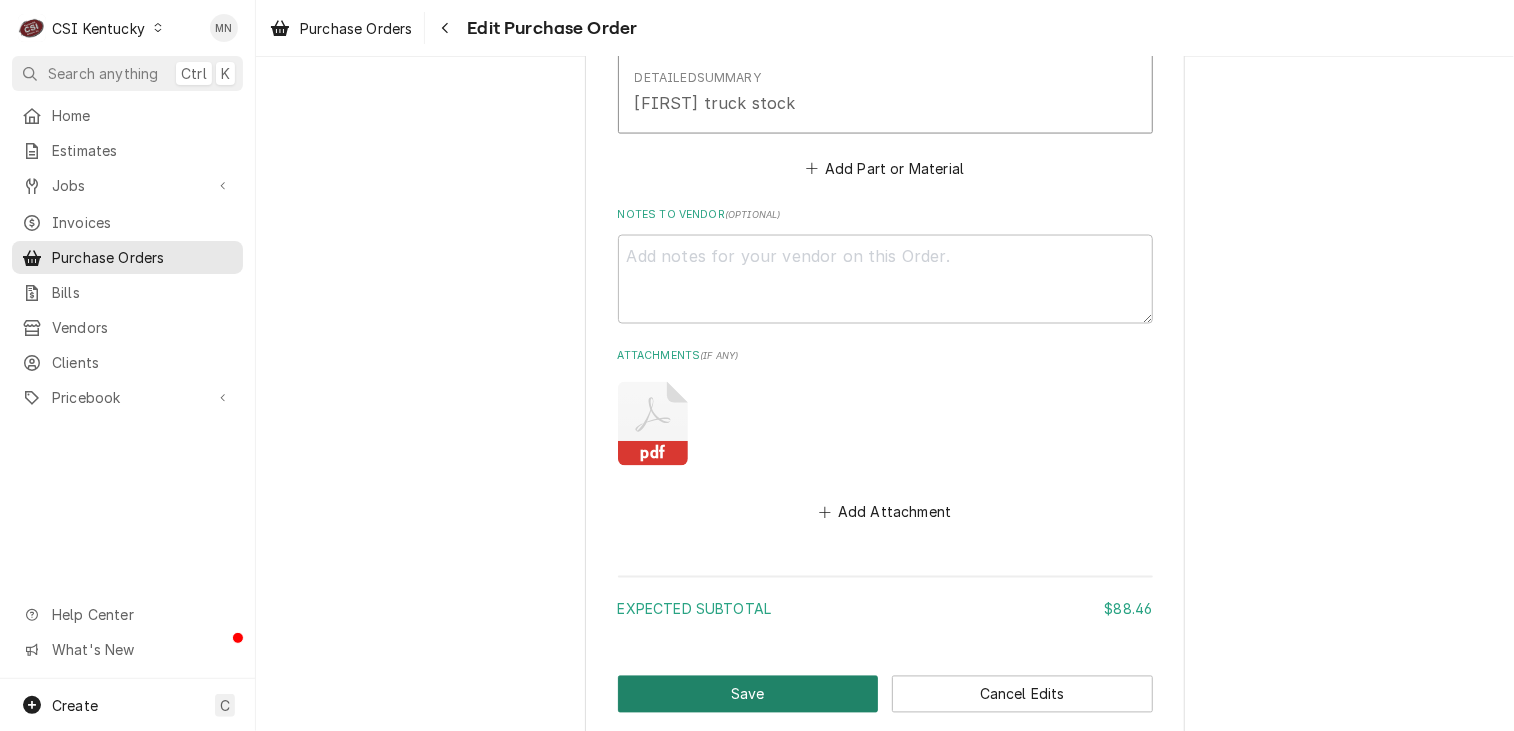 click on "Save" at bounding box center (748, 694) 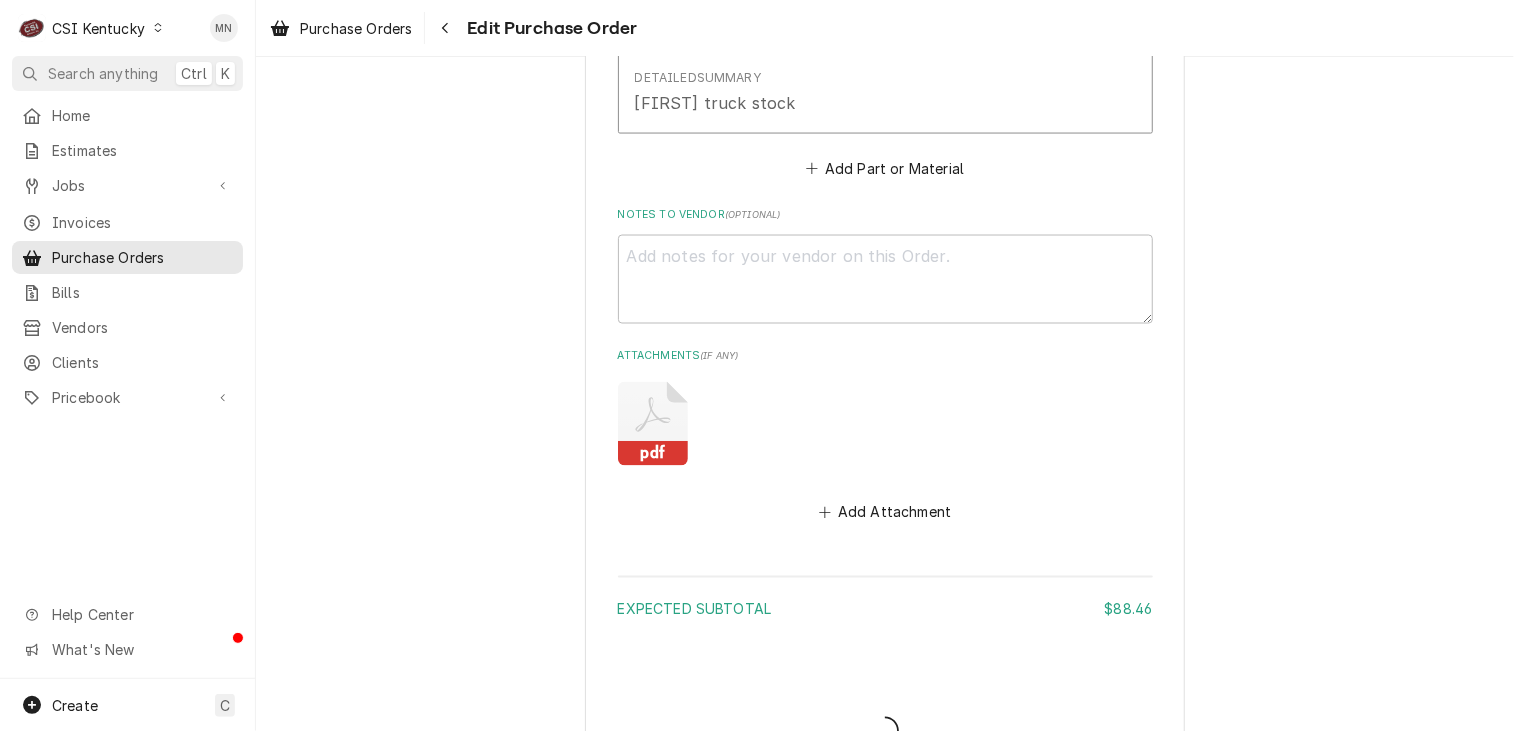 type on "x" 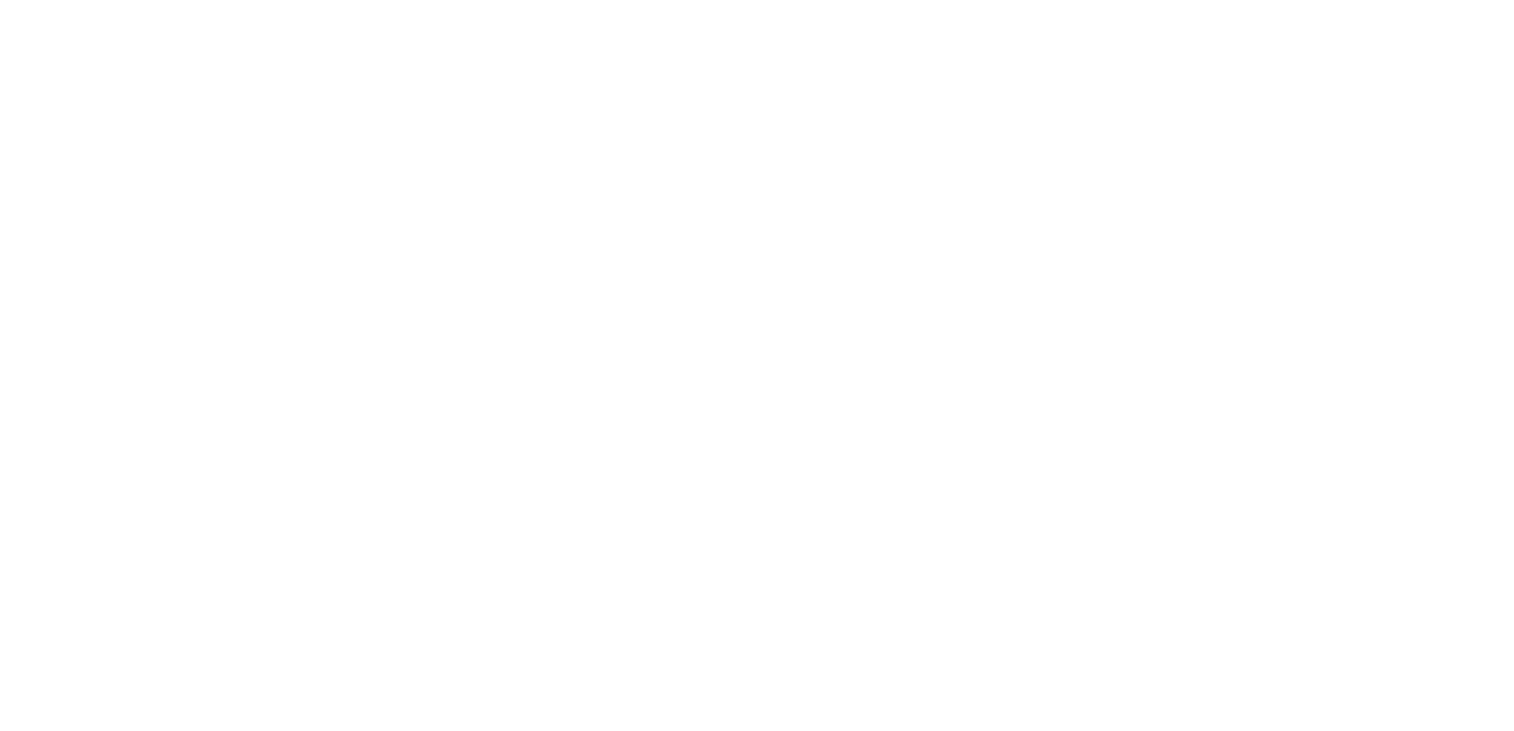 scroll, scrollTop: 0, scrollLeft: 0, axis: both 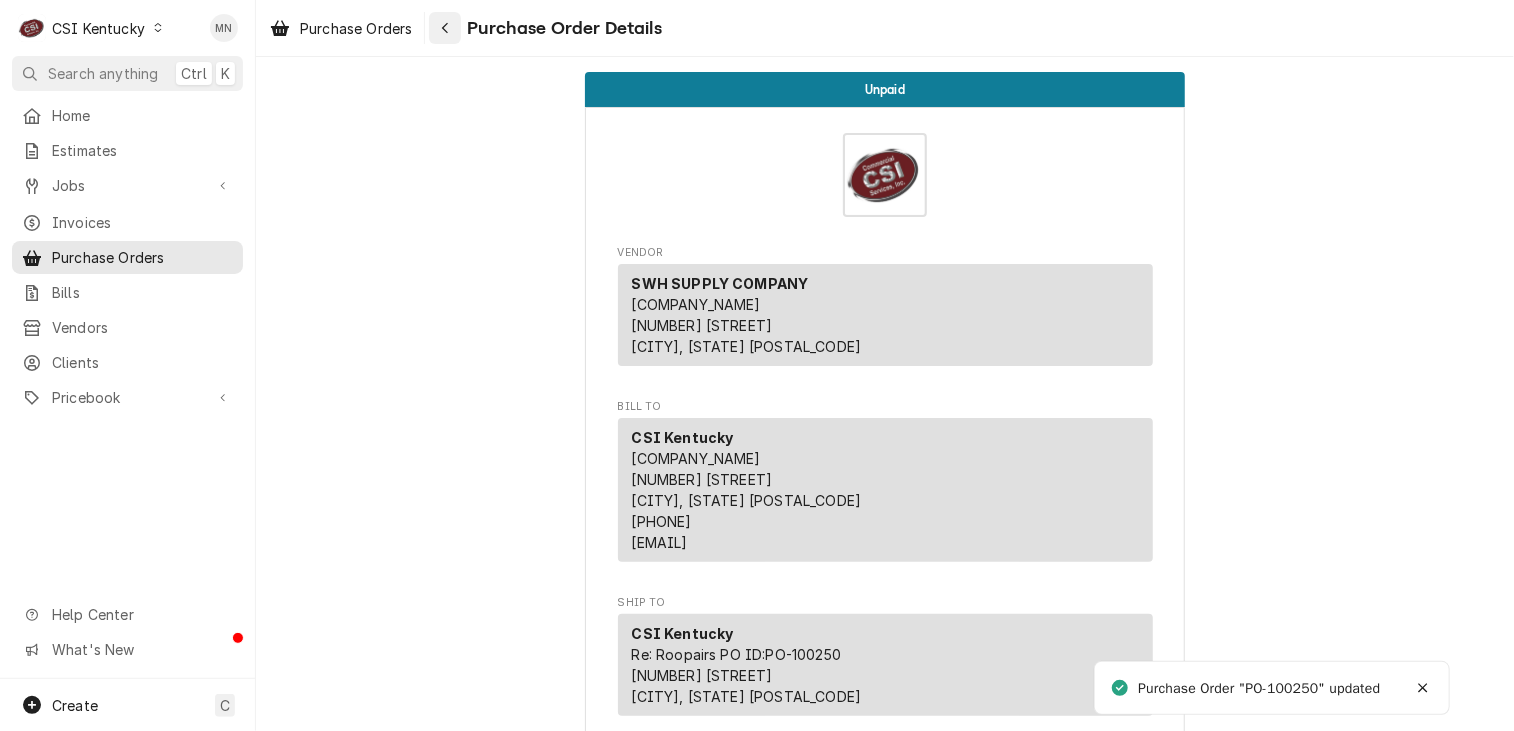 click at bounding box center [445, 28] 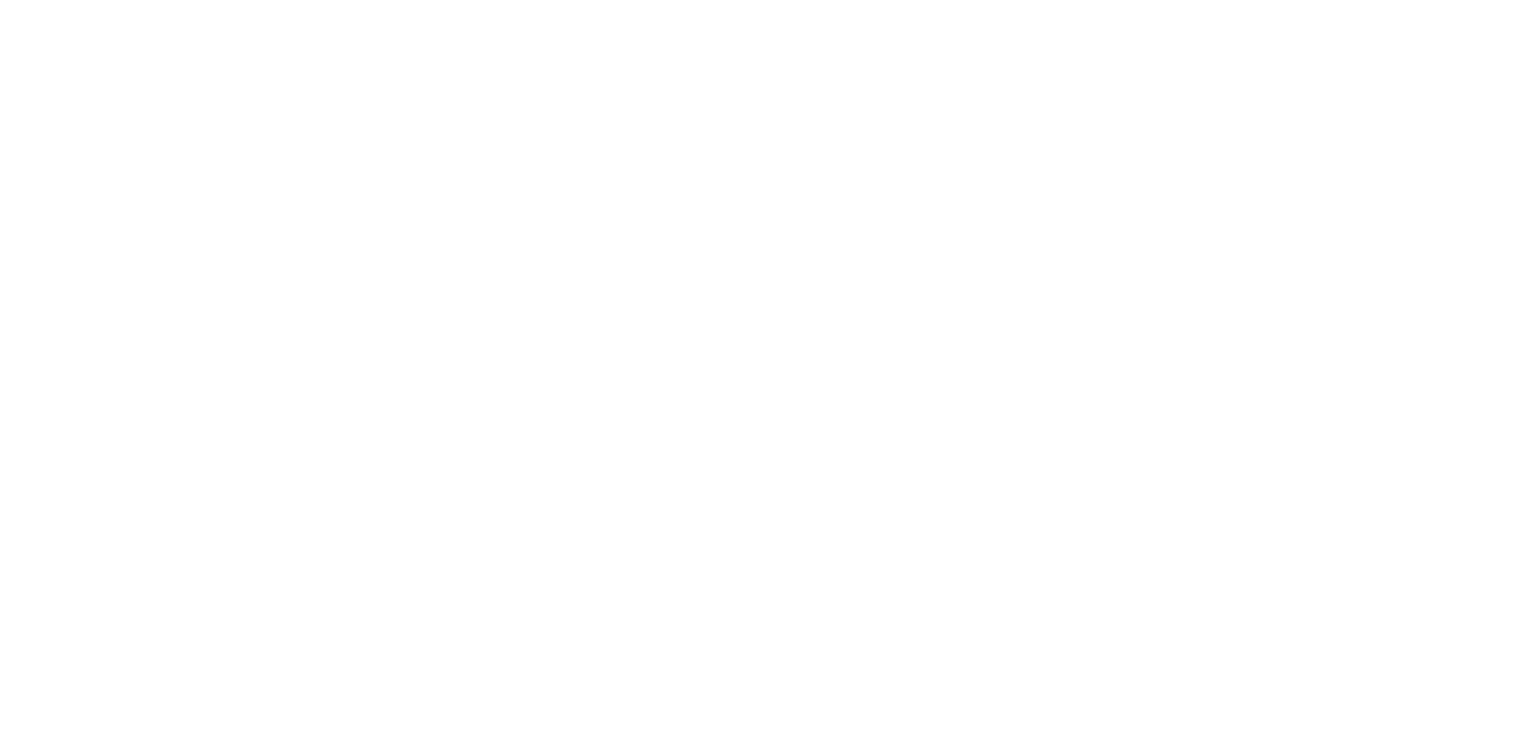scroll, scrollTop: 0, scrollLeft: 0, axis: both 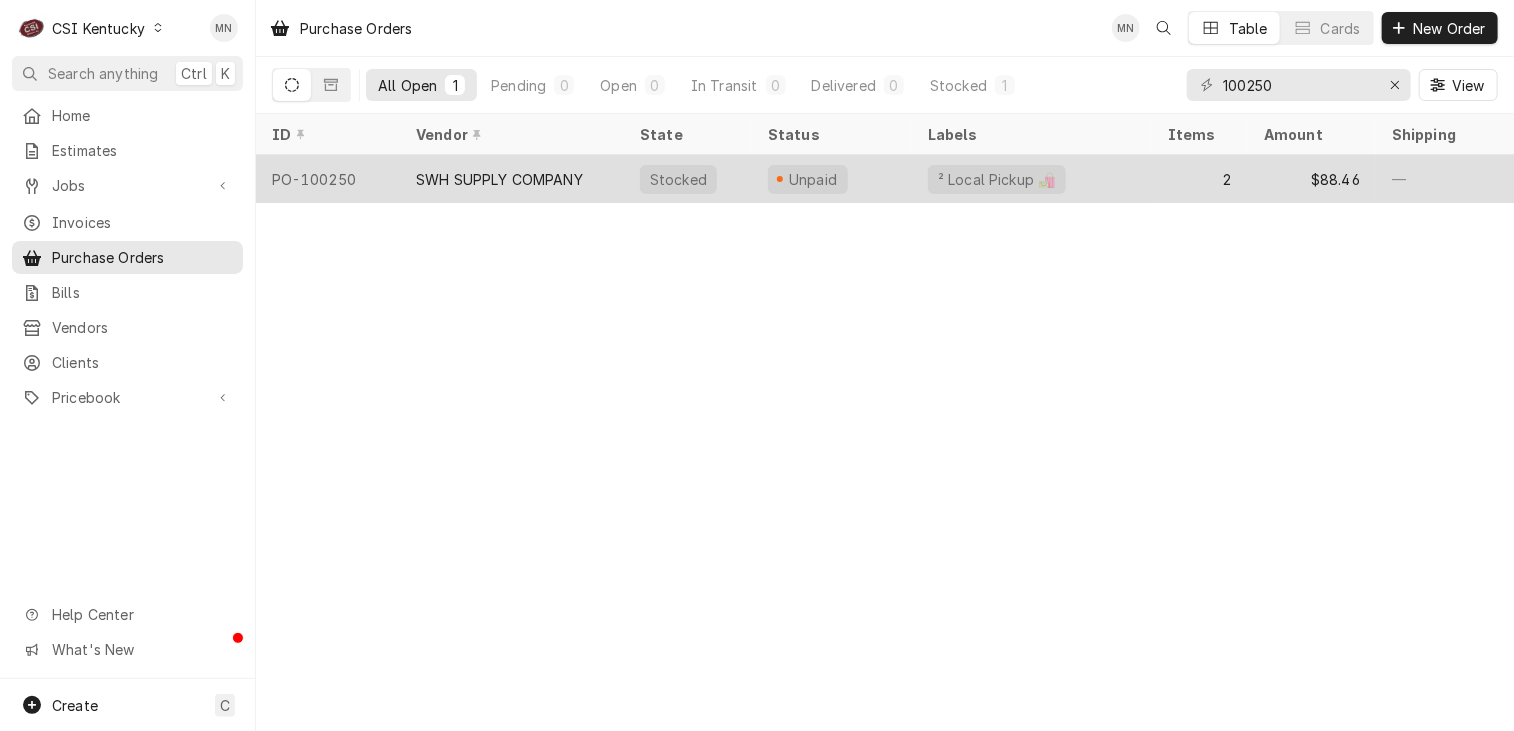 click on "SWH SUPPLY COMPANY" at bounding box center [499, 179] 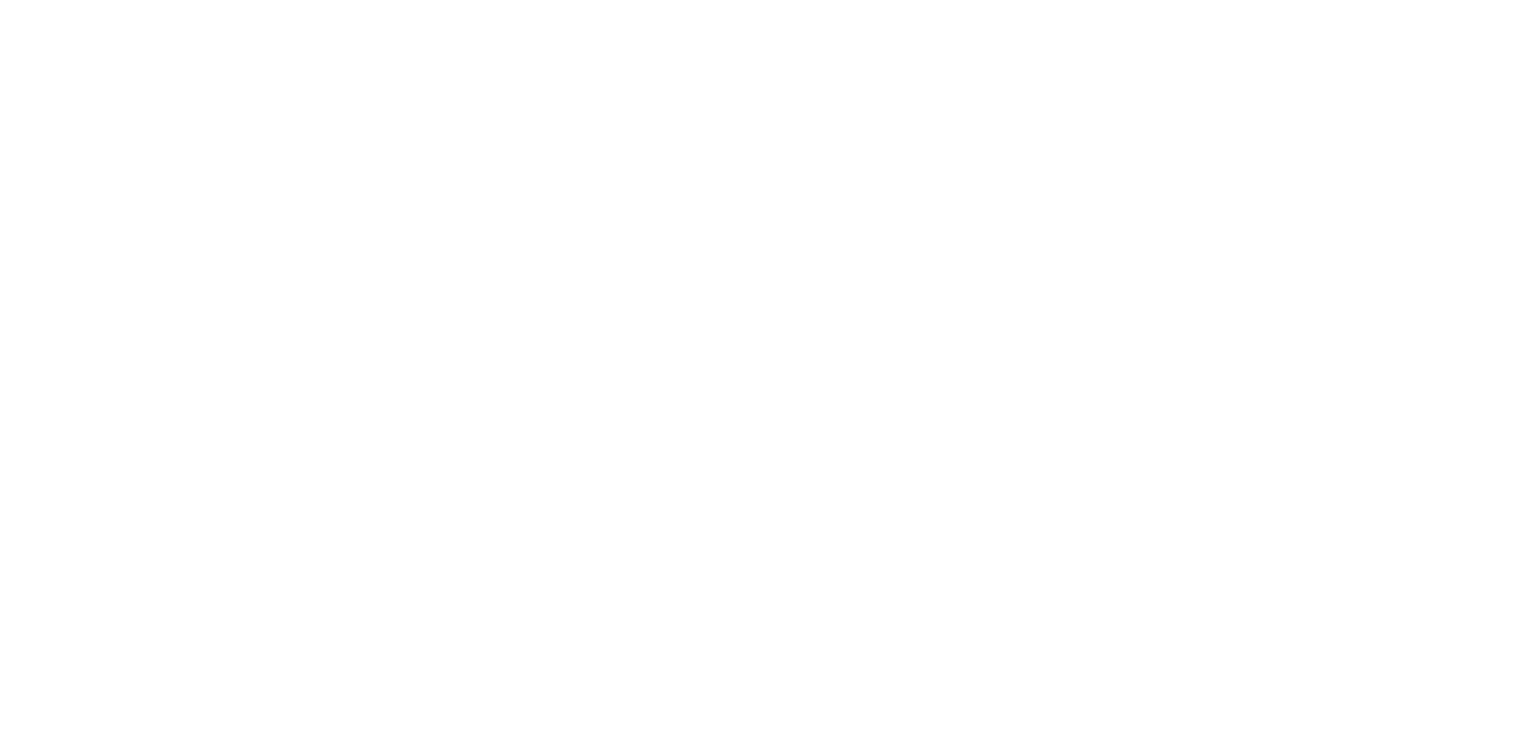 scroll, scrollTop: 0, scrollLeft: 0, axis: both 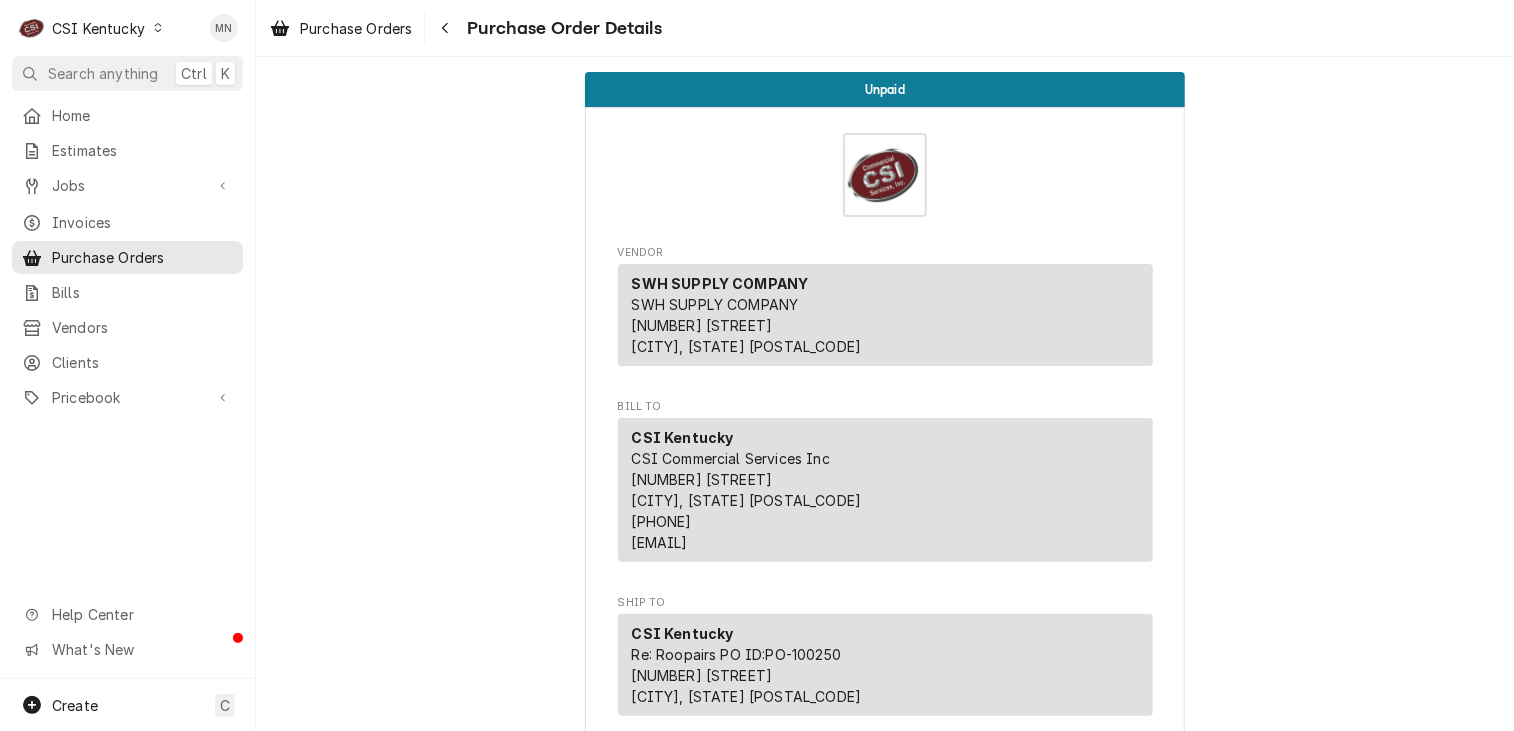 click on "CSI Kentucky" at bounding box center [98, 28] 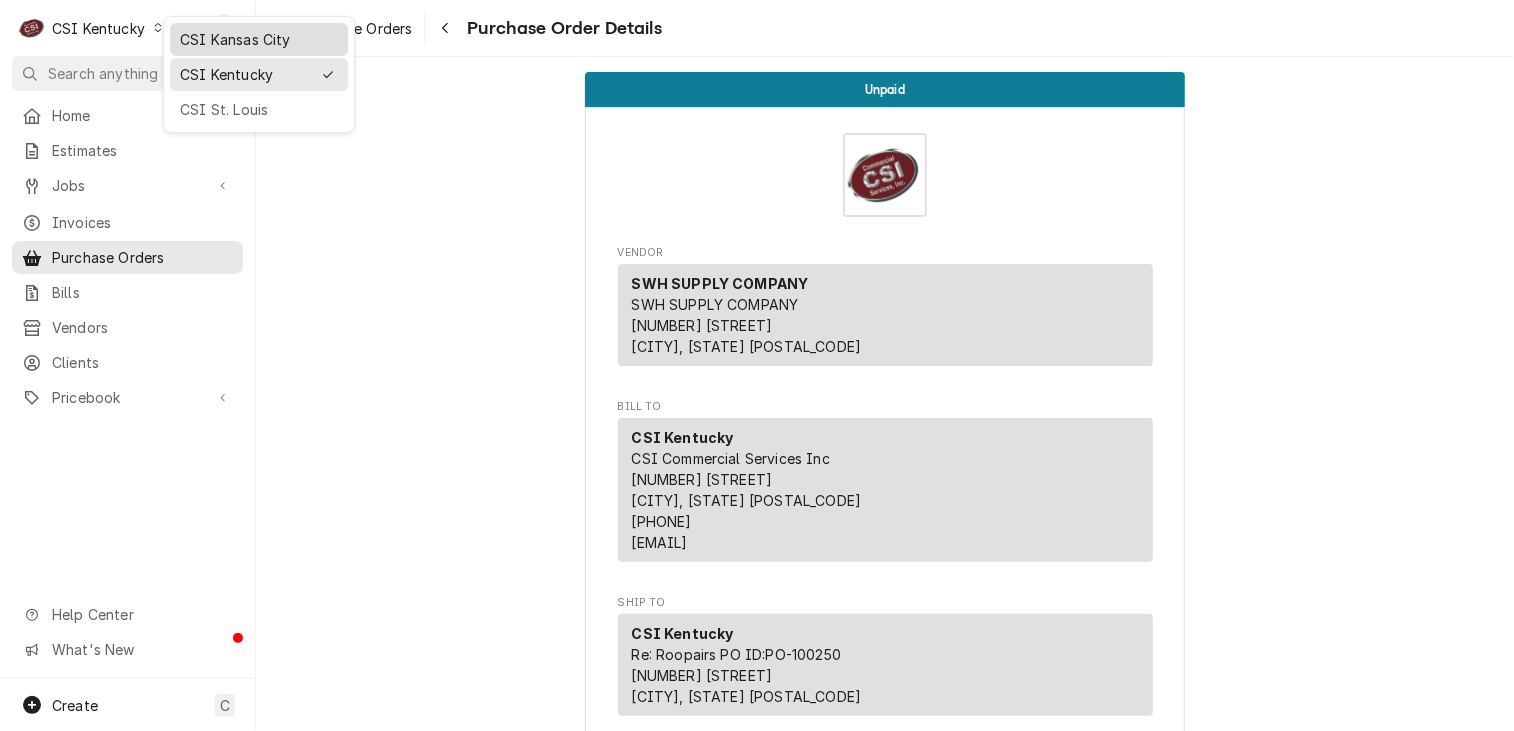 click on "CSI Kansas City" at bounding box center [259, 39] 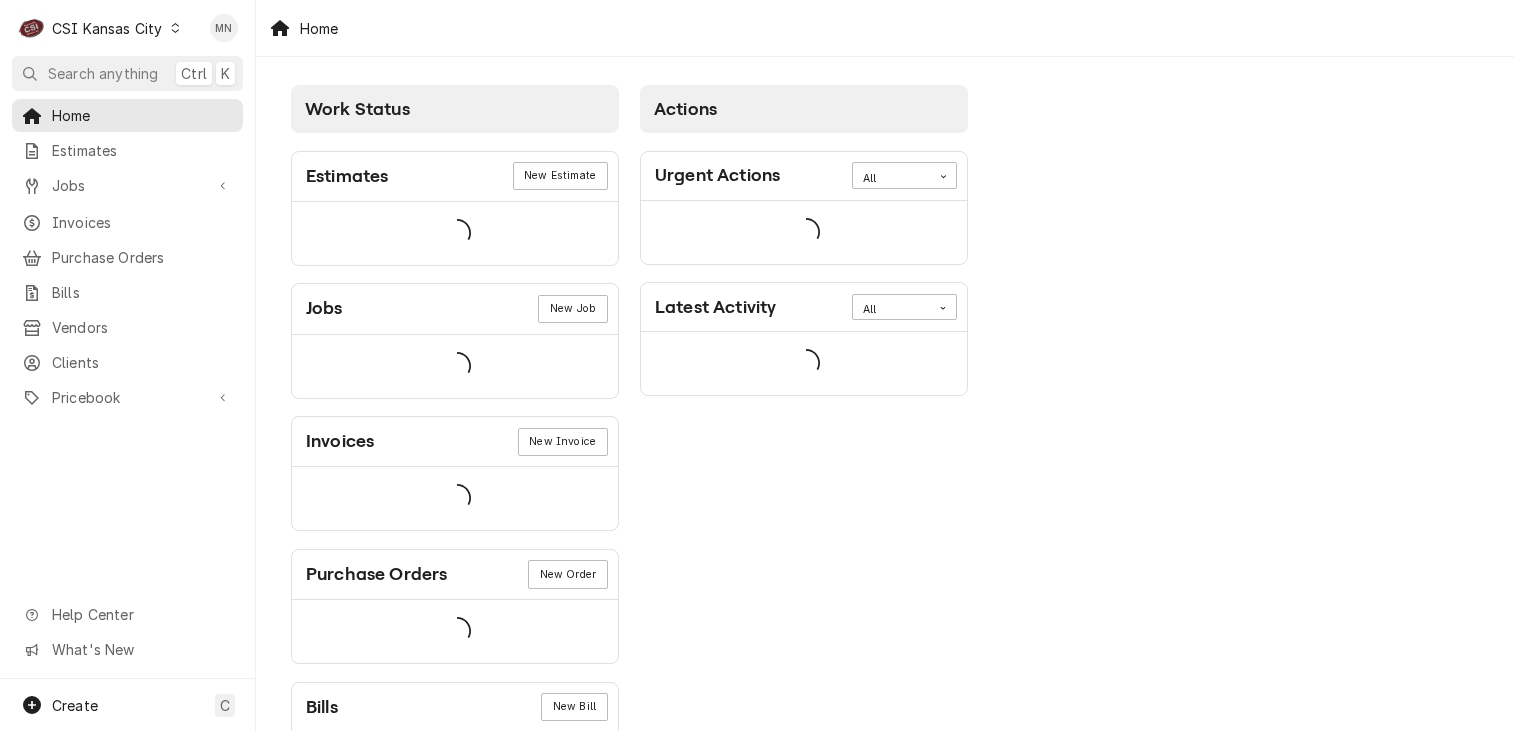 scroll, scrollTop: 0, scrollLeft: 0, axis: both 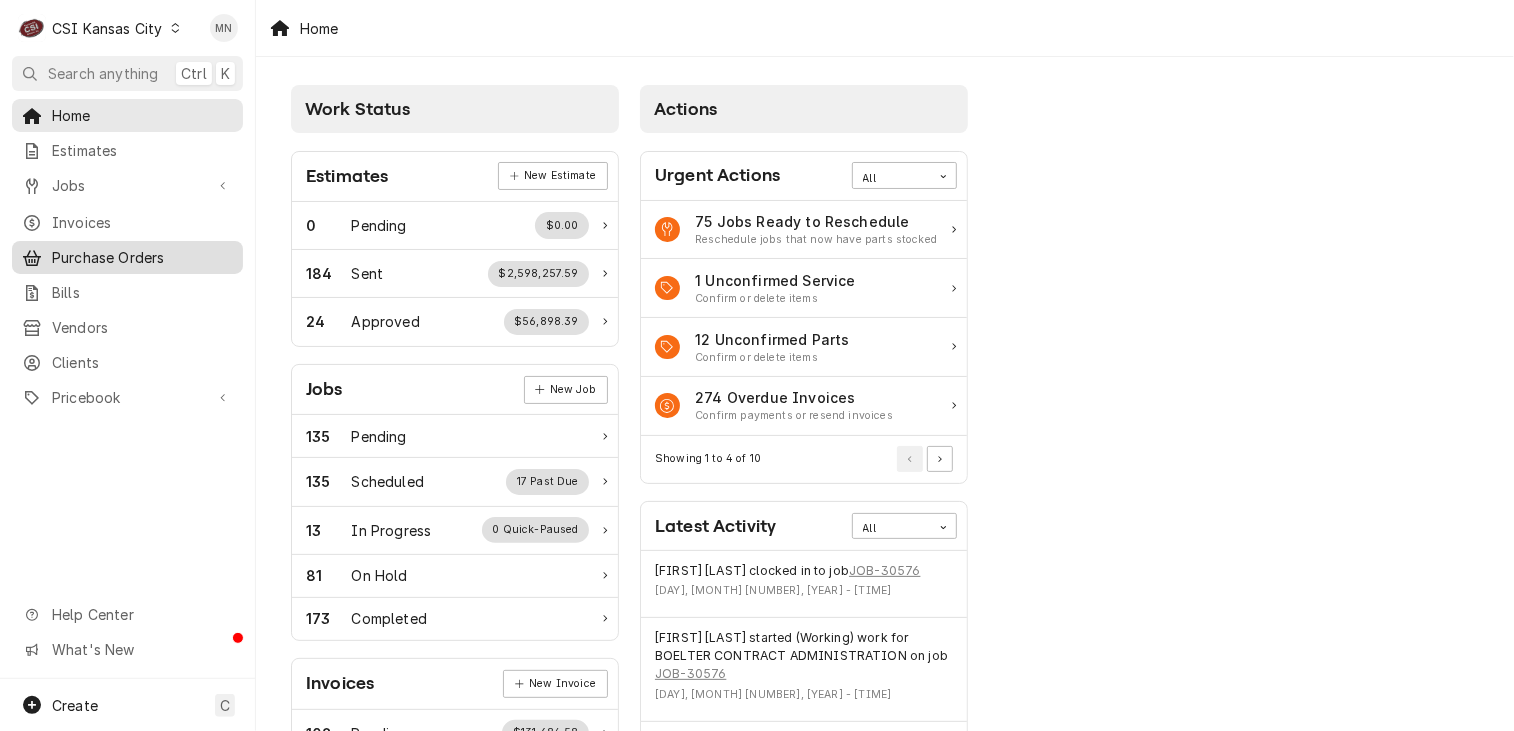click on "Purchase Orders" at bounding box center (142, 257) 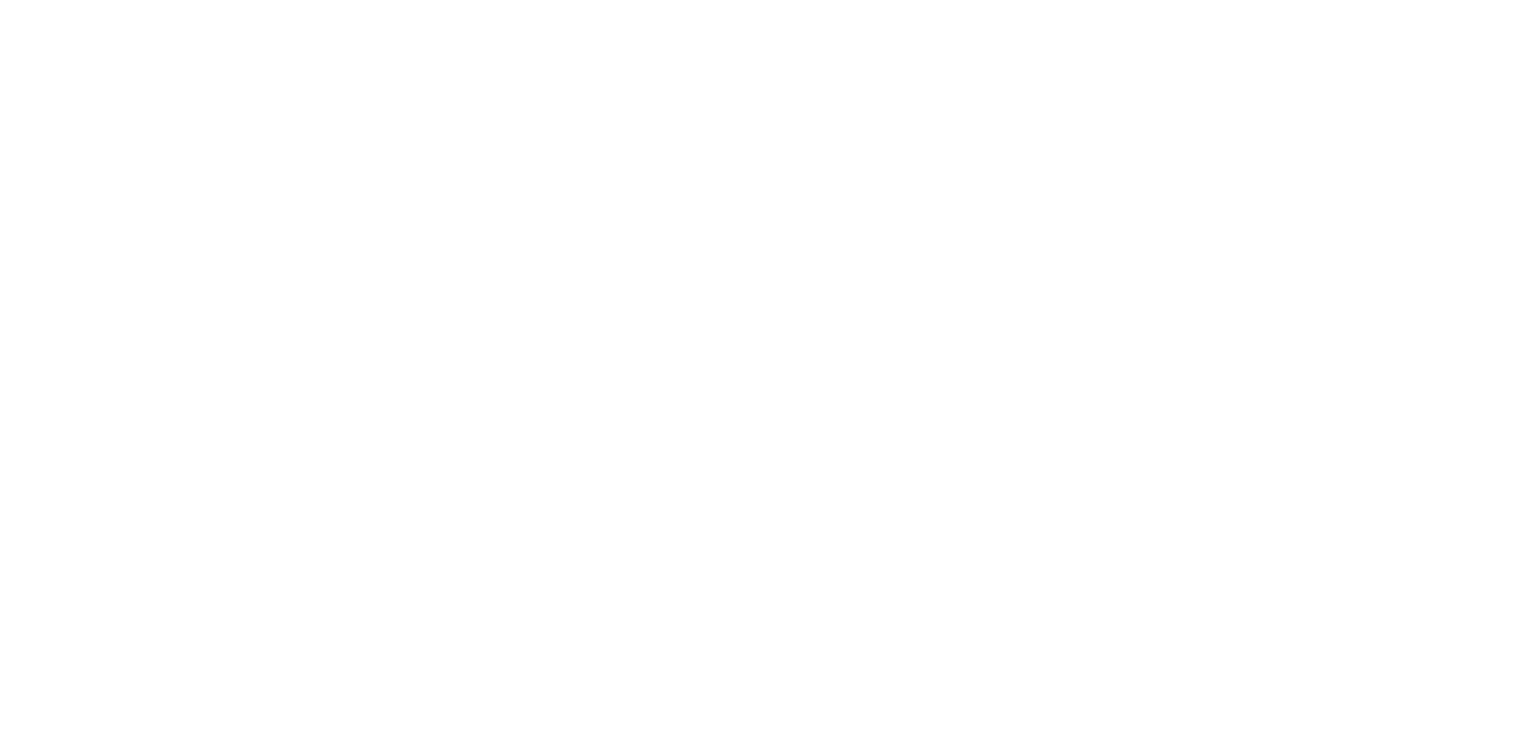 scroll, scrollTop: 0, scrollLeft: 0, axis: both 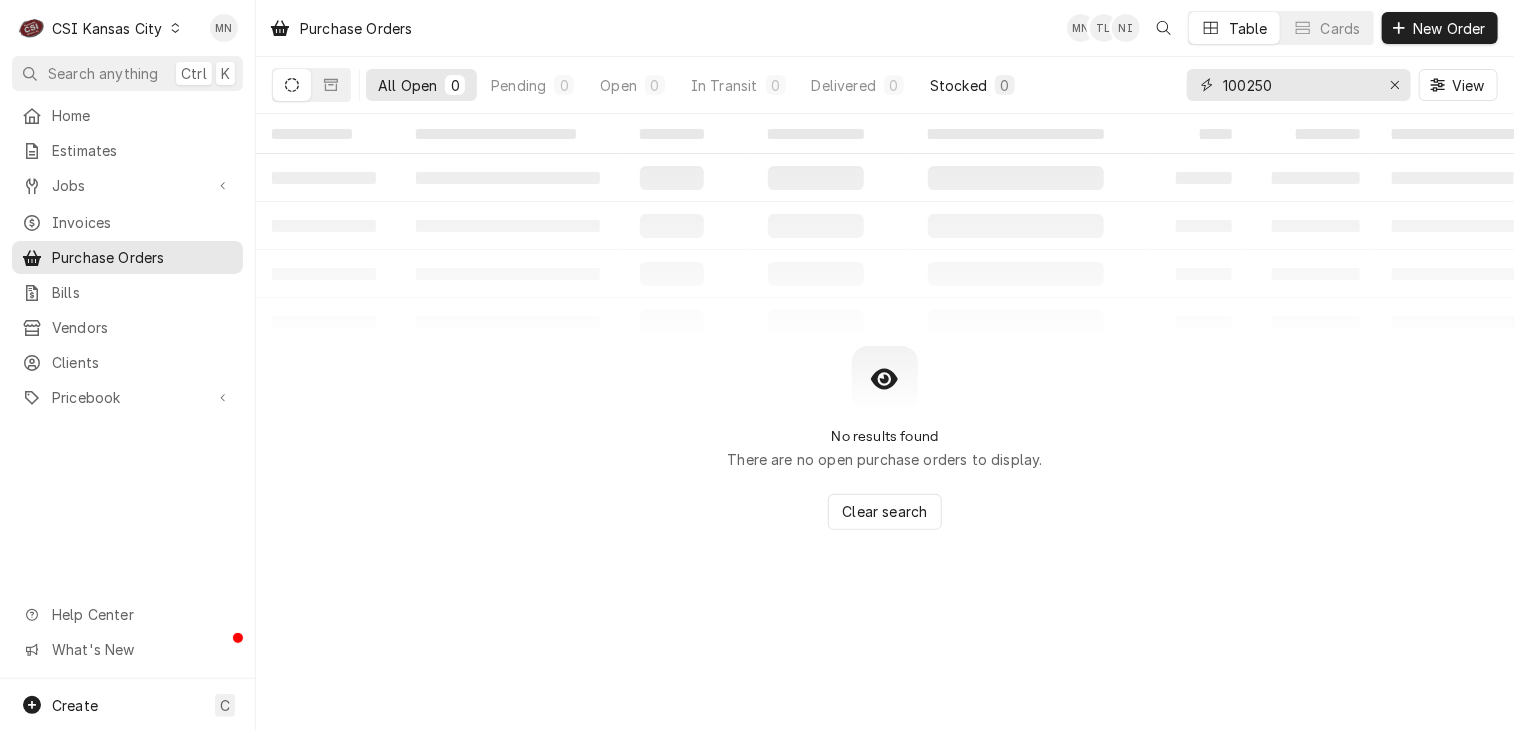 drag, startPoint x: 1300, startPoint y: 83, endPoint x: 992, endPoint y: 87, distance: 308.02597 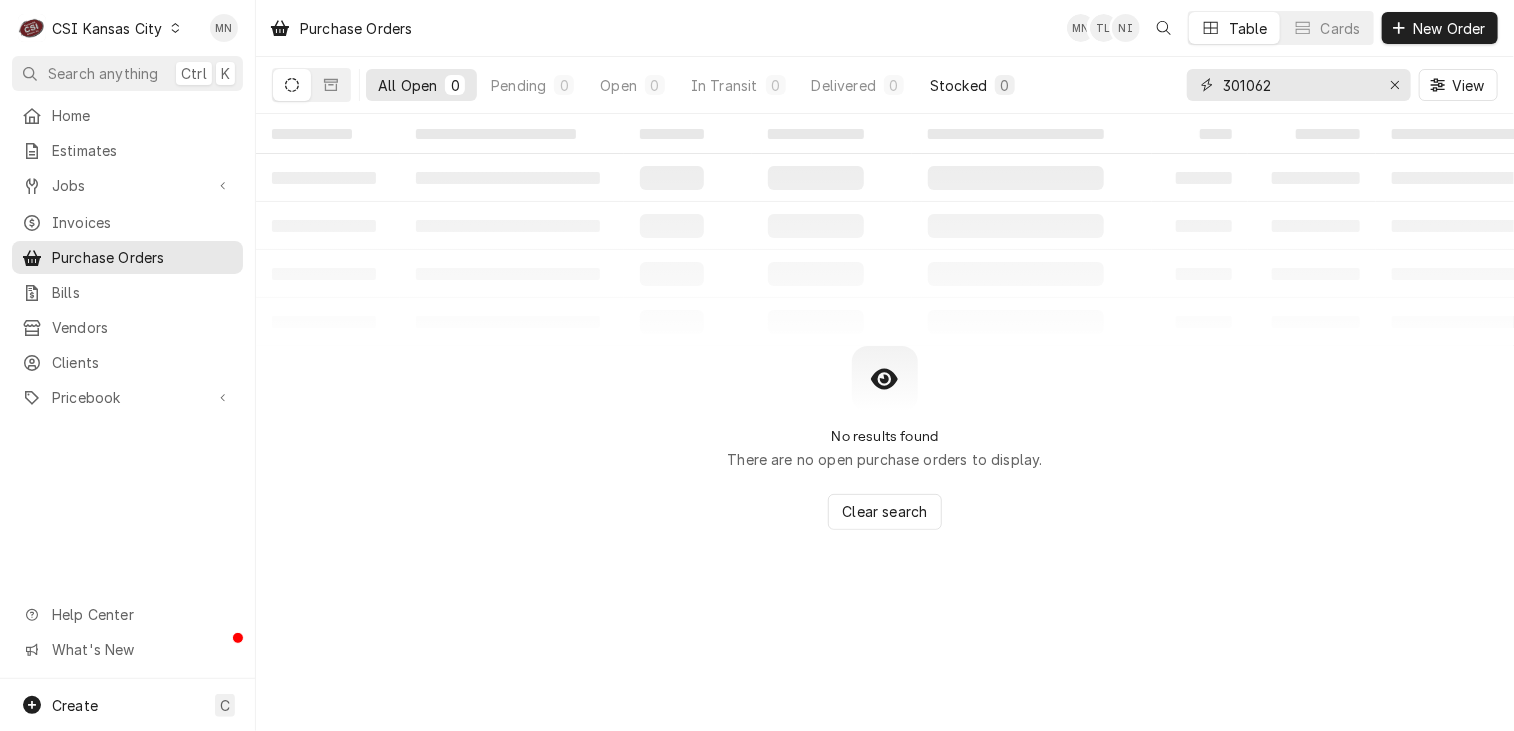 type on "301062" 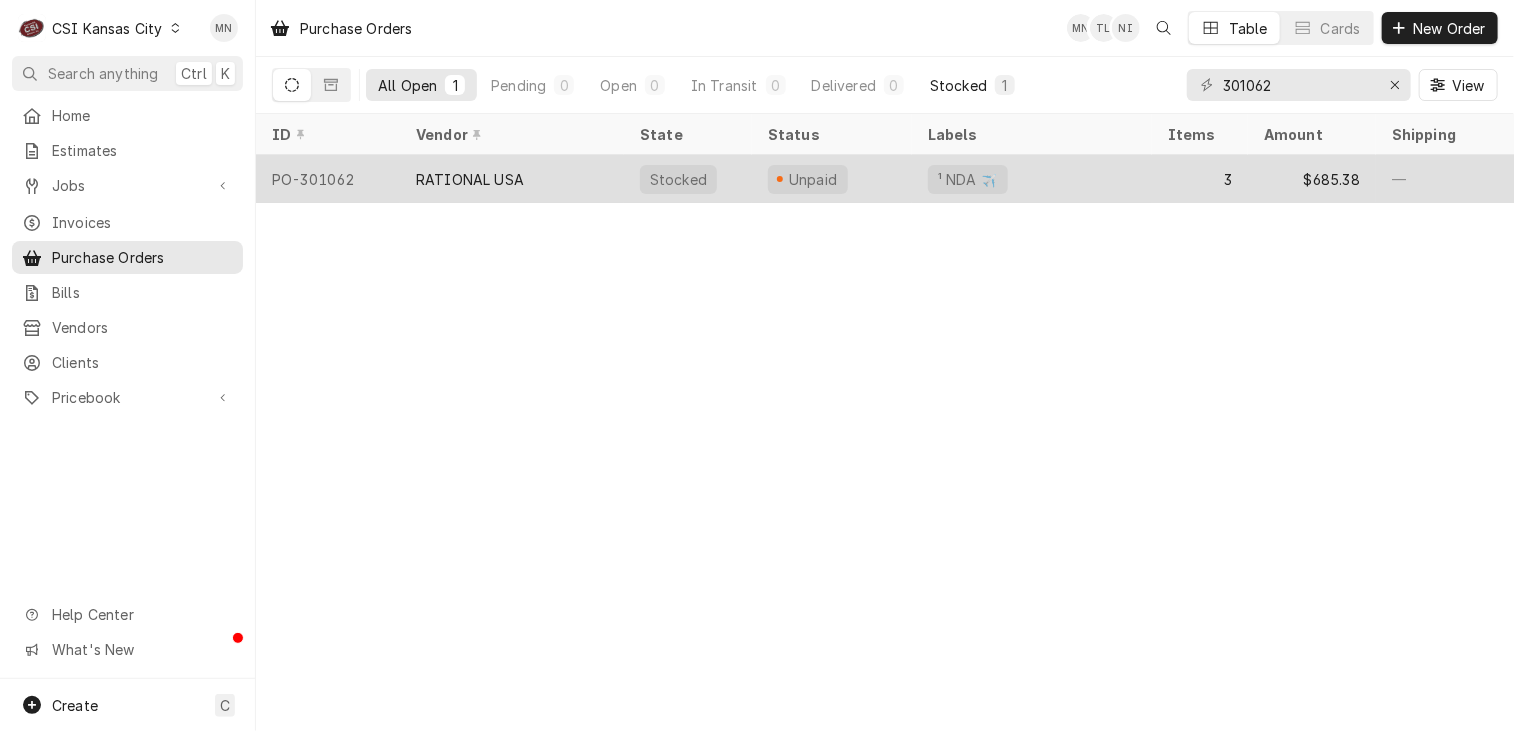 click on "RATIONAL USA" at bounding box center (470, 179) 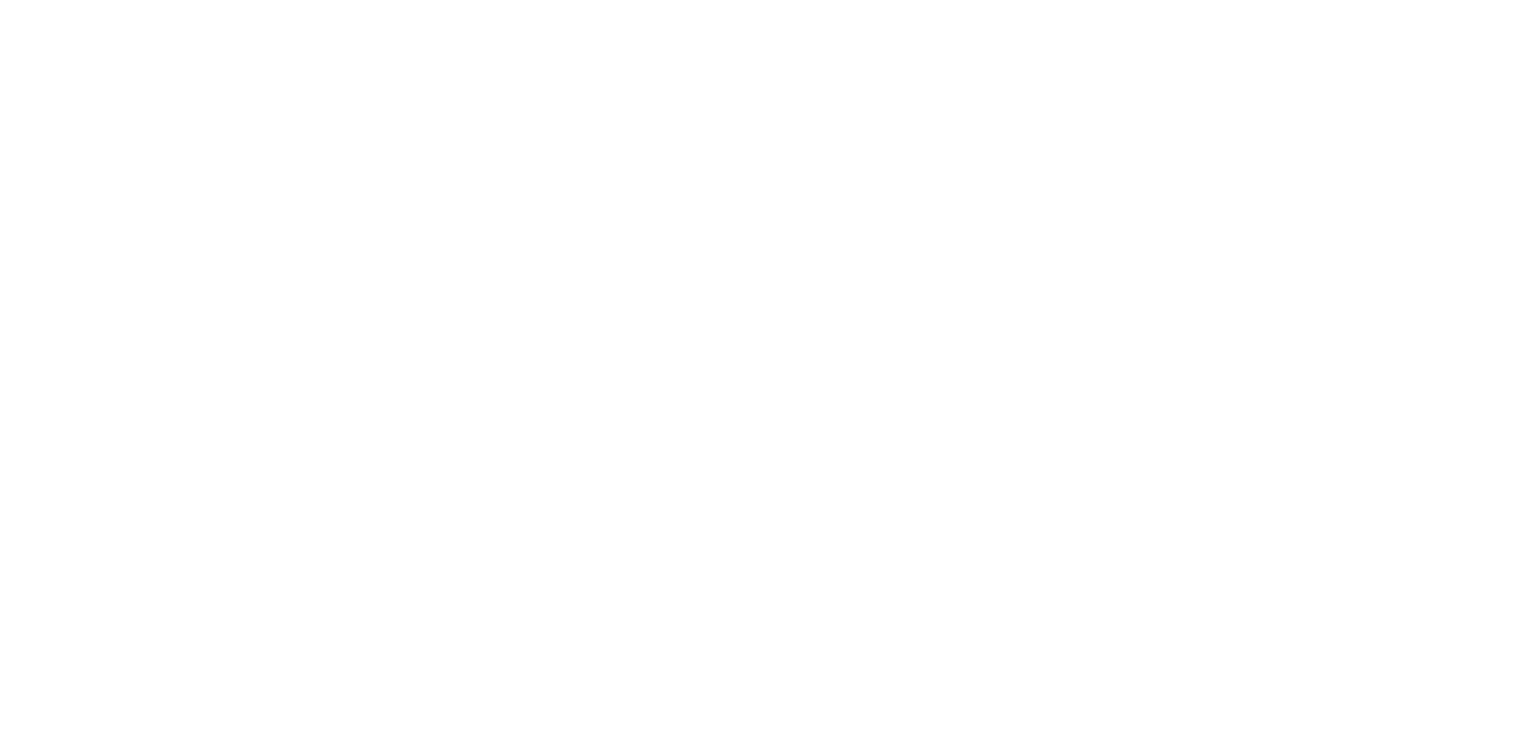 scroll, scrollTop: 0, scrollLeft: 0, axis: both 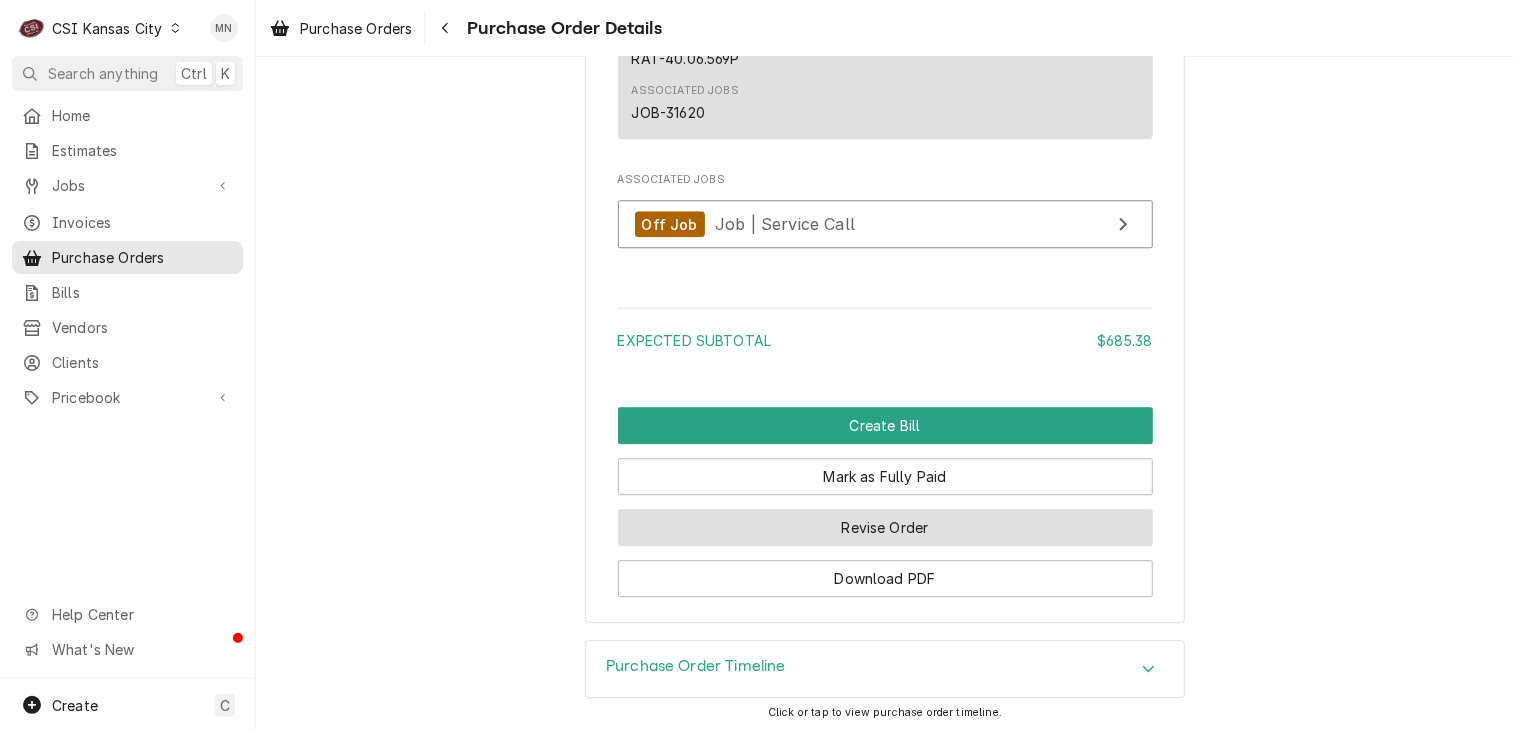 click on "Revise Order" at bounding box center (885, 527) 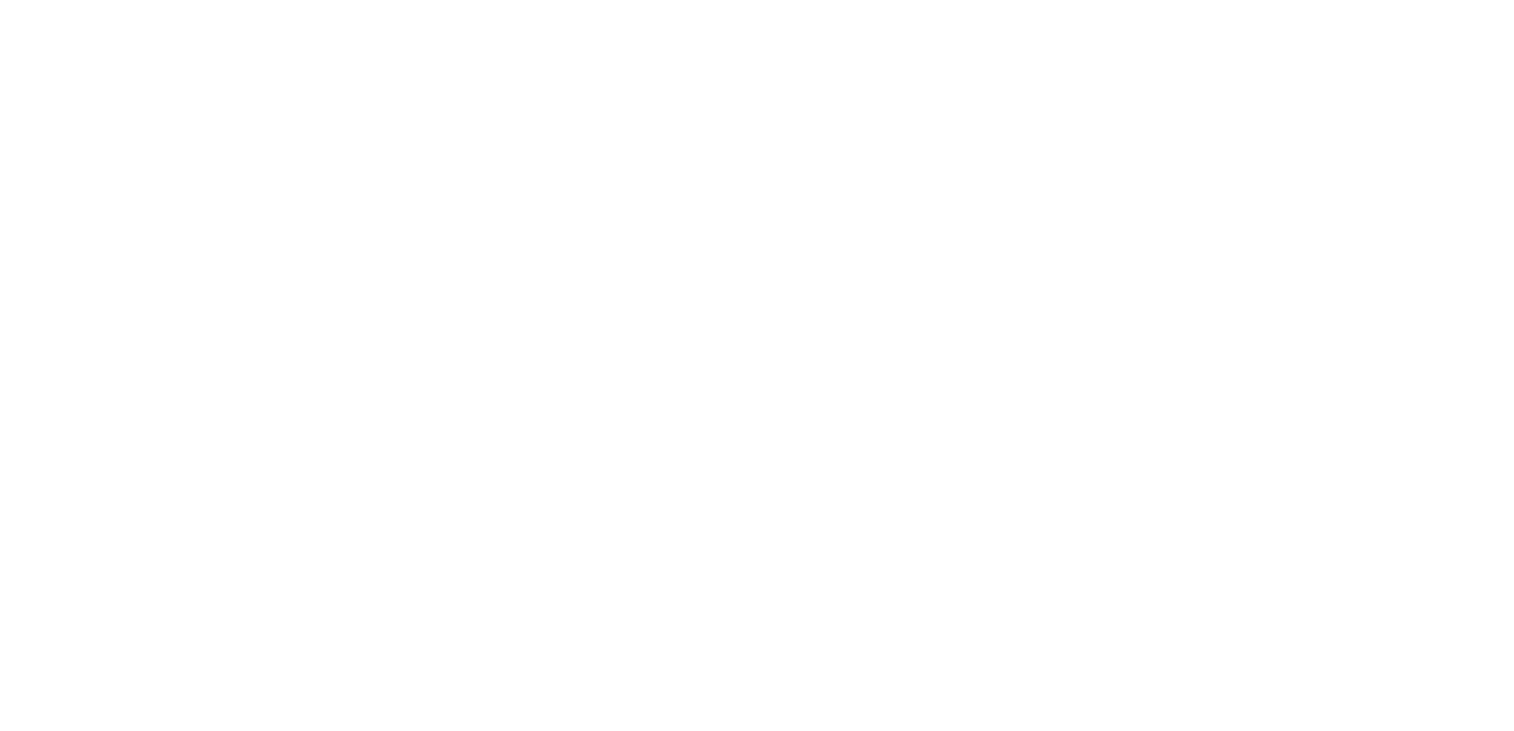 scroll, scrollTop: 0, scrollLeft: 0, axis: both 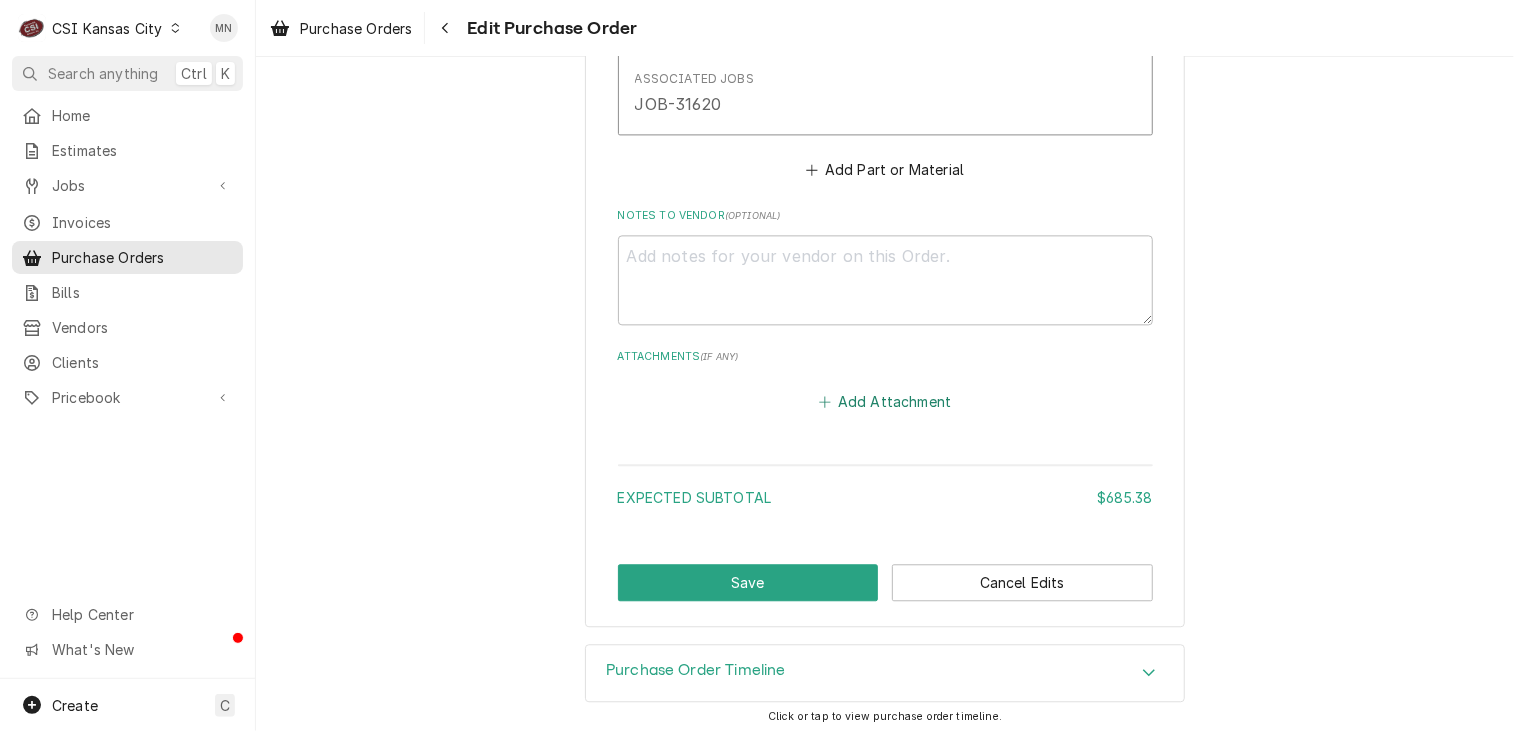 click on "Add Attachment" at bounding box center (885, 401) 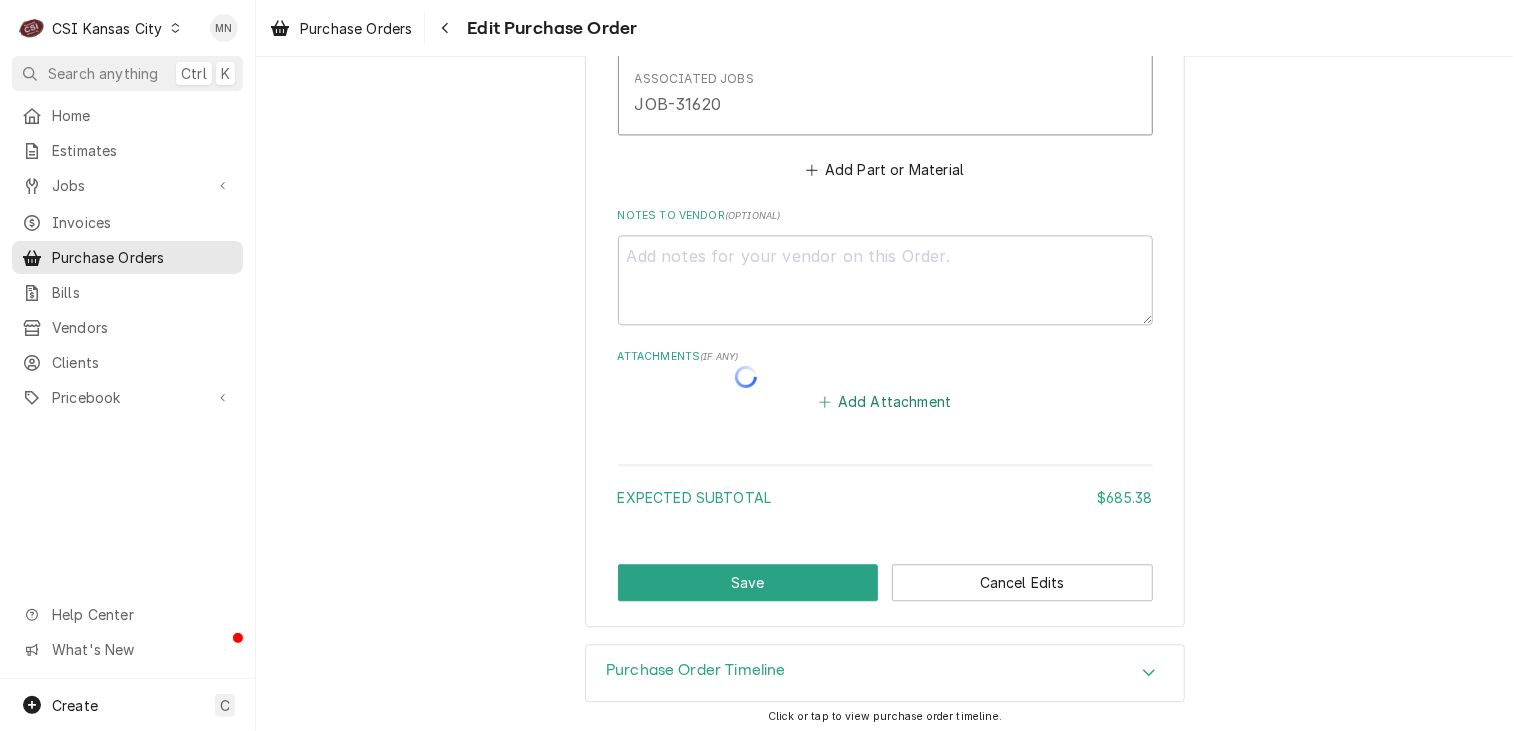 type on "x" 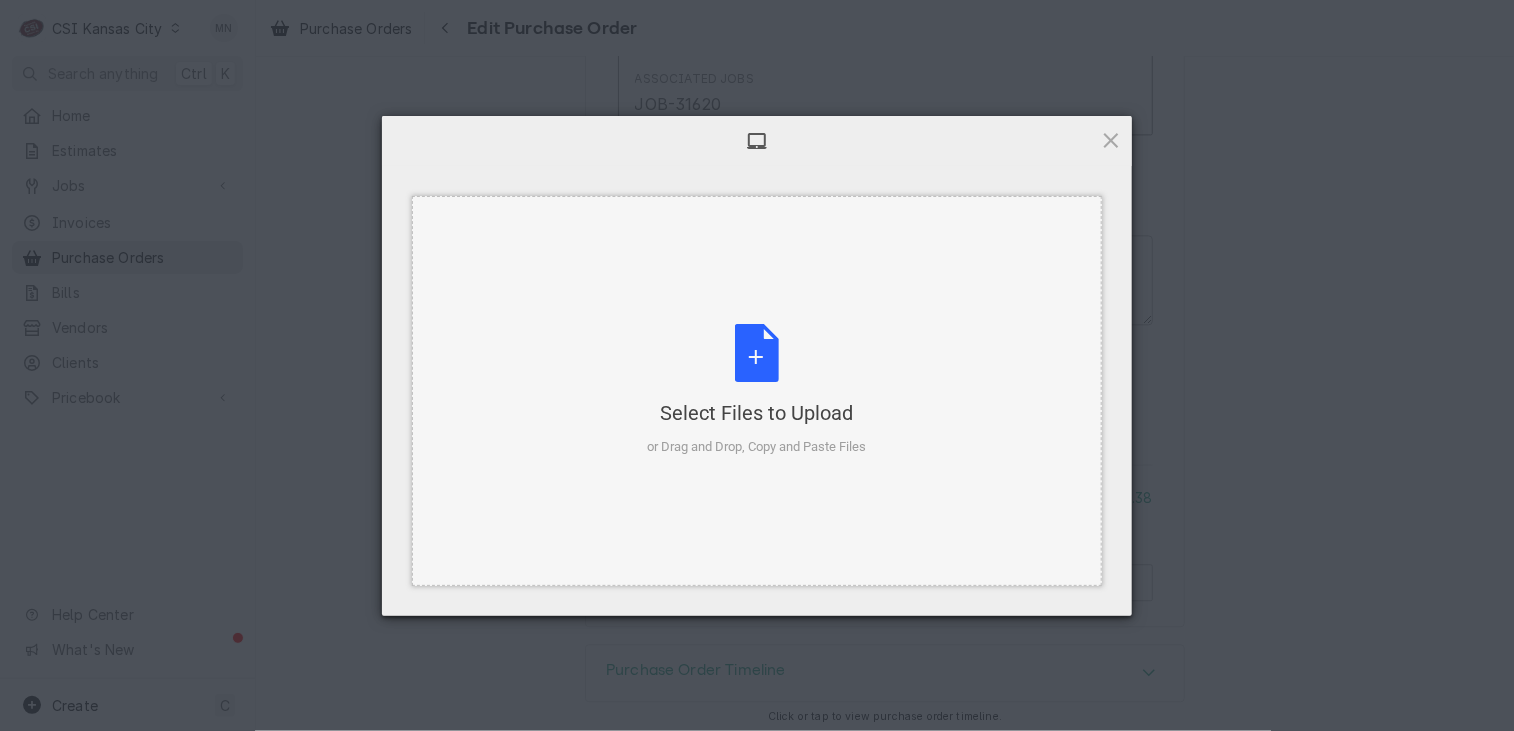 click on "Select Files to Upload" at bounding box center [757, 413] 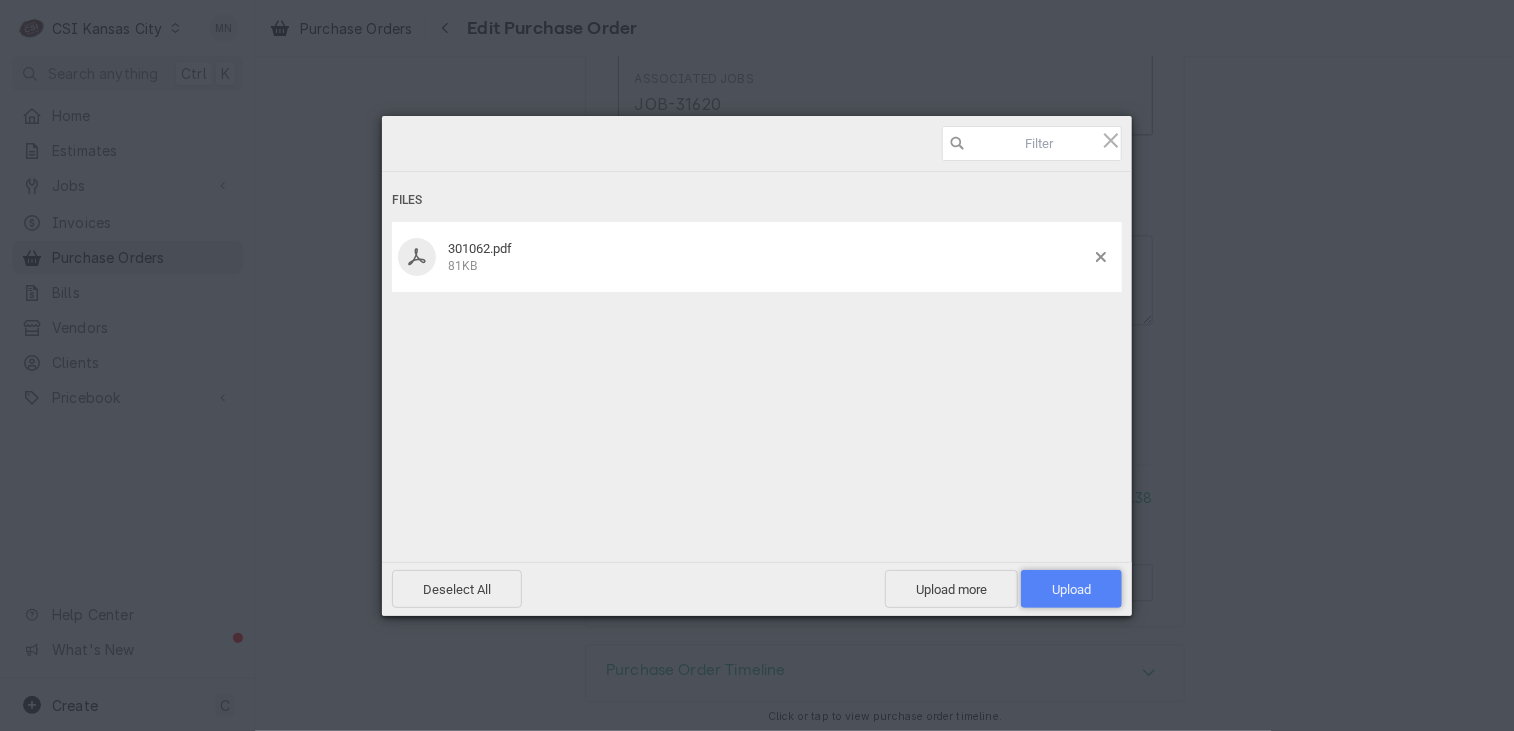 click on "Upload
1" at bounding box center (1071, 589) 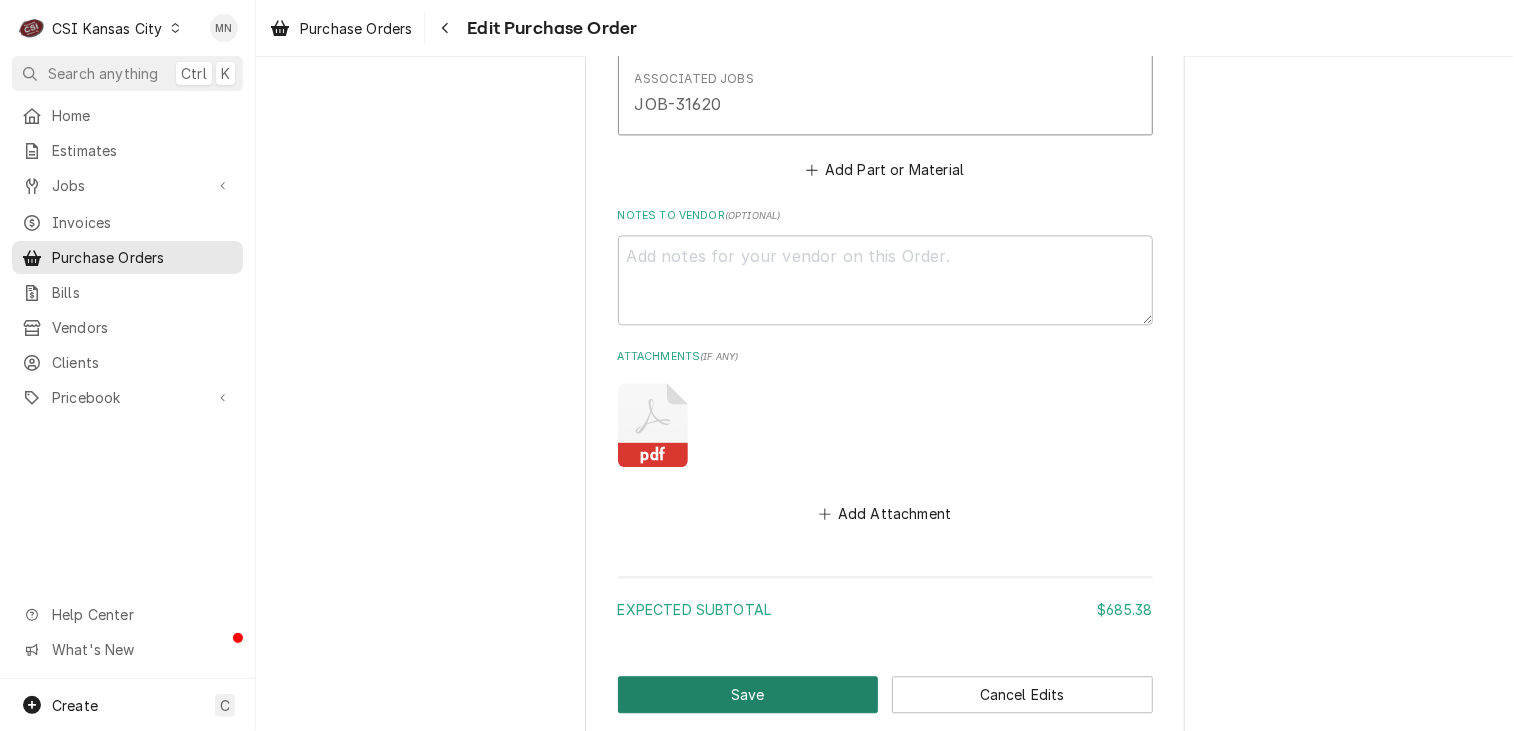 click on "Save" at bounding box center (748, 694) 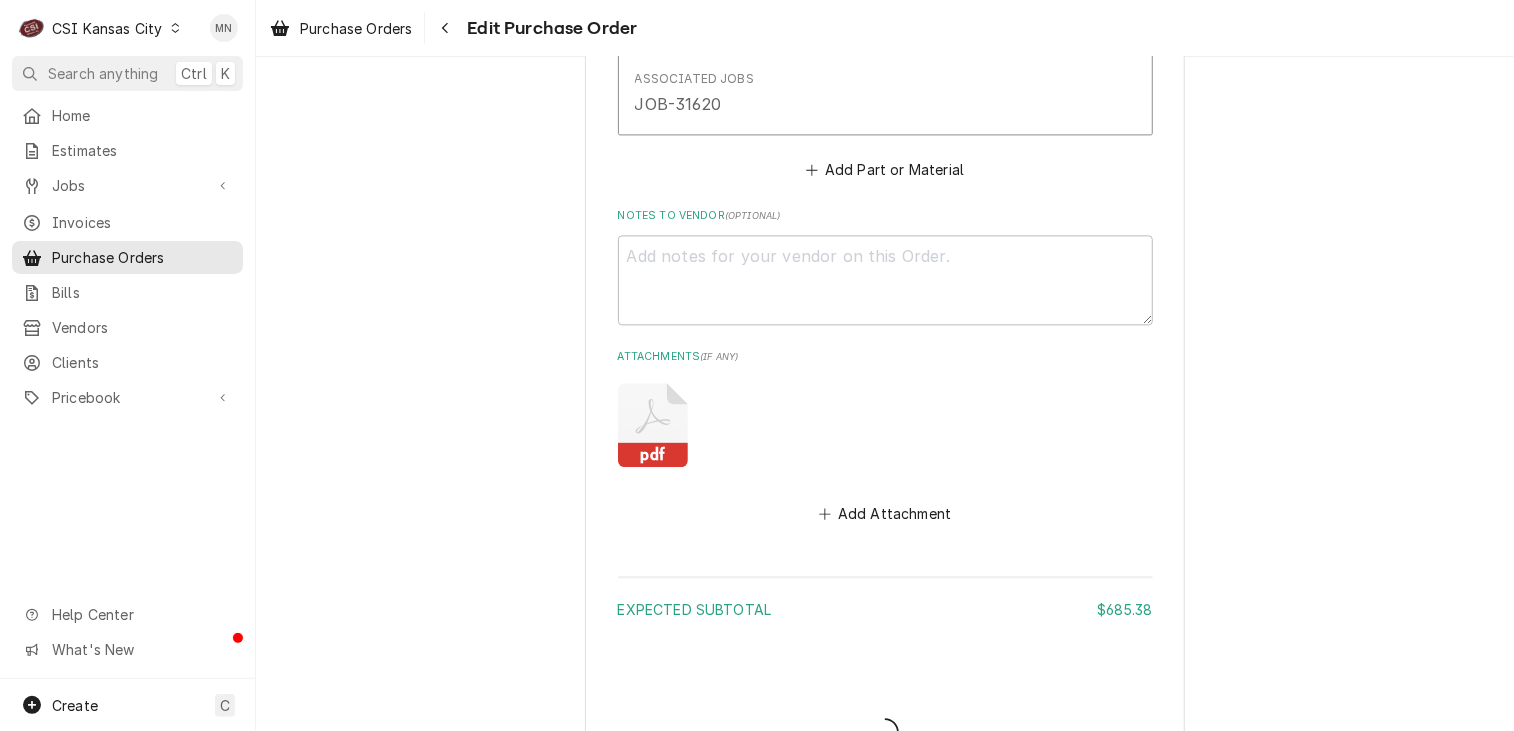 type on "x" 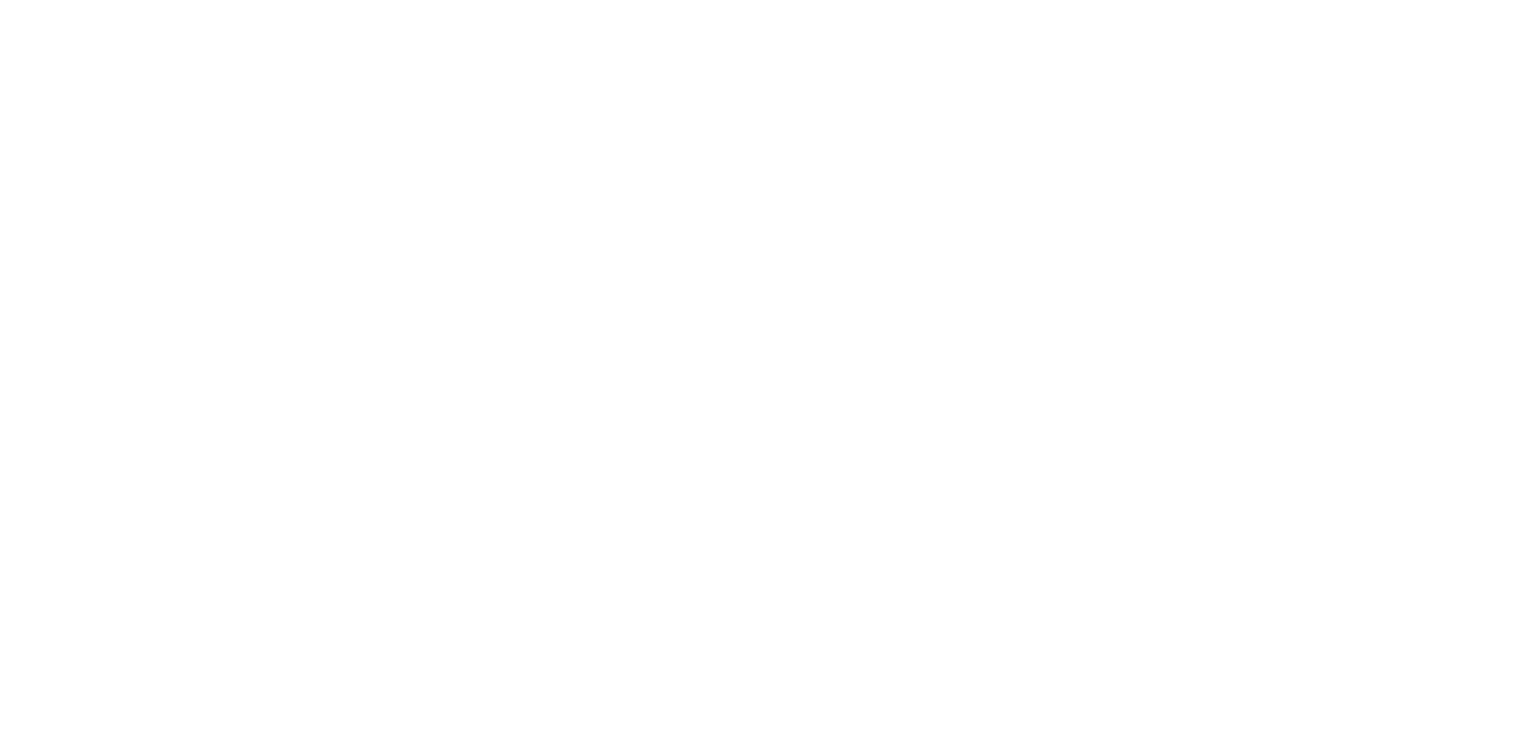 scroll, scrollTop: 0, scrollLeft: 0, axis: both 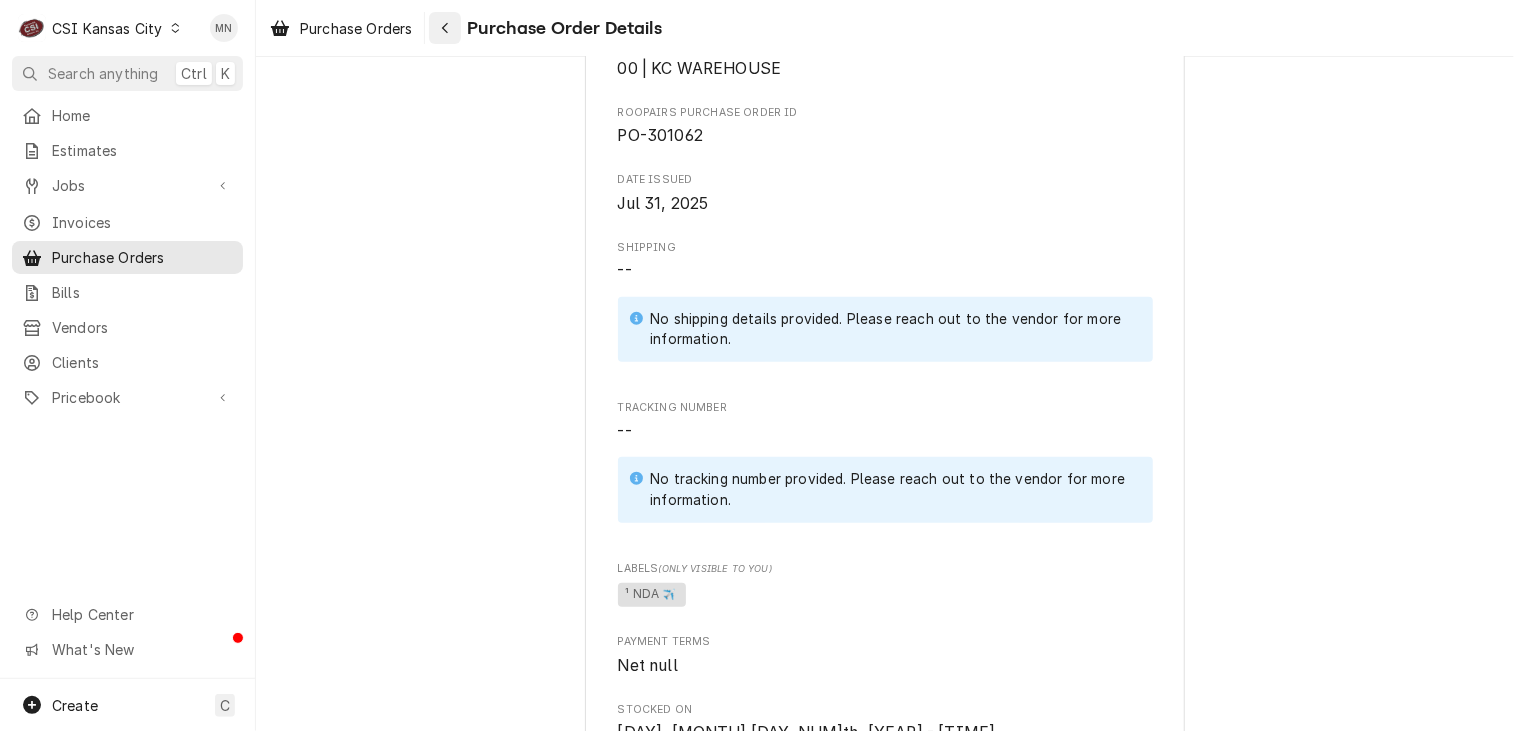 click 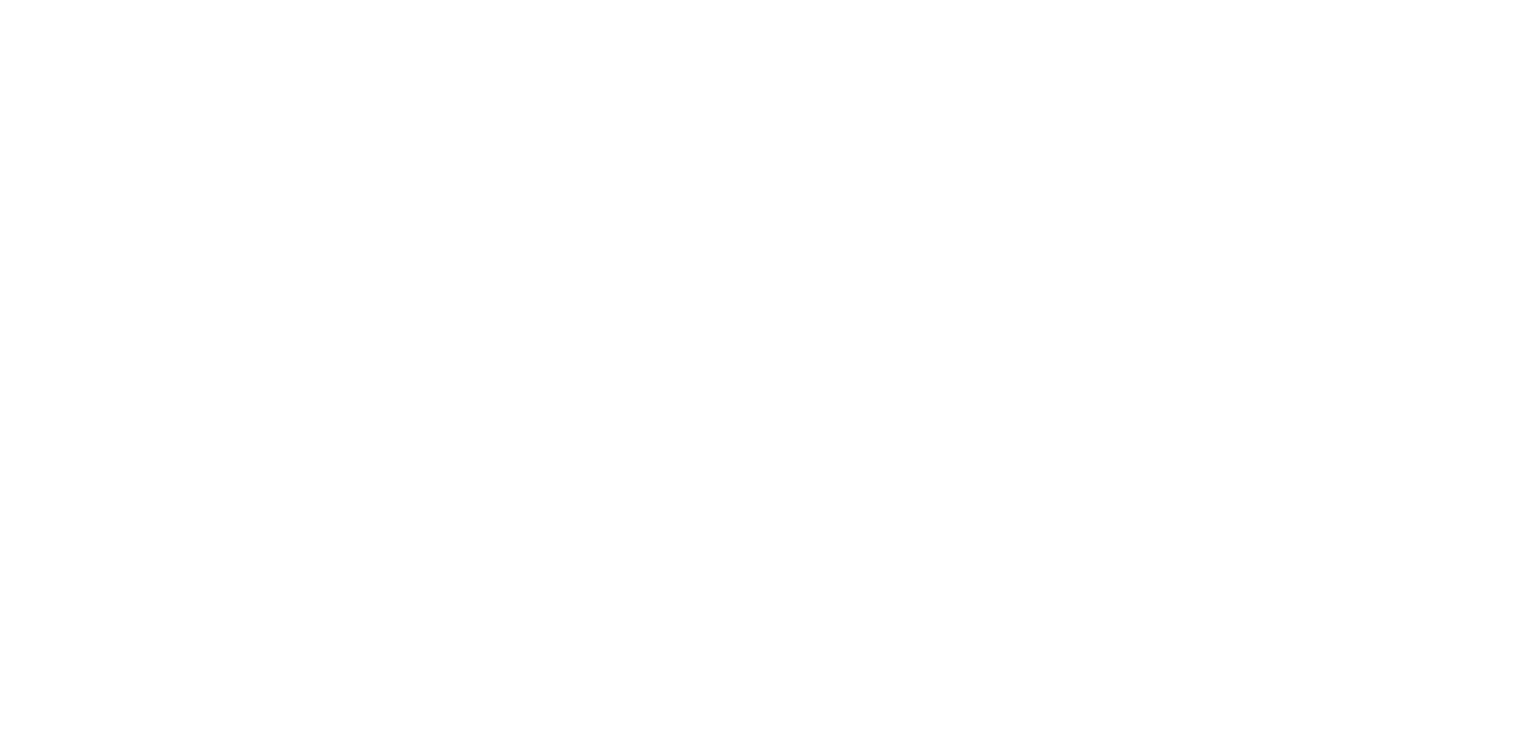 scroll, scrollTop: 0, scrollLeft: 0, axis: both 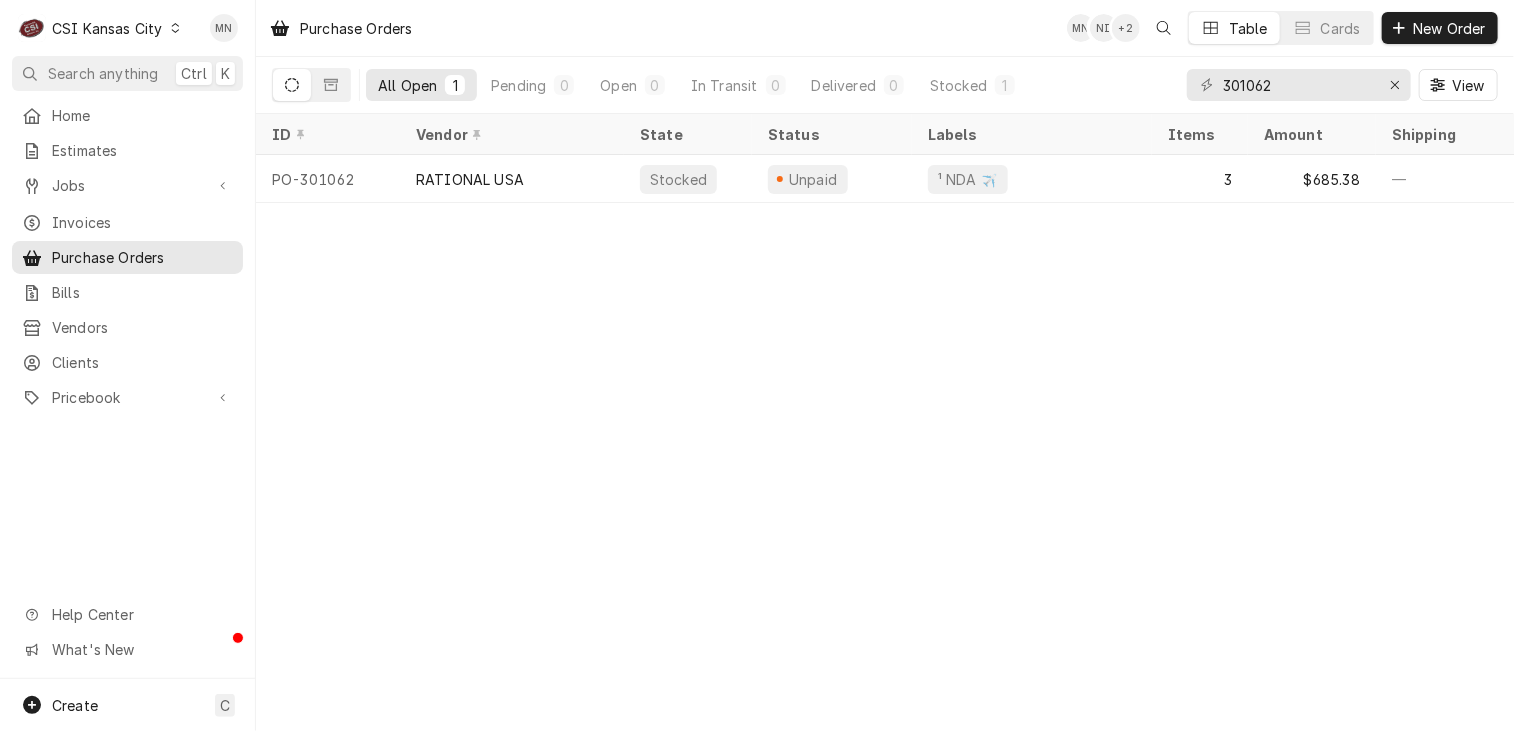 click on "C CSI Kansas City" at bounding box center [100, 28] 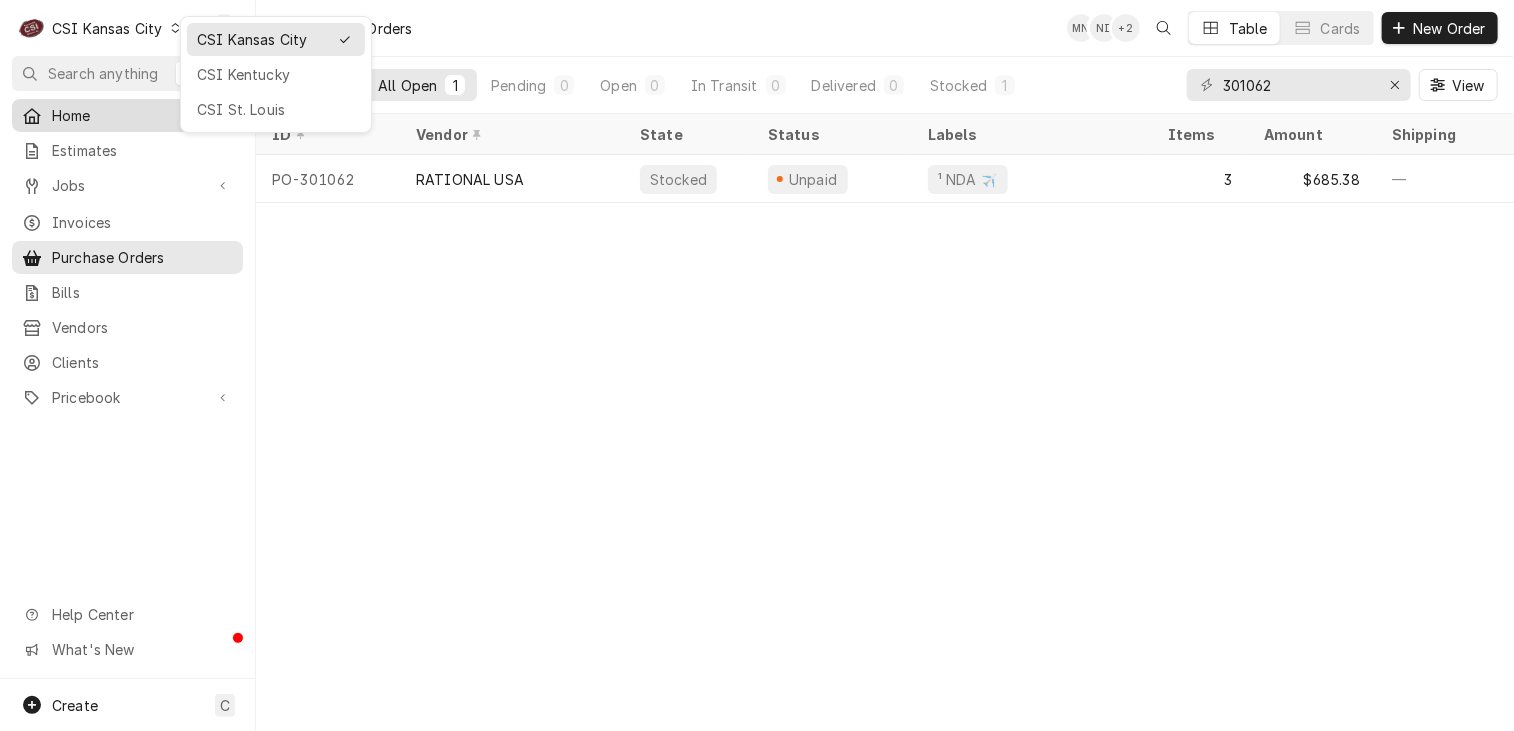 click on "CSI St. Louis" at bounding box center [276, 109] 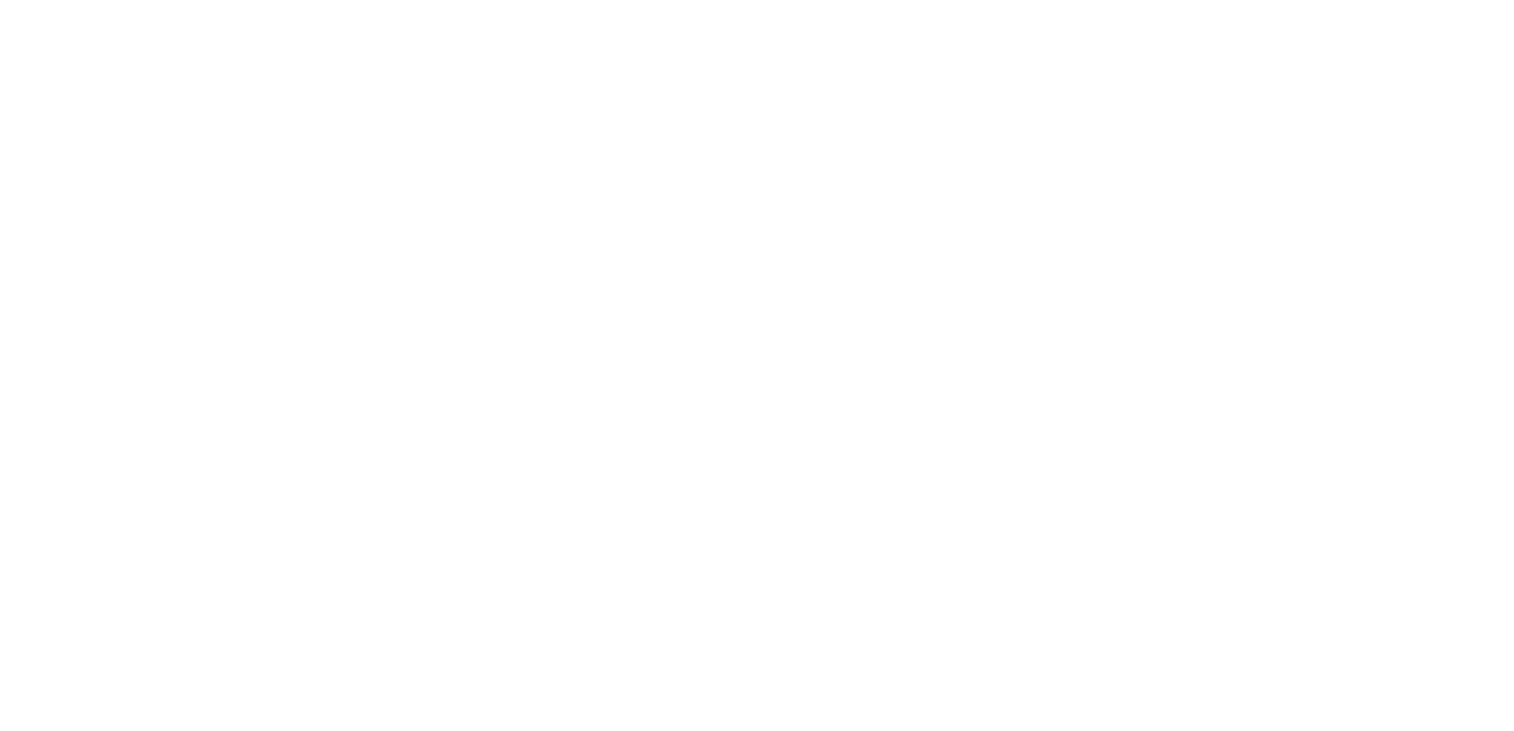 scroll, scrollTop: 0, scrollLeft: 0, axis: both 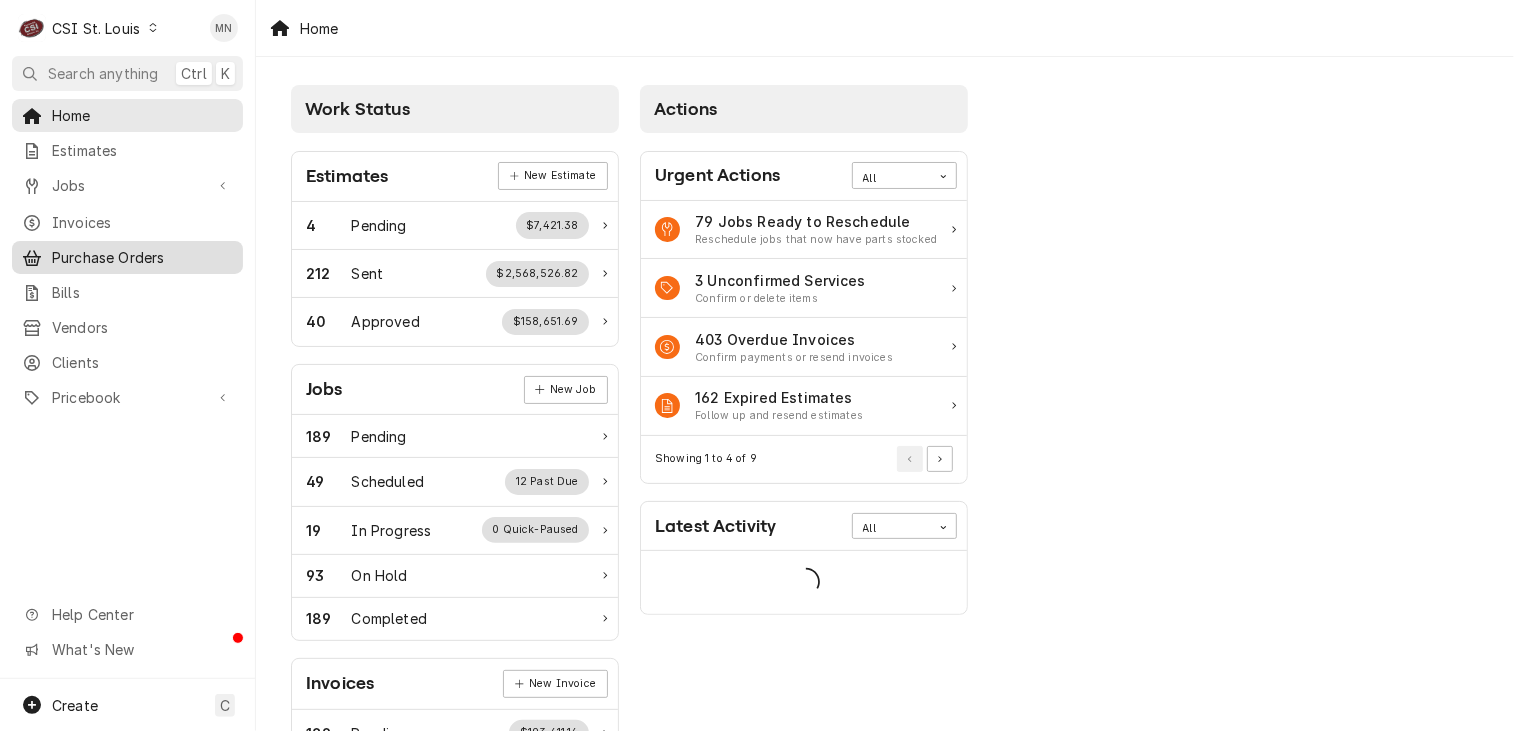 click on "Purchase Orders" at bounding box center [142, 257] 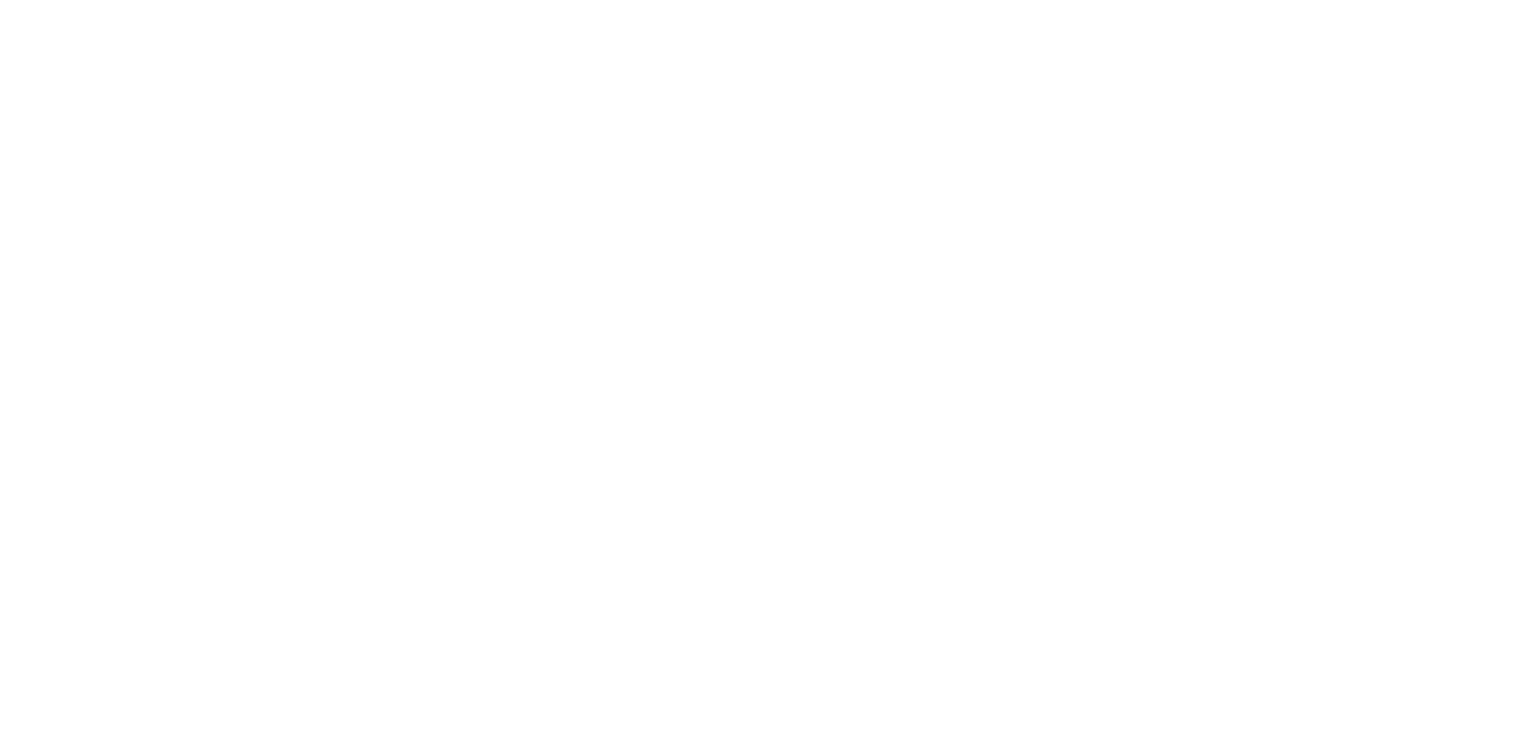 scroll, scrollTop: 0, scrollLeft: 0, axis: both 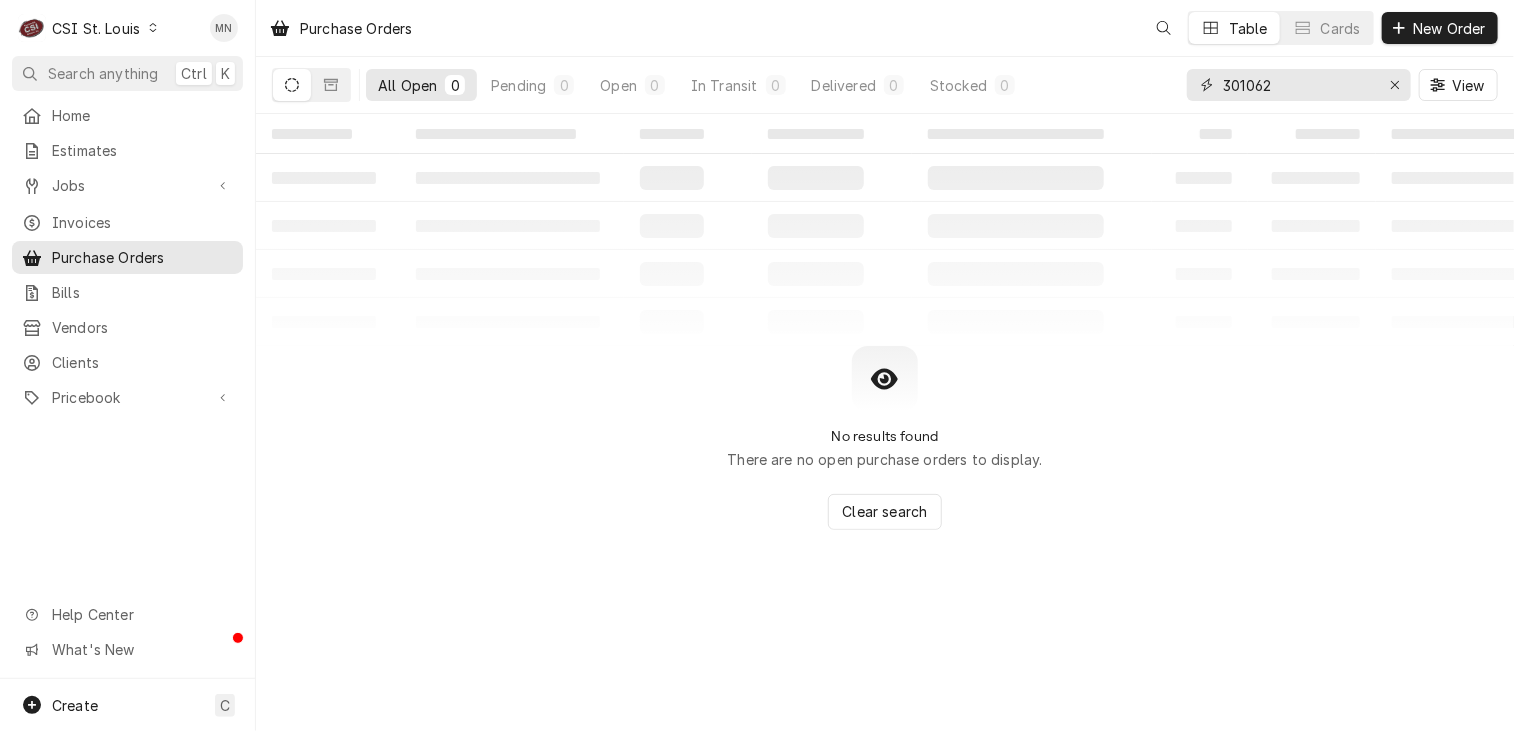 drag, startPoint x: 1318, startPoint y: 76, endPoint x: 1074, endPoint y: 52, distance: 245.17749 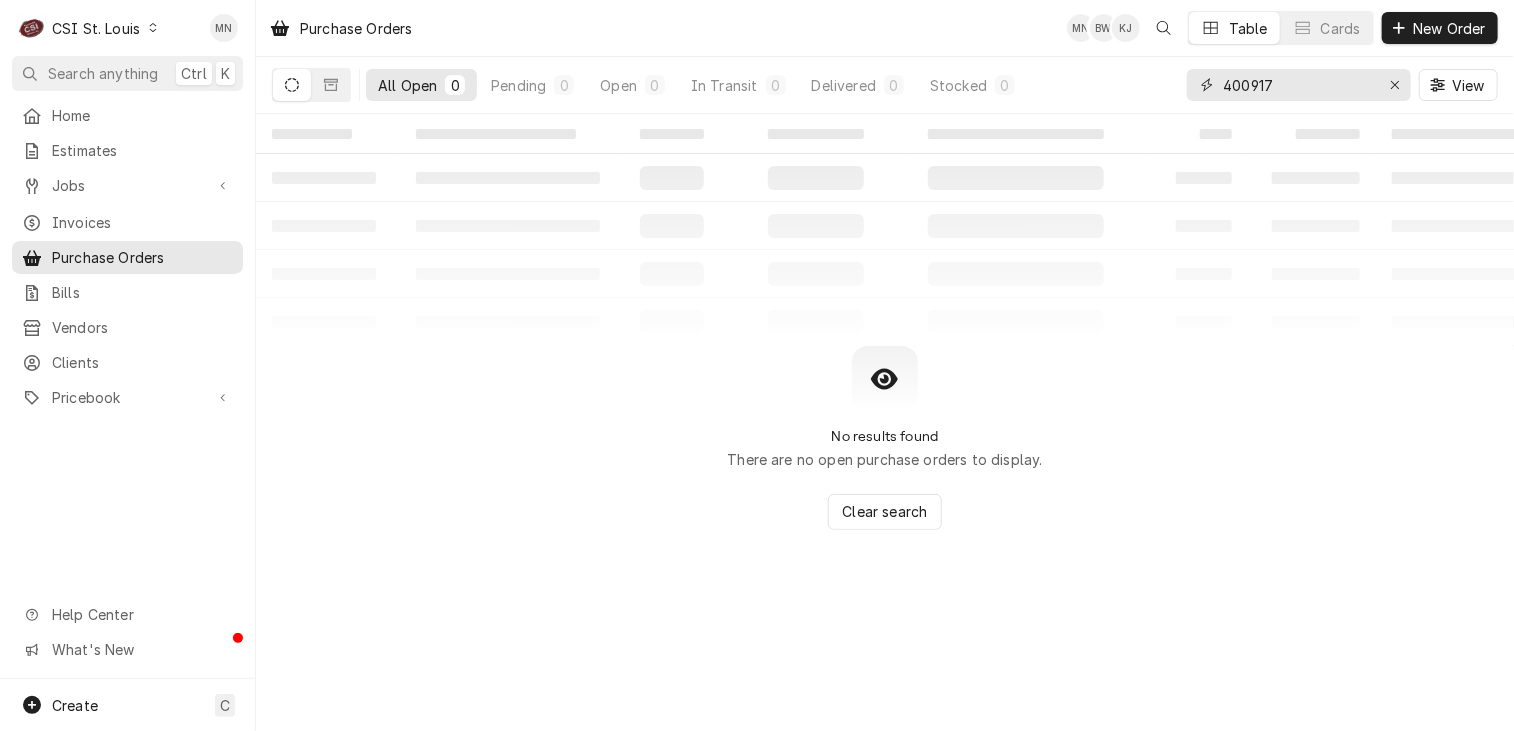 type on "400917" 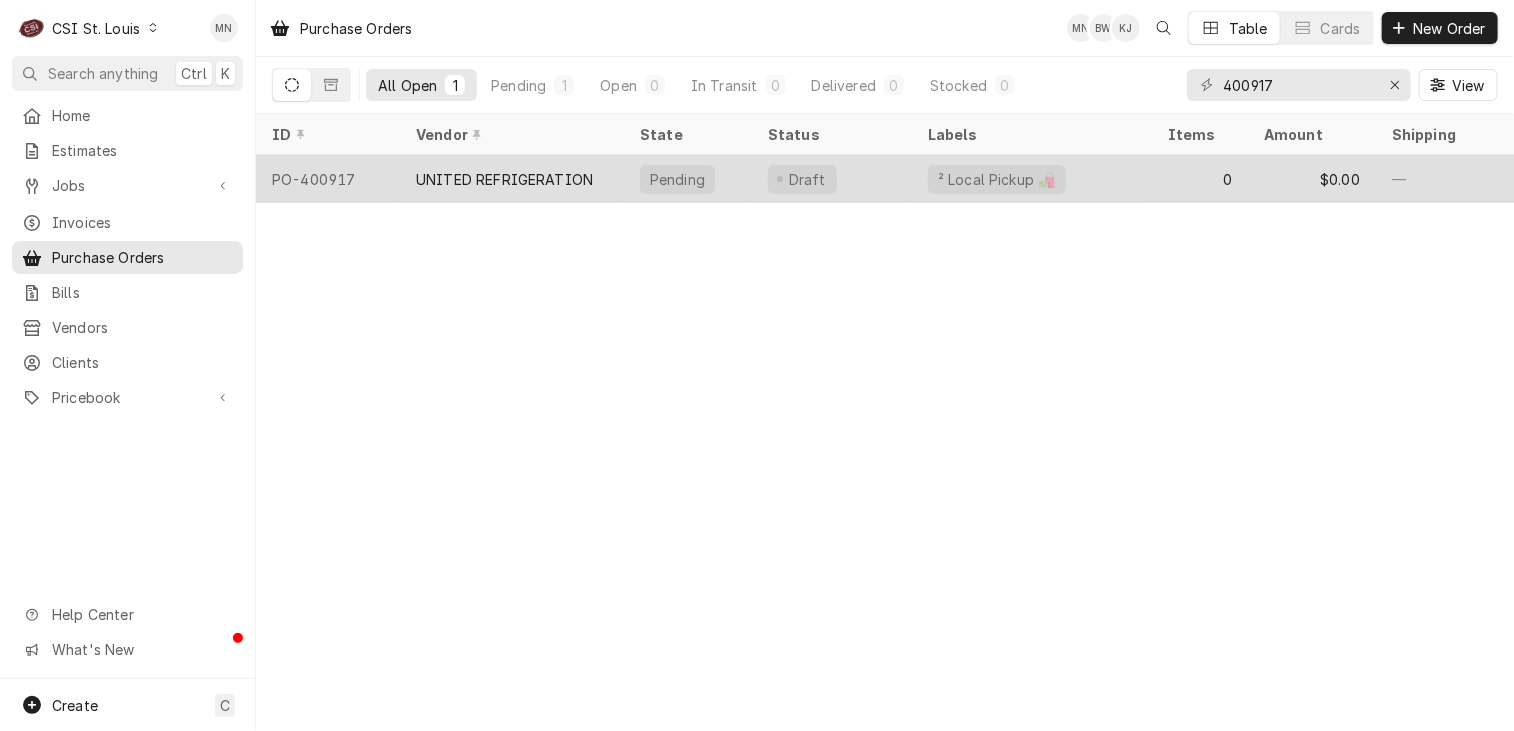 click on "UNITED REFRIGERATION" at bounding box center [504, 179] 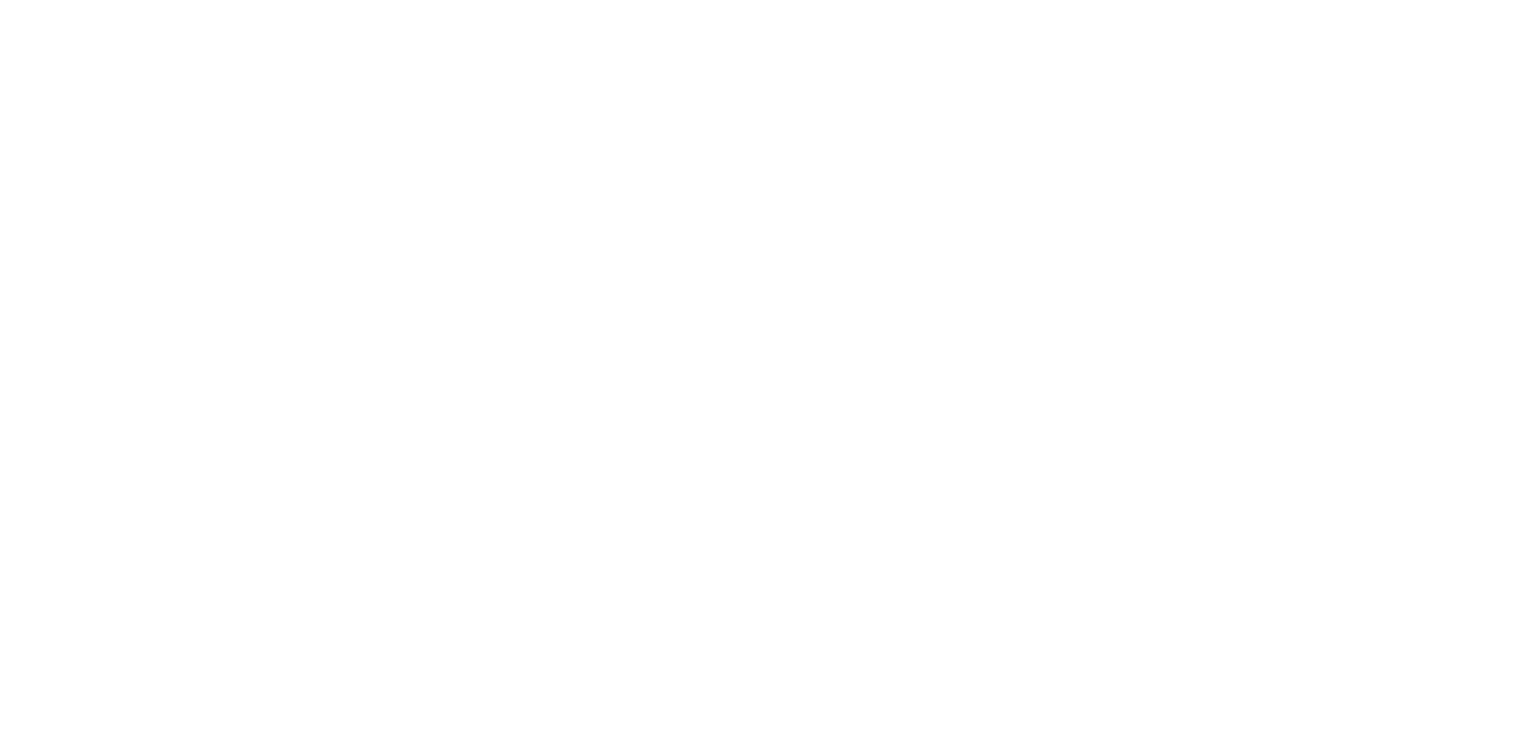 scroll, scrollTop: 0, scrollLeft: 0, axis: both 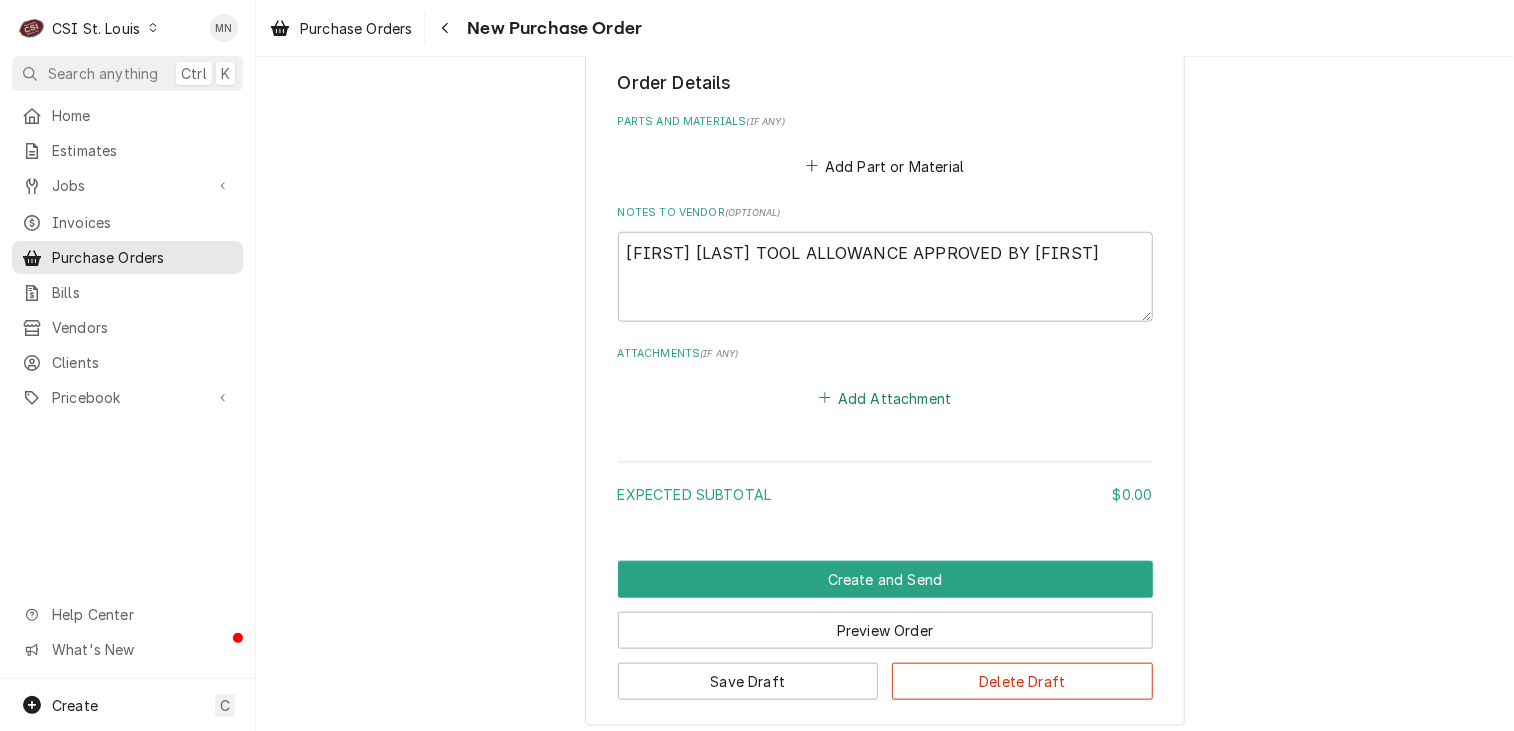click on "Add Attachment" at bounding box center [885, 398] 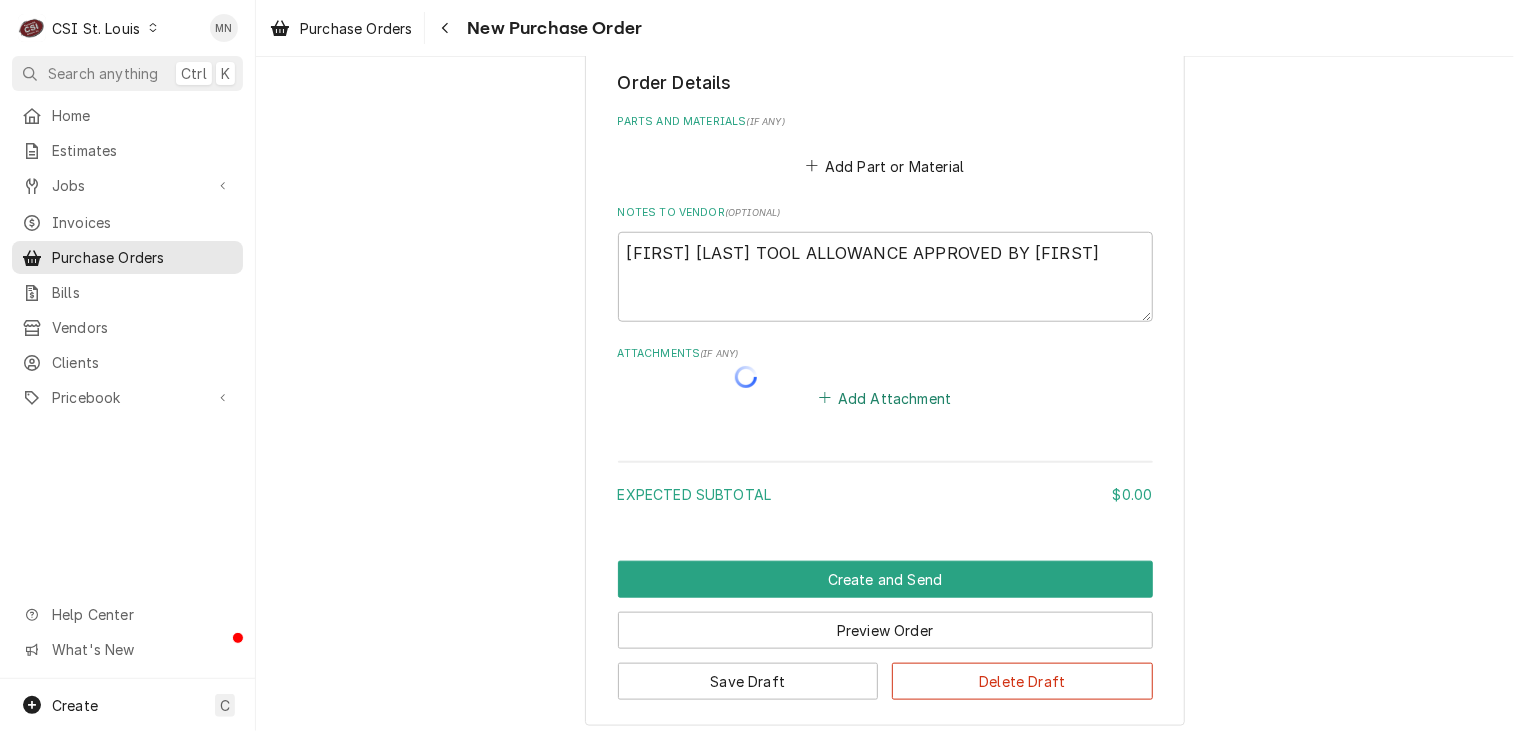 type on "x" 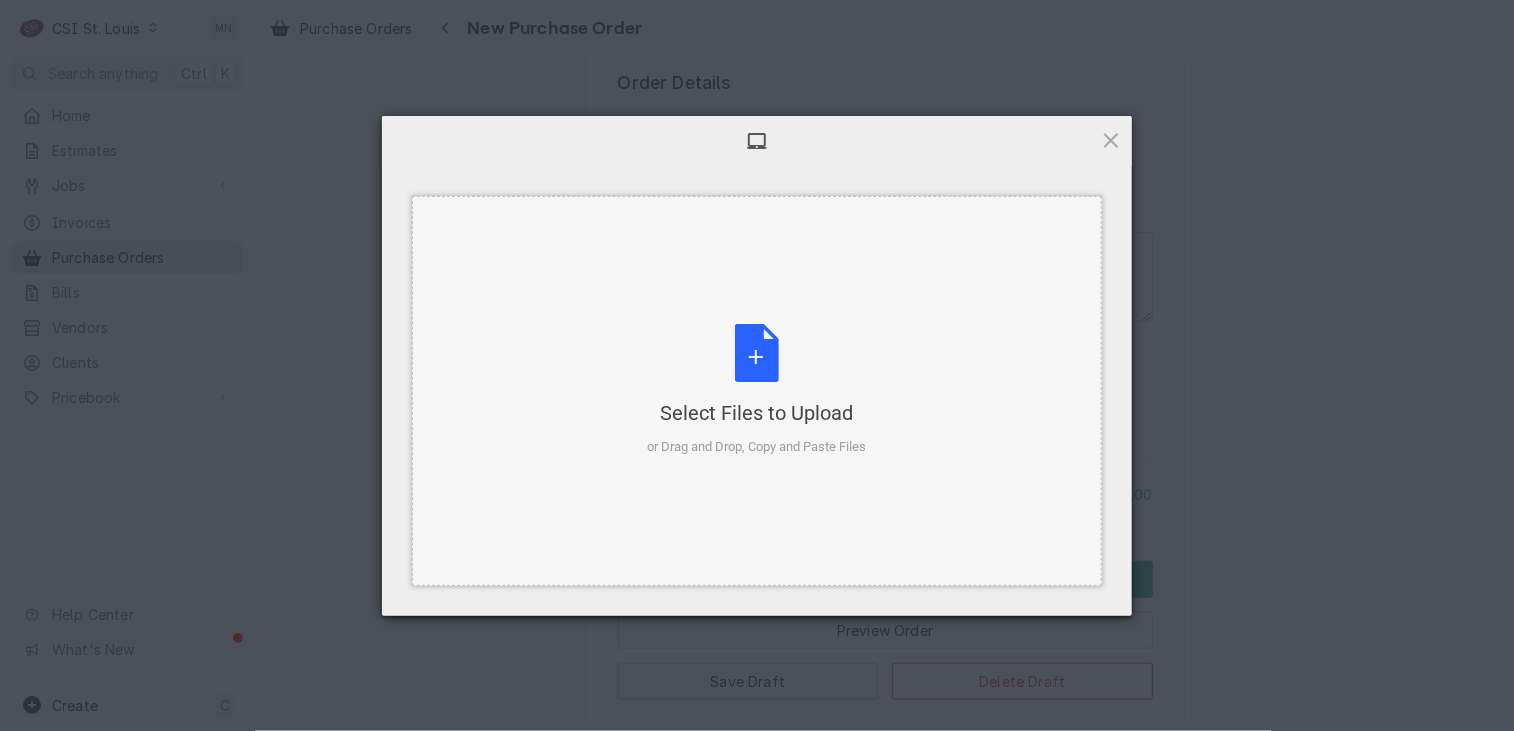 click on "Select Files to Upload
or Drag and Drop, Copy and Paste Files" at bounding box center [757, 390] 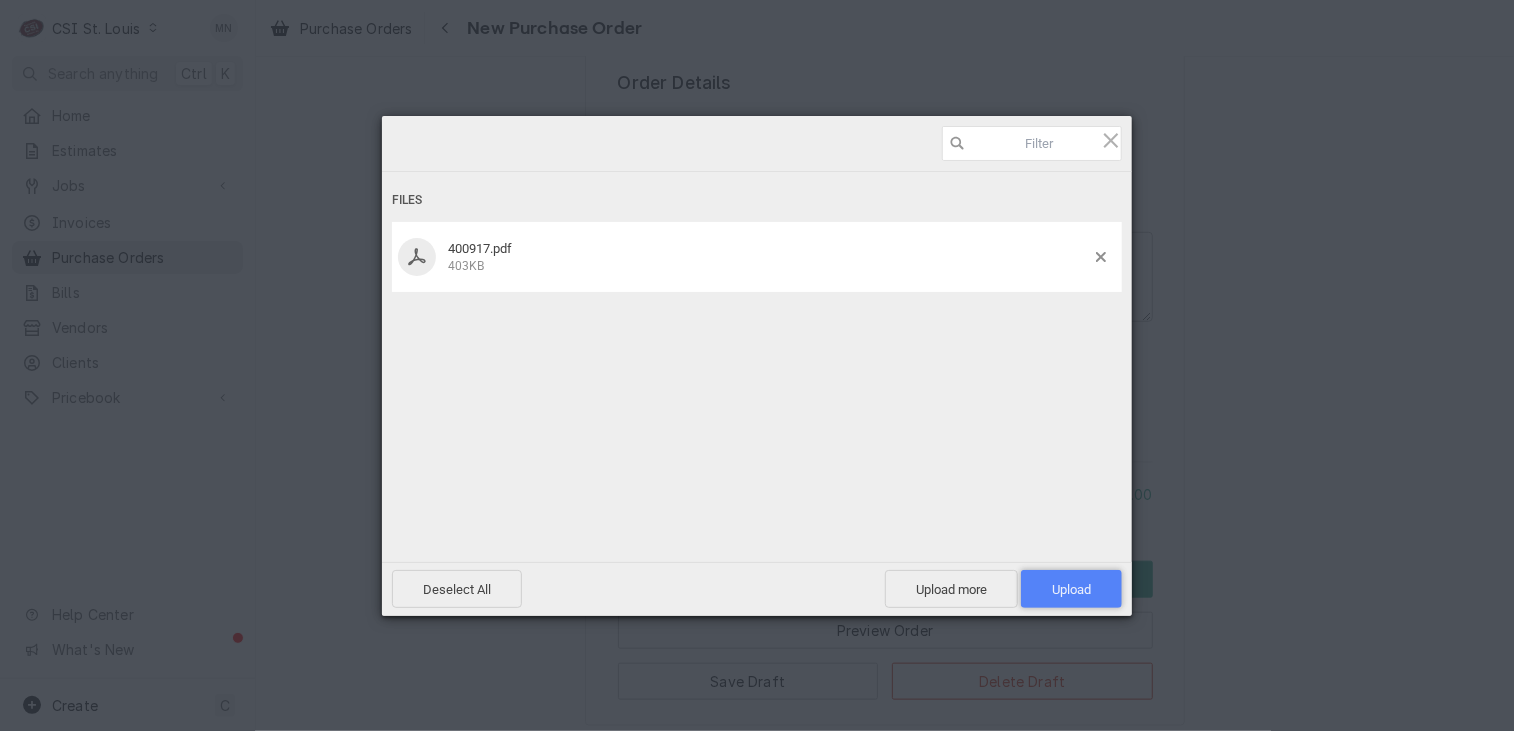 click on "Upload
1" at bounding box center (1071, 589) 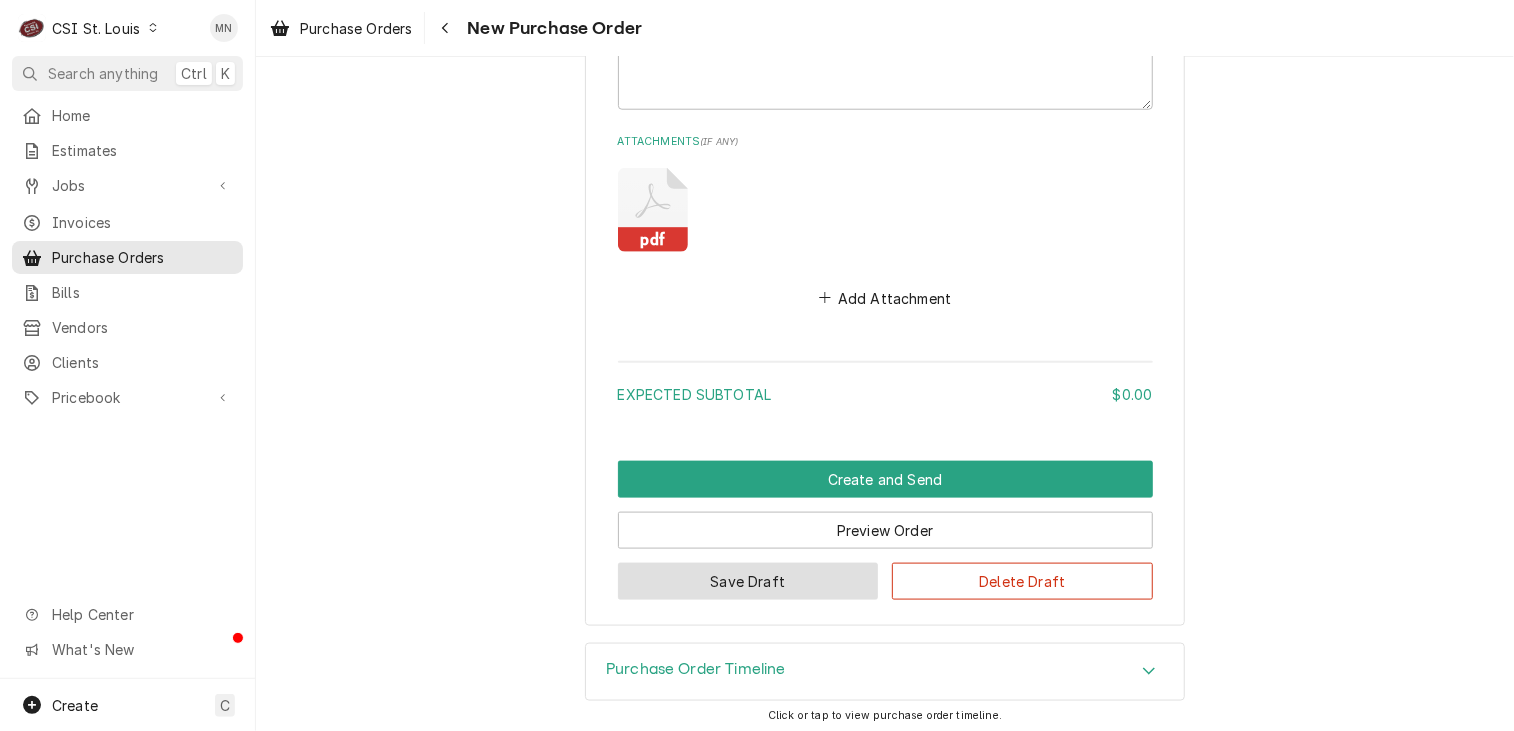 click on "Save Draft" at bounding box center (748, 581) 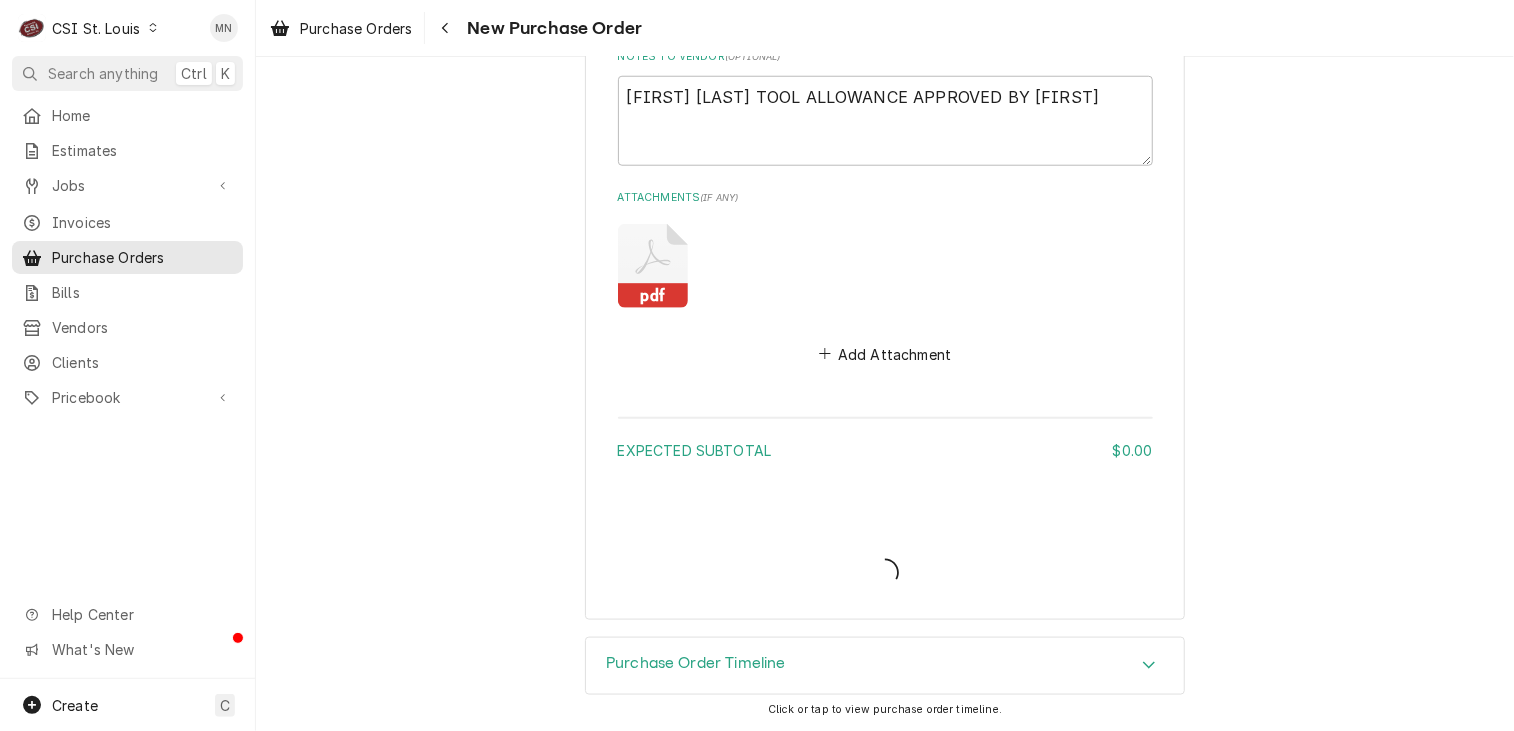 scroll, scrollTop: 963, scrollLeft: 0, axis: vertical 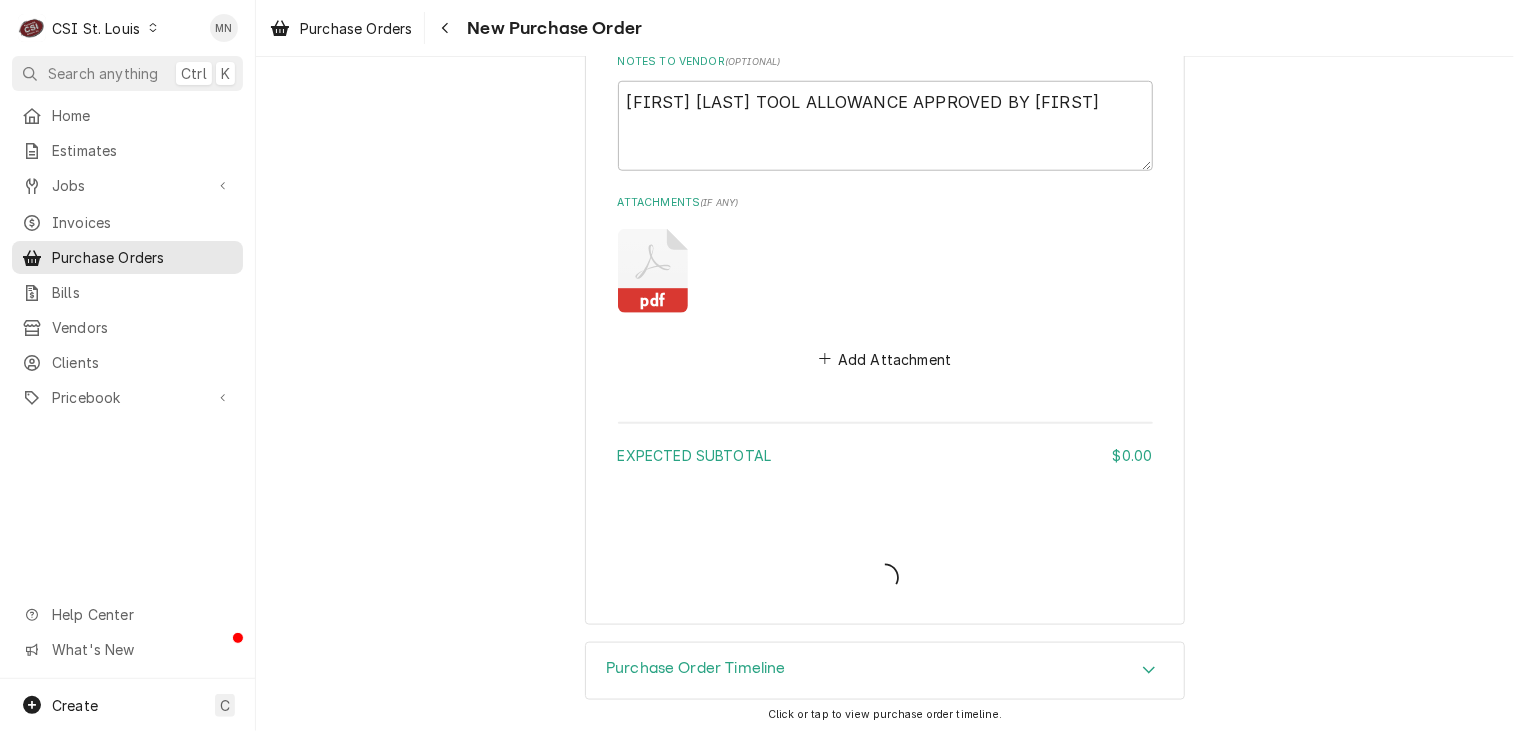 type on "x" 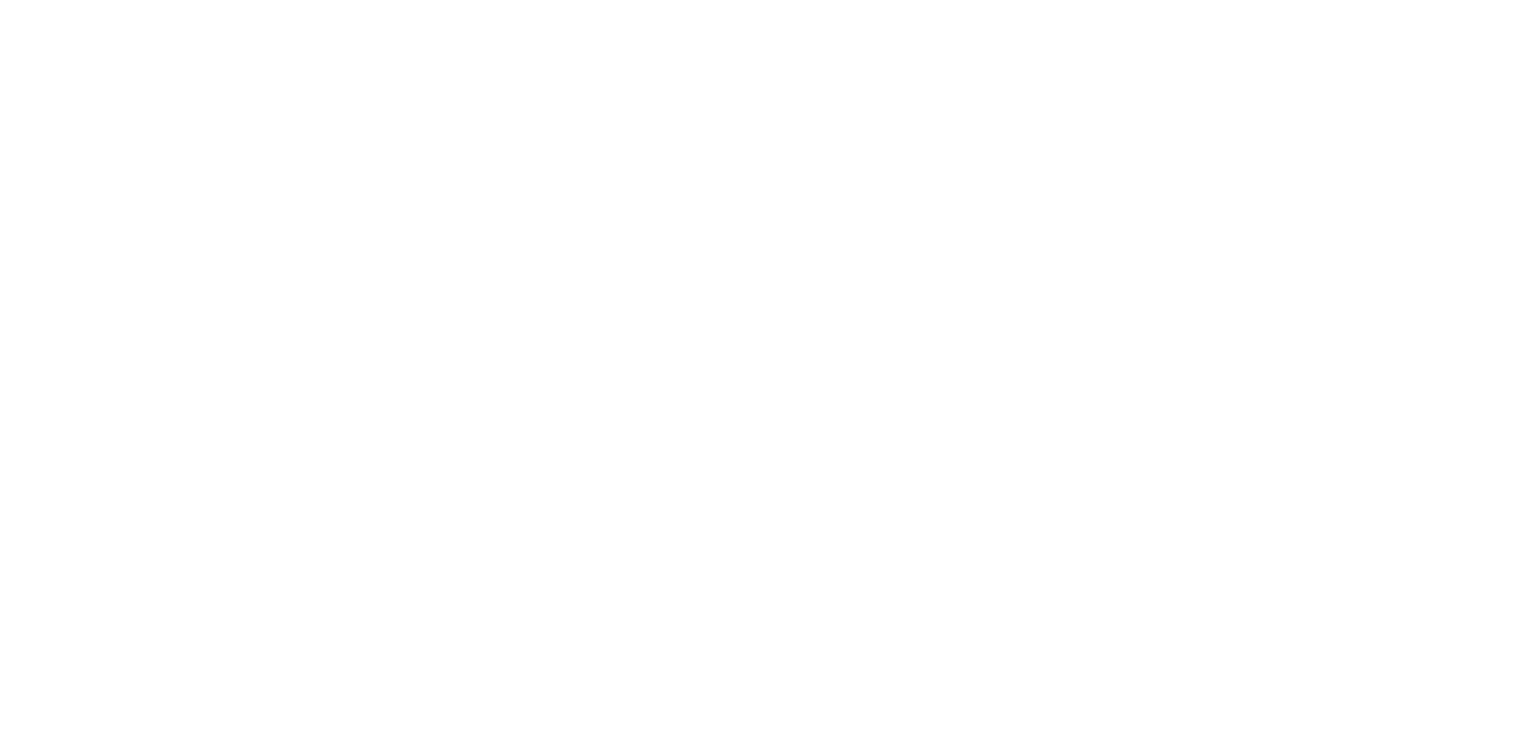 scroll, scrollTop: 0, scrollLeft: 0, axis: both 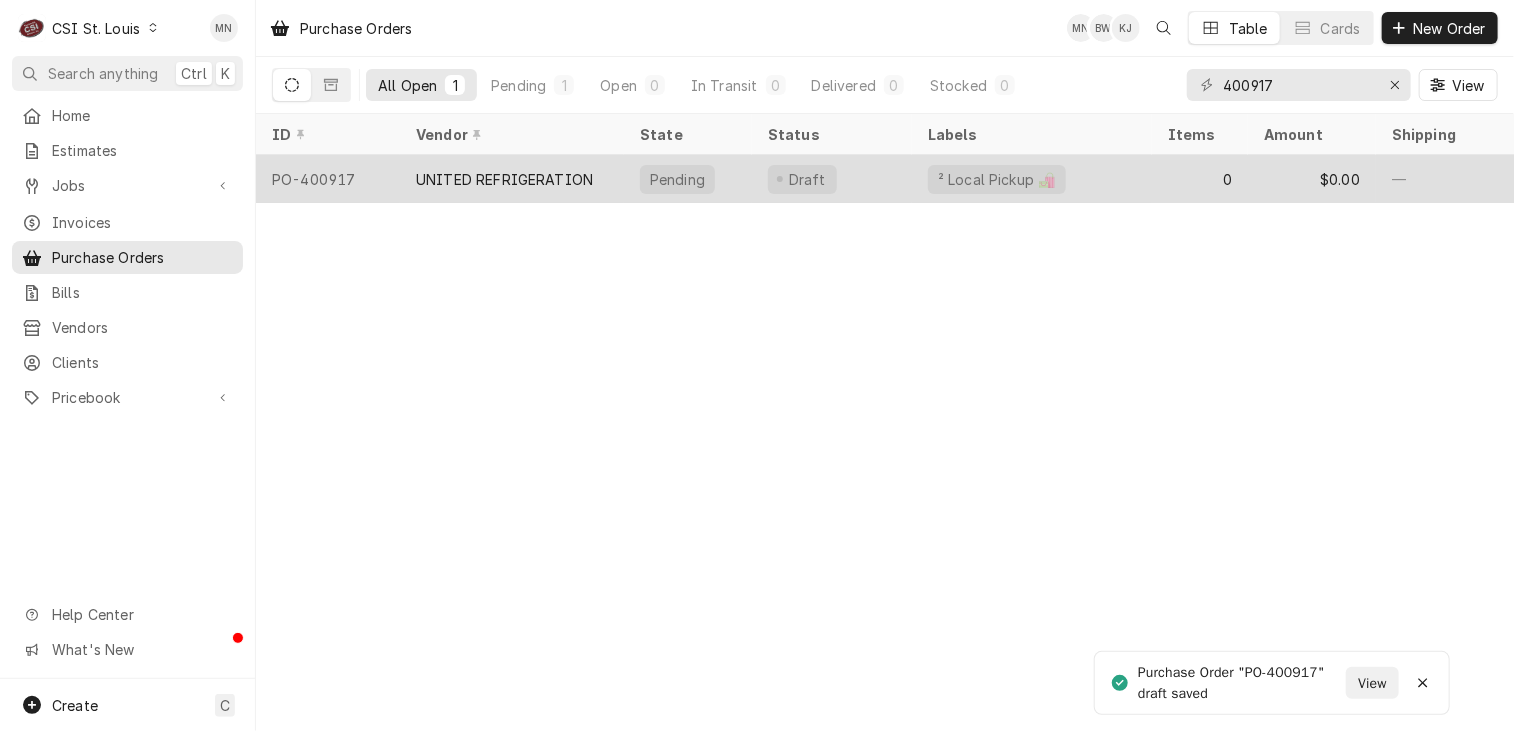 click on "UNITED REFRIGERATION" at bounding box center [504, 179] 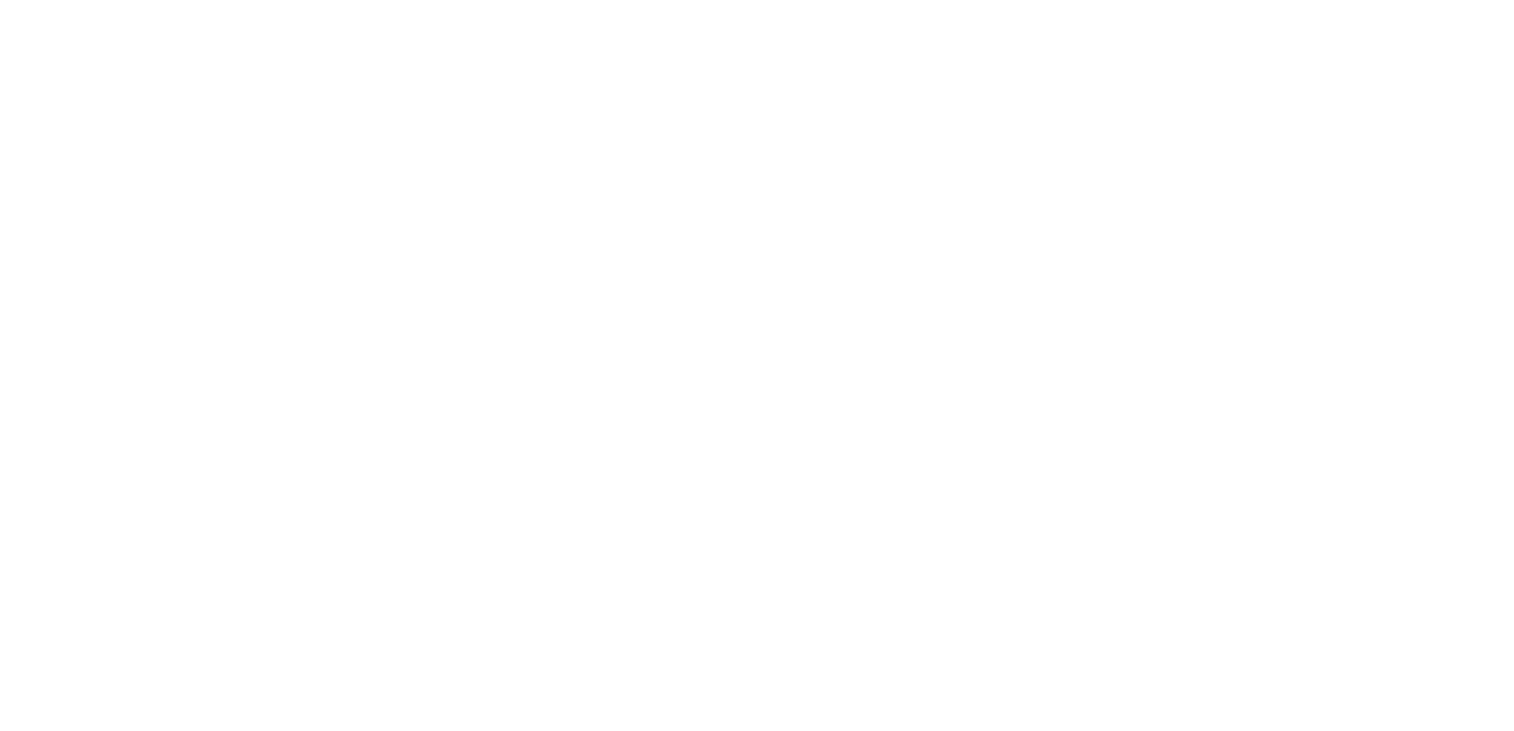 scroll, scrollTop: 0, scrollLeft: 0, axis: both 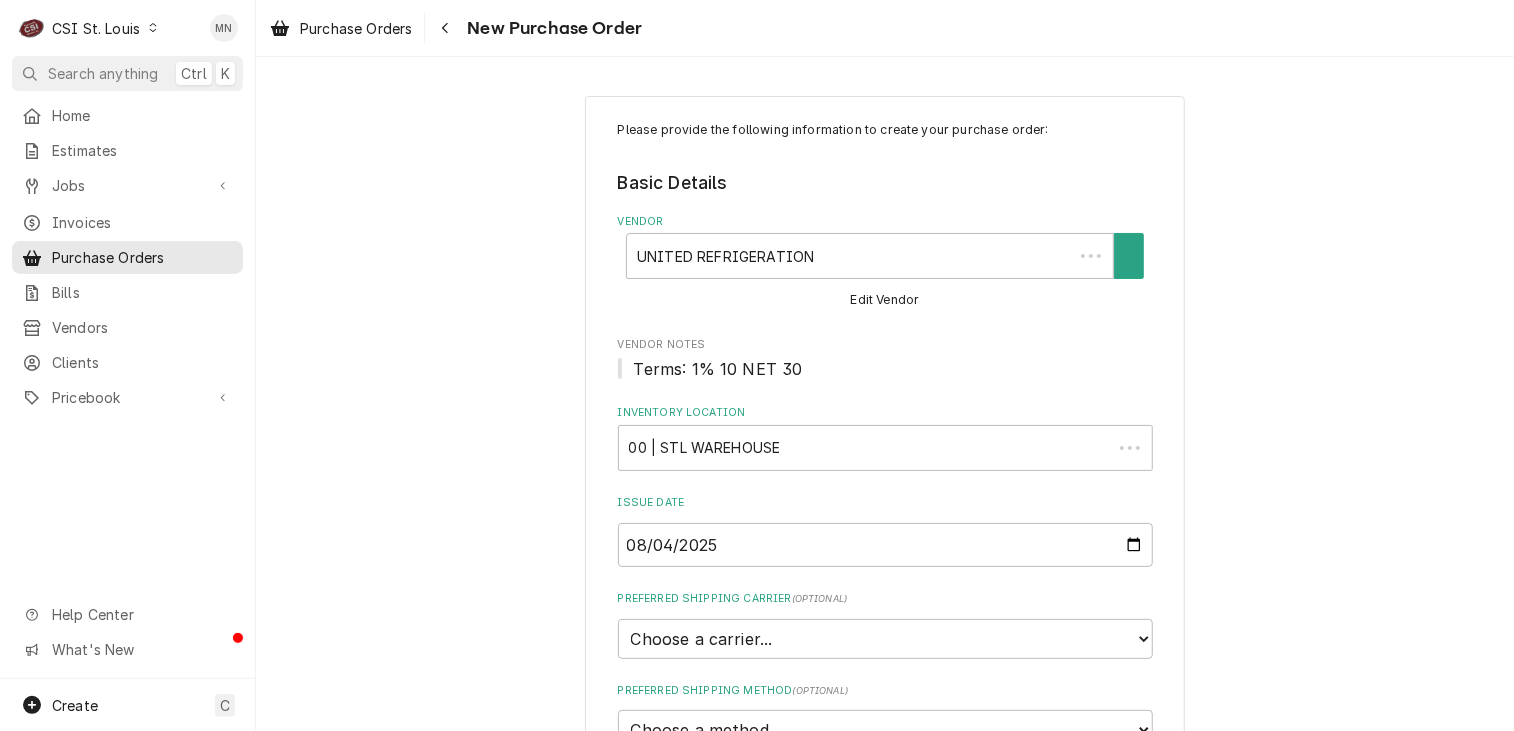 type on "x" 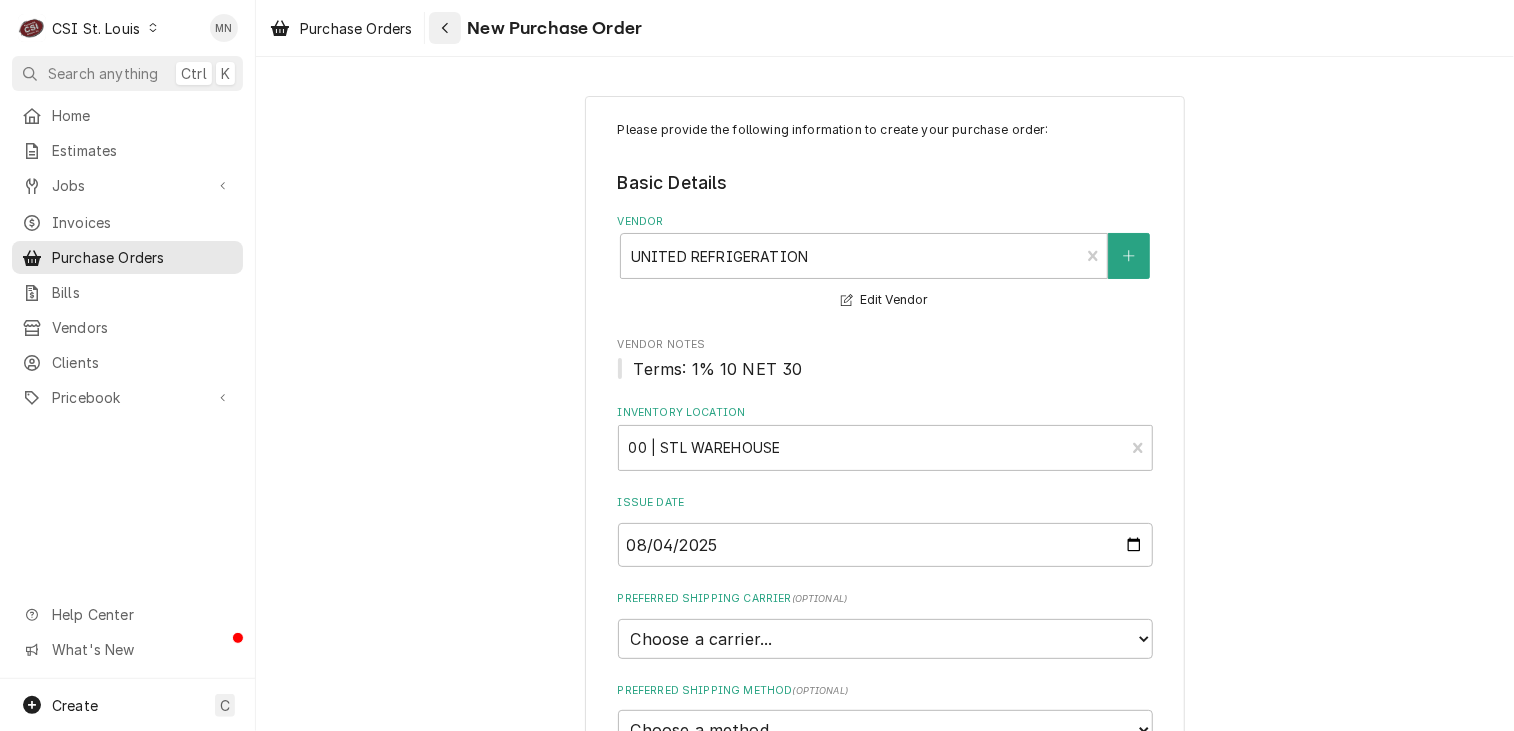 click 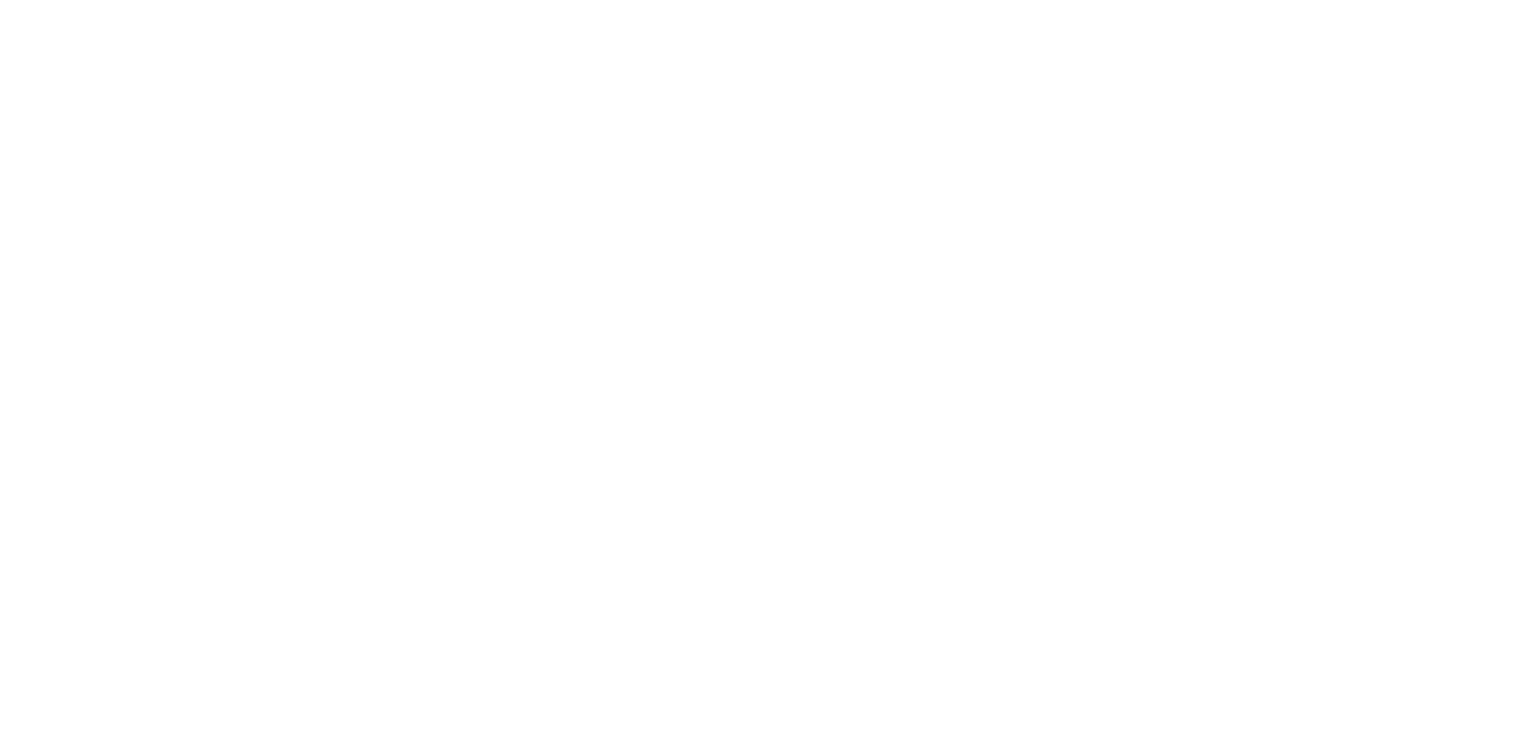 scroll, scrollTop: 0, scrollLeft: 0, axis: both 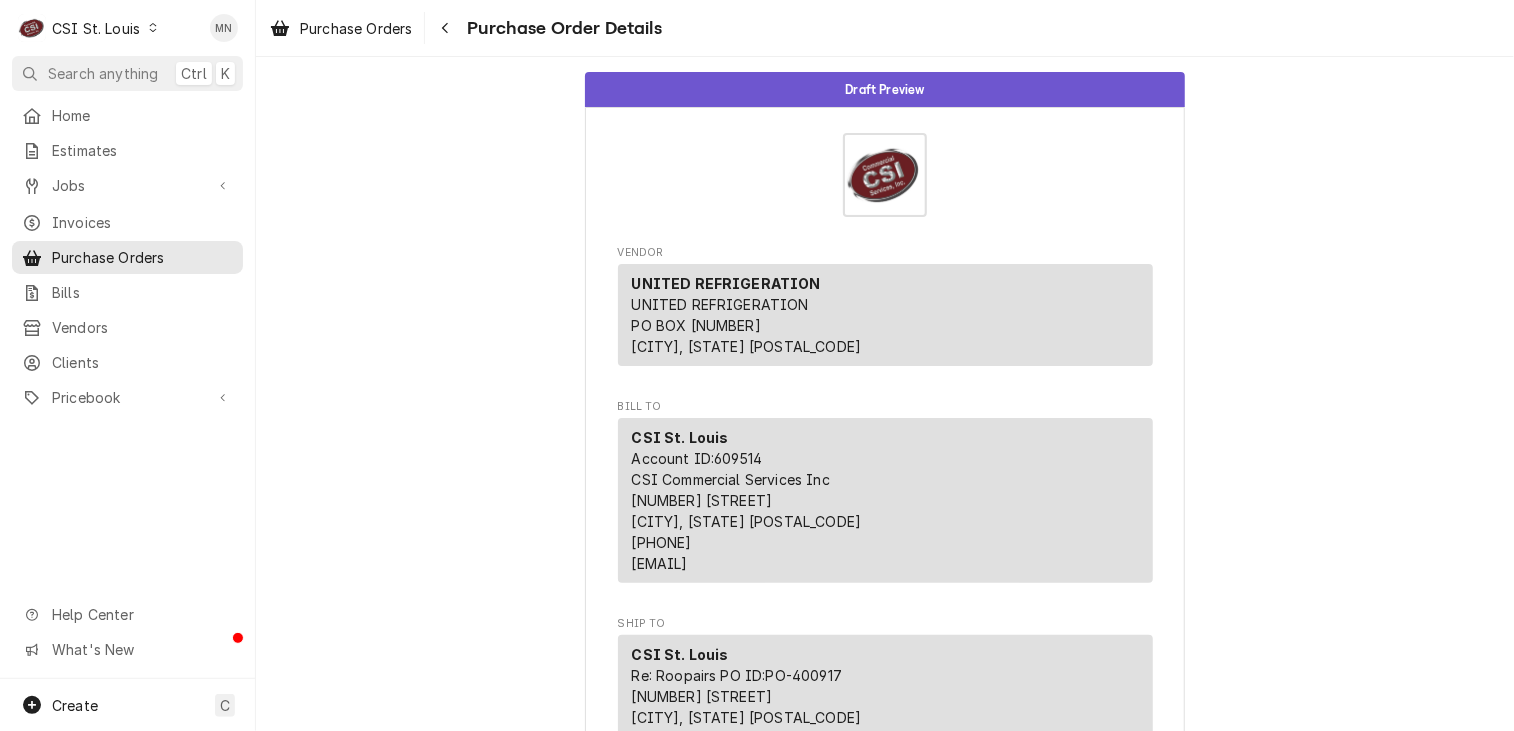 click 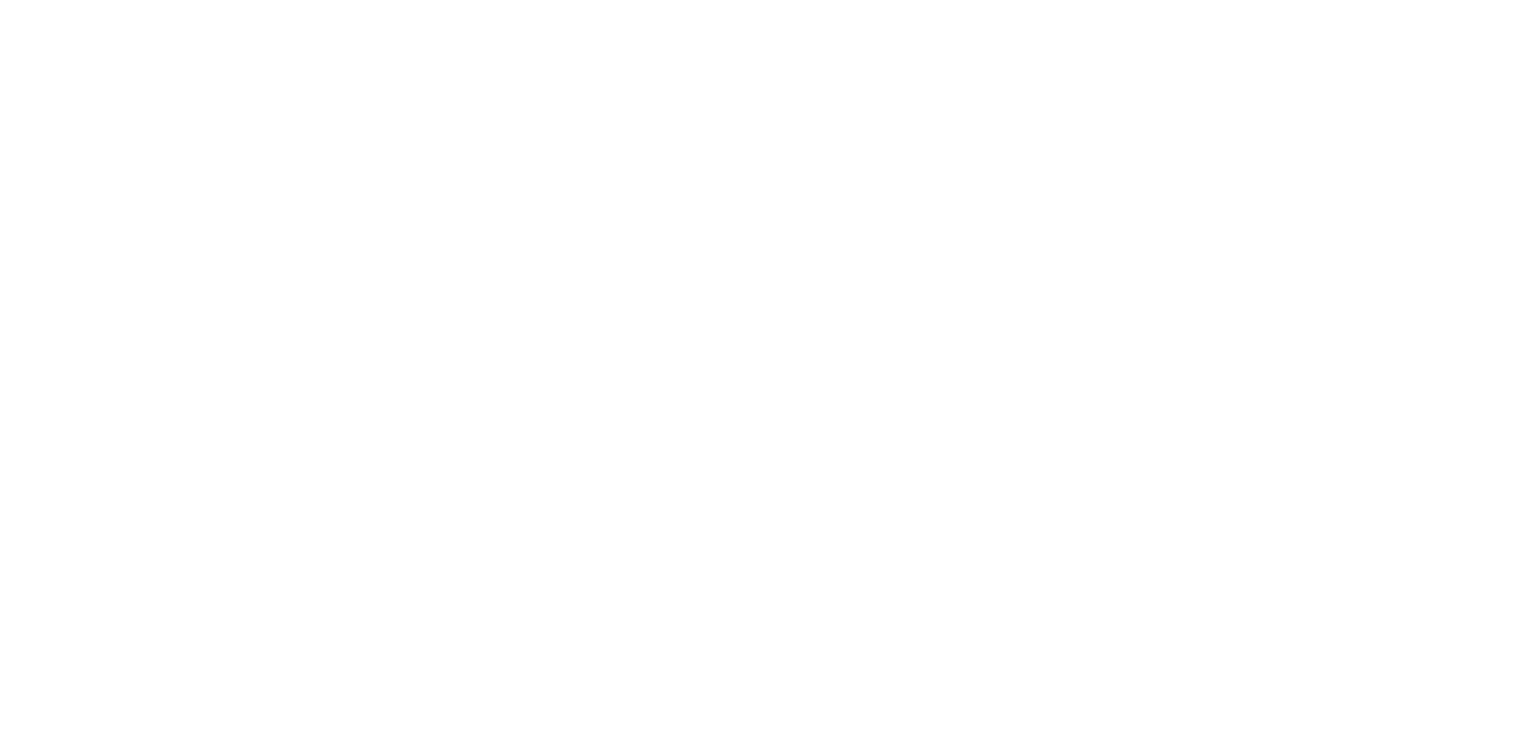 scroll, scrollTop: 0, scrollLeft: 0, axis: both 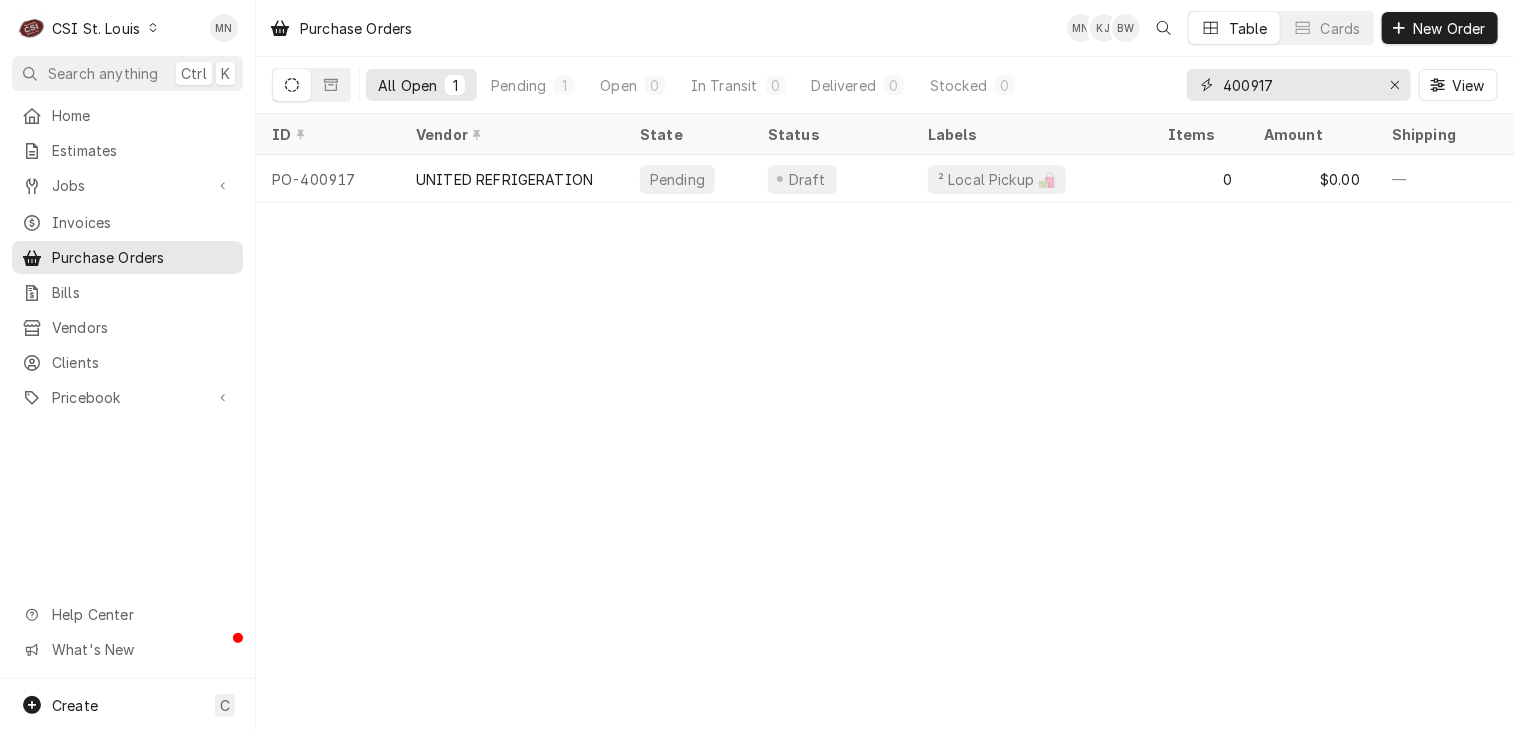 drag, startPoint x: 1300, startPoint y: 87, endPoint x: 1139, endPoint y: 89, distance: 161.01242 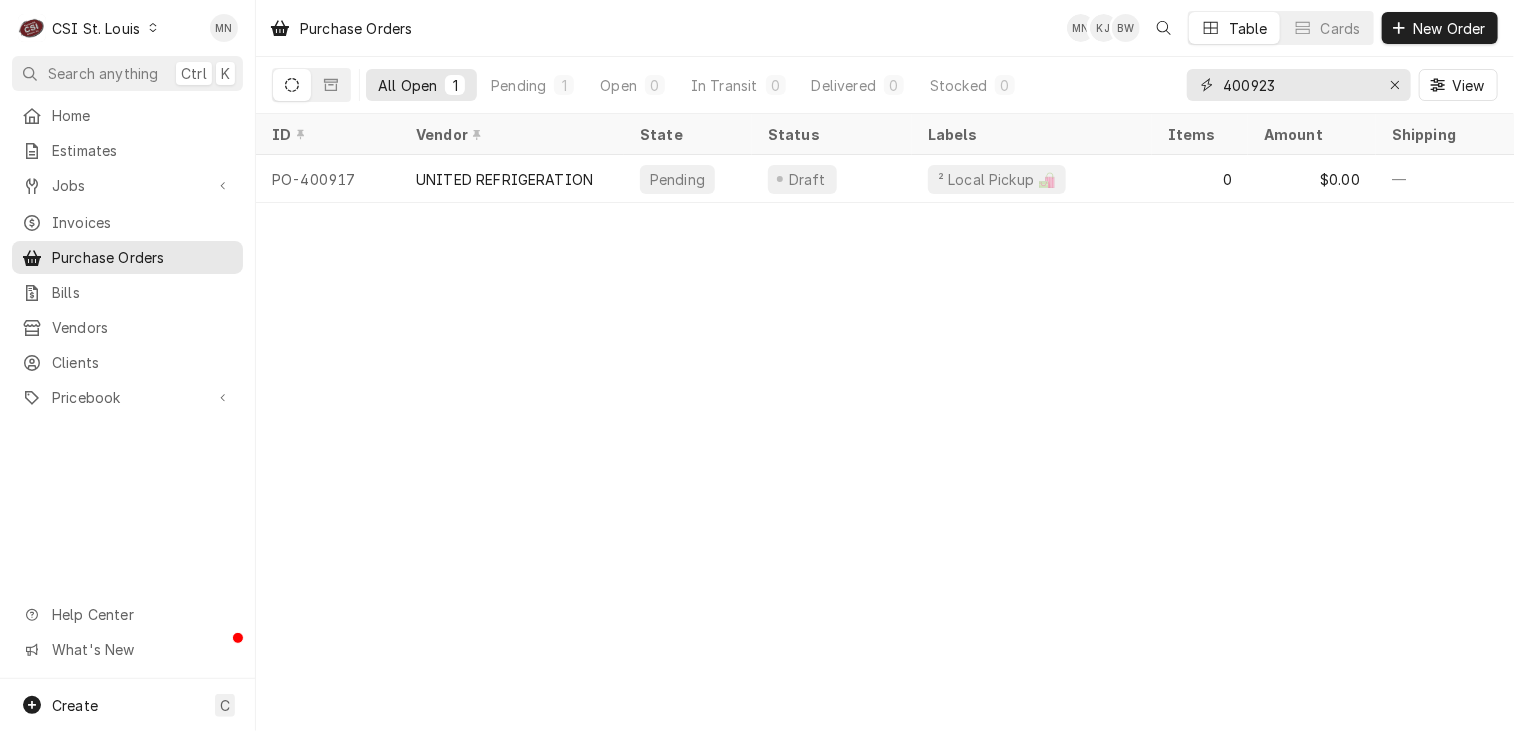 type on "400923" 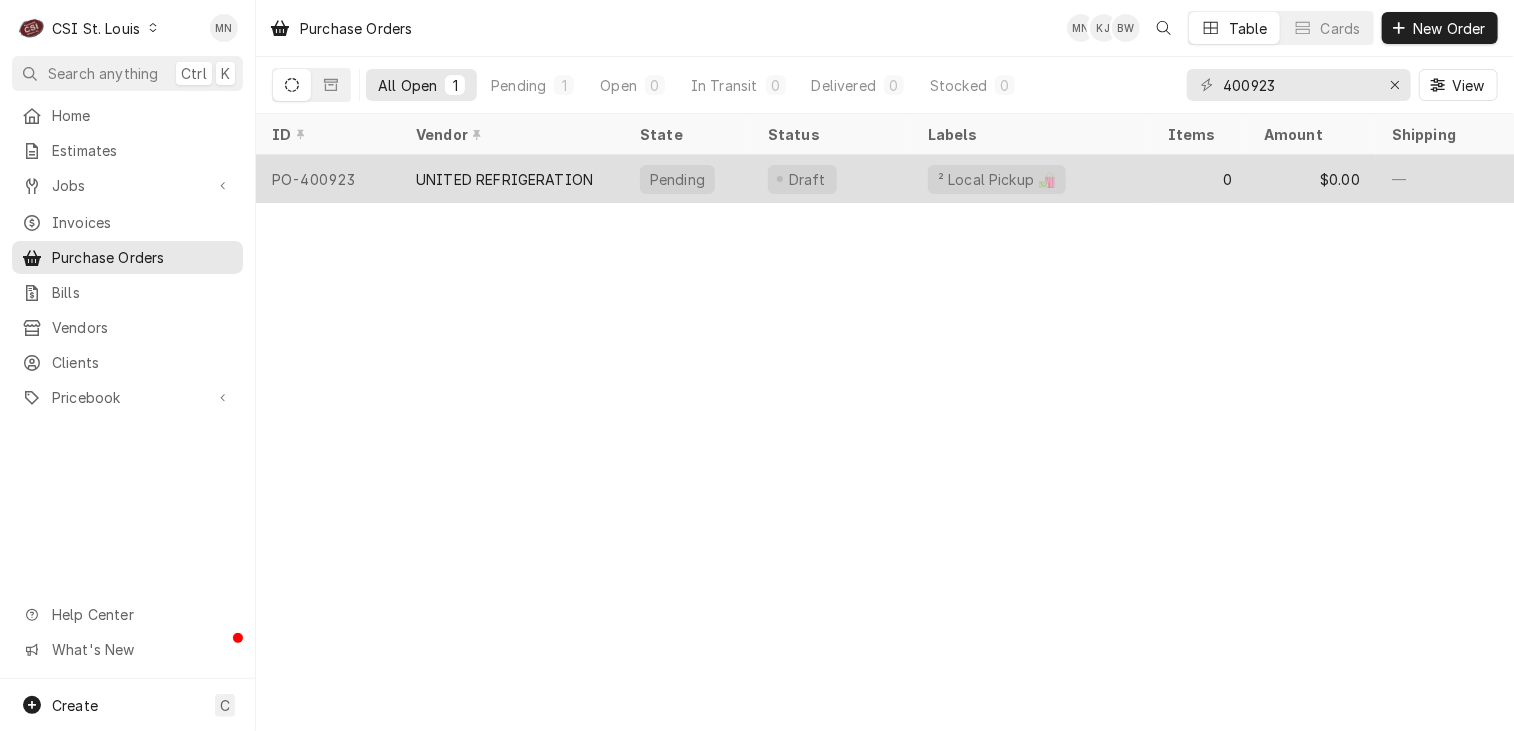click on "PO-400923" at bounding box center (328, 179) 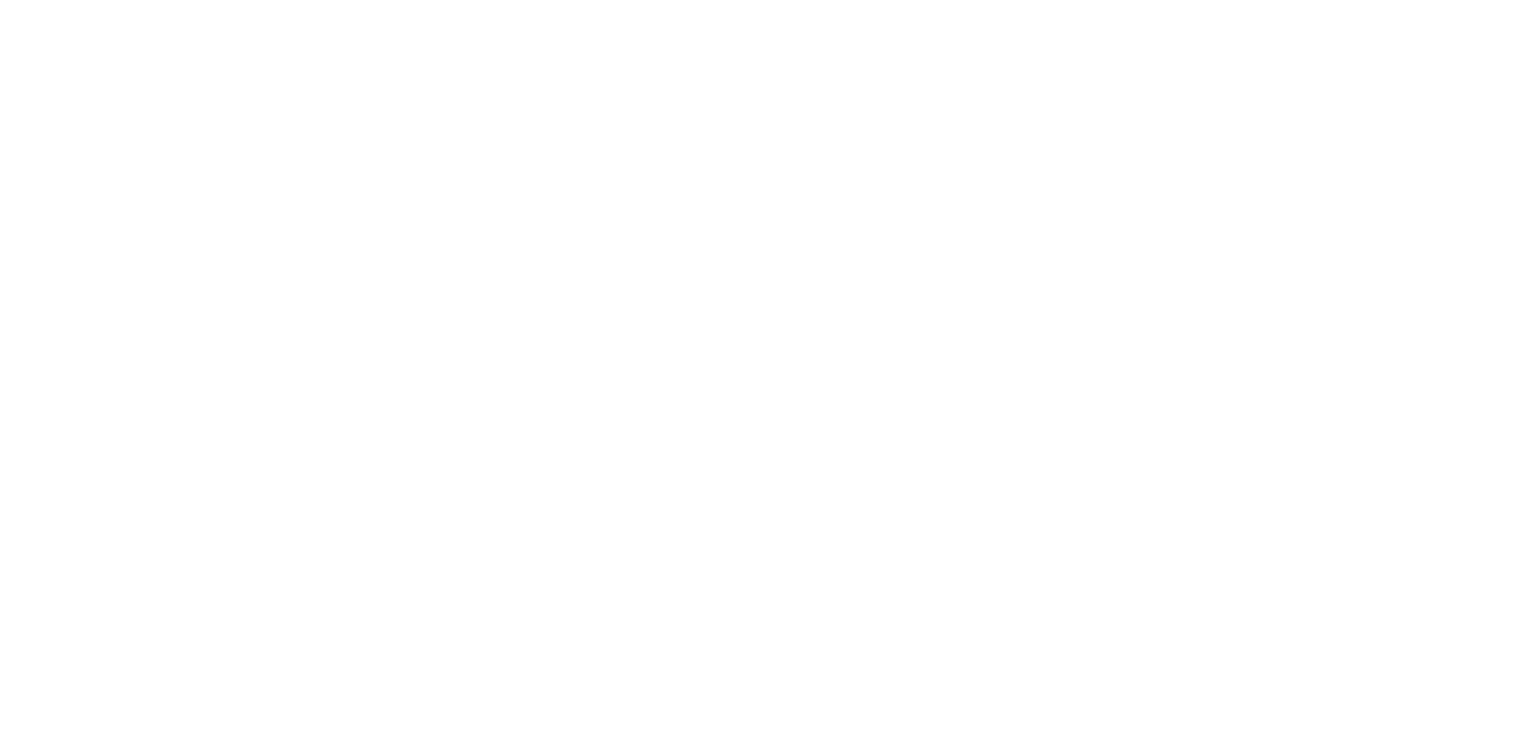 scroll, scrollTop: 0, scrollLeft: 0, axis: both 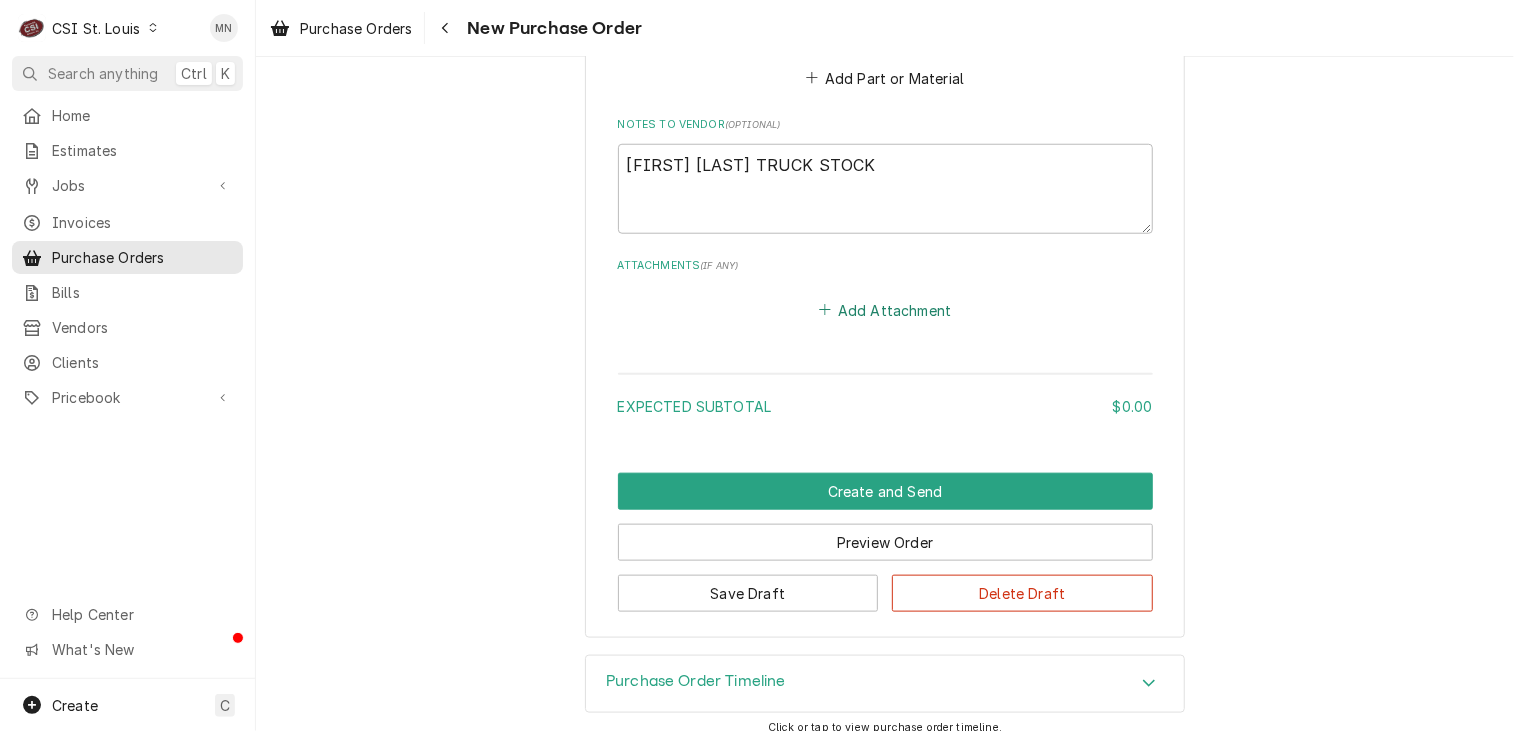 click on "Add Attachment" at bounding box center (885, 310) 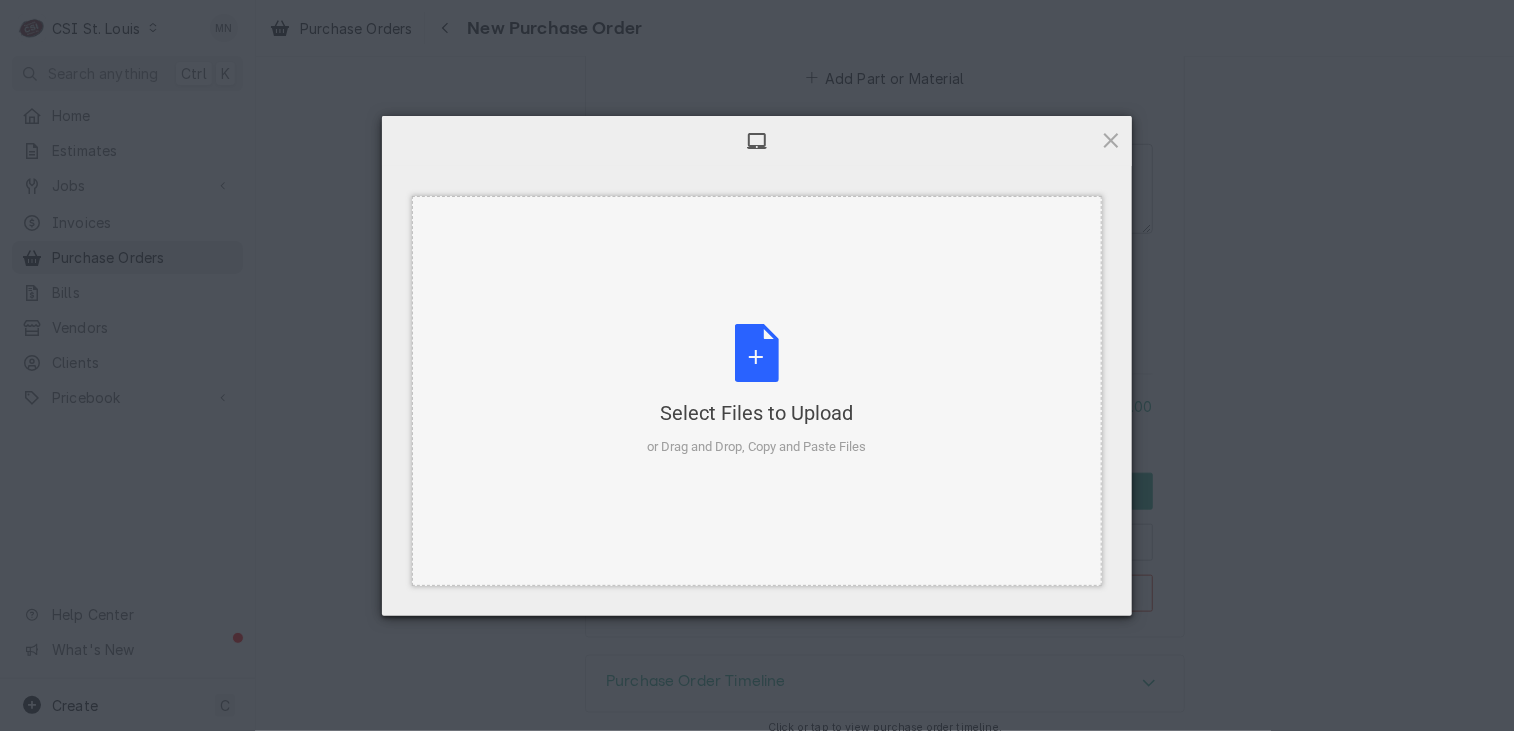 click on "Select Files to Upload
or Drag and Drop, Copy and Paste Files" at bounding box center [757, 390] 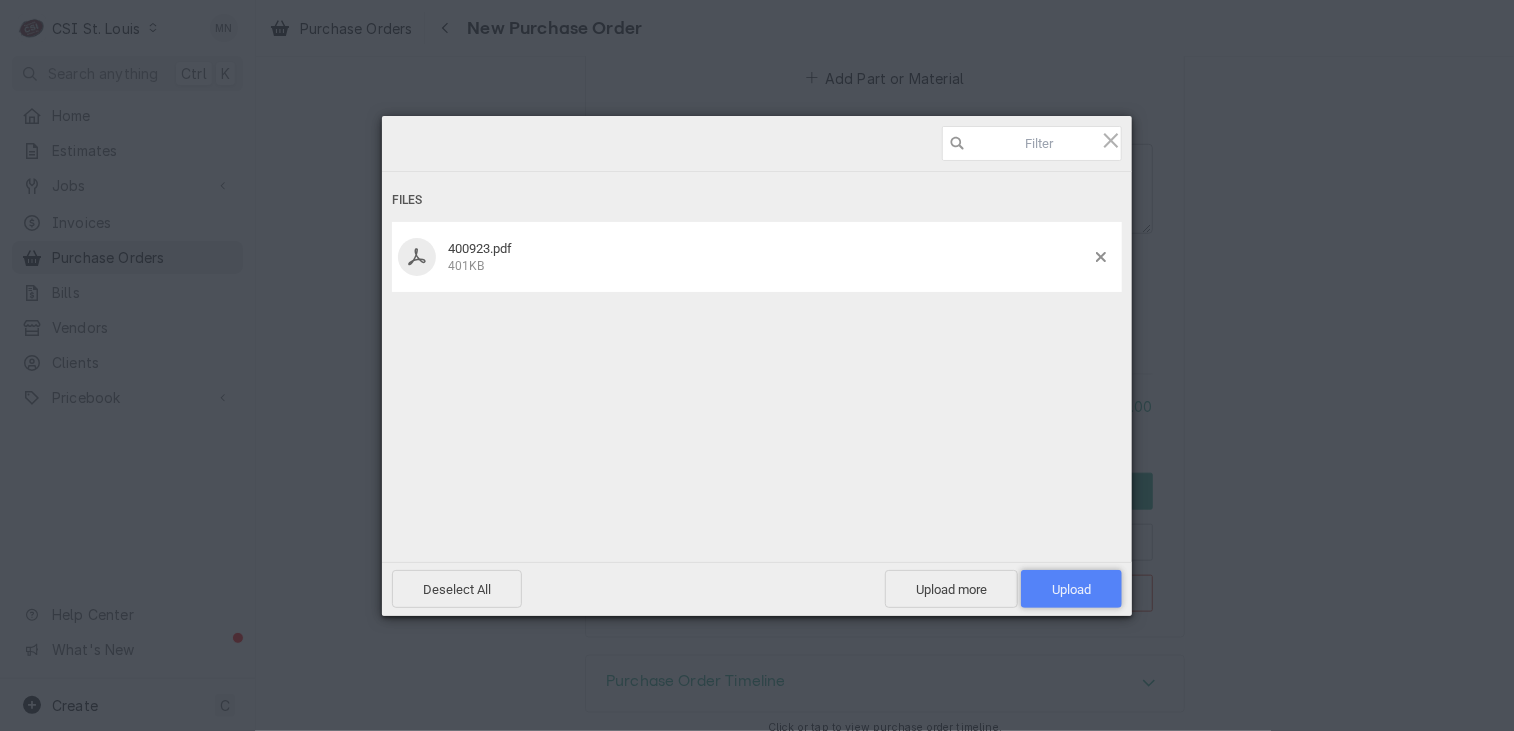 click on "Upload
1" at bounding box center [1071, 589] 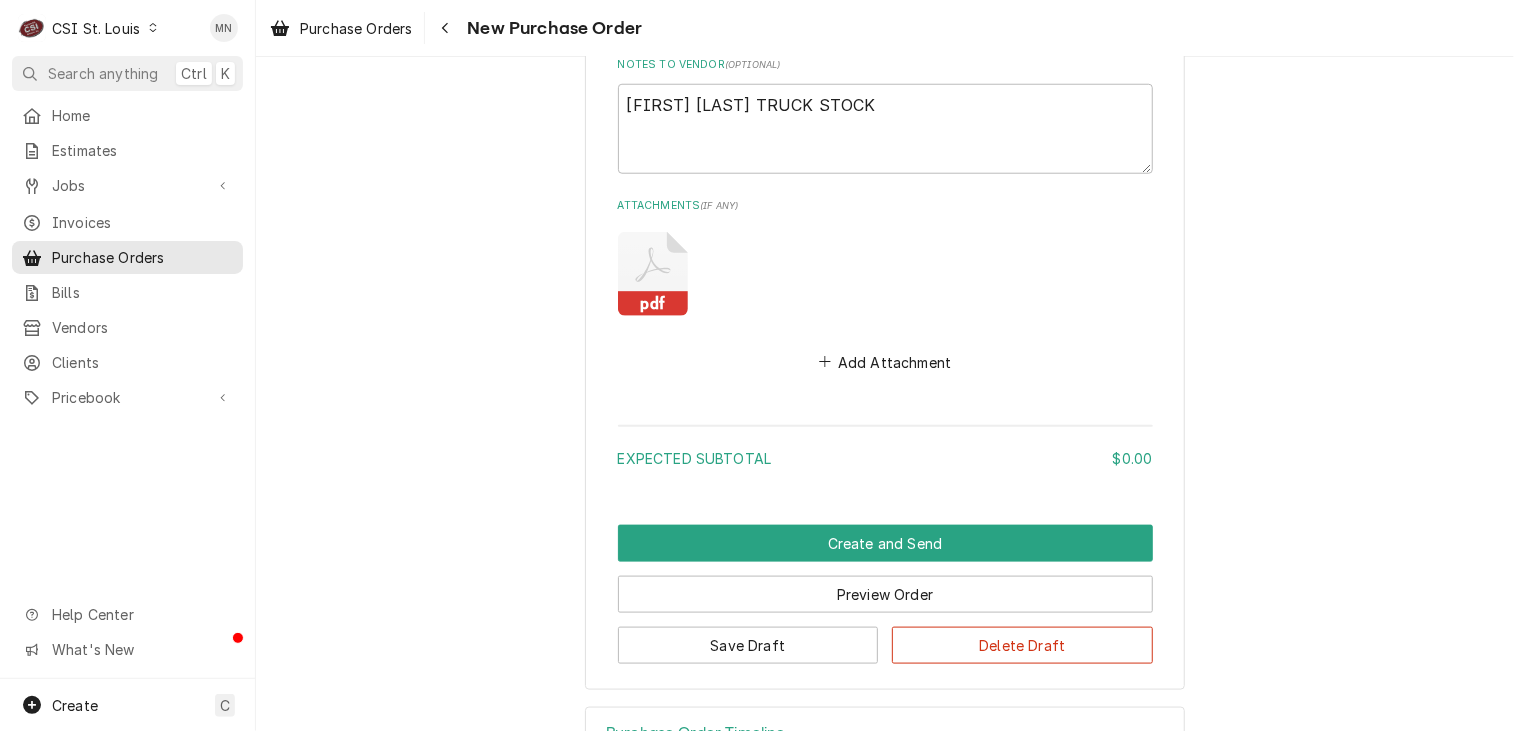 scroll, scrollTop: 1024, scrollLeft: 0, axis: vertical 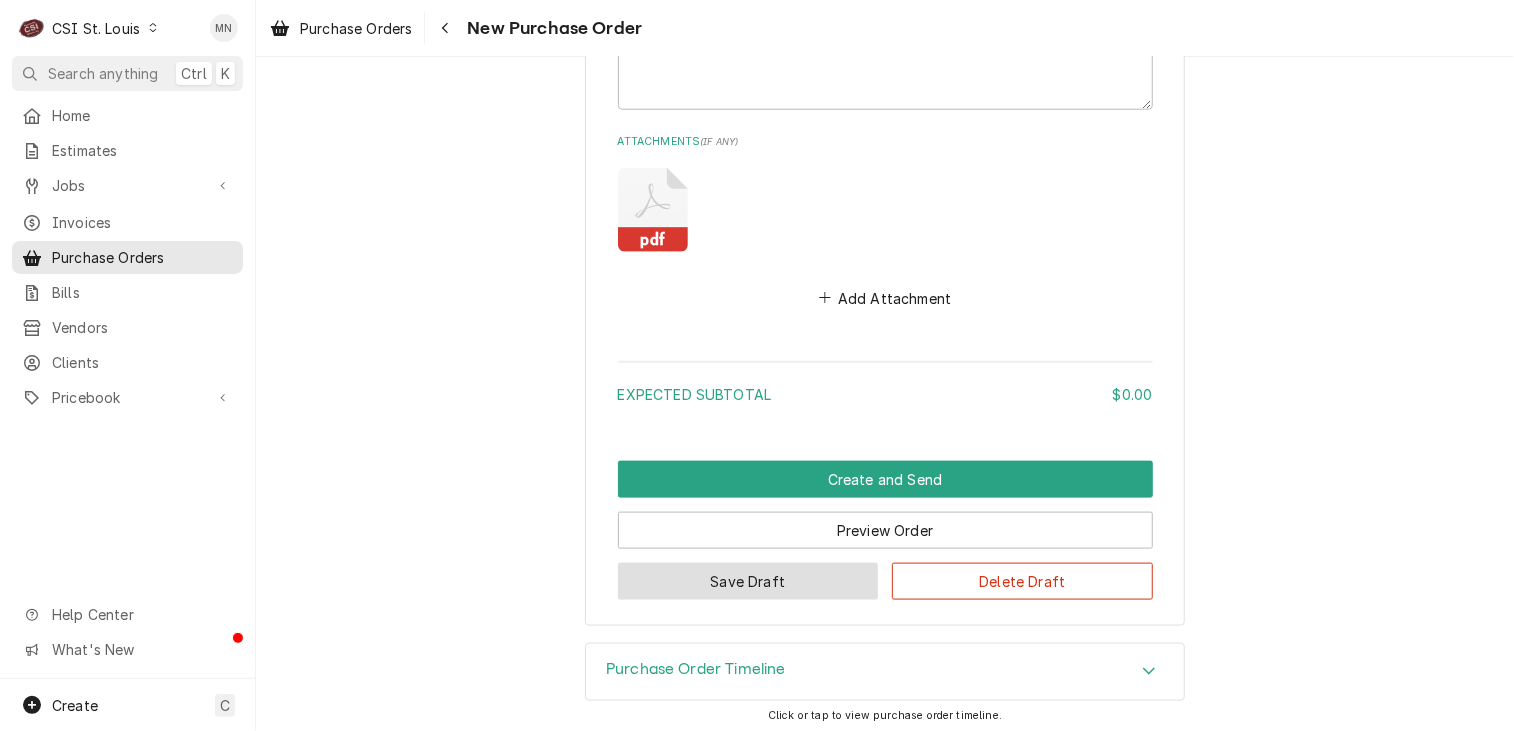 click on "Save Draft" at bounding box center (748, 581) 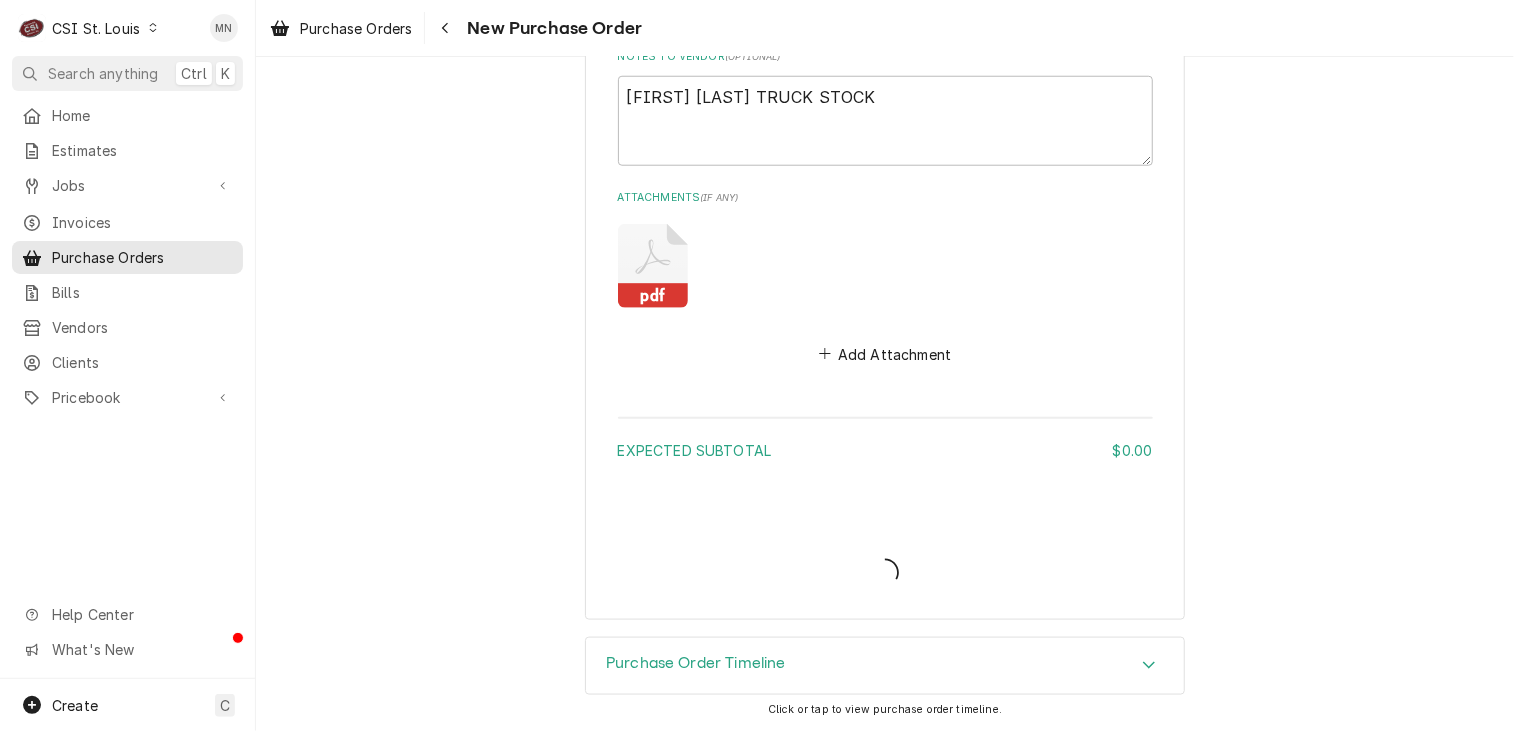 scroll, scrollTop: 963, scrollLeft: 0, axis: vertical 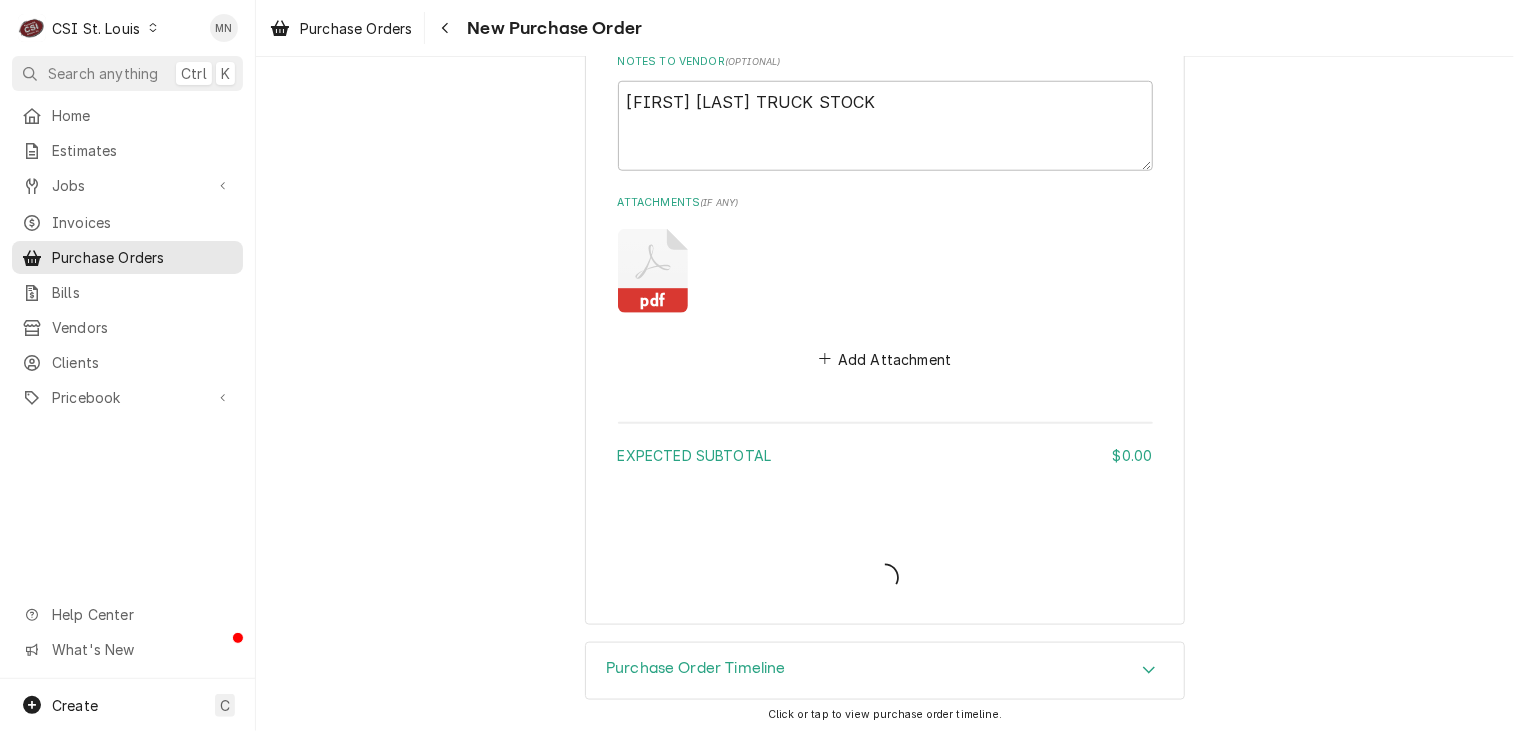 type on "x" 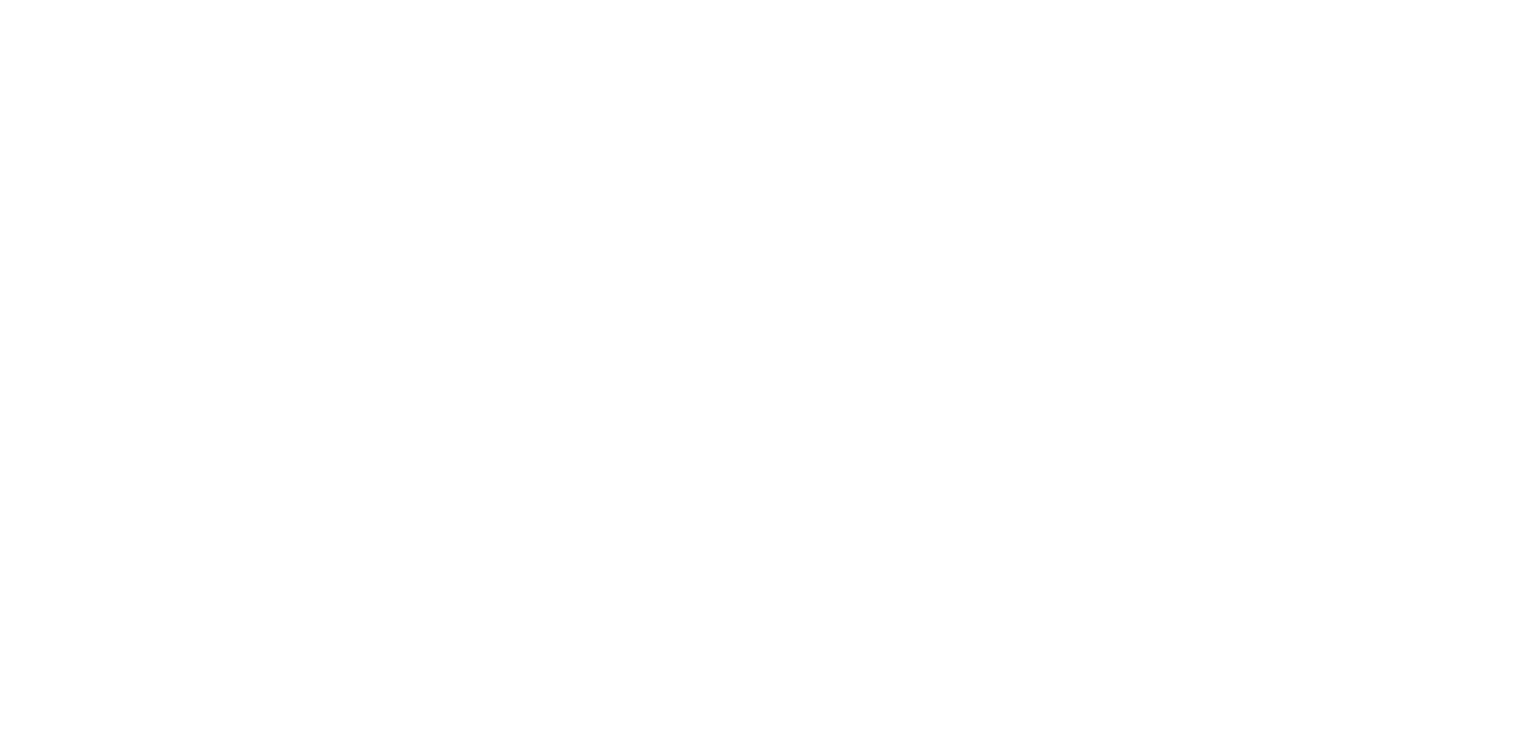 scroll, scrollTop: 0, scrollLeft: 0, axis: both 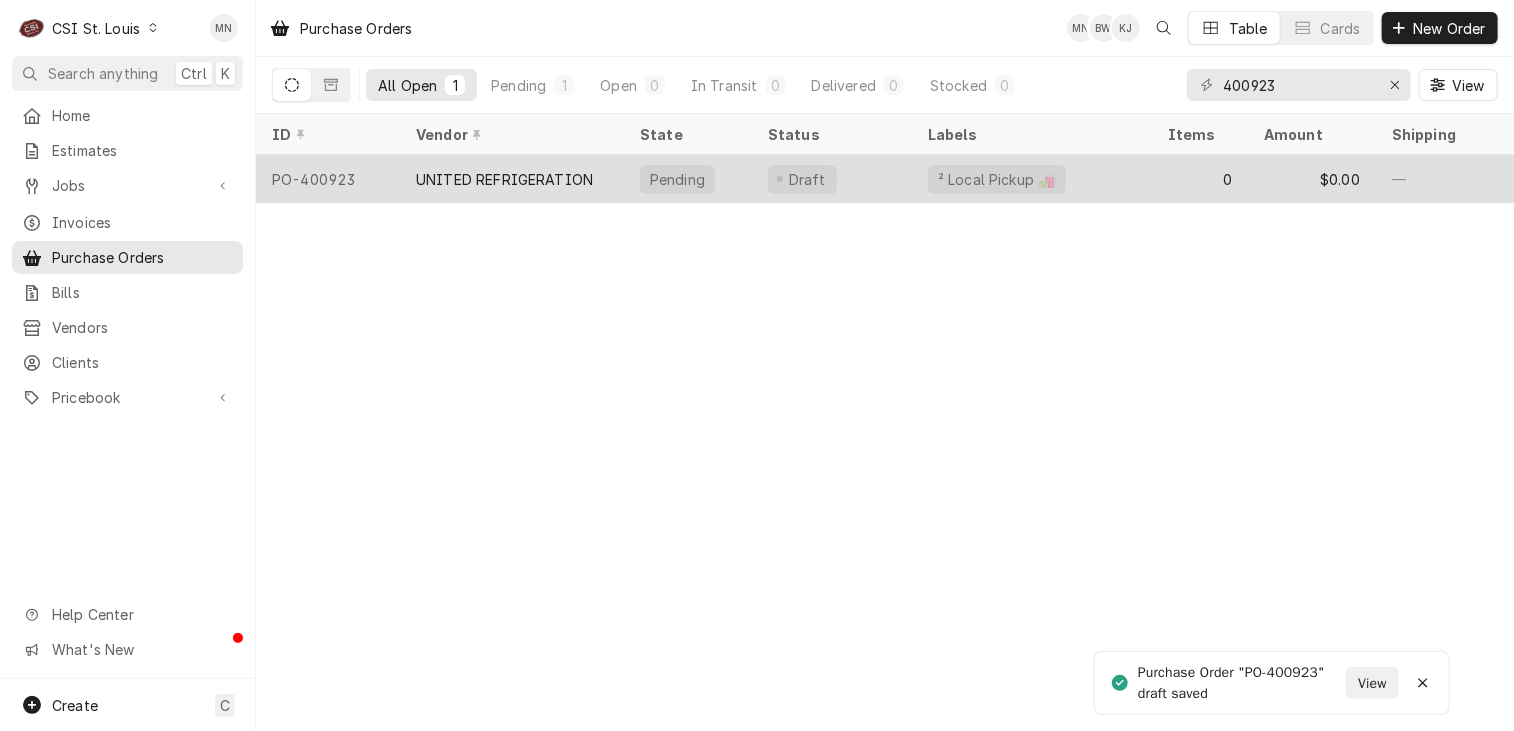 click on "UNITED REFRIGERATION" at bounding box center (504, 179) 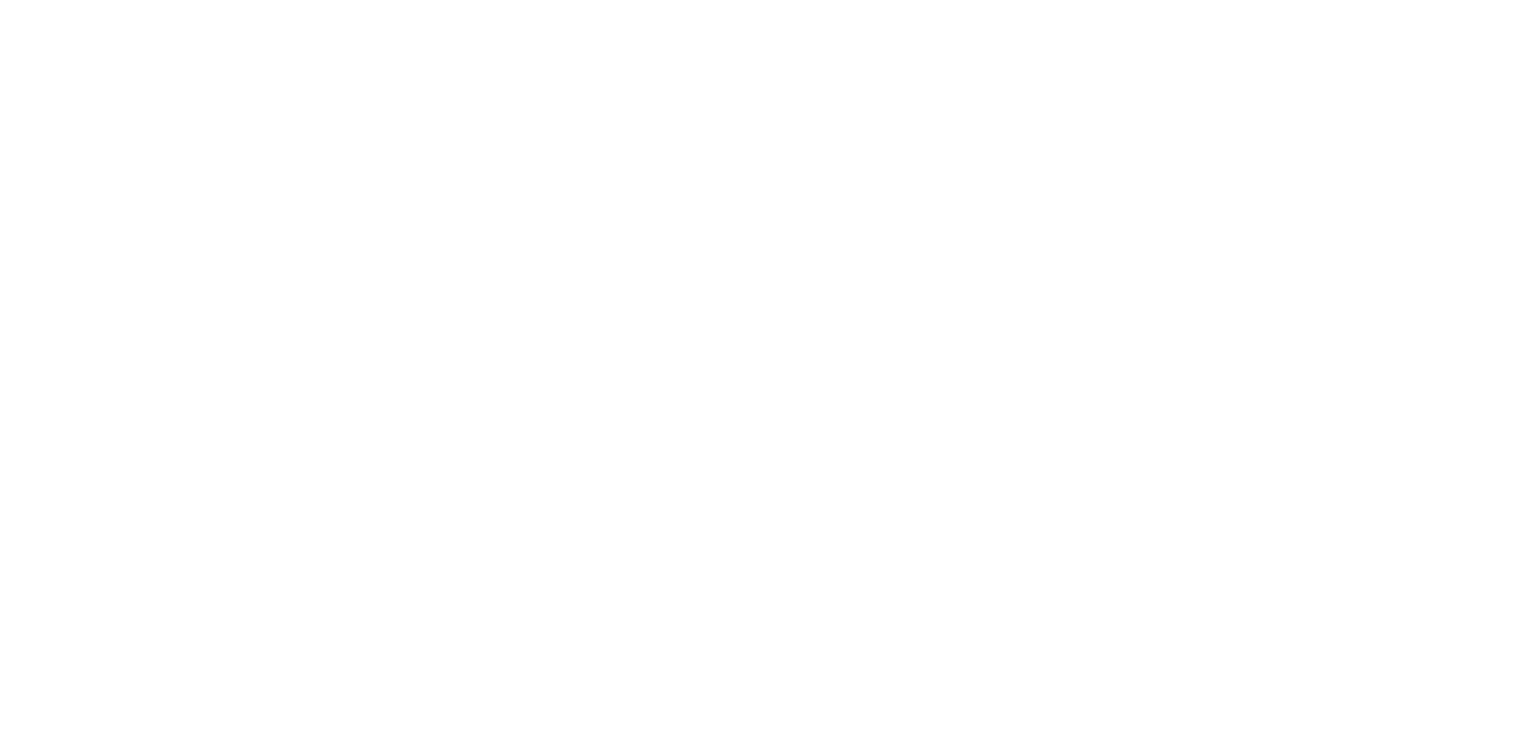 scroll, scrollTop: 0, scrollLeft: 0, axis: both 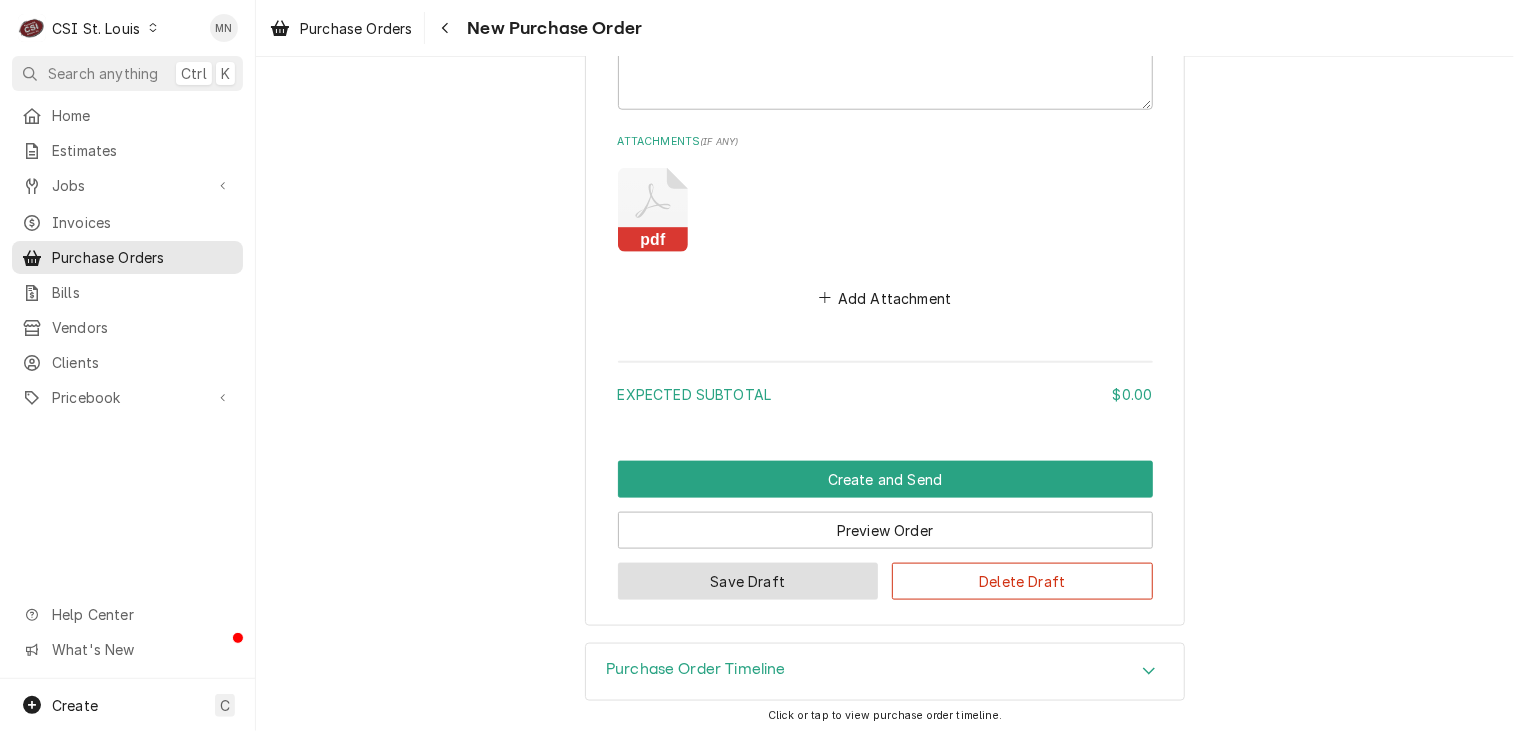 click on "Save Draft" at bounding box center [748, 581] 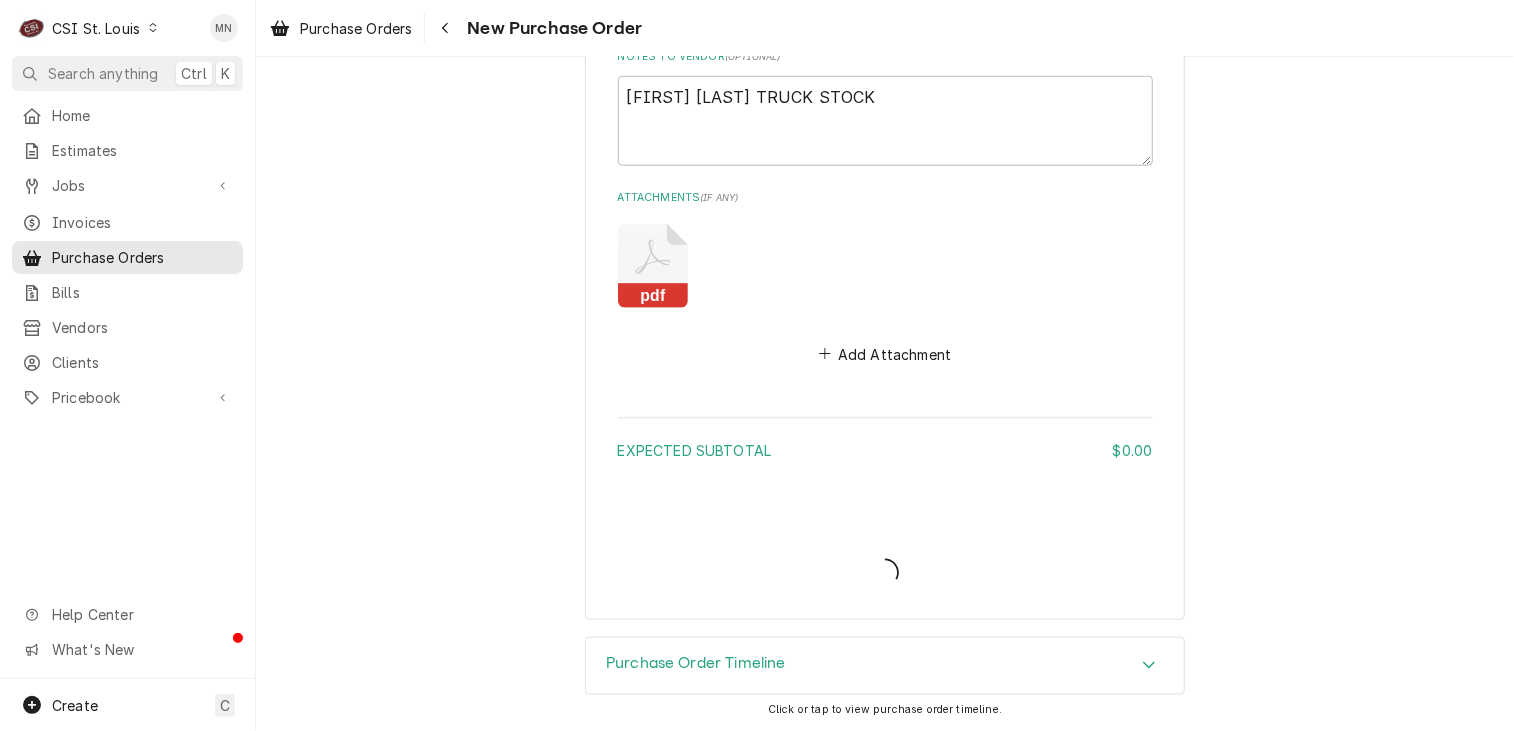 scroll, scrollTop: 963, scrollLeft: 0, axis: vertical 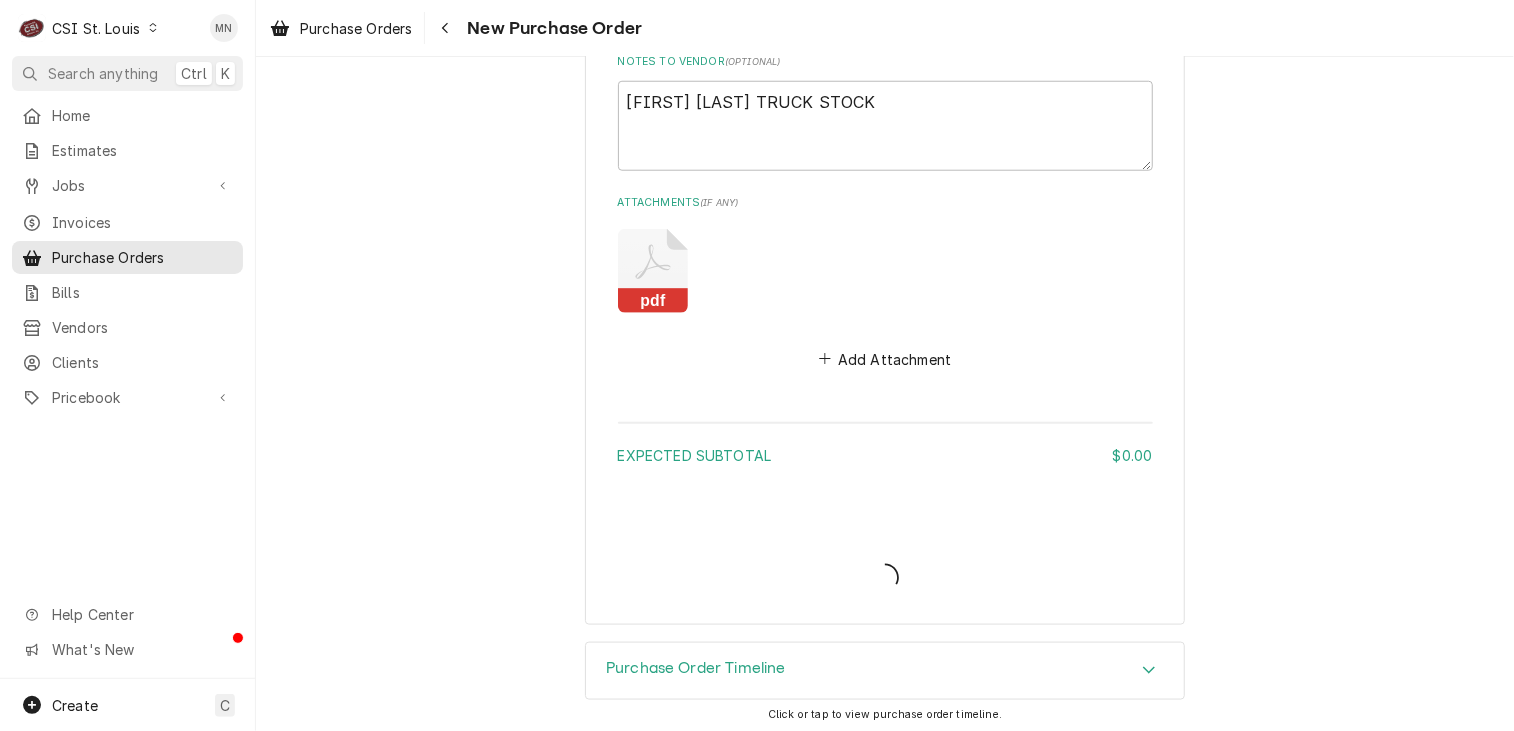 type on "x" 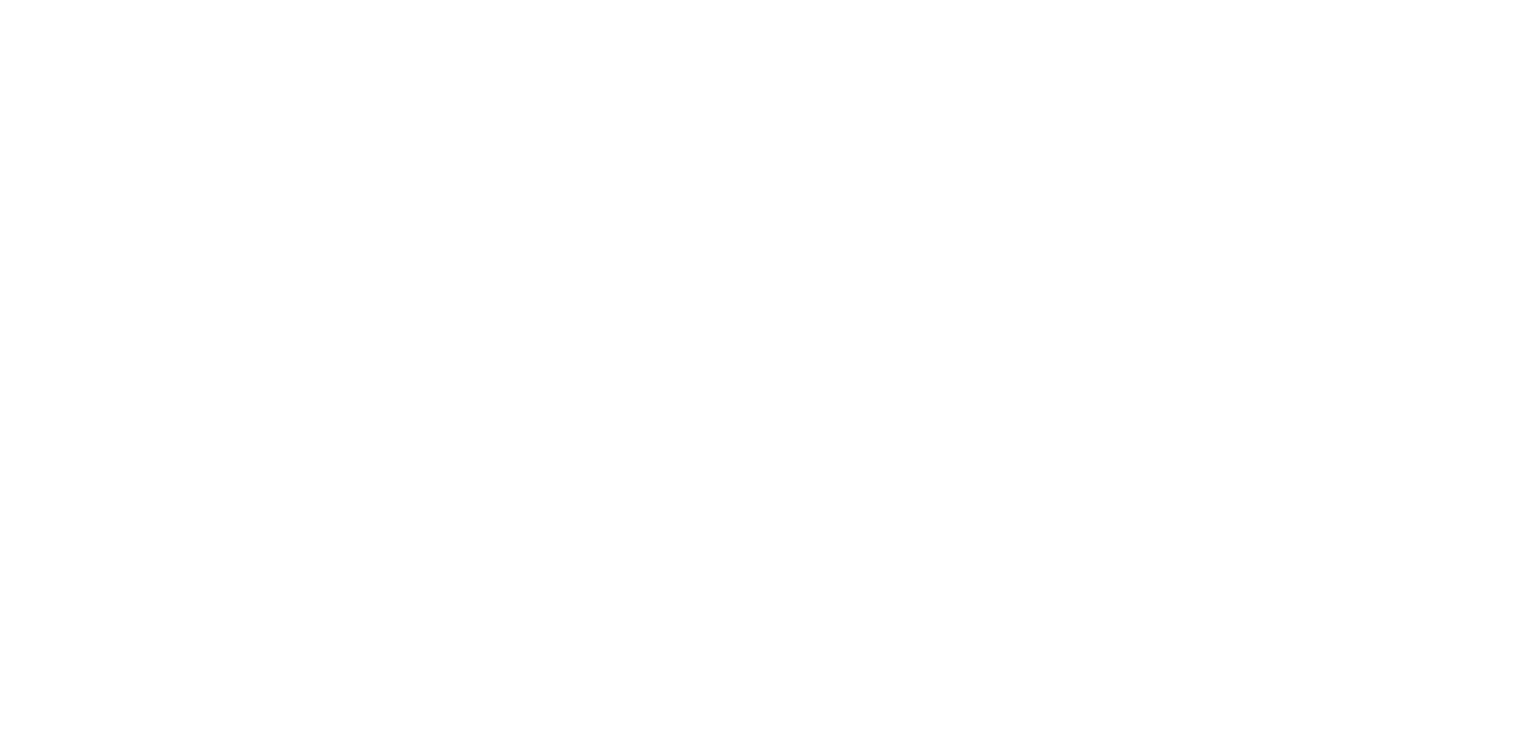 scroll, scrollTop: 0, scrollLeft: 0, axis: both 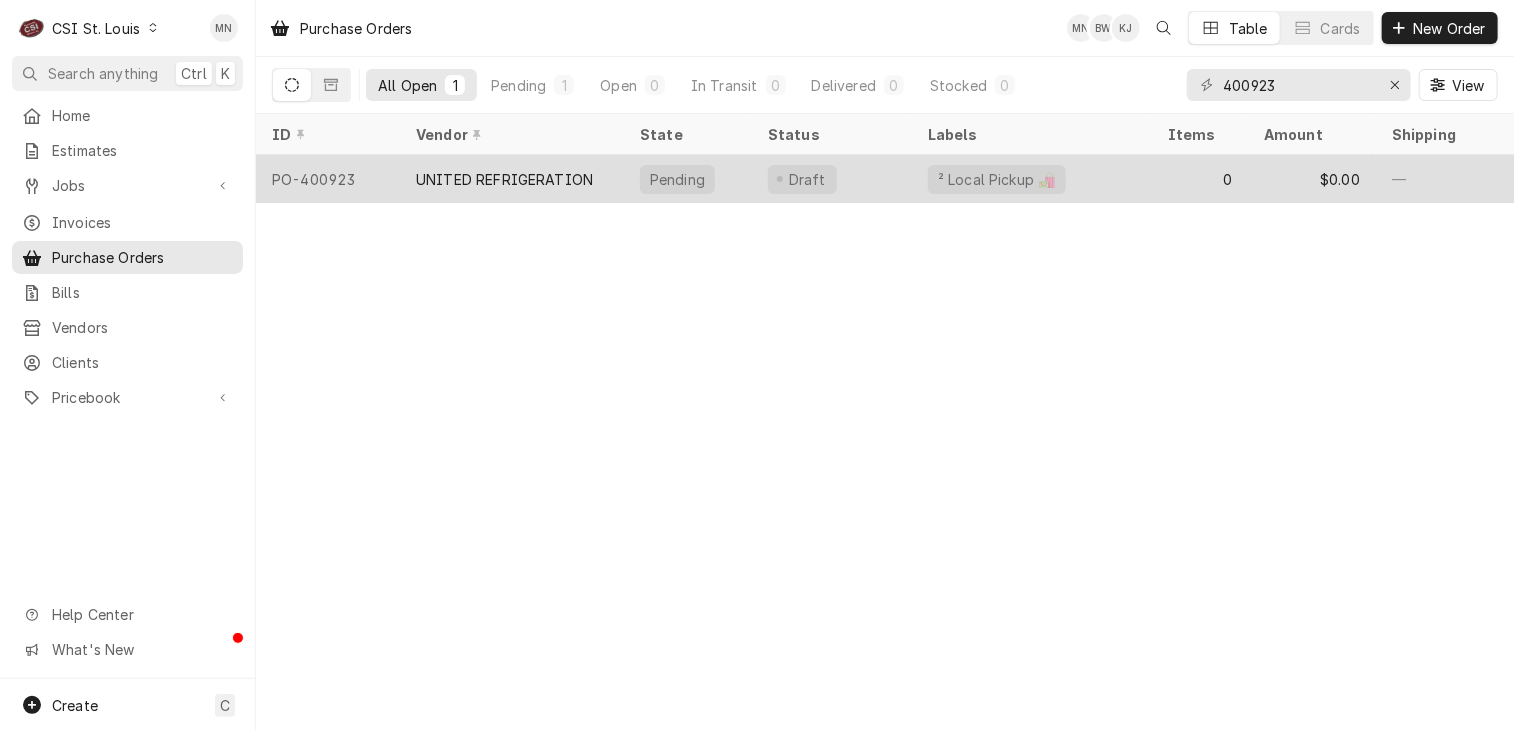 click on "PO-400923" at bounding box center [328, 179] 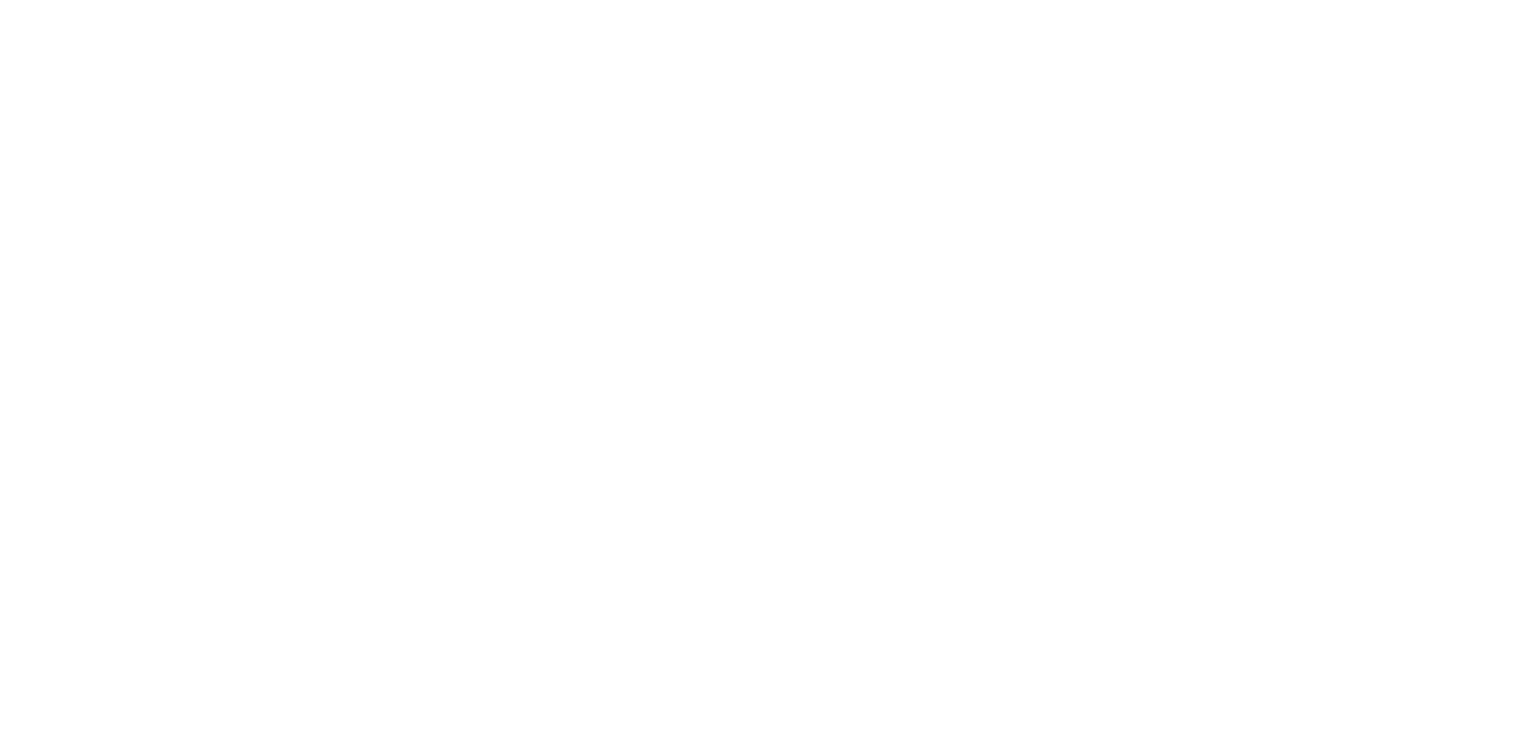 scroll, scrollTop: 0, scrollLeft: 0, axis: both 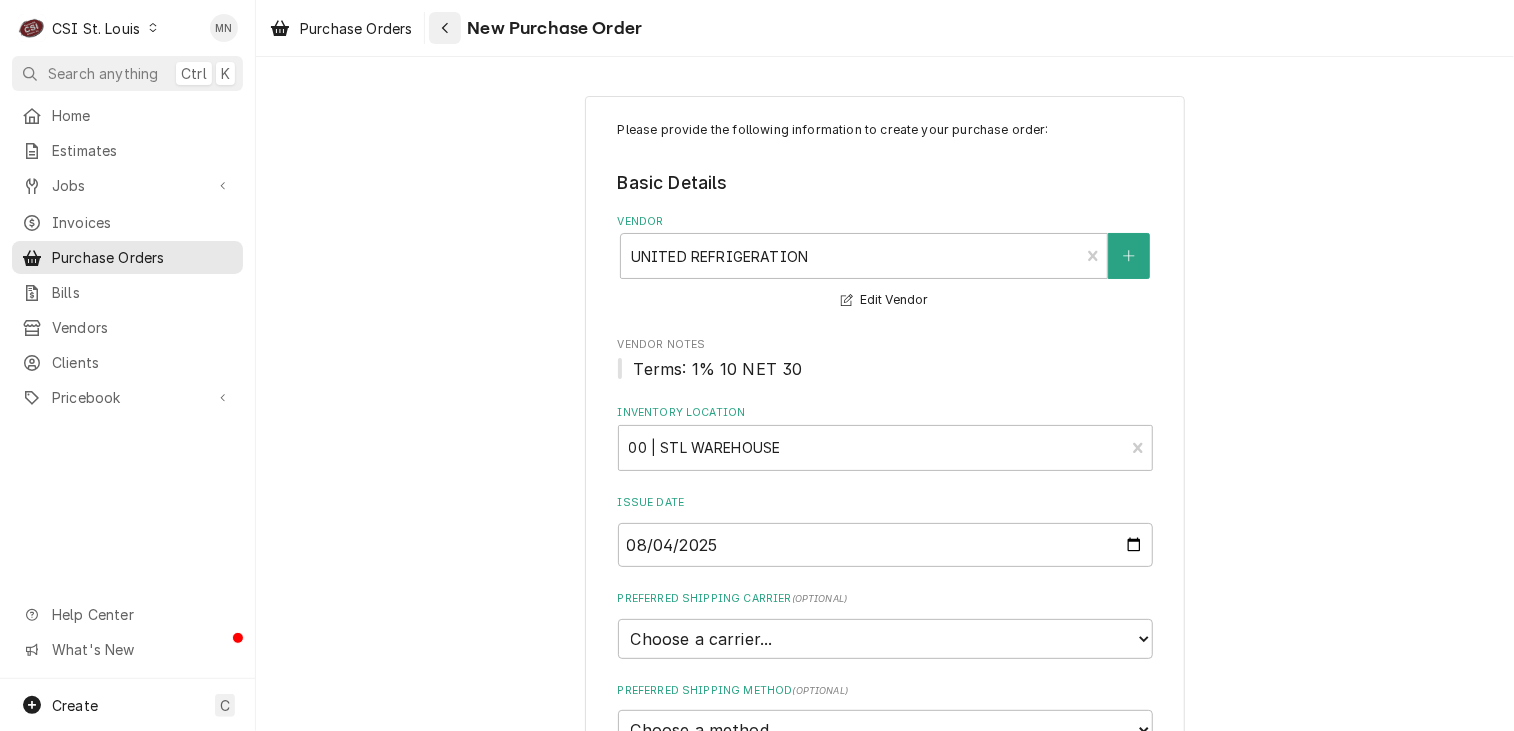 click at bounding box center [445, 28] 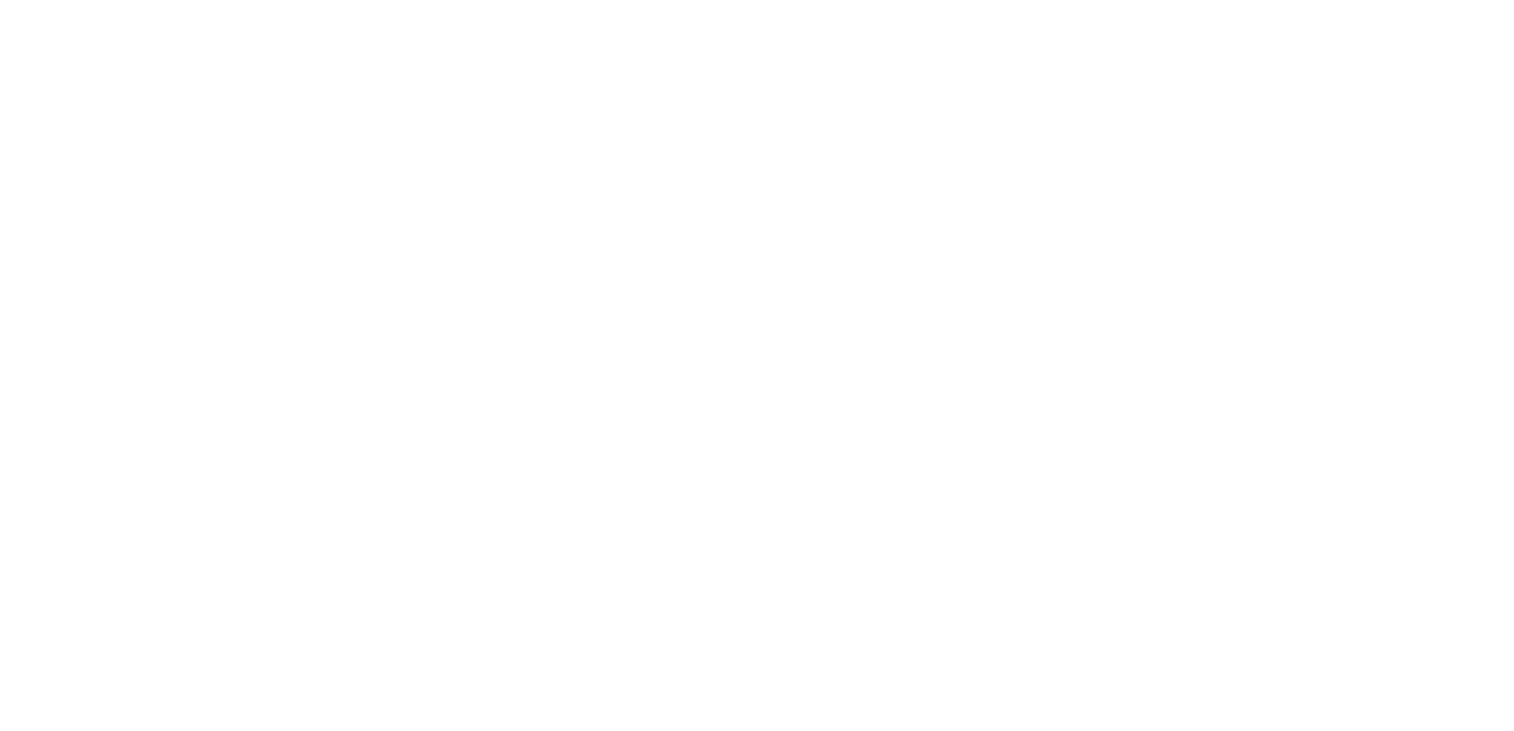 scroll, scrollTop: 0, scrollLeft: 0, axis: both 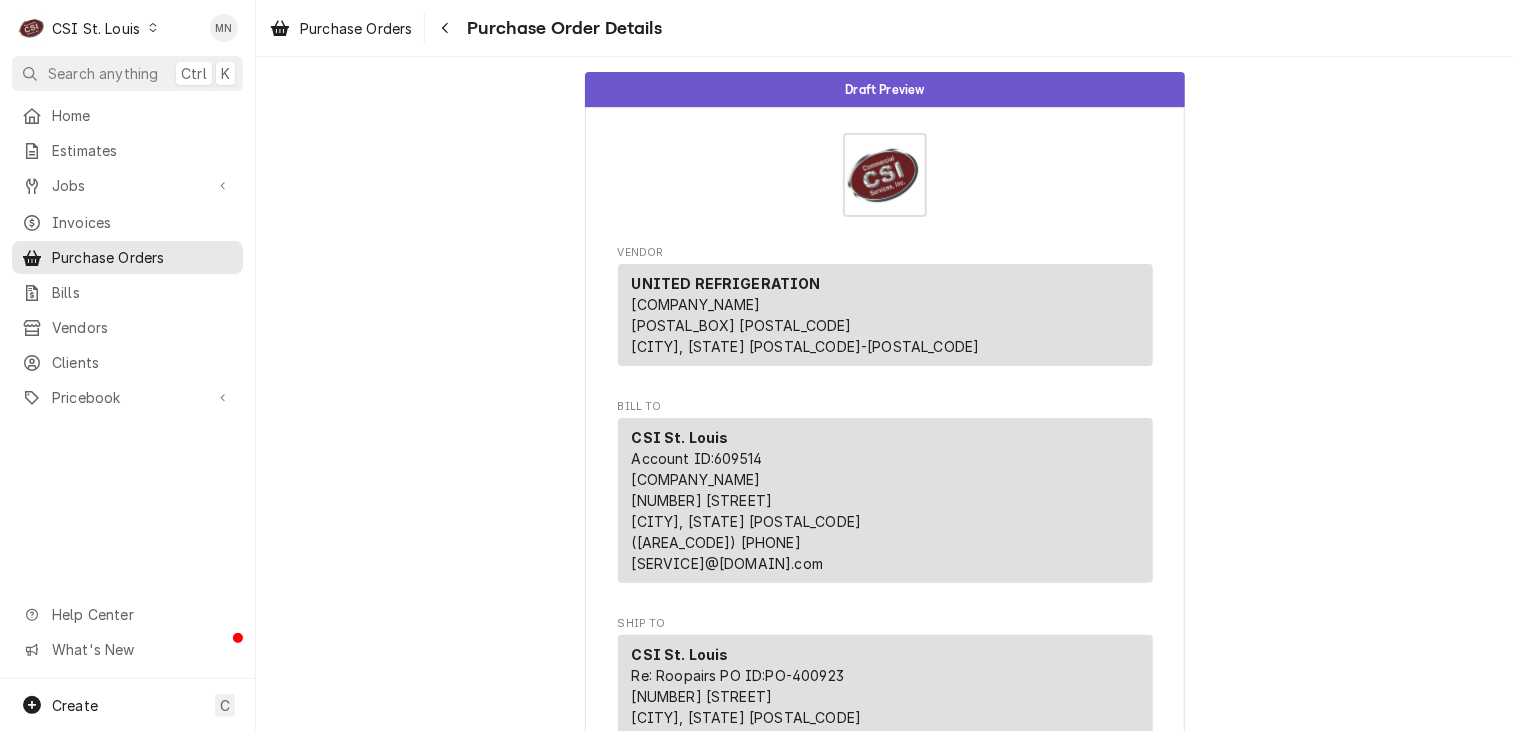 click at bounding box center (445, 28) 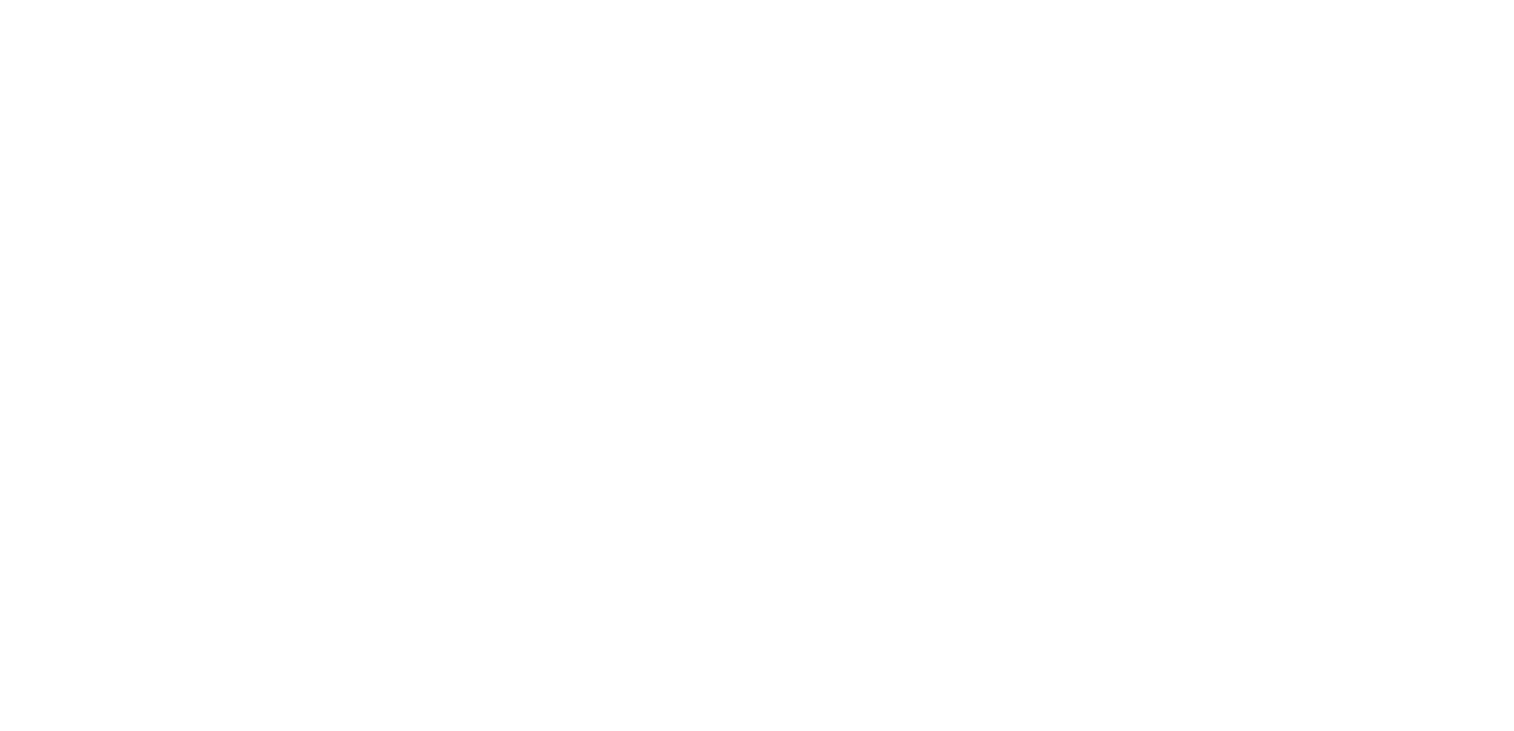 scroll, scrollTop: 0, scrollLeft: 0, axis: both 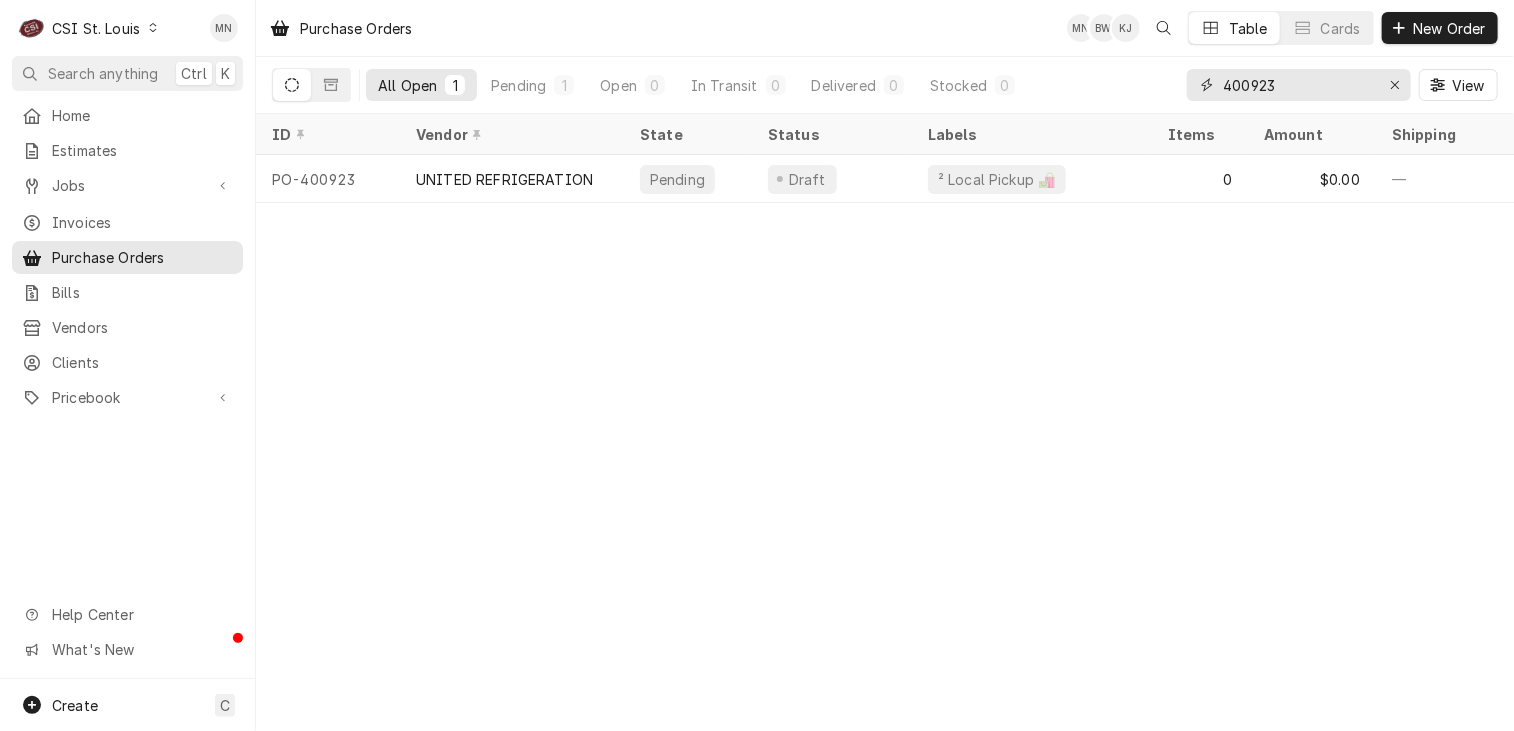 click on "400923" at bounding box center (1298, 85) 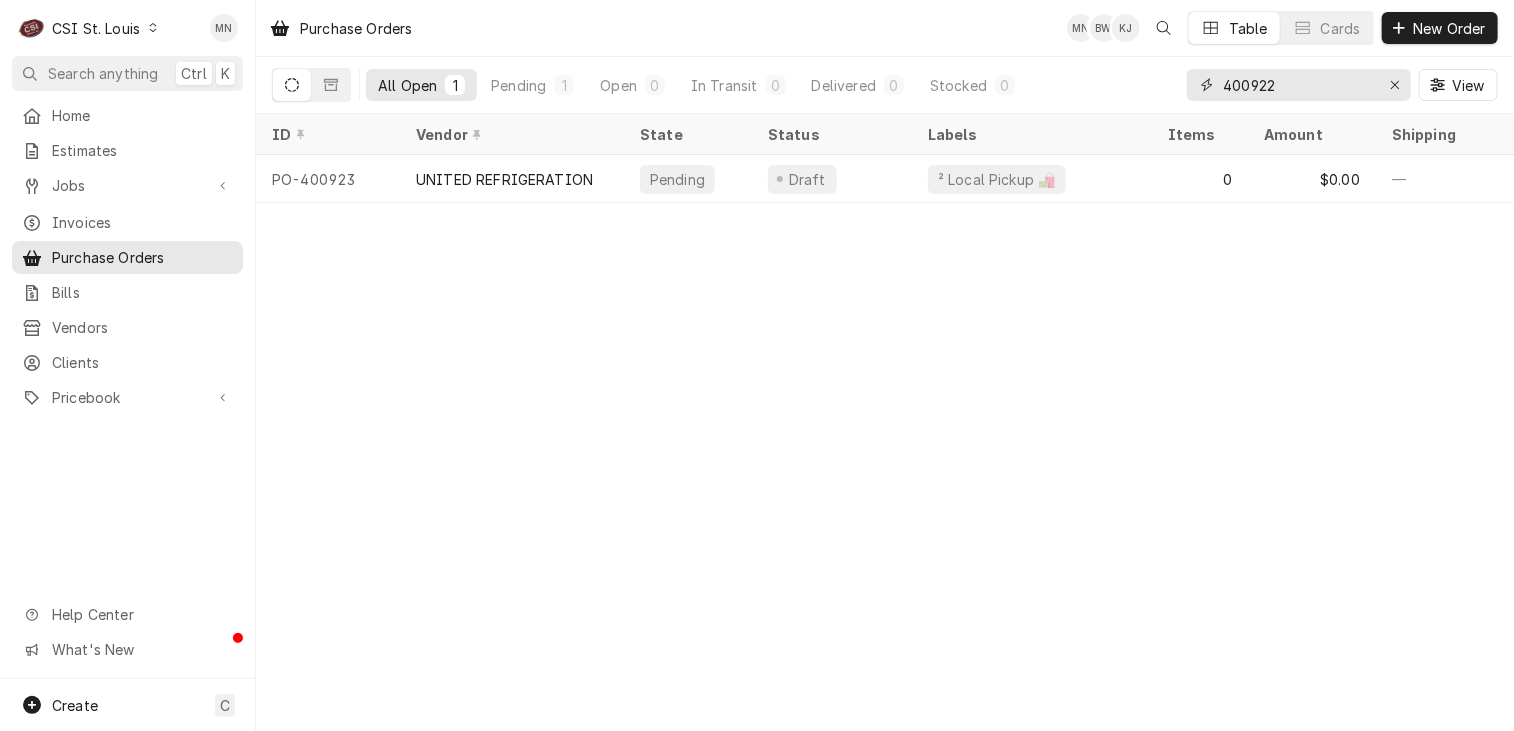 type on "400922" 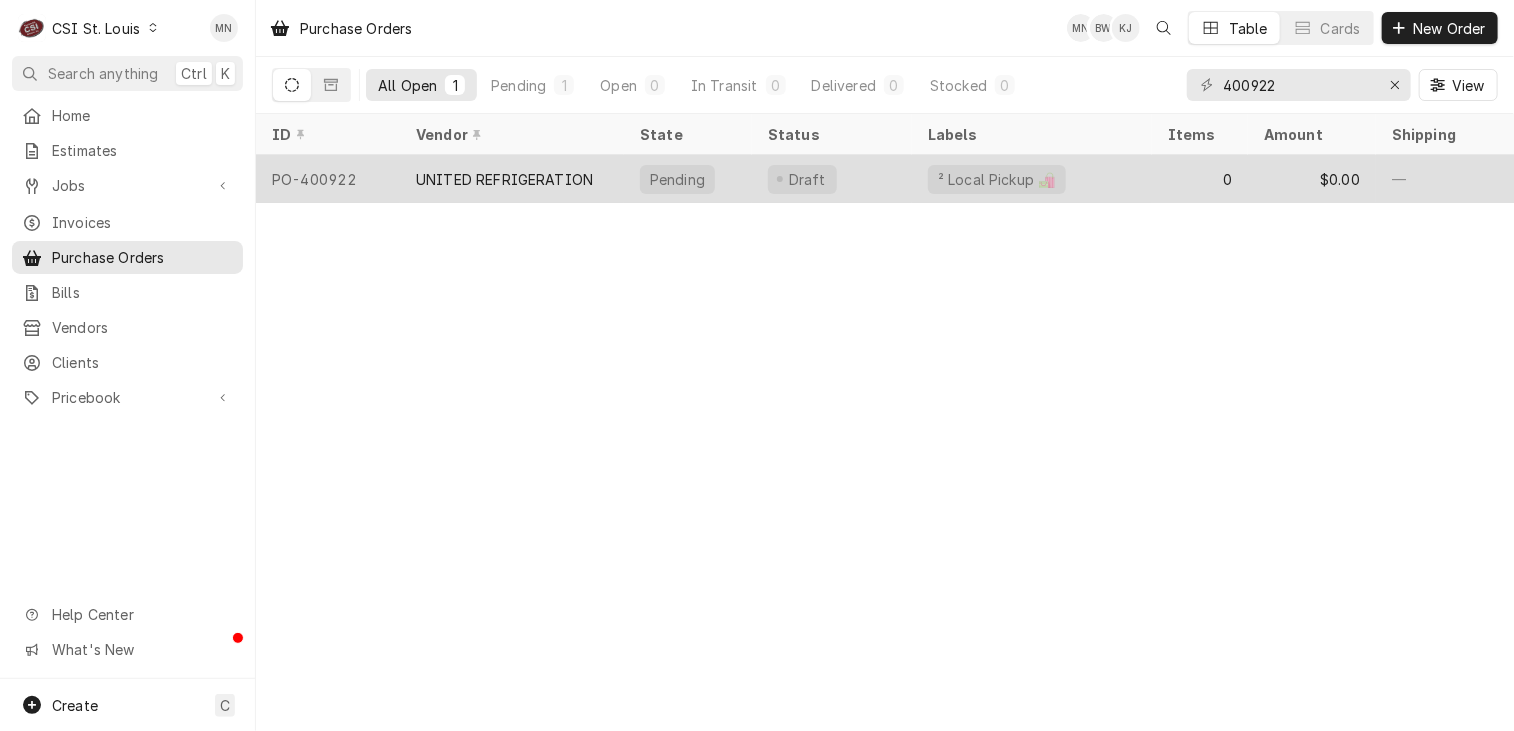 click on "UNITED REFRIGERATION" at bounding box center (512, 179) 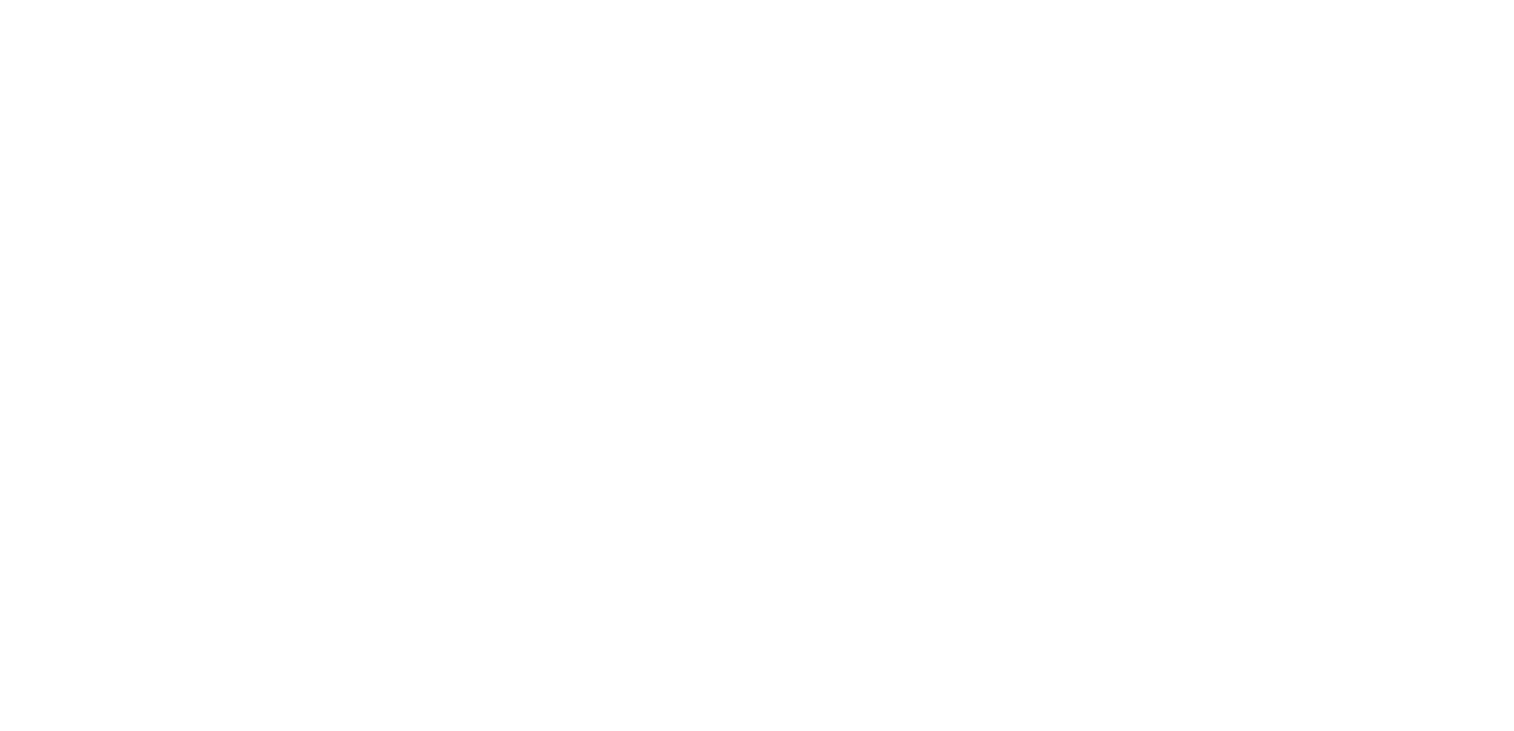 scroll, scrollTop: 0, scrollLeft: 0, axis: both 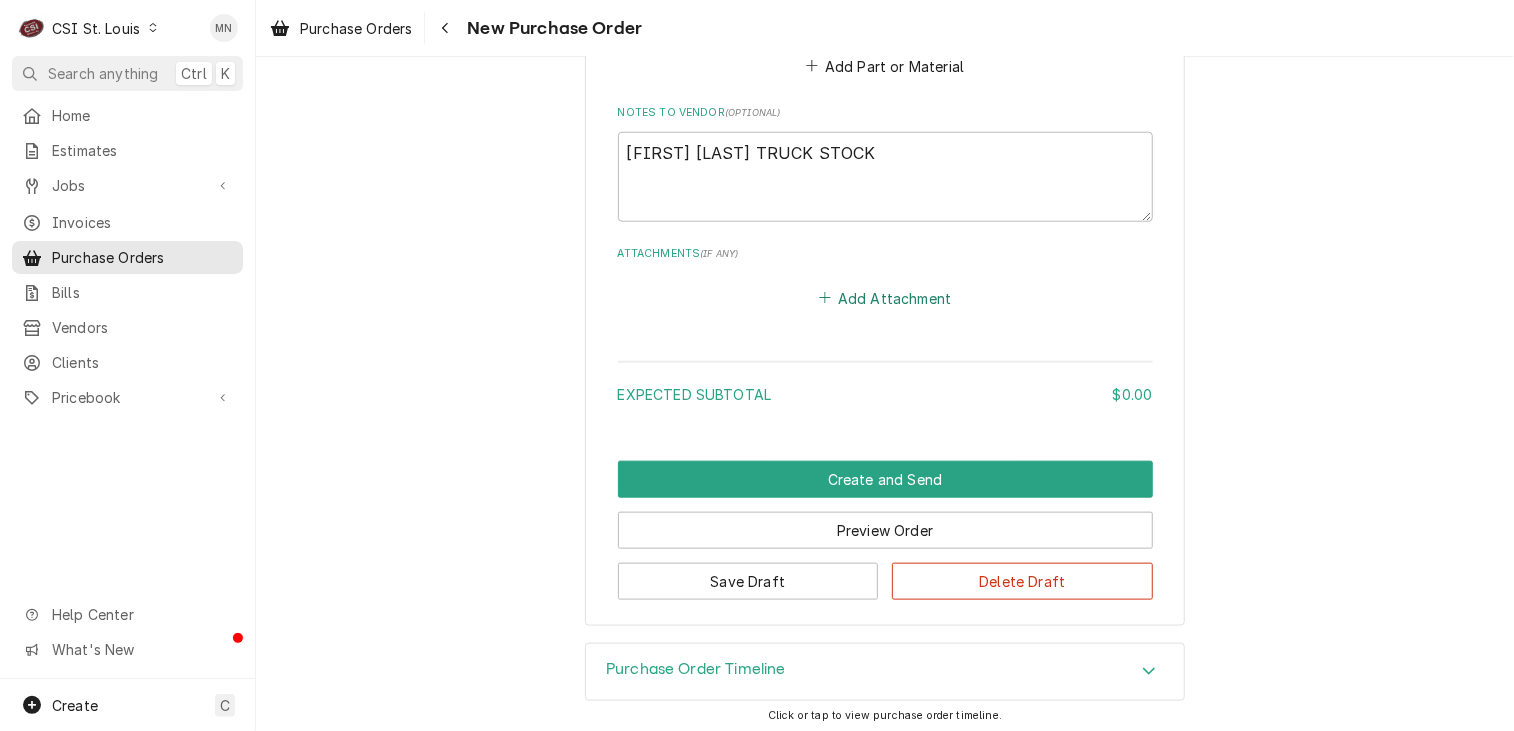 click on "Add Attachment" at bounding box center (885, 298) 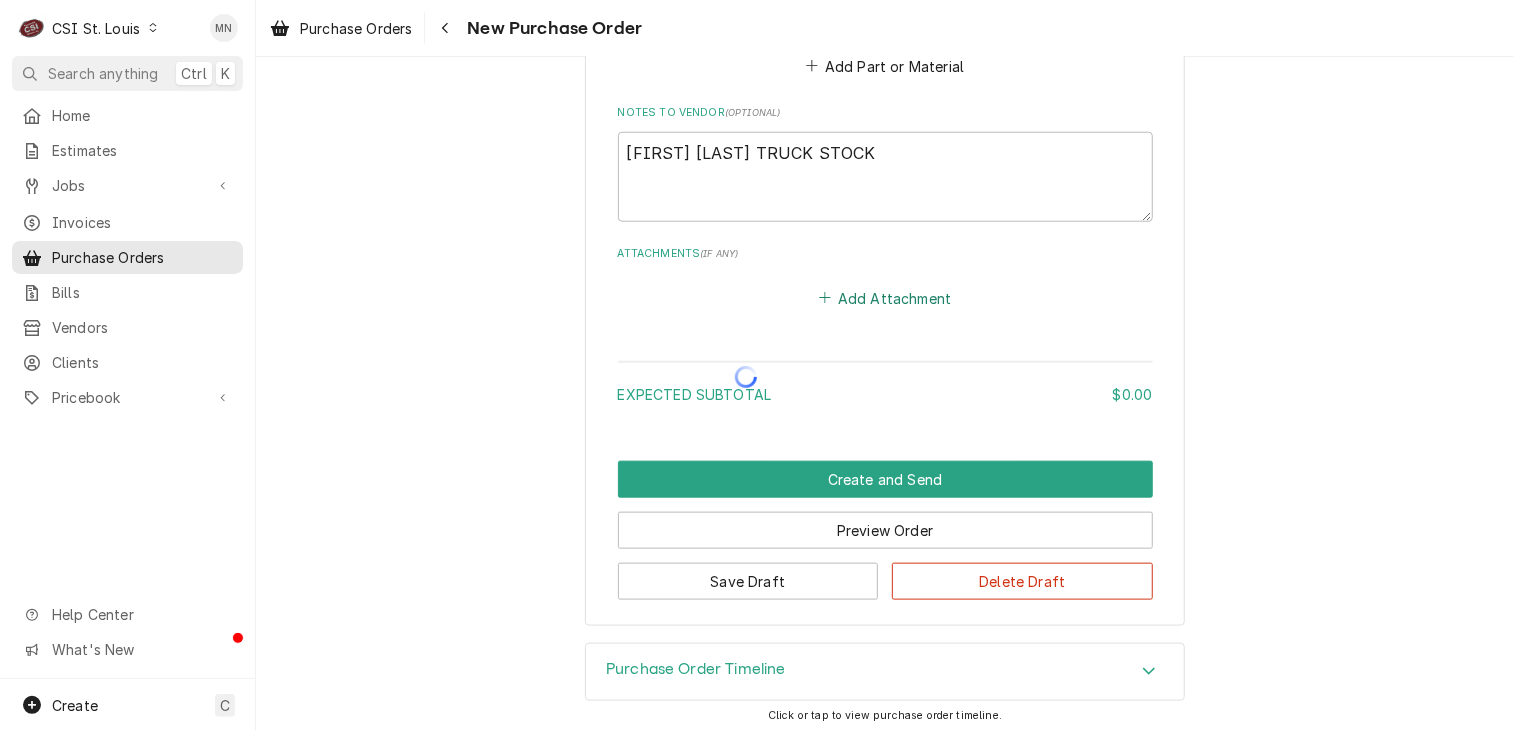 type on "x" 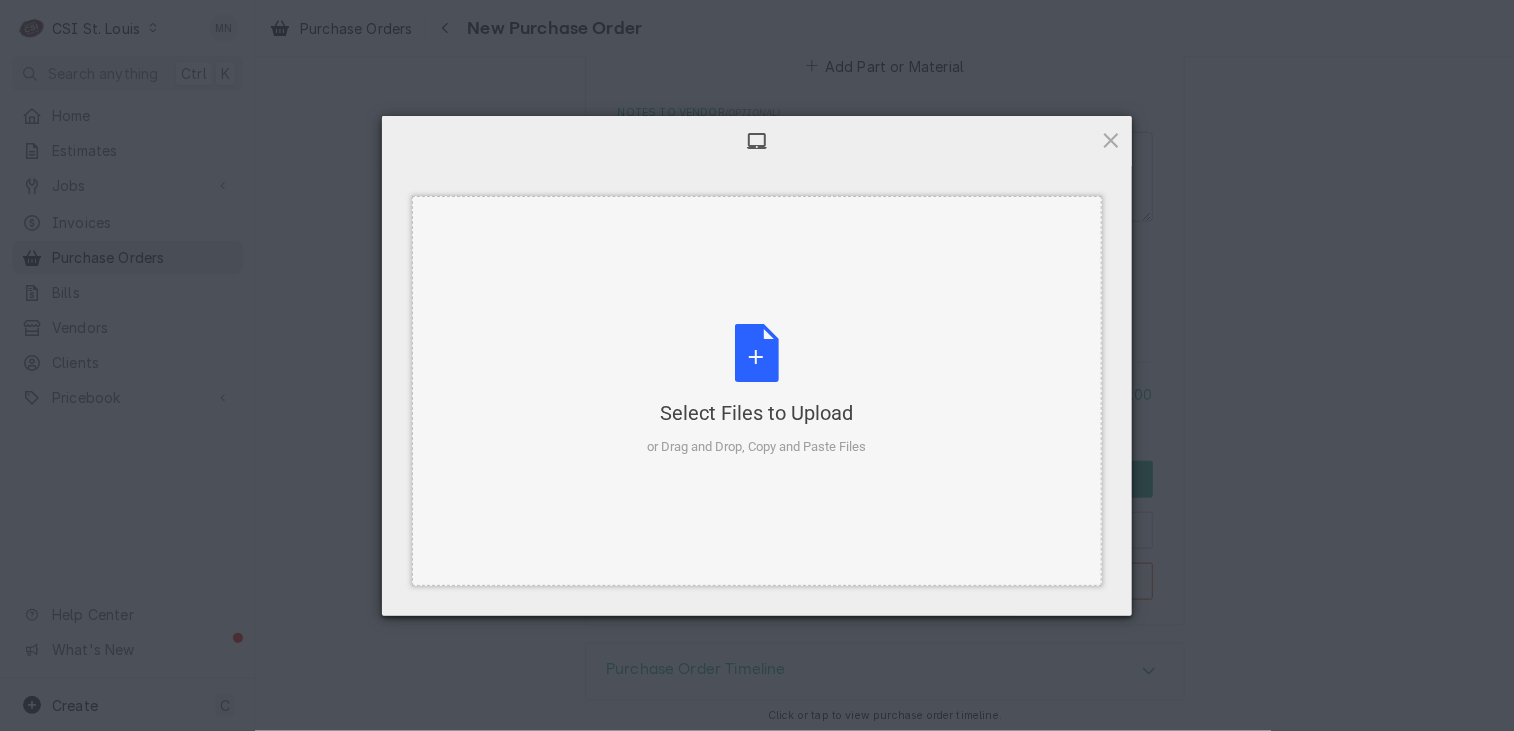 click on "Select Files to Upload
or Drag and Drop, Copy and Paste Files" at bounding box center [757, 390] 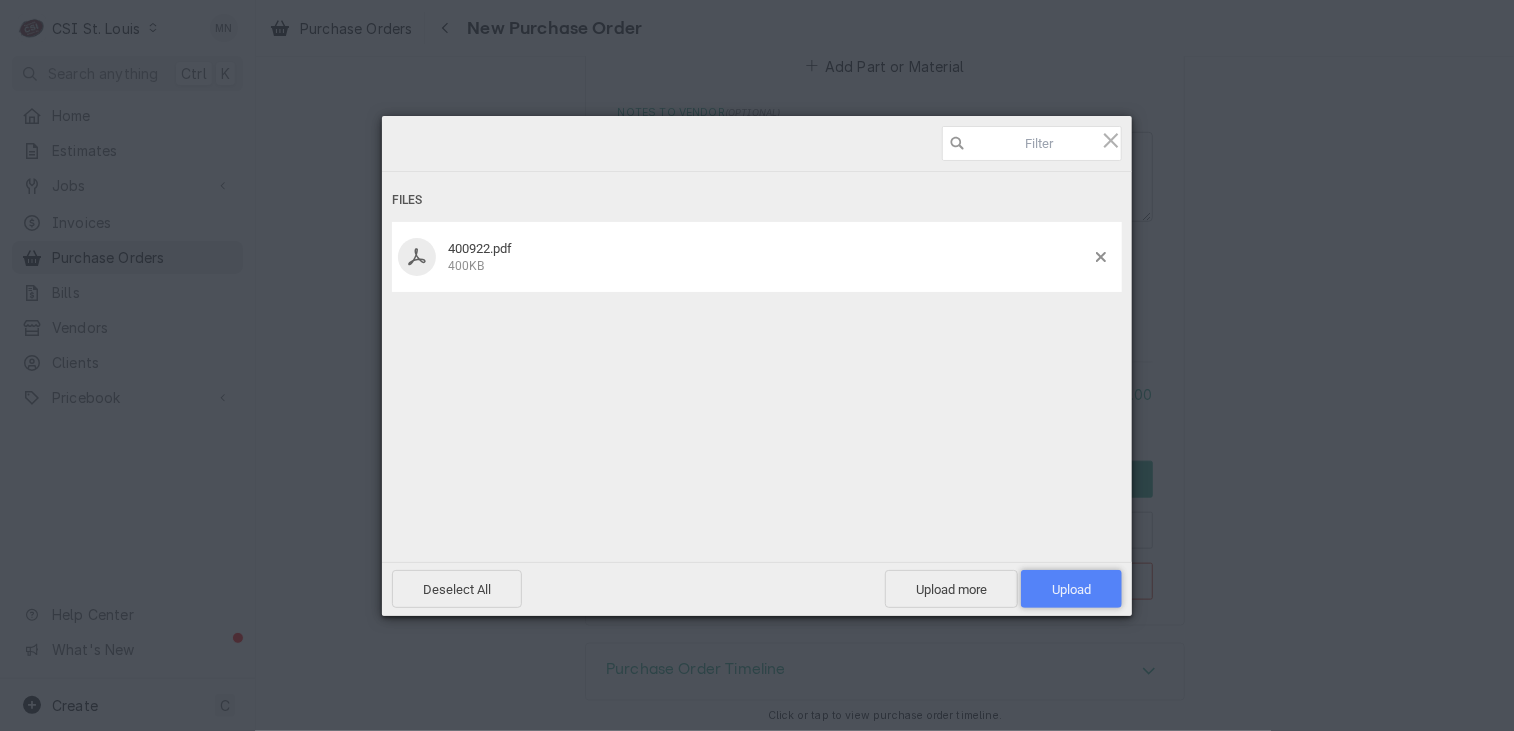 click on "Upload
1" at bounding box center (1071, 589) 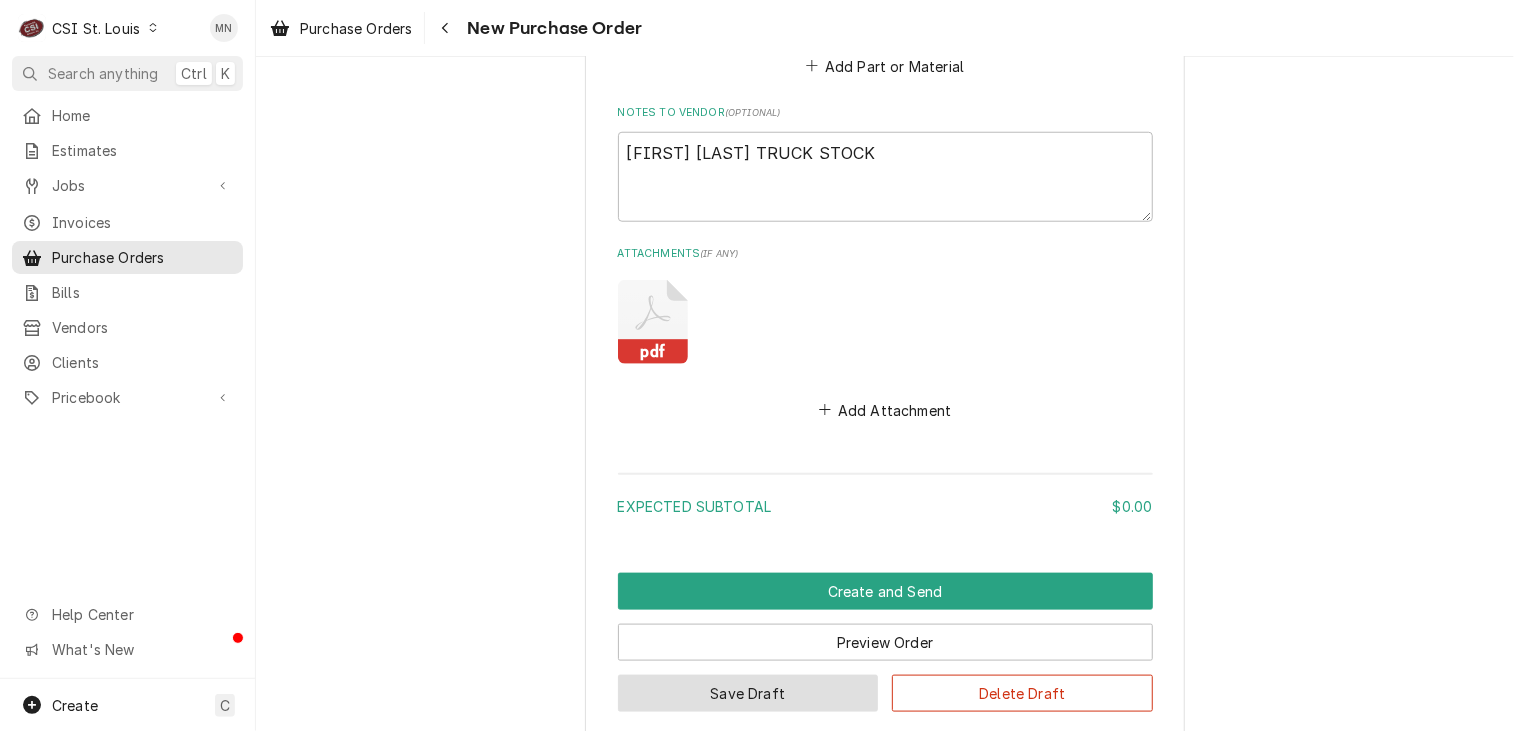 click on "Save Draft" at bounding box center (748, 693) 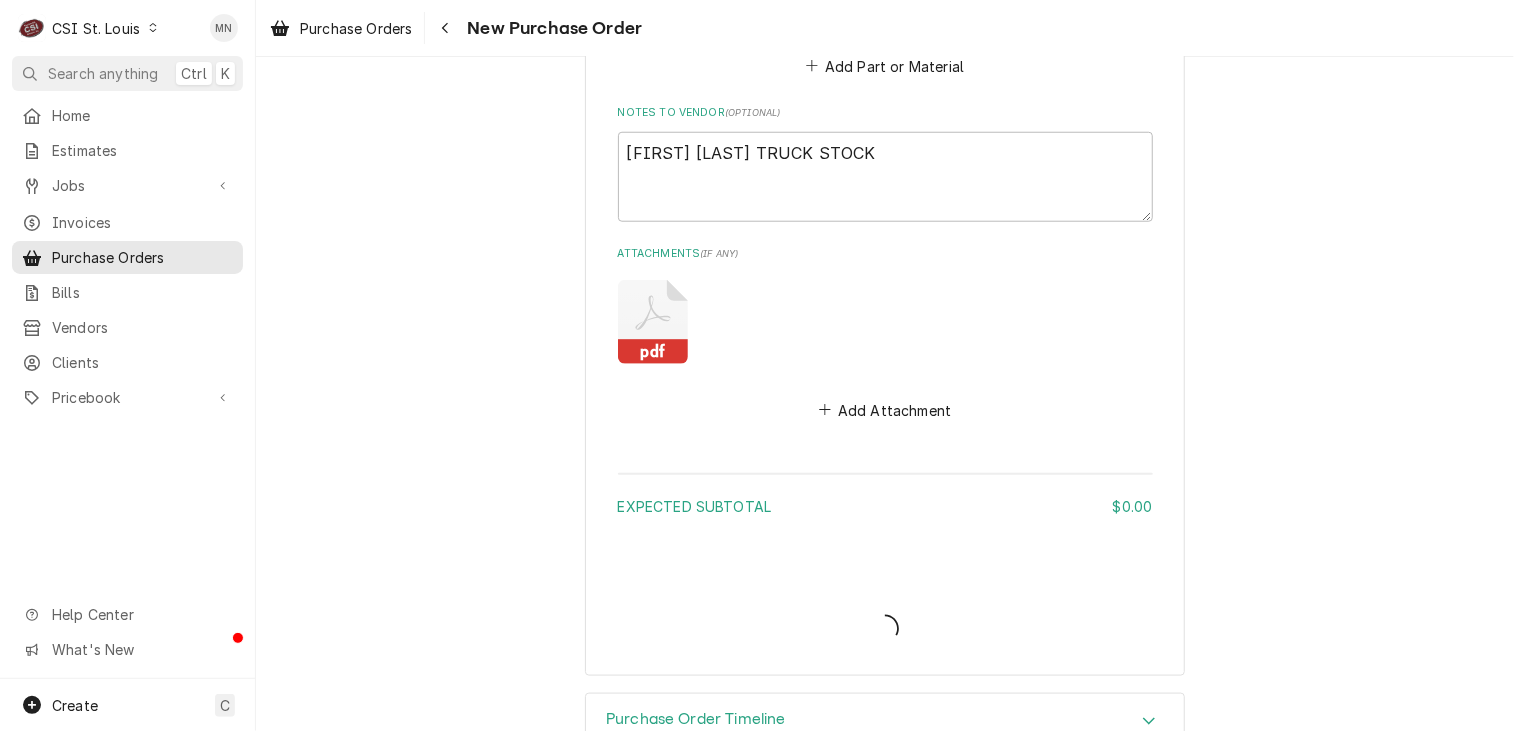 type on "x" 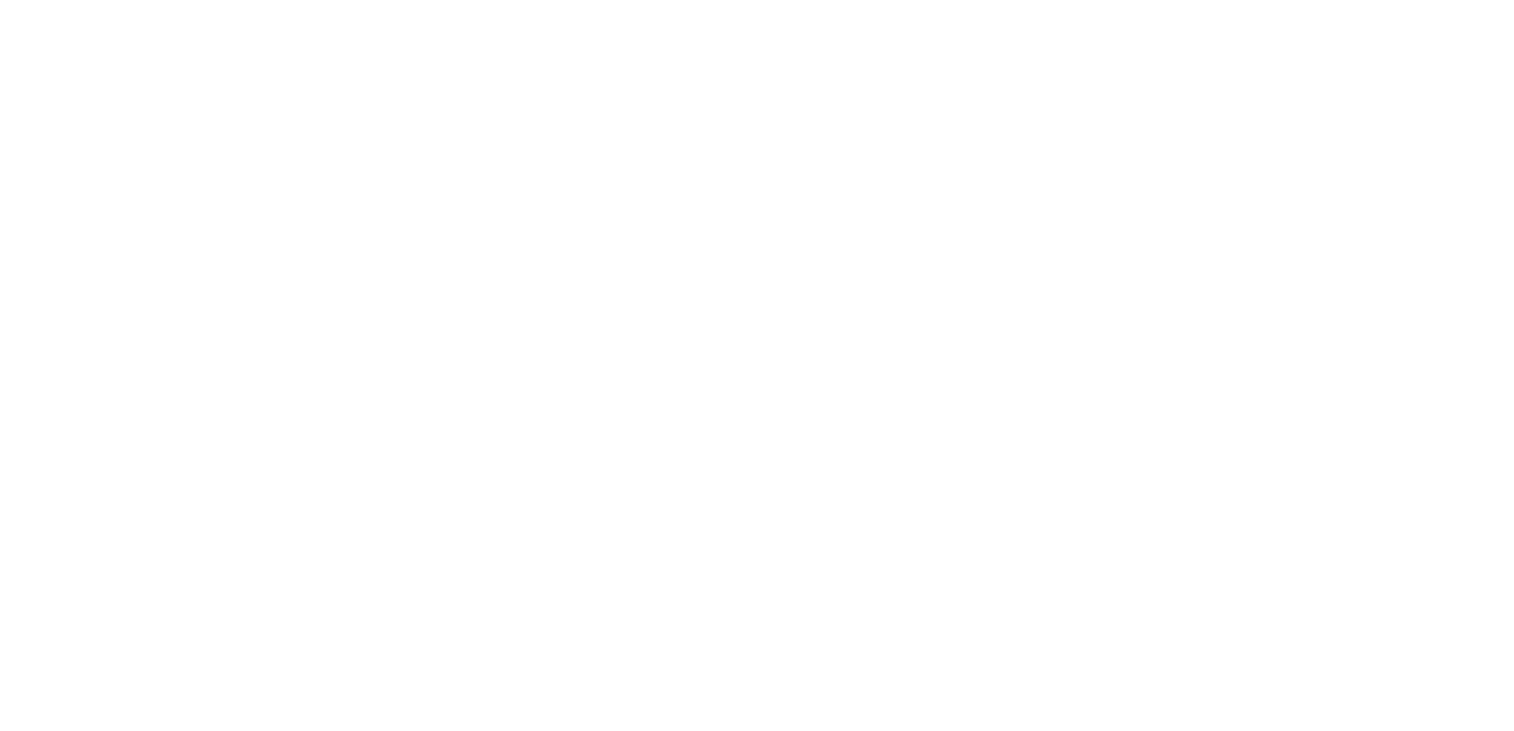 scroll, scrollTop: 0, scrollLeft: 0, axis: both 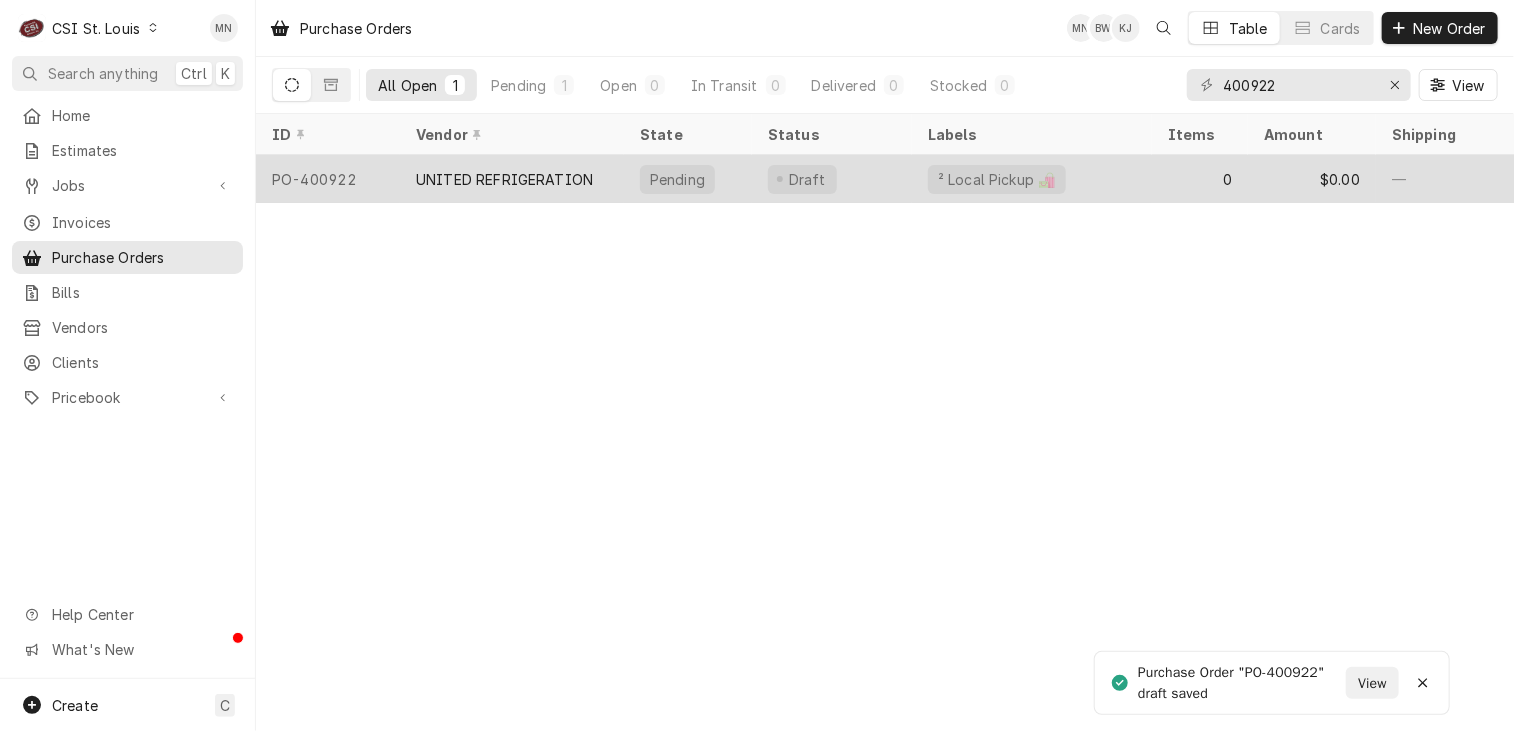 click on "UNITED REFRIGERATION" at bounding box center [504, 179] 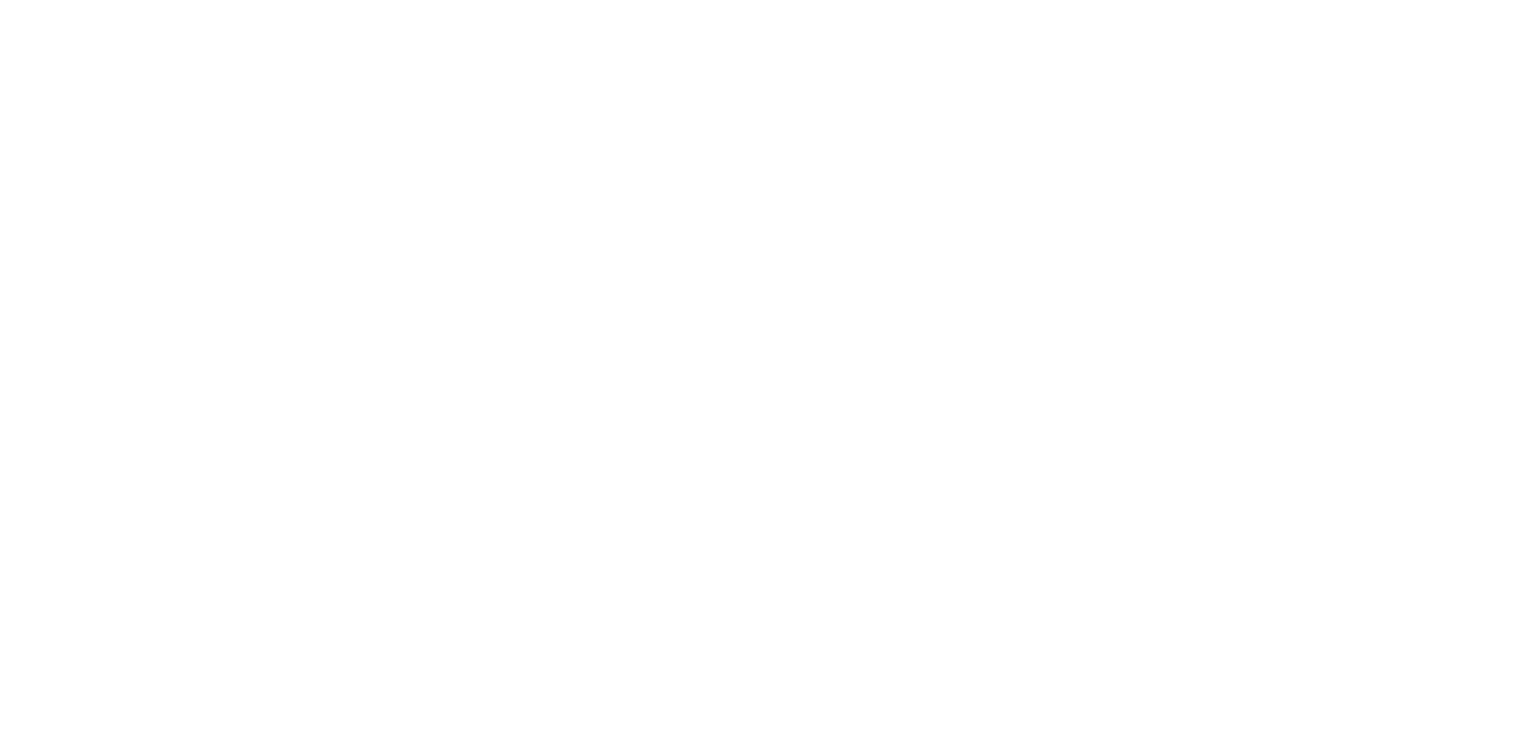 scroll, scrollTop: 0, scrollLeft: 0, axis: both 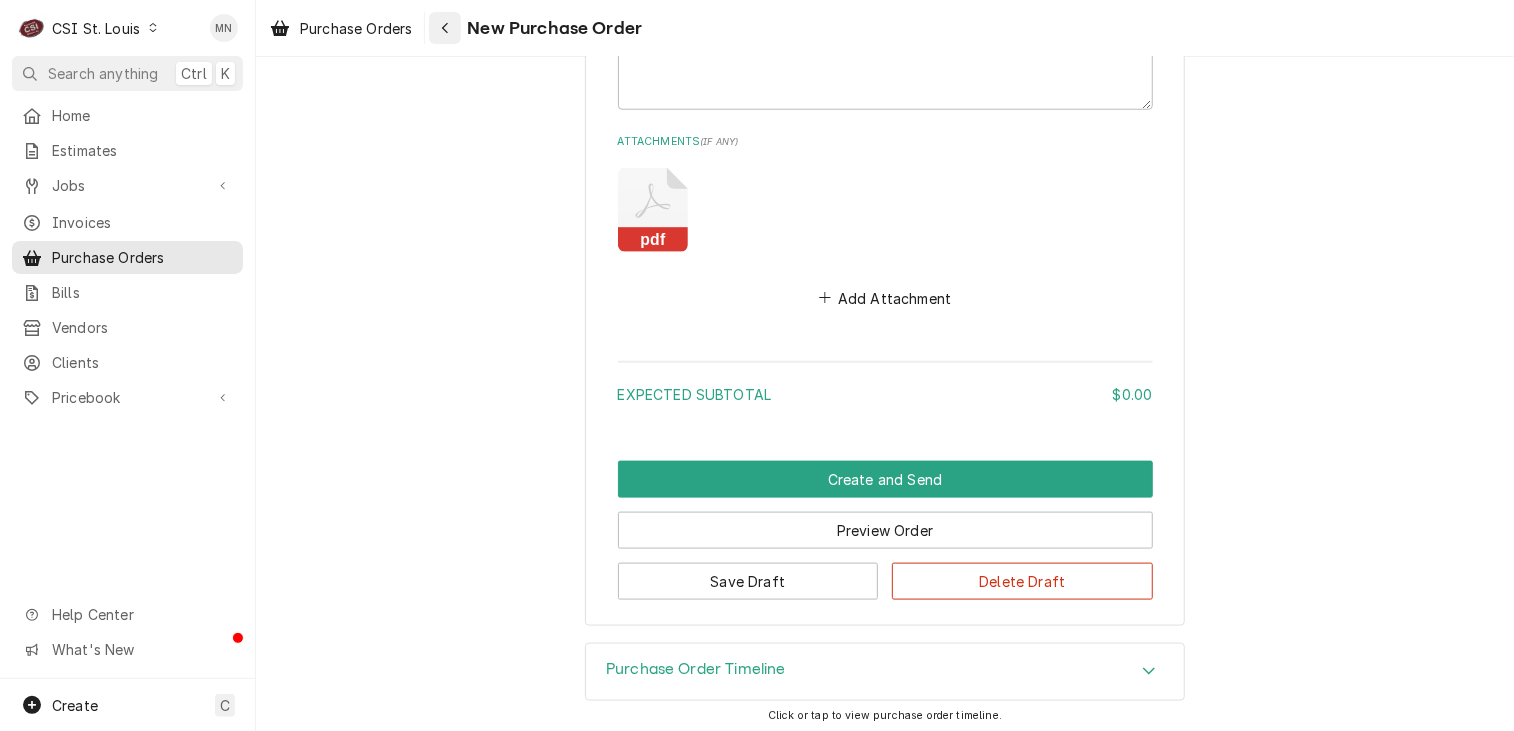 click 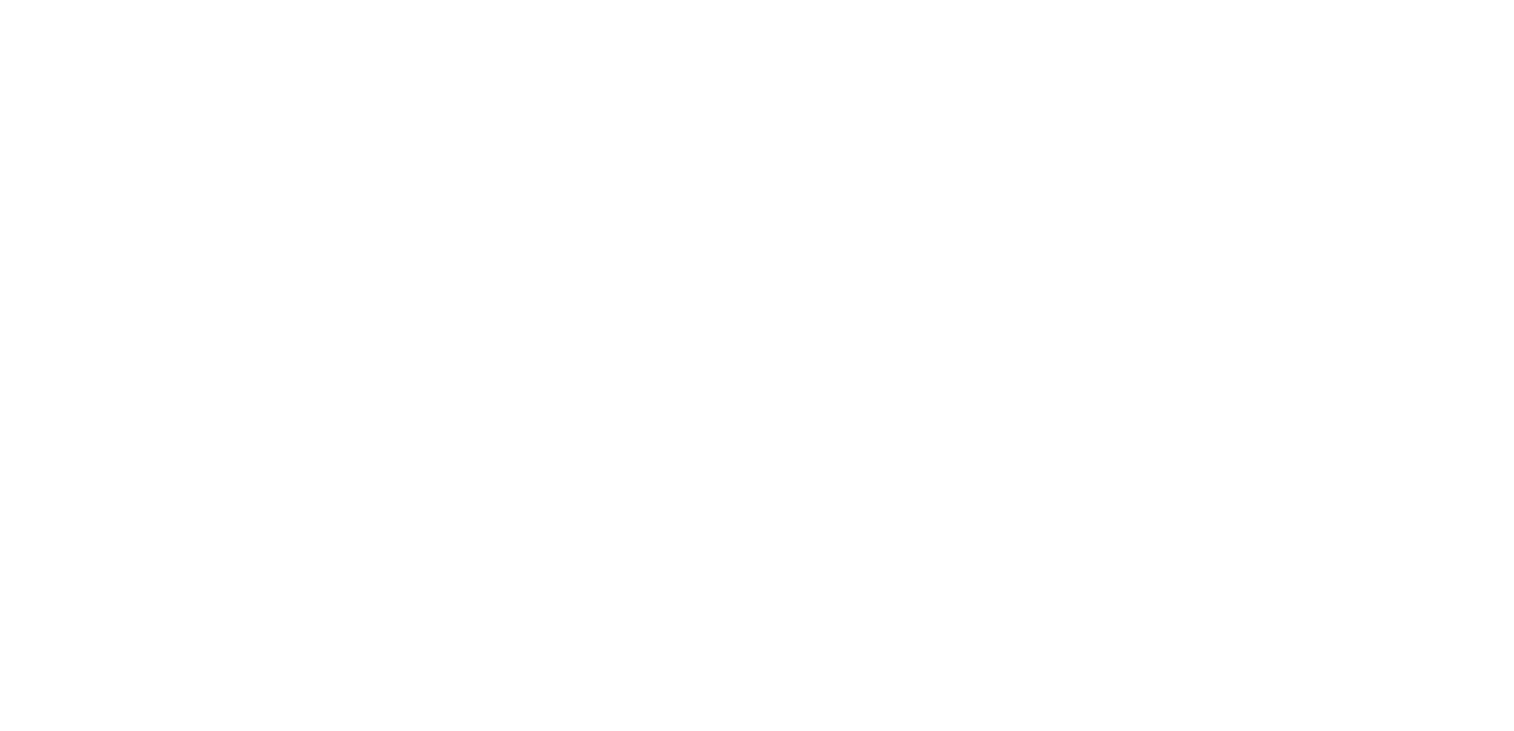 scroll, scrollTop: 0, scrollLeft: 0, axis: both 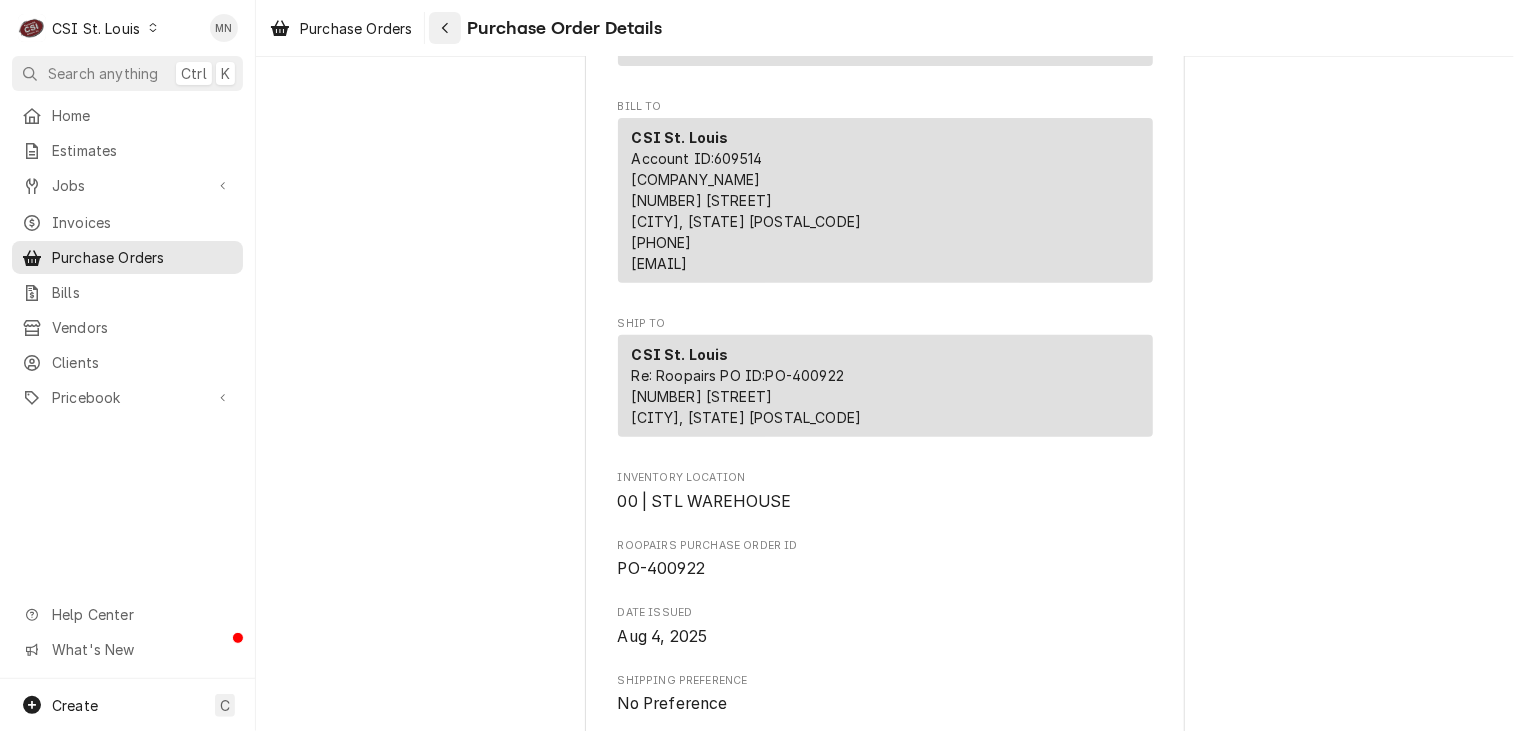 click 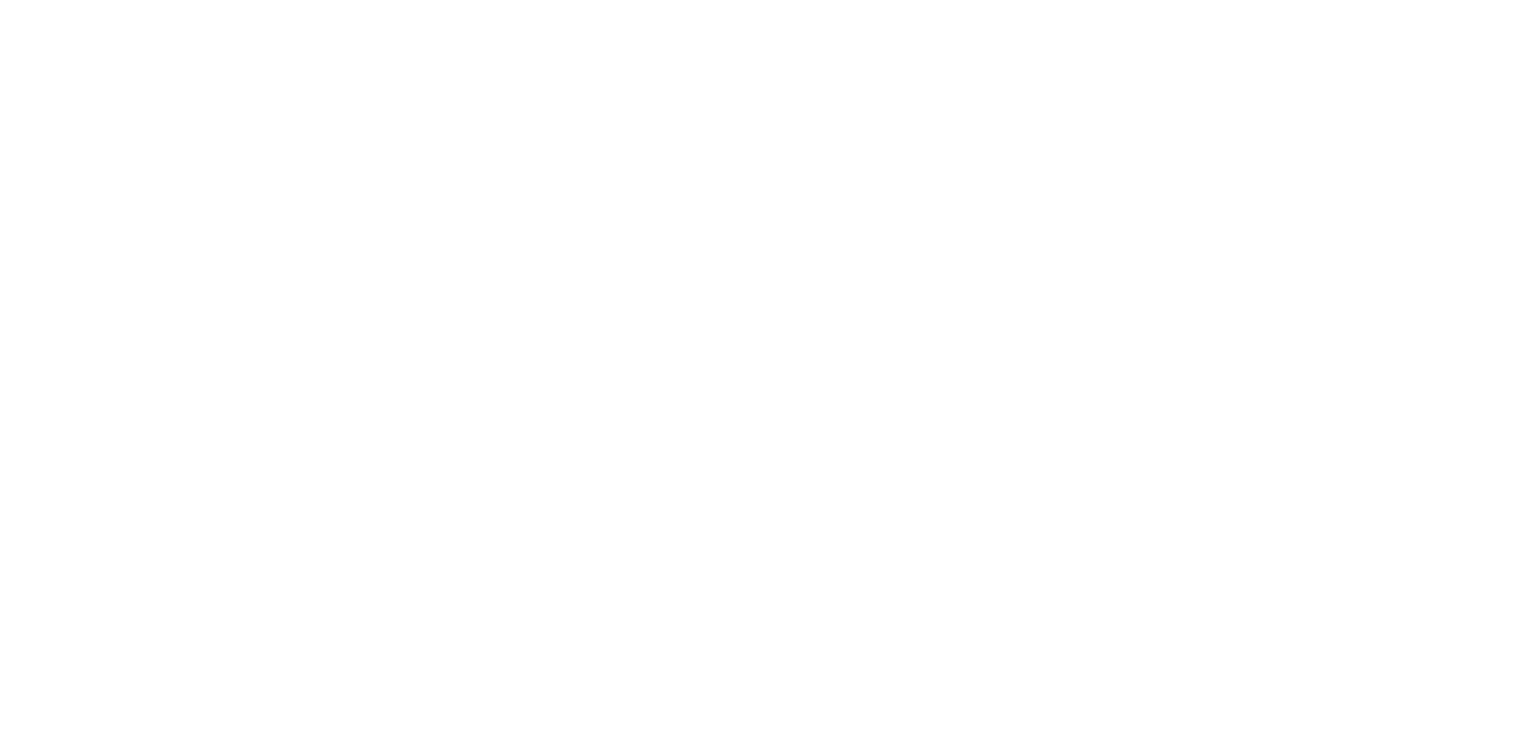 scroll, scrollTop: 0, scrollLeft: 0, axis: both 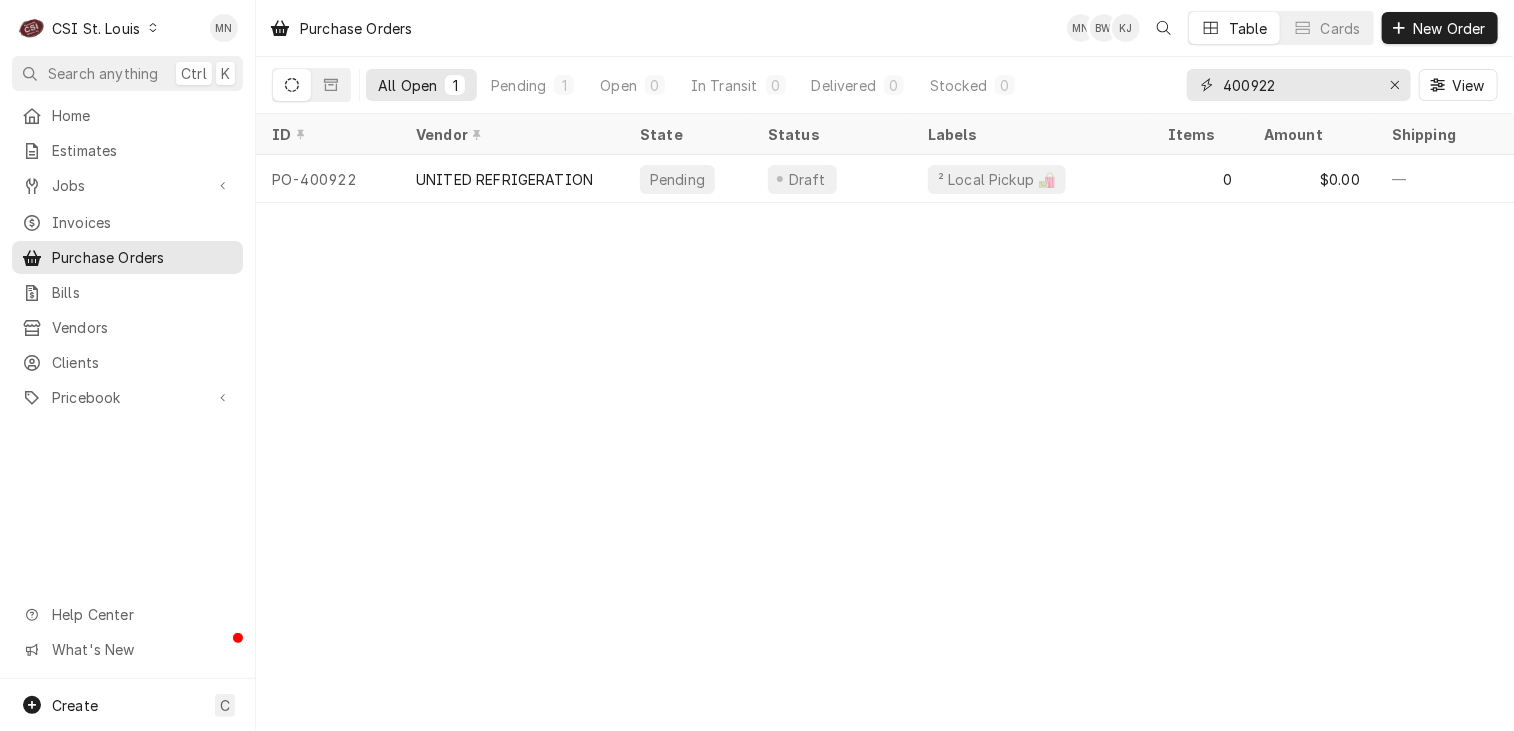 click on "400922" at bounding box center (1298, 85) 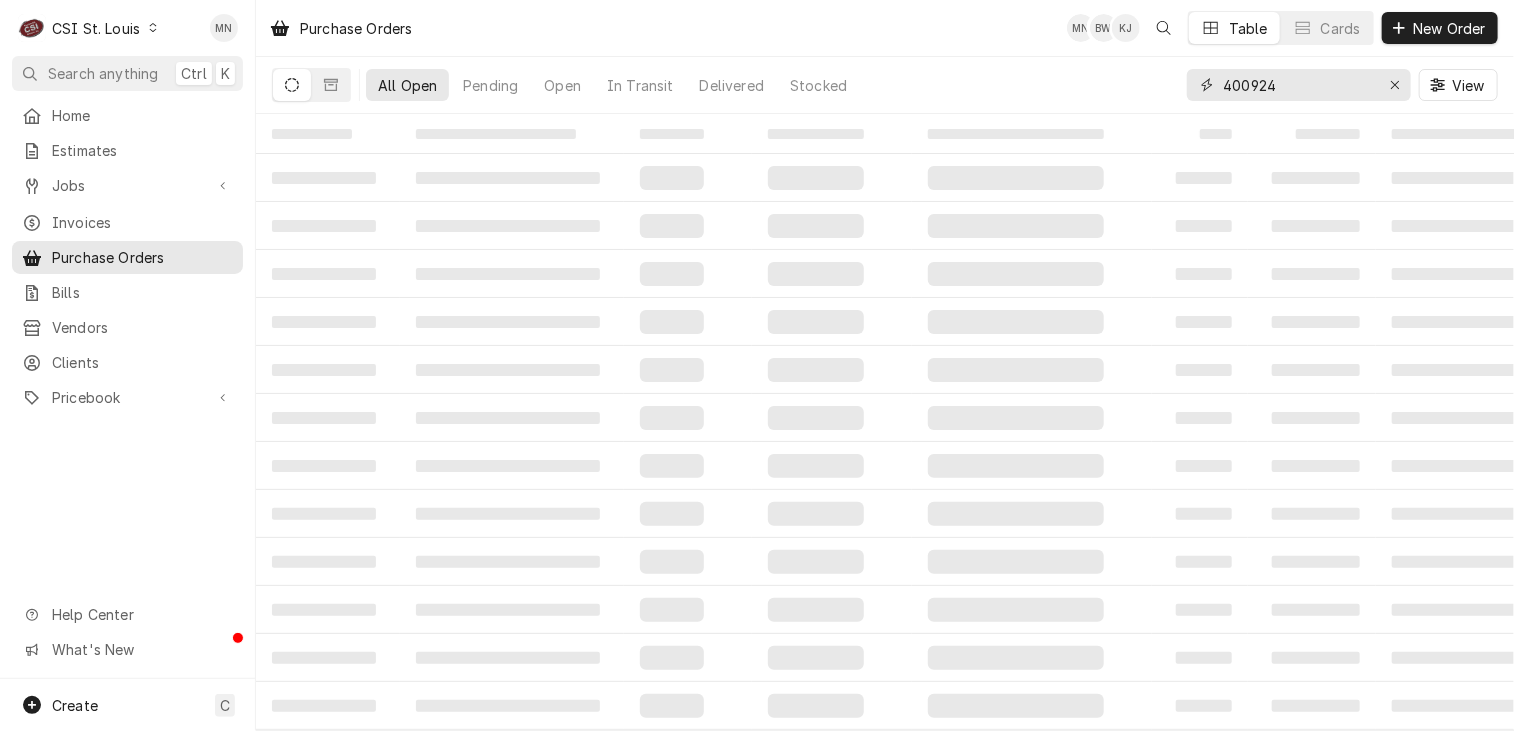 type on "400924" 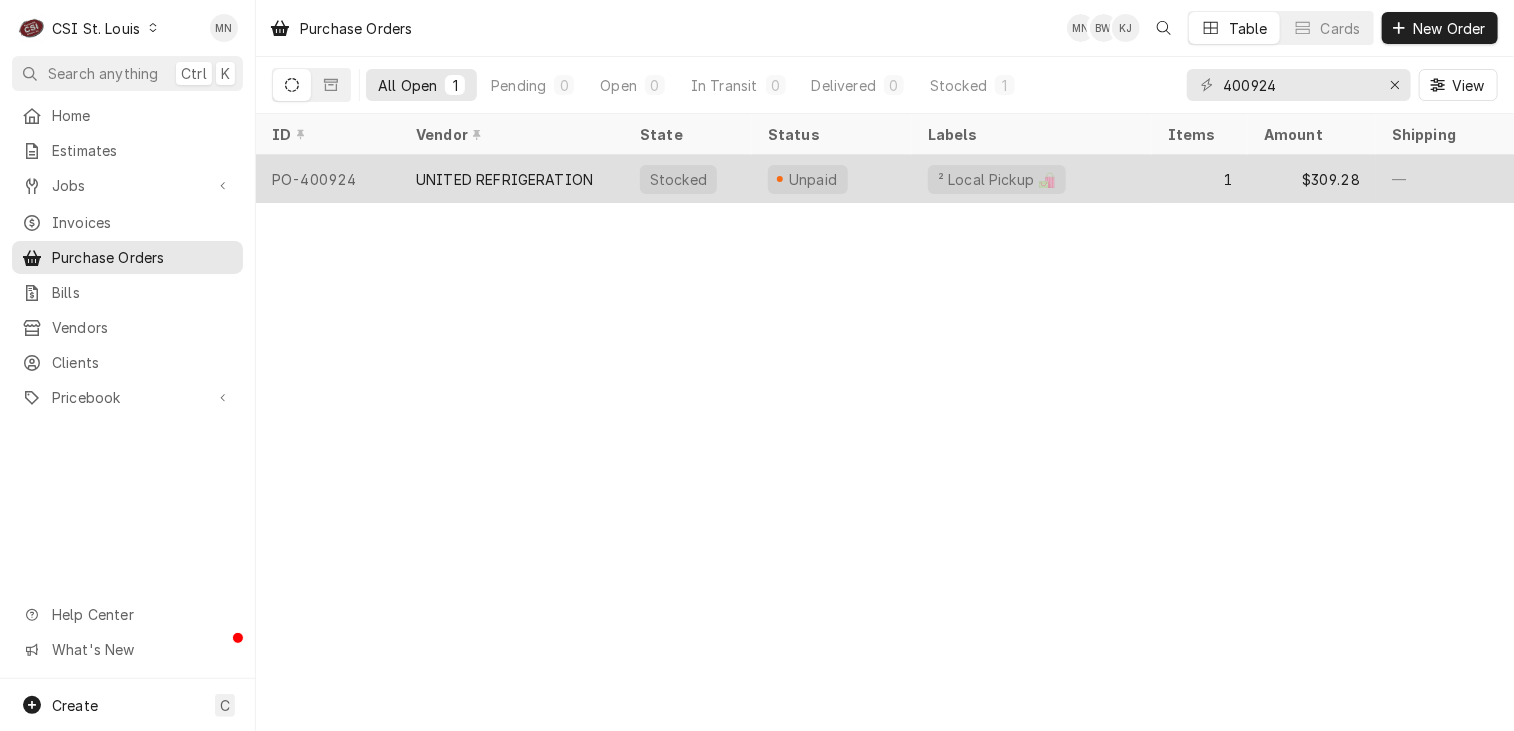 click on "UNITED REFRIGERATION" at bounding box center [504, 179] 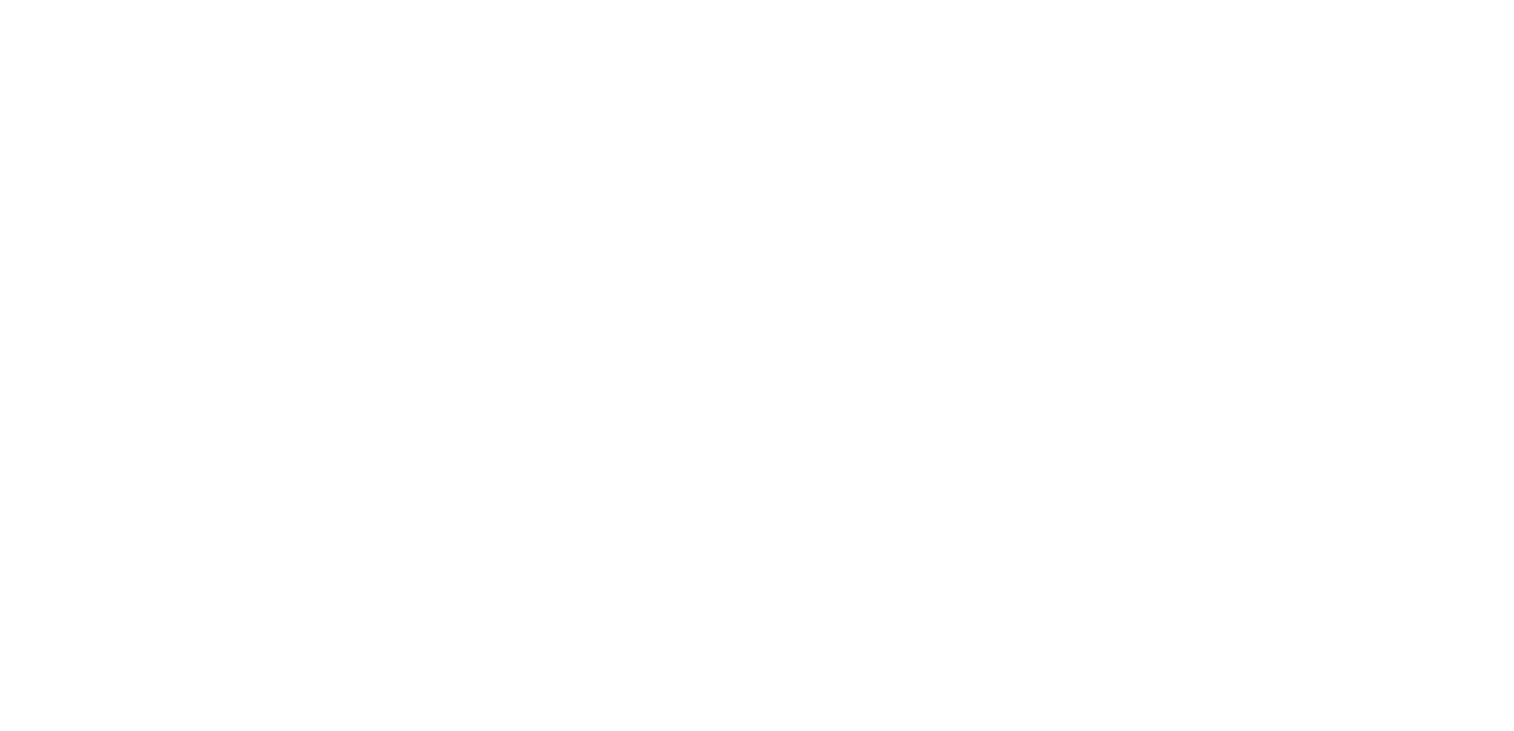 scroll, scrollTop: 0, scrollLeft: 0, axis: both 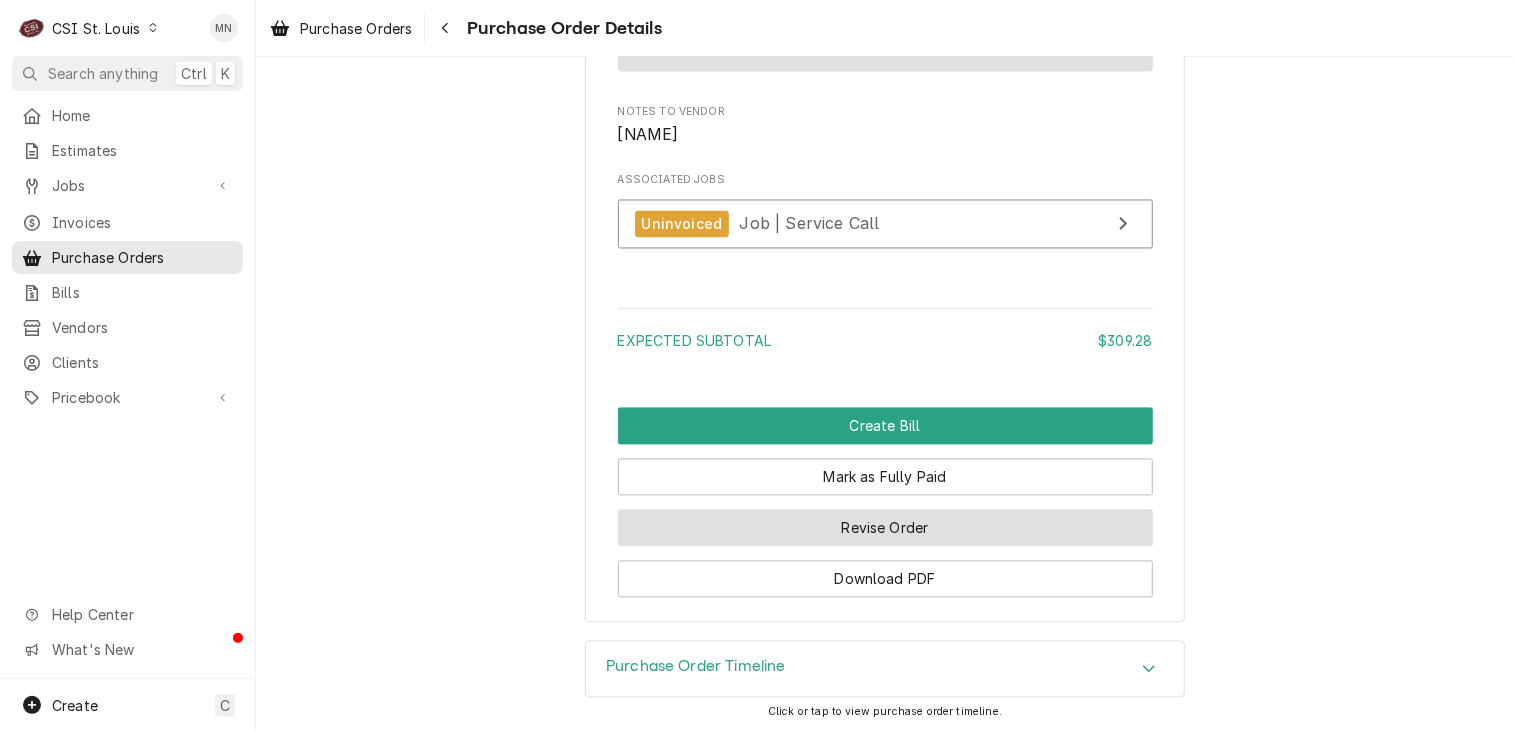click on "Revise Order" at bounding box center (885, 528) 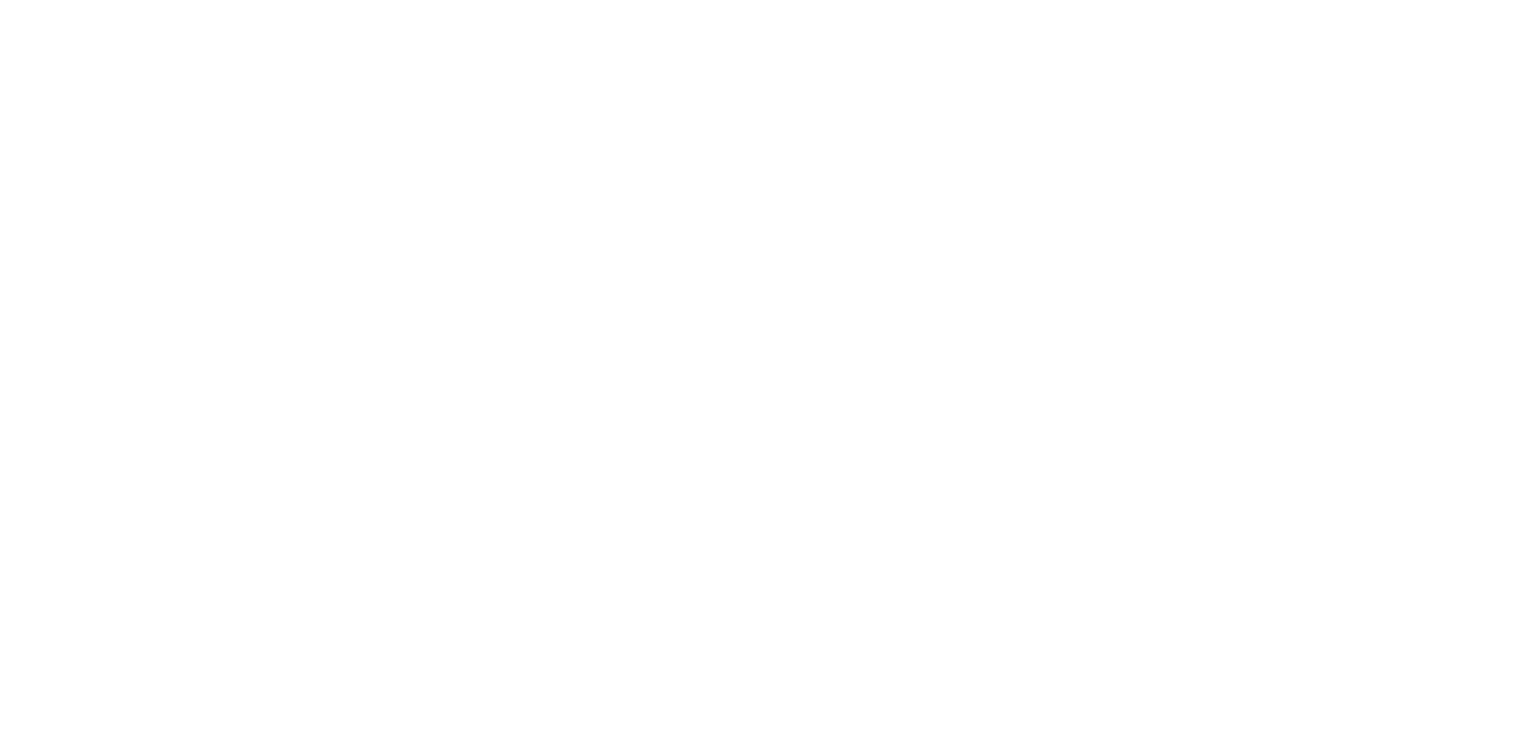 scroll, scrollTop: 0, scrollLeft: 0, axis: both 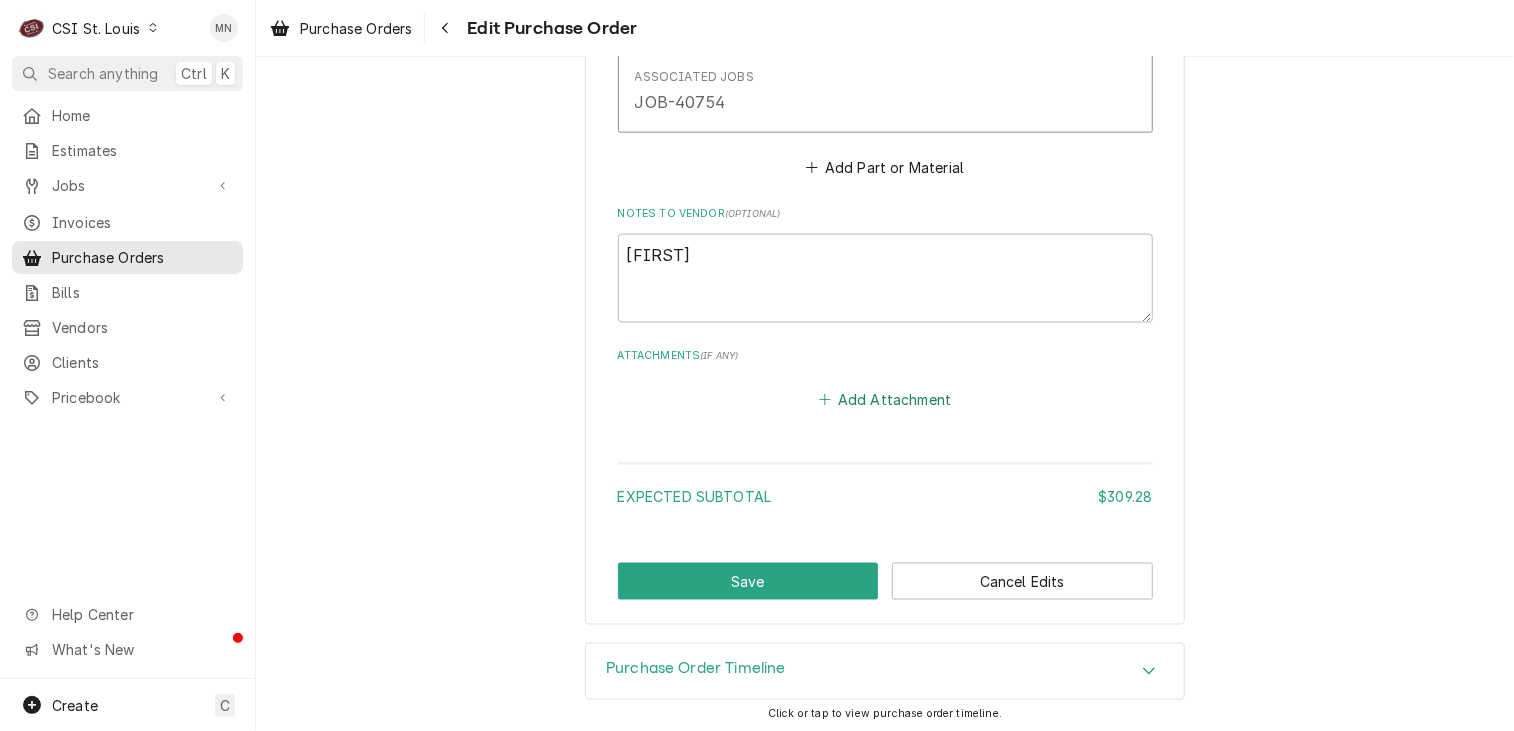 click on "Add Attachment" at bounding box center [885, 400] 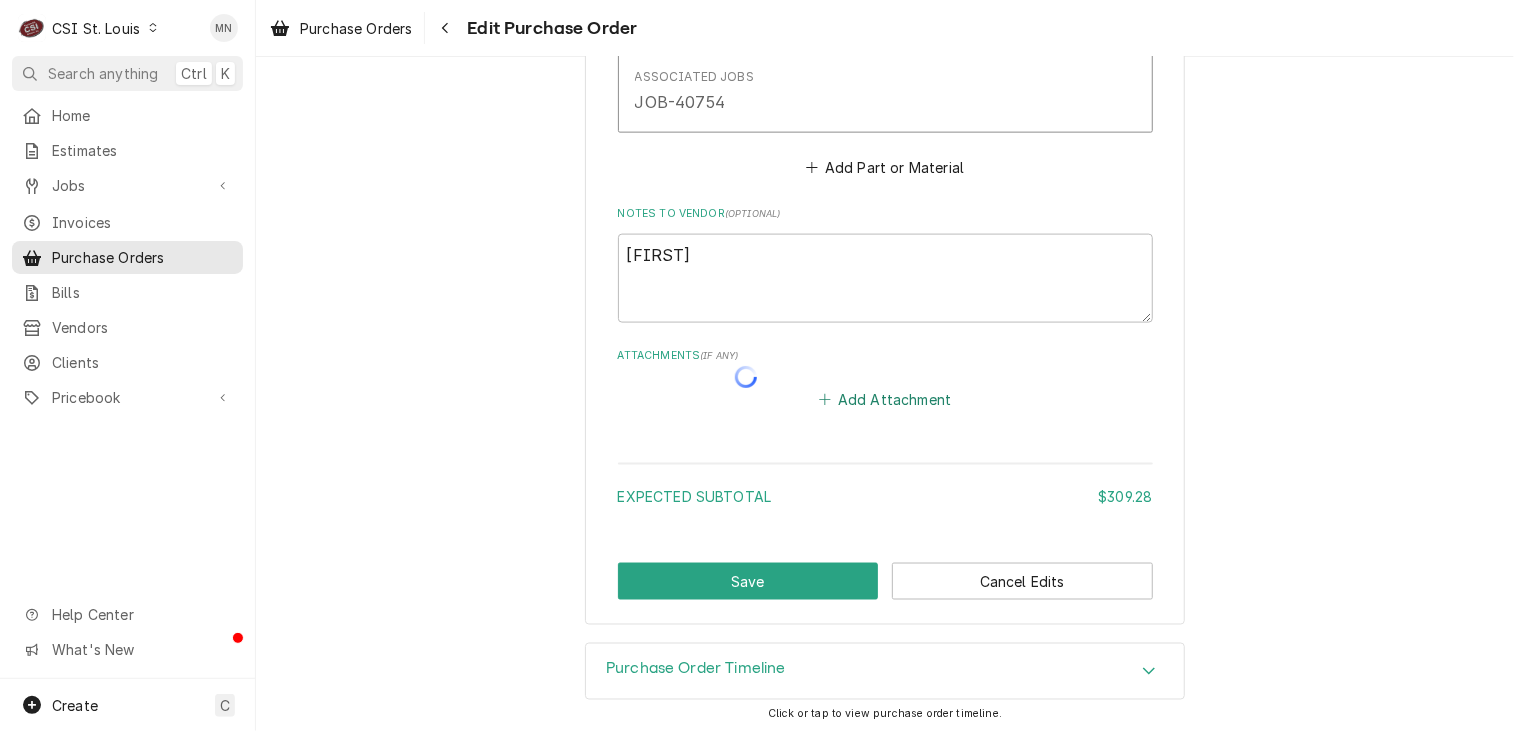 type on "x" 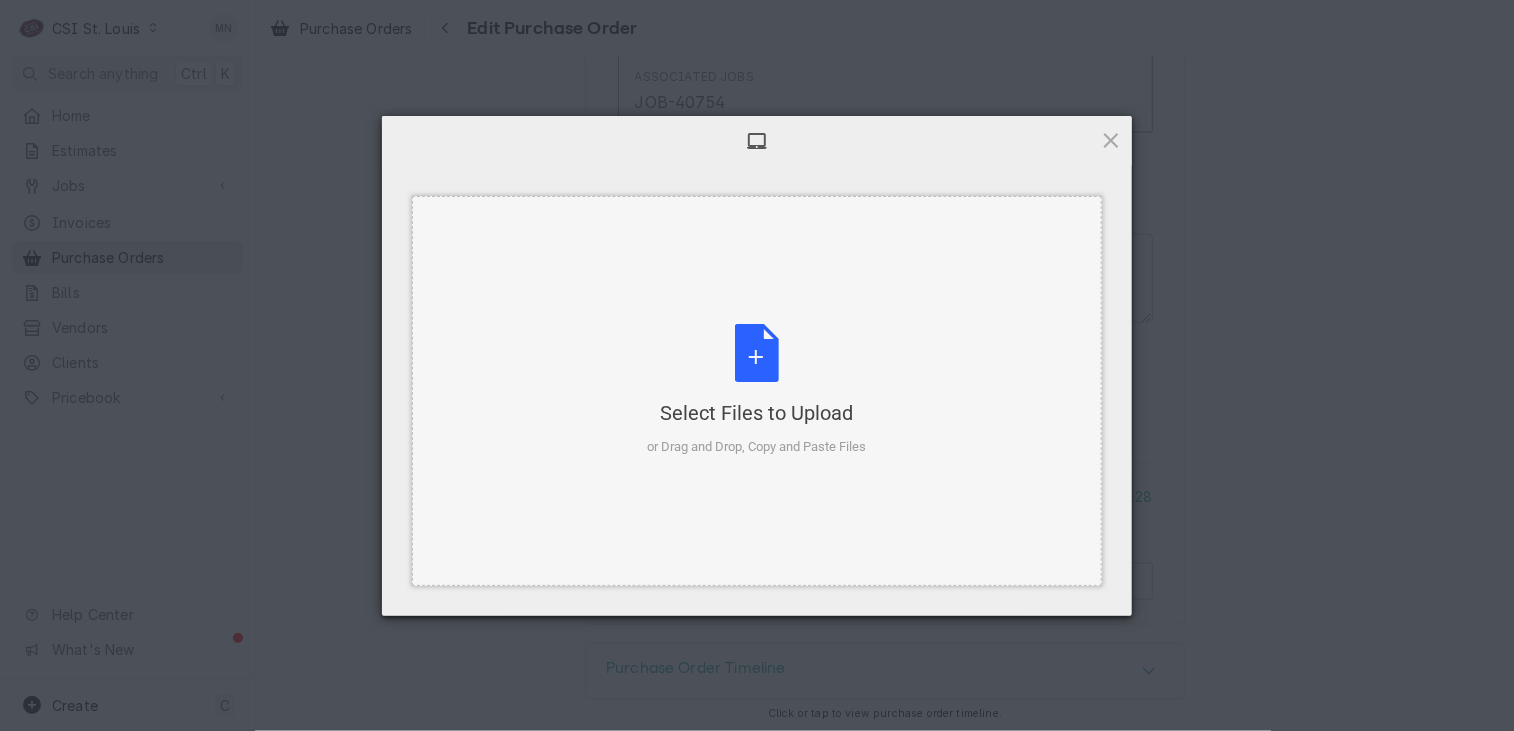 click on "Select Files to Upload
or Drag and Drop, Copy and Paste Files" at bounding box center [757, 390] 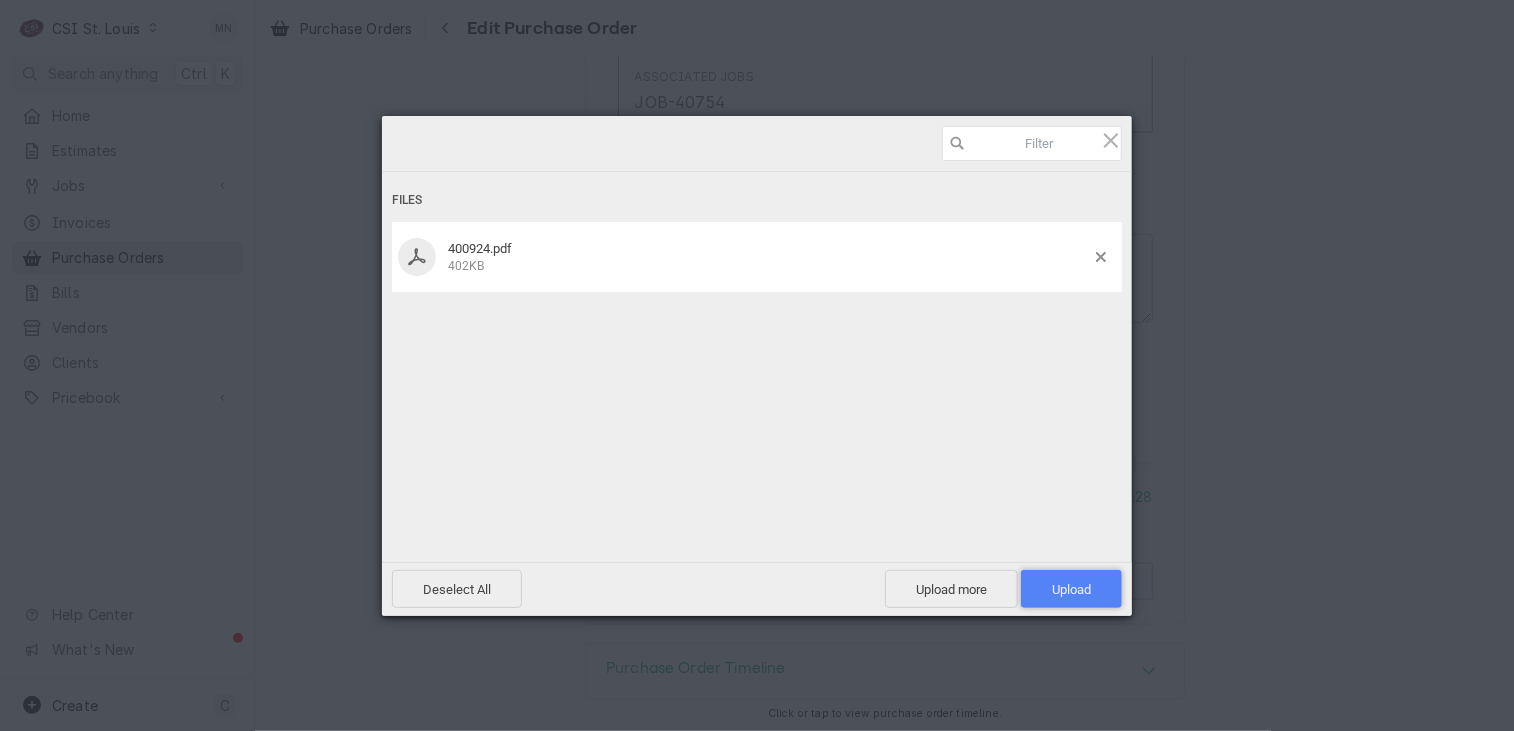 click on "Upload
1" at bounding box center (1071, 589) 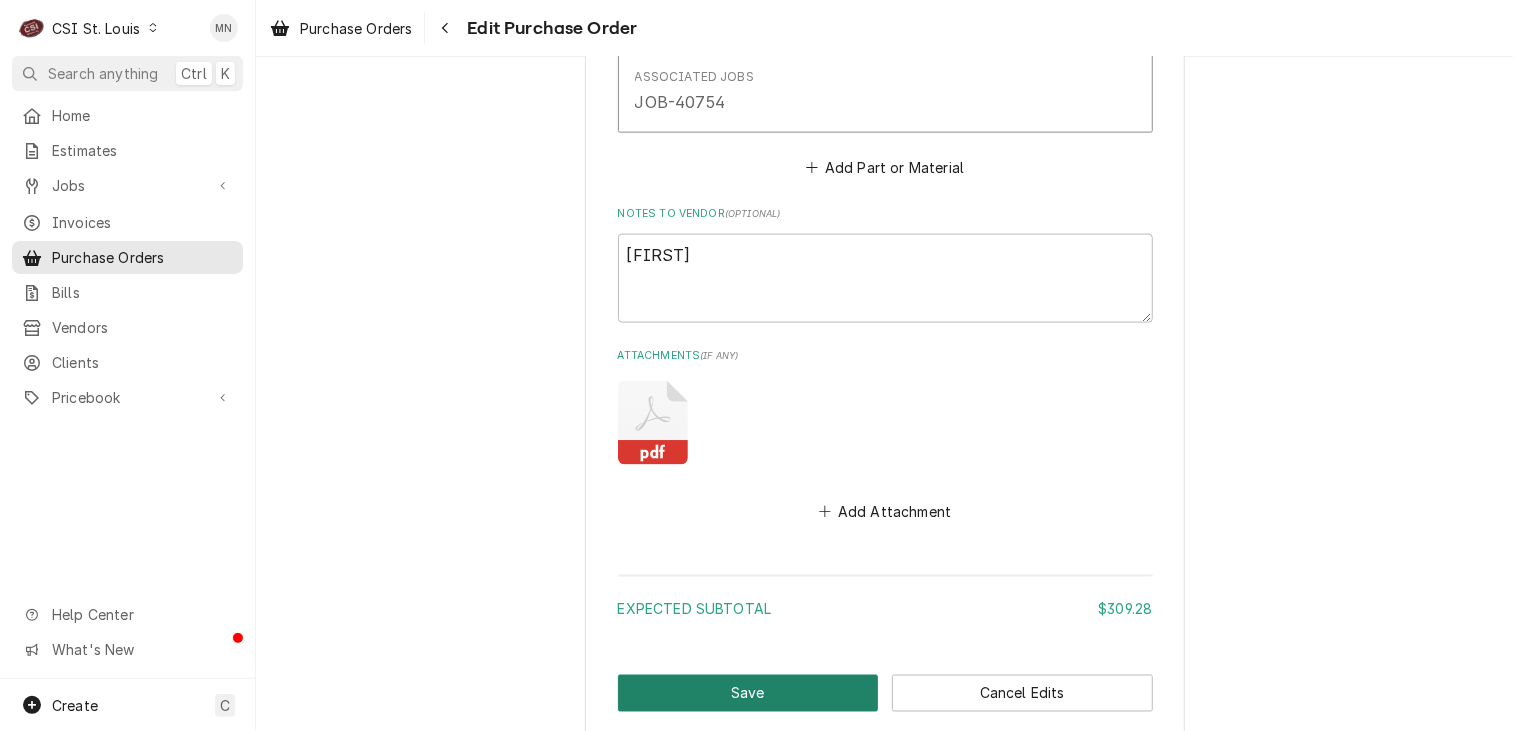 click on "Save" at bounding box center (748, 693) 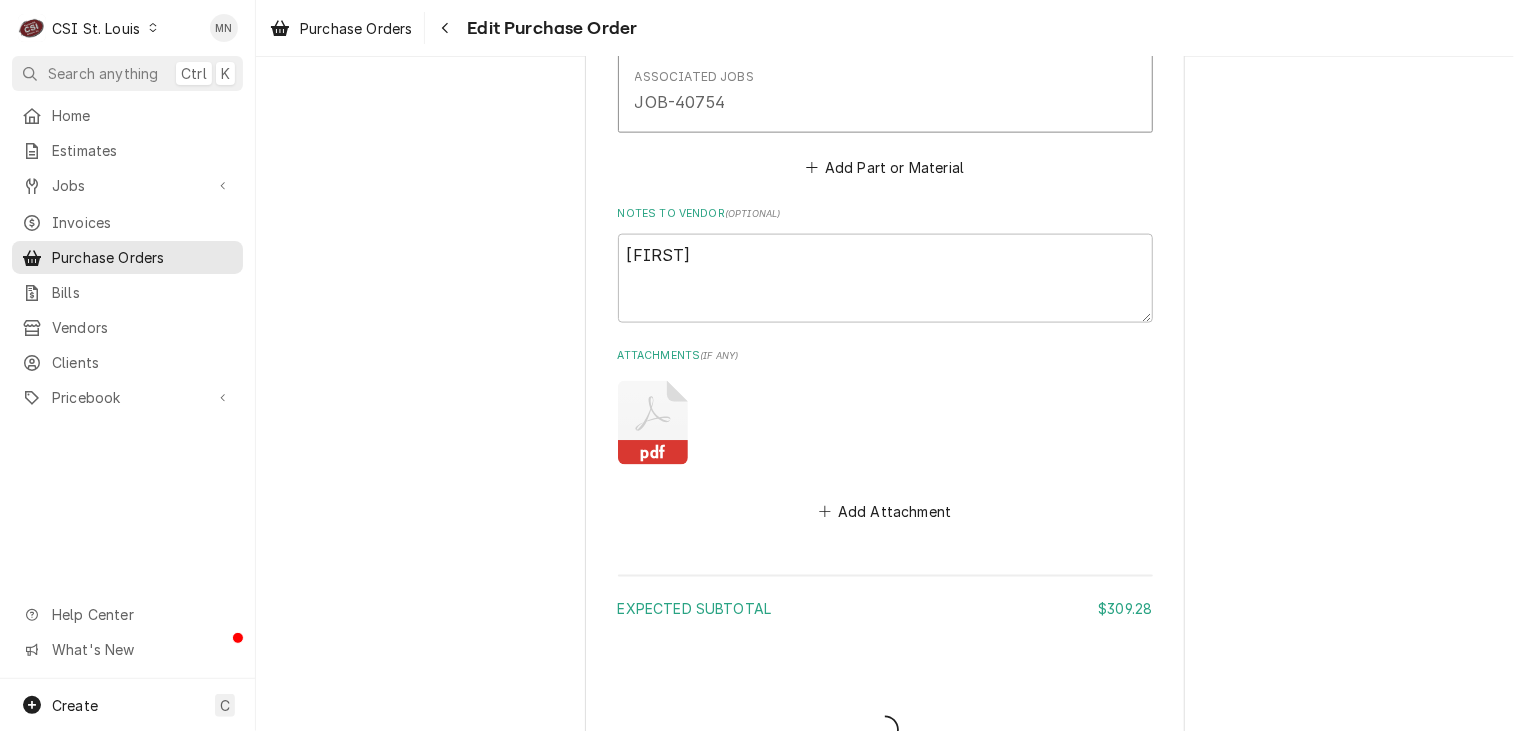 type on "x" 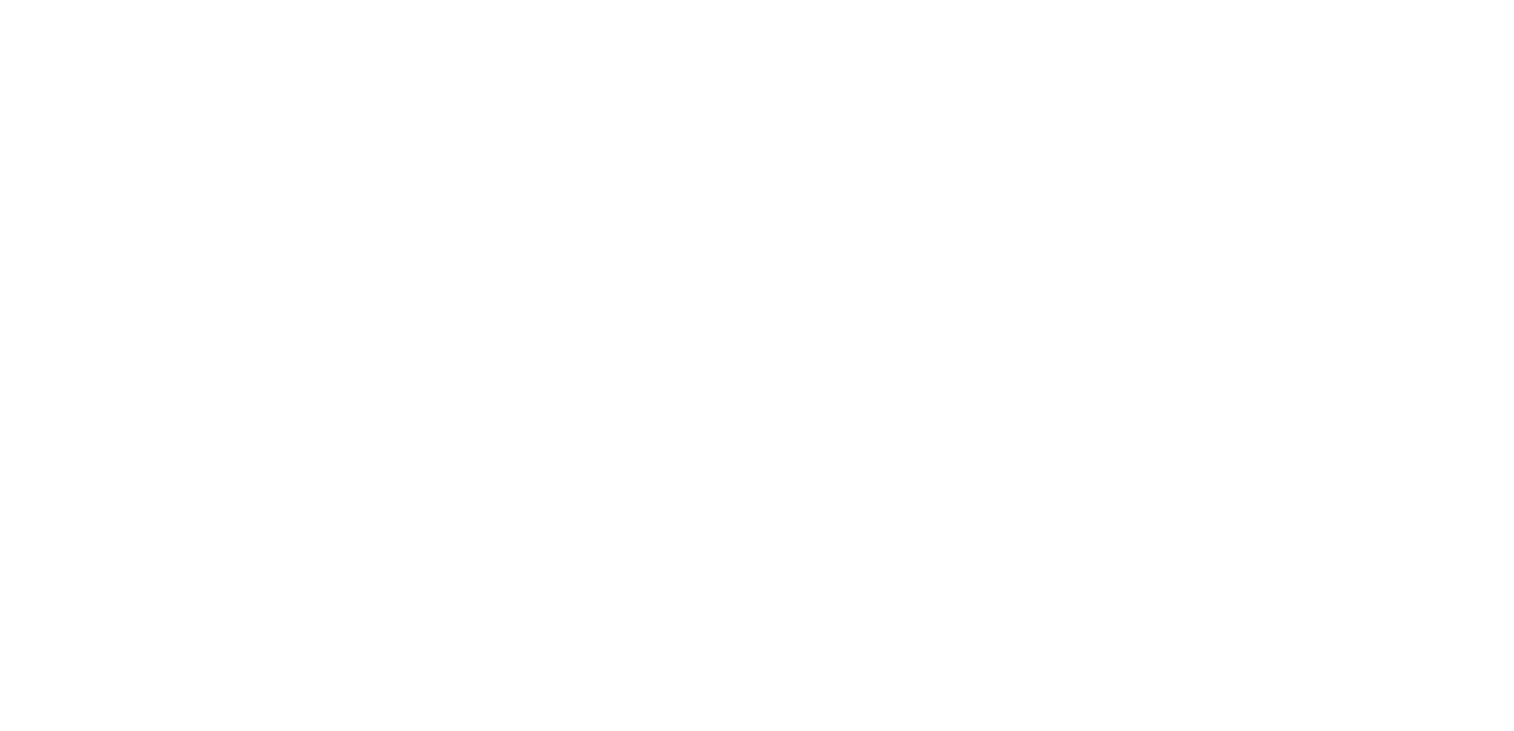 scroll, scrollTop: 0, scrollLeft: 0, axis: both 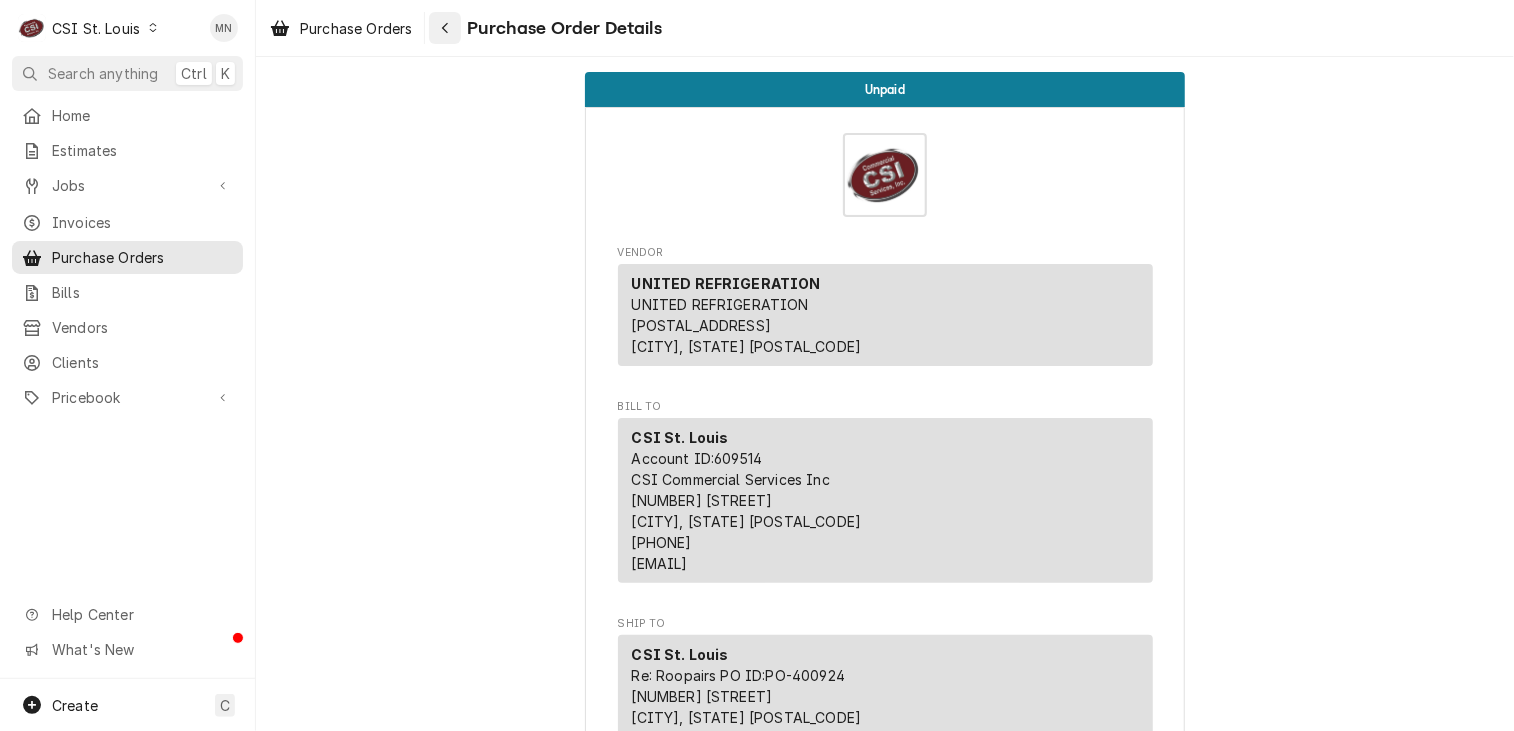 click at bounding box center (445, 28) 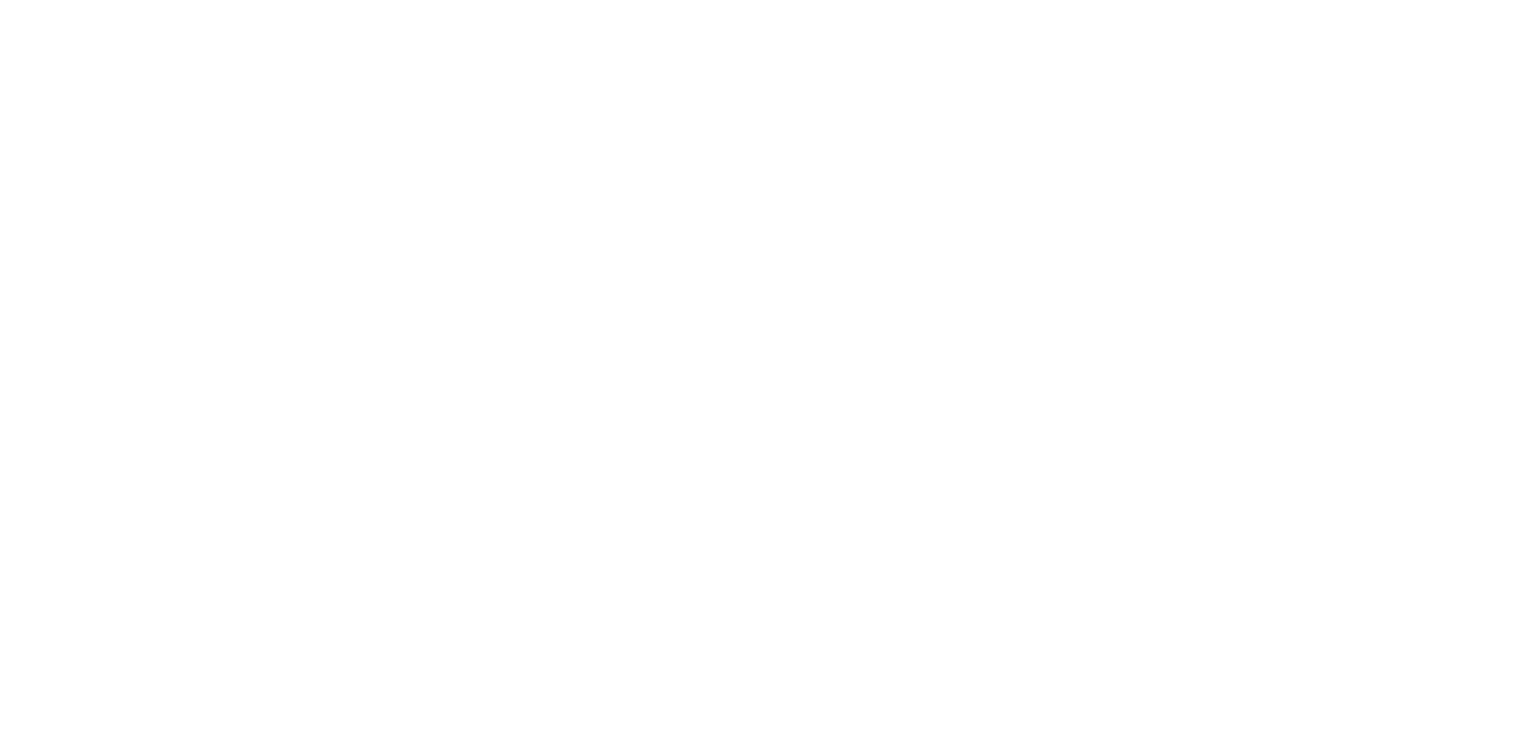 scroll, scrollTop: 0, scrollLeft: 0, axis: both 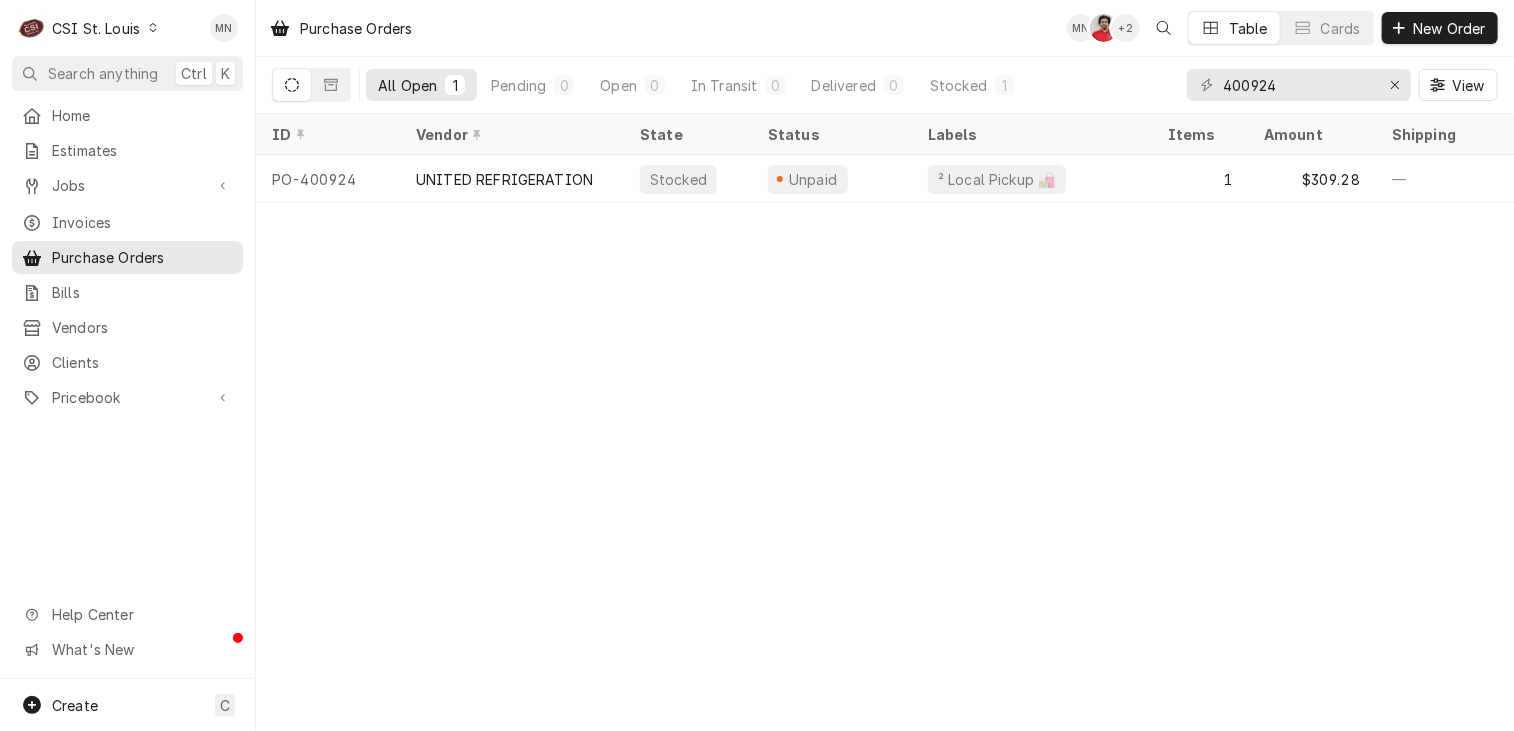 click on "CSI St. Louis" at bounding box center (96, 28) 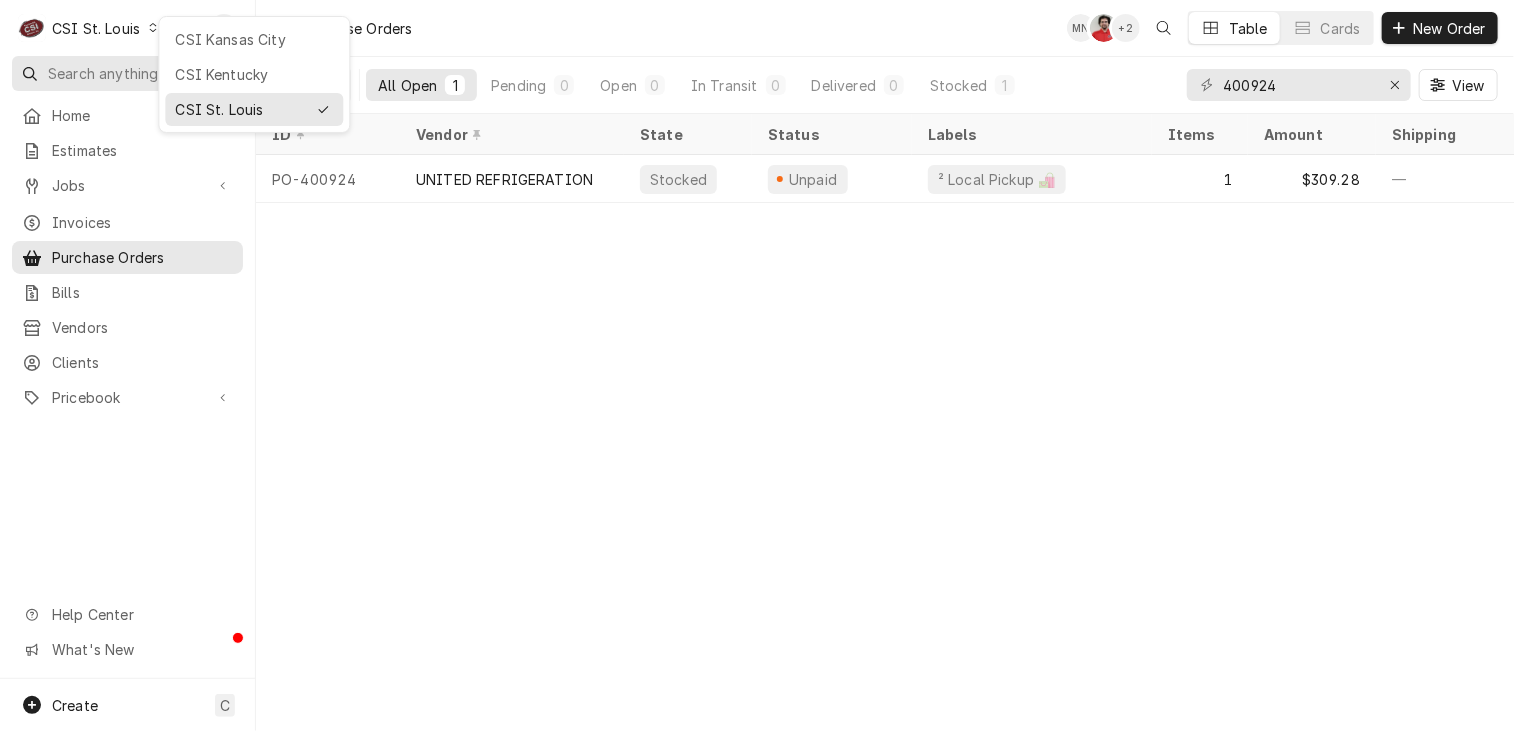 click on "CSI Kentucky" at bounding box center [254, 74] 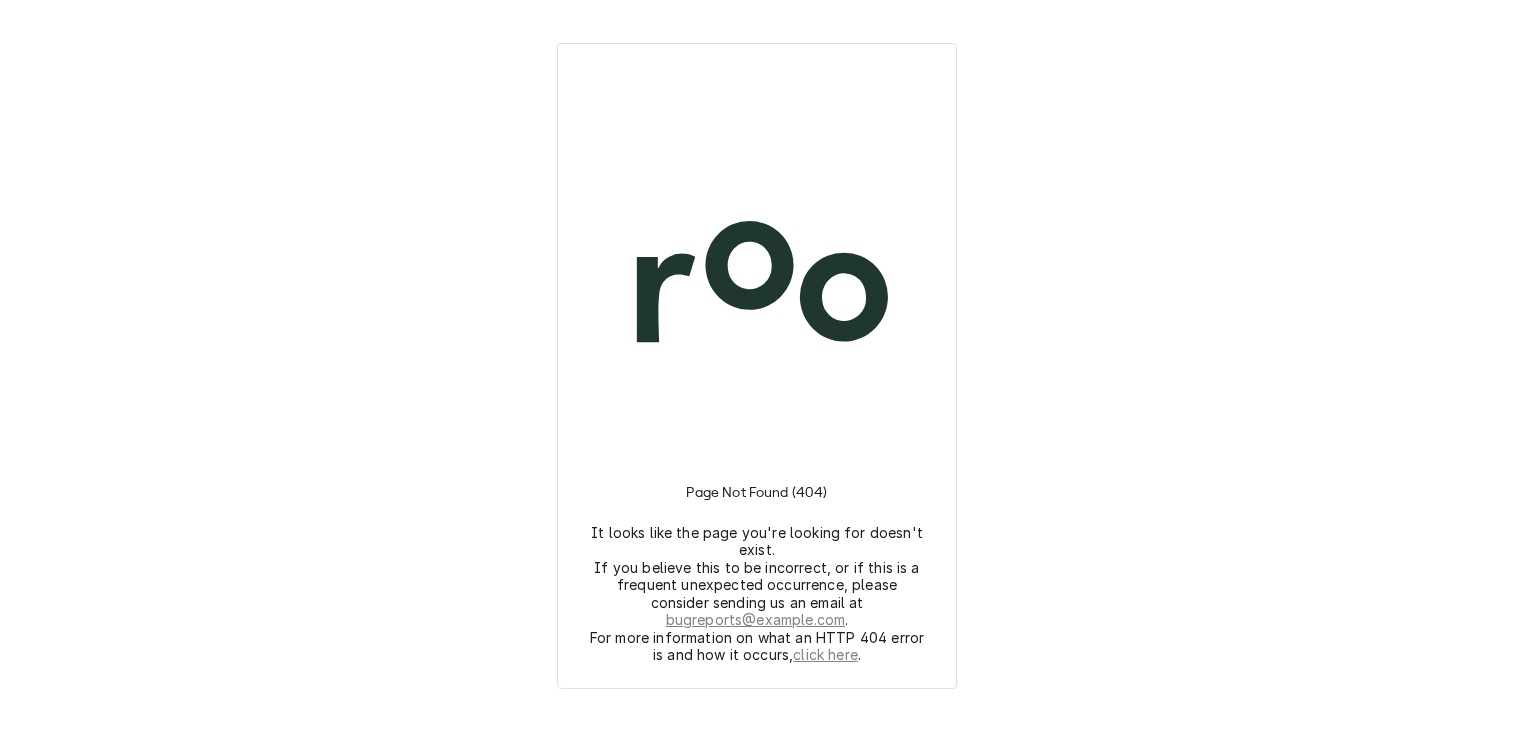 scroll, scrollTop: 0, scrollLeft: 0, axis: both 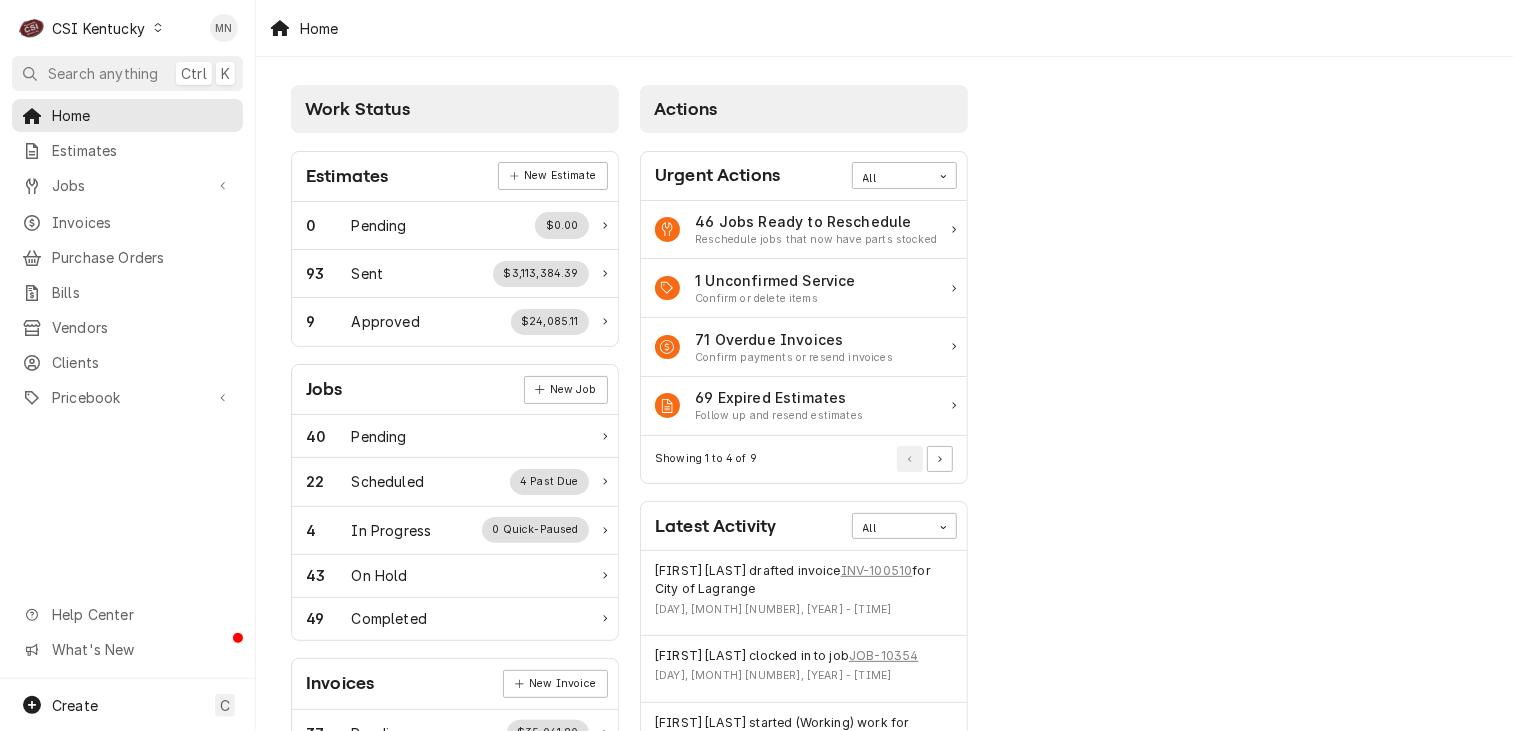 click on "CSI Kentucky" at bounding box center [98, 28] 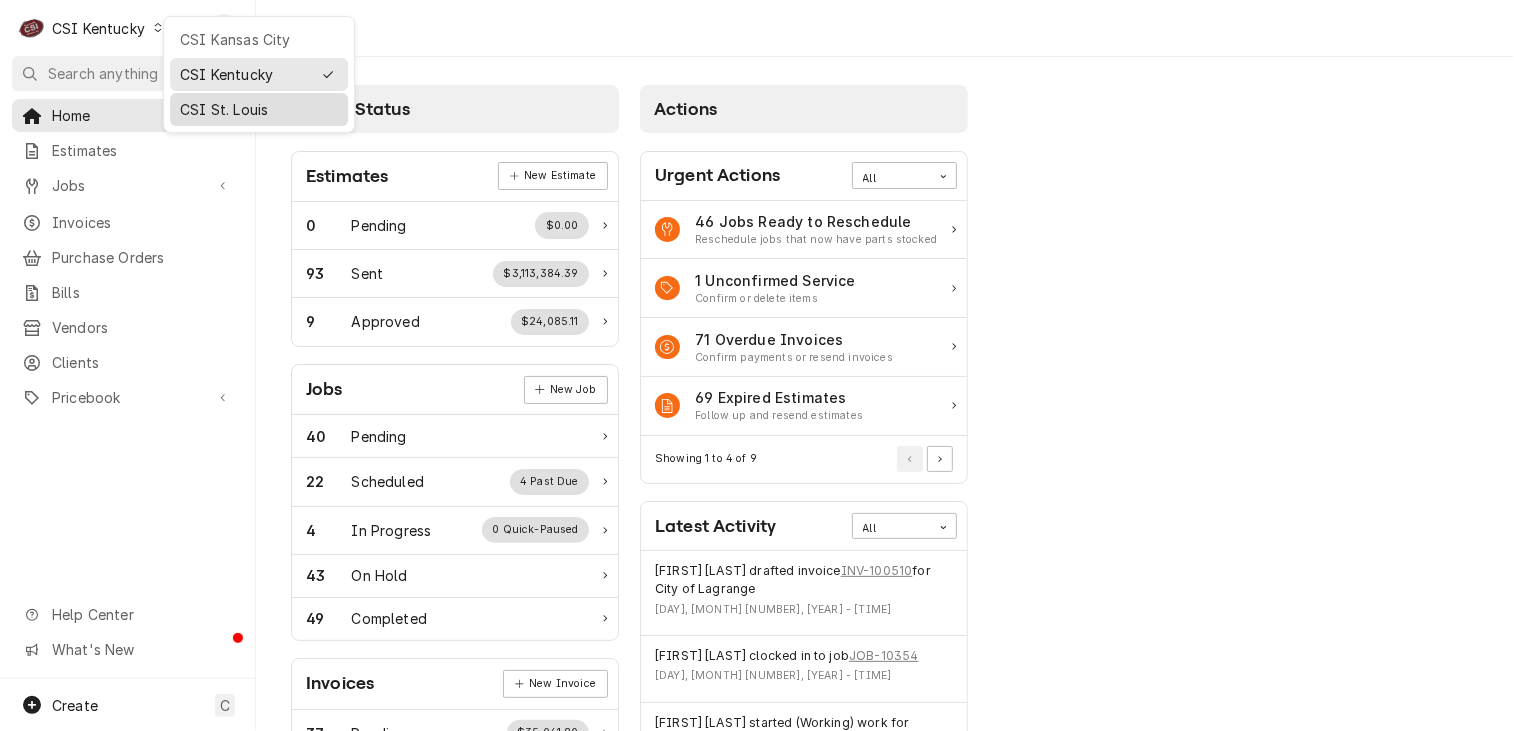 click on "CSI St. Louis" at bounding box center [259, 109] 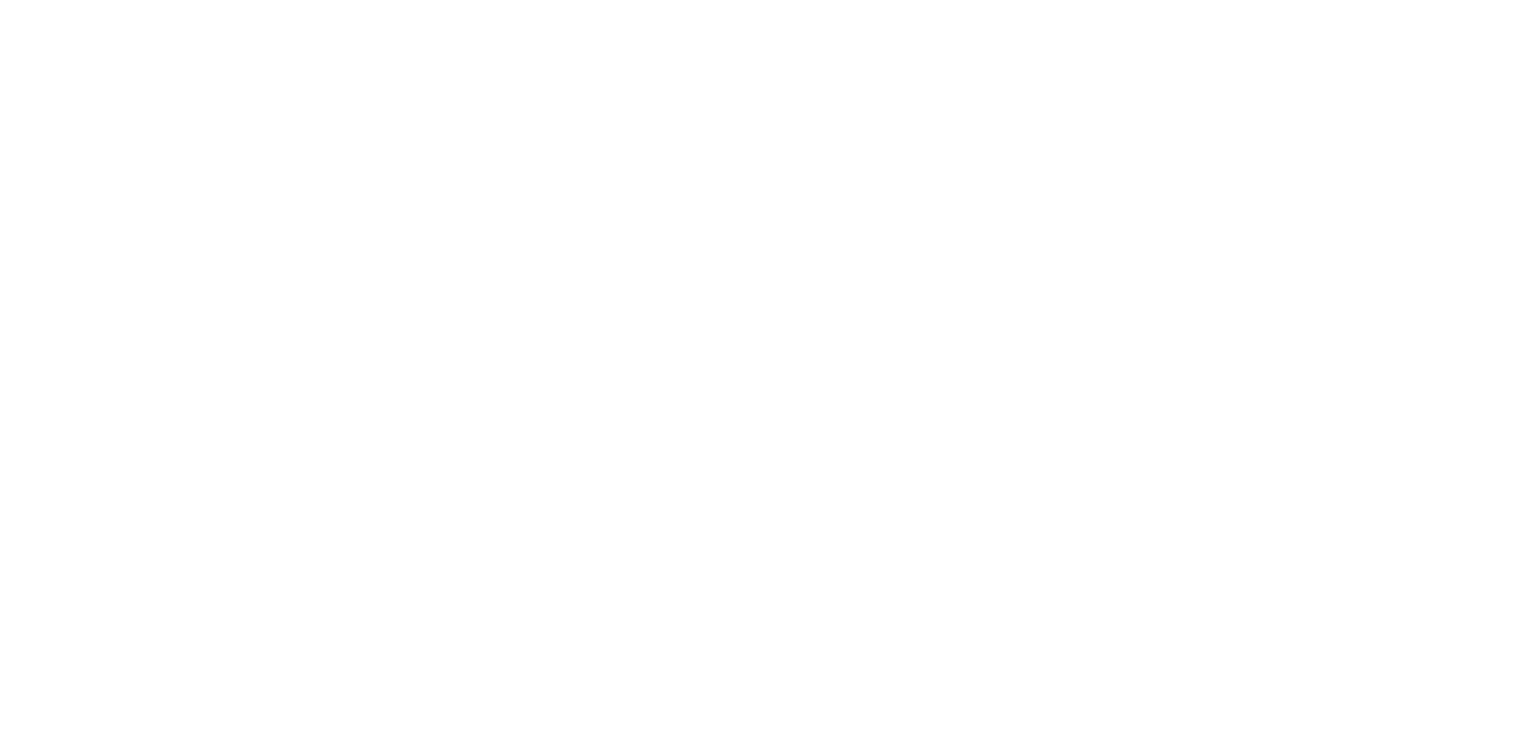 scroll, scrollTop: 0, scrollLeft: 0, axis: both 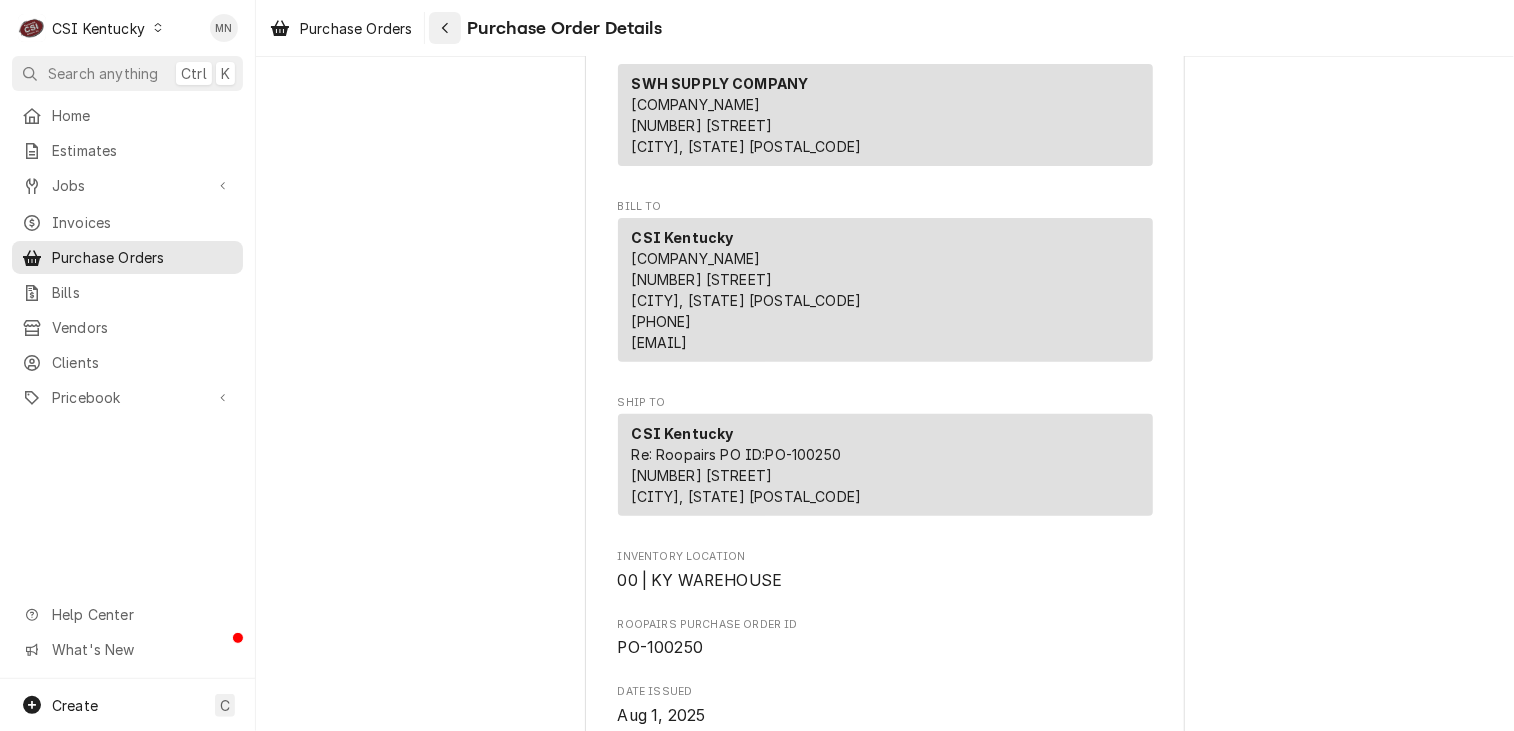 click 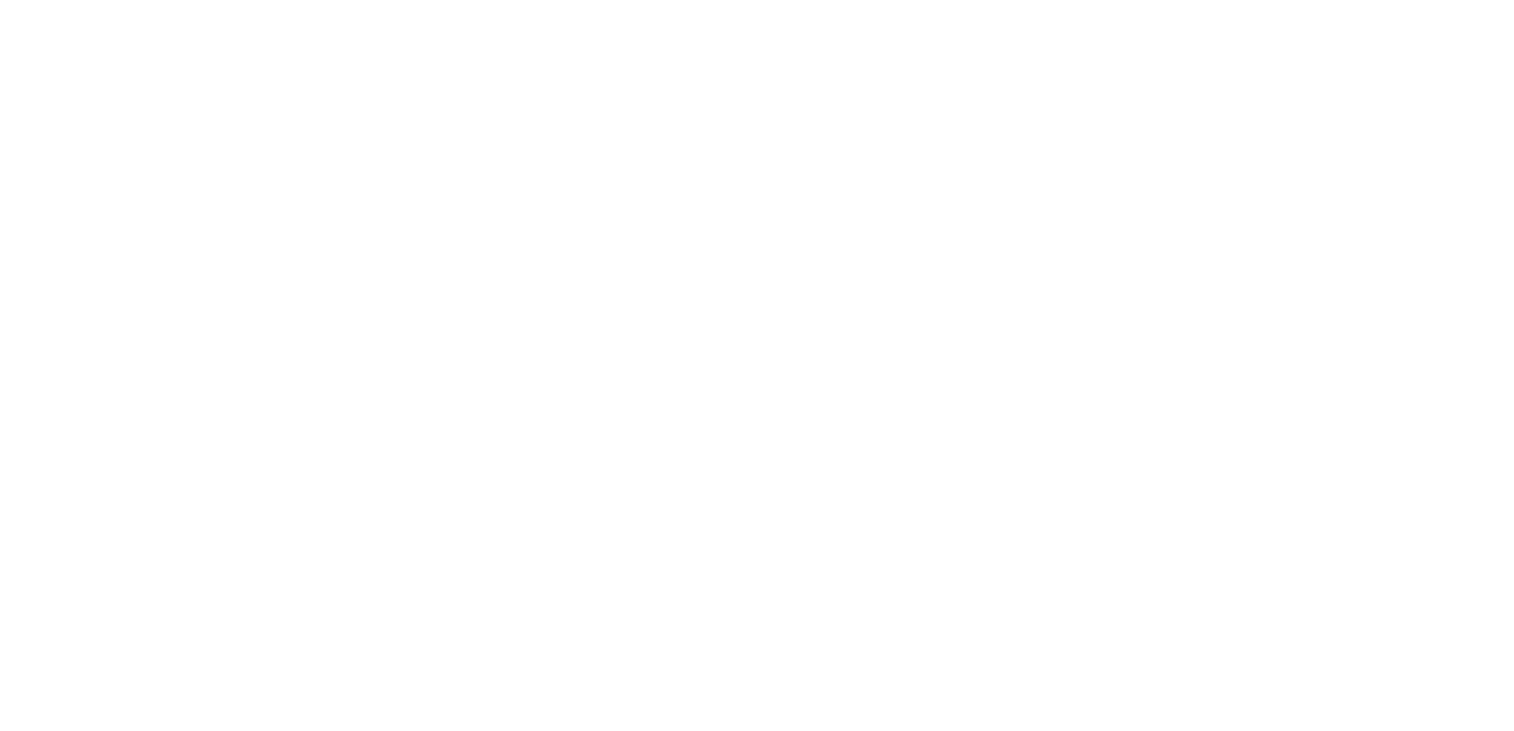 scroll, scrollTop: 0, scrollLeft: 0, axis: both 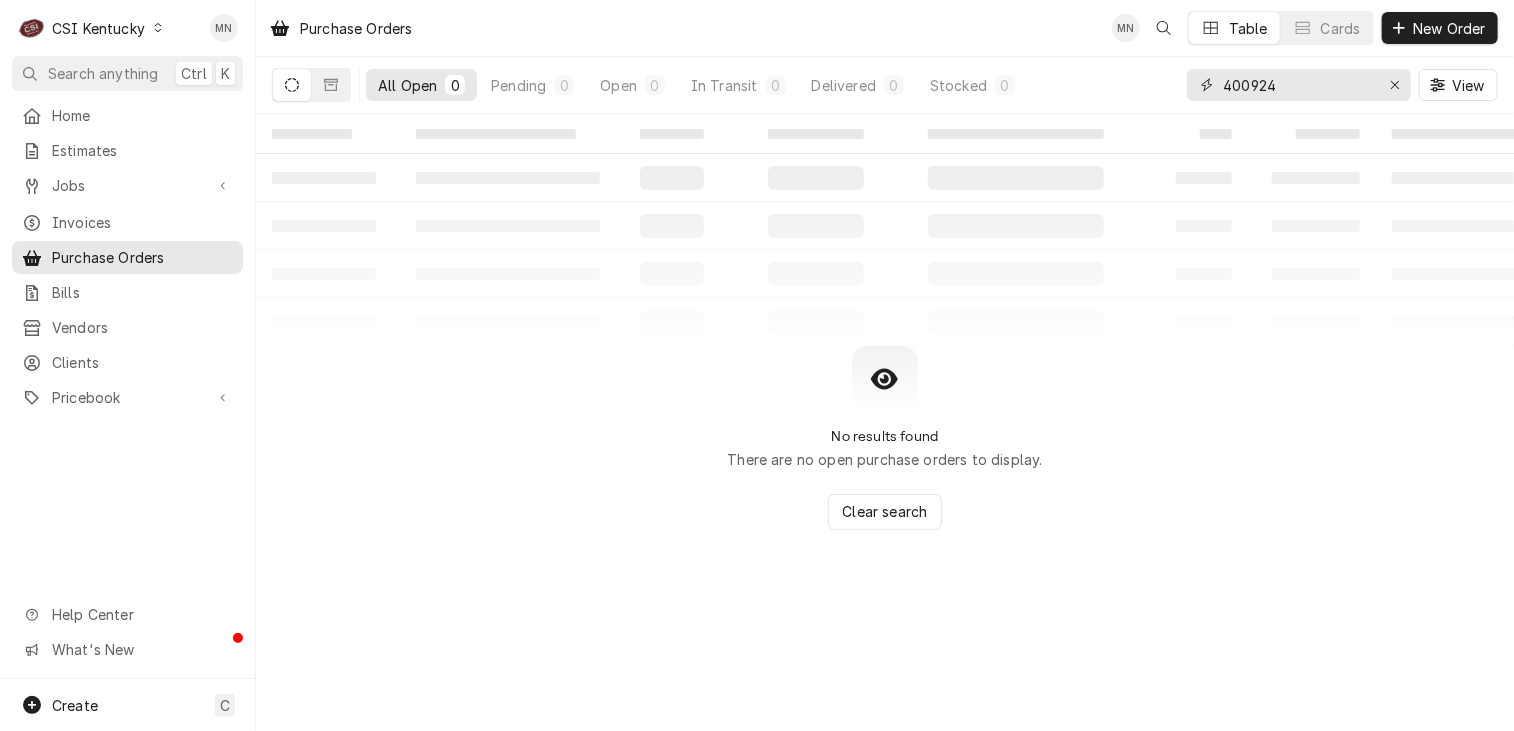 drag, startPoint x: 1291, startPoint y: 80, endPoint x: 1147, endPoint y: 101, distance: 145.5232 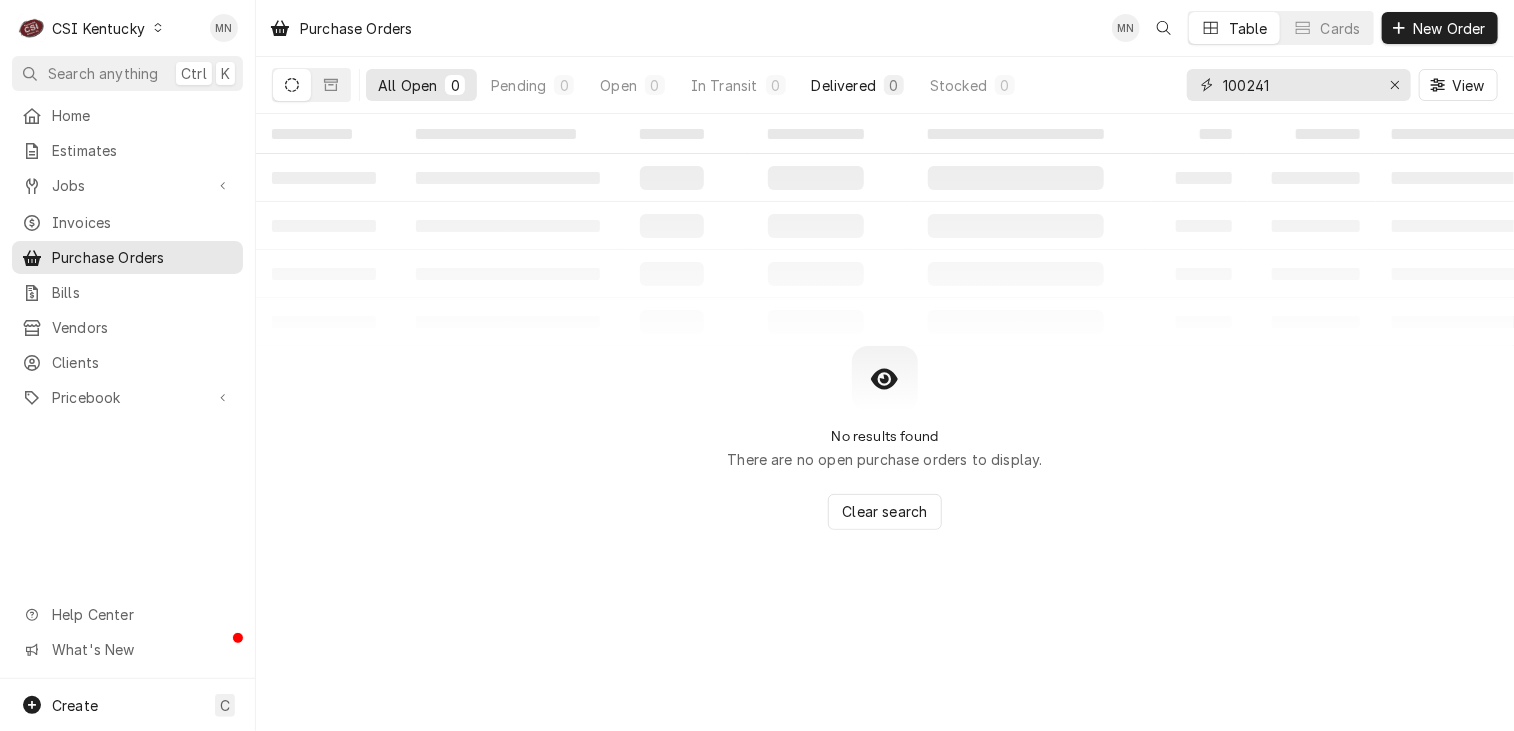 type on "100241" 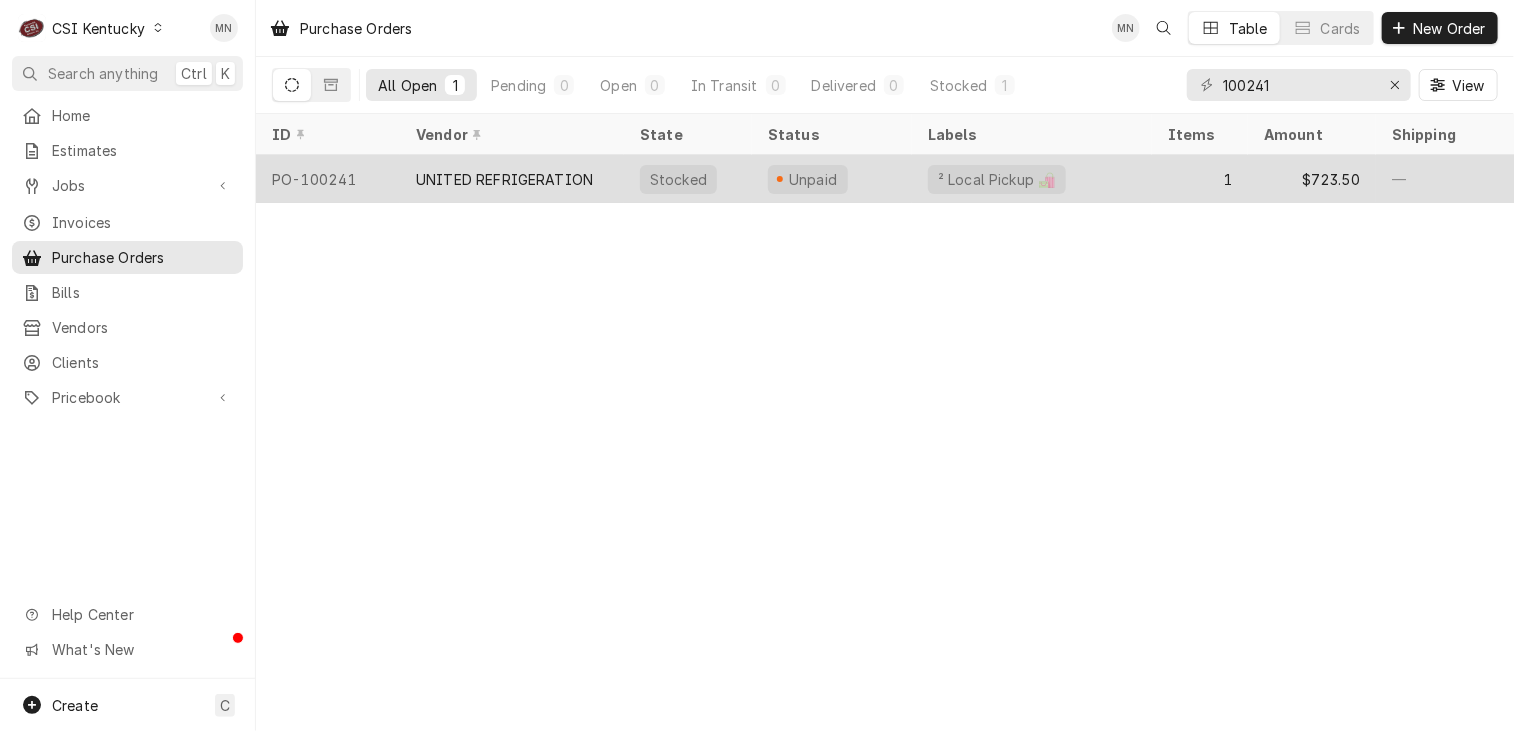 click on "UNITED REFRIGERATION" at bounding box center (512, 179) 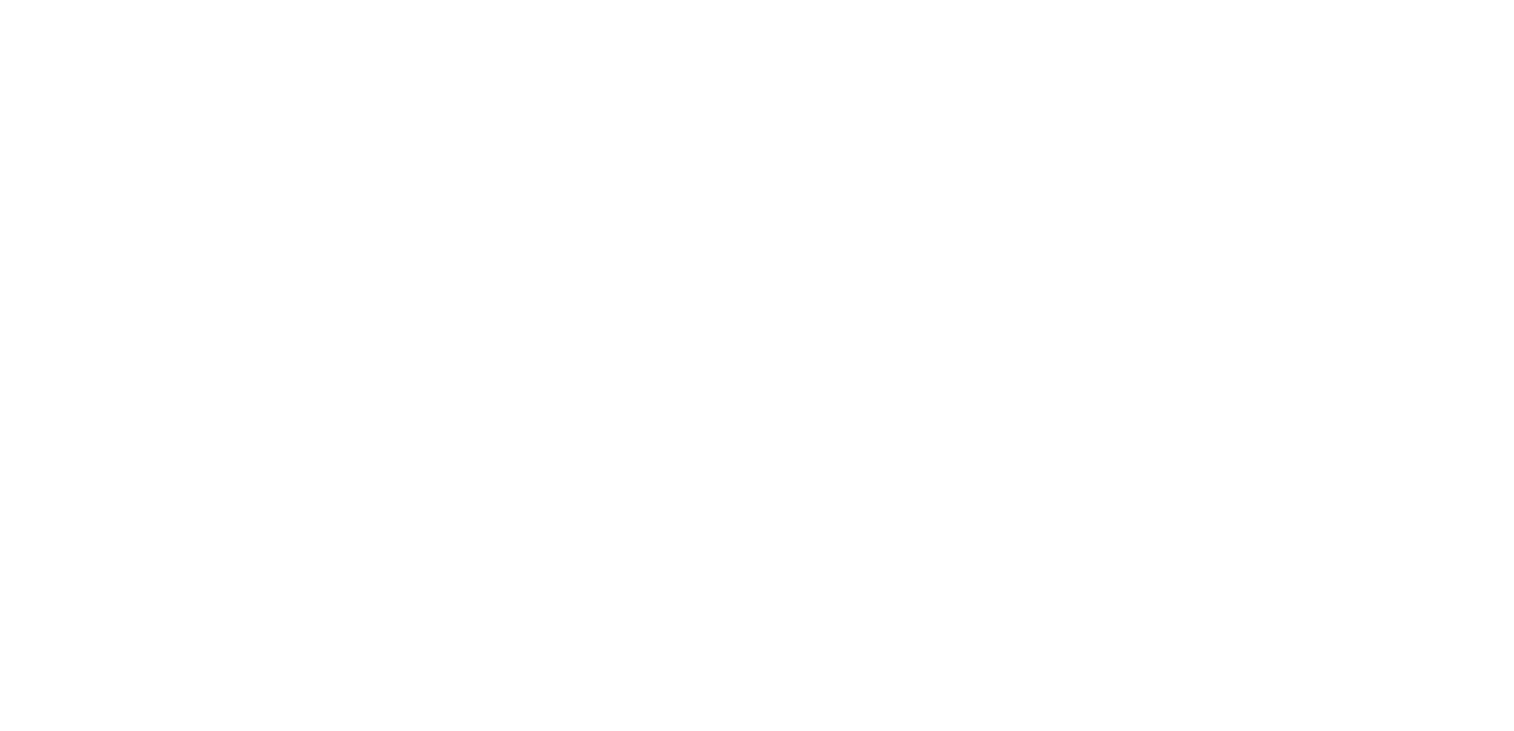 scroll, scrollTop: 0, scrollLeft: 0, axis: both 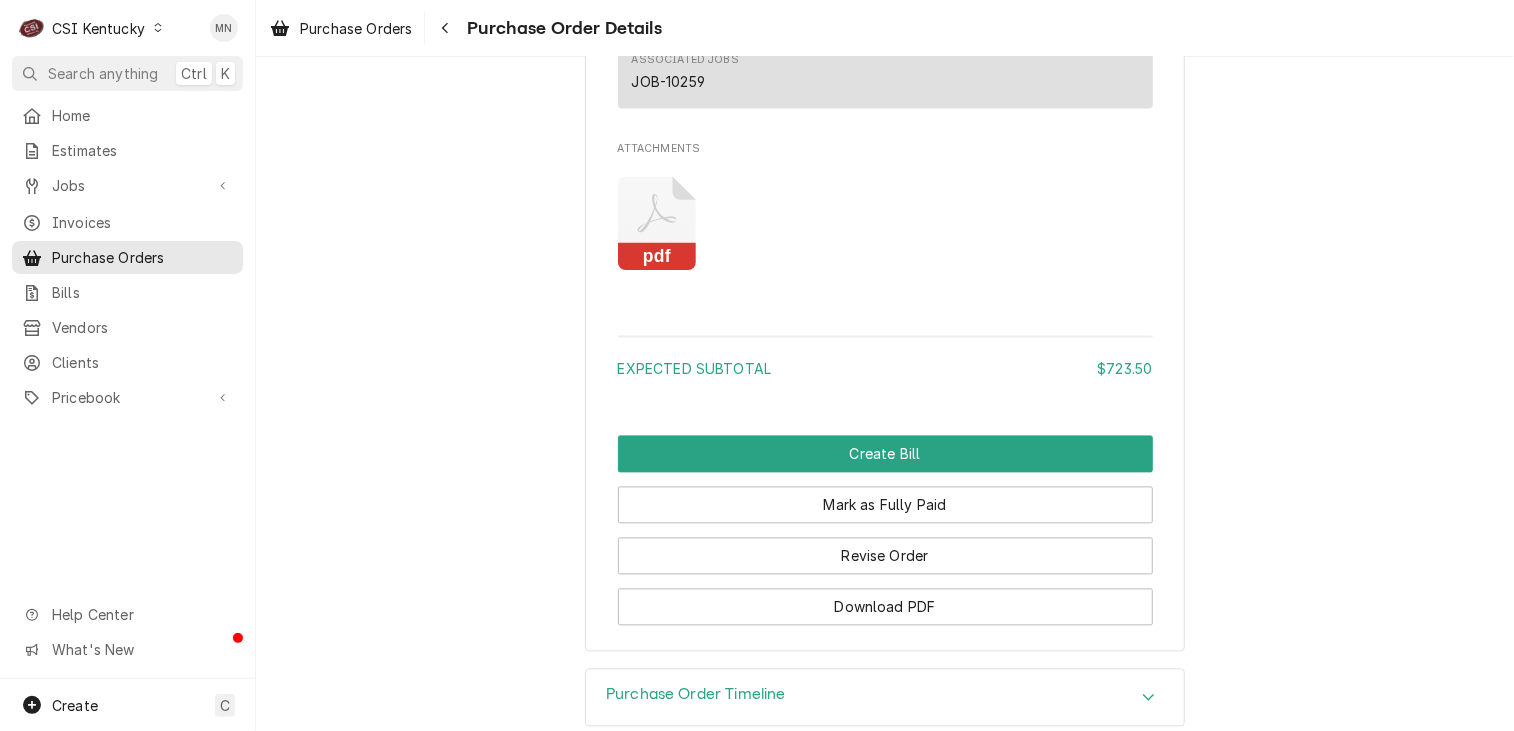click 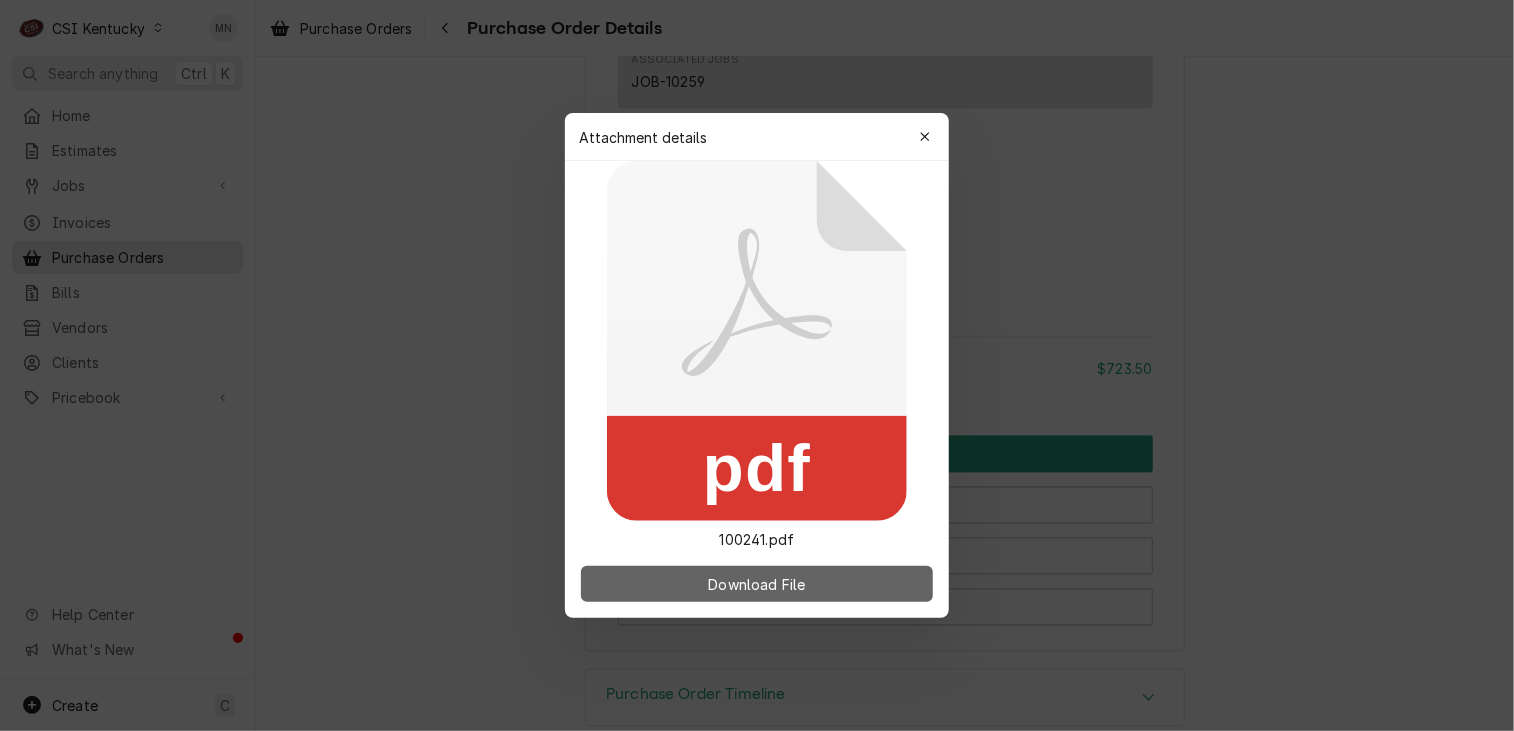 click on "Download File" at bounding box center [756, 584] 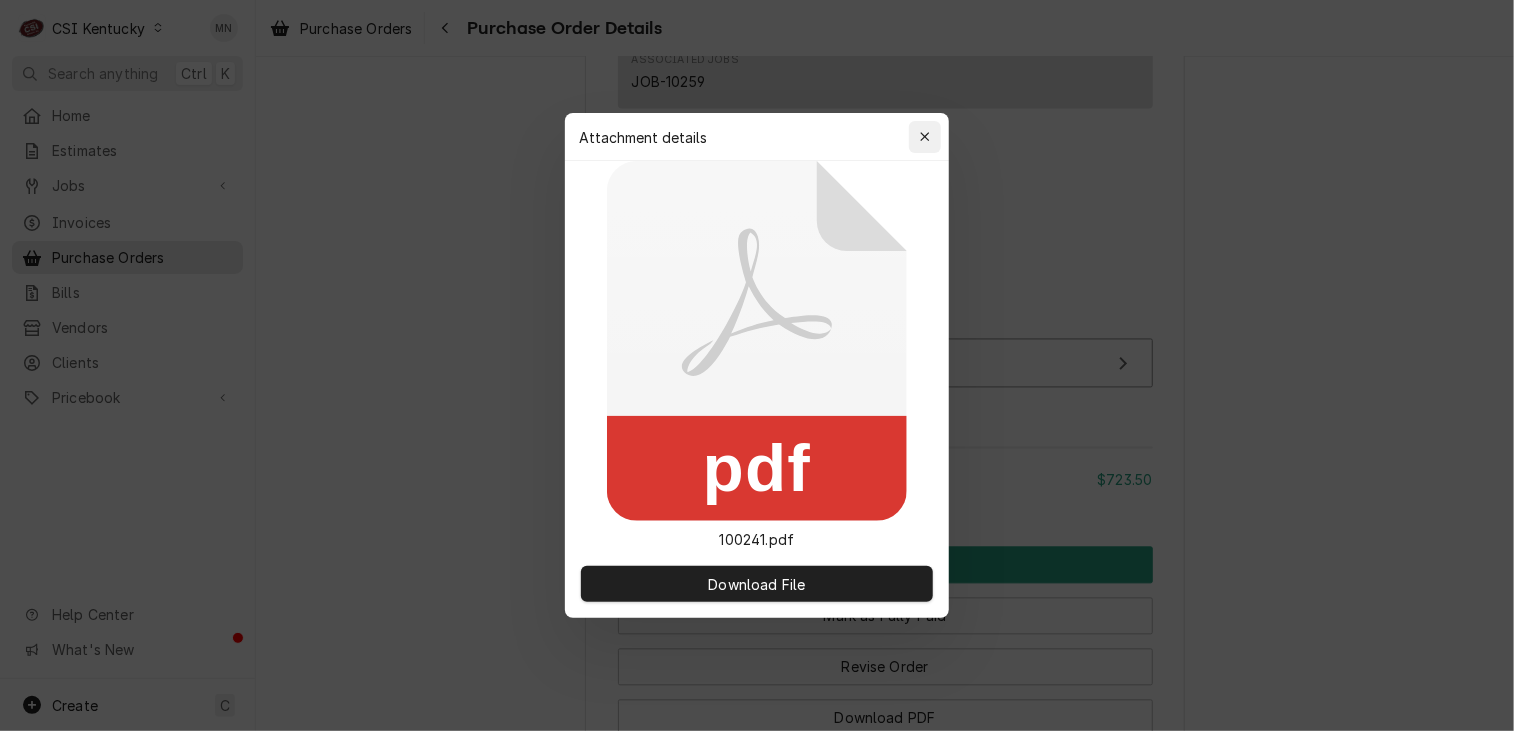 click 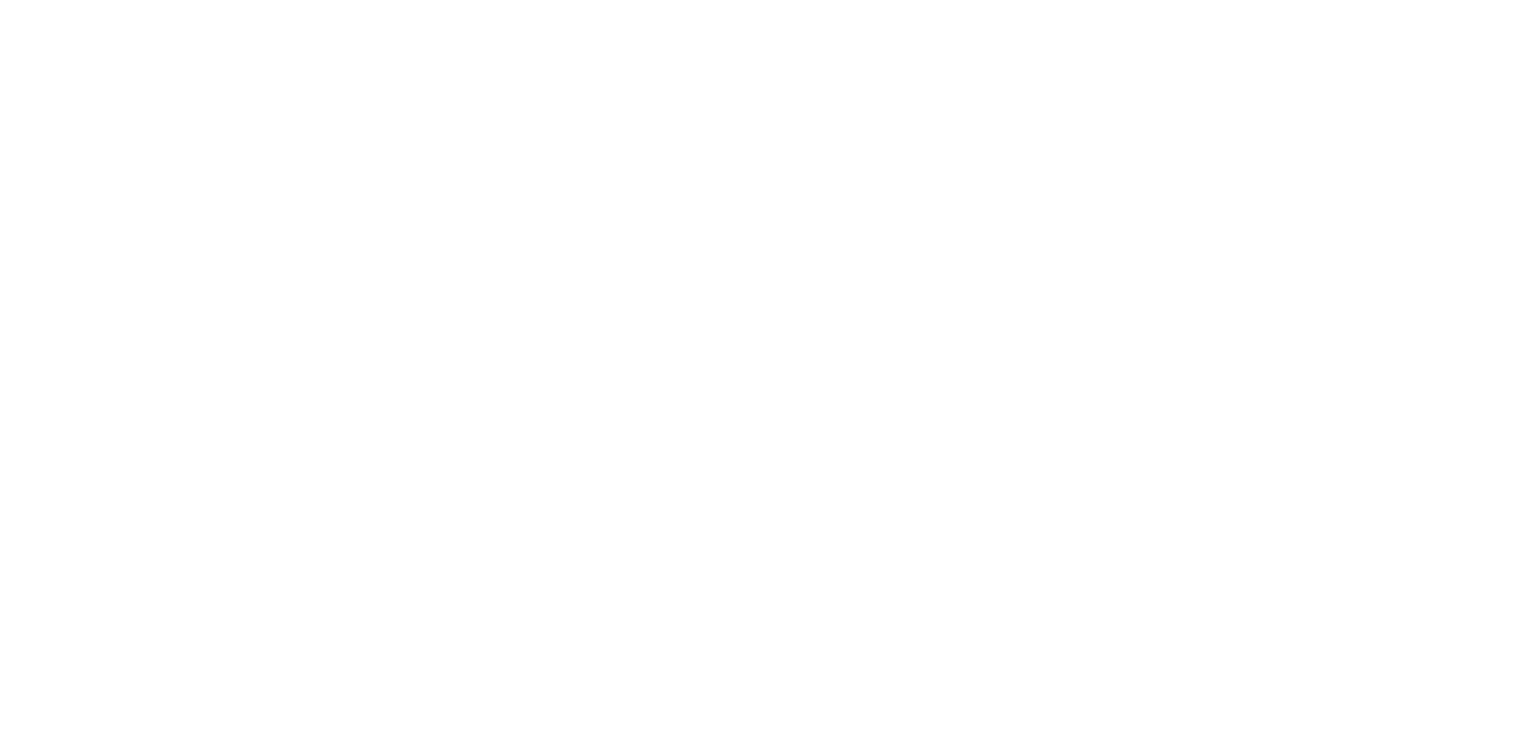 scroll, scrollTop: 0, scrollLeft: 0, axis: both 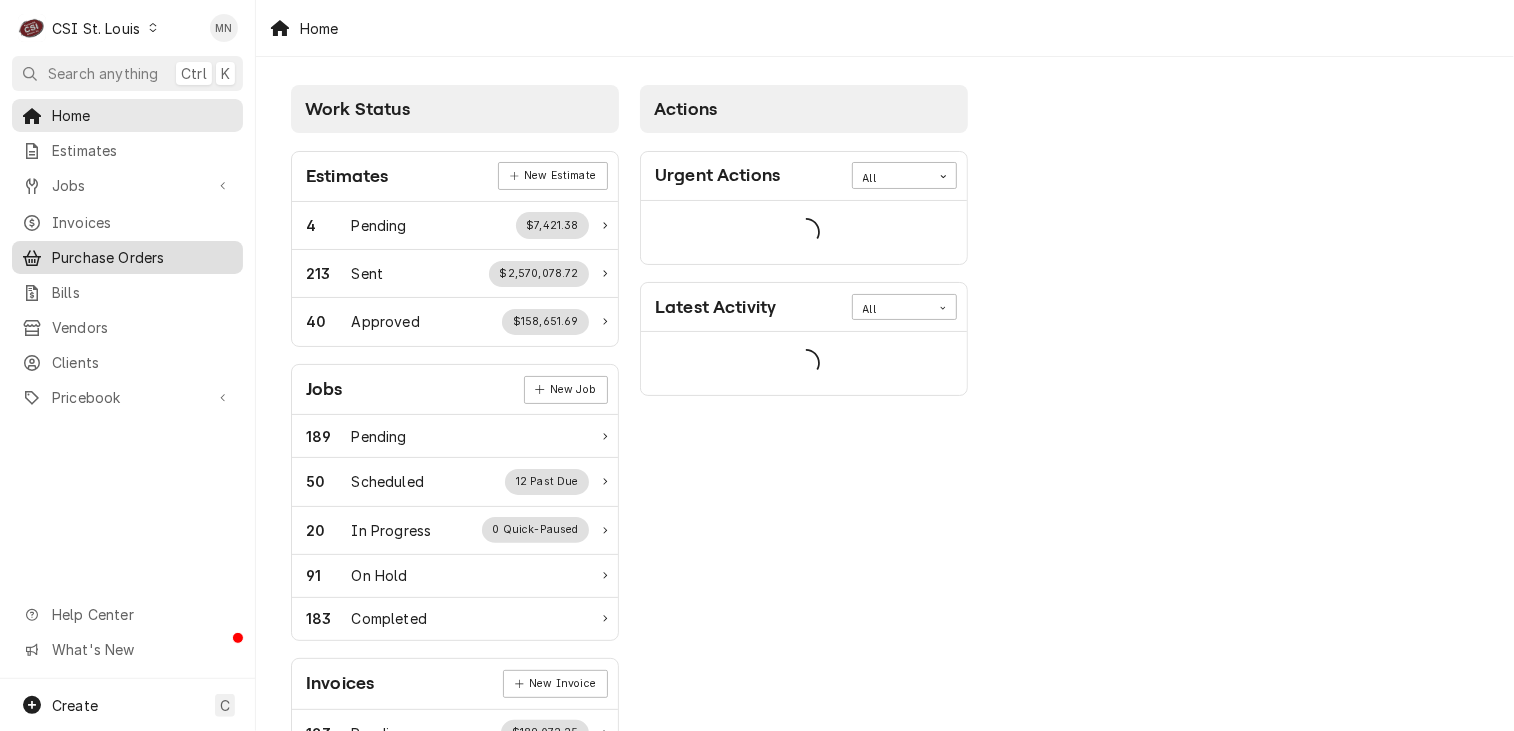 click on "Purchase Orders" at bounding box center [142, 257] 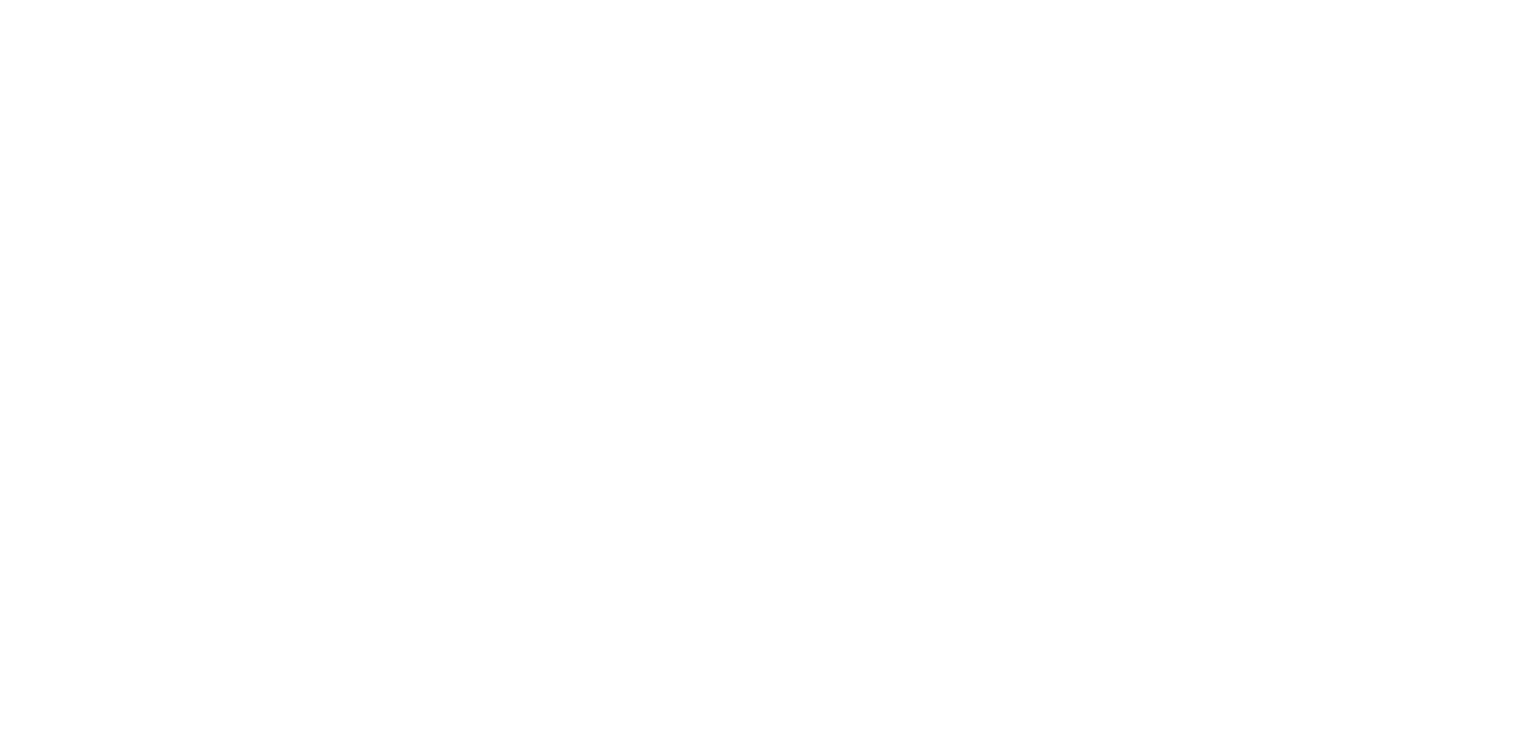 scroll, scrollTop: 0, scrollLeft: 0, axis: both 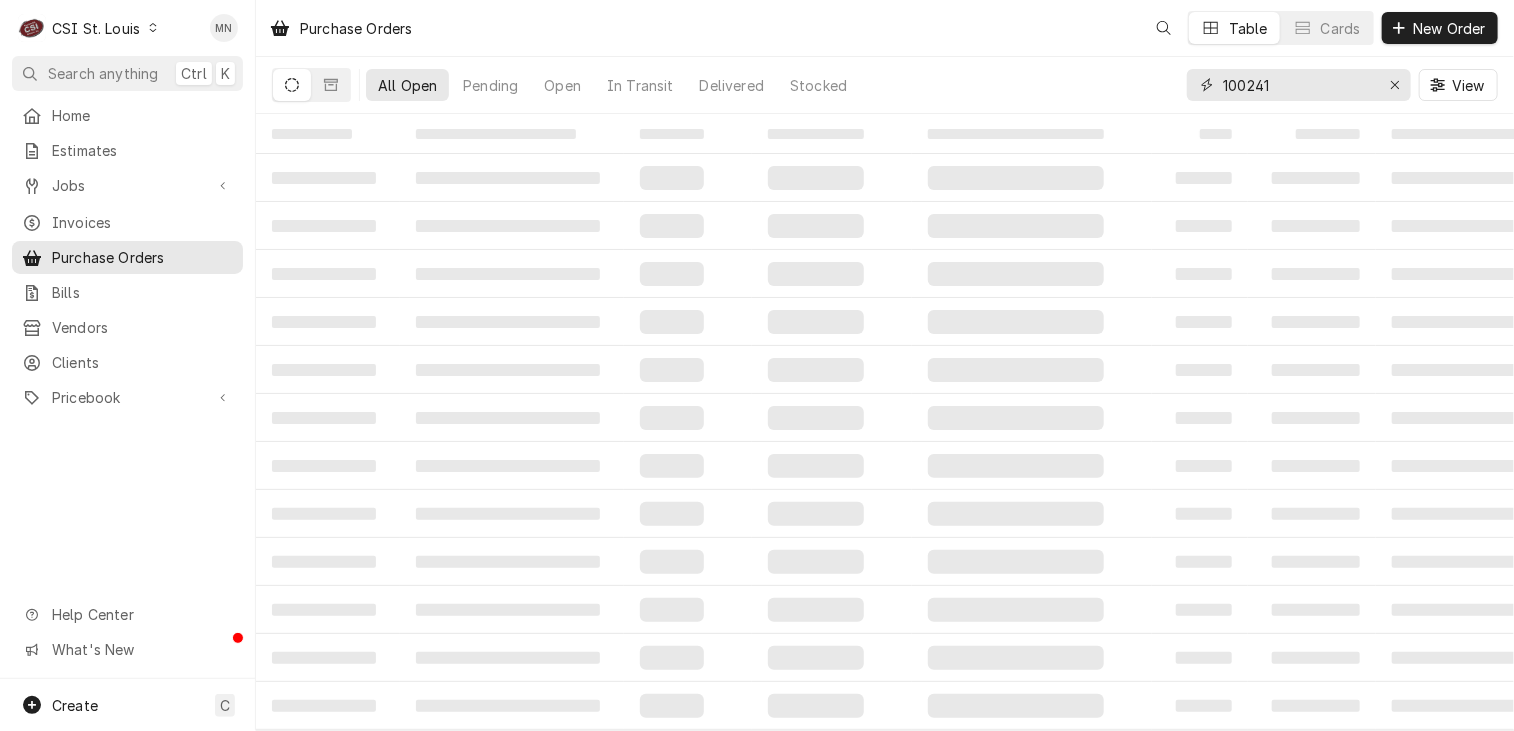 drag, startPoint x: 1290, startPoint y: 87, endPoint x: 1091, endPoint y: 103, distance: 199.64218 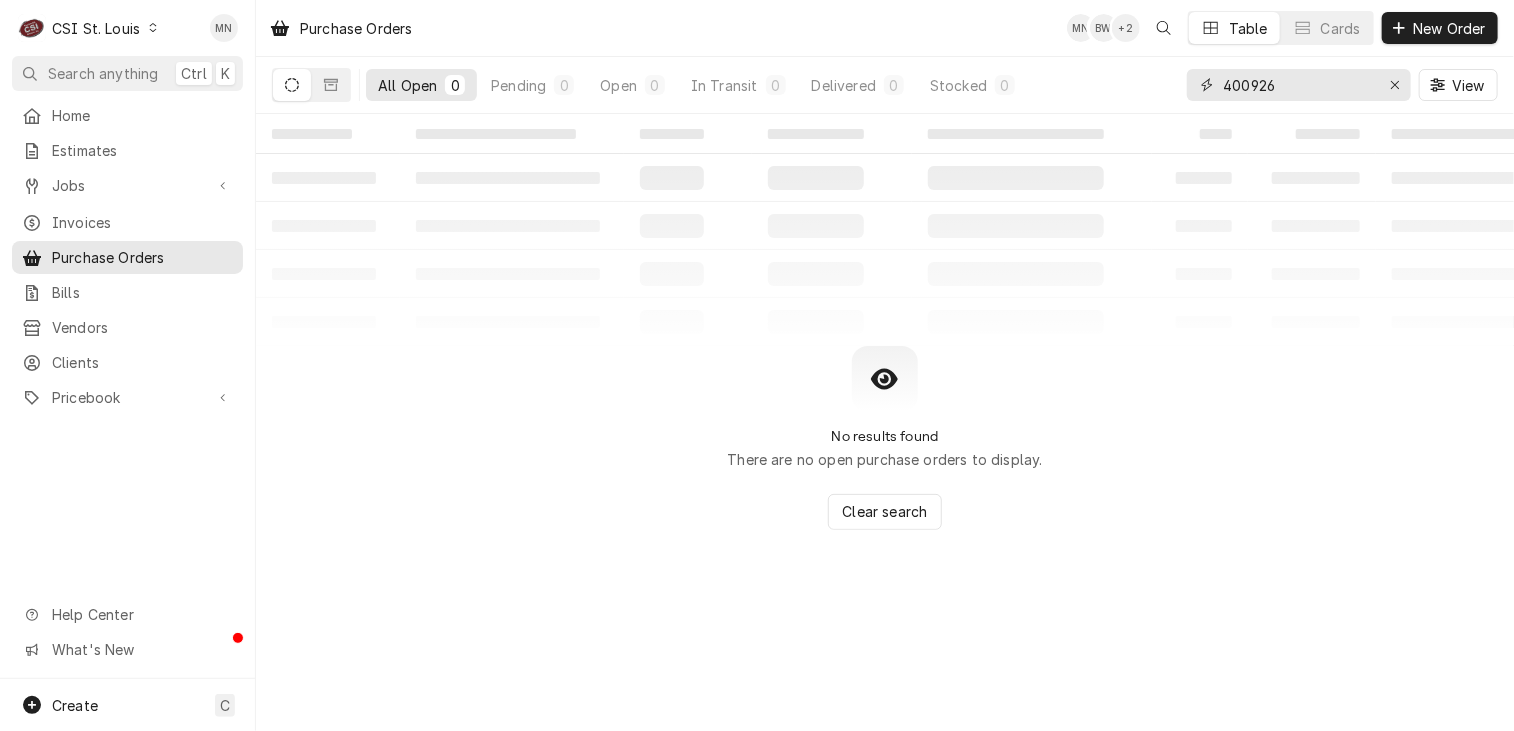 type on "400926" 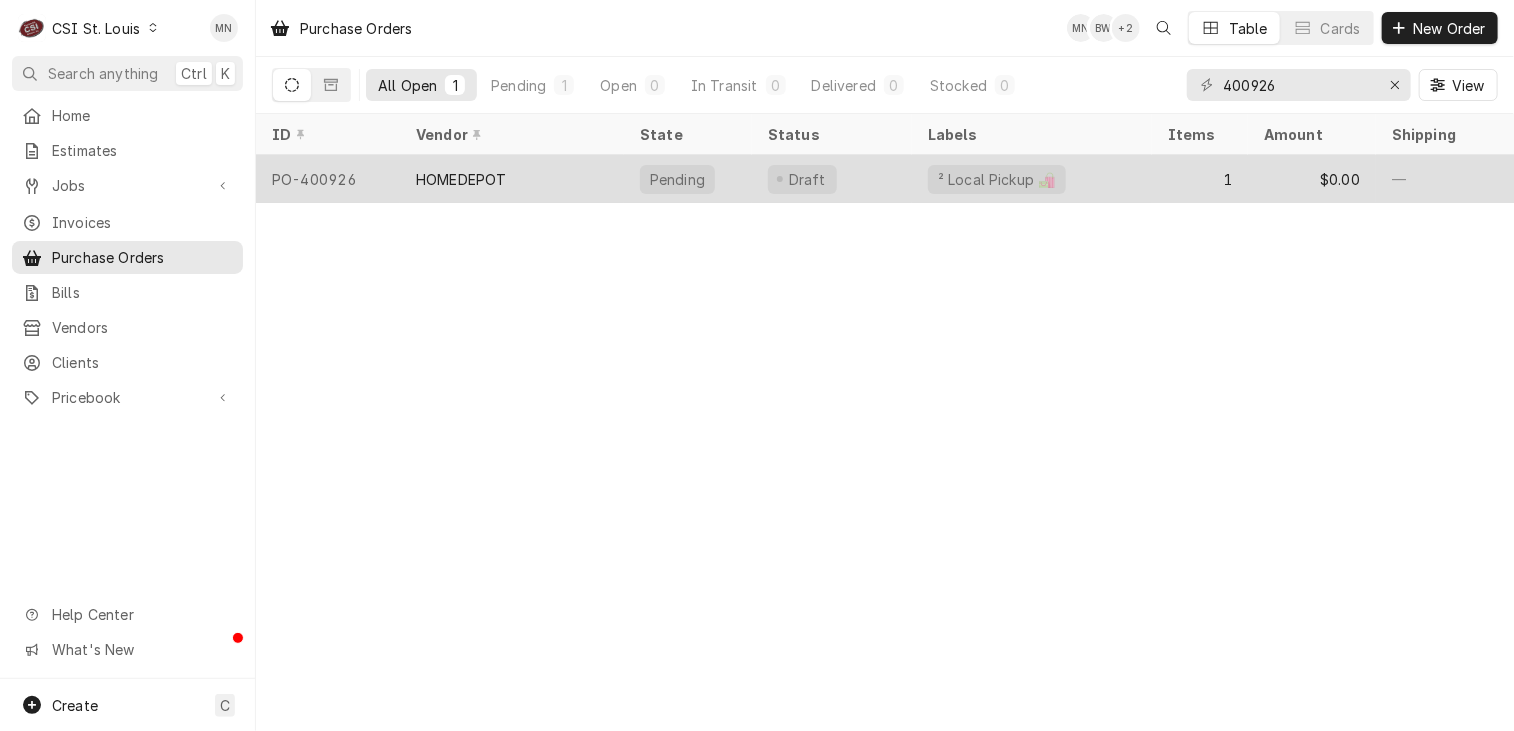 click on "PO-400926" at bounding box center (328, 179) 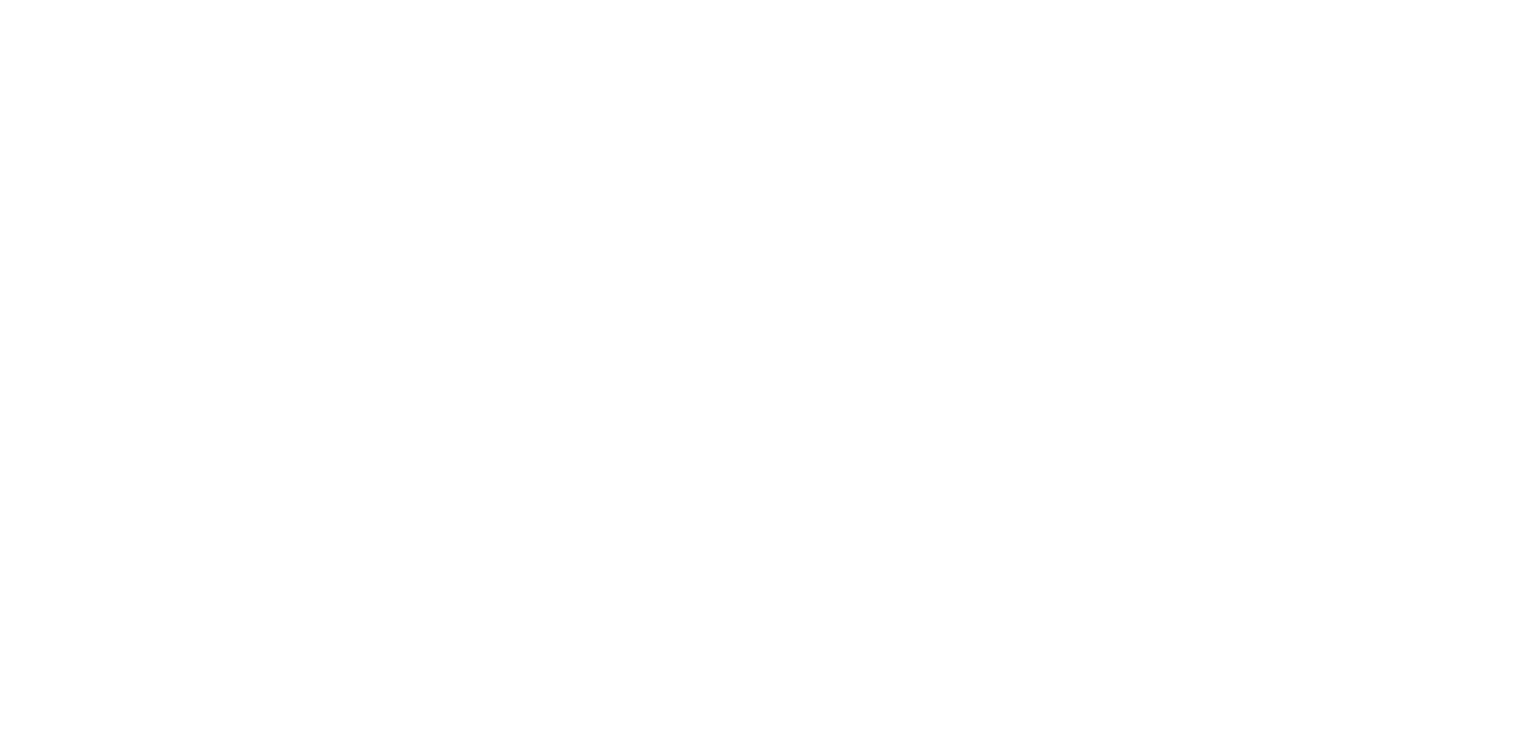 scroll, scrollTop: 0, scrollLeft: 0, axis: both 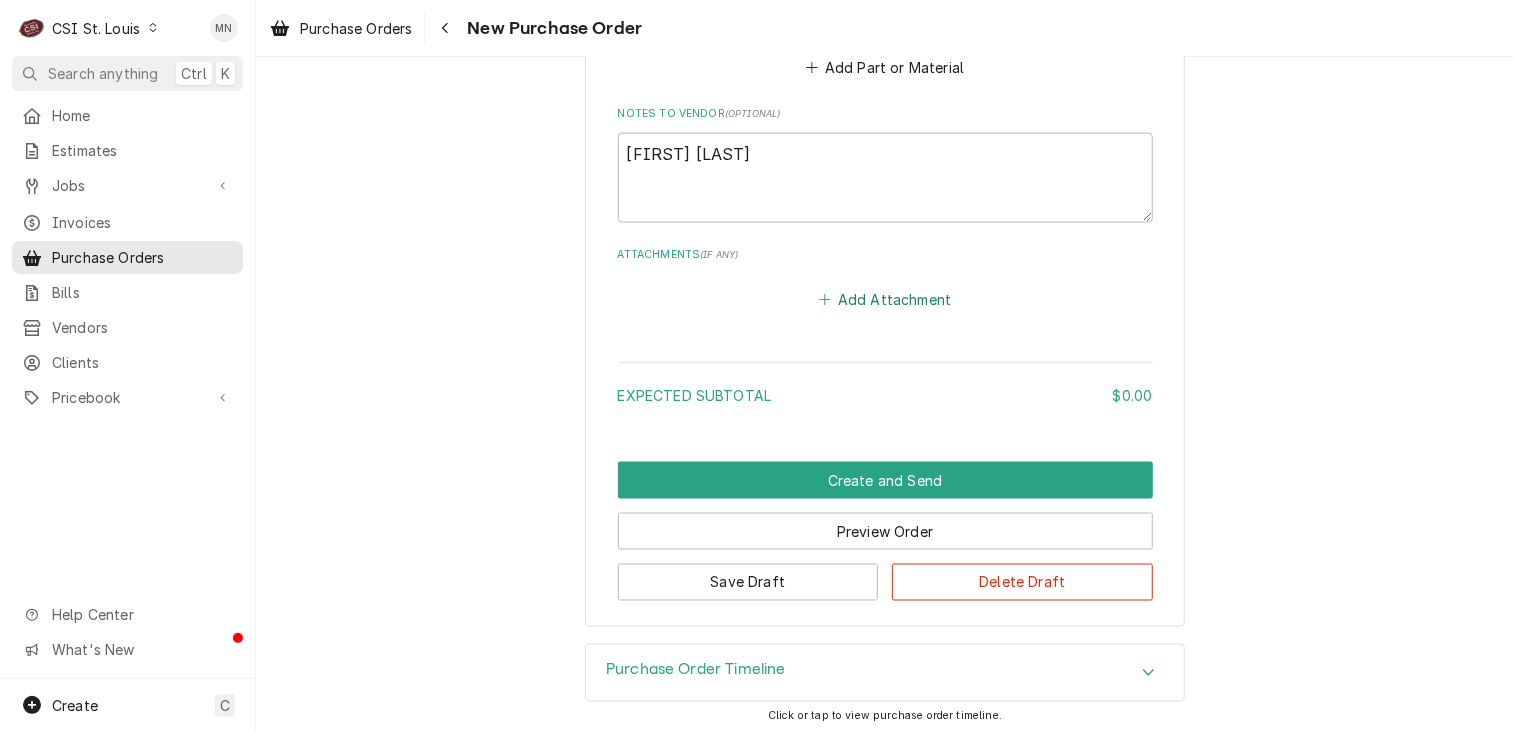 click on "Add Attachment" at bounding box center (885, 299) 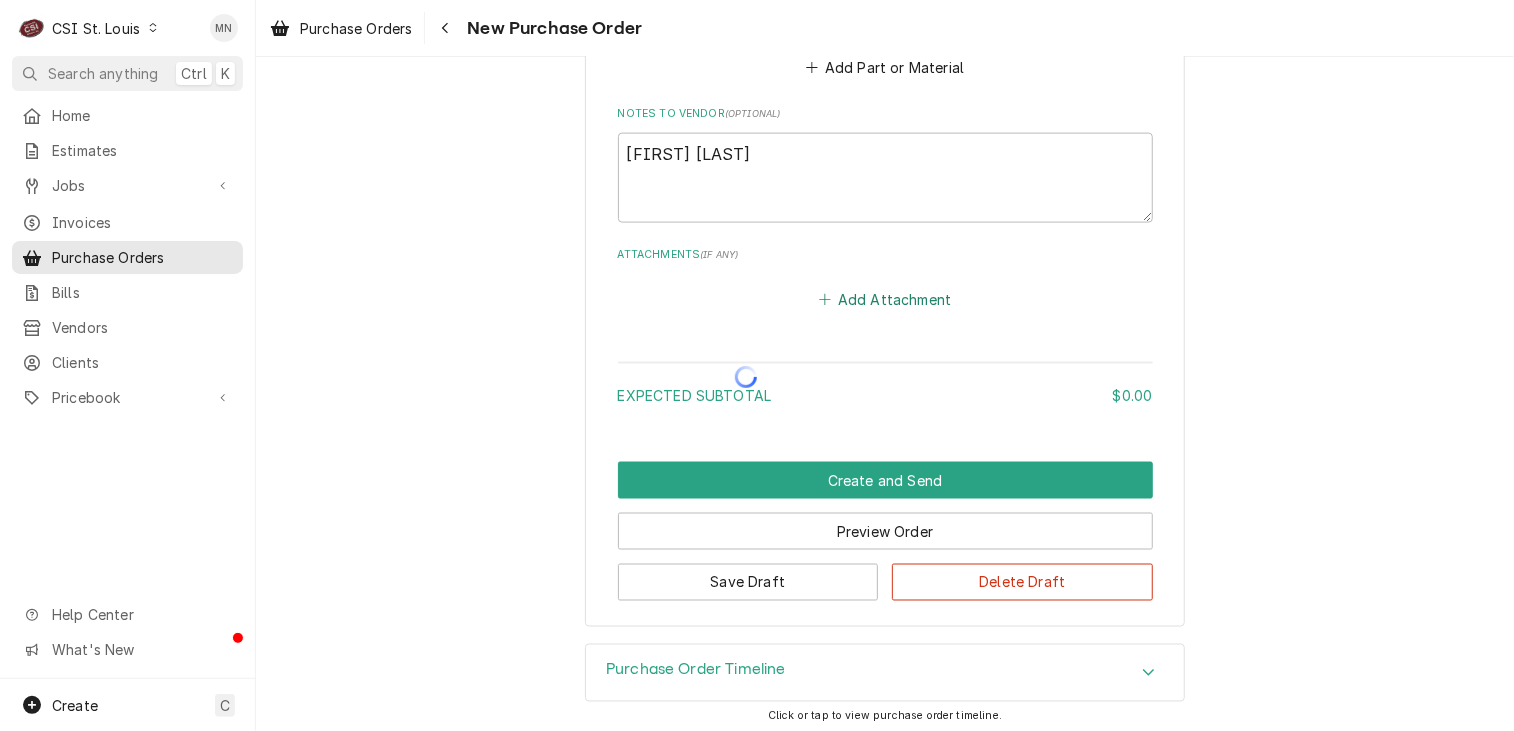 type on "x" 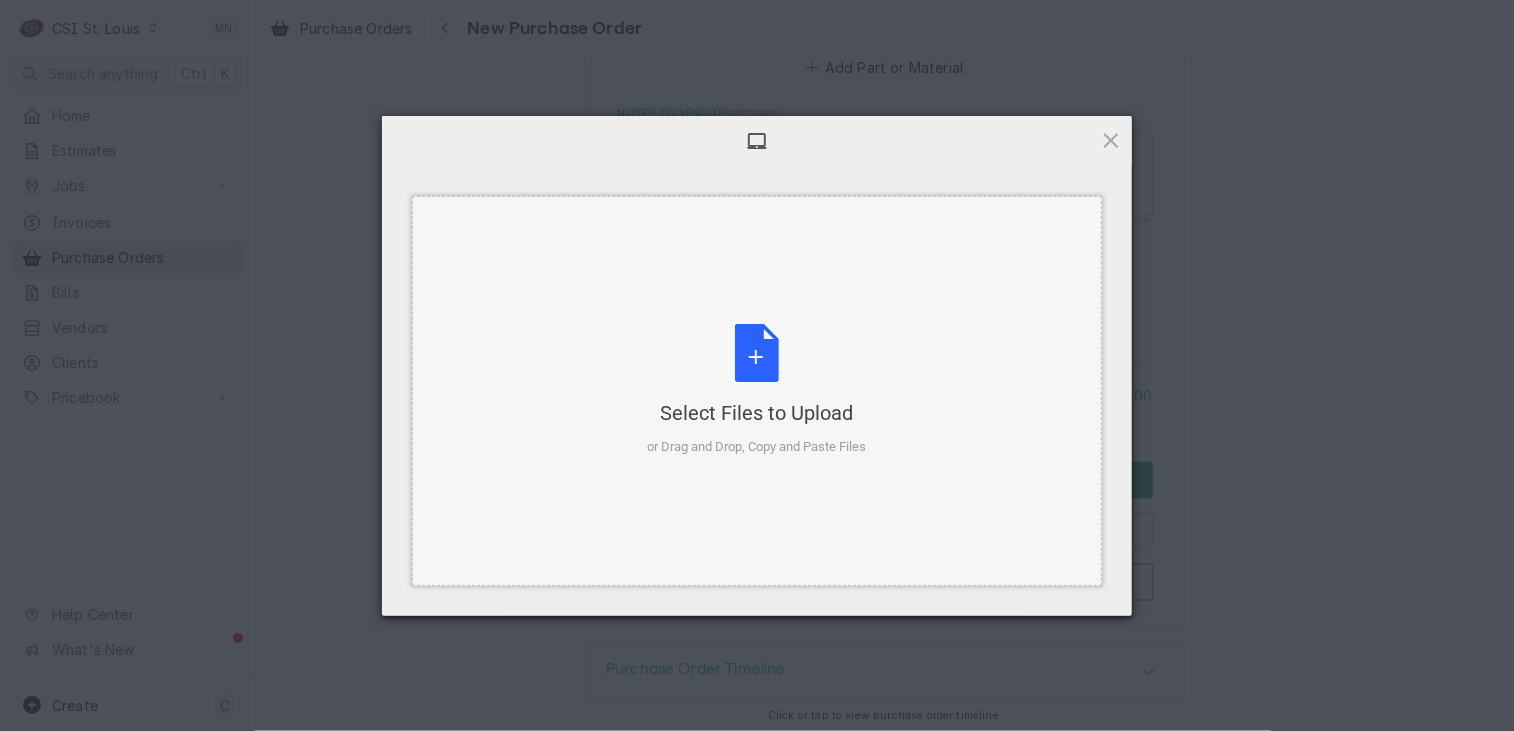 click on "Select Files to Upload
or Drag and Drop, Copy and Paste Files" at bounding box center [757, 390] 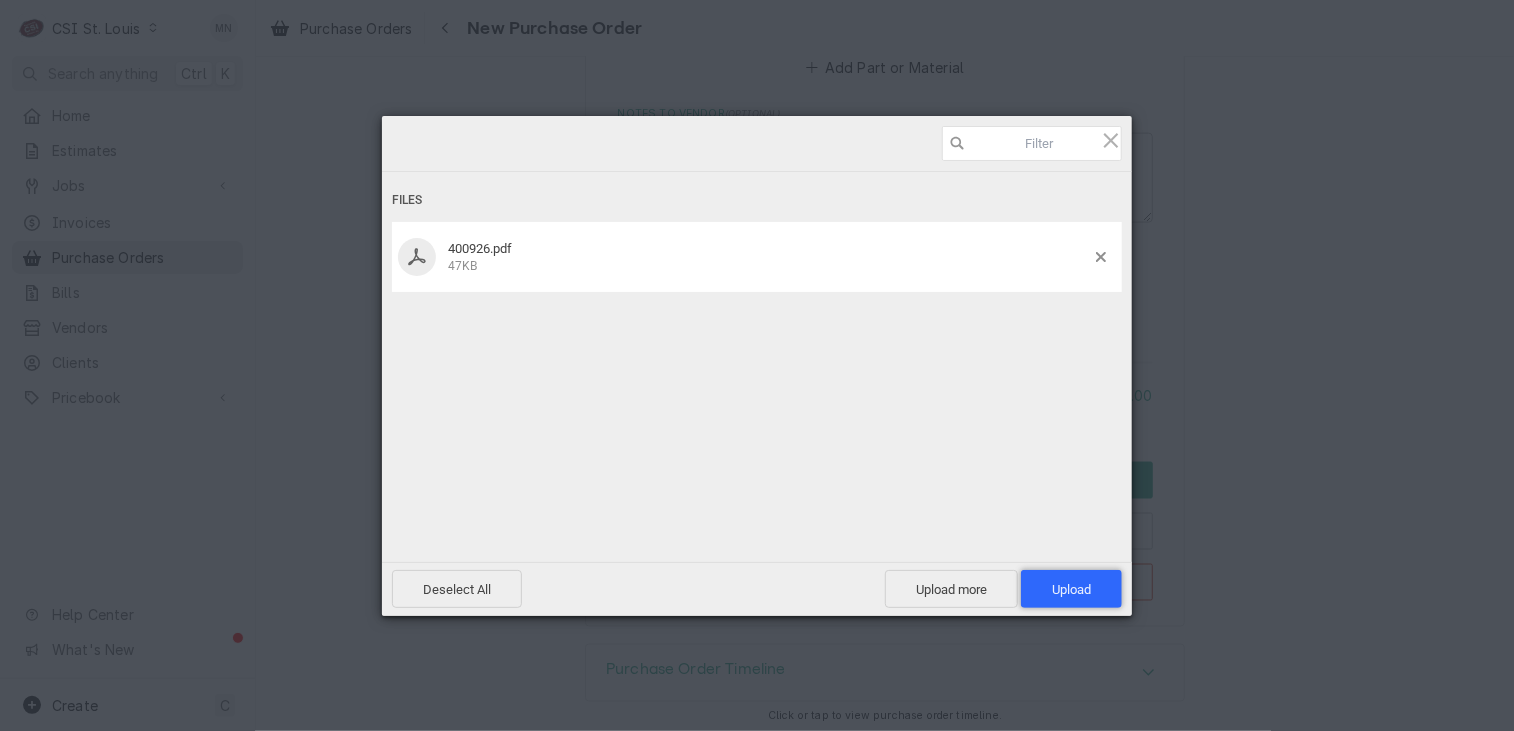 click on "Upload
1" at bounding box center [1071, 589] 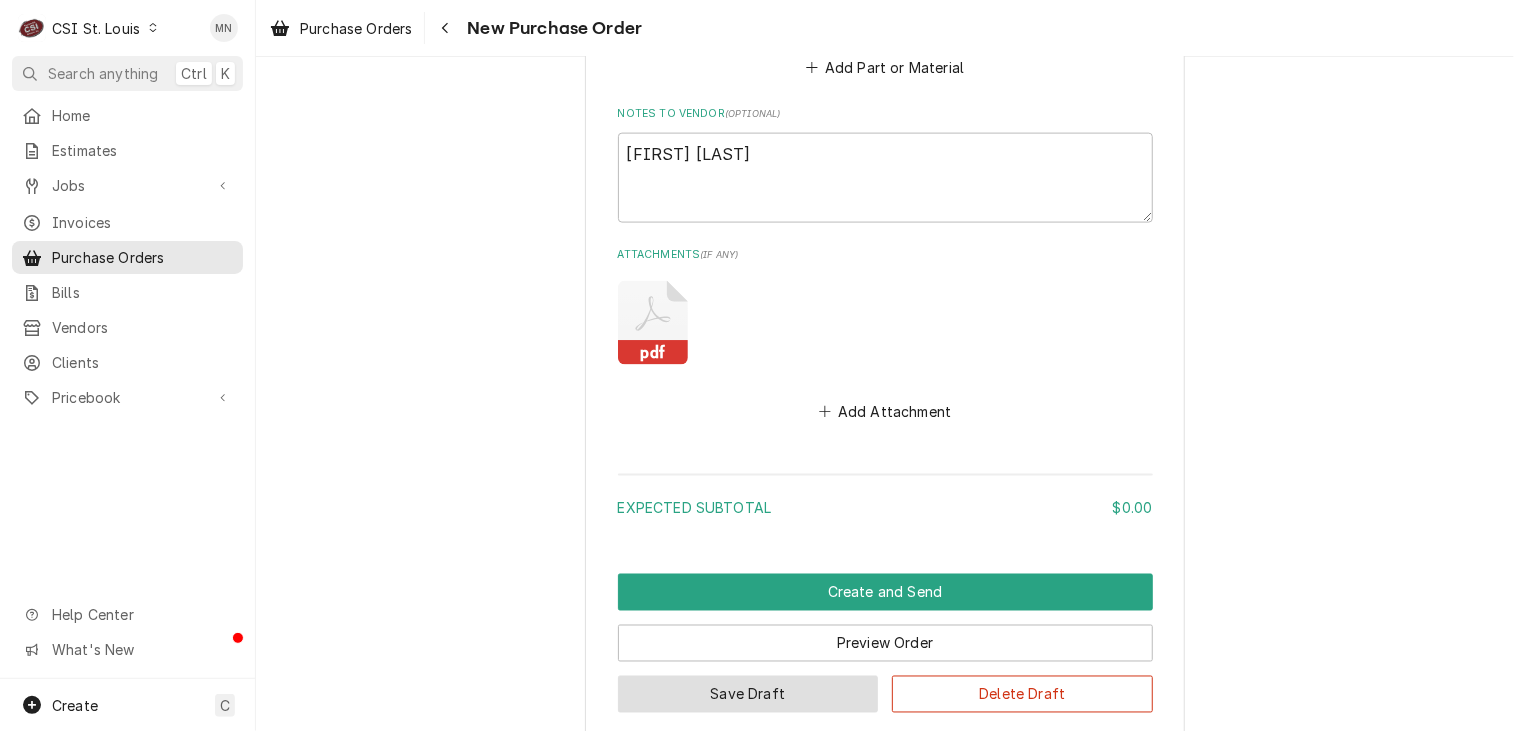 click on "Save Draft" at bounding box center (748, 694) 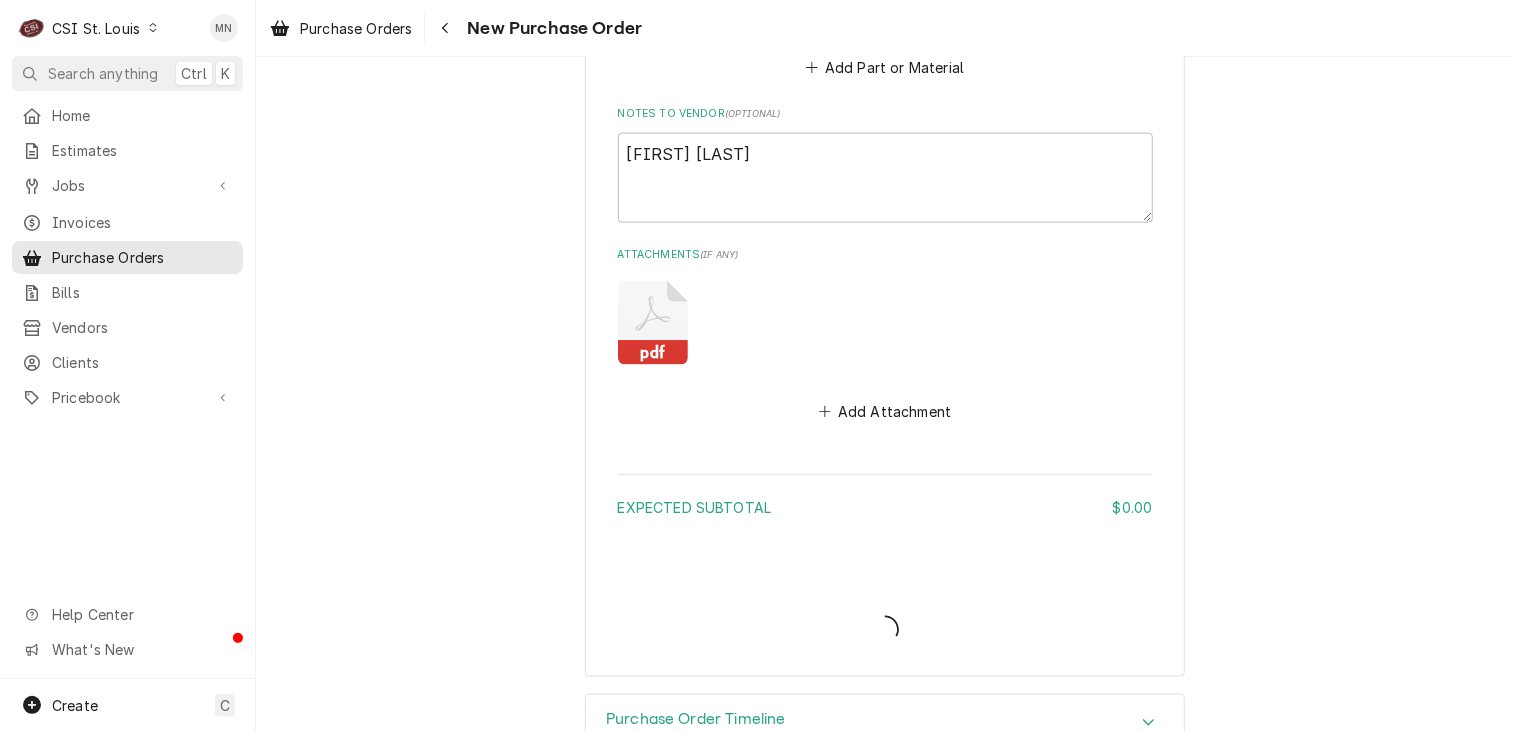 type on "x" 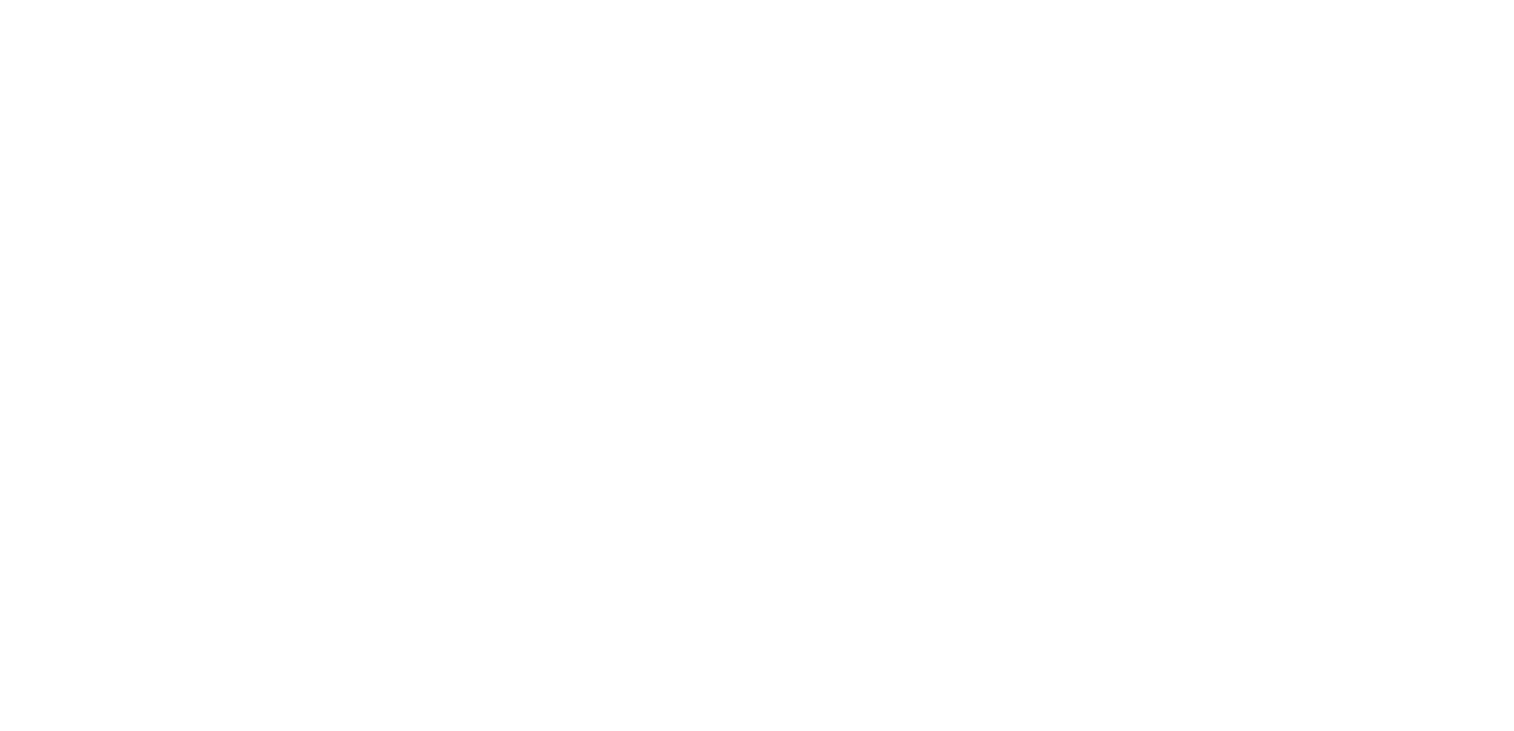 scroll, scrollTop: 0, scrollLeft: 0, axis: both 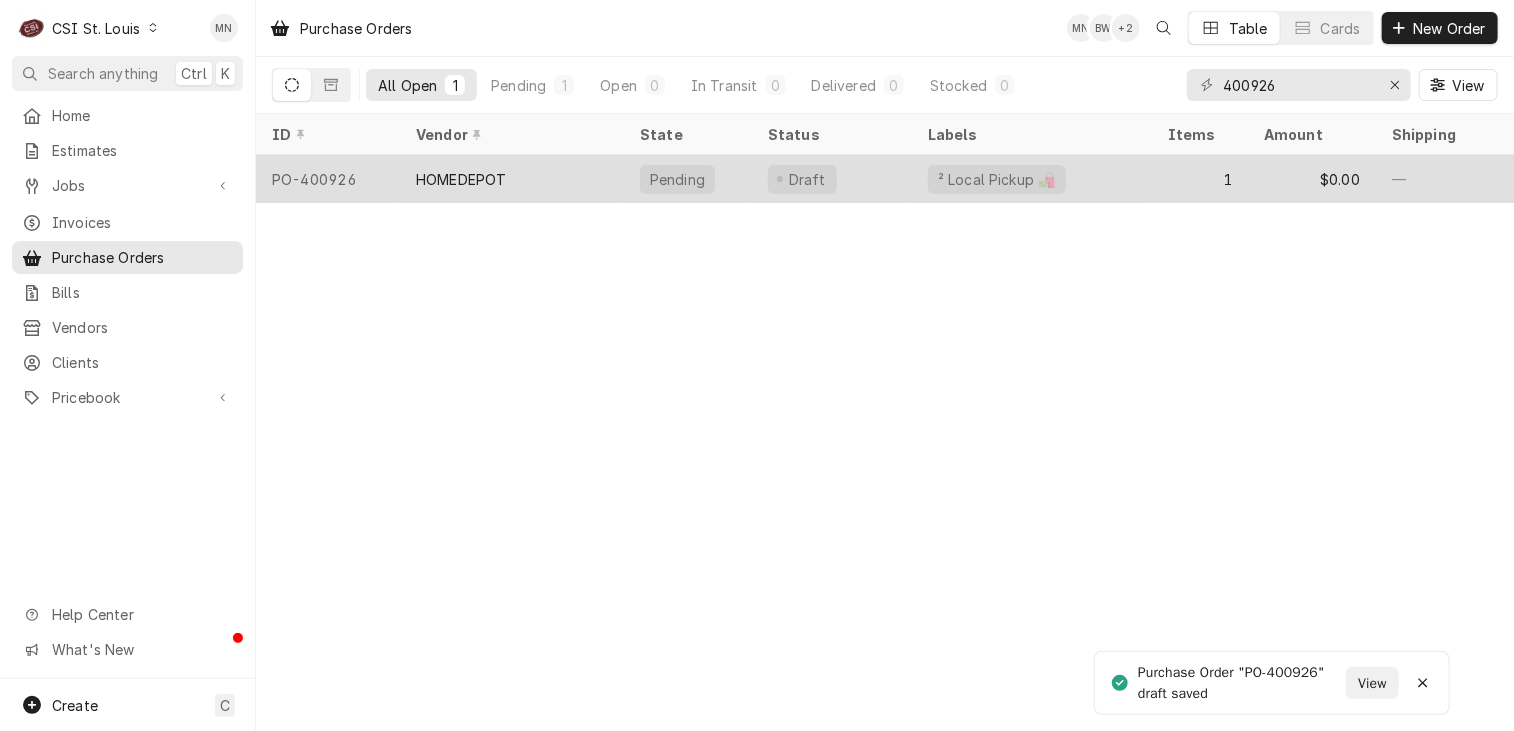 click on "HOMEDEPOT" at bounding box center [512, 179] 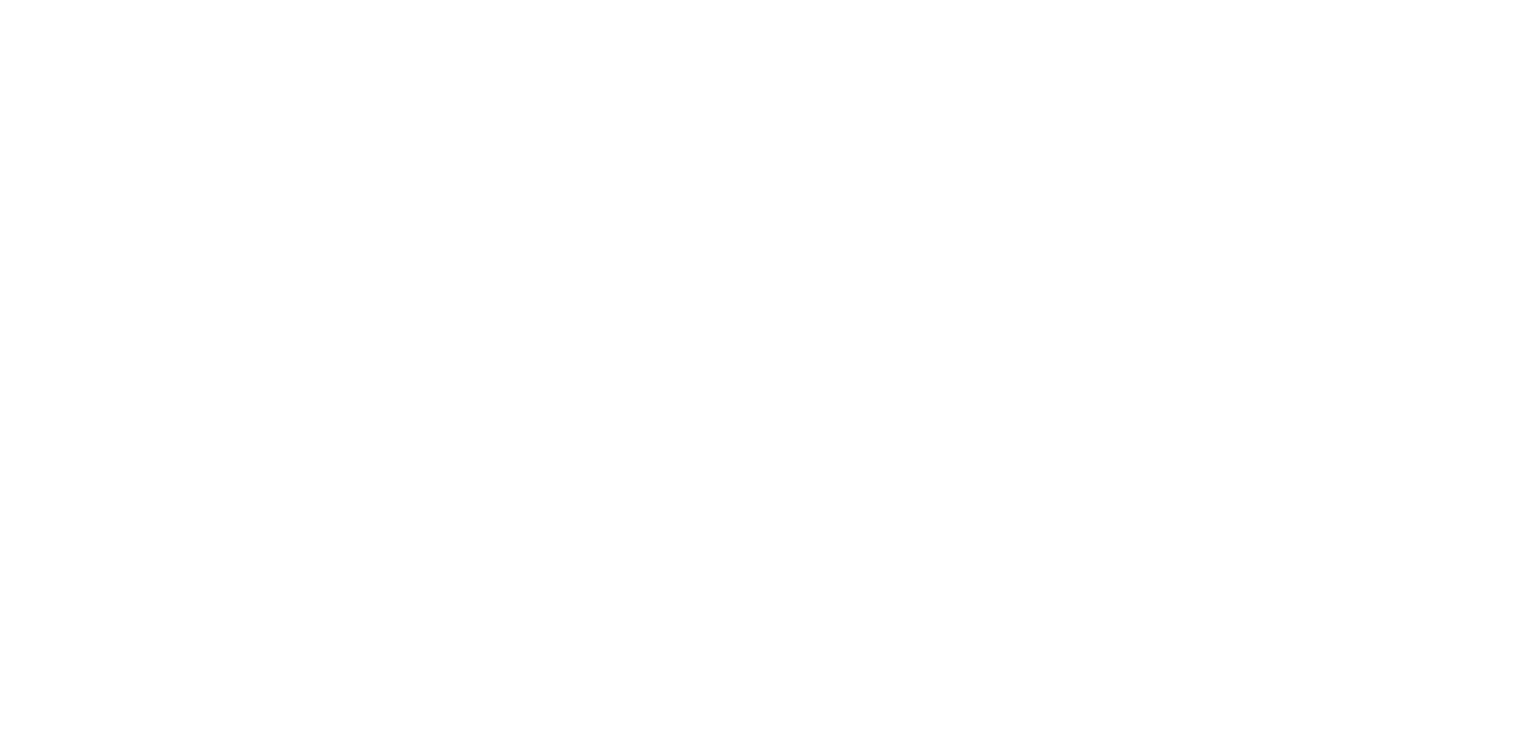 scroll, scrollTop: 0, scrollLeft: 0, axis: both 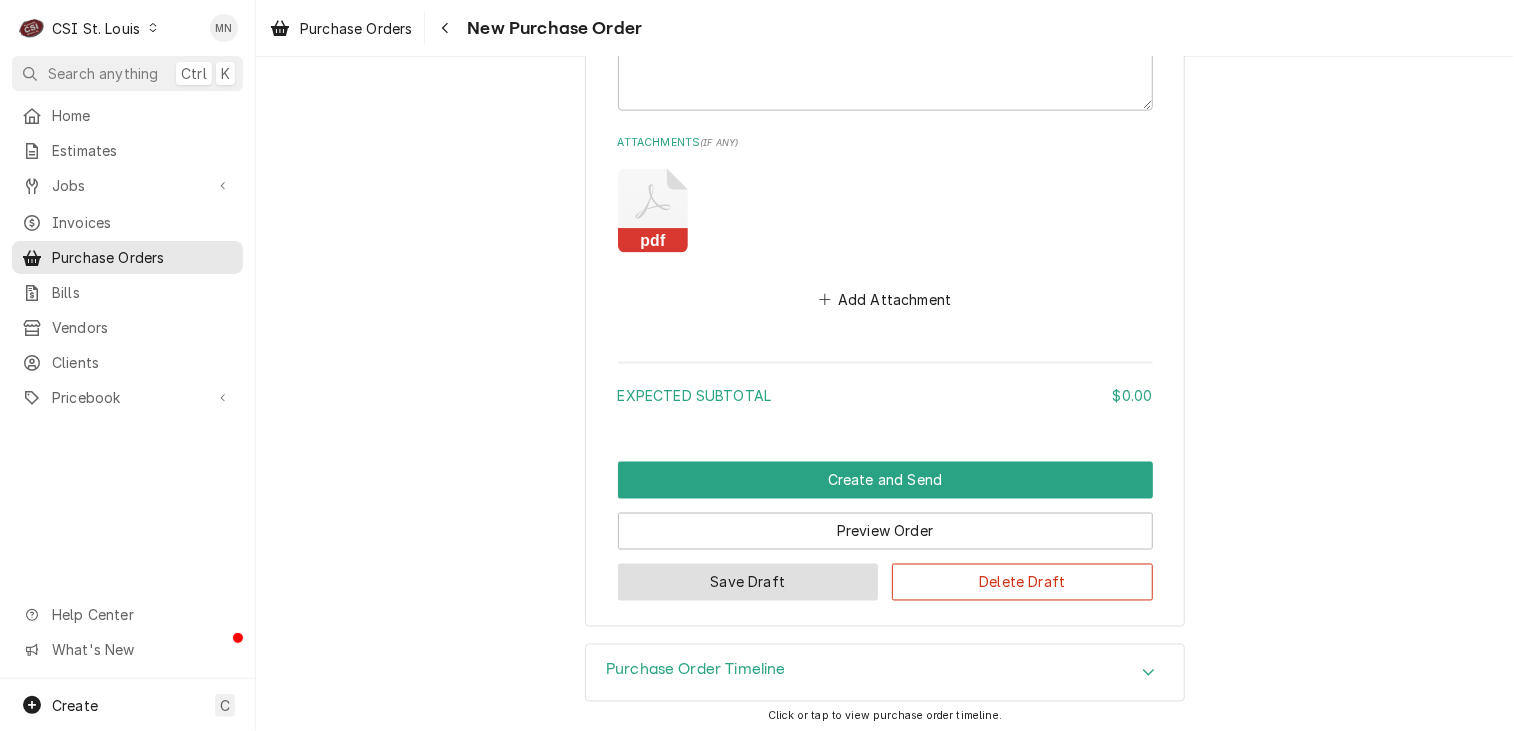 click on "Save Draft" at bounding box center [748, 582] 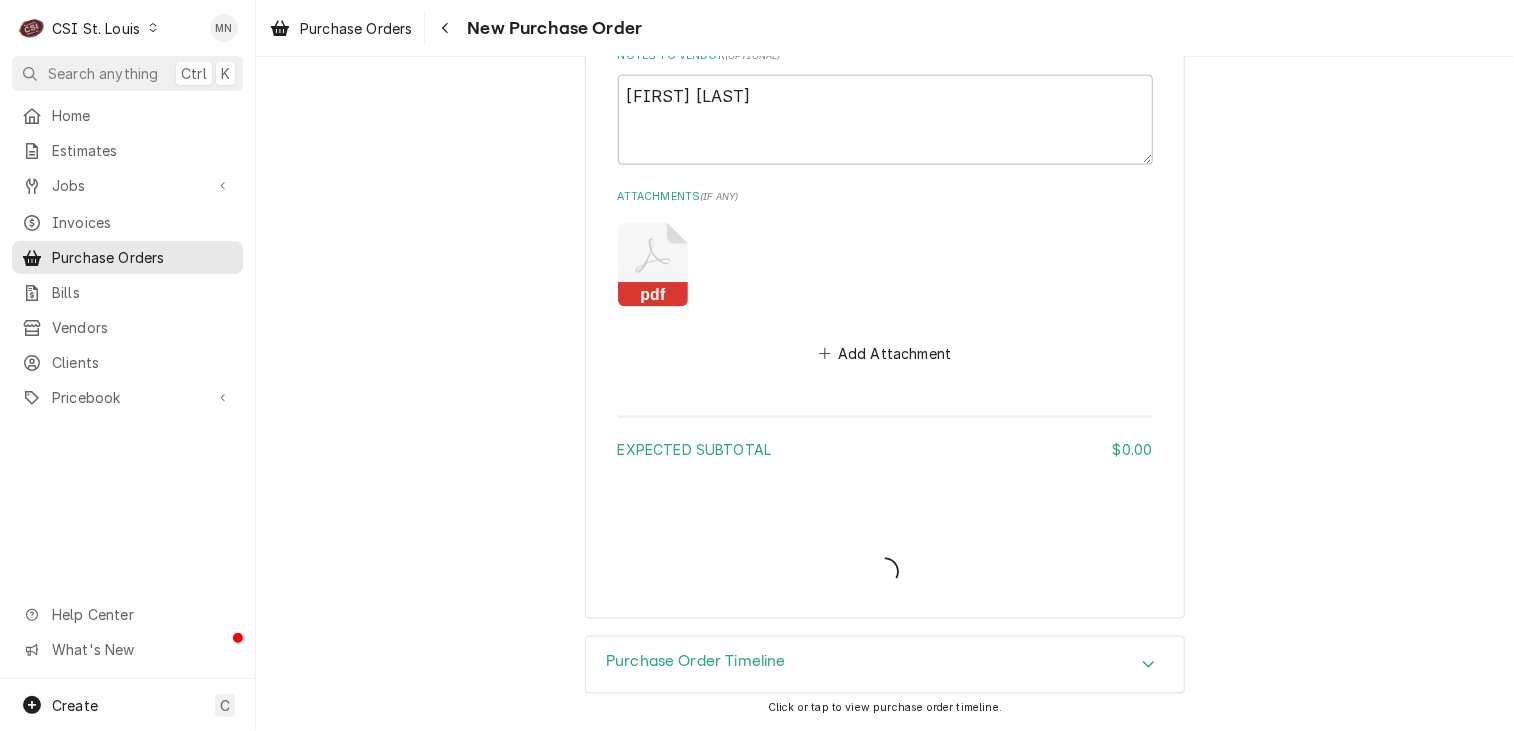 scroll, scrollTop: 1429, scrollLeft: 0, axis: vertical 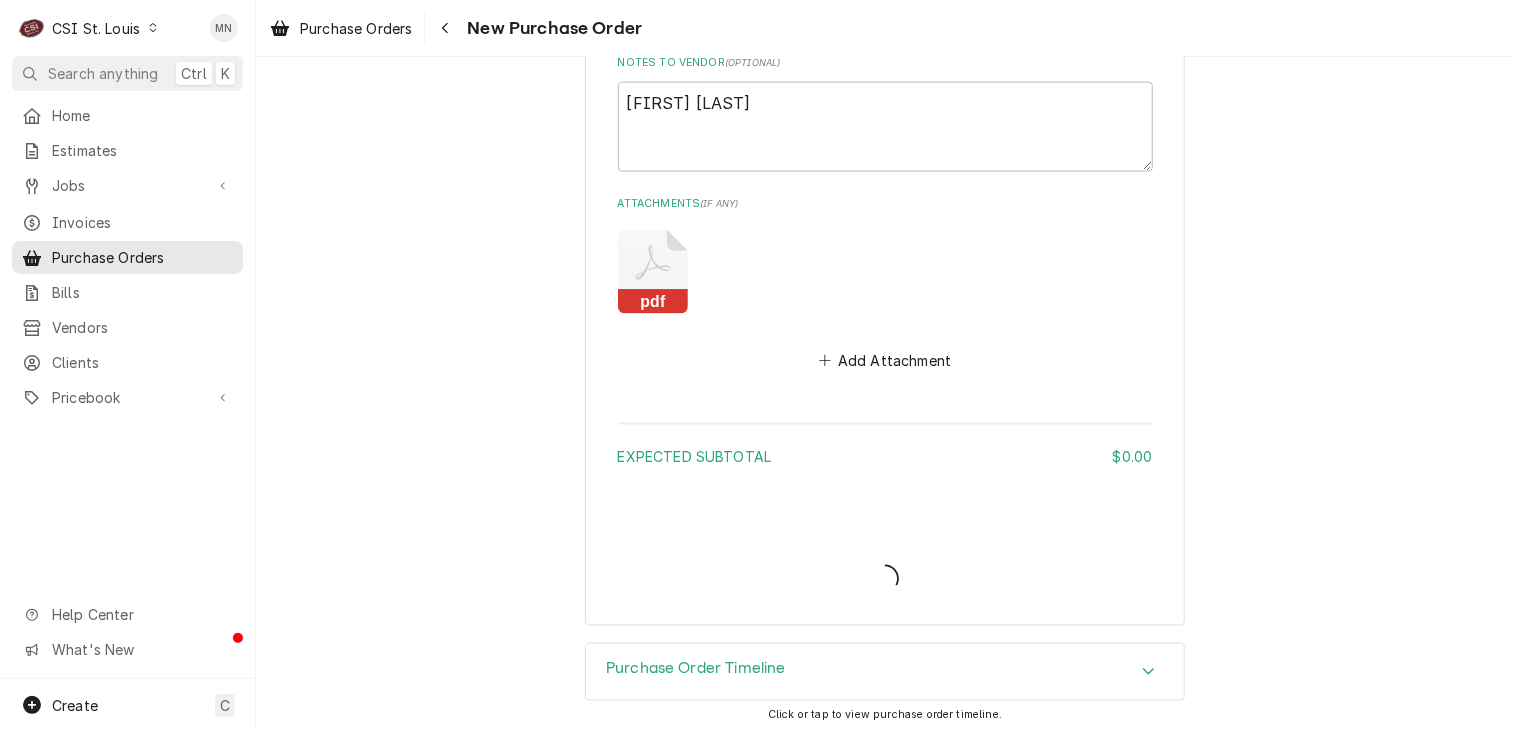 type on "x" 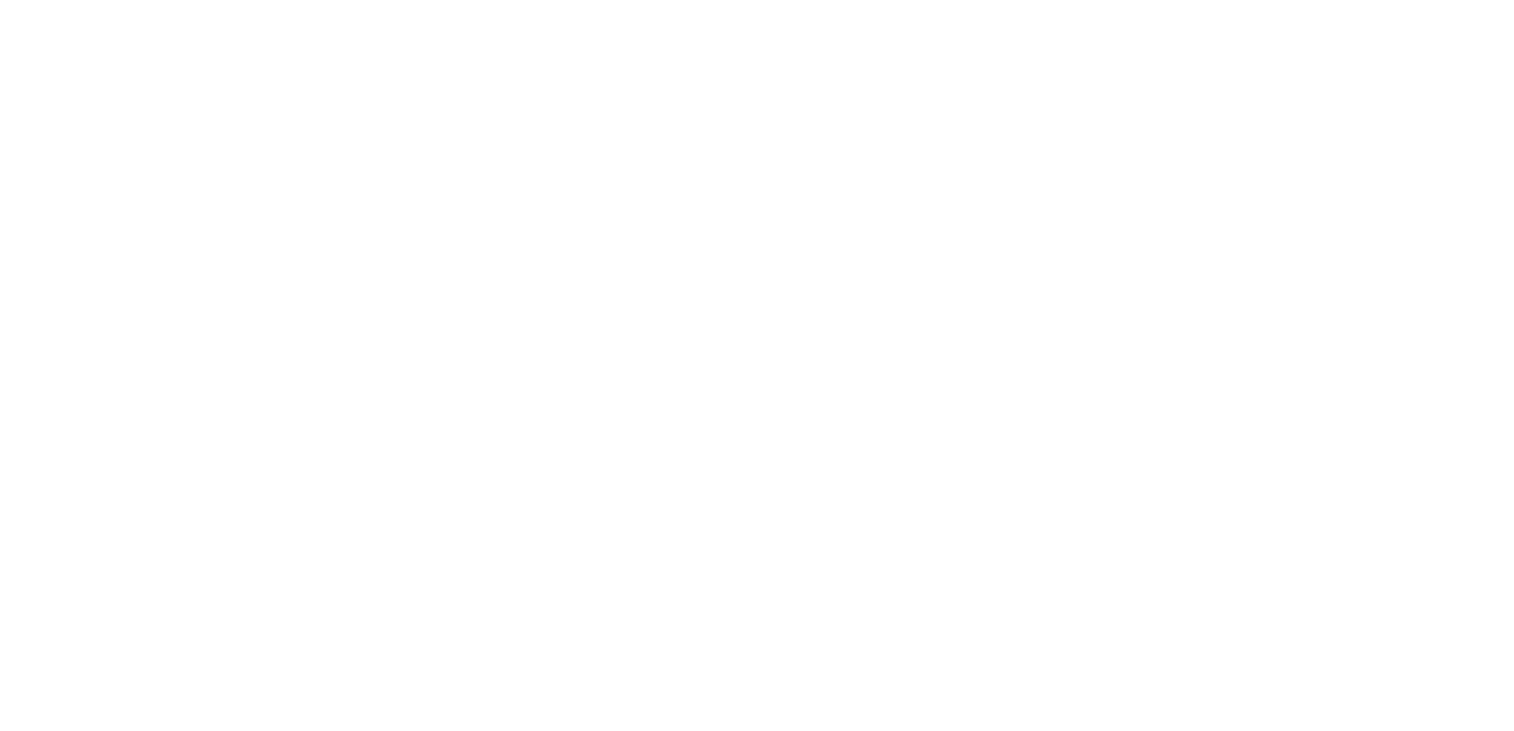 scroll, scrollTop: 0, scrollLeft: 0, axis: both 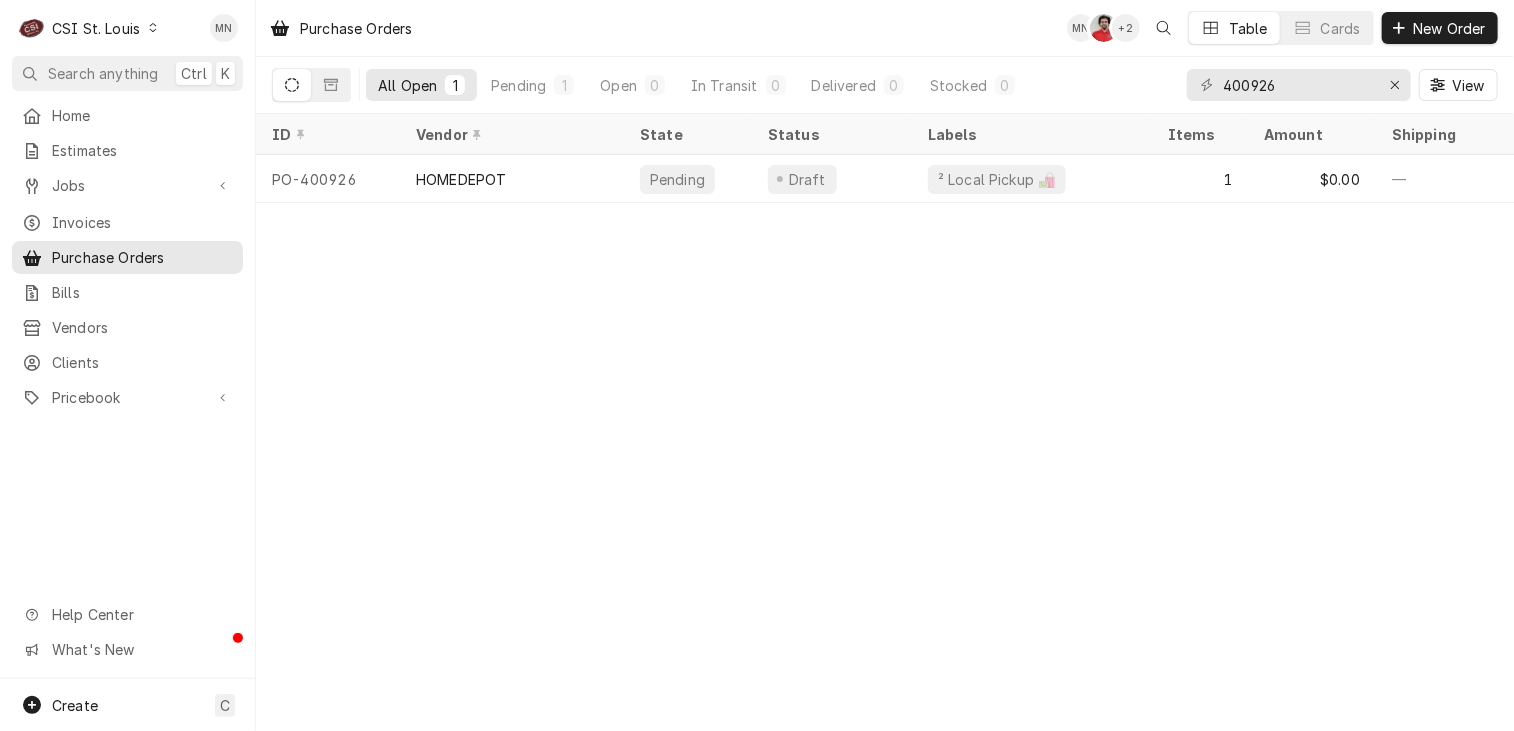 click on "CSI St. Louis" at bounding box center [96, 28] 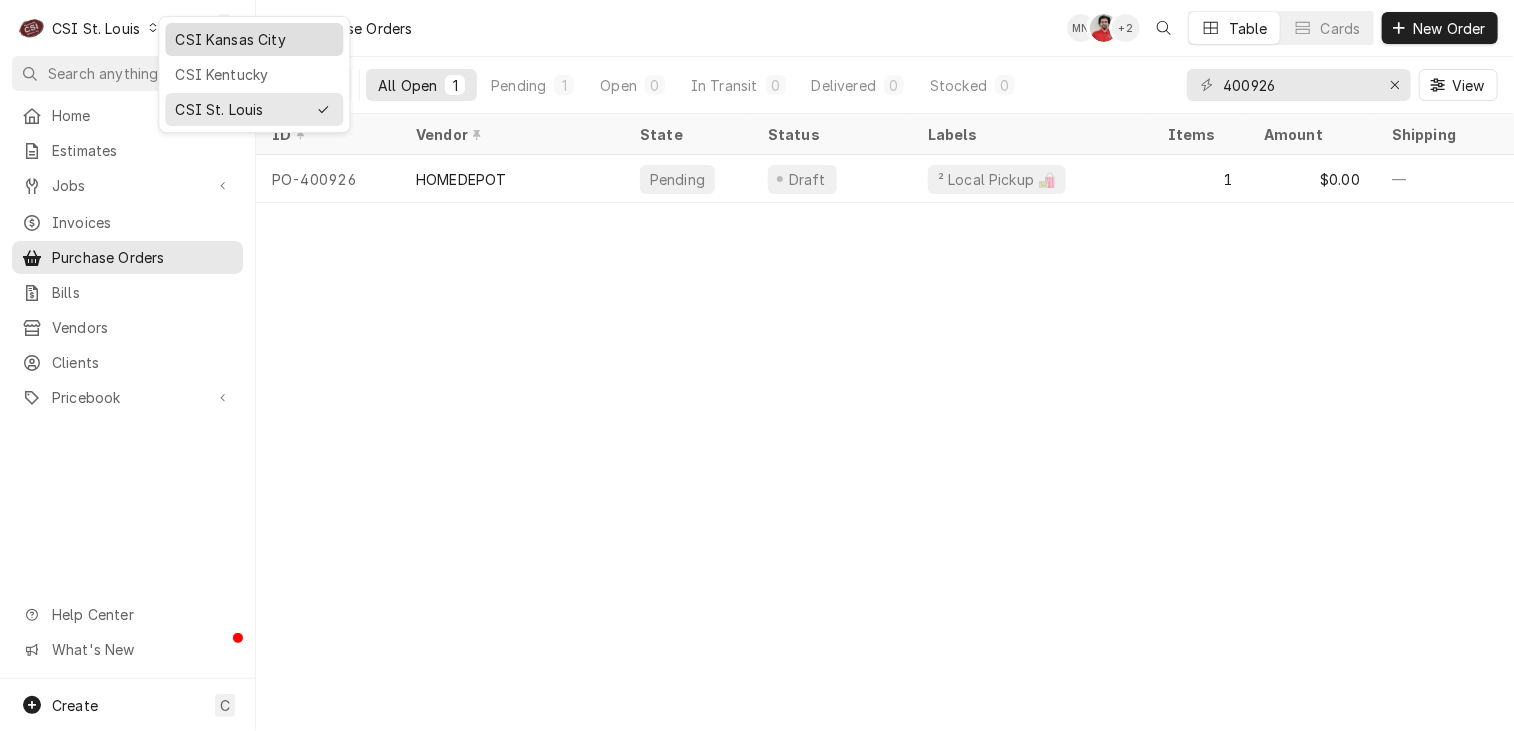 click on "CSI Kansas City" at bounding box center [254, 39] 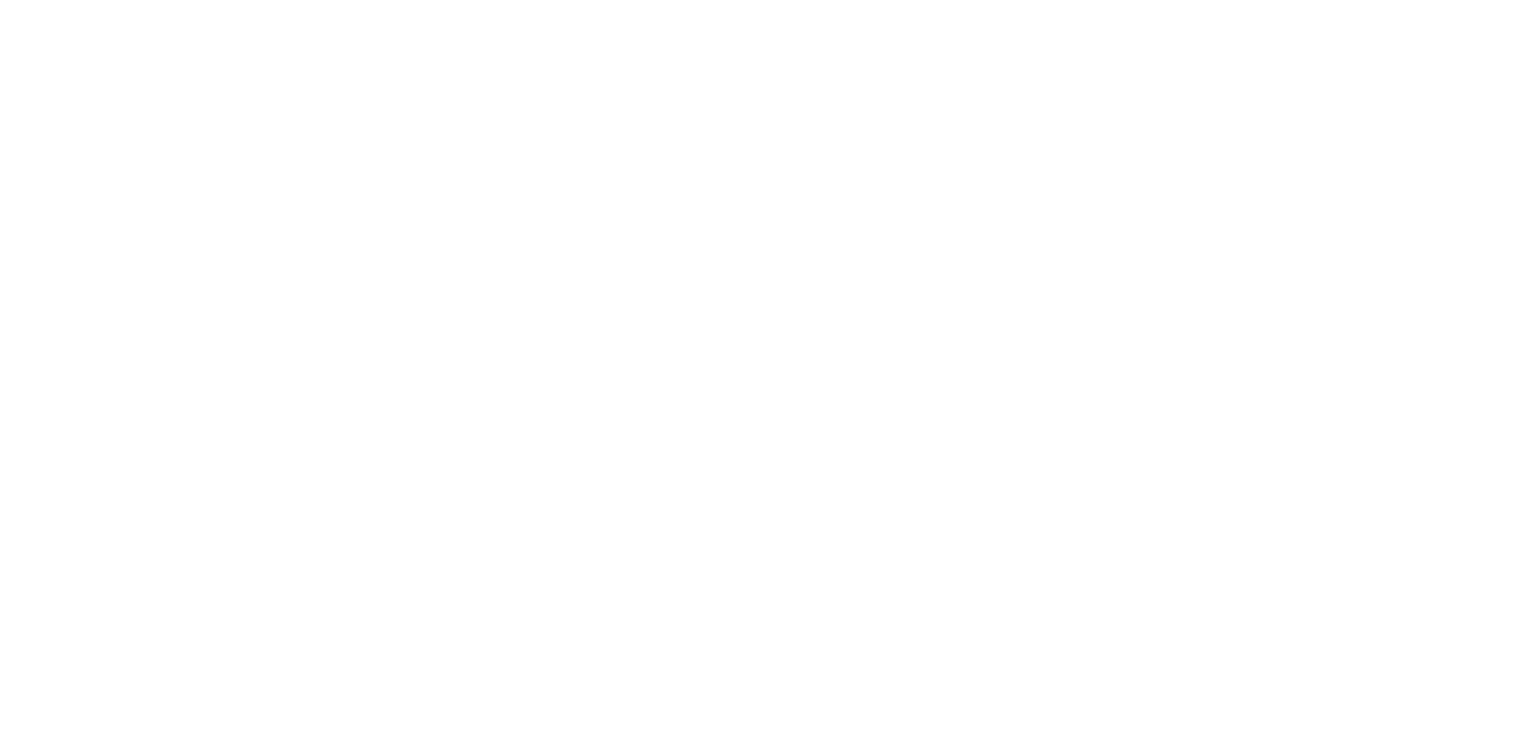scroll, scrollTop: 0, scrollLeft: 0, axis: both 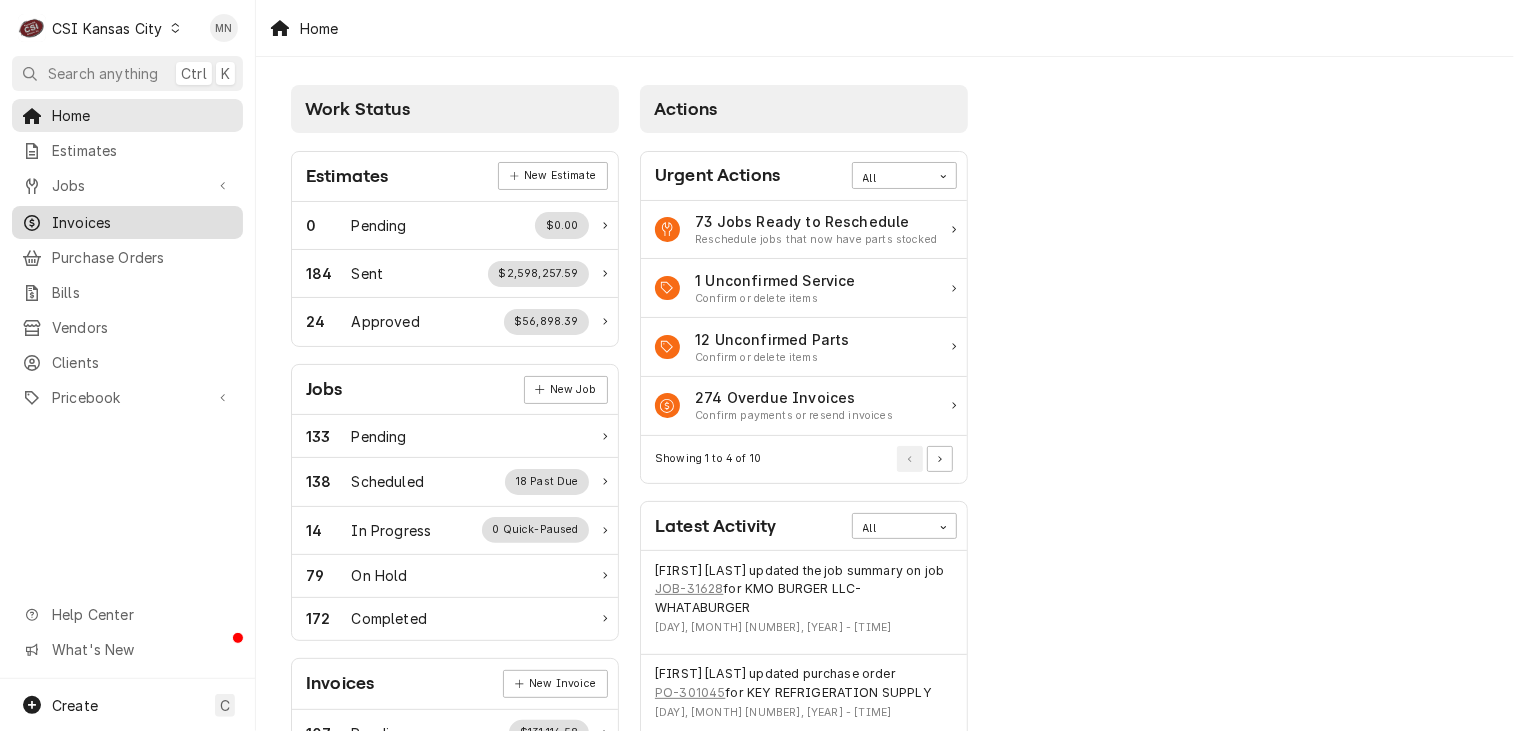 click on "Invoices" at bounding box center [142, 222] 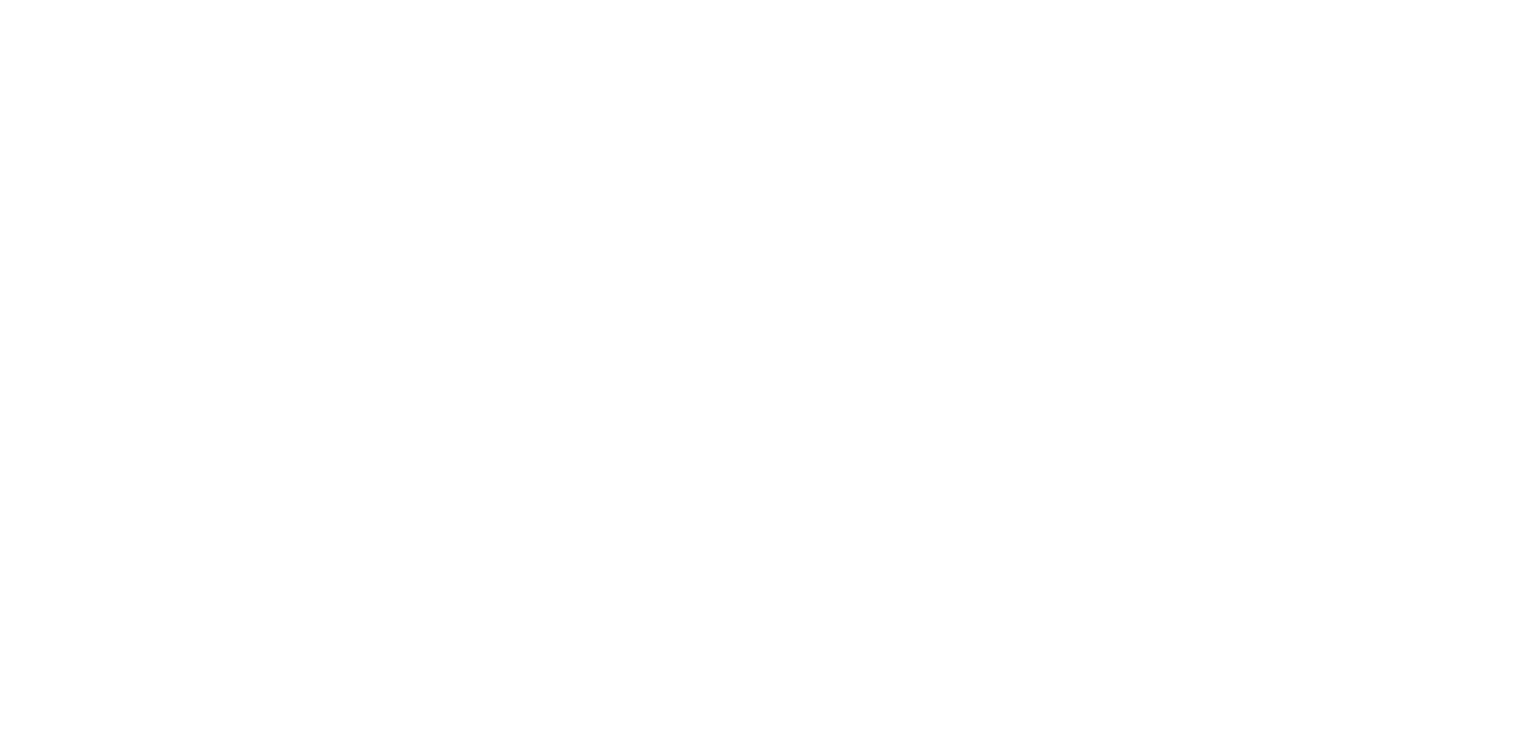 scroll, scrollTop: 0, scrollLeft: 0, axis: both 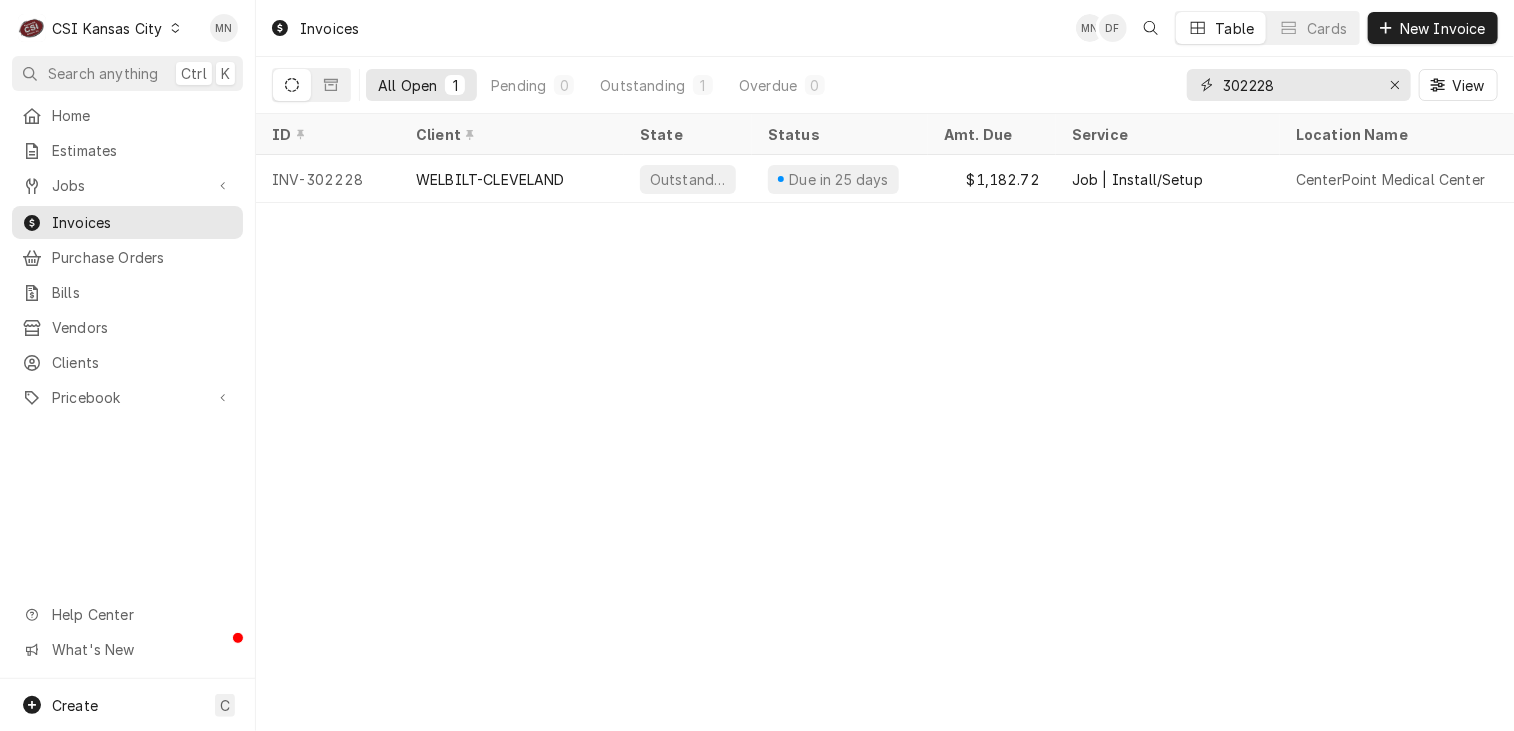 drag, startPoint x: 1312, startPoint y: 89, endPoint x: 1148, endPoint y: 78, distance: 164.36848 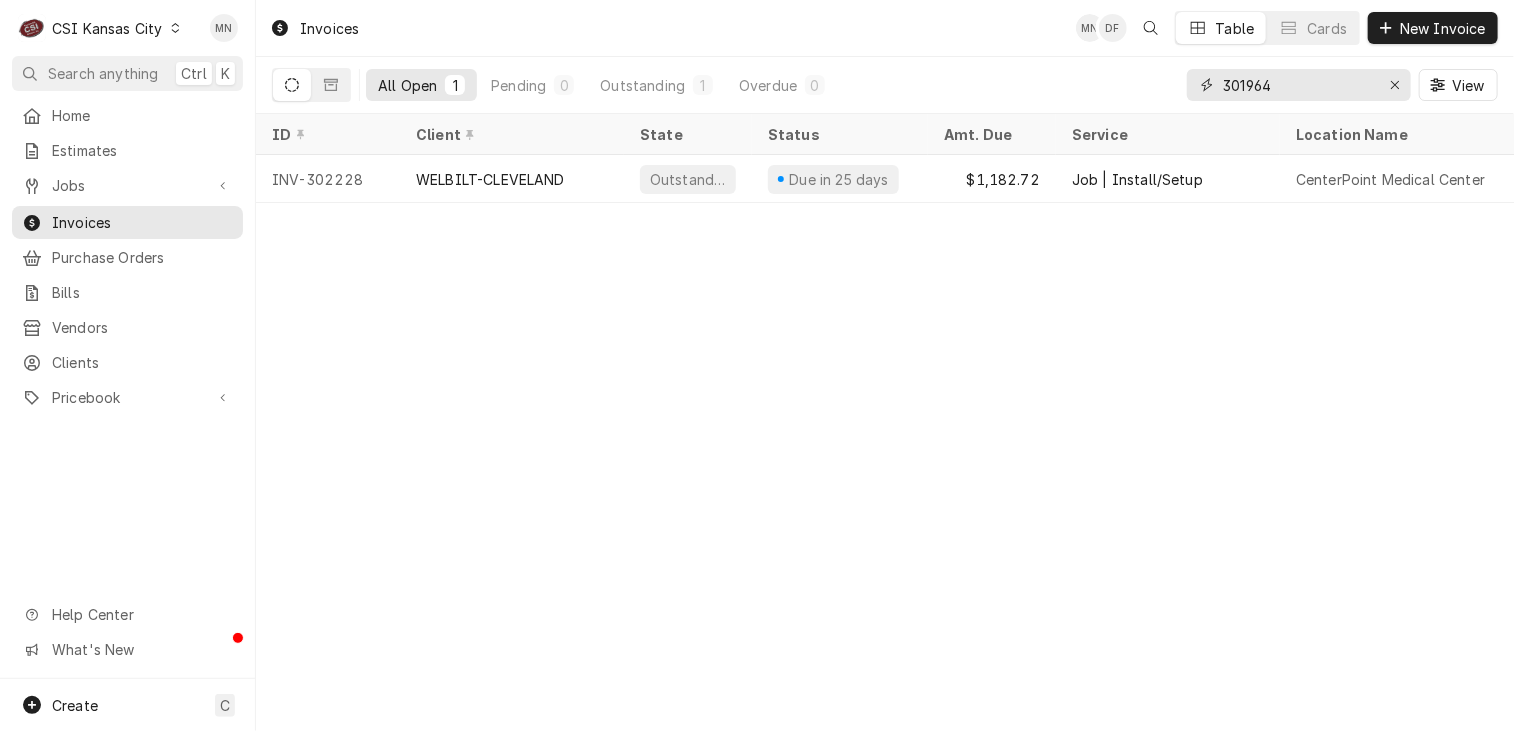 type on "301964" 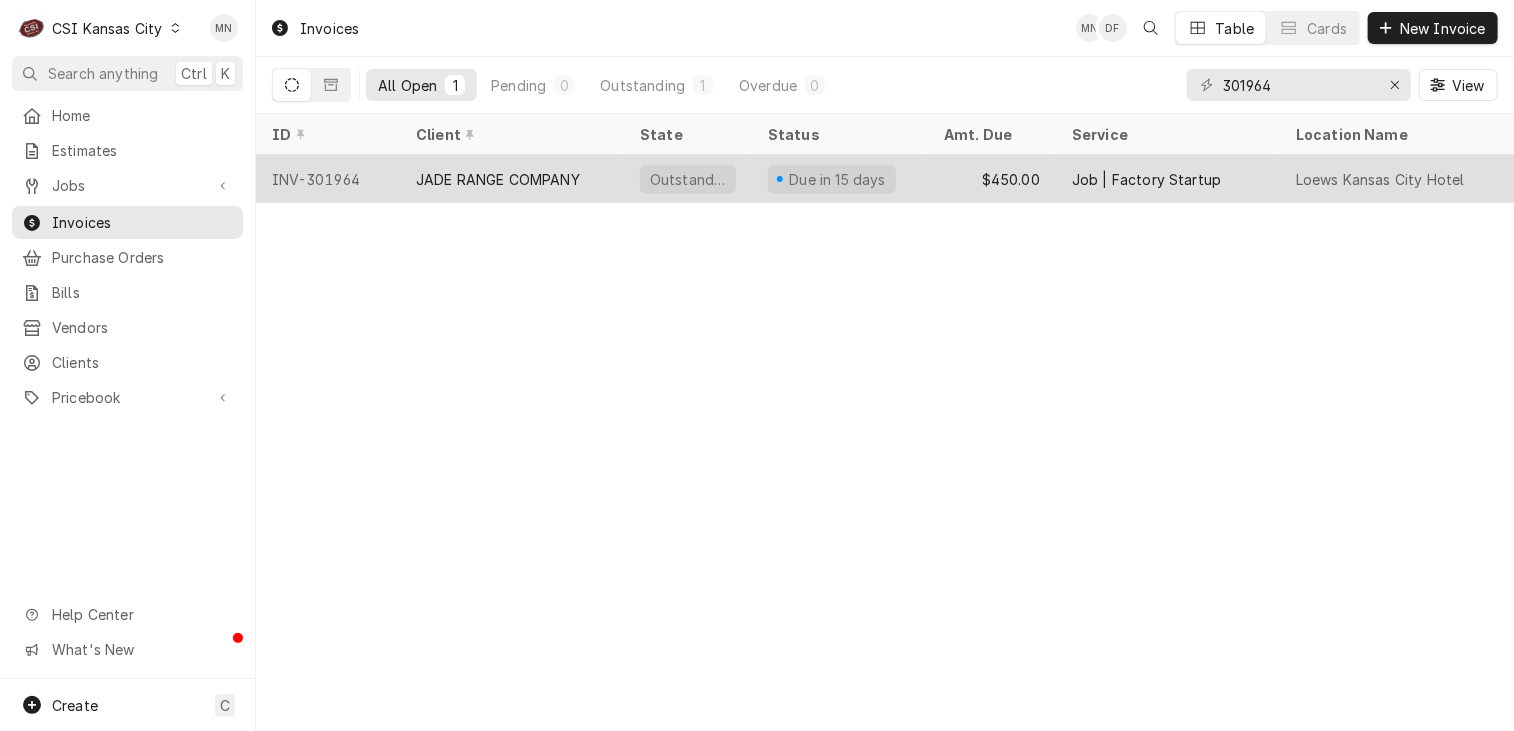 click on "JADE RANGE COMPANY" at bounding box center [498, 179] 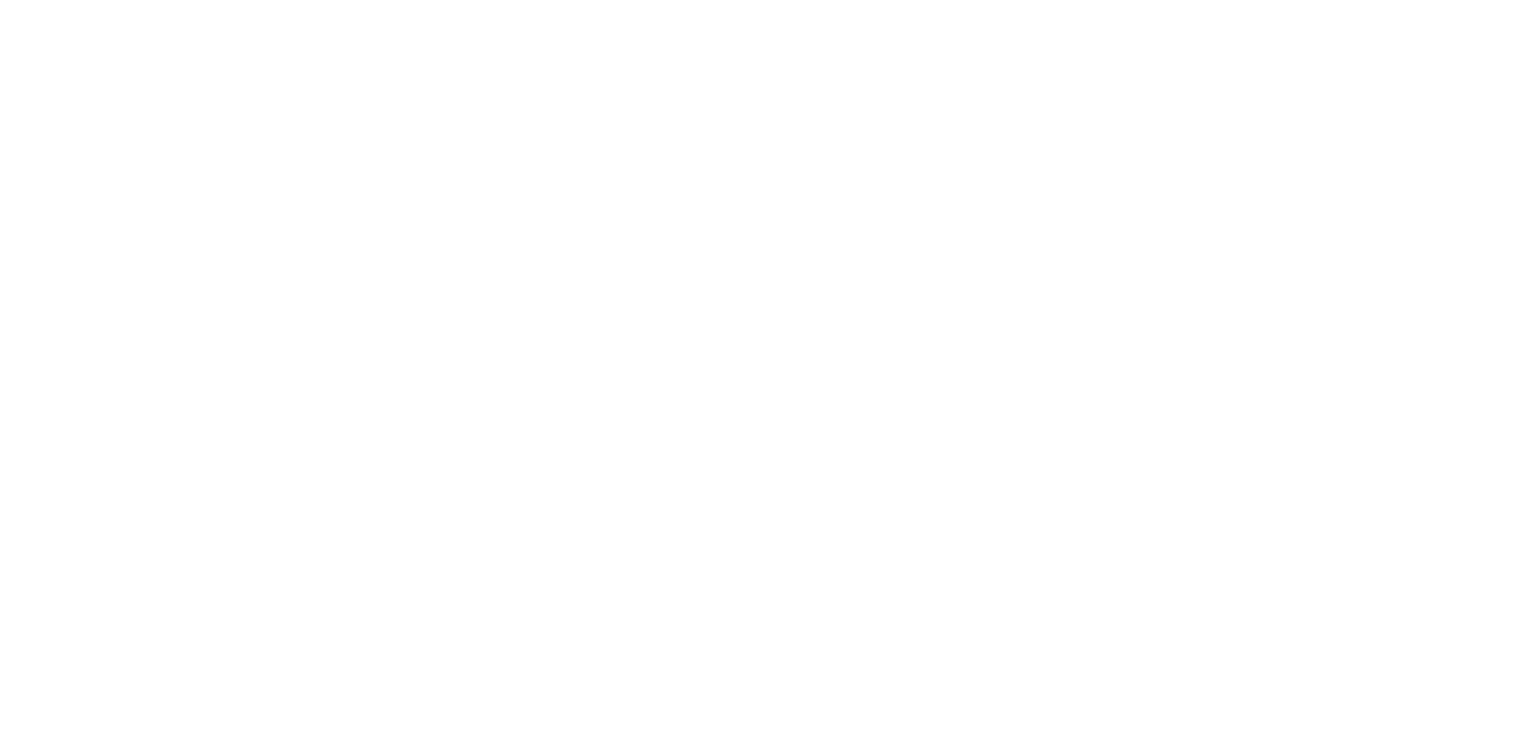 scroll, scrollTop: 0, scrollLeft: 0, axis: both 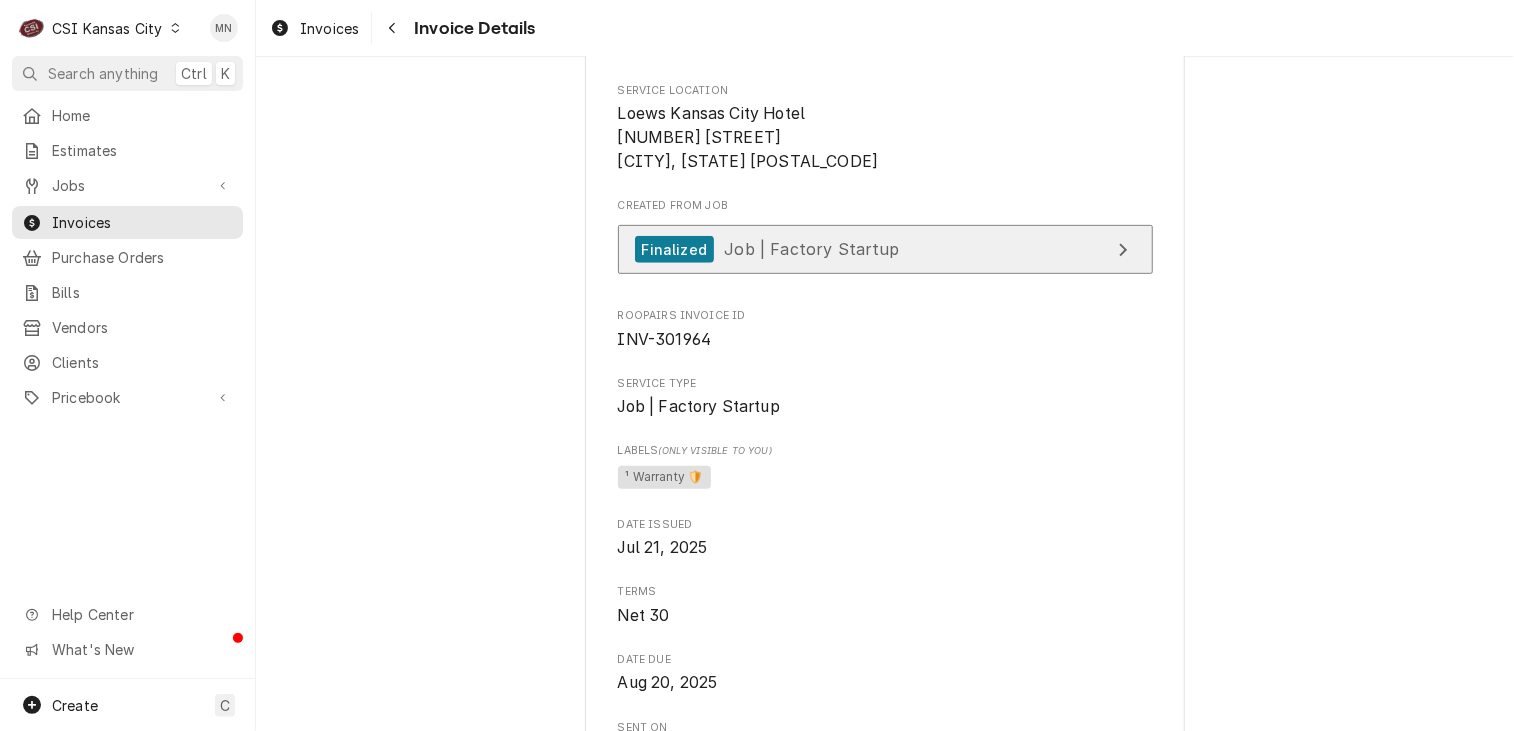 click on "Job | Factory Startup" at bounding box center [811, 249] 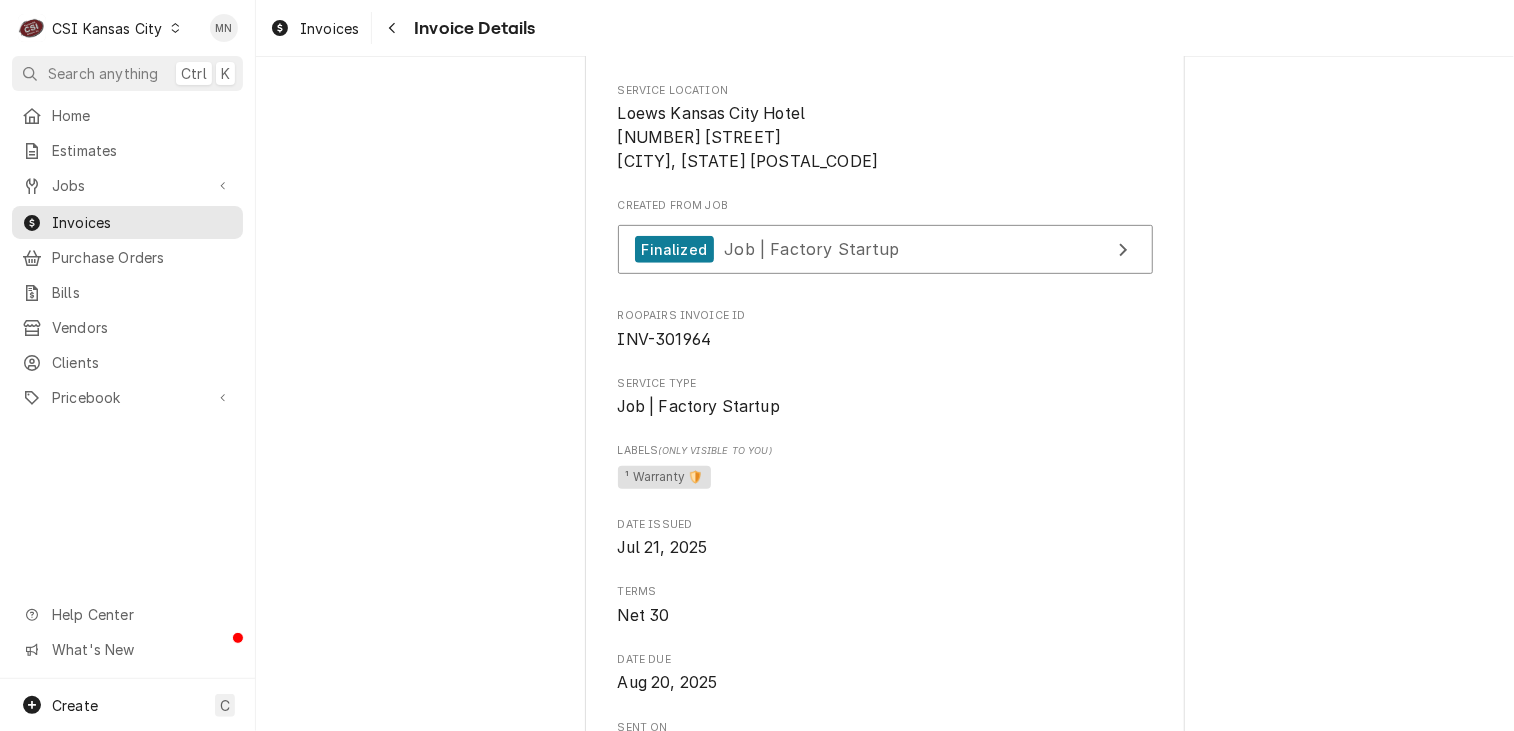 click on "CSI Kansas City" at bounding box center [107, 28] 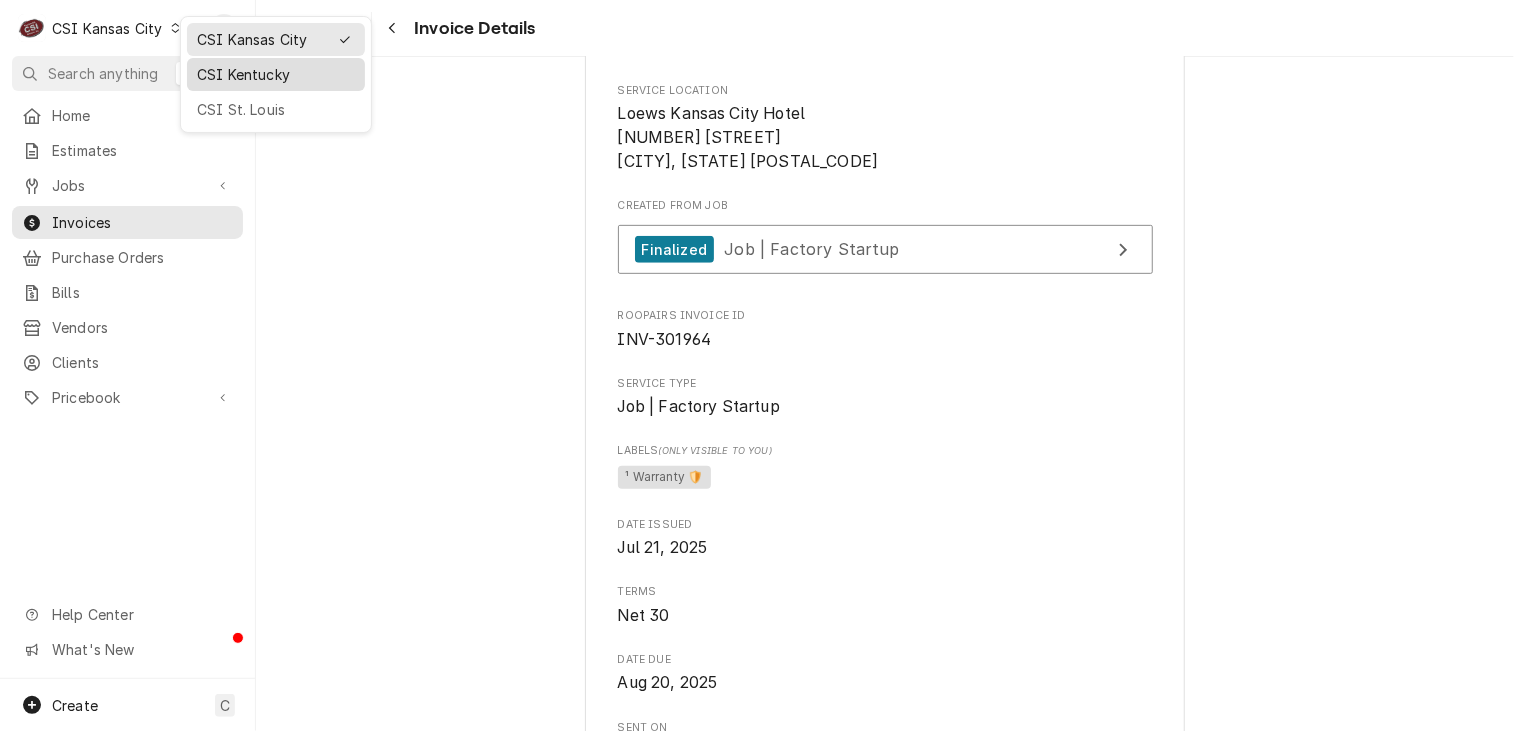 click on "CSI Kentucky" at bounding box center (276, 74) 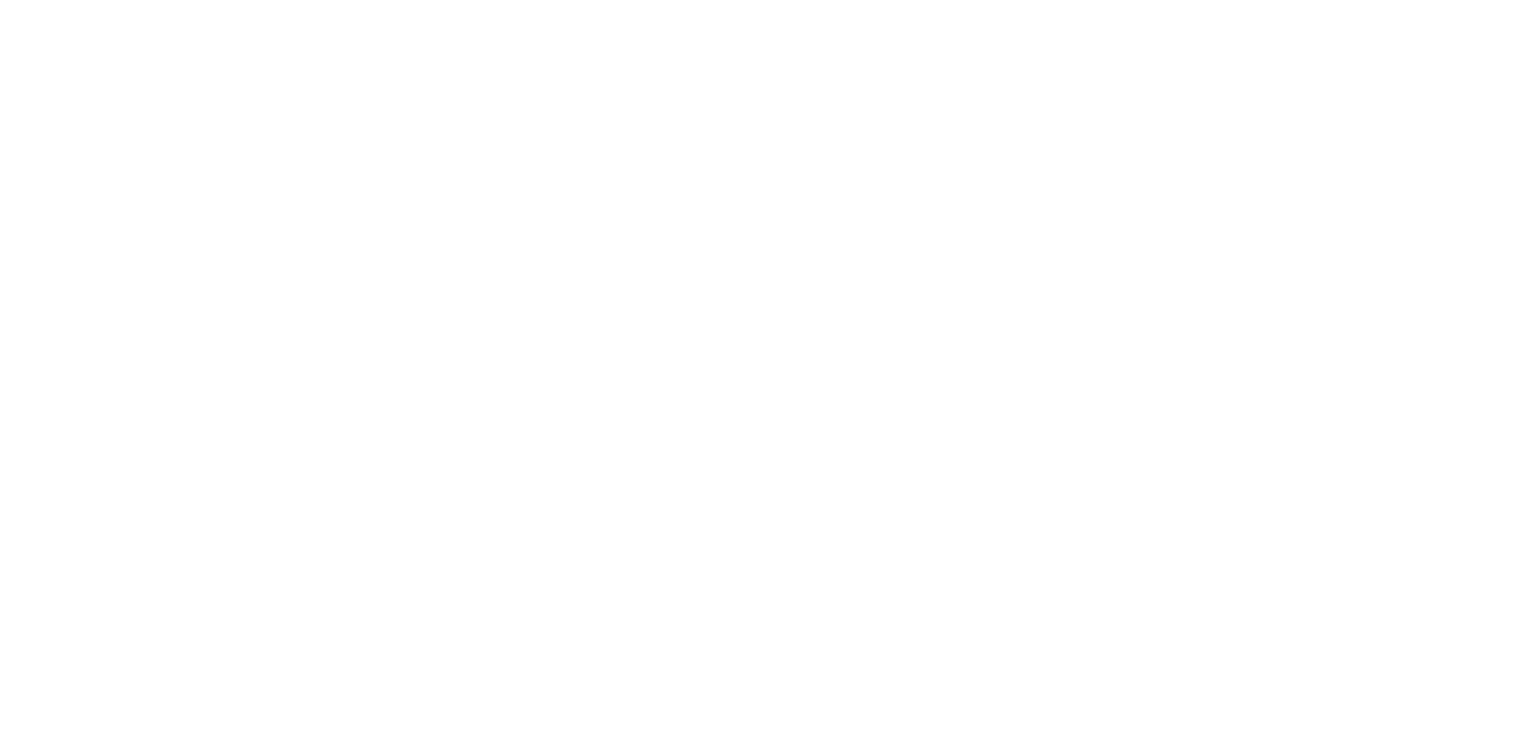 scroll, scrollTop: 0, scrollLeft: 0, axis: both 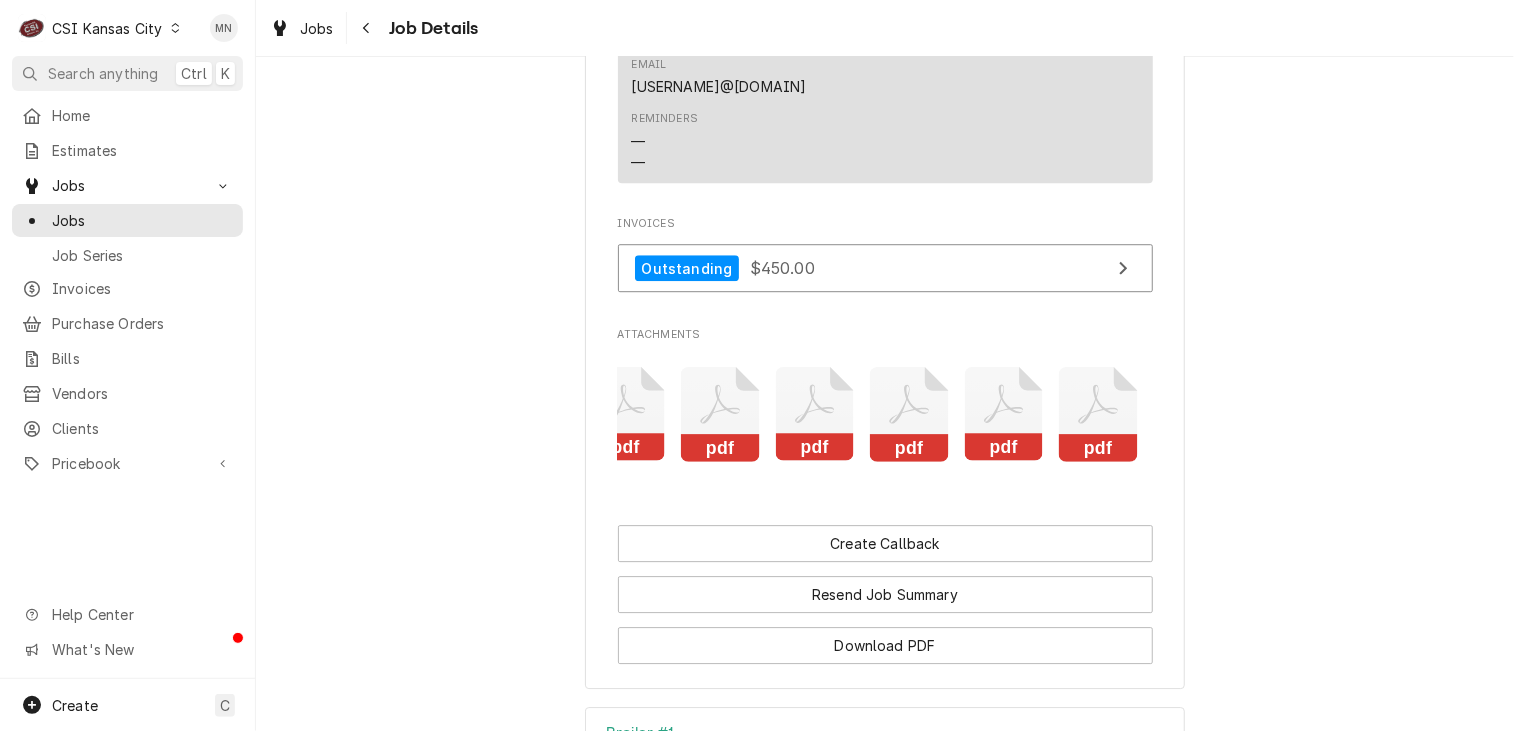 click 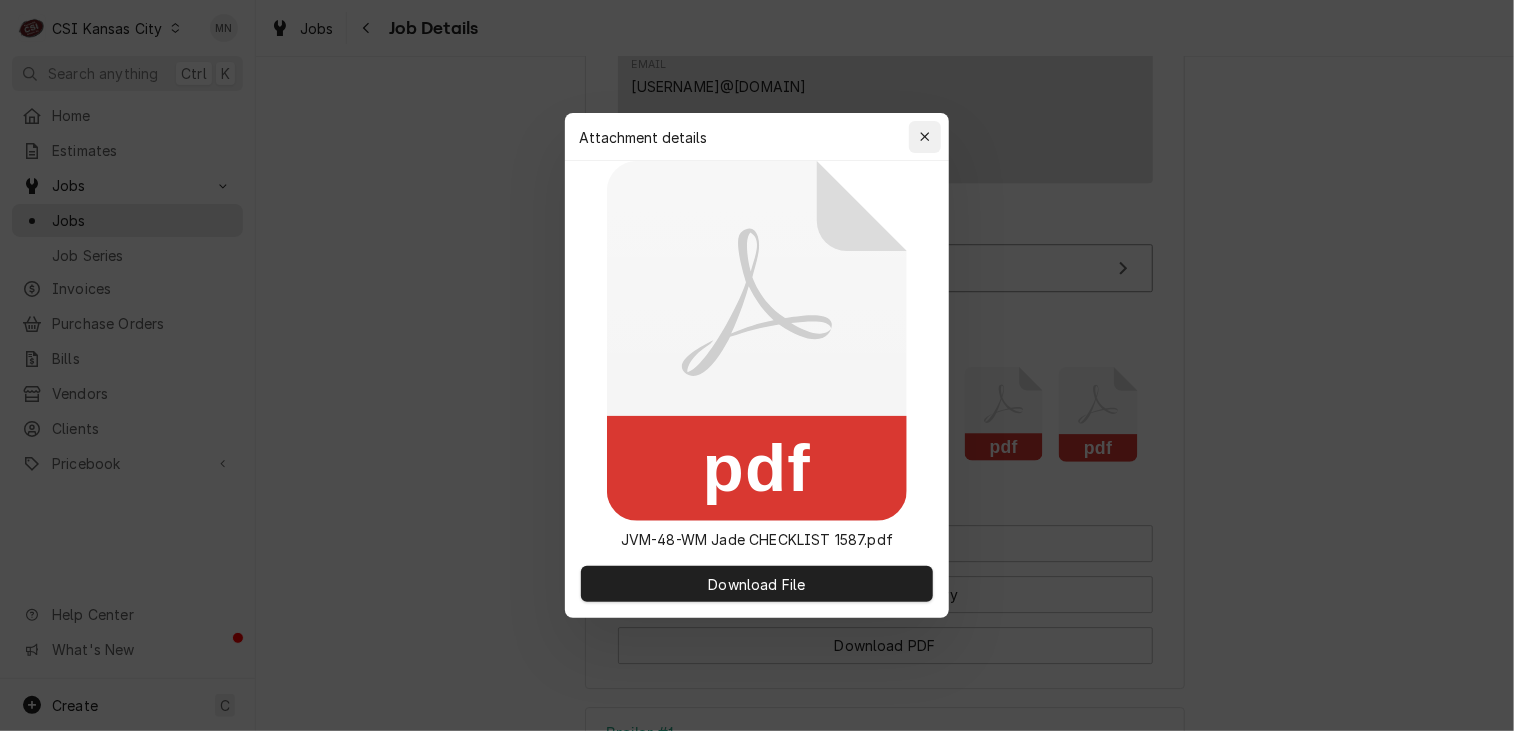 click 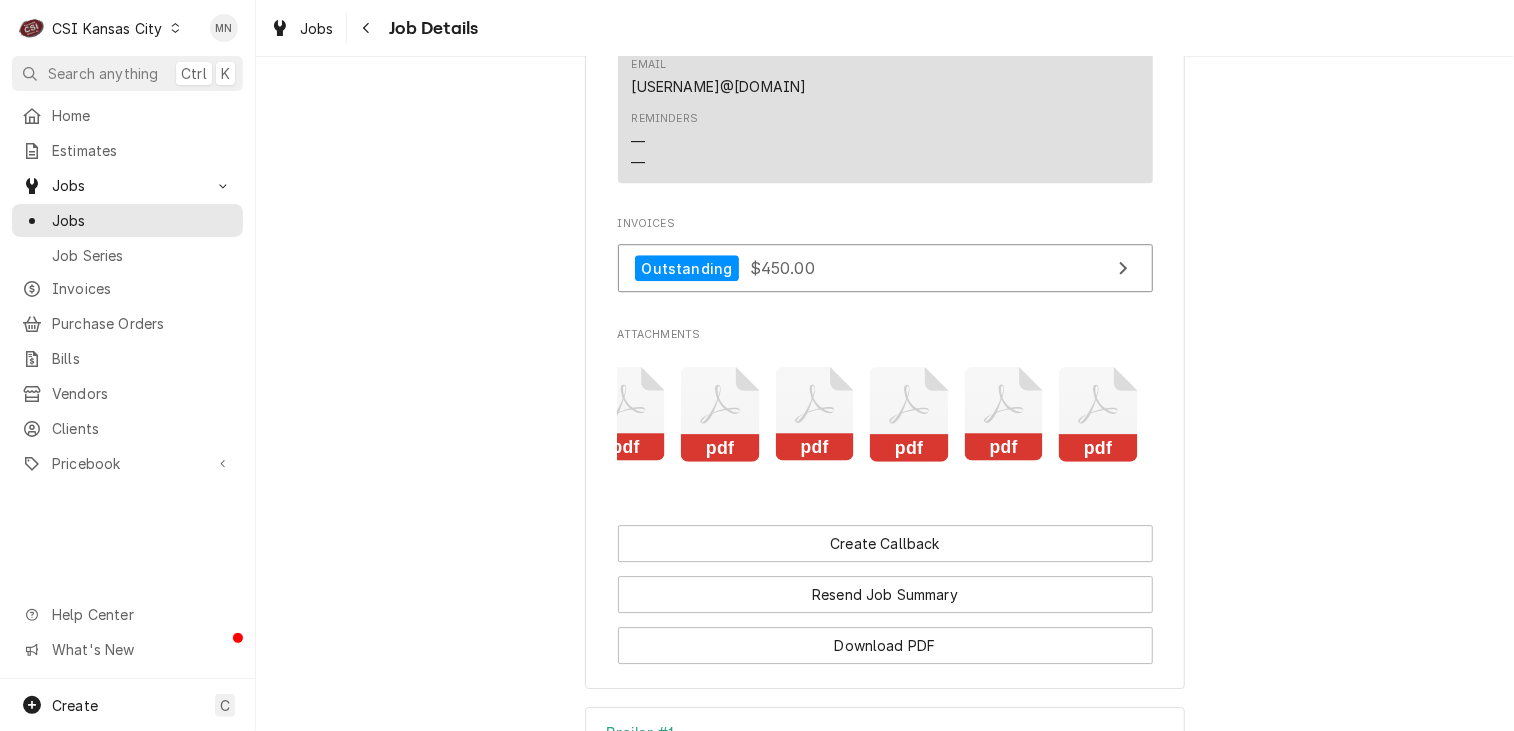 click 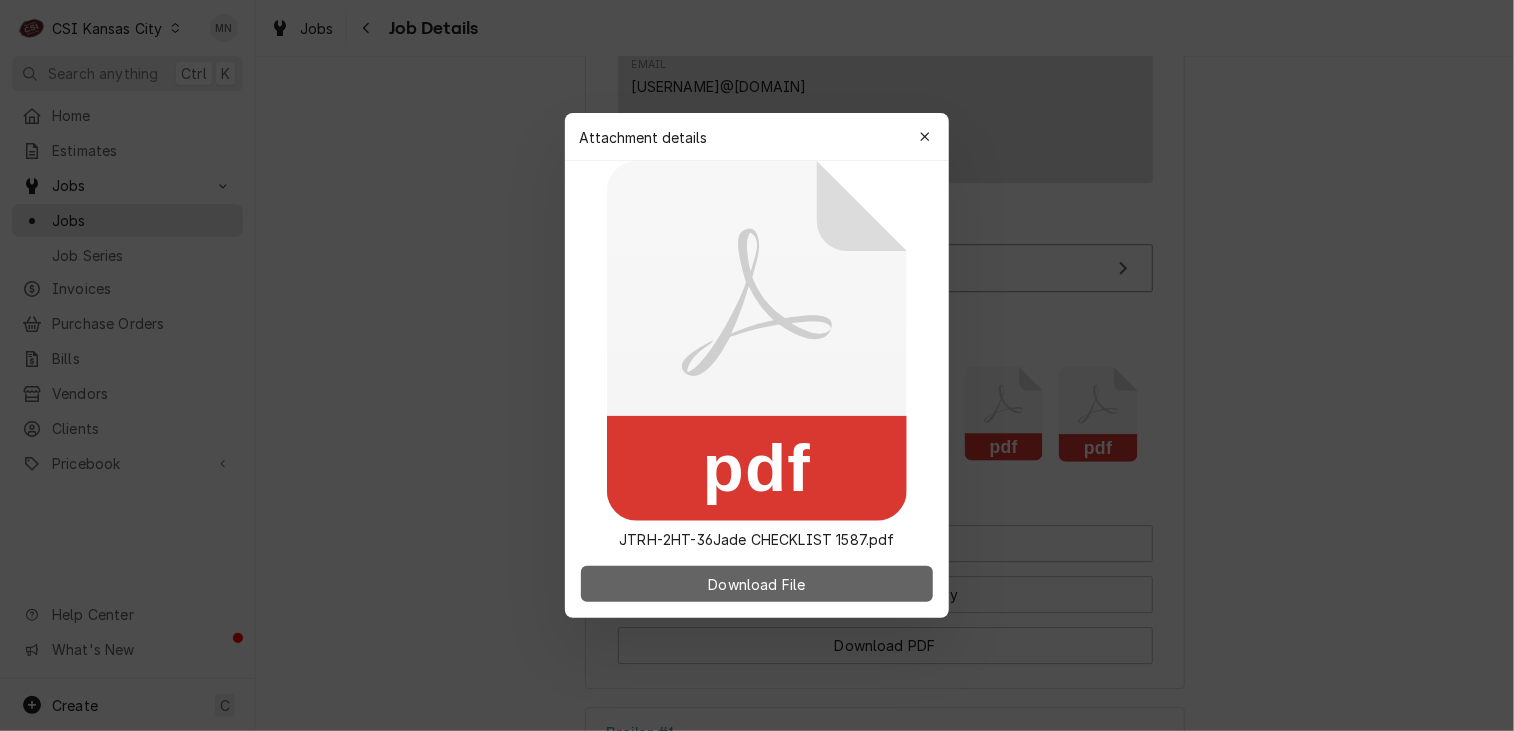 click on "Download File" at bounding box center (756, 584) 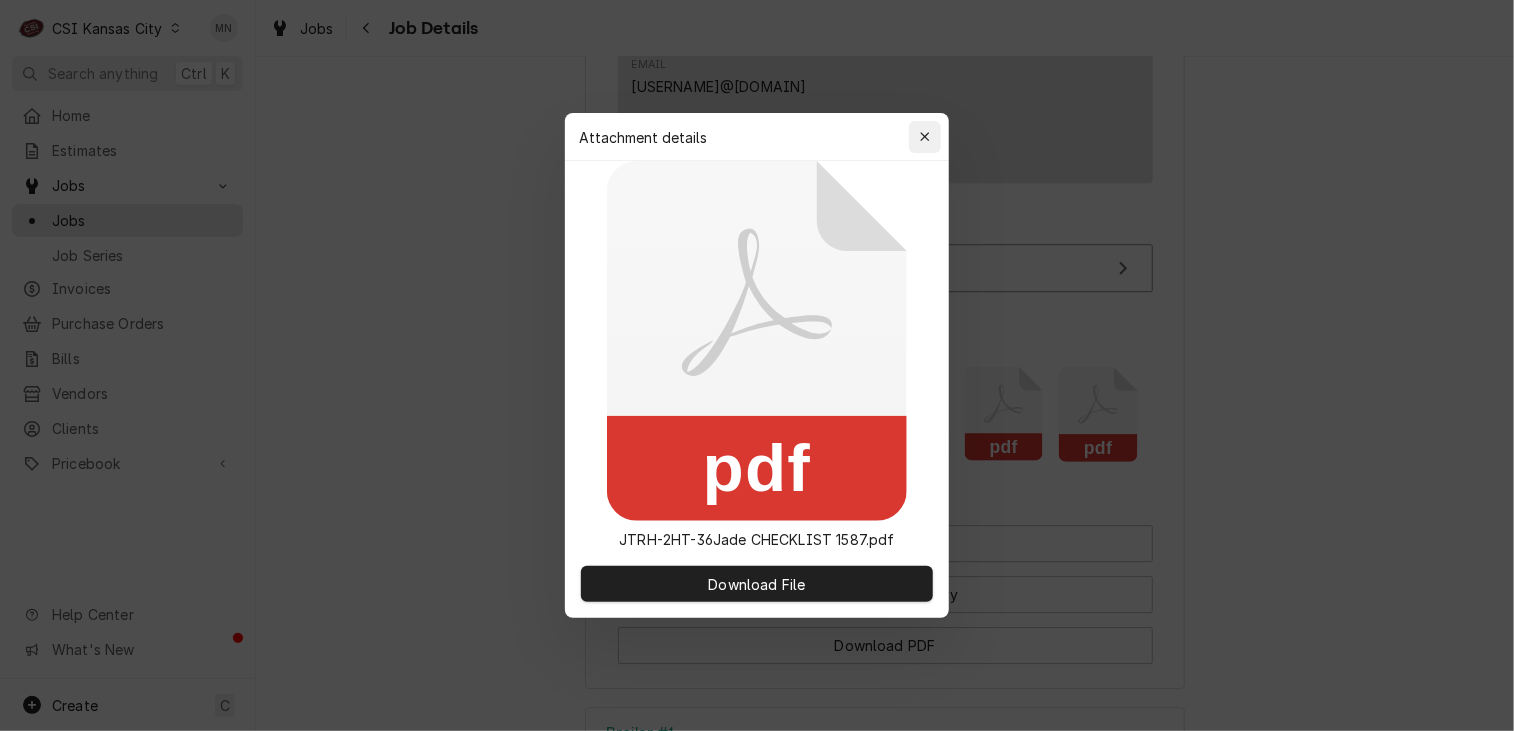 click at bounding box center [925, 137] 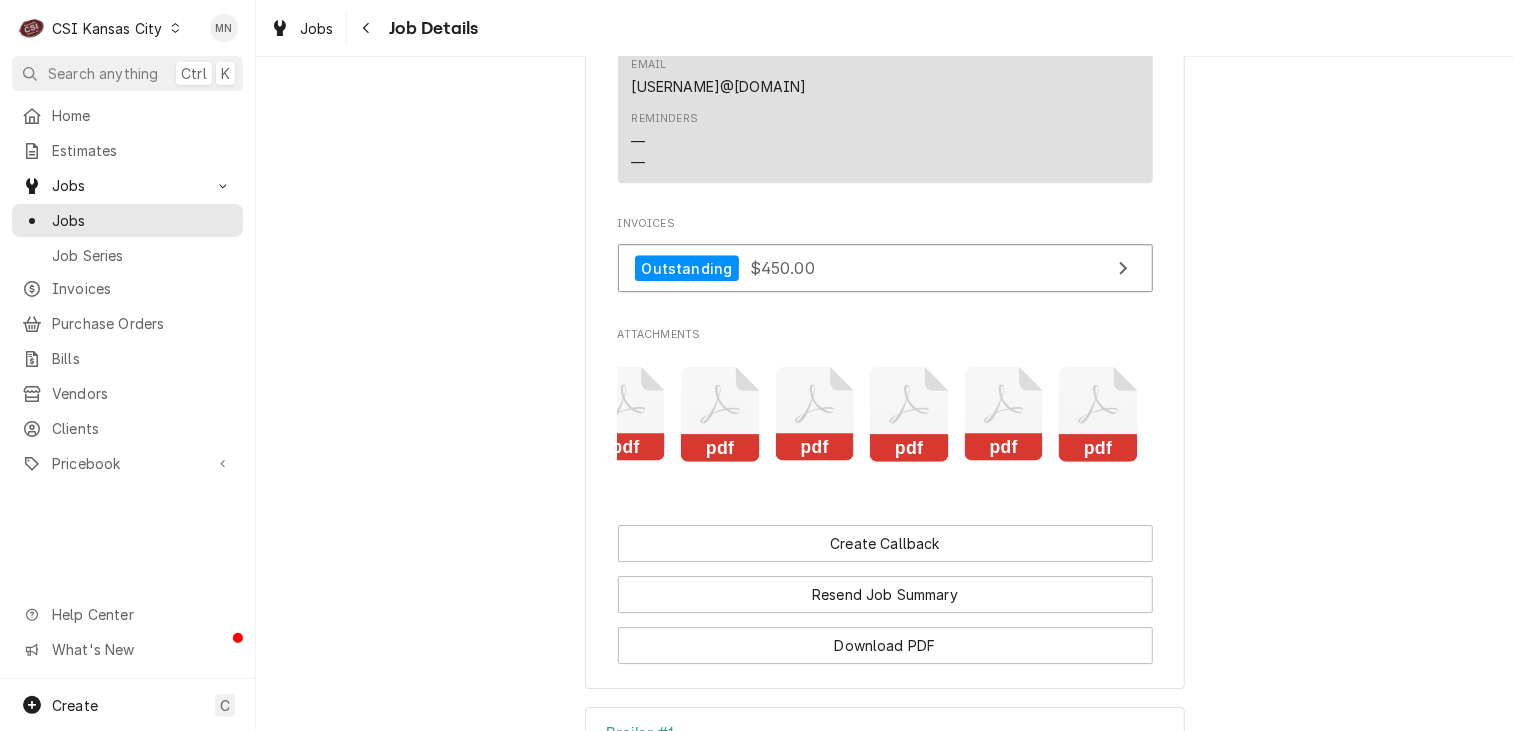click 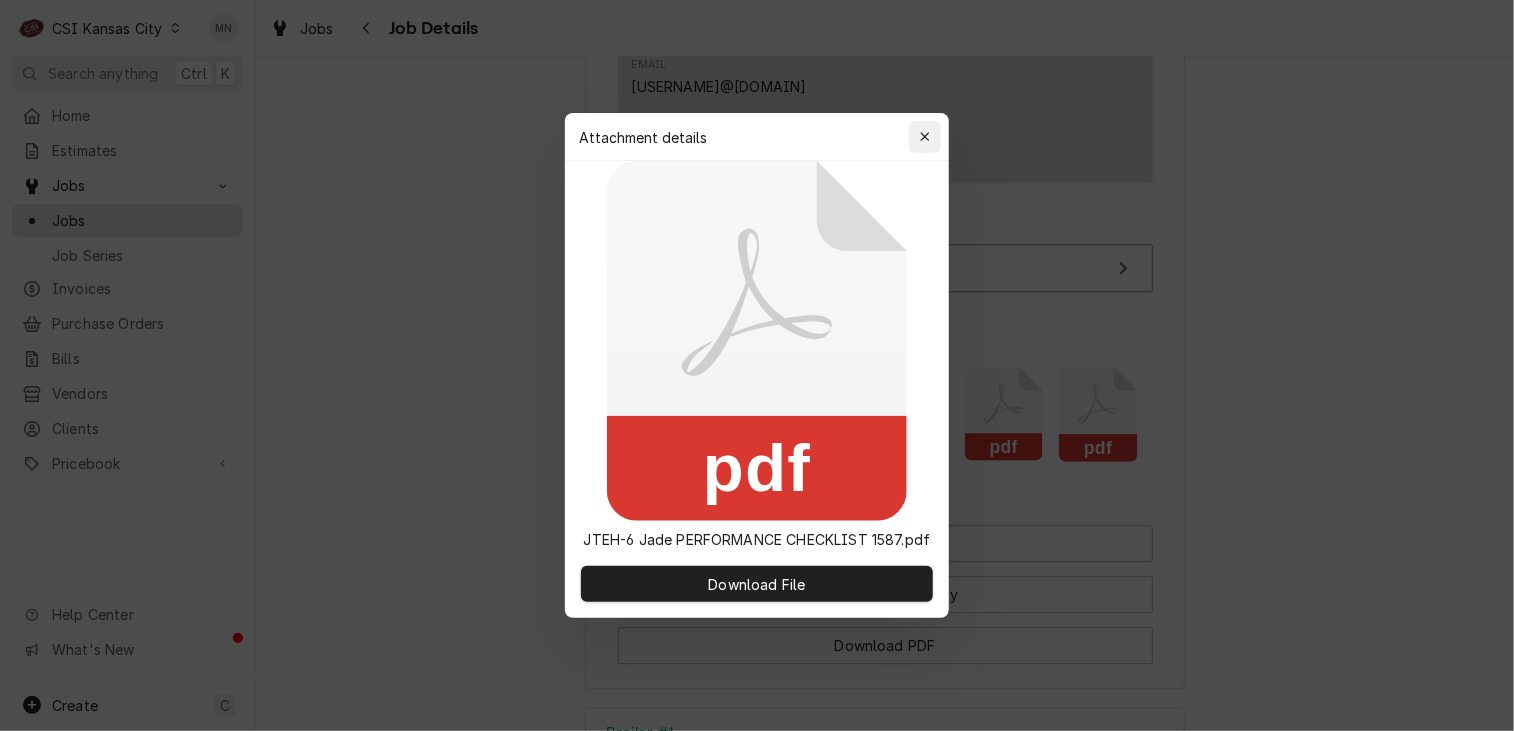 click 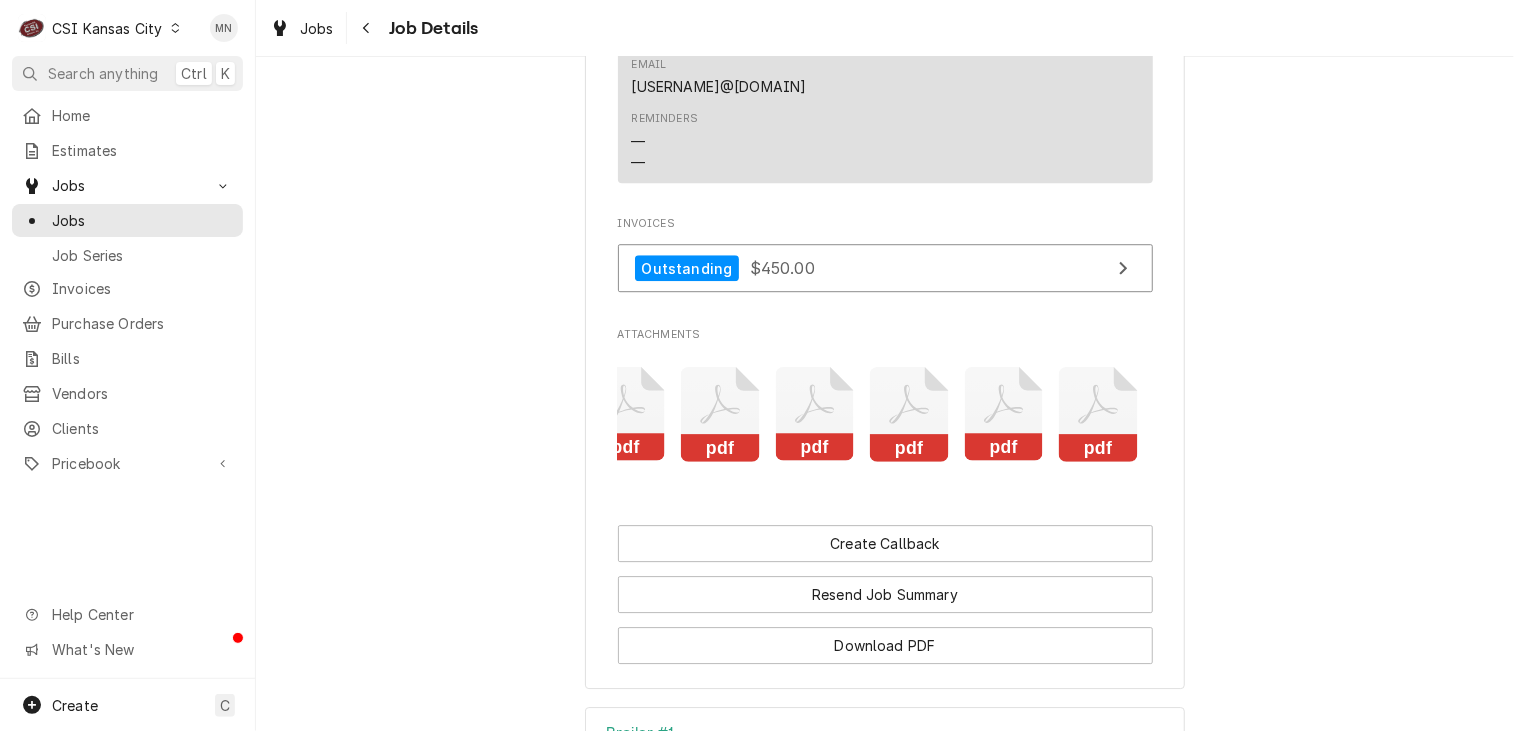 click 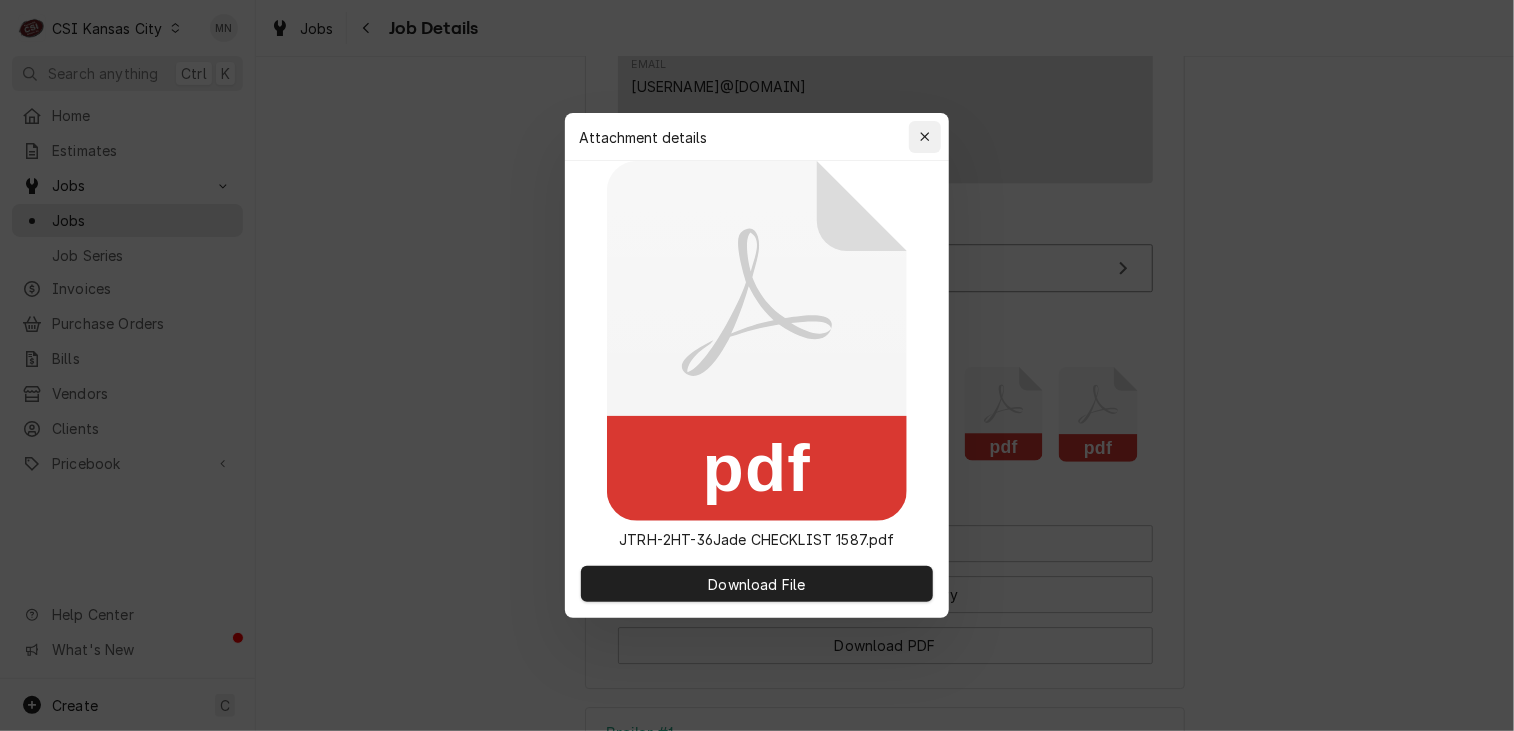 click at bounding box center [925, 137] 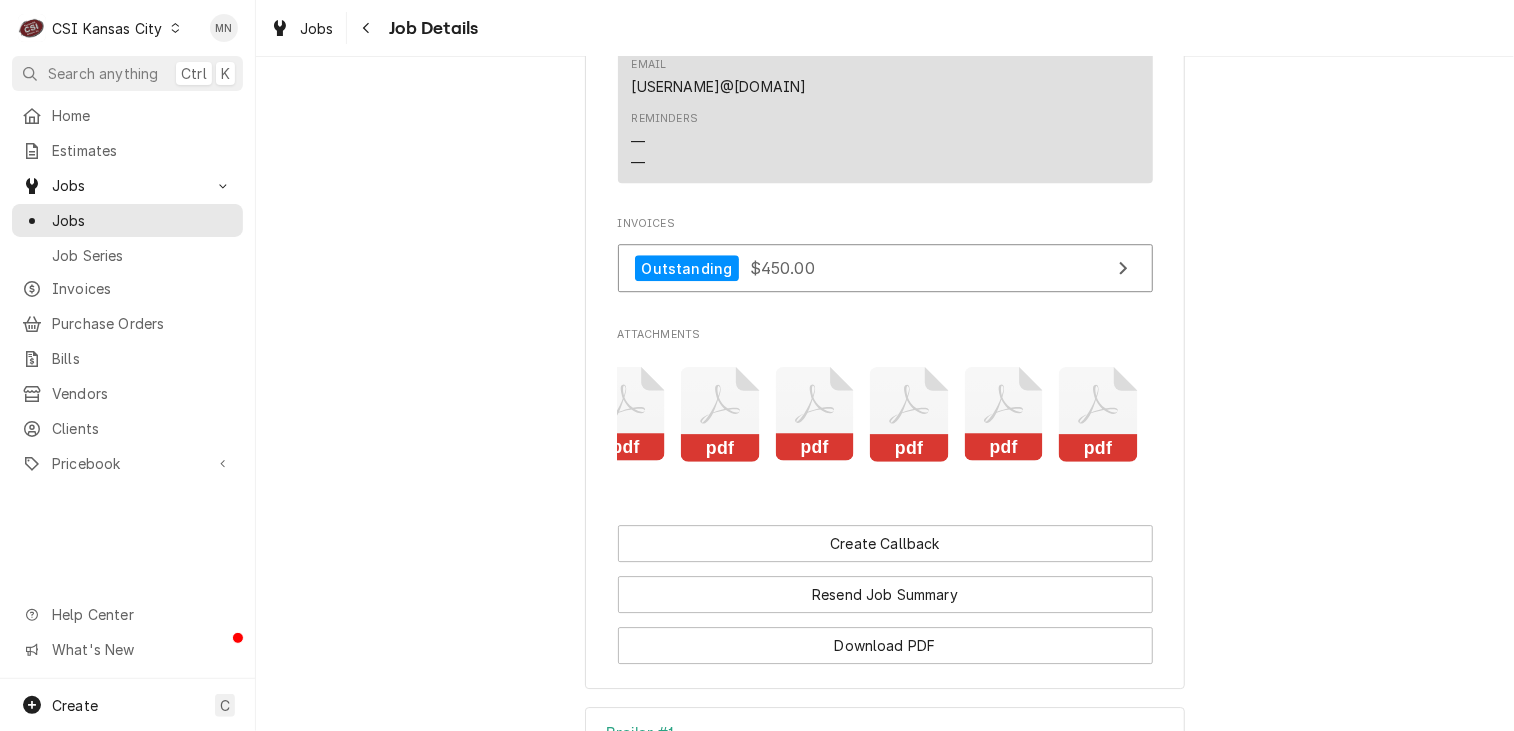 click 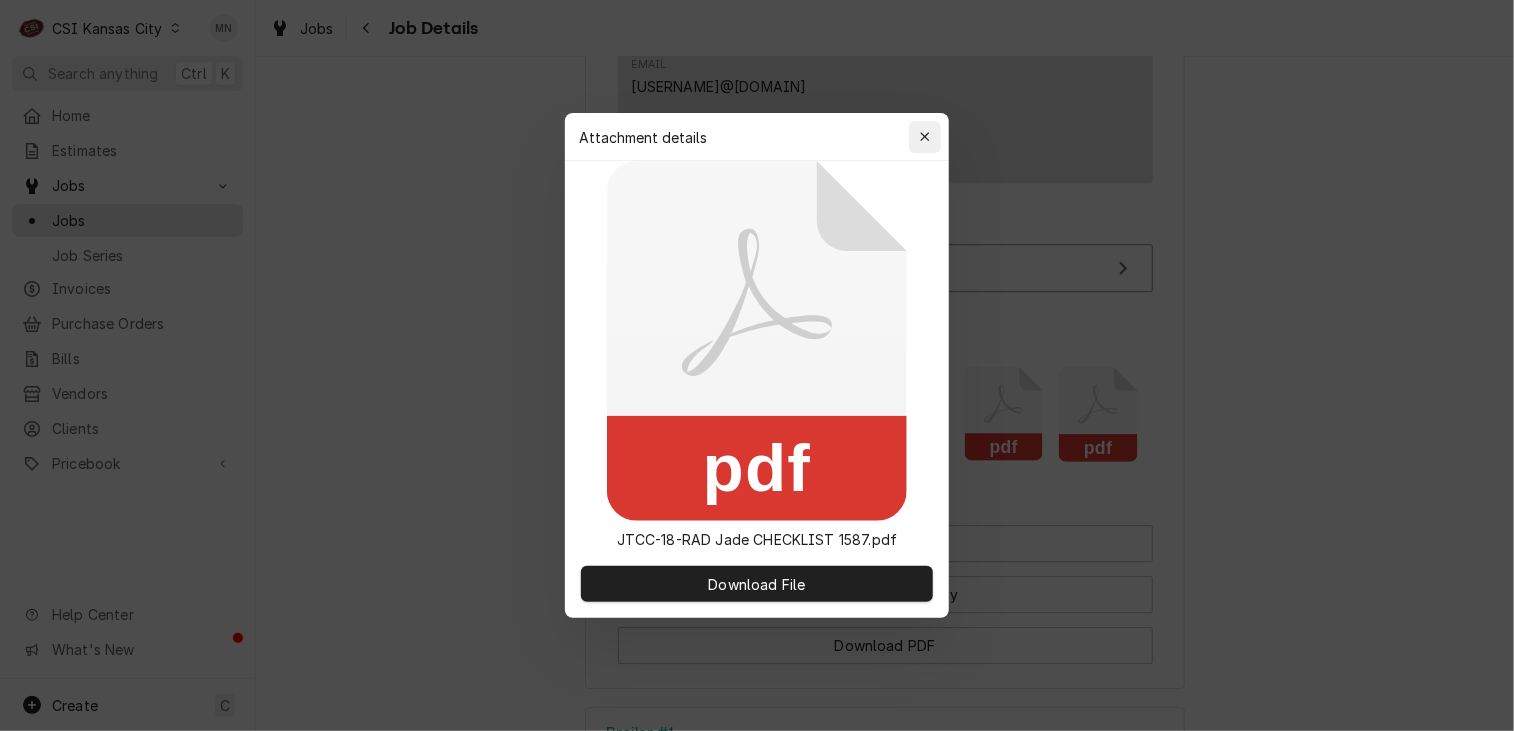 click 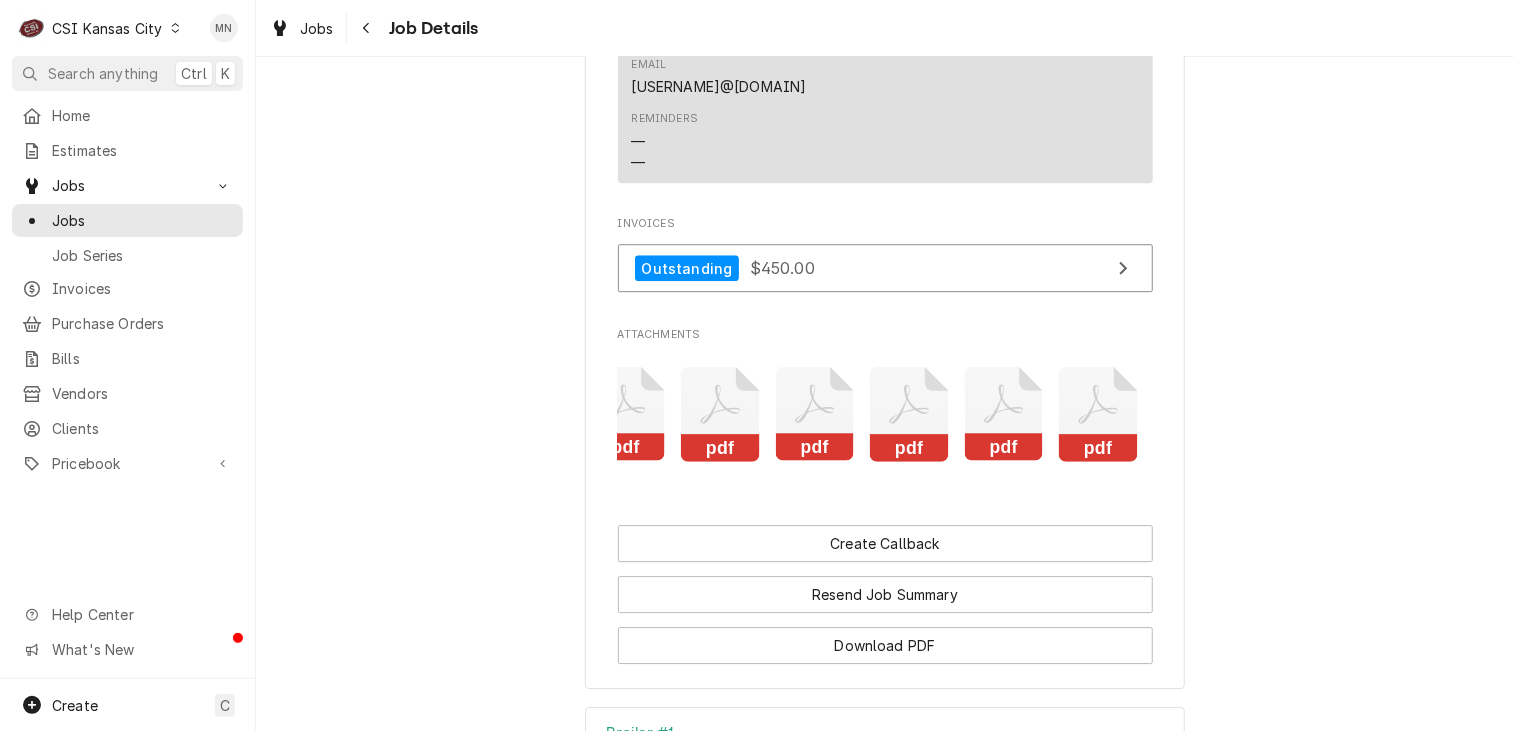 click 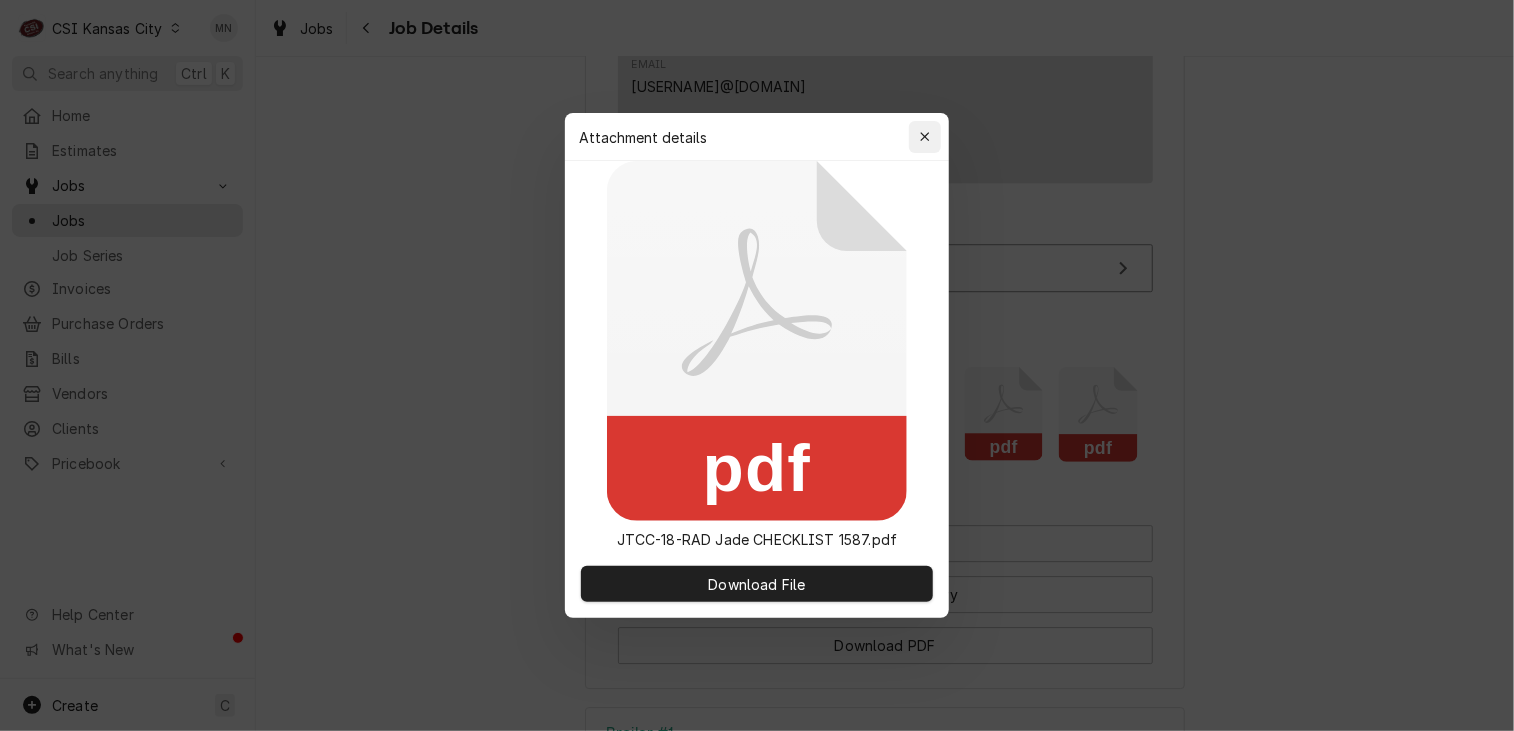 click 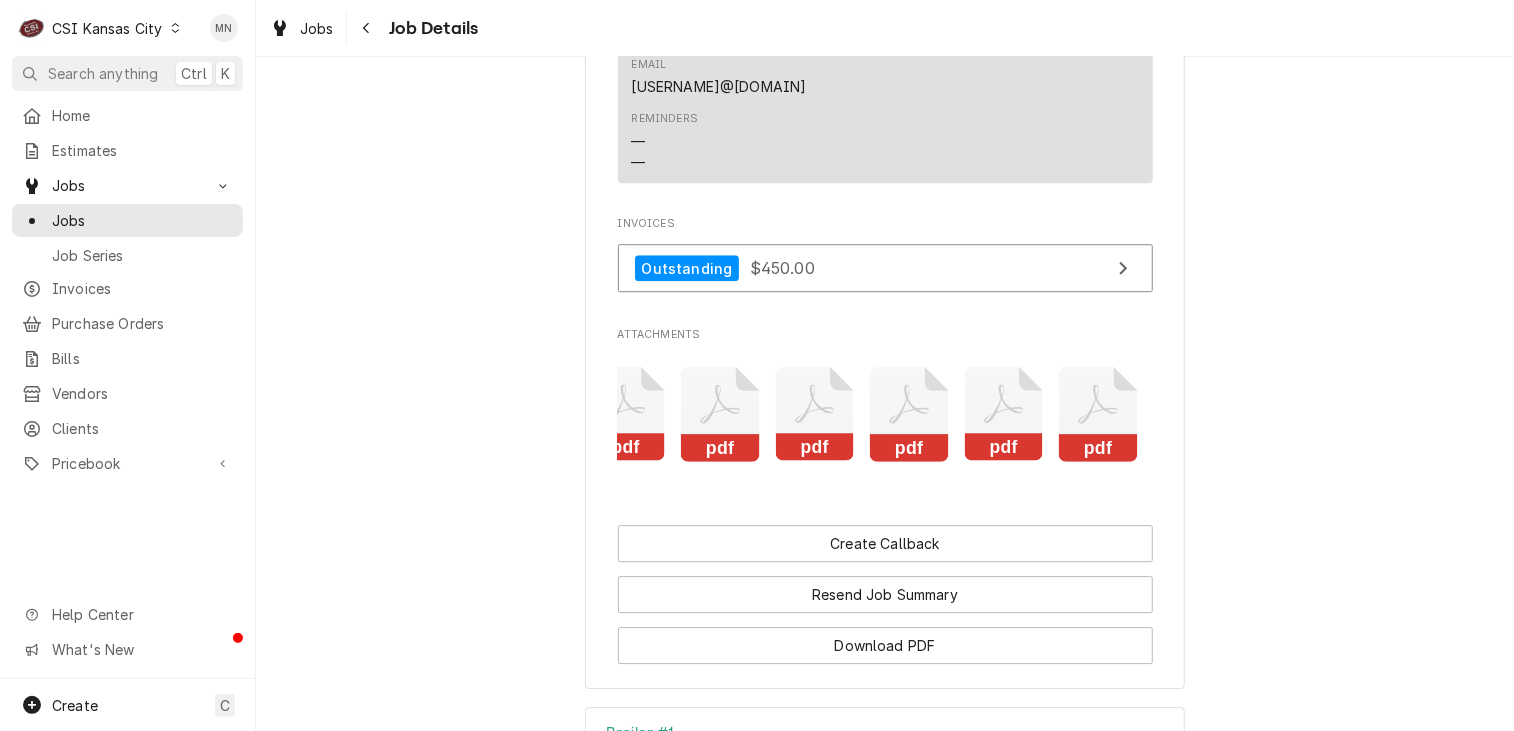 click 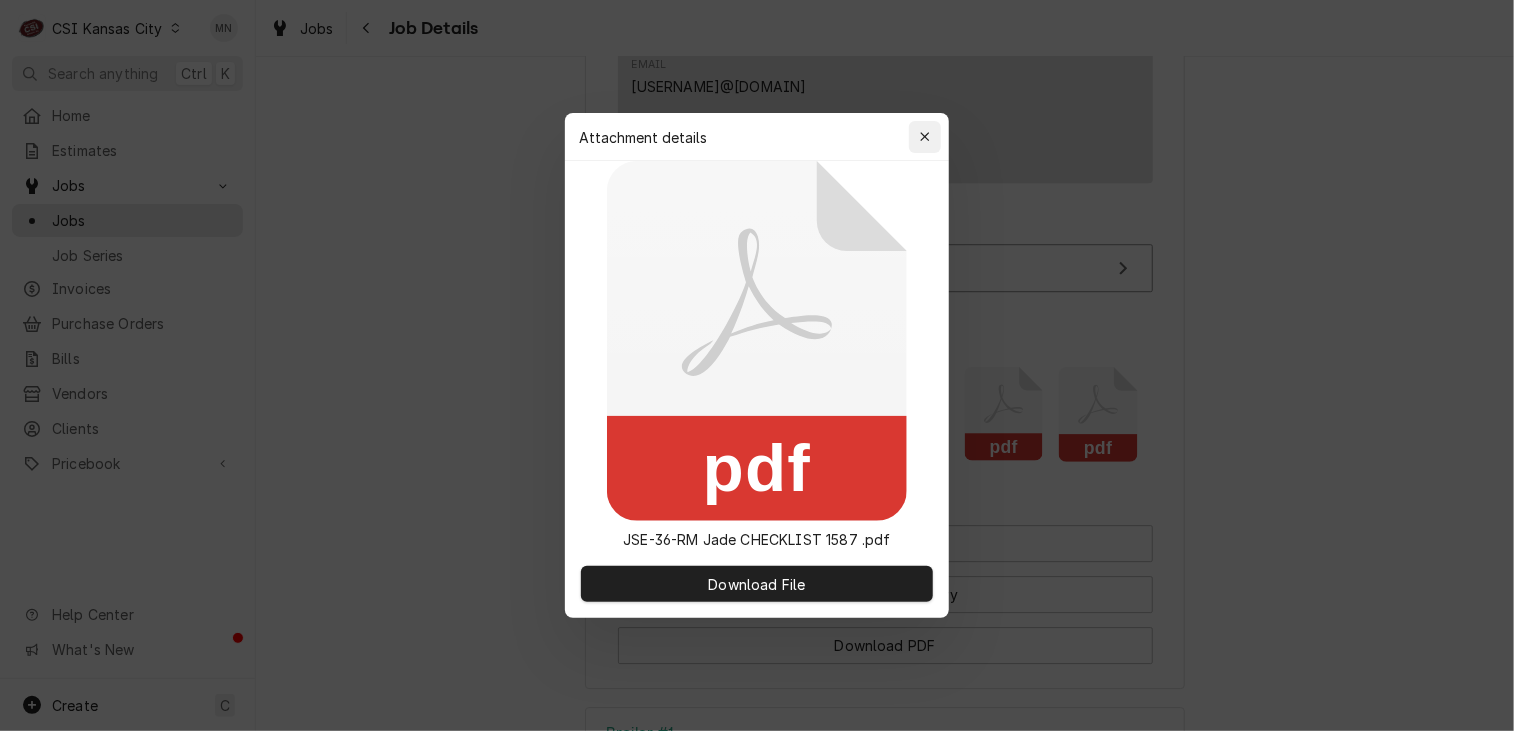 click at bounding box center [925, 137] 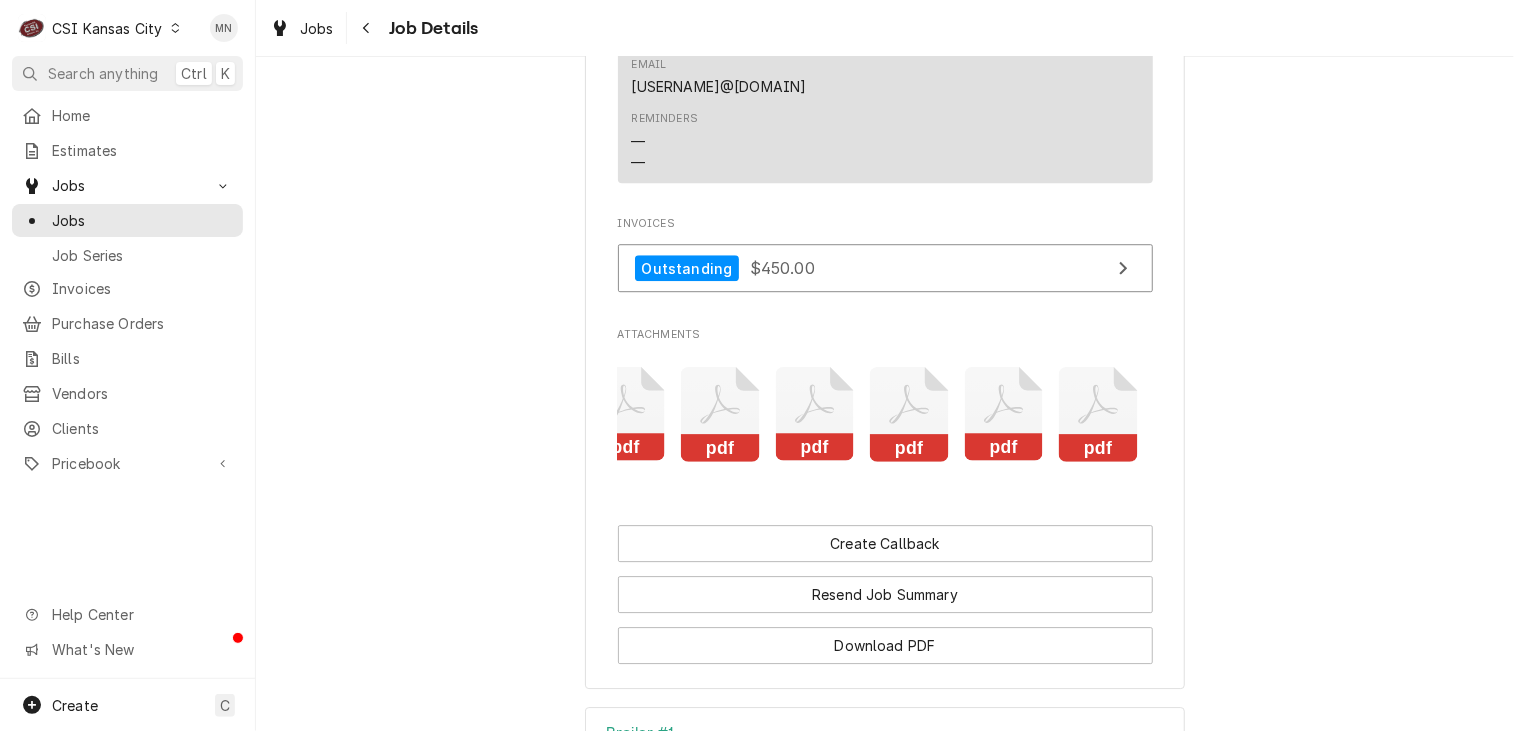 click 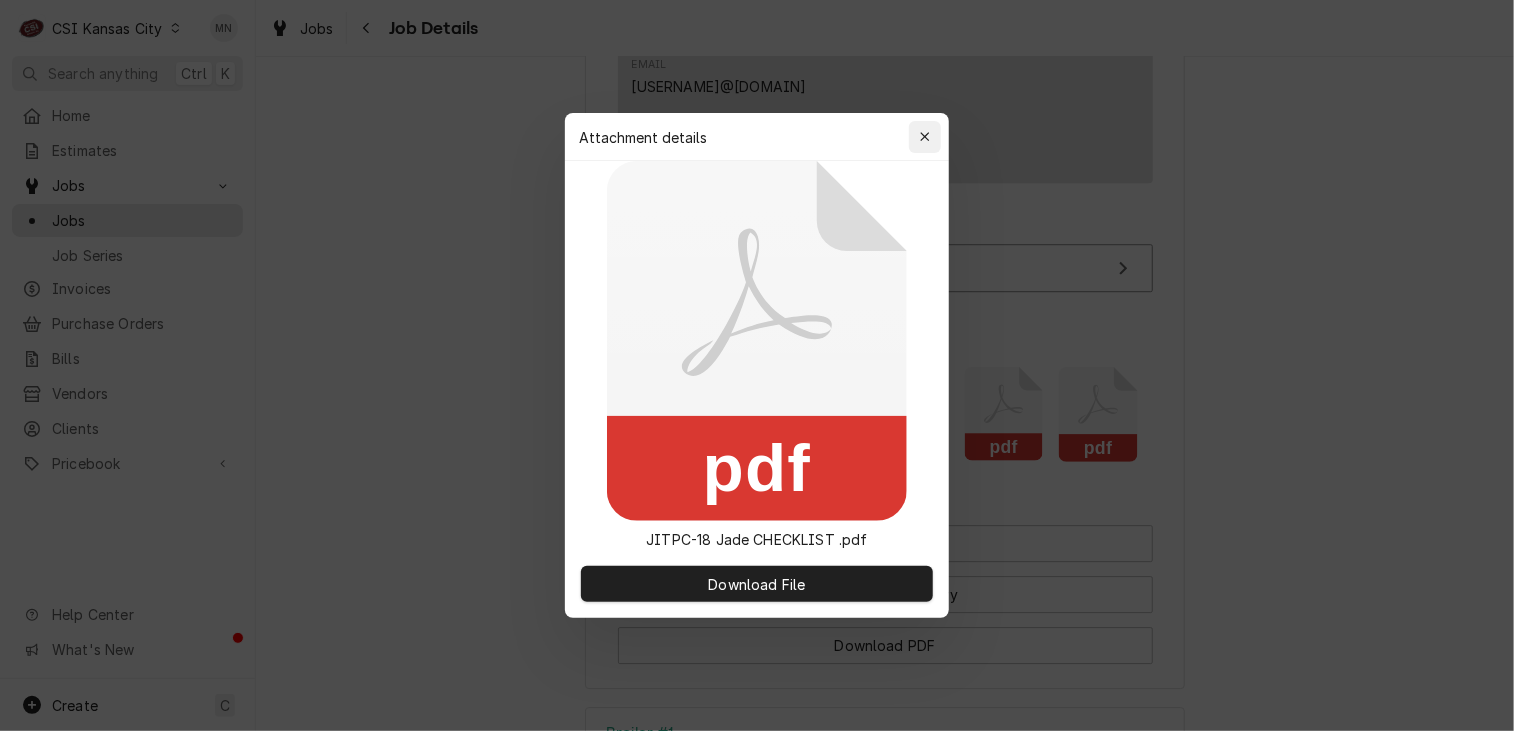 click at bounding box center [925, 137] 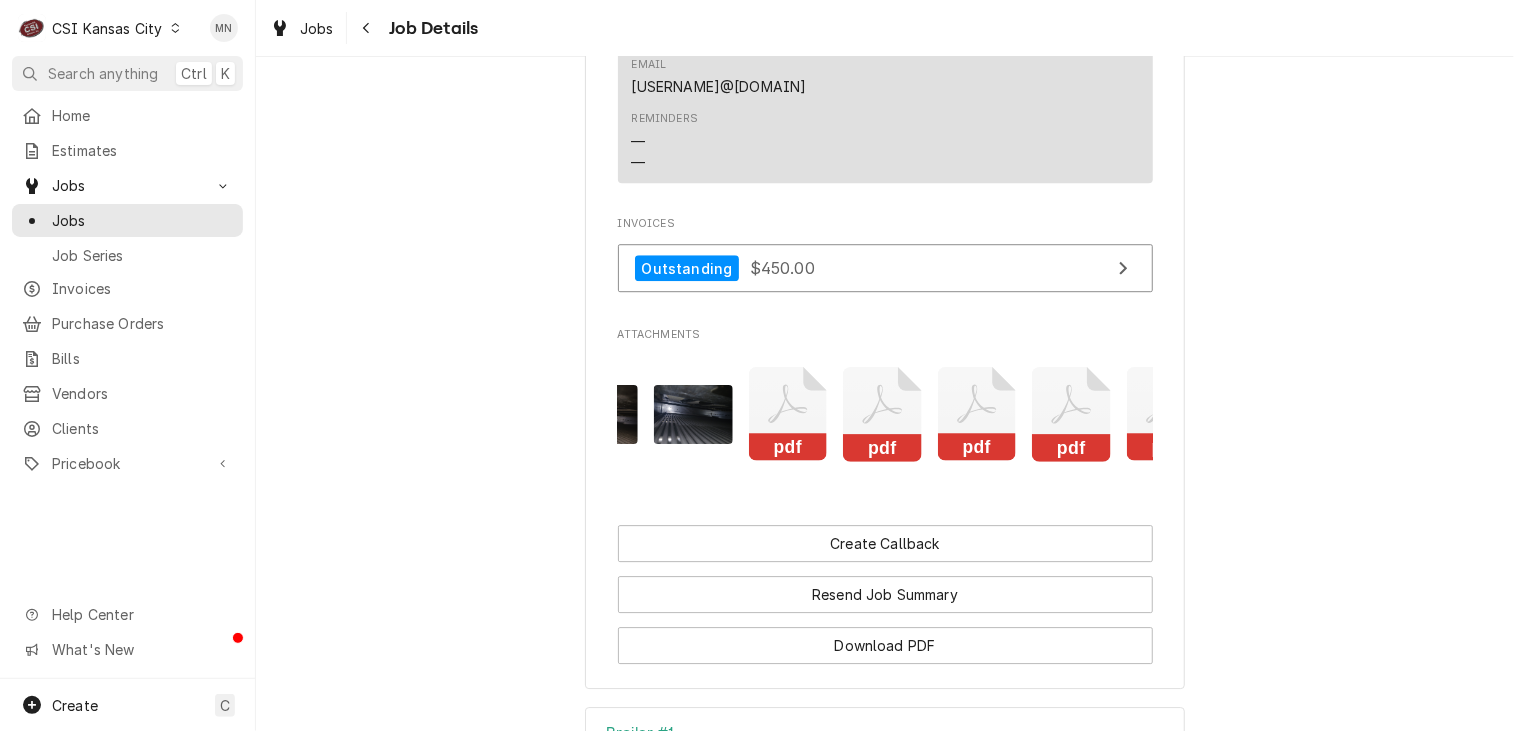 scroll, scrollTop: 0, scrollLeft: 983, axis: horizontal 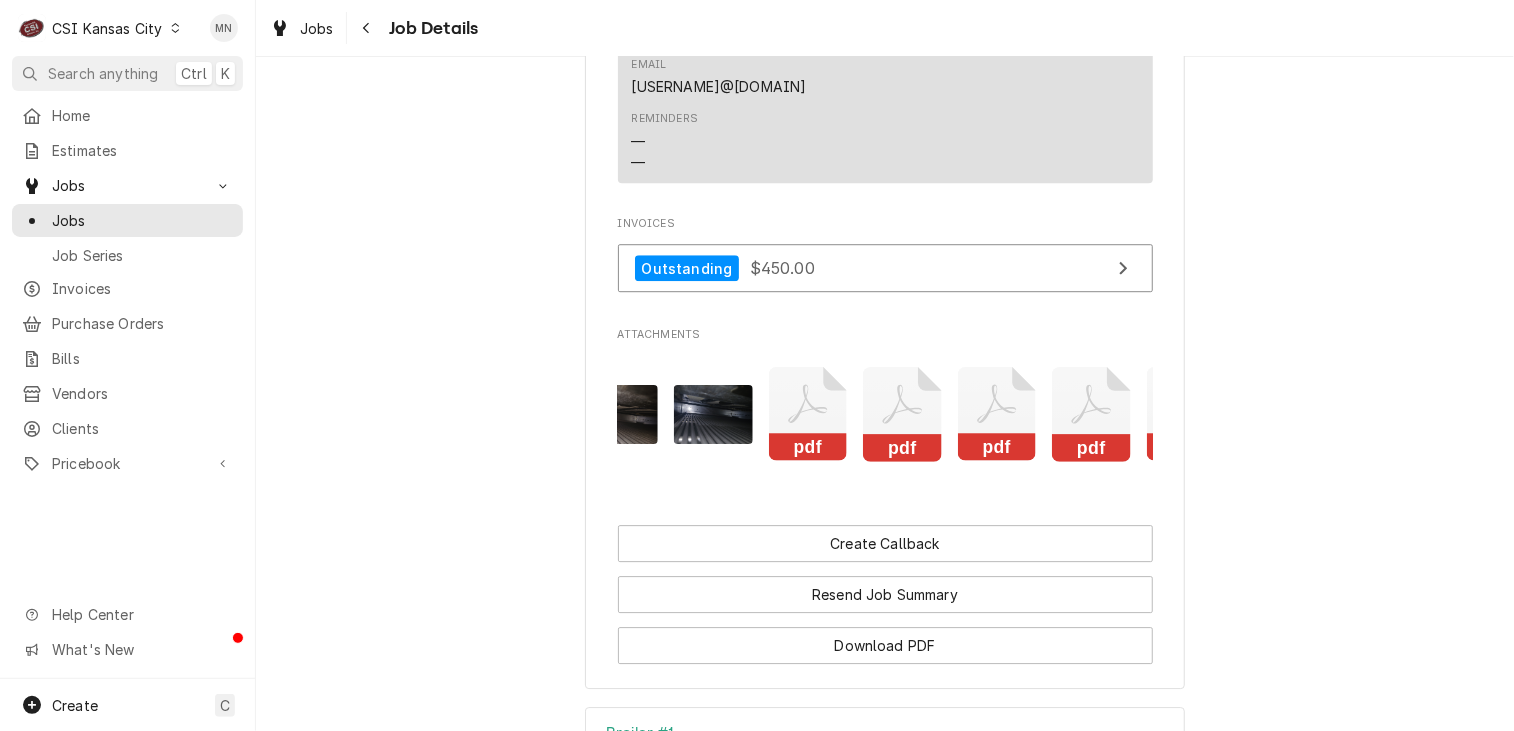 click 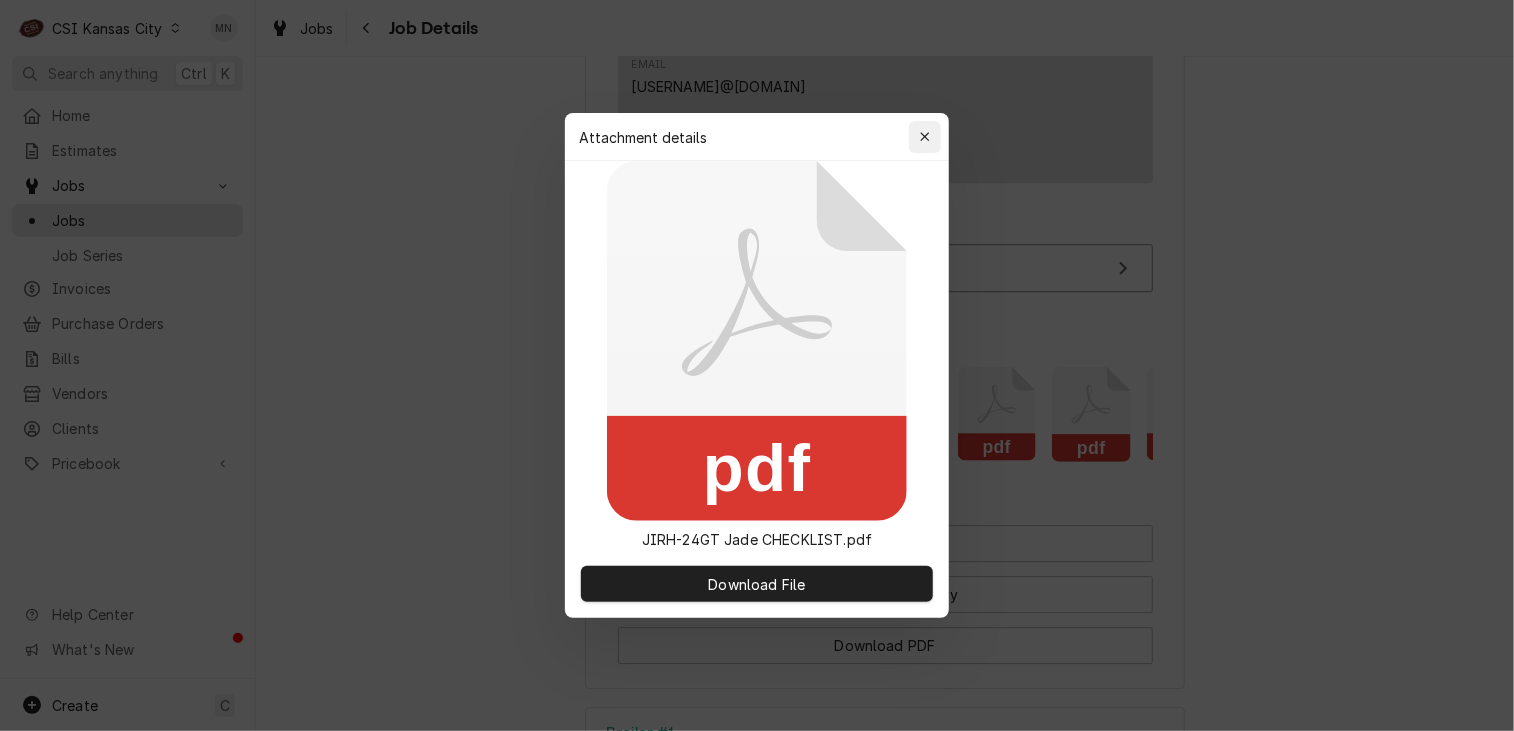click 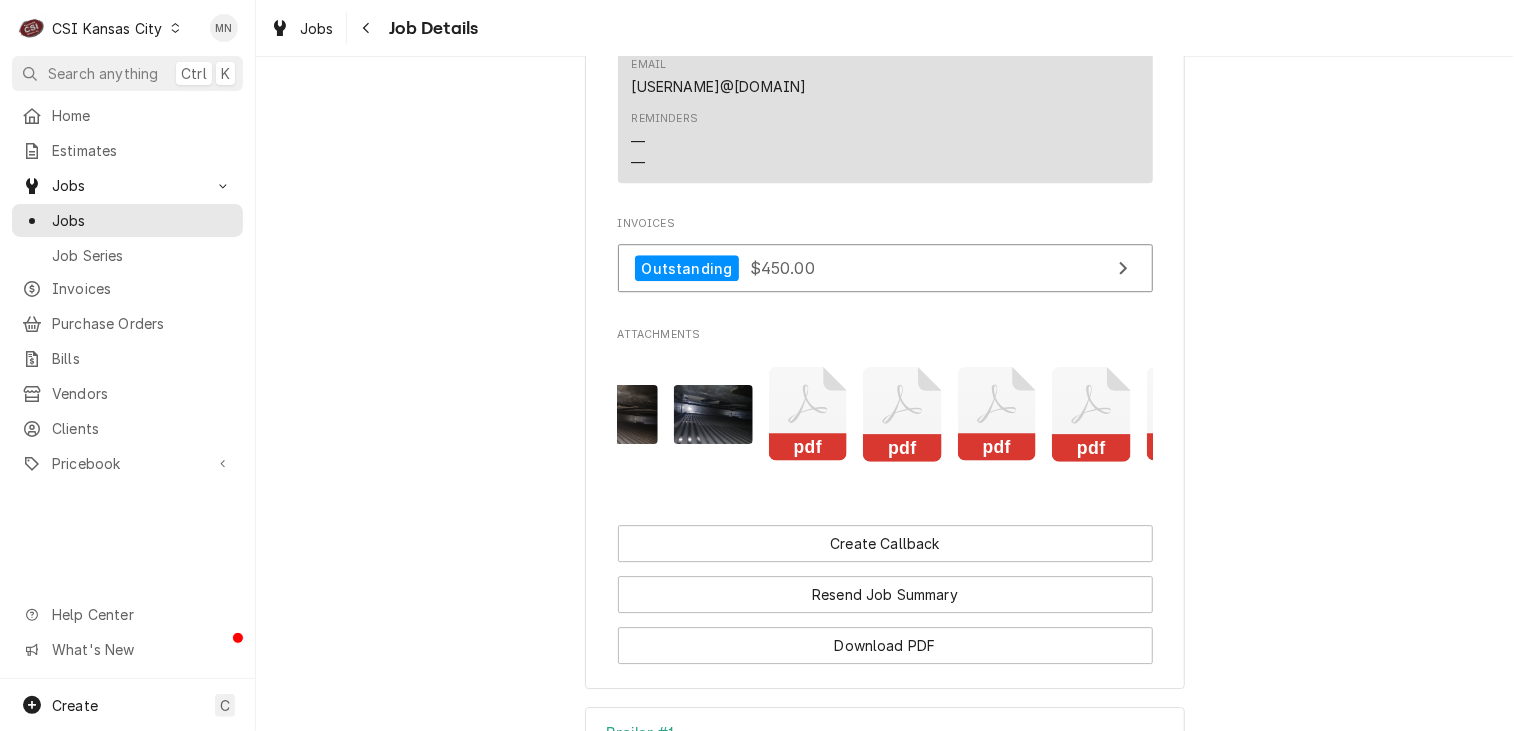 click 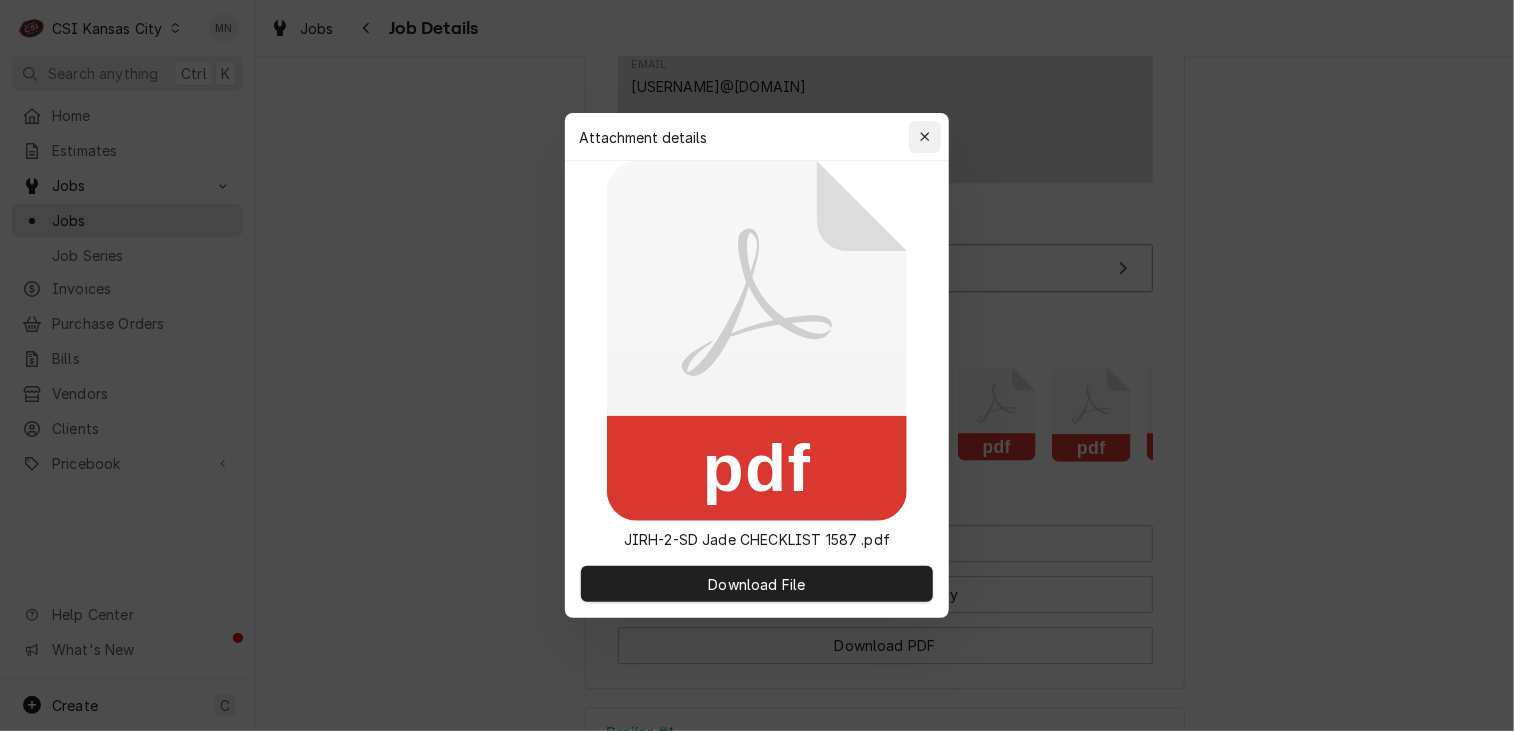 click 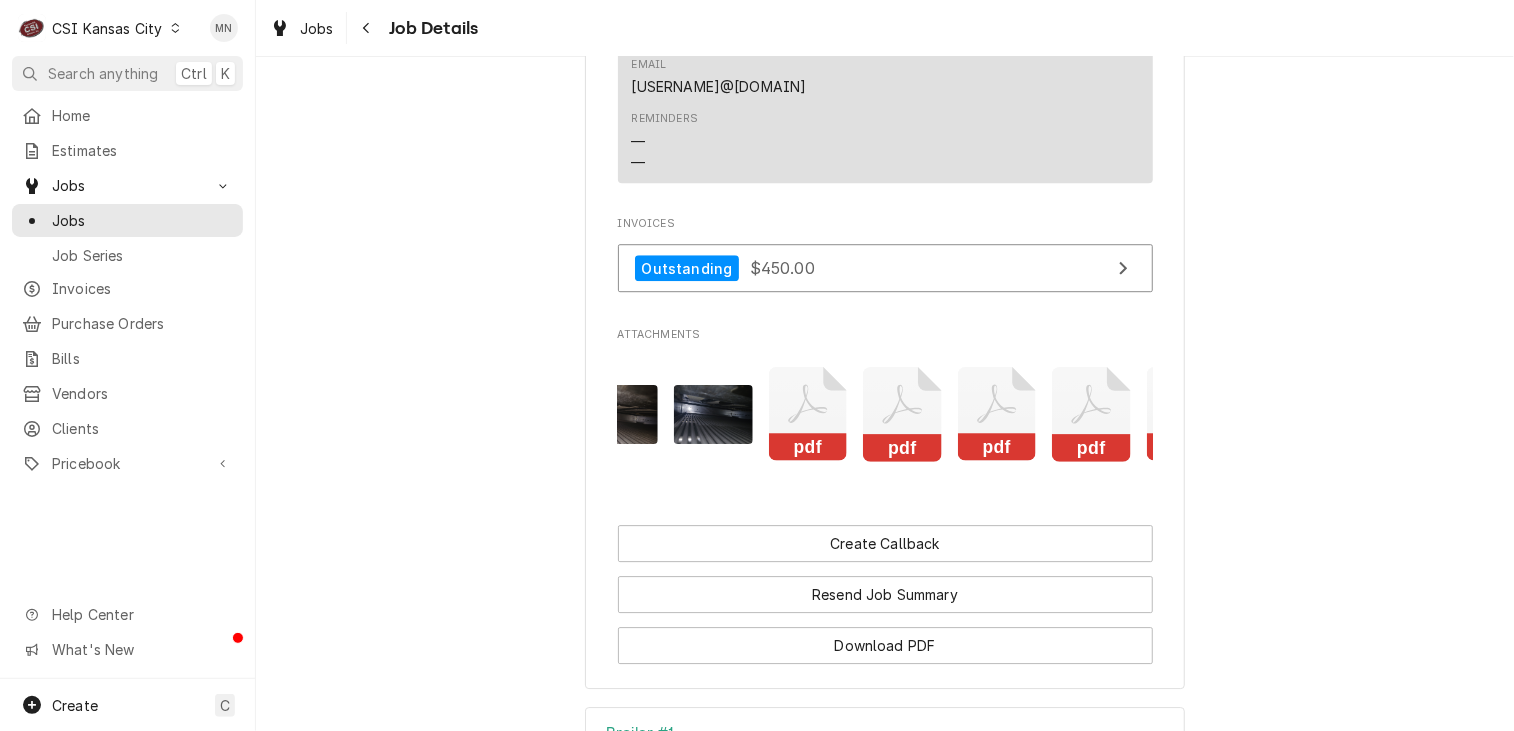 click 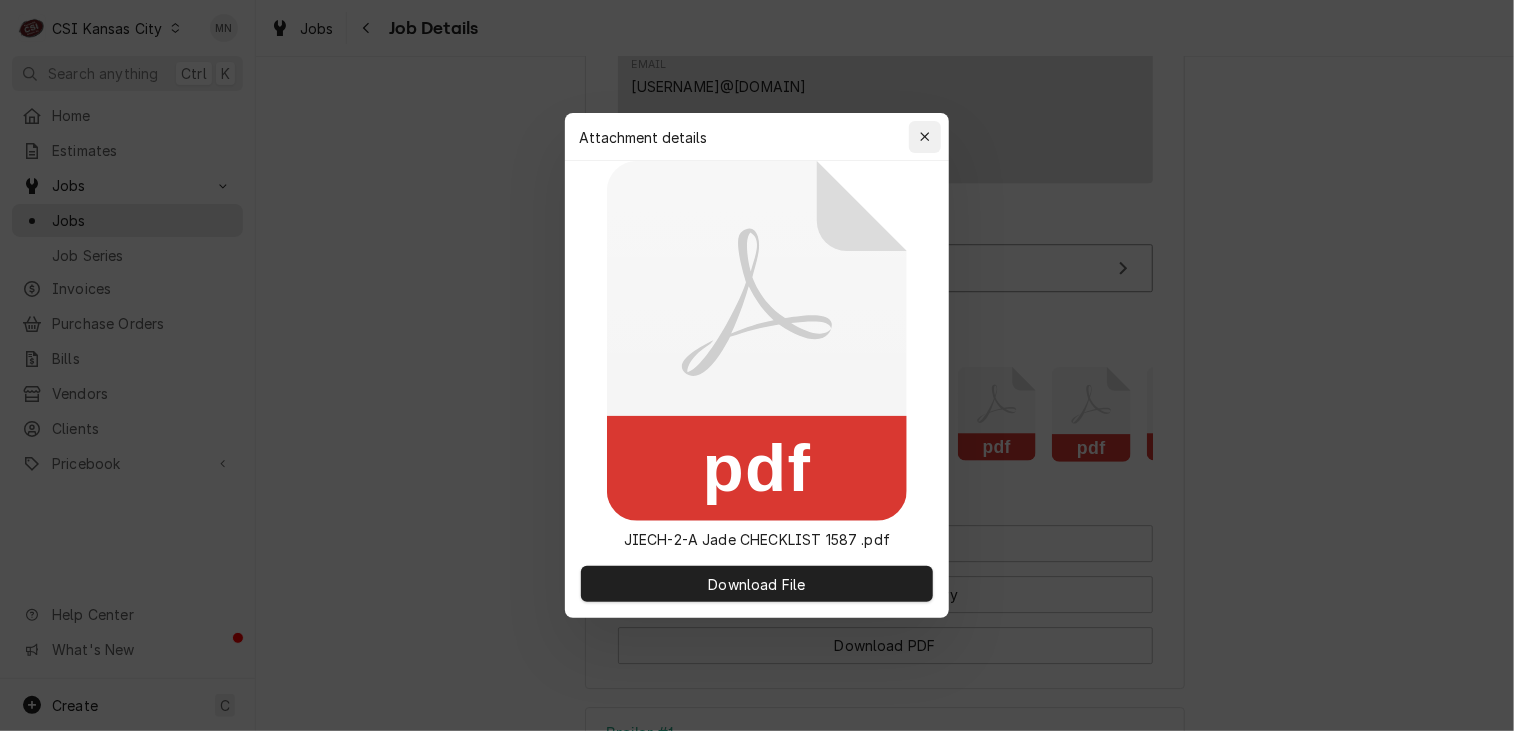 click at bounding box center [925, 137] 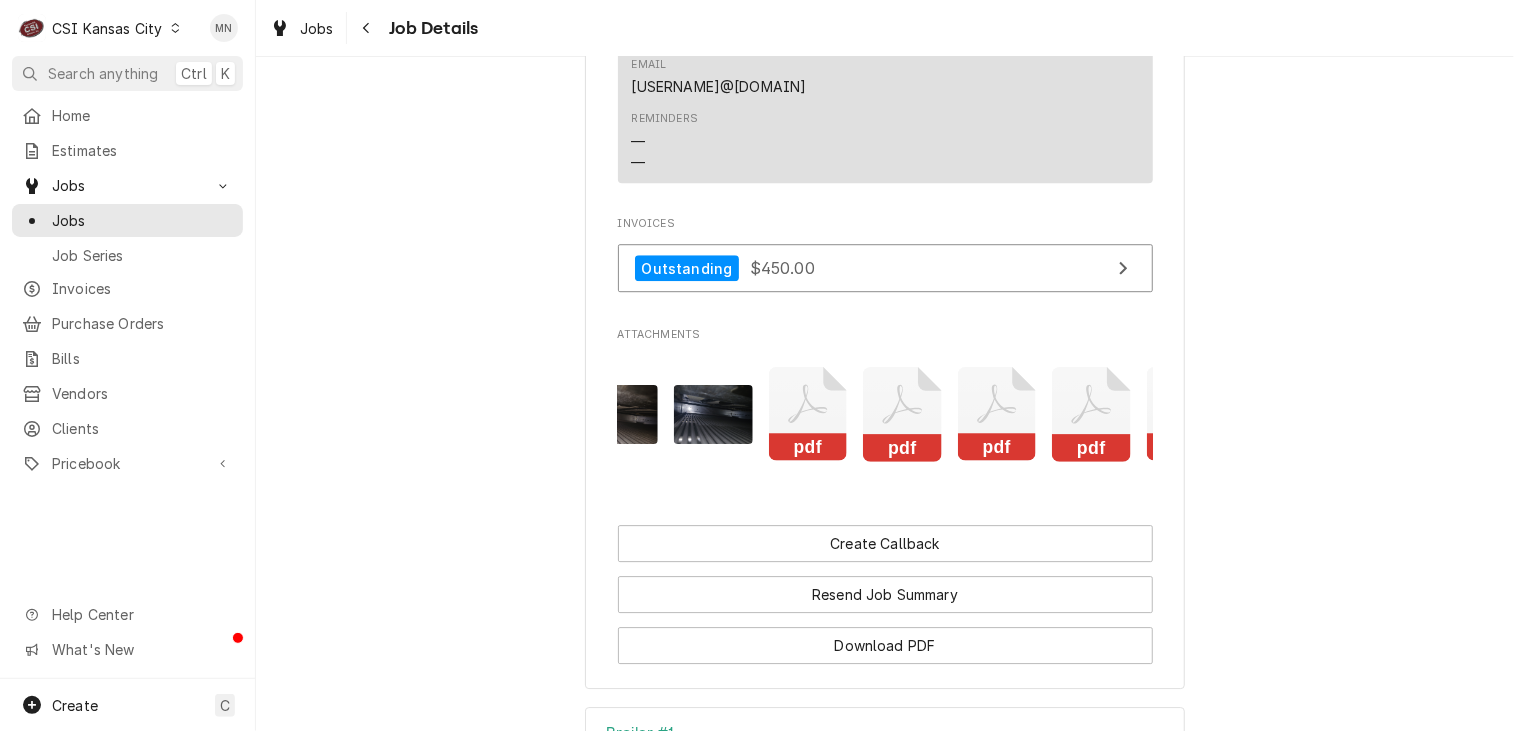 click 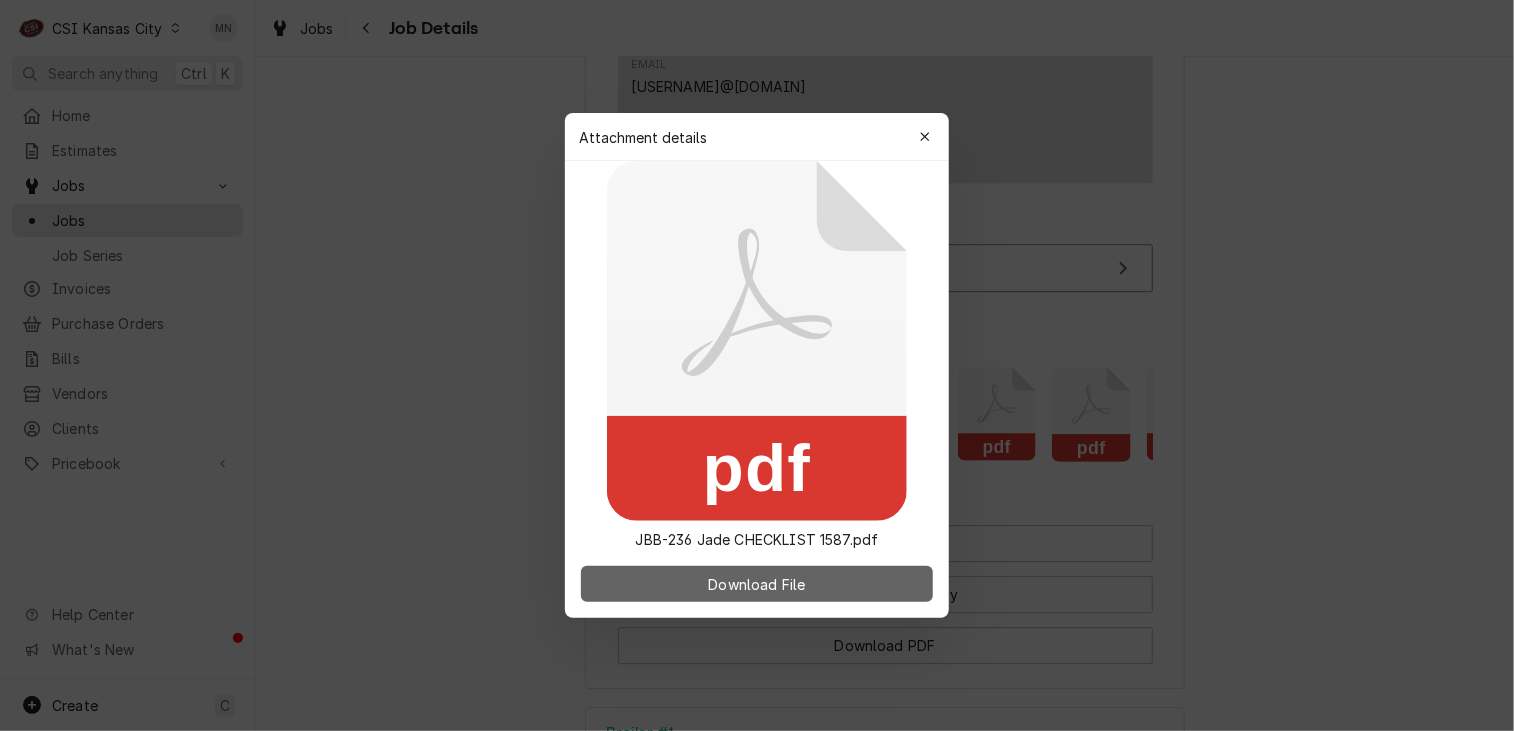 click on "Download File" at bounding box center [756, 584] 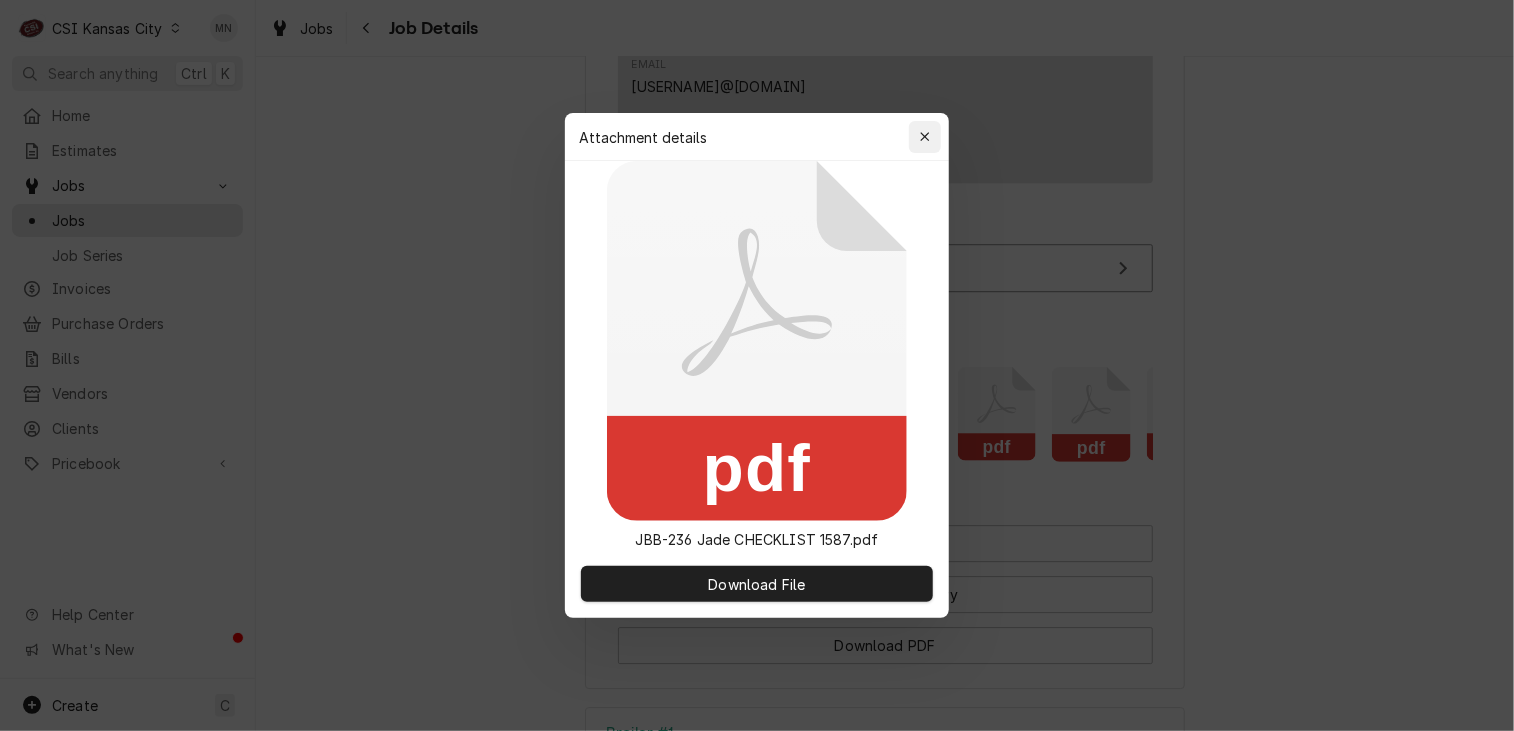click 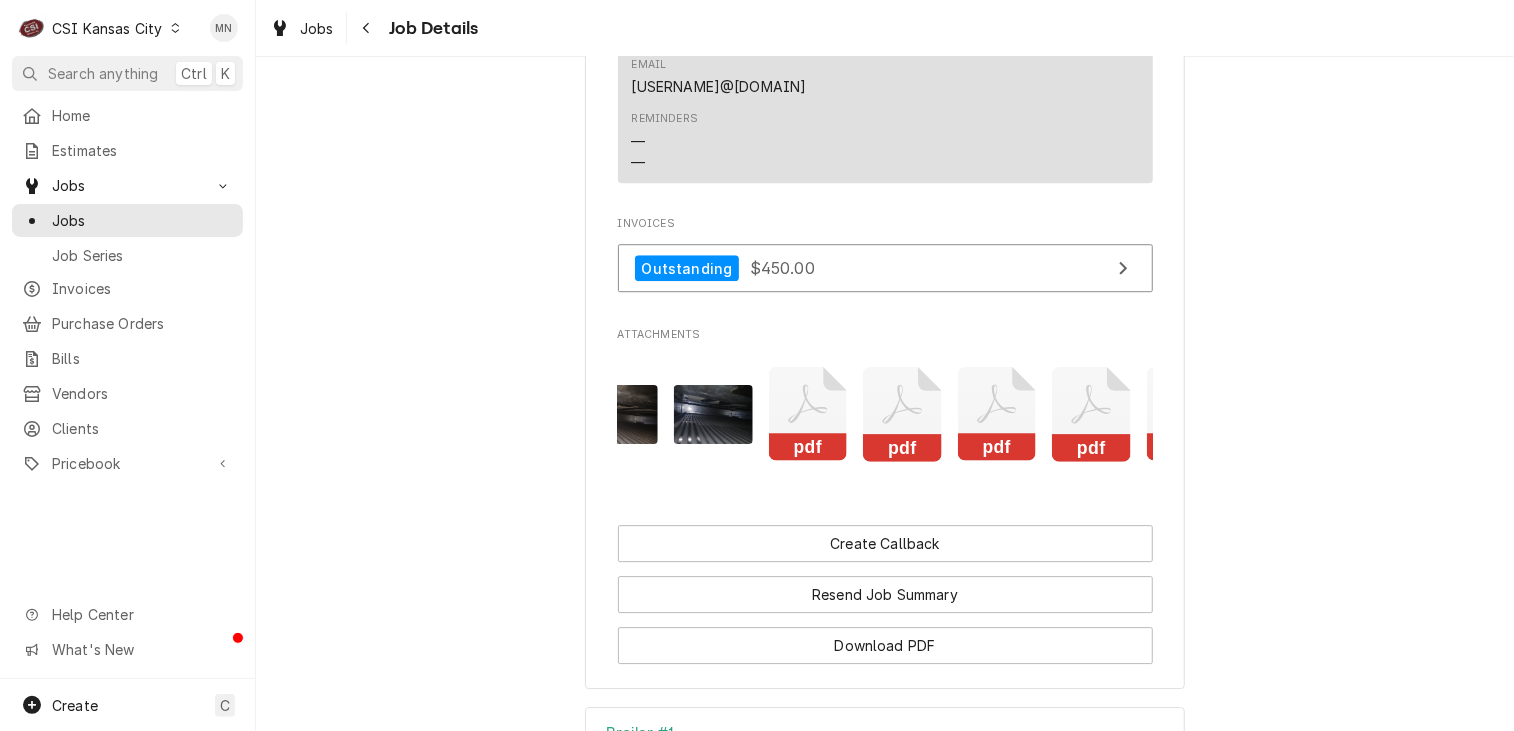 click 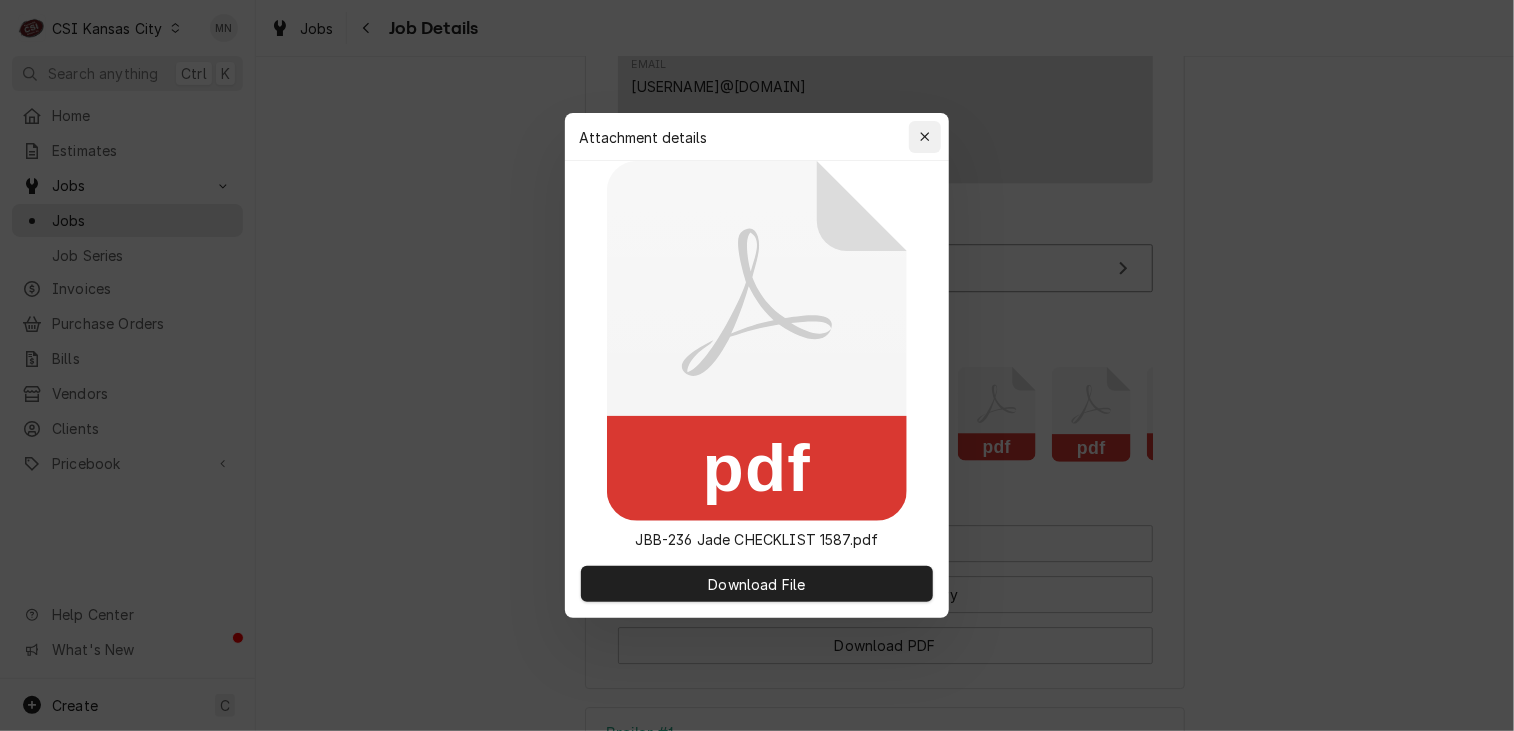 click 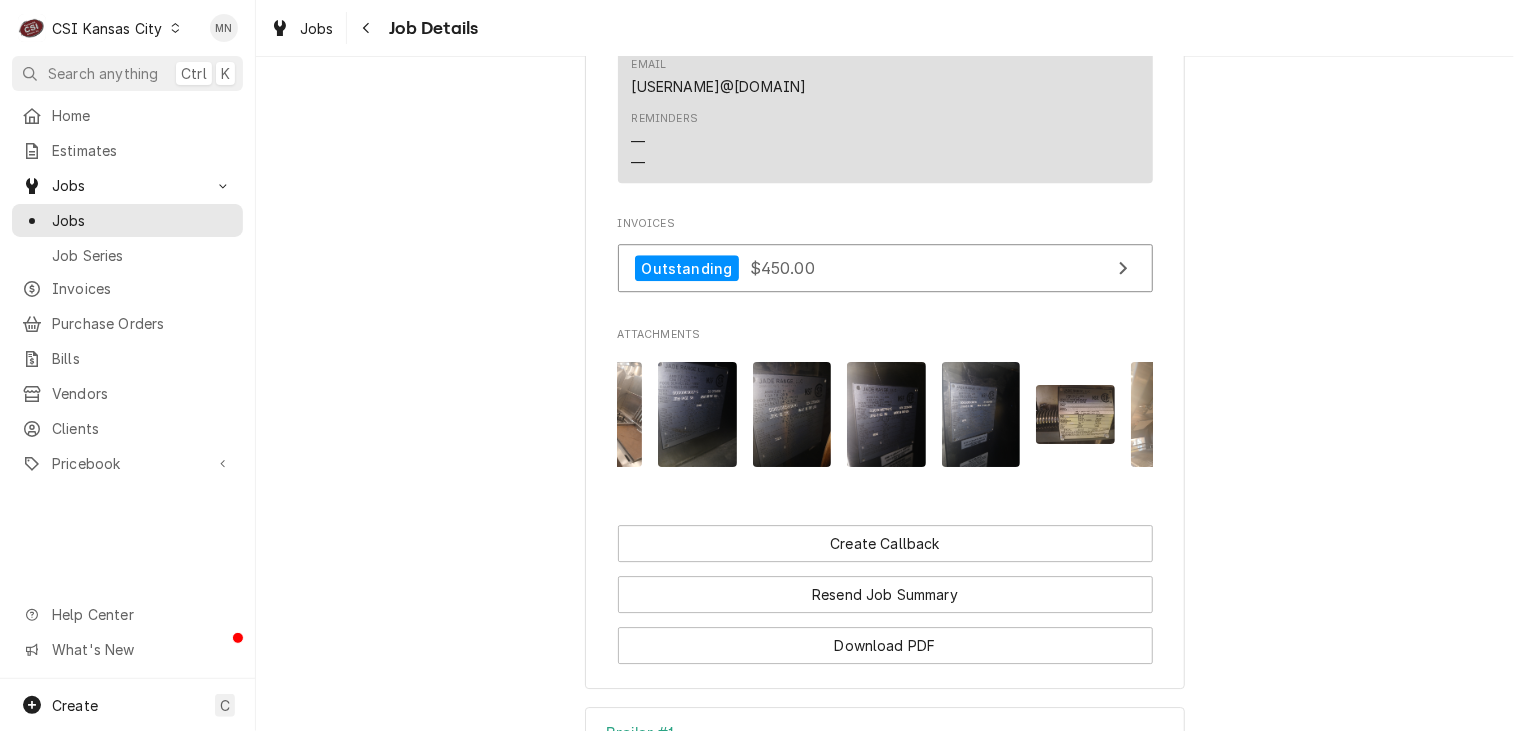 scroll, scrollTop: 0, scrollLeft: 223, axis: horizontal 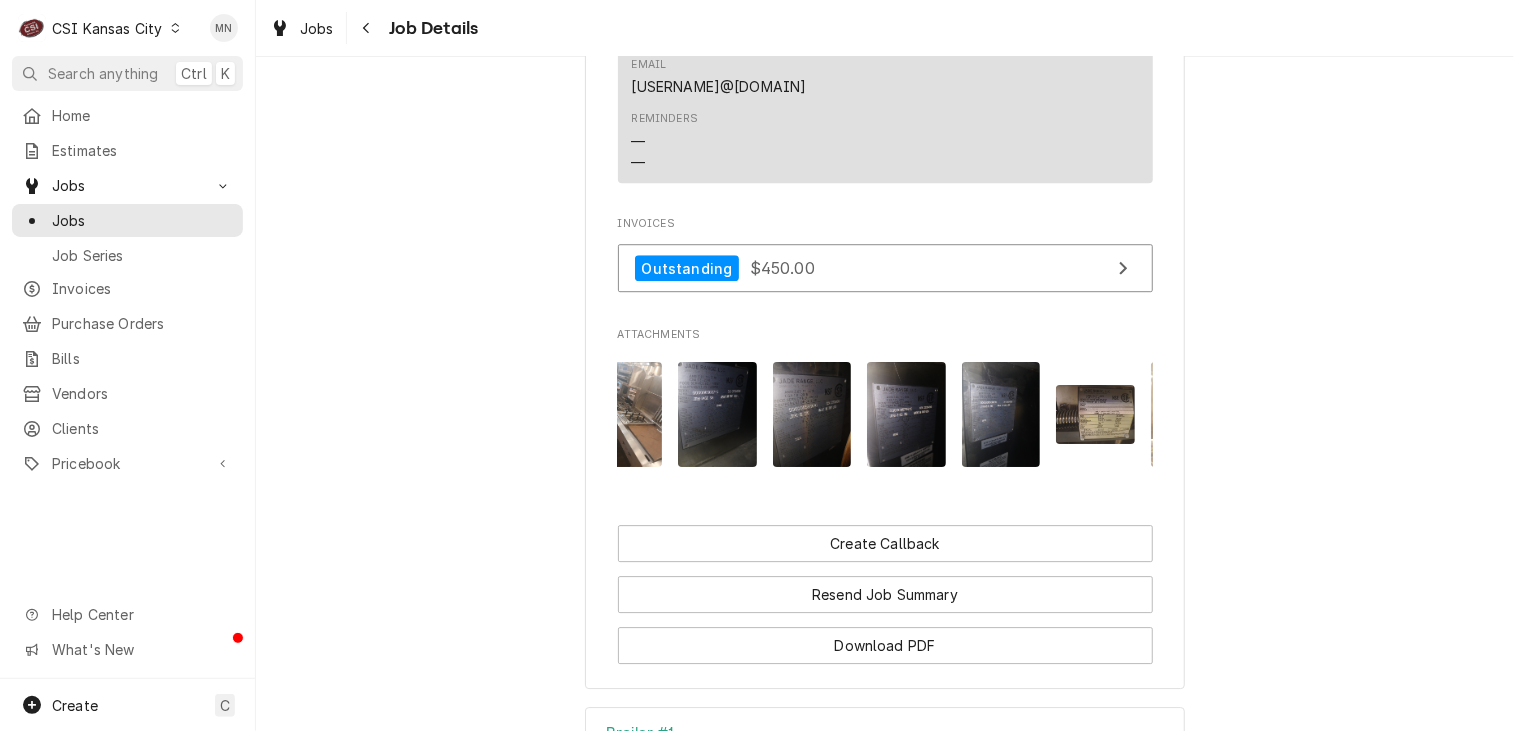 click on "JADE RANGE COMPANY Loews Kansas City Hotel / 1515 Wyandotte St, KCMO, MO 64108 Open in Maps Roopairs Job ID JOB-30905 Date Received Jun 24, 2025 Service Type Job | Factory Startup Job Type Service Service Location Loews Kansas City Hotel
1515 Wyandotte St
KCMO, MO 64108 Client Notes  (Only Visible to You) Scheduled For Wed, Jul 9th, 2025 - 7:00 AM Started On Mon, Jun 30th, 2025 - 7:01 AM Finalized On Mon, Jul 21st, 2025 - 8:11 AM Last Modified Mon, Jul 21st, 2025 - 8:11 AM Estimated Job Duration 2h Assigned Technician(s) Brian Hawkins Reason For Call Complete a Performance Check on the following Jade Units (12): Technician Instructions  (Only Visible to You) Priority Low Labels  (Only Visible to You) ¹ Startup 🚀 ¹ Warranty 🛡️ ² Cooking 🔥 Job Reporter Name Carlos Uribe w/ Jade Range/Beech Ovens Phone (714) 961-2462 Email curibe@jaderange.com Job Contact Name Mike Klosterman Phone (314) 210-1897 Email mklosterman@boelter.com Client Contact Name Eduardo Ventura - Tech Service Manager Phone Email" at bounding box center [885, -992] 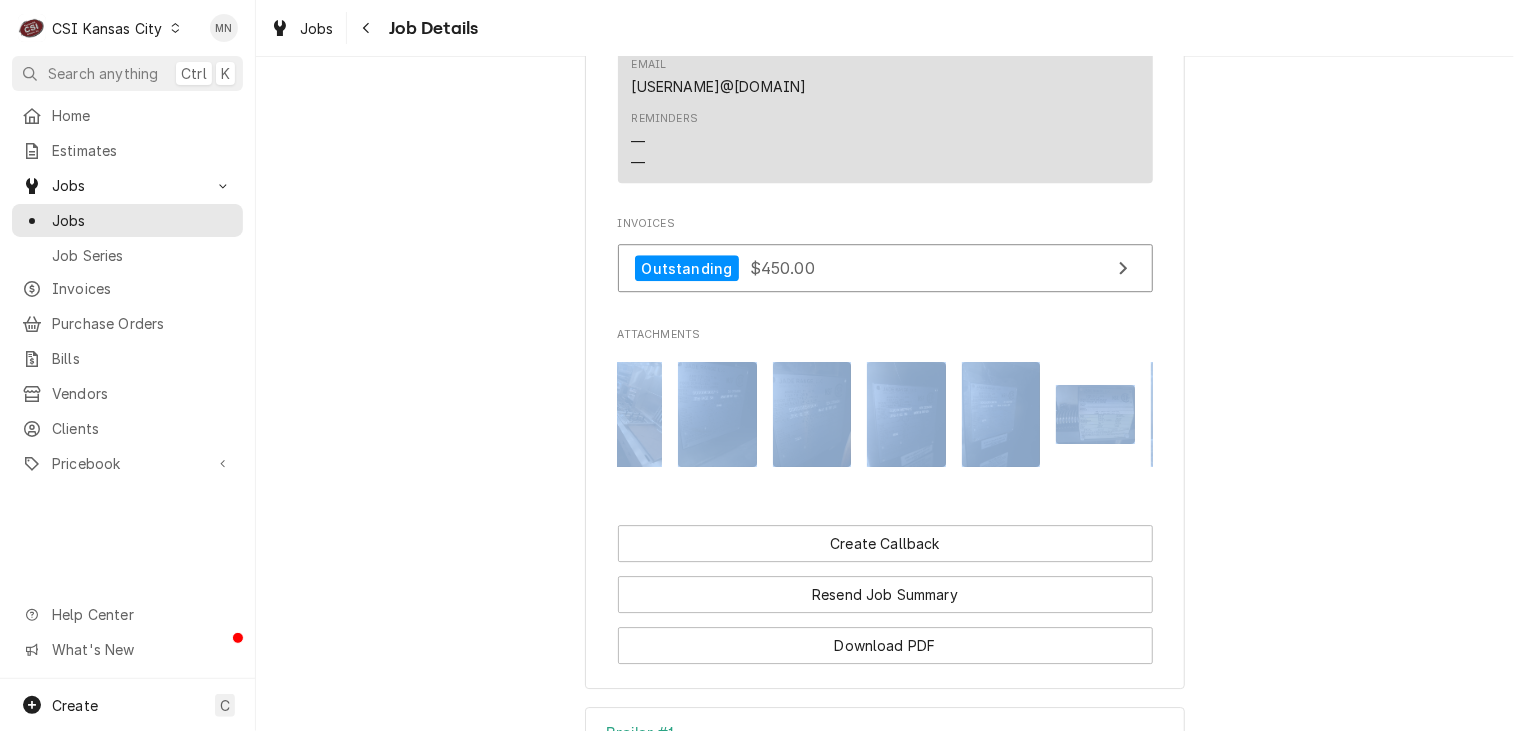 click on "JADE RANGE COMPANY Loews Kansas City Hotel / 1515 Wyandotte St, KCMO, MO 64108 Open in Maps Roopairs Job ID JOB-30905 Date Received Jun 24, 2025 Service Type Job | Factory Startup Job Type Service Service Location Loews Kansas City Hotel
1515 Wyandotte St
KCMO, MO 64108 Client Notes  (Only Visible to You) Scheduled For Wed, Jul 9th, 2025 - 7:00 AM Started On Mon, Jun 30th, 2025 - 7:01 AM Finalized On Mon, Jul 21st, 2025 - 8:11 AM Last Modified Mon, Jul 21st, 2025 - 8:11 AM Estimated Job Duration 2h Assigned Technician(s) Brian Hawkins Reason For Call Complete a Performance Check on the following Jade Units (12): Technician Instructions  (Only Visible to You) Priority Low Labels  (Only Visible to You) ¹ Startup 🚀 ¹ Warranty 🛡️ ² Cooking 🔥 Job Reporter Name Carlos Uribe w/ Jade Range/Beech Ovens Phone (714) 961-2462 Email curibe@jaderange.com Job Contact Name Mike Klosterman Phone (314) 210-1897 Email mklosterman@boelter.com Client Contact Name Eduardo Ventura - Tech Service Manager Phone Email" at bounding box center [885, -992] 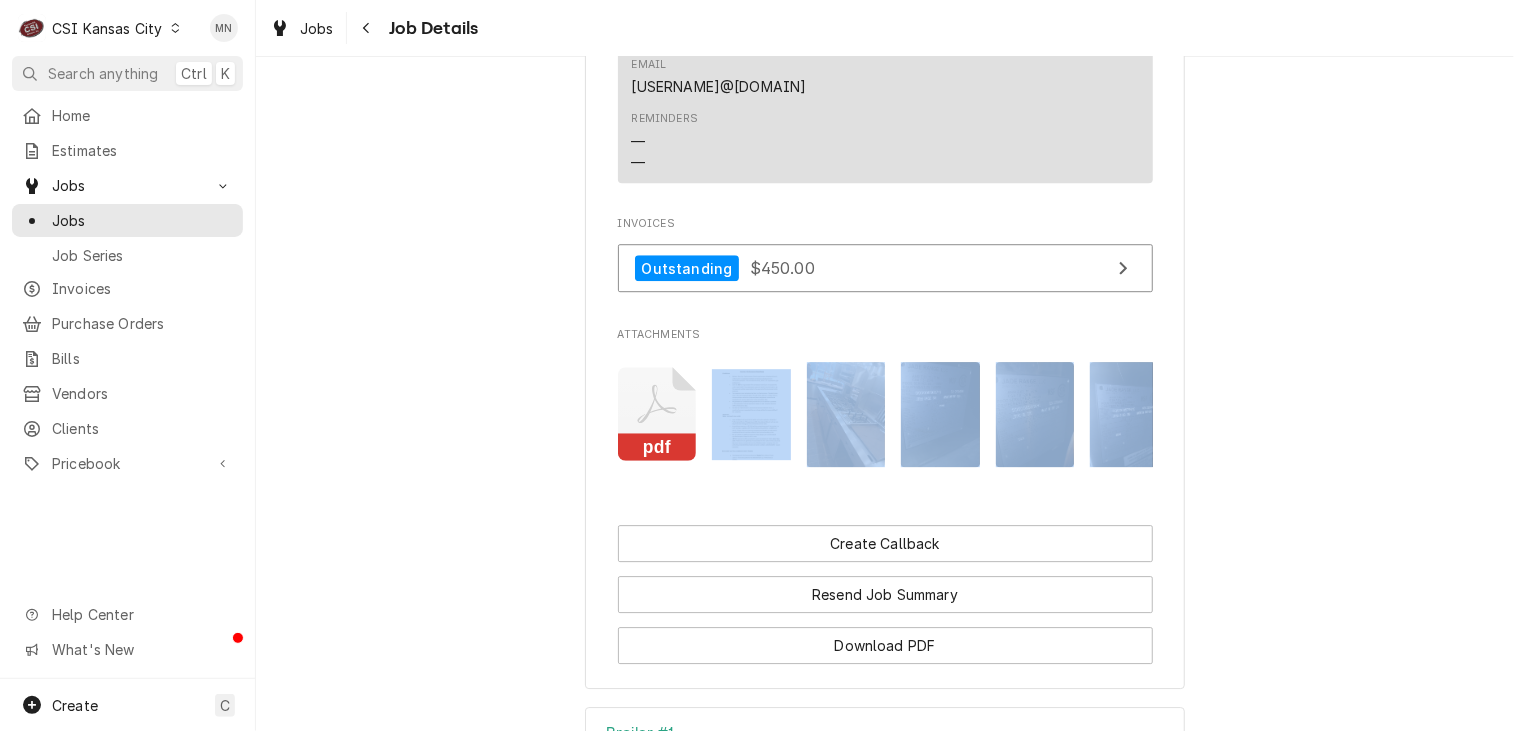 click 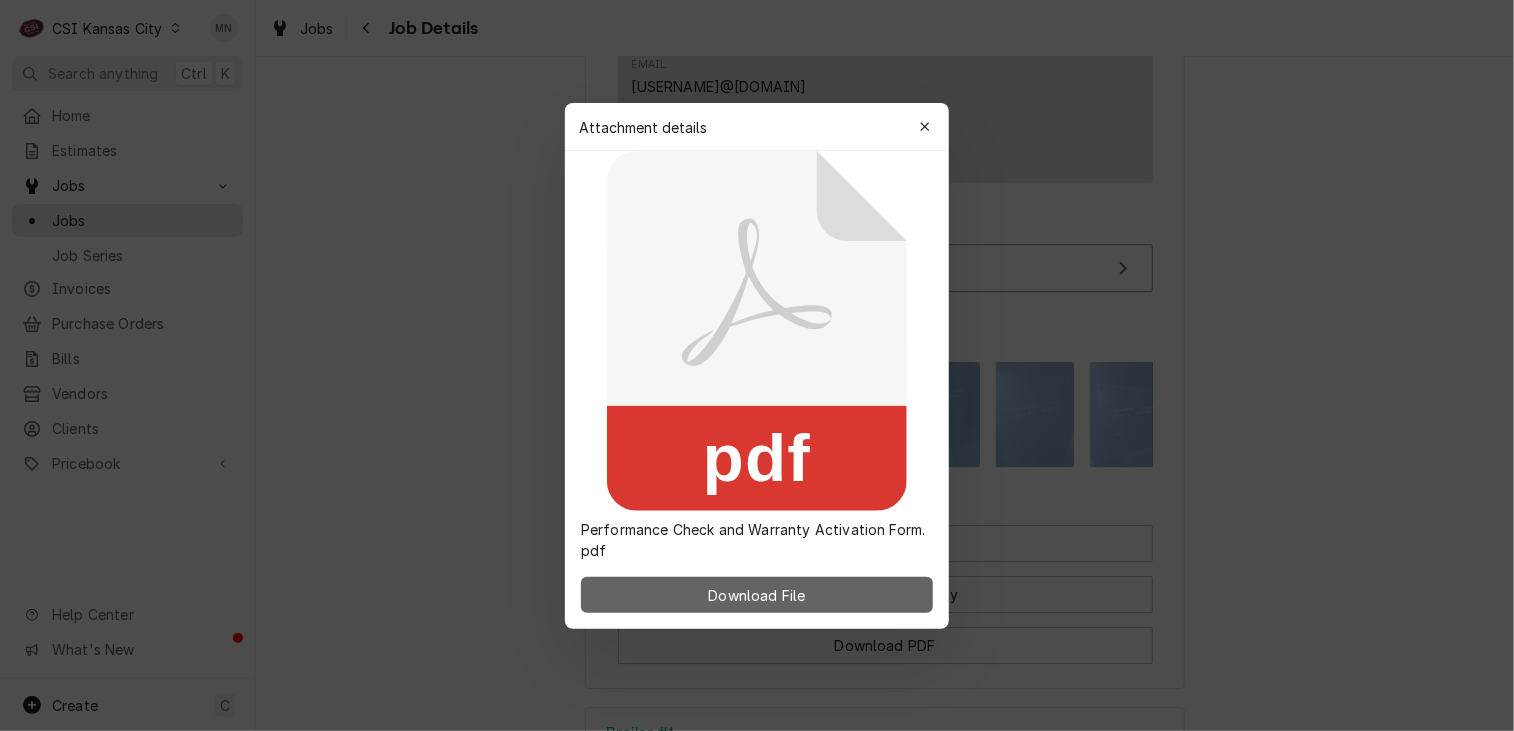 click on "Download File" at bounding box center [756, 594] 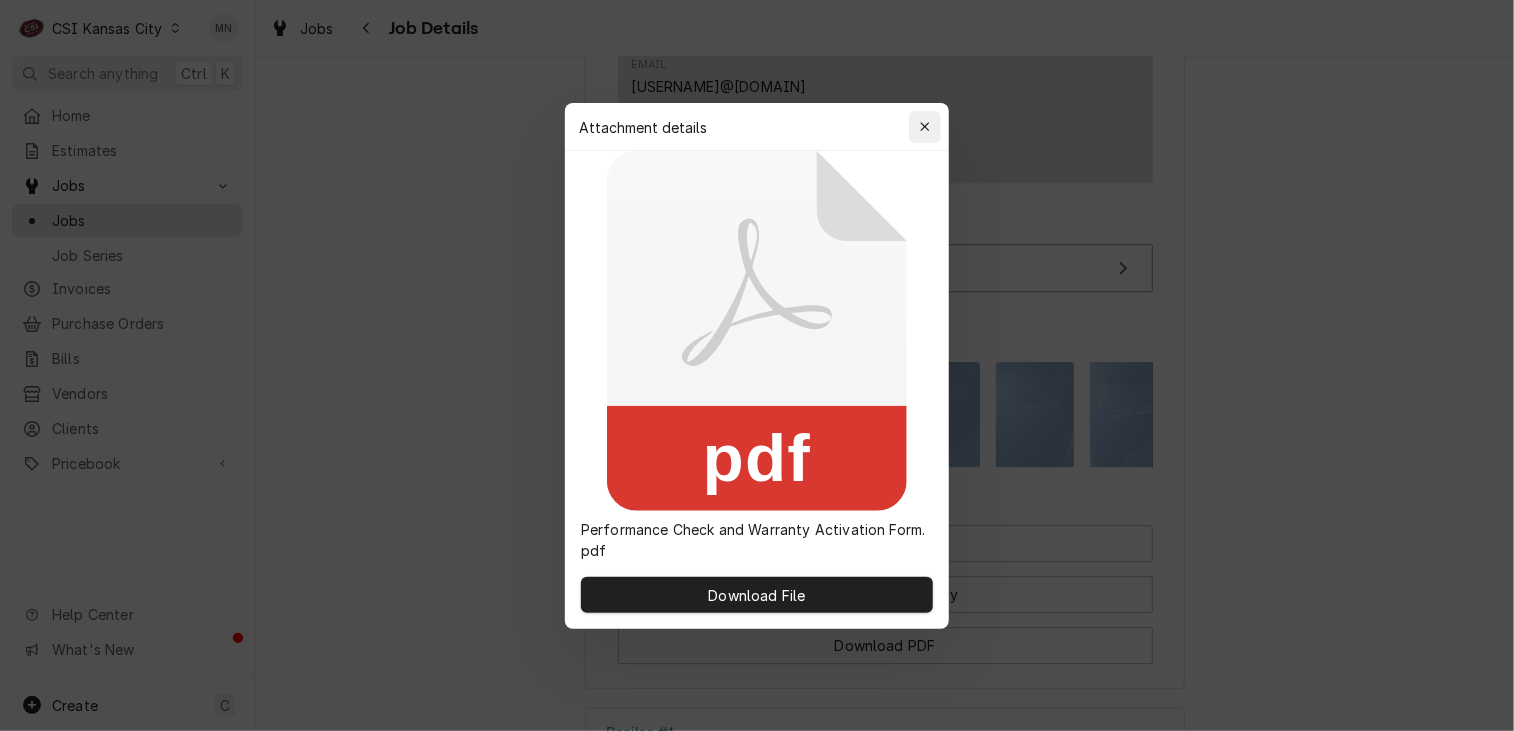 click 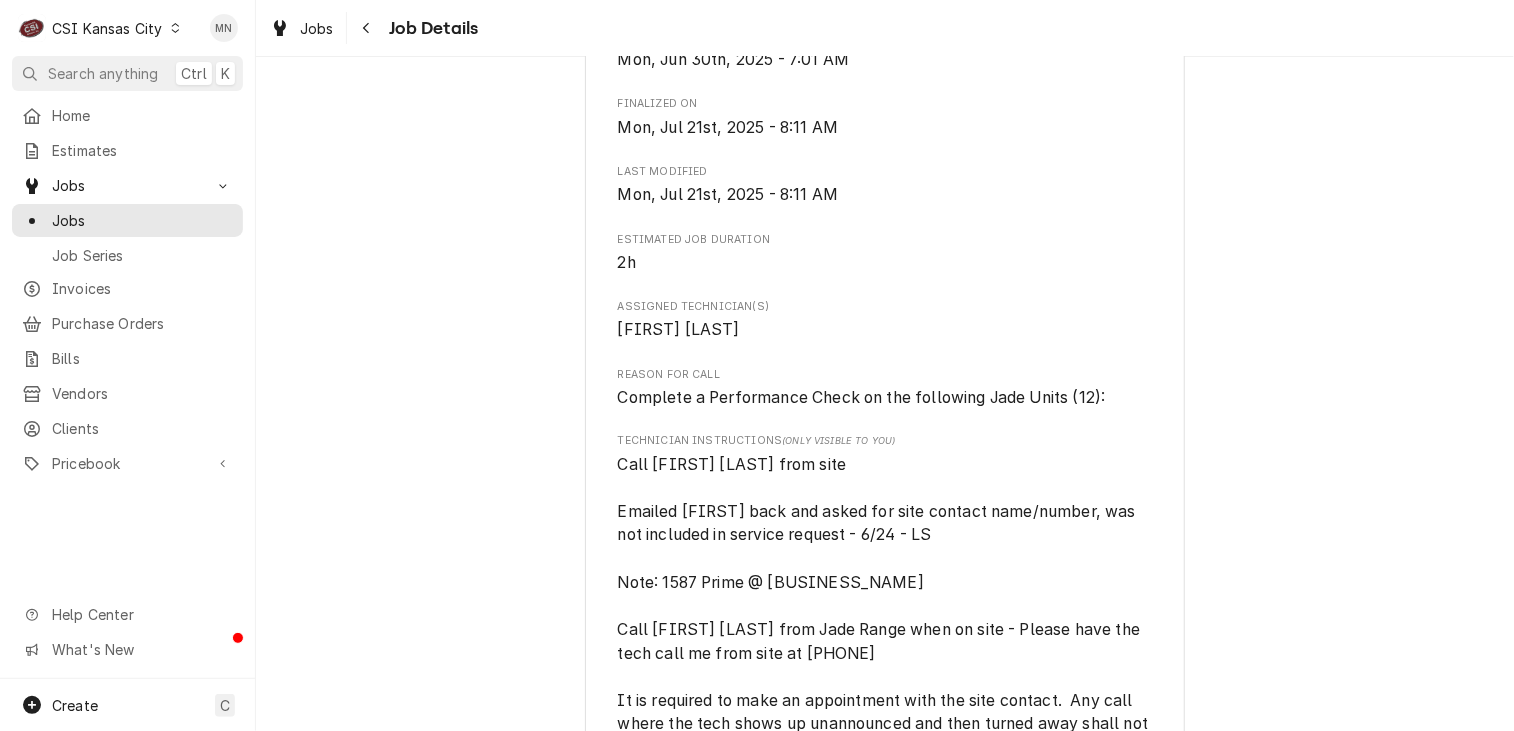 scroll, scrollTop: 1500, scrollLeft: 0, axis: vertical 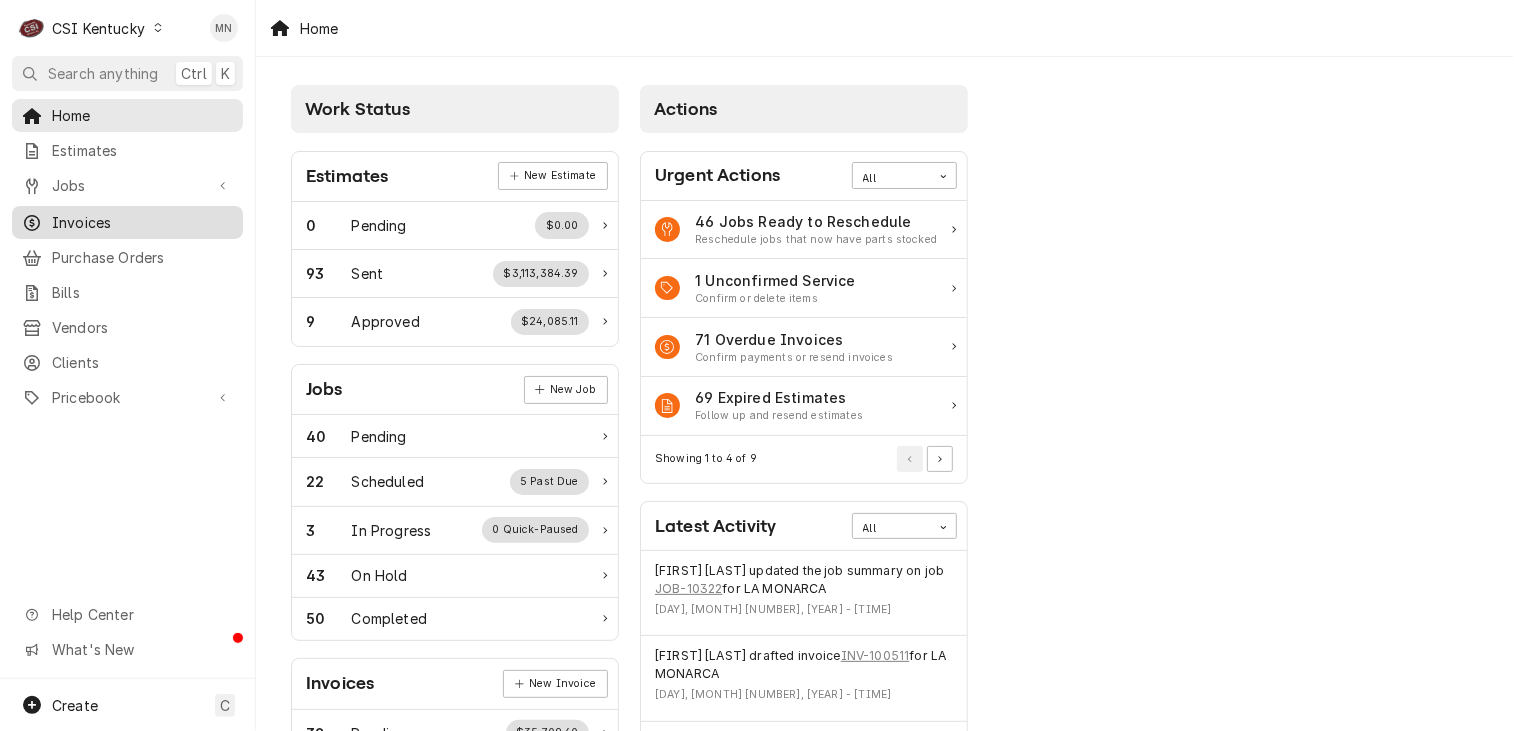 click on "Invoices" at bounding box center [142, 222] 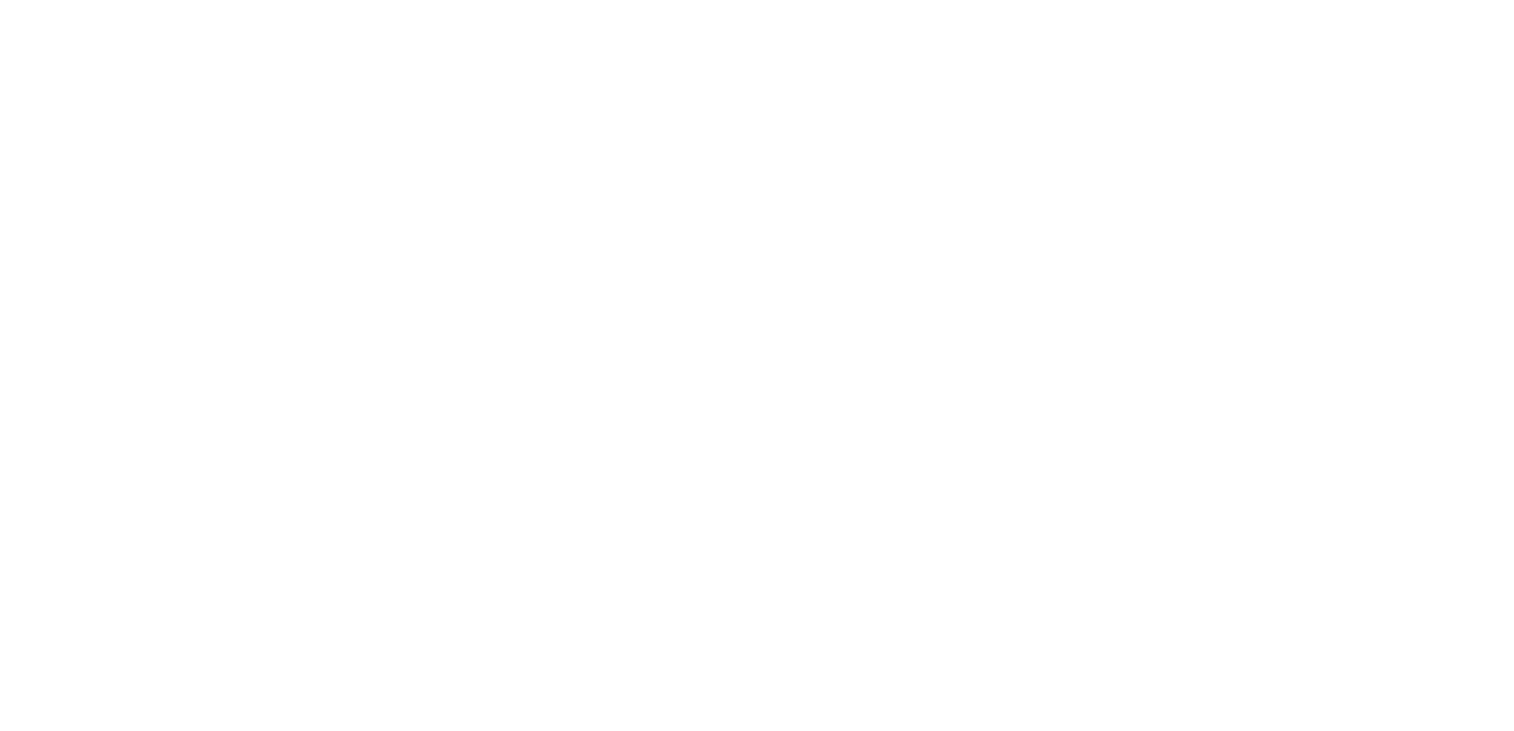 scroll, scrollTop: 0, scrollLeft: 0, axis: both 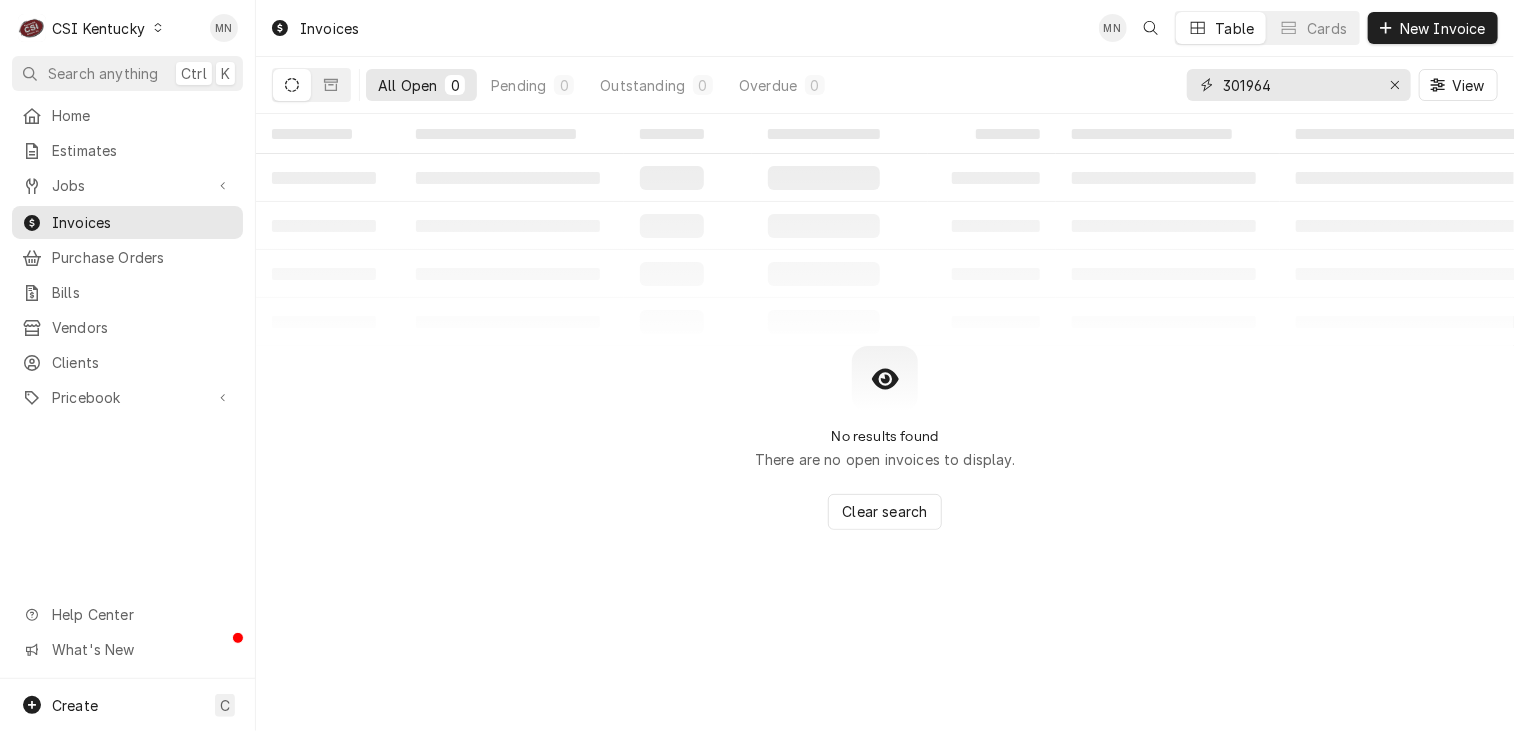 drag, startPoint x: 1292, startPoint y: 89, endPoint x: 1081, endPoint y: 84, distance: 211.05923 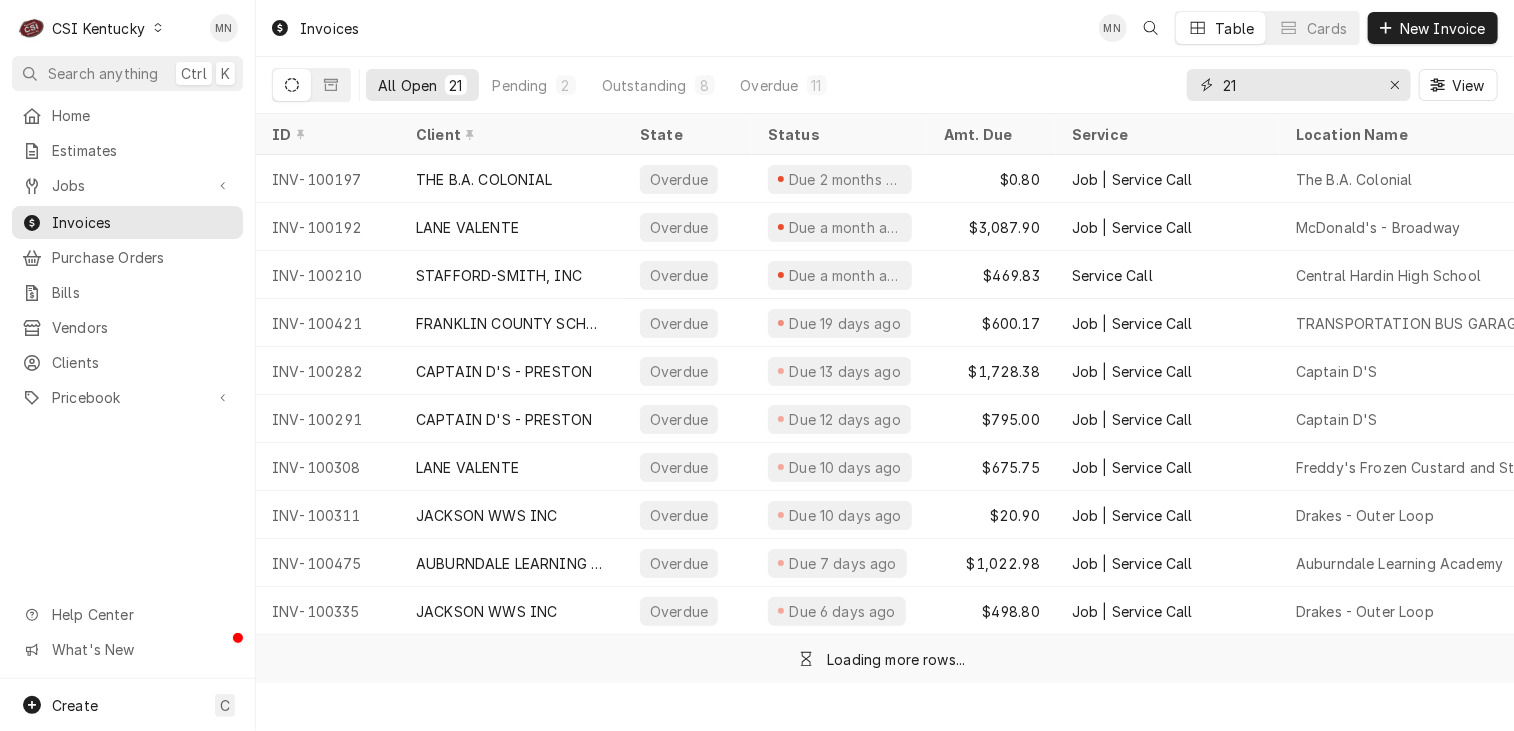 type on "2" 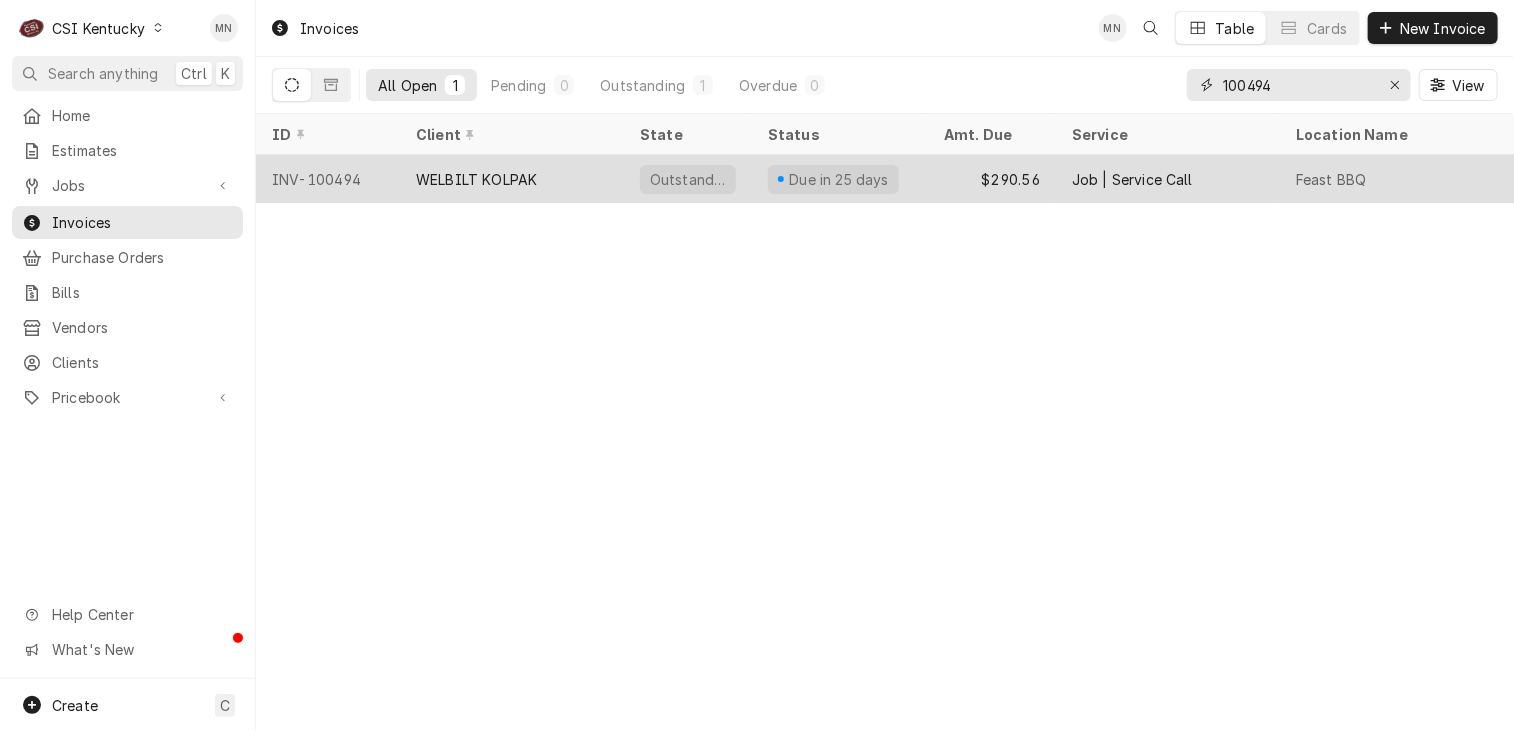 type on "100494" 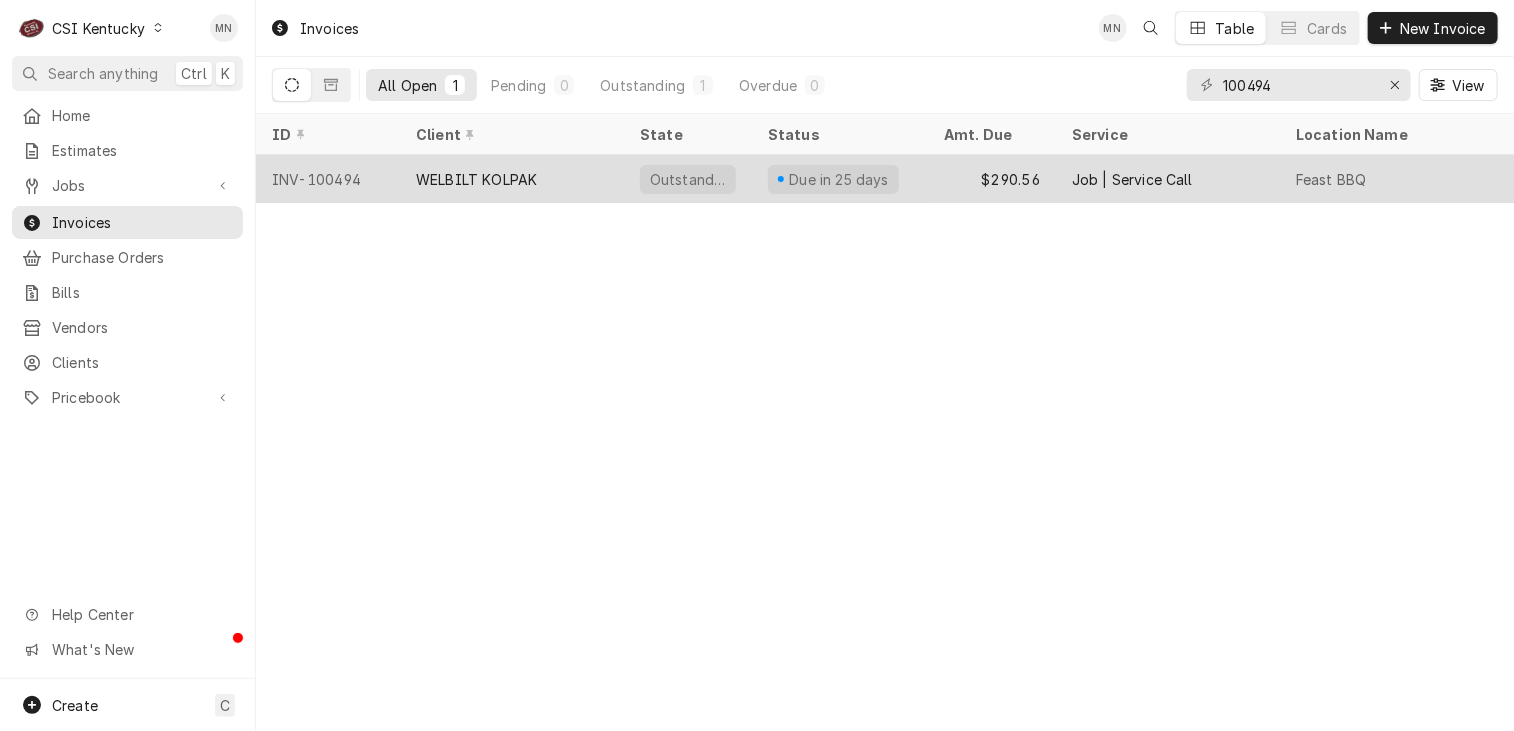click on "WELBILT KOLPAK" at bounding box center [512, 179] 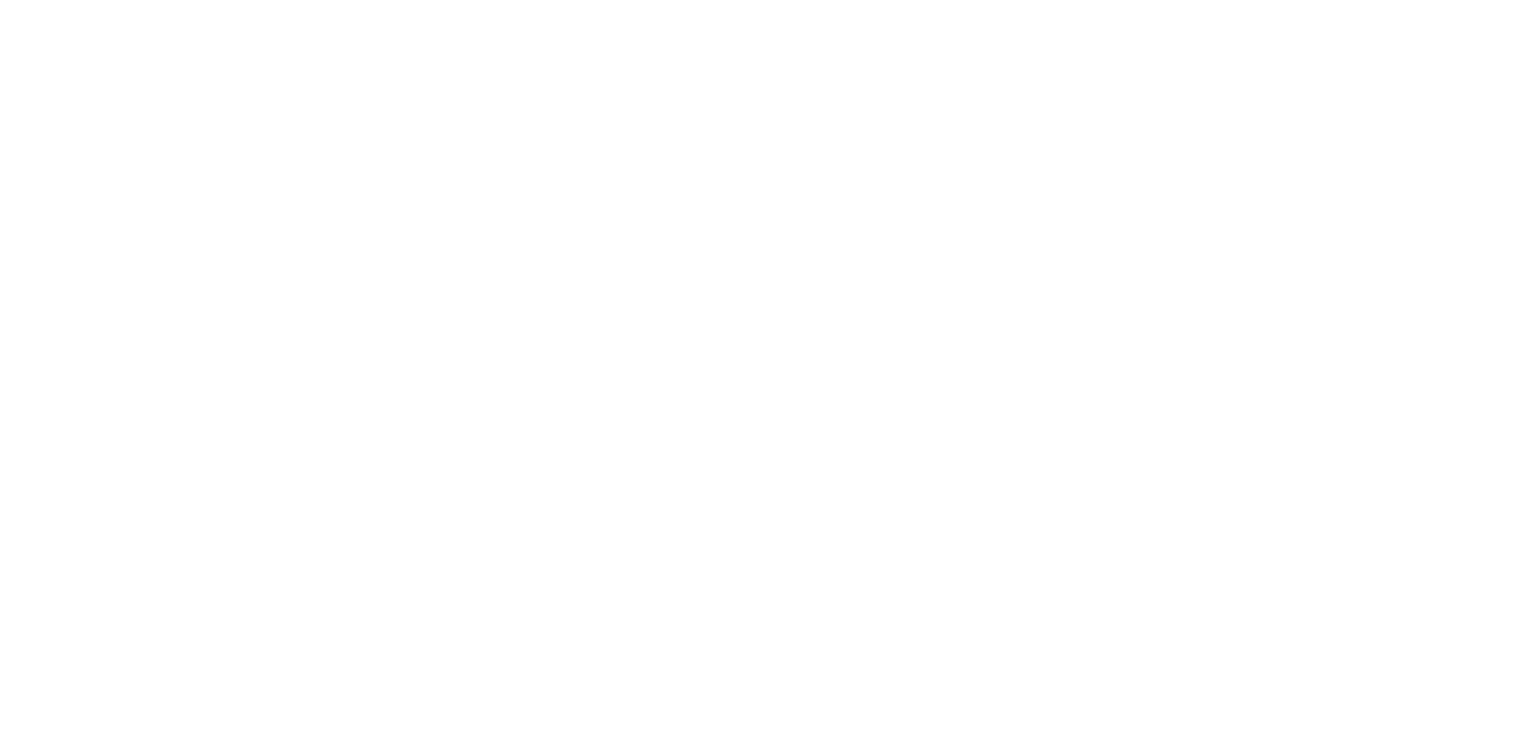 scroll, scrollTop: 0, scrollLeft: 0, axis: both 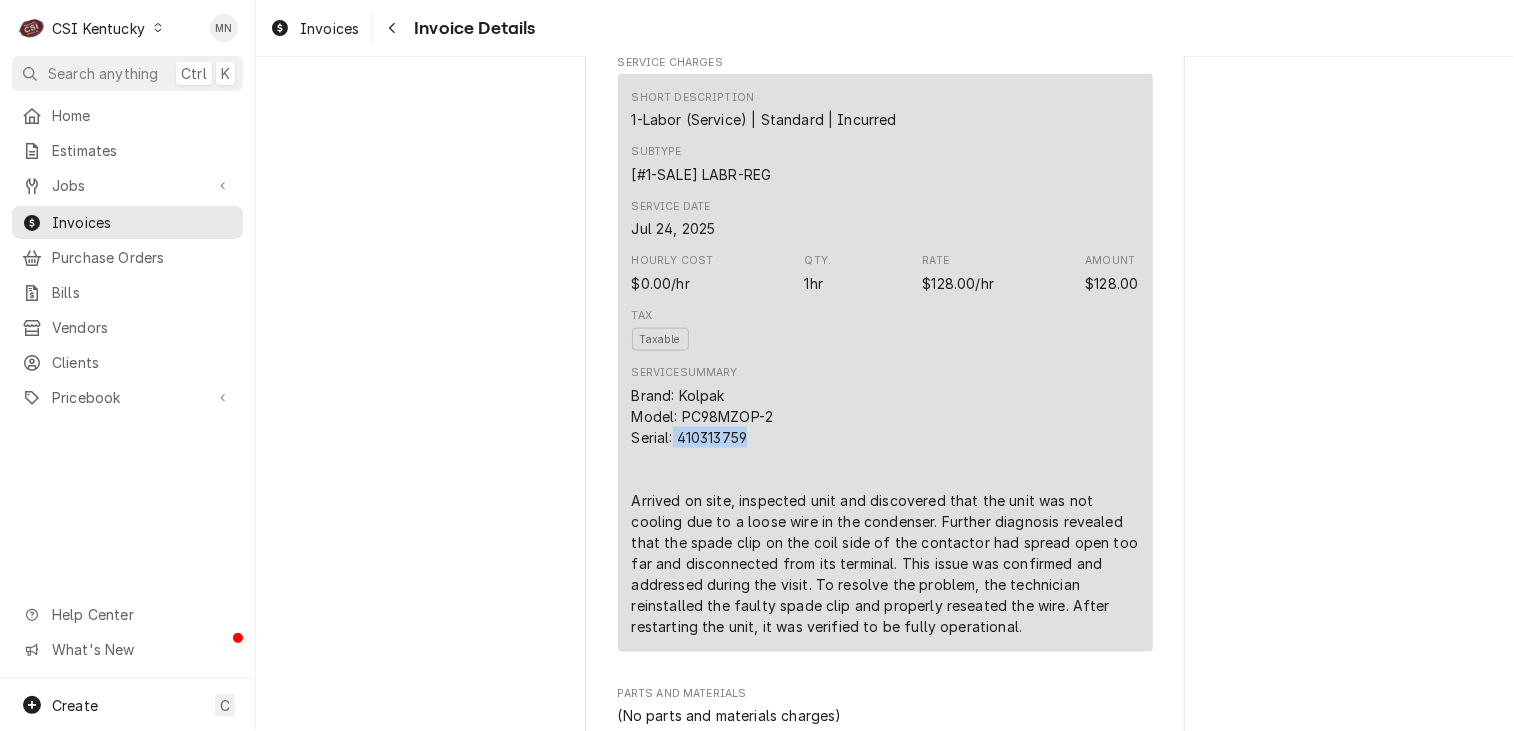 drag, startPoint x: 740, startPoint y: 433, endPoint x: 667, endPoint y: 435, distance: 73.02739 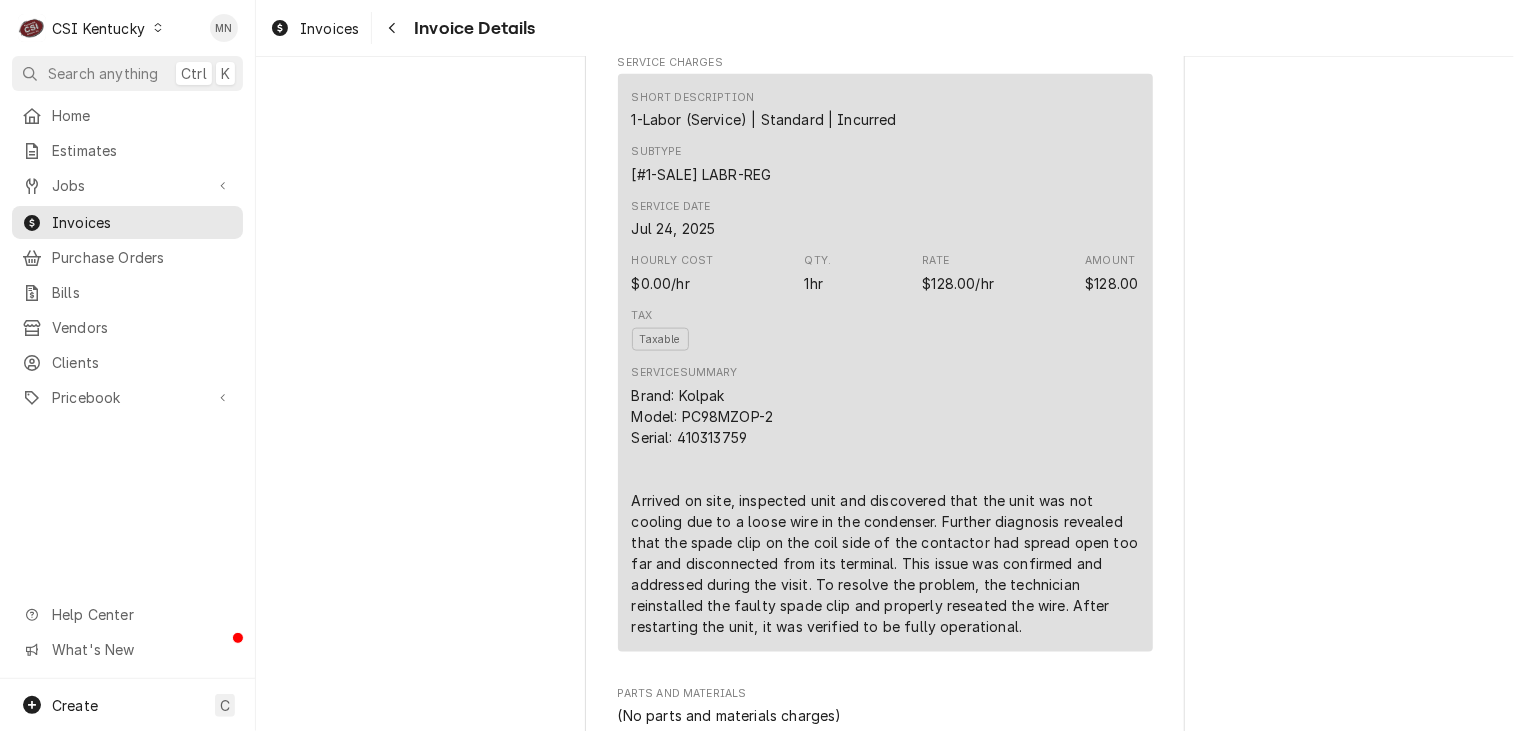 click on "Brand: Kolpak
Model: PC98MZOP-2
Serial: 410313759
Arrived on site, inspected unit and discovered that the unit was not cooling due to a loose wire in the condenser. Further diagnosis revealed that the spade clip on the coil side of the contactor had spread open too far and disconnected from its terminal. This issue was confirmed and addressed during the visit. To resolve the problem, the technician reinstalled the faulty spade clip and properly reseated the wire. After restarting the unit, it was verified to be fully operational." at bounding box center (885, 511) 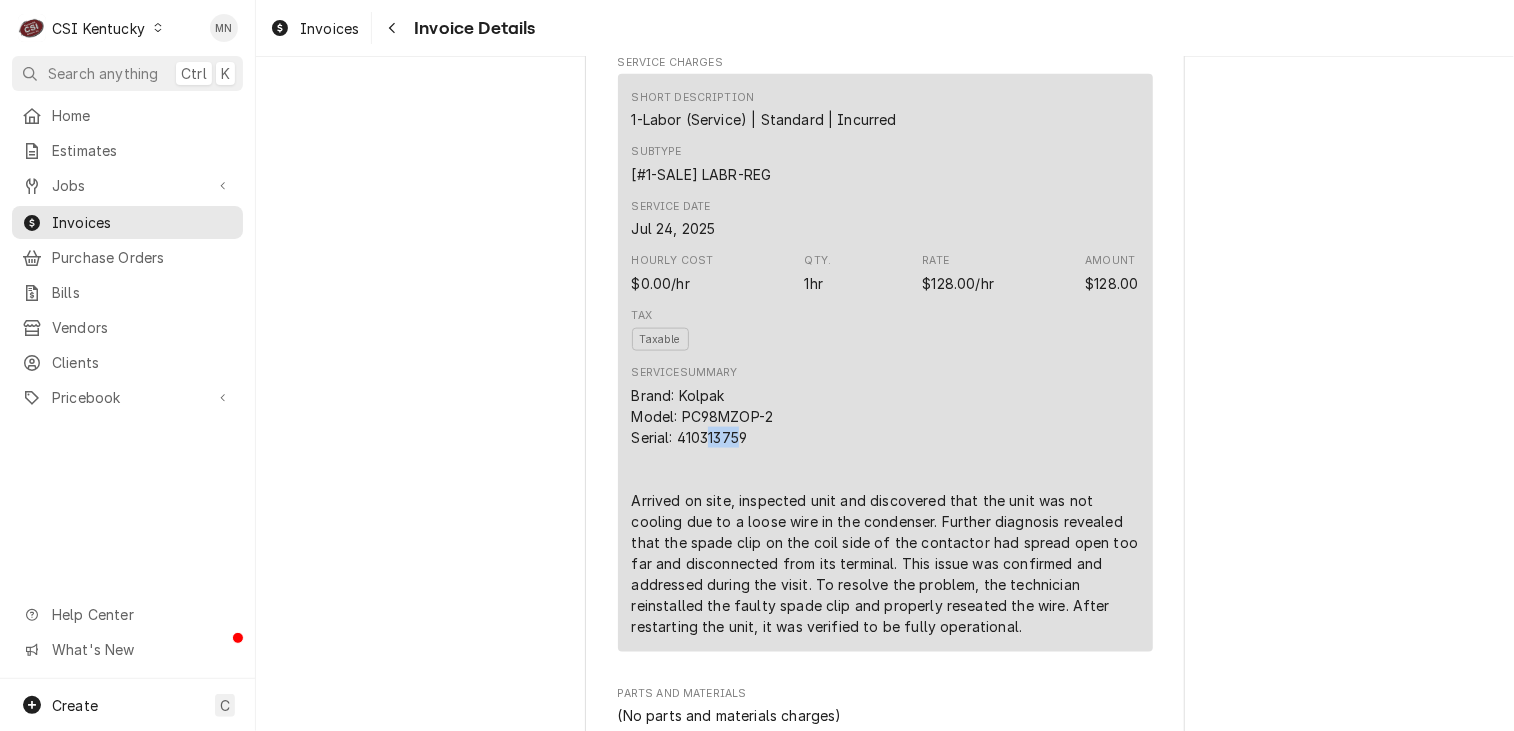 drag, startPoint x: 738, startPoint y: 435, endPoint x: 705, endPoint y: 435, distance: 33 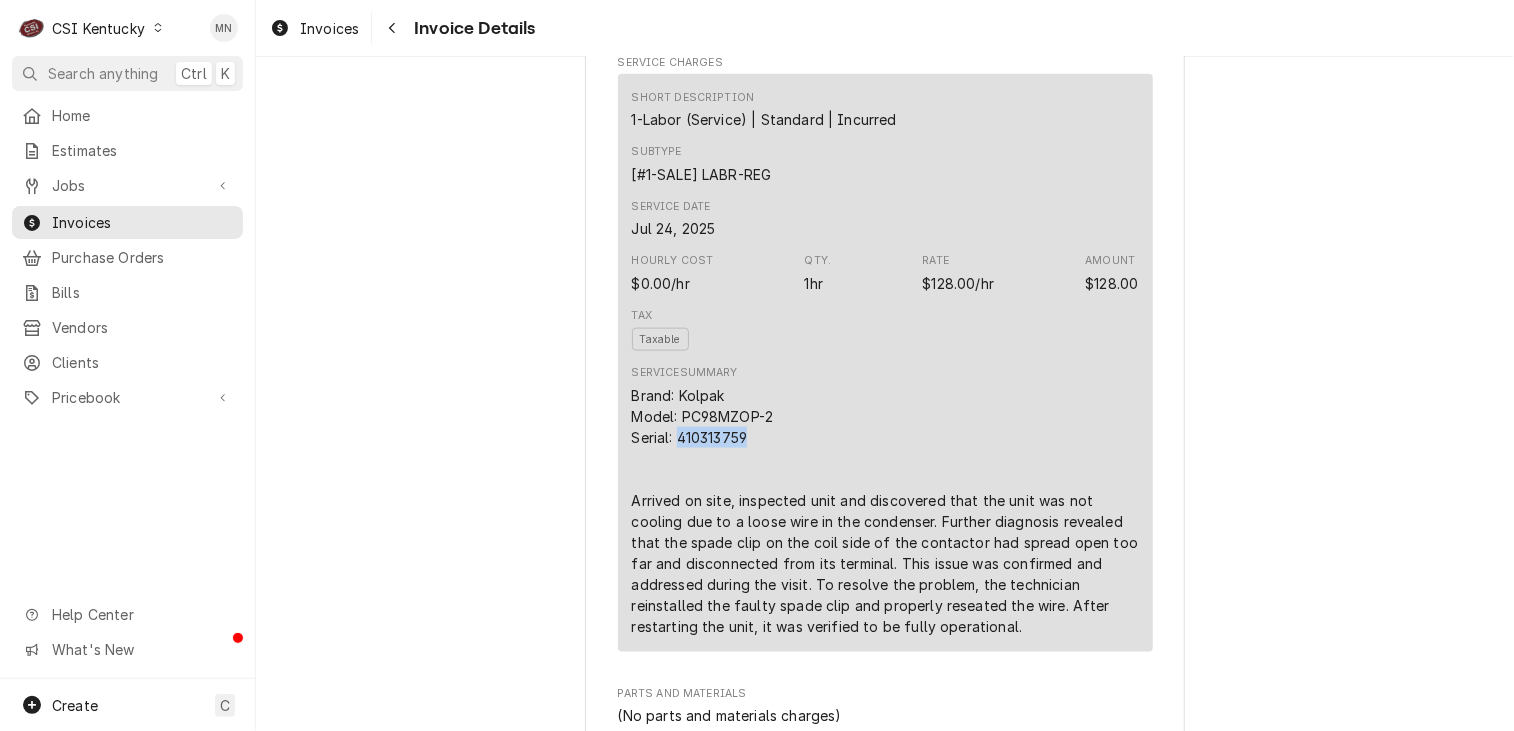 drag, startPoint x: 742, startPoint y: 429, endPoint x: 675, endPoint y: 427, distance: 67.02985 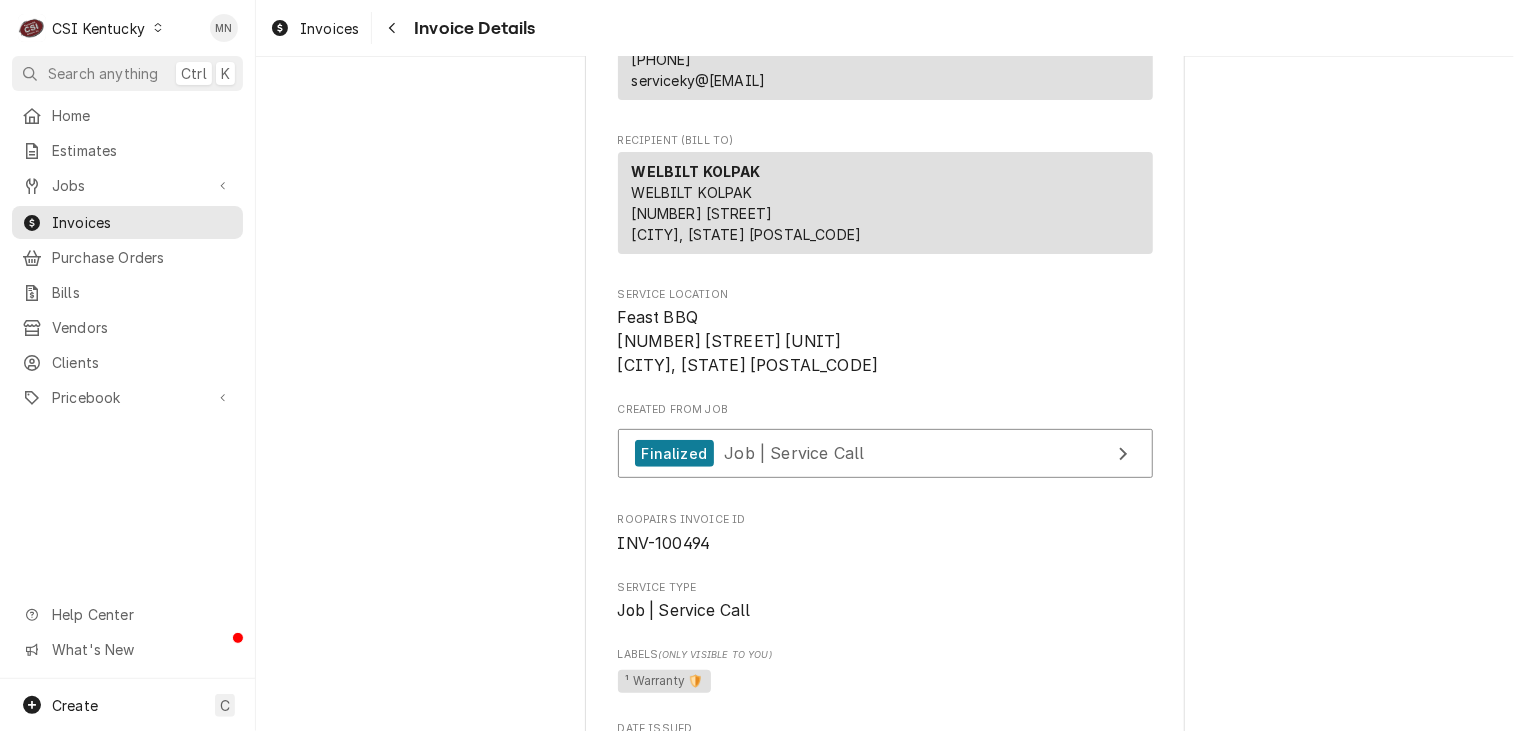 scroll, scrollTop: 200, scrollLeft: 0, axis: vertical 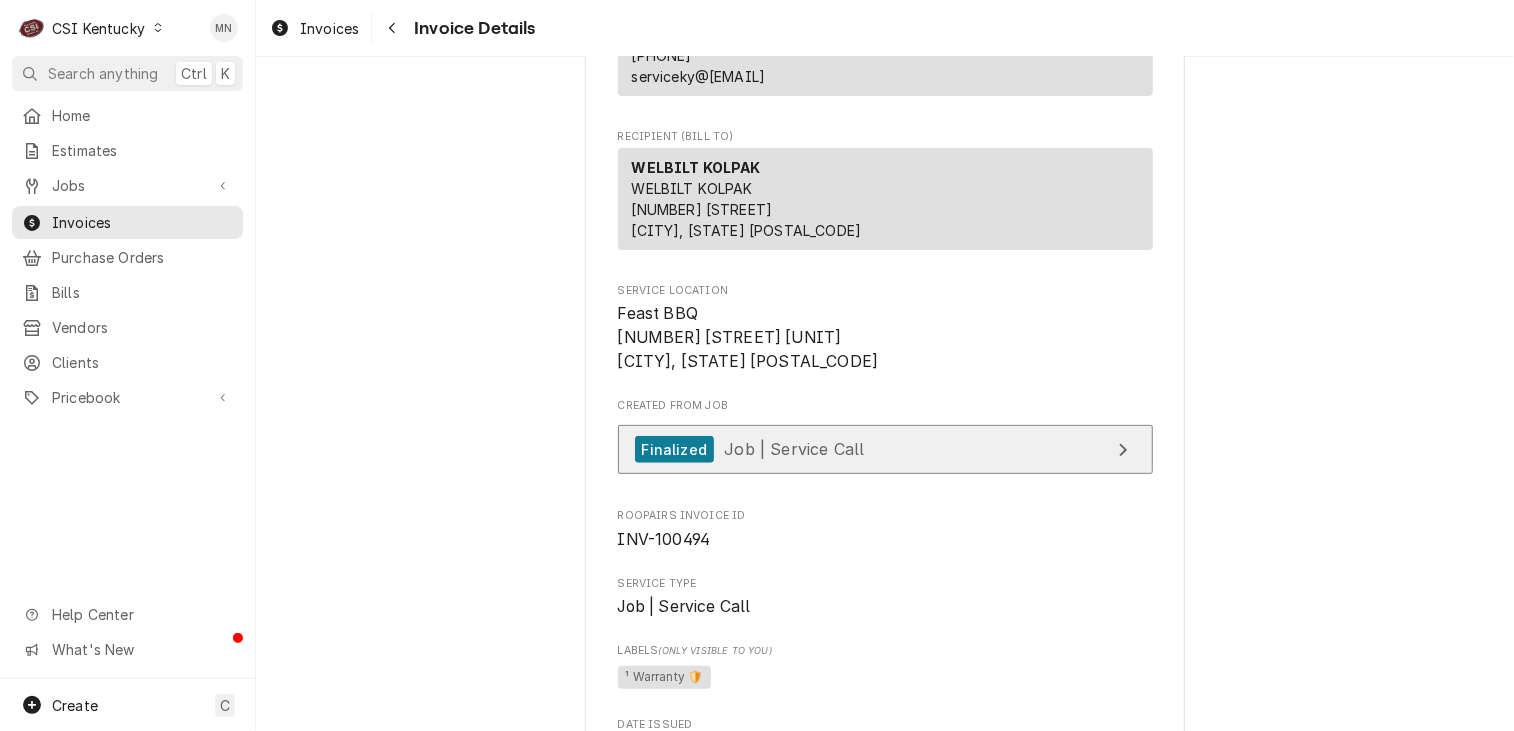 click on "Finalized Job | Service Call" at bounding box center (885, 449) 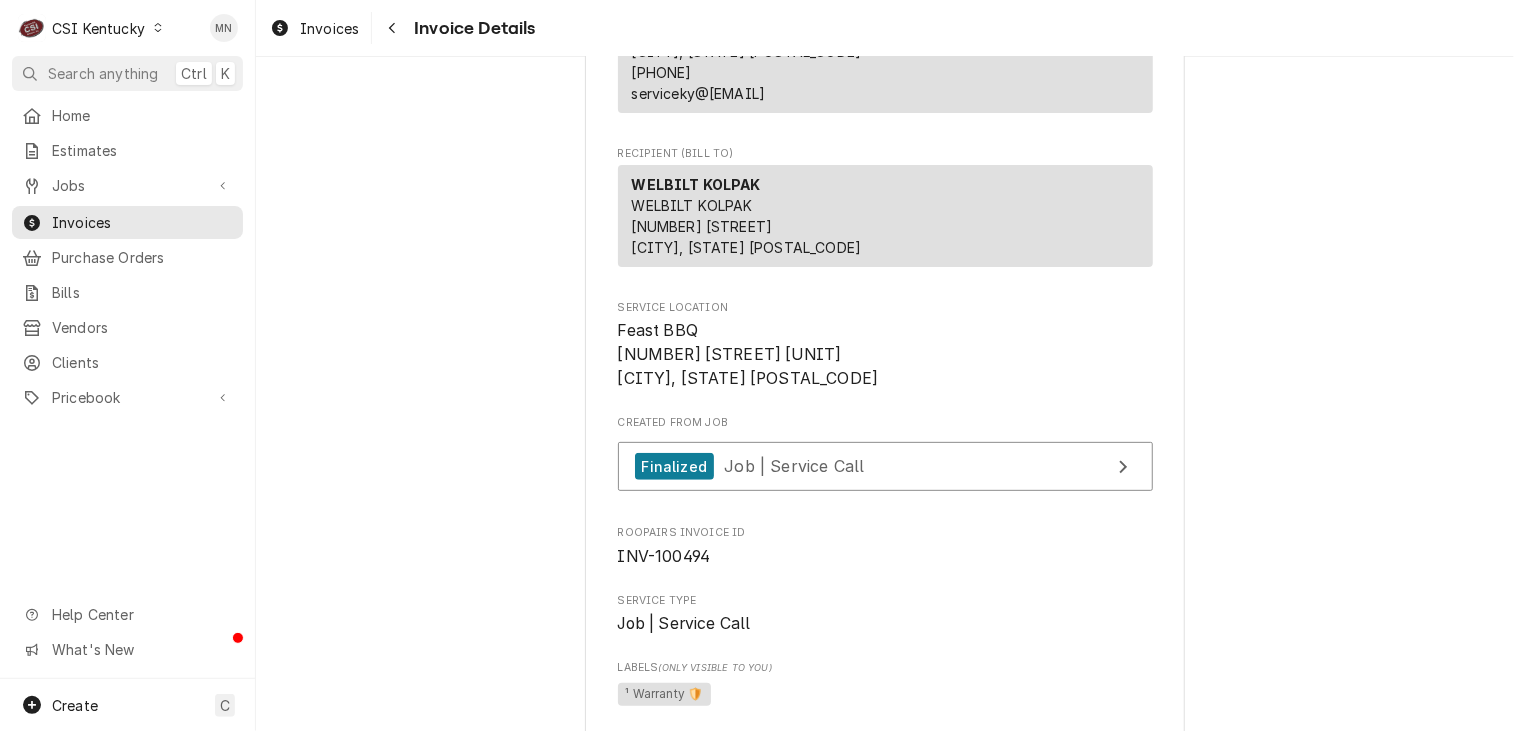 scroll, scrollTop: 100, scrollLeft: 0, axis: vertical 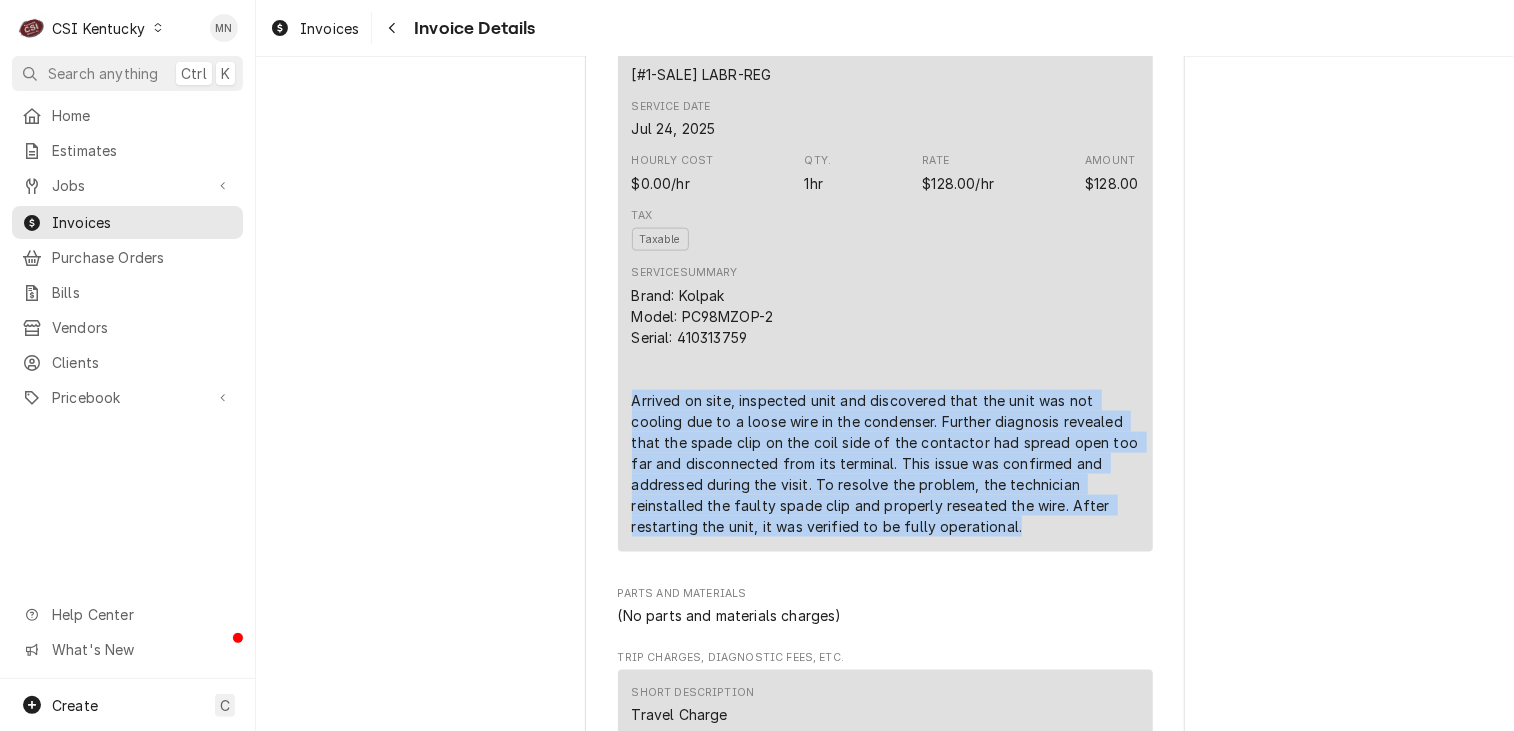 drag, startPoint x: 620, startPoint y: 398, endPoint x: 1075, endPoint y: 519, distance: 470.81418 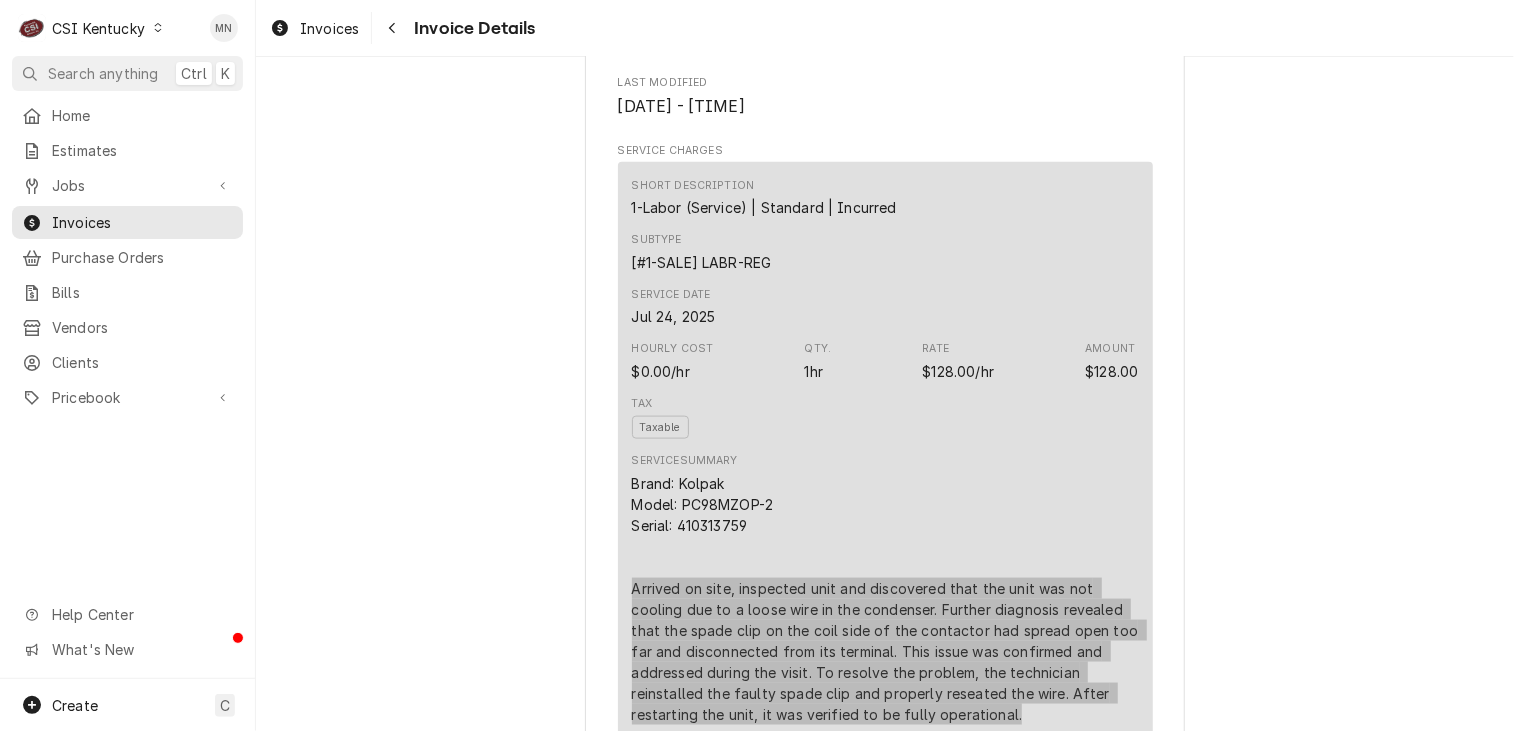 scroll, scrollTop: 1300, scrollLeft: 0, axis: vertical 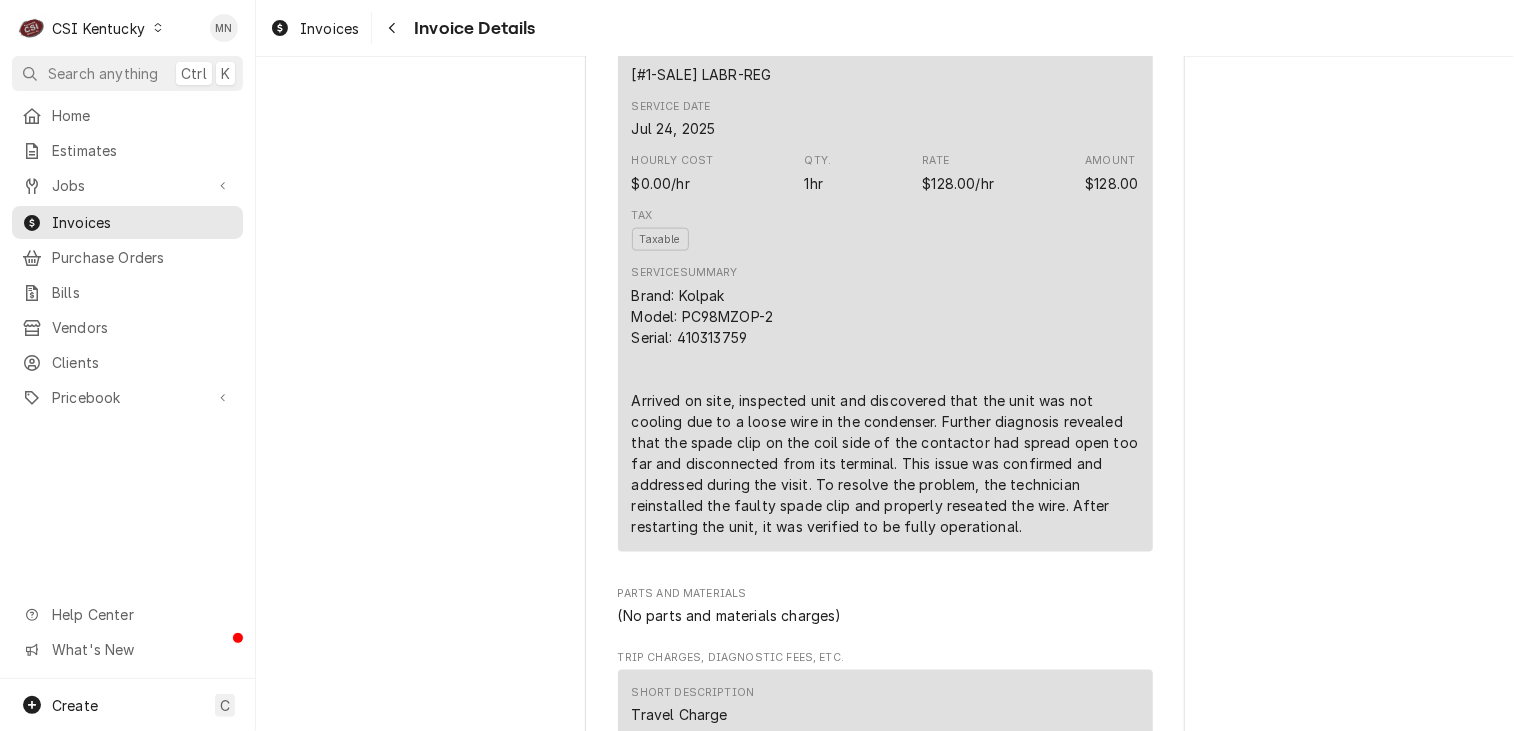 click on "Brand: Kolpak
Model: PC98MZOP-2
Serial: 410313759
Arrived on site, inspected unit and discovered that the unit was not cooling due to a loose wire in the condenser. Further diagnosis revealed that the spade clip on the coil side of the contactor had spread open too far and disconnected from its terminal. This issue was confirmed and addressed during the visit. To resolve the problem, the technician reinstalled the faulty spade clip and properly reseated the wire. After restarting the unit, it was verified to be fully operational." at bounding box center (885, 411) 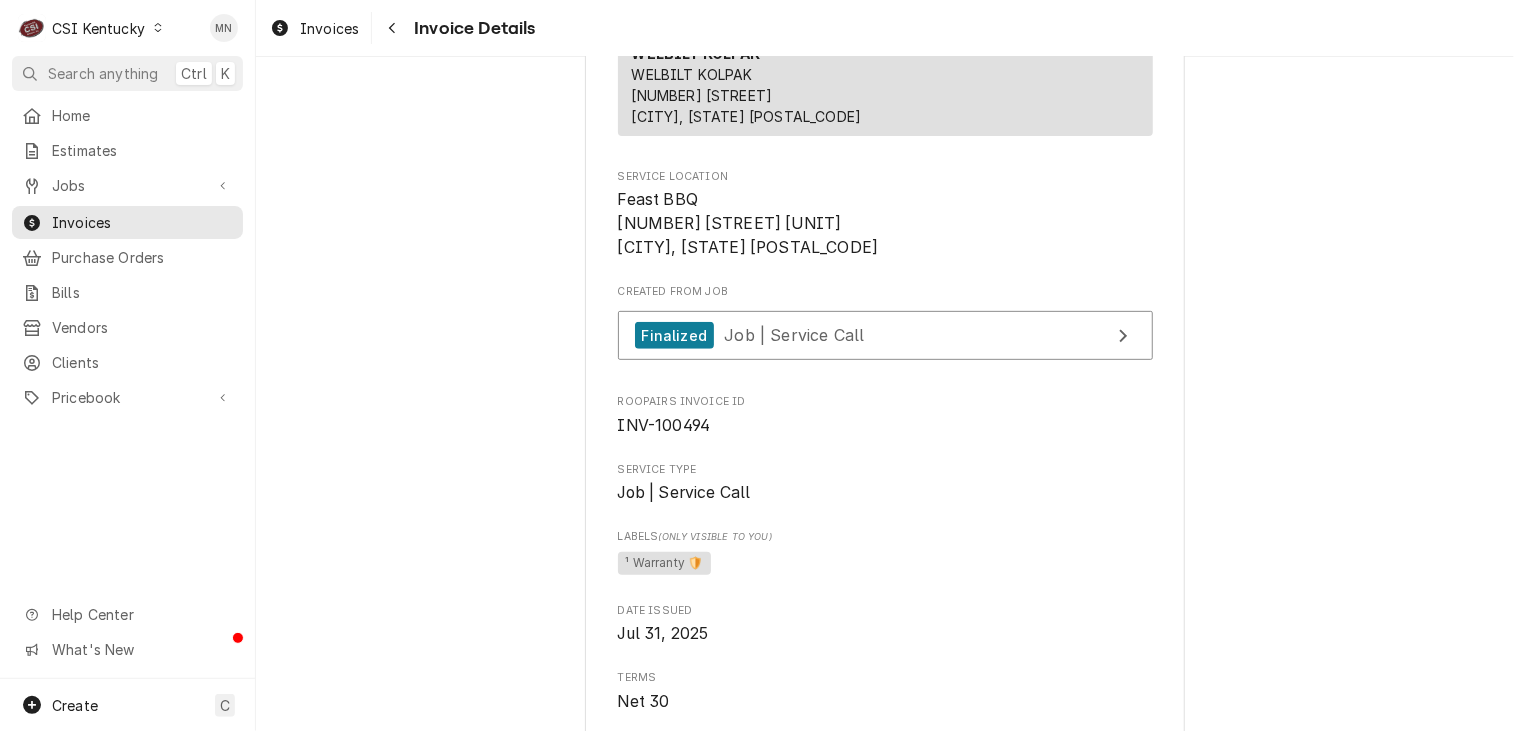 scroll, scrollTop: 100, scrollLeft: 0, axis: vertical 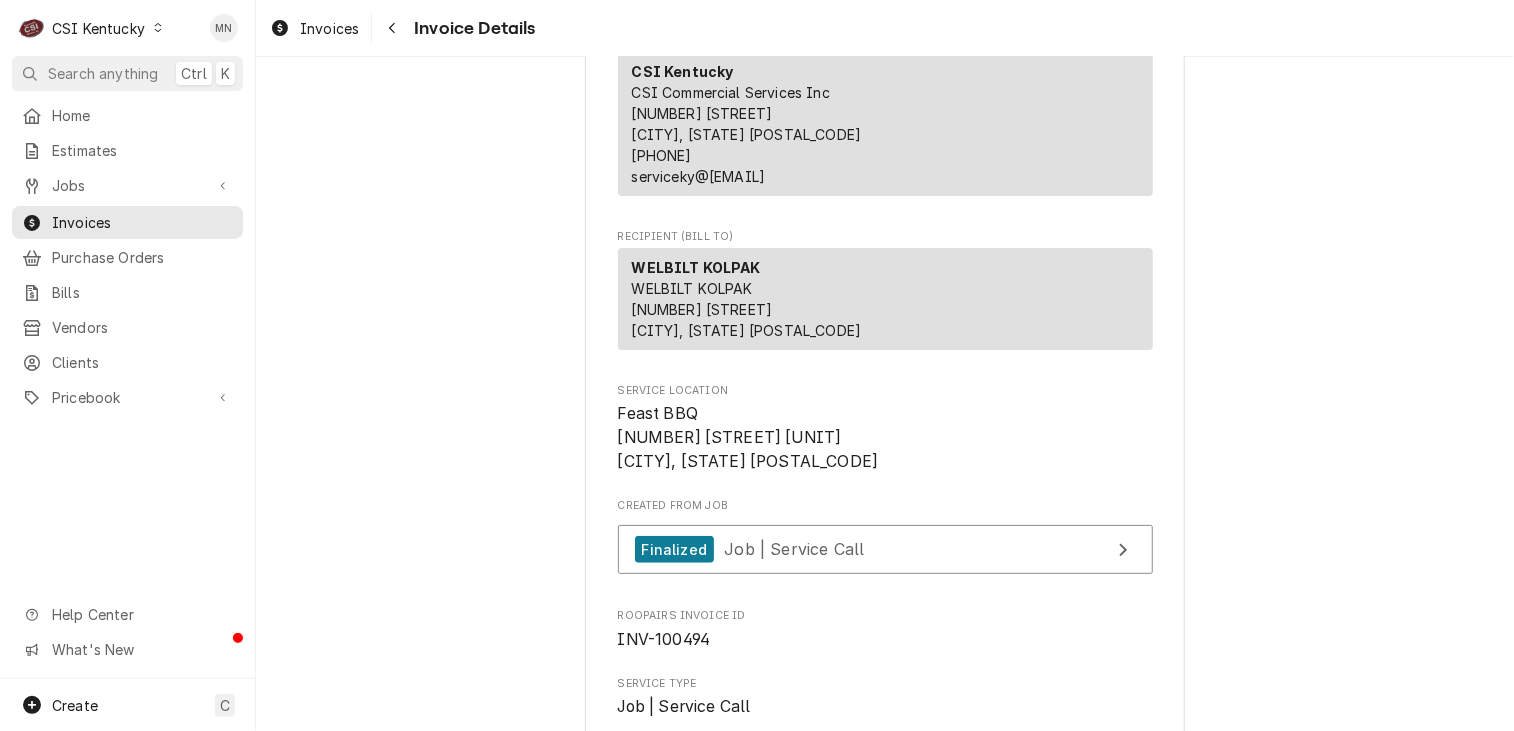 click 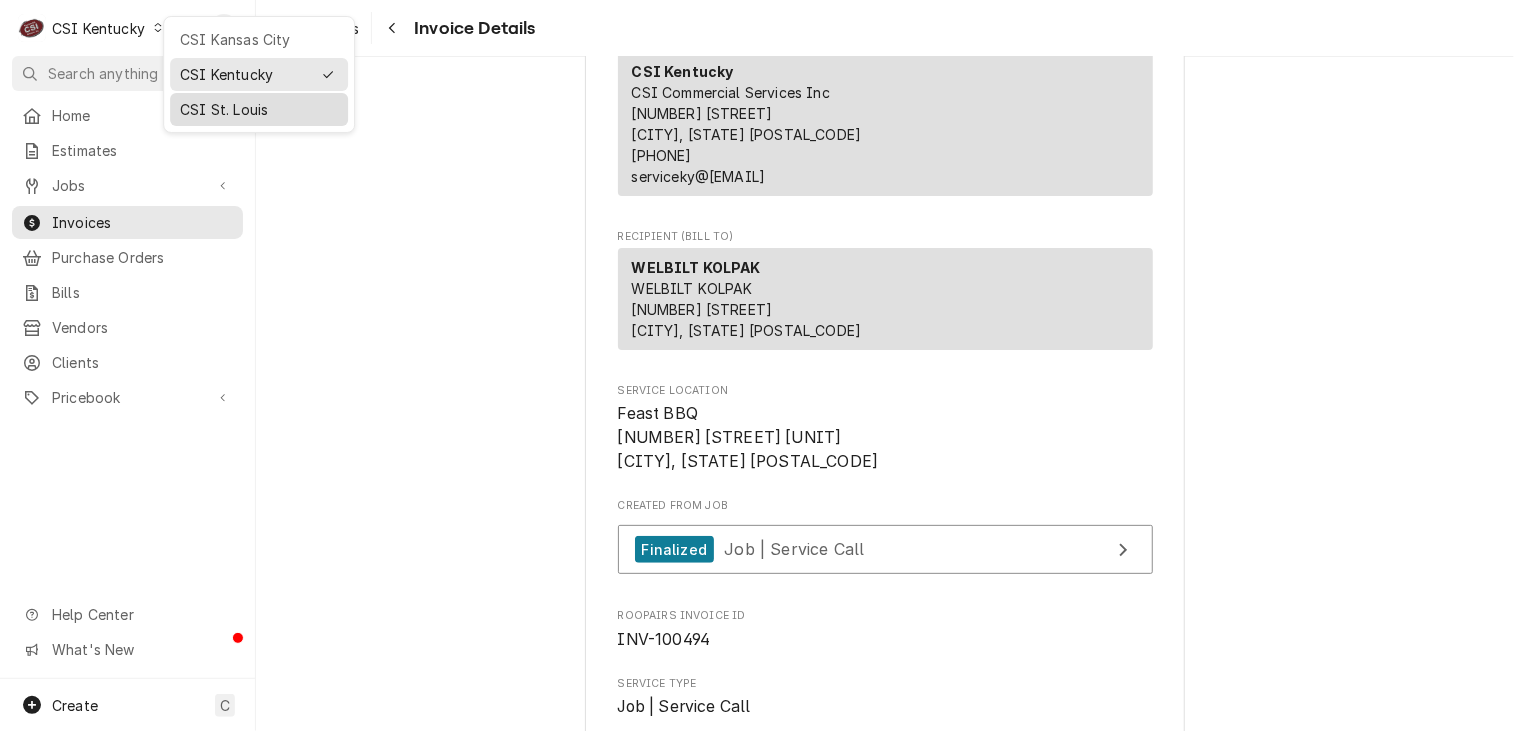 click on "CSI St. Louis" at bounding box center (259, 109) 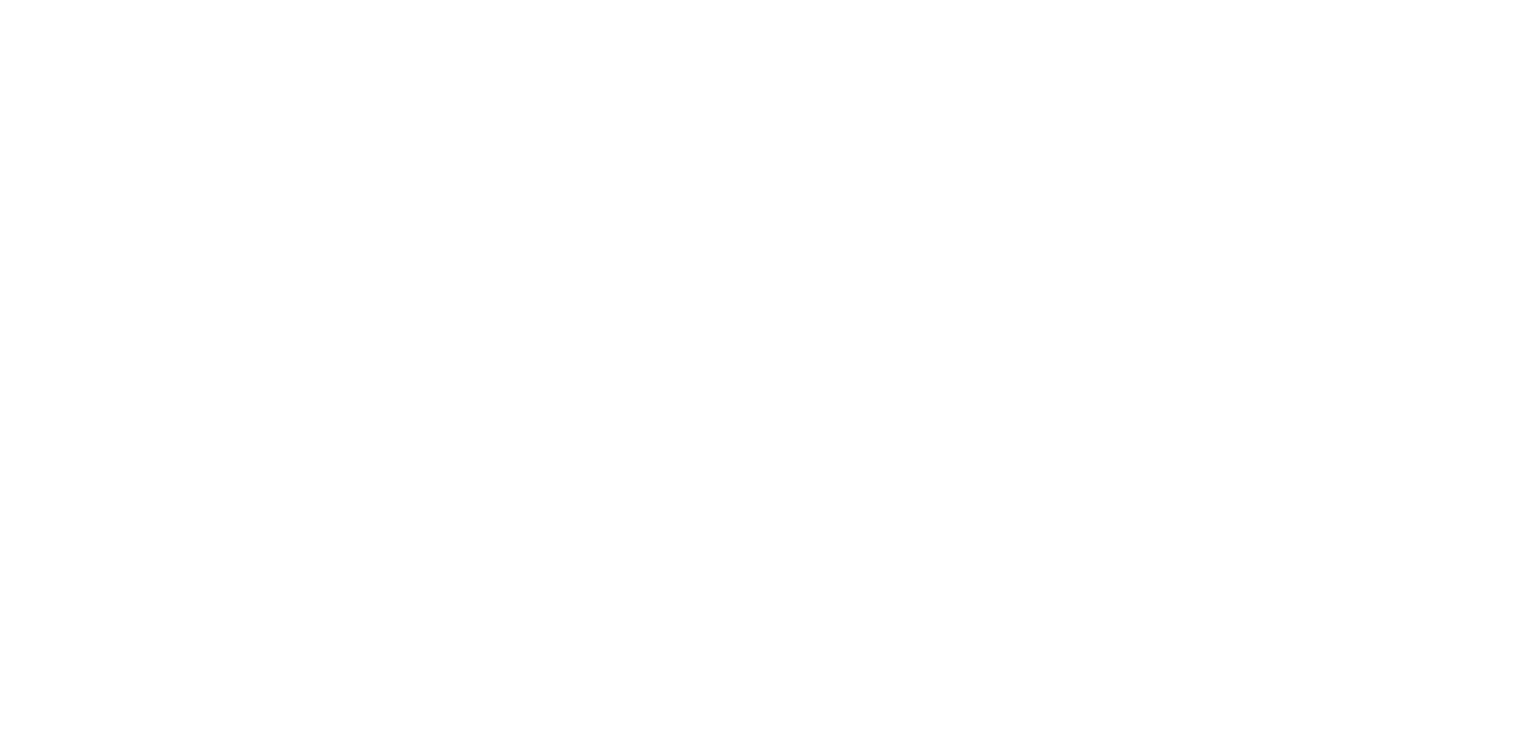 scroll, scrollTop: 0, scrollLeft: 0, axis: both 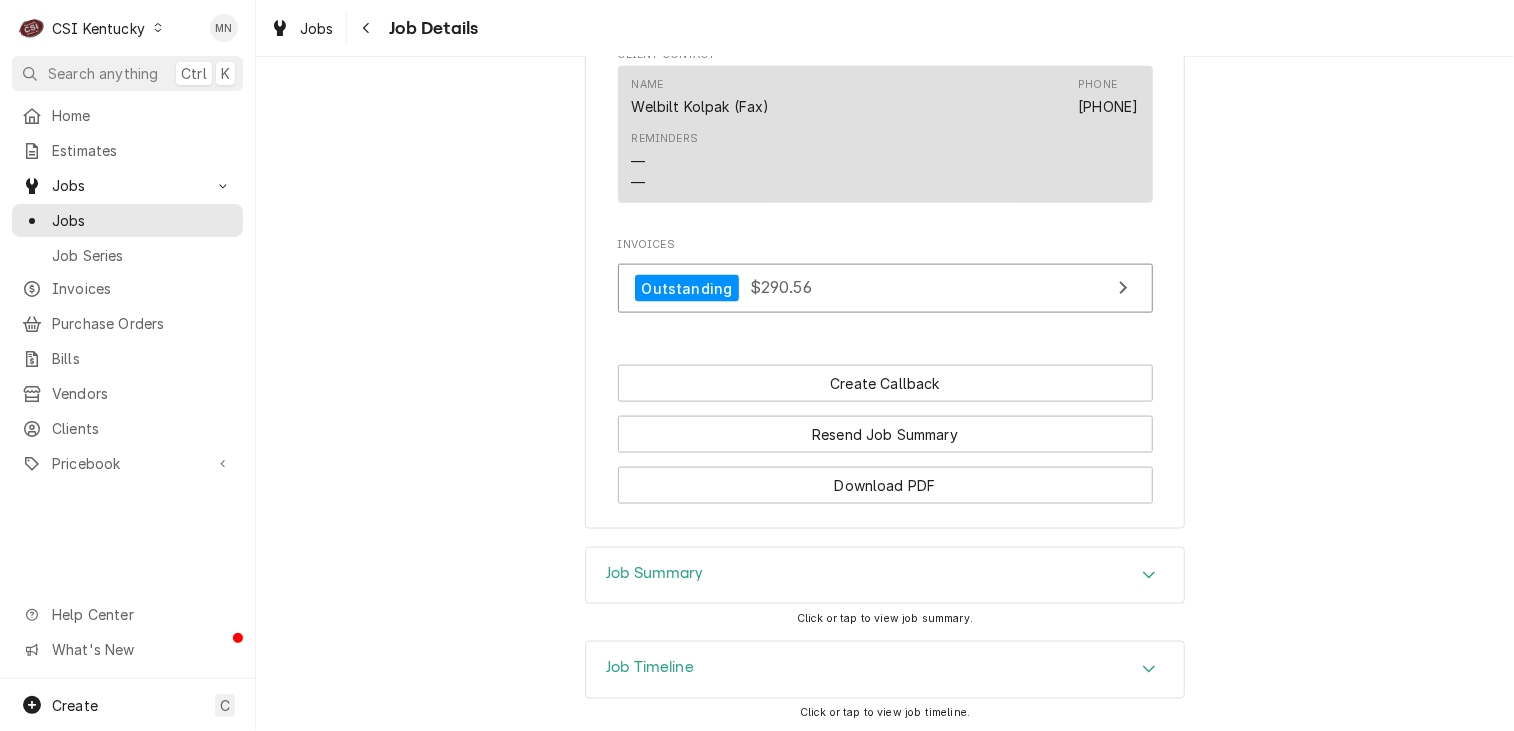 click on "Job Summary" at bounding box center (885, 576) 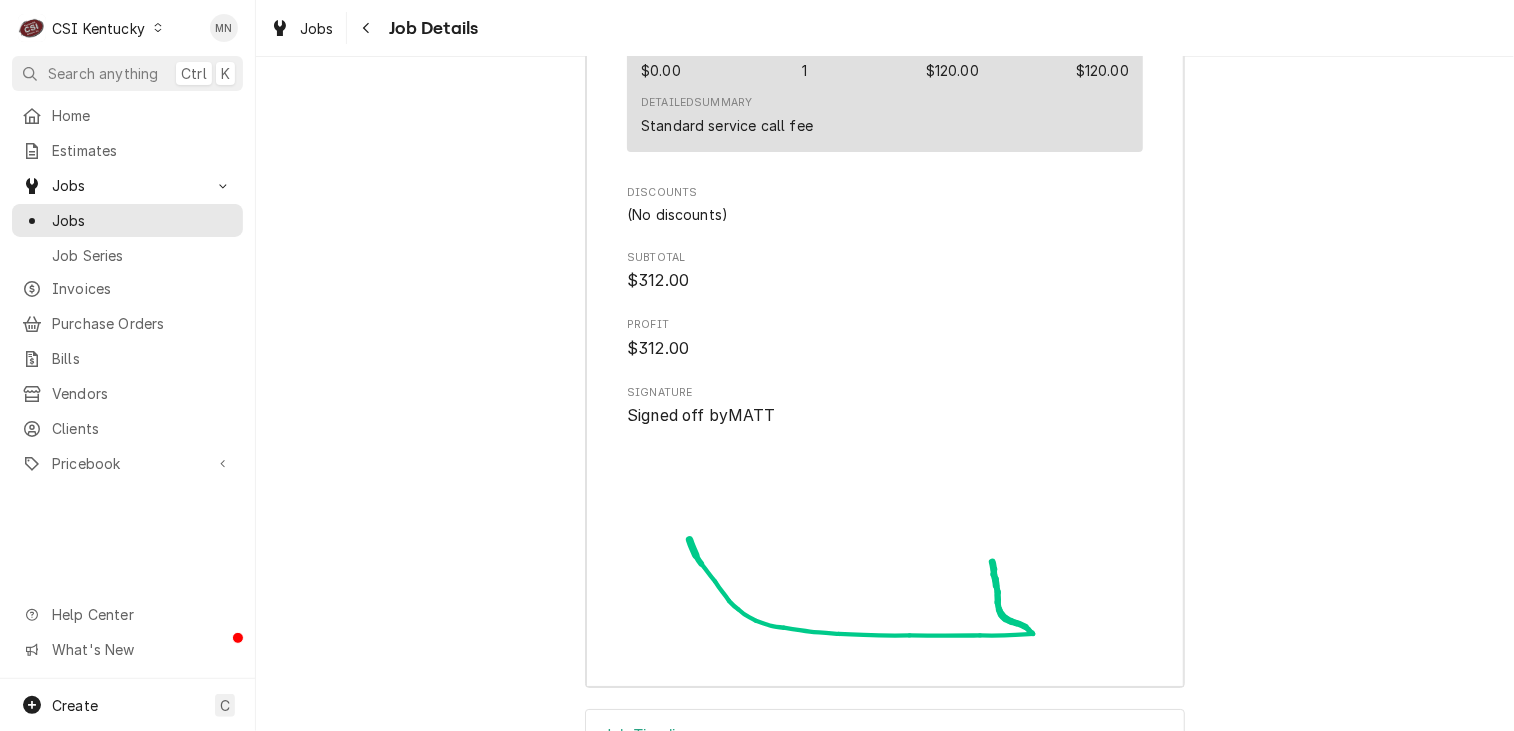 scroll, scrollTop: 3476, scrollLeft: 0, axis: vertical 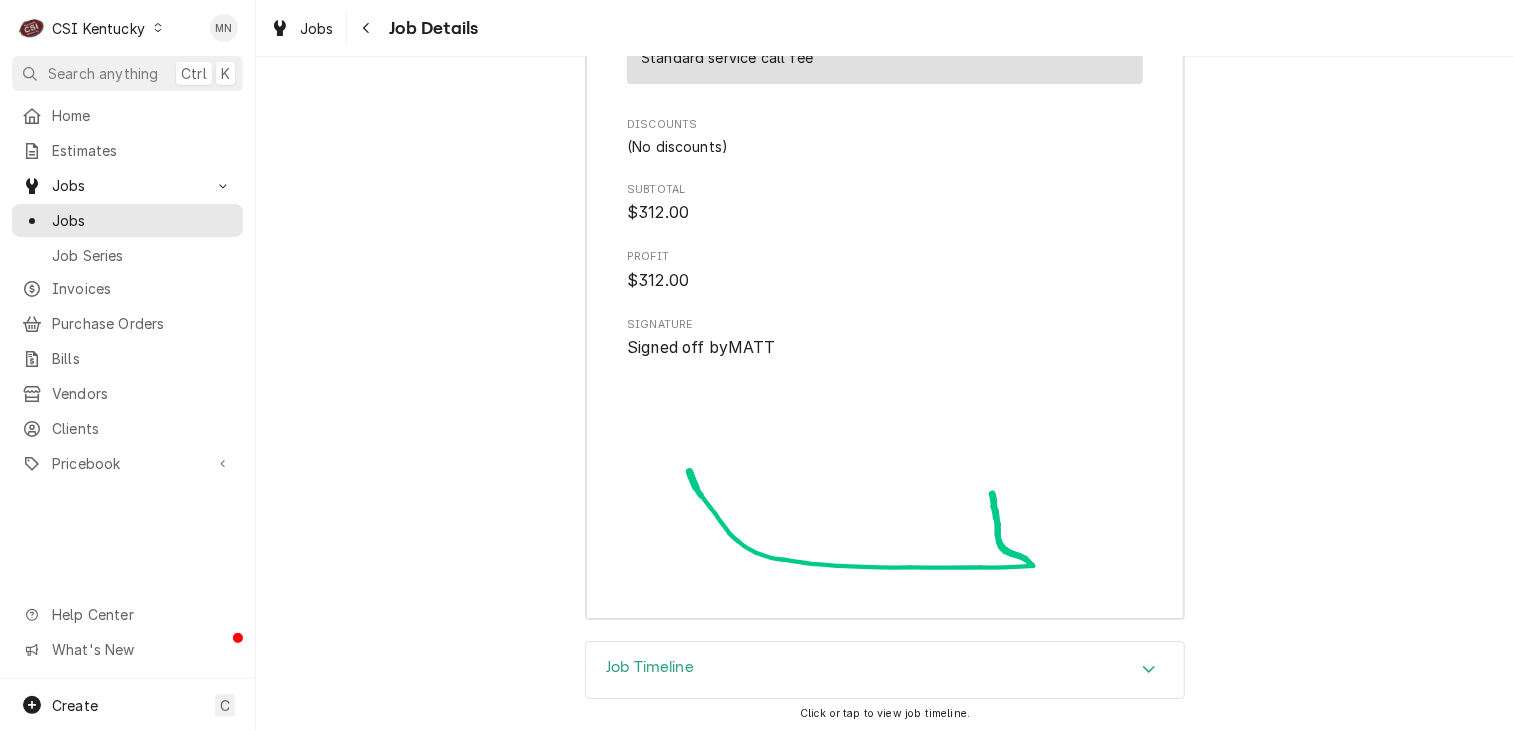 click on "Job Timeline" at bounding box center (885, 670) 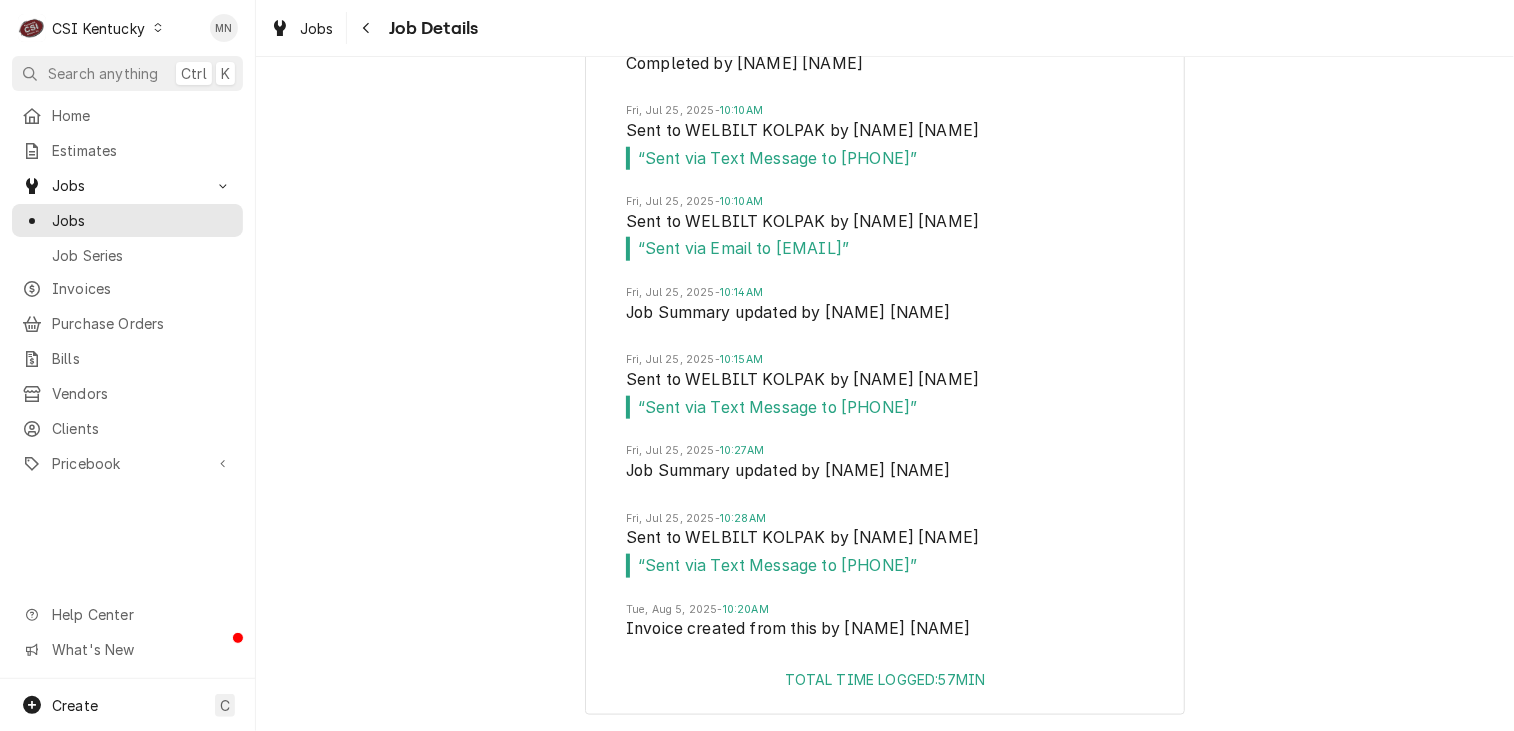 click on "Location History" at bounding box center (885, 765) 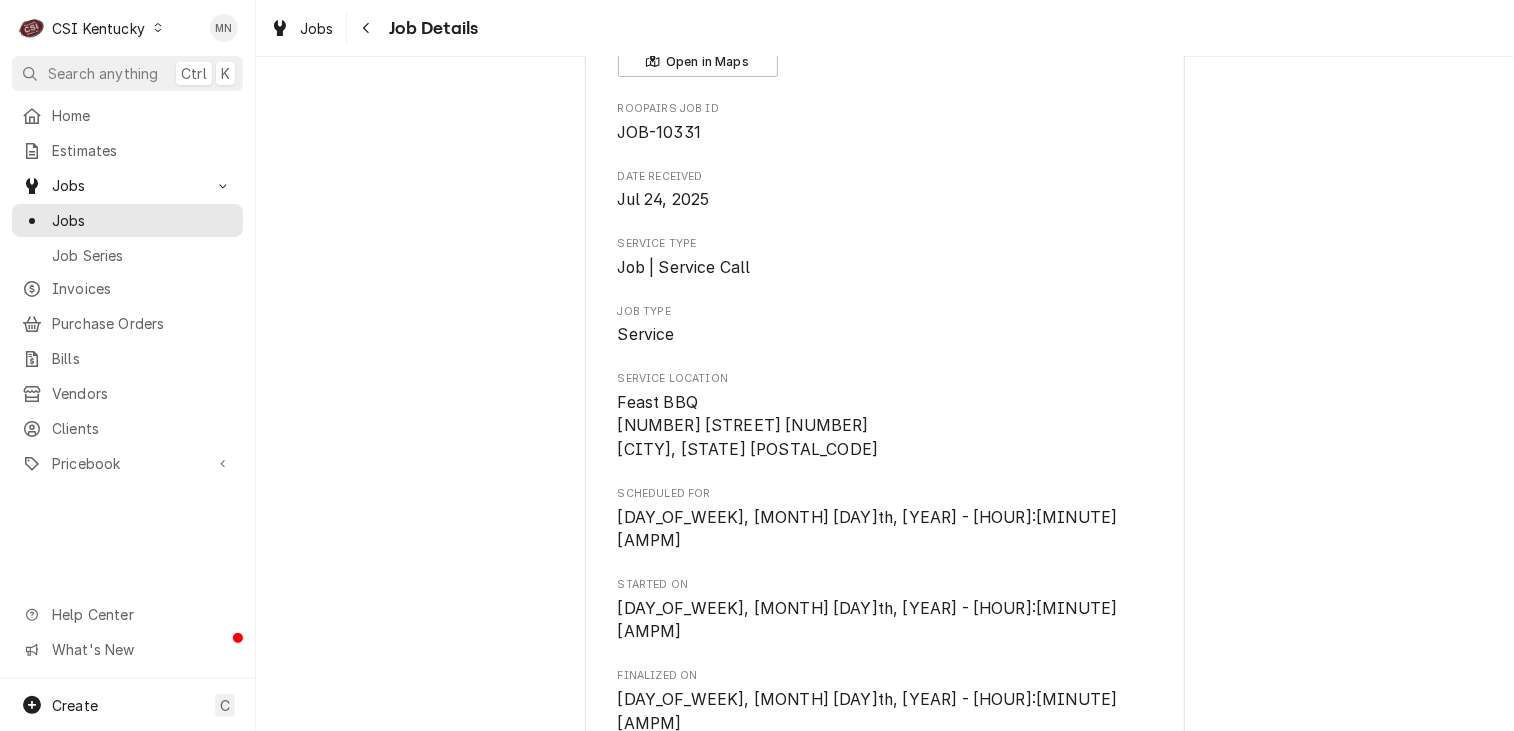 scroll, scrollTop: 0, scrollLeft: 0, axis: both 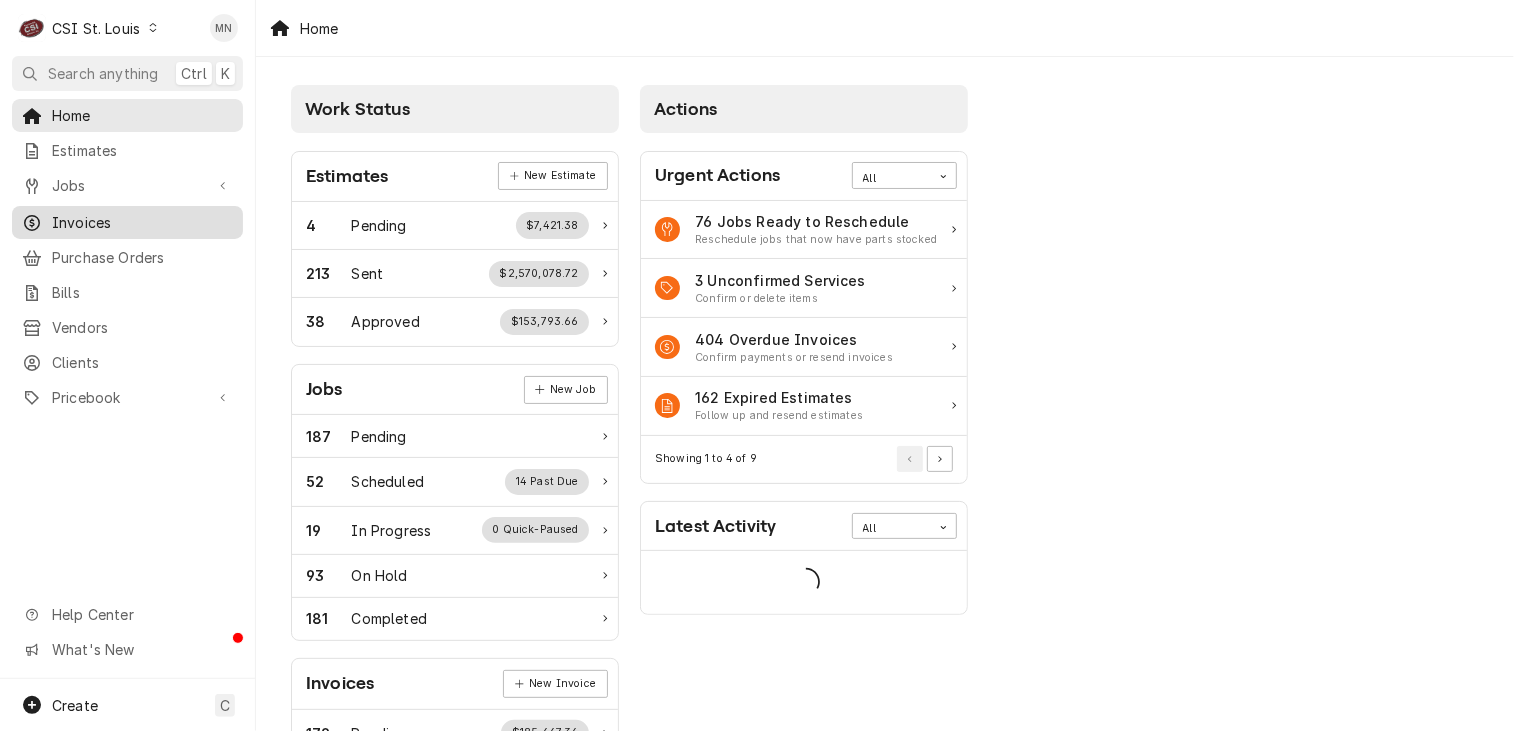 click on "Invoices" at bounding box center [142, 222] 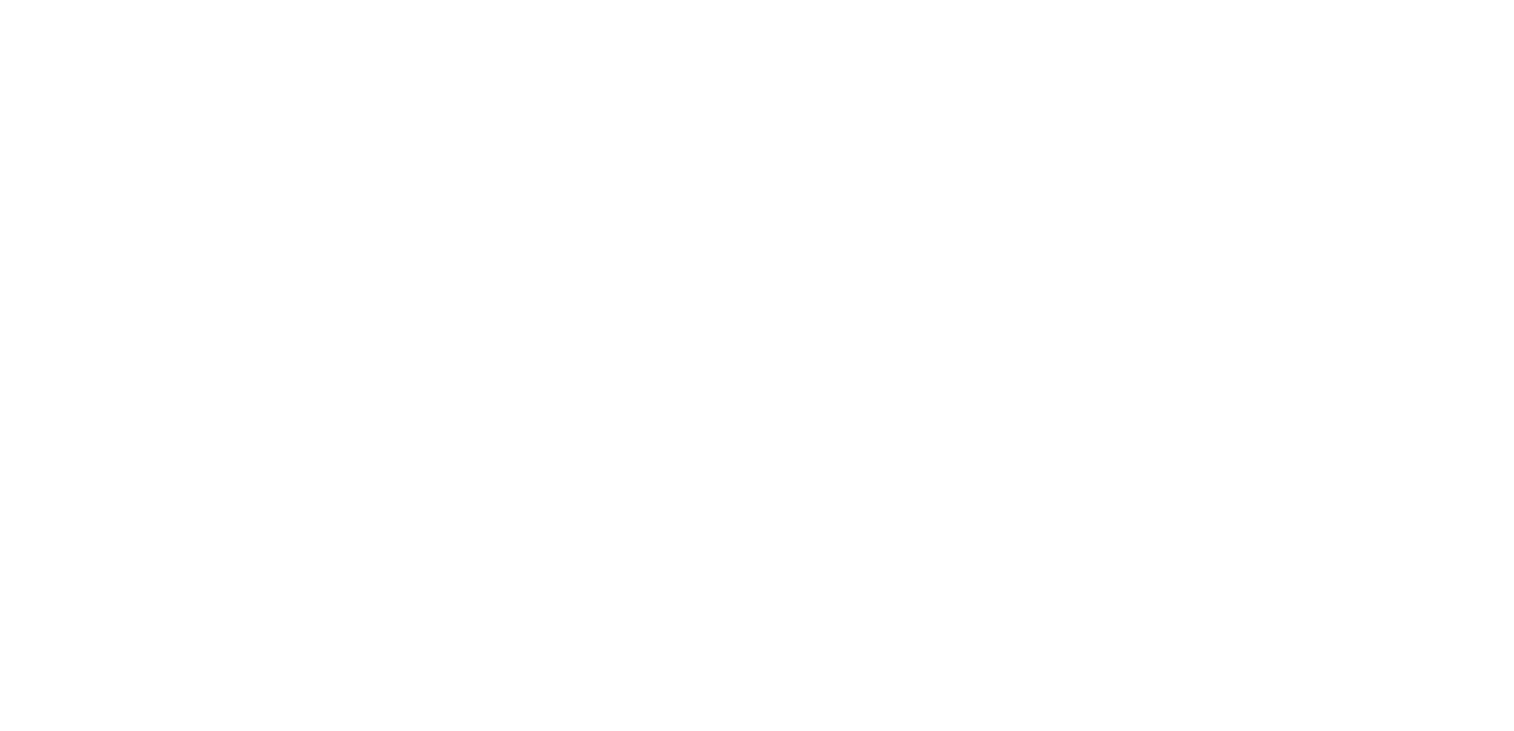 scroll, scrollTop: 0, scrollLeft: 0, axis: both 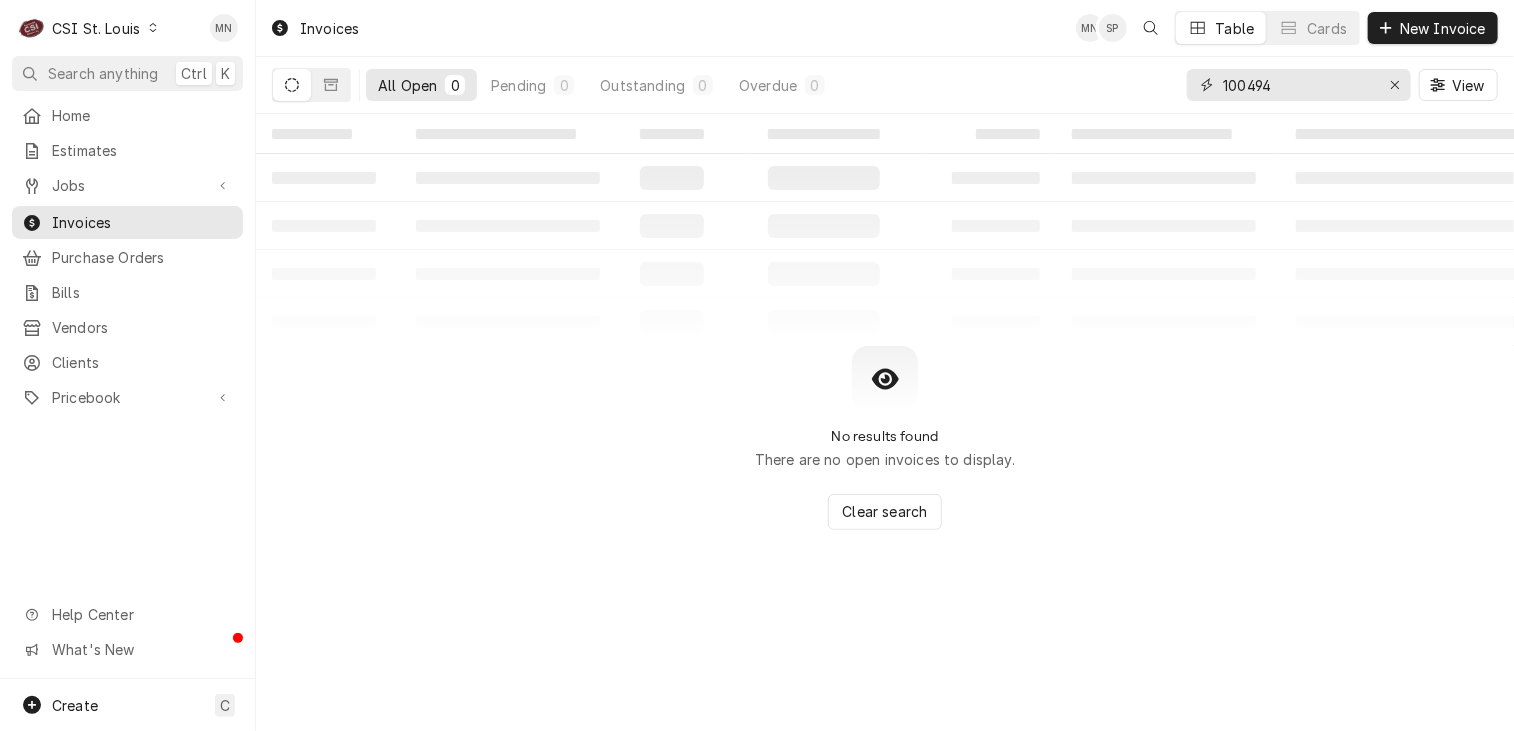 drag, startPoint x: 1348, startPoint y: 93, endPoint x: 1180, endPoint y: 80, distance: 168.50223 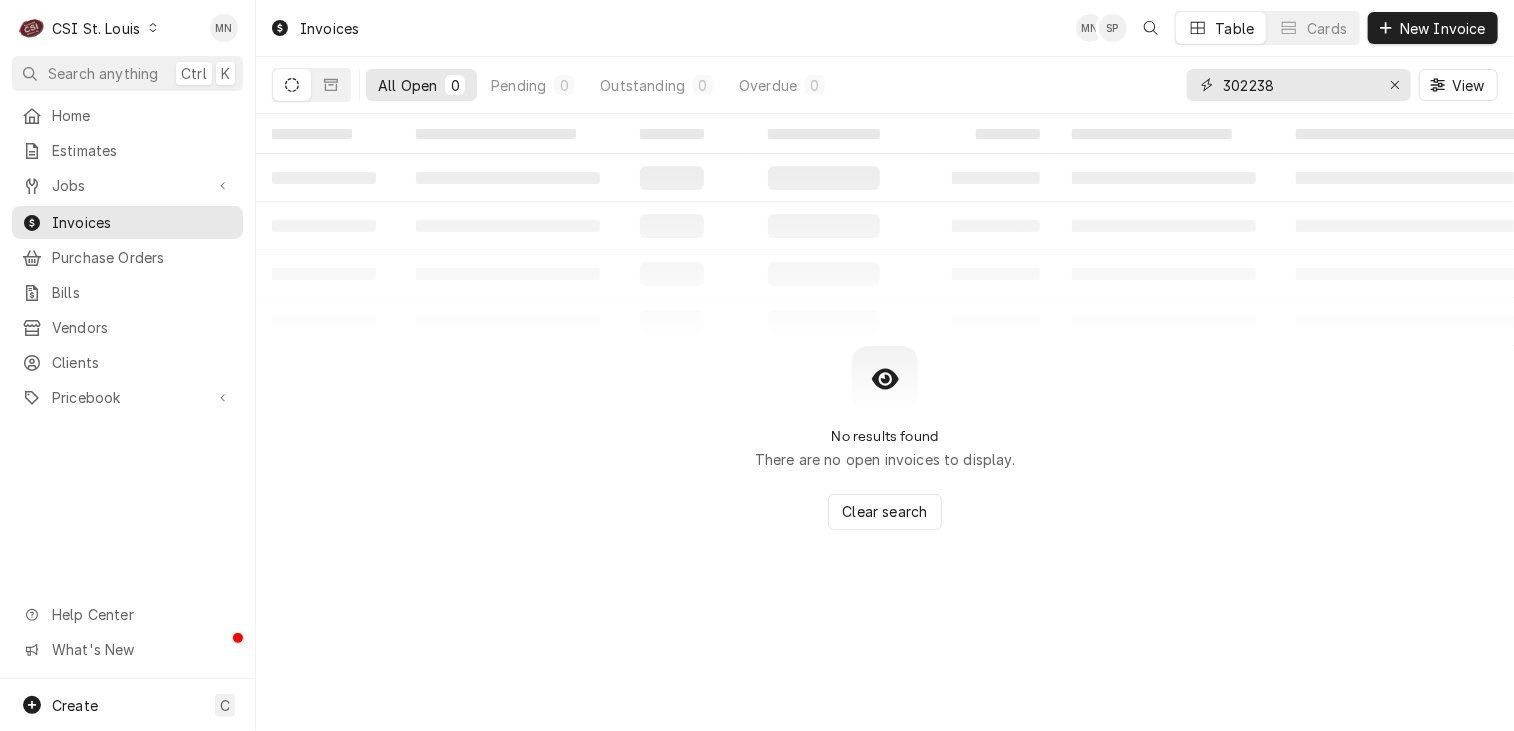 type on "302238" 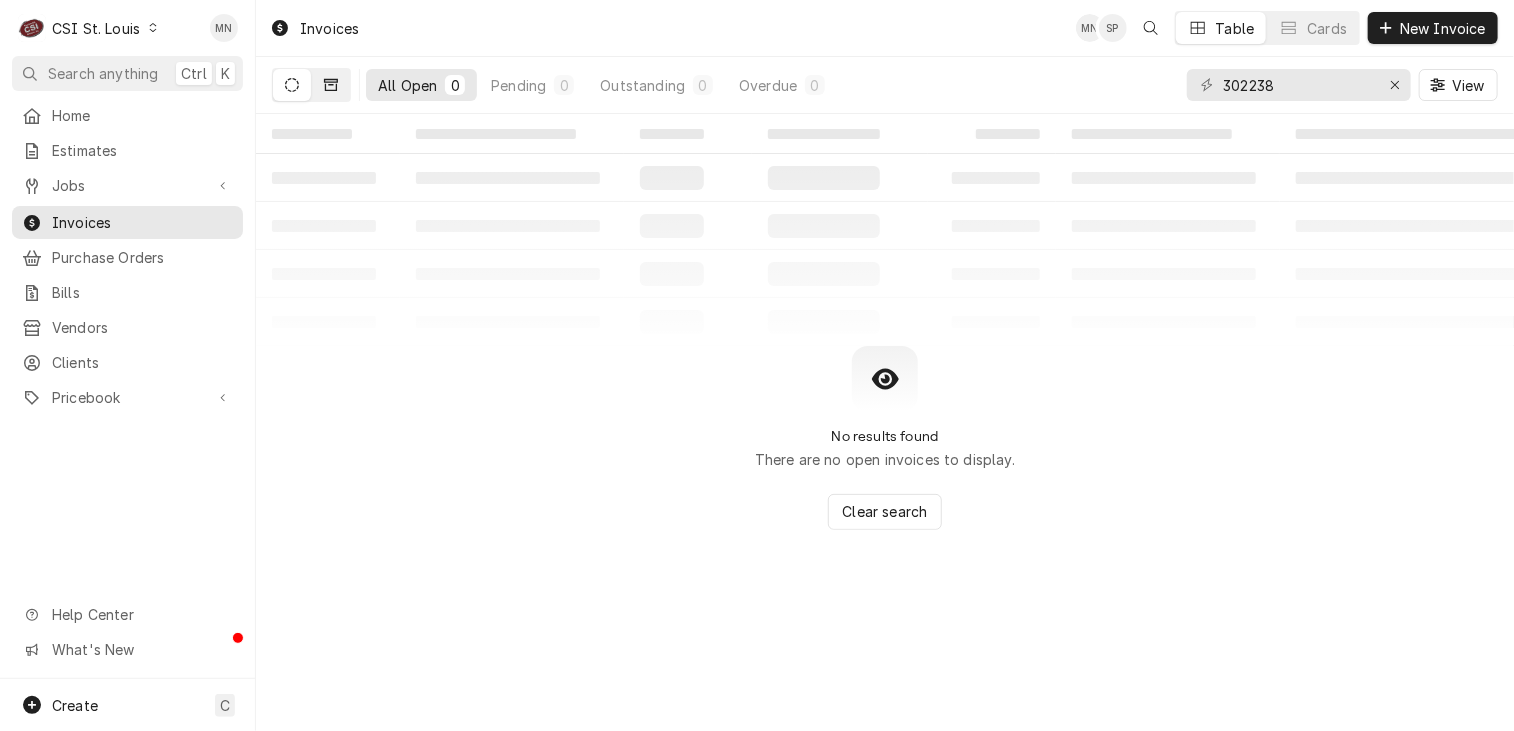 click 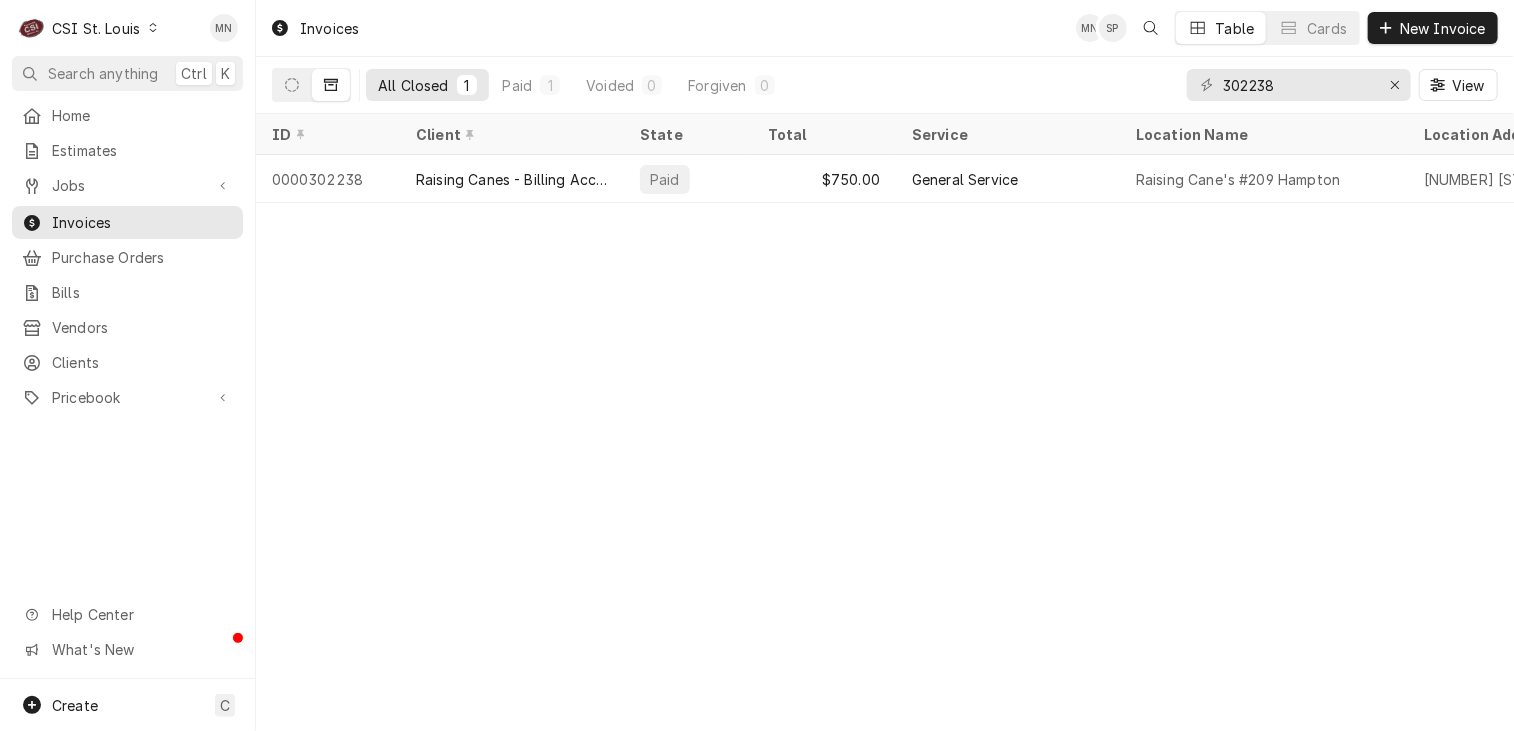 click on "CSI St. Louis" at bounding box center [96, 28] 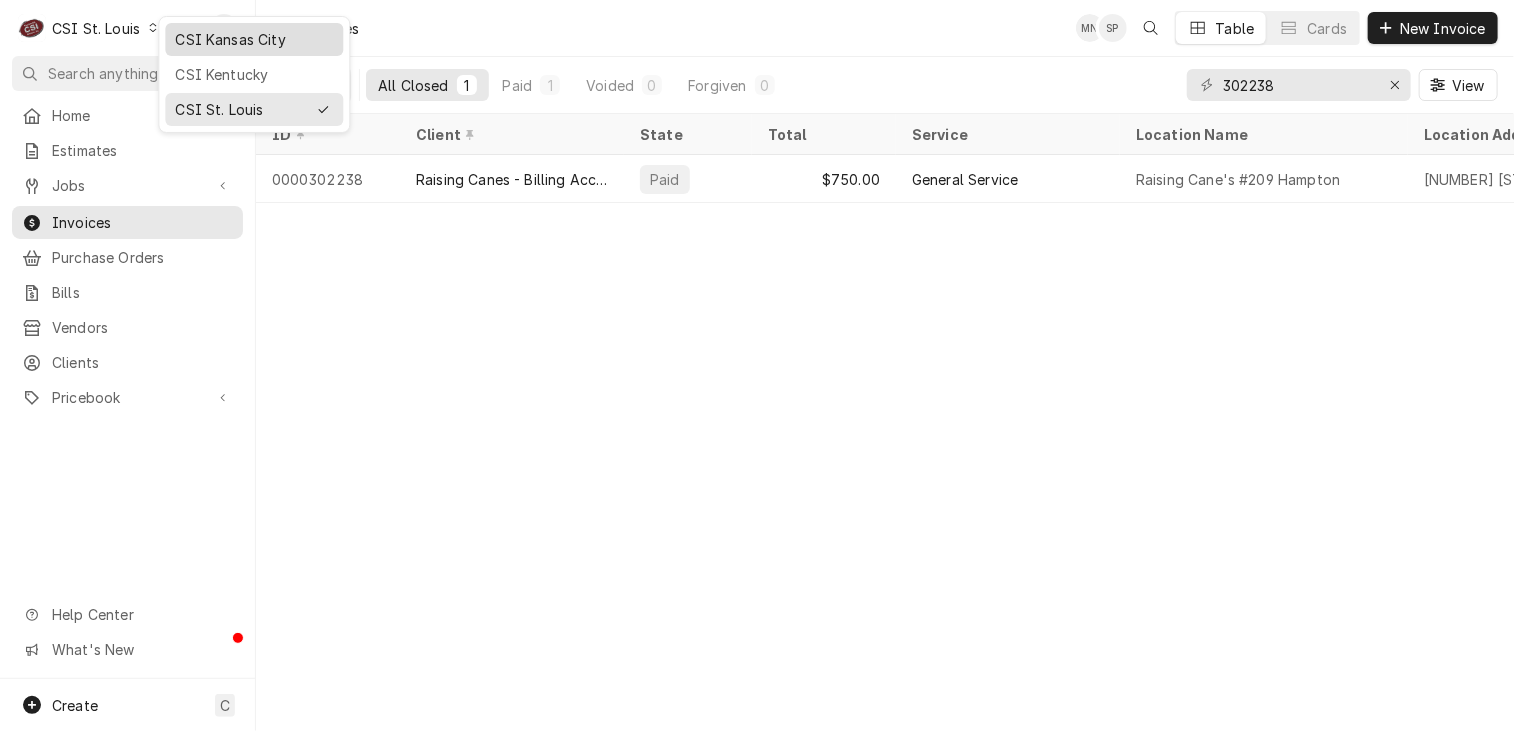 click on "CSI Kansas City" at bounding box center (254, 39) 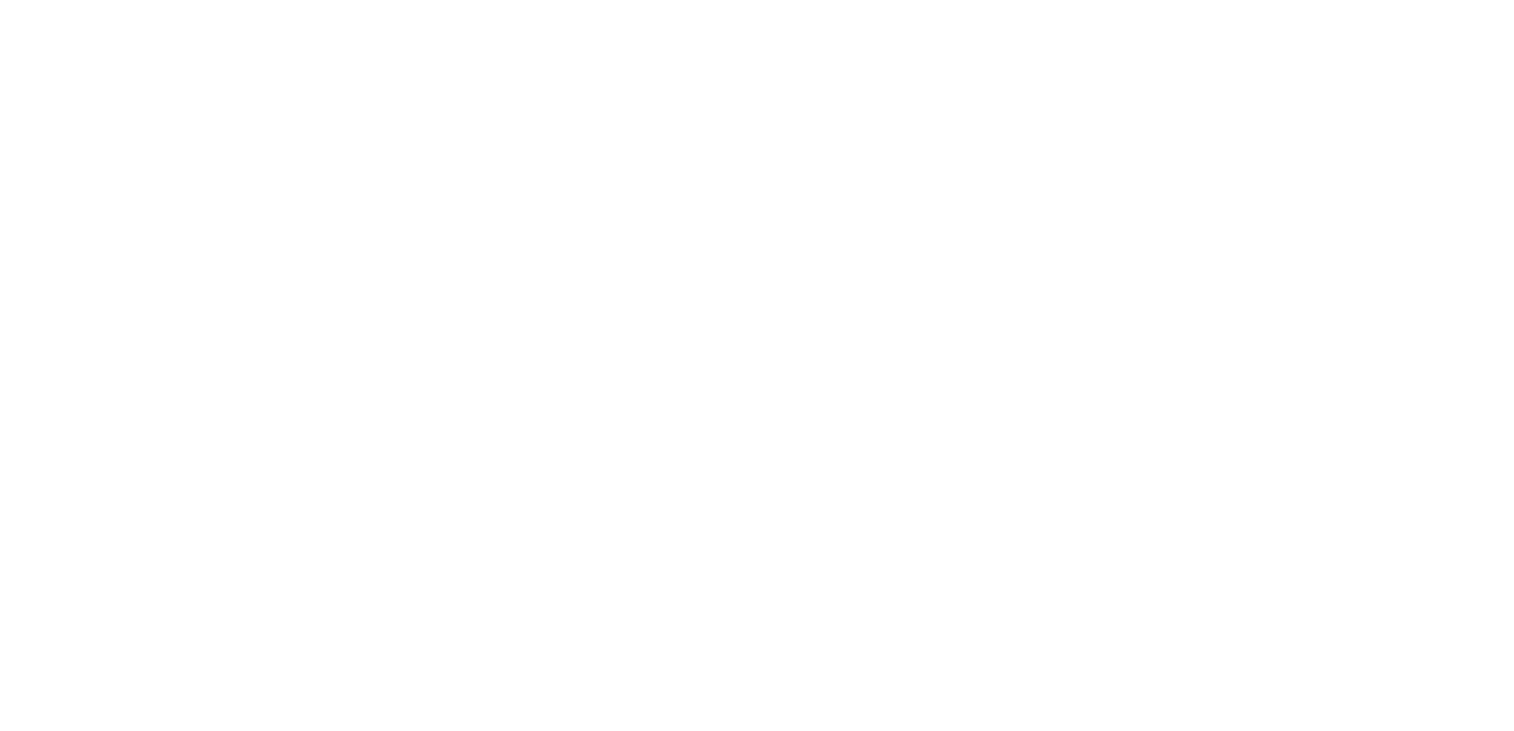 scroll, scrollTop: 0, scrollLeft: 0, axis: both 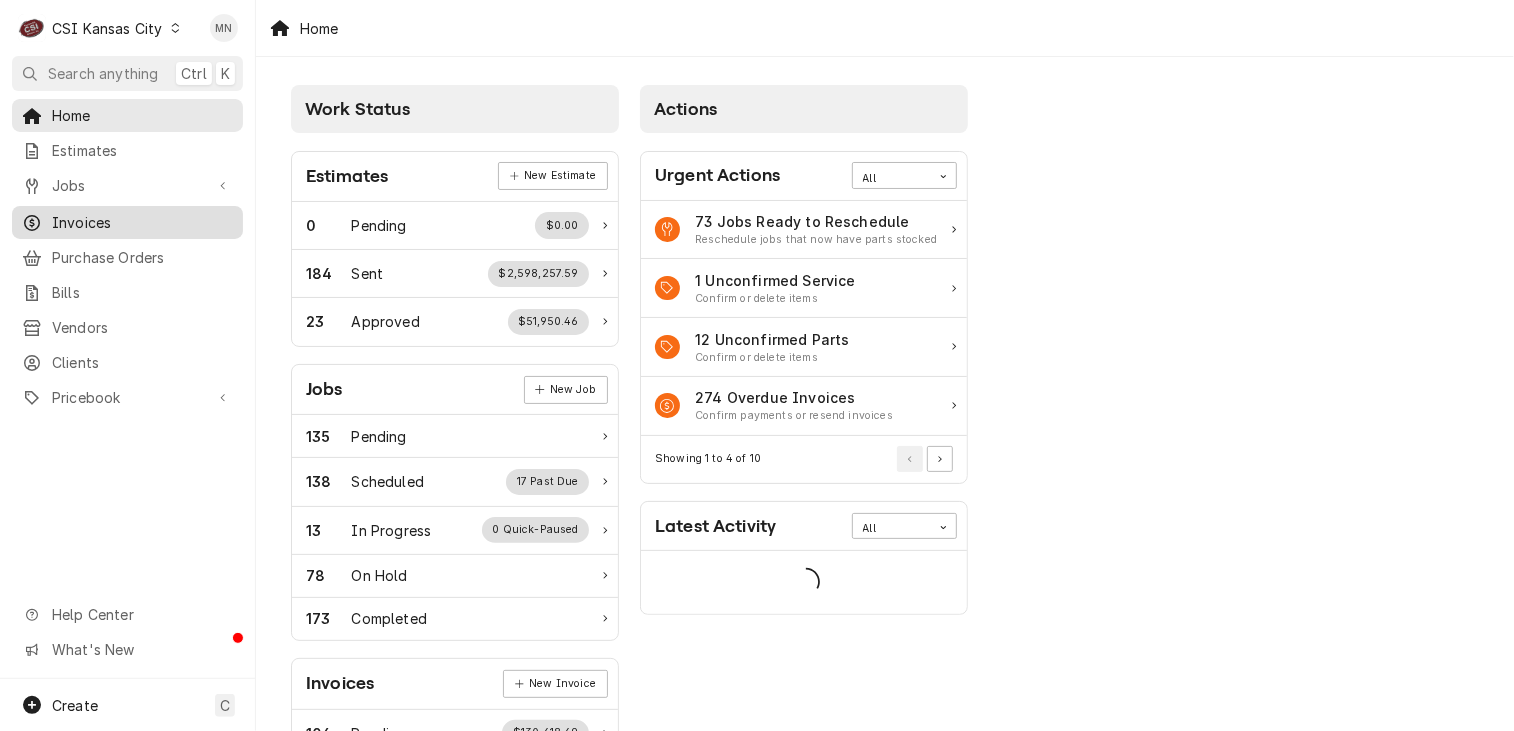 click on "Invoices" at bounding box center (127, 222) 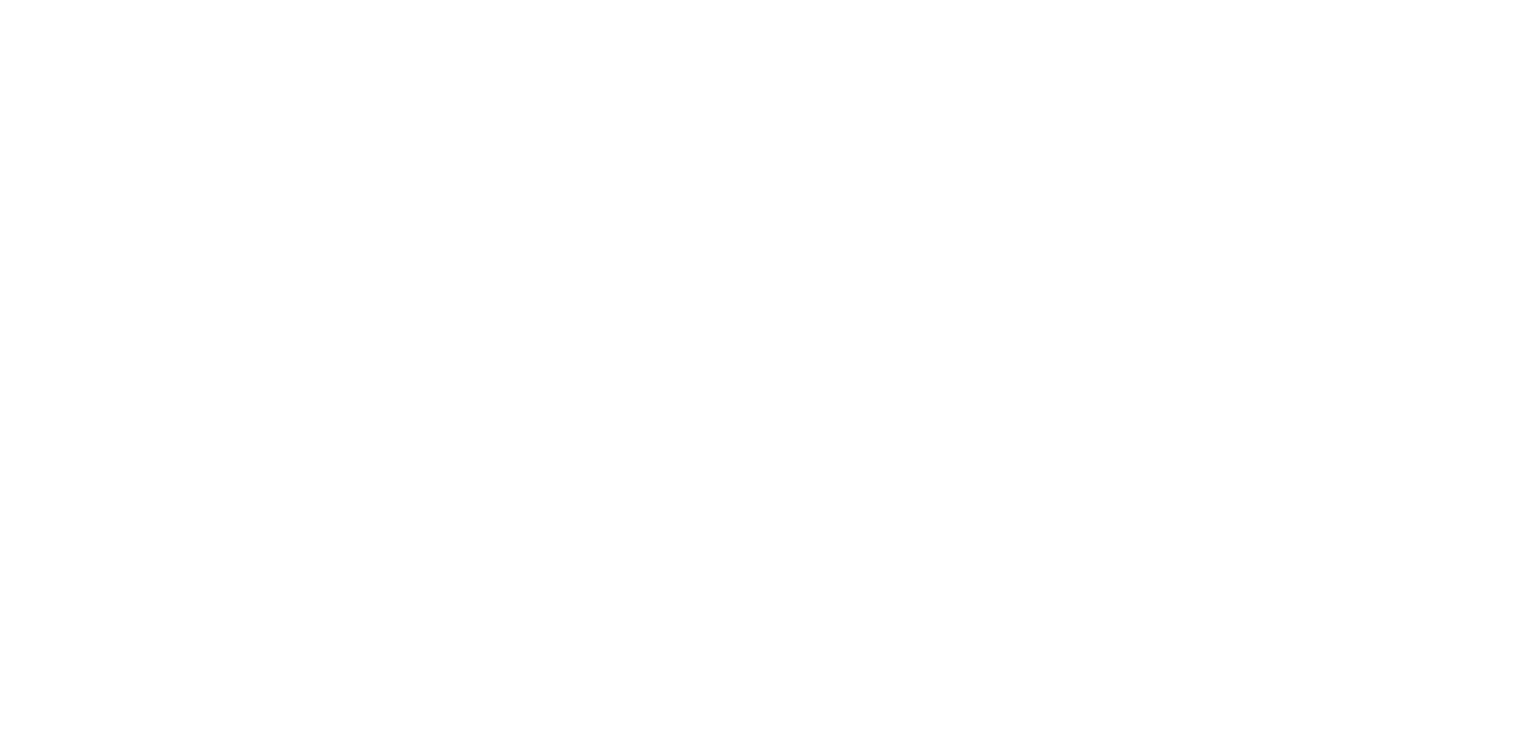 scroll, scrollTop: 0, scrollLeft: 0, axis: both 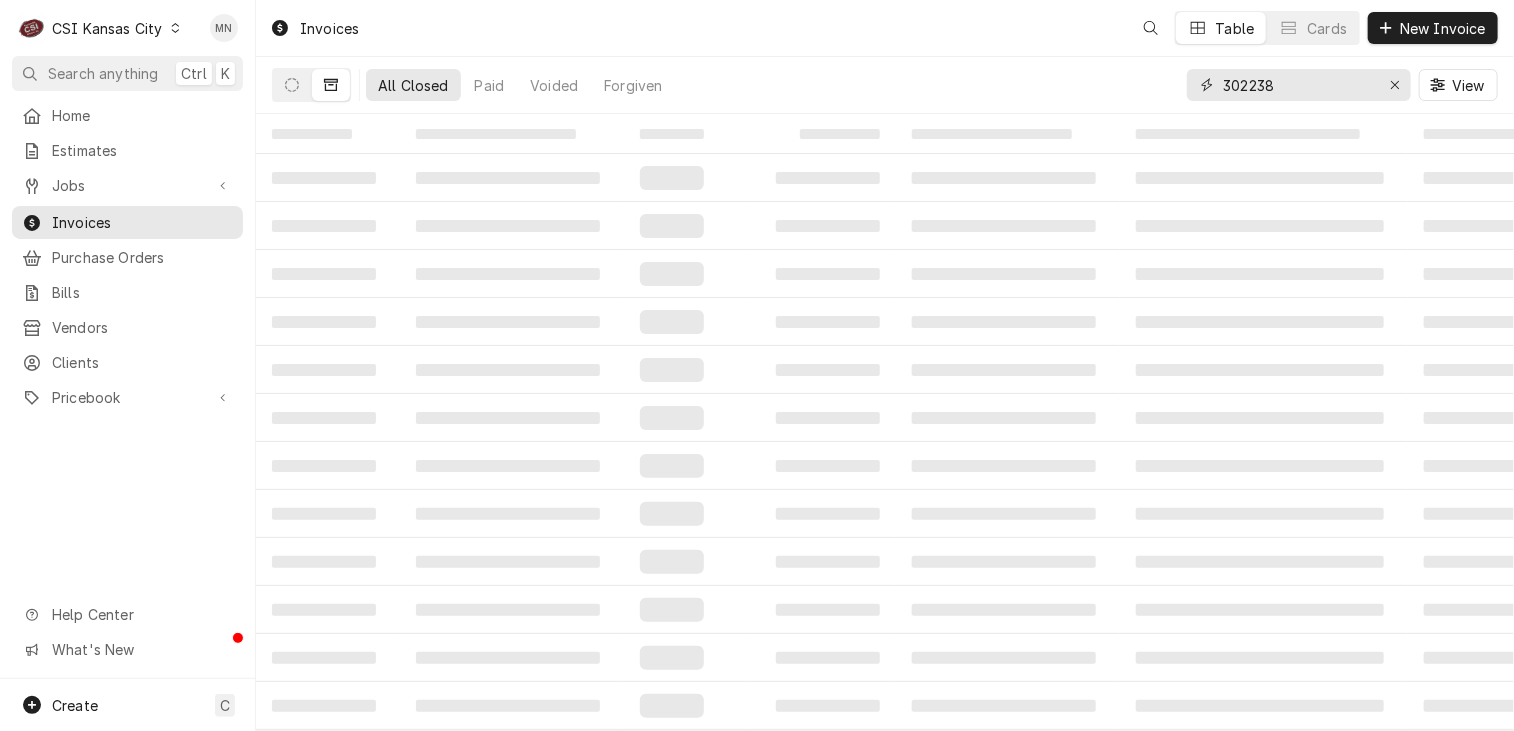 drag, startPoint x: 1281, startPoint y: 77, endPoint x: 944, endPoint y: 35, distance: 339.60712 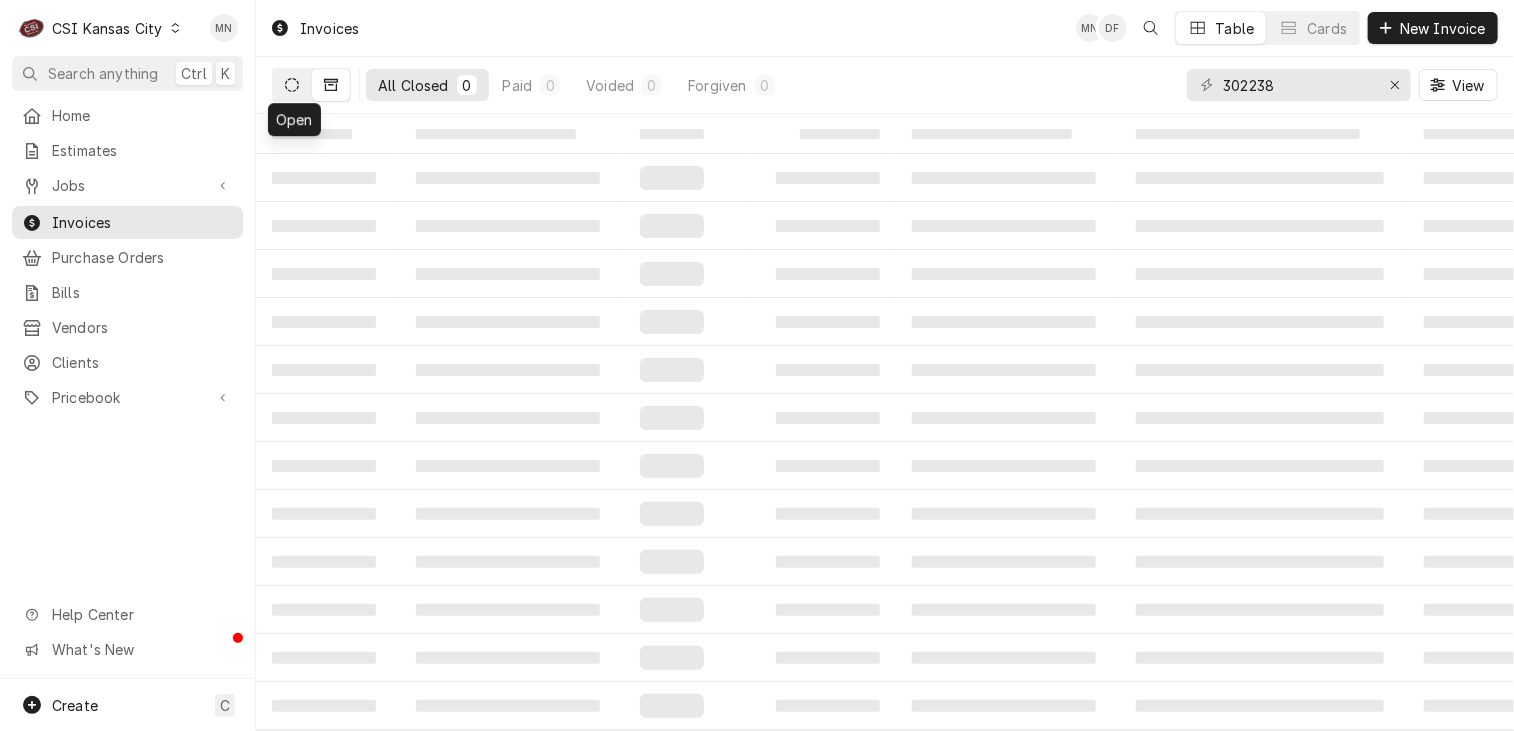 click at bounding box center [292, 85] 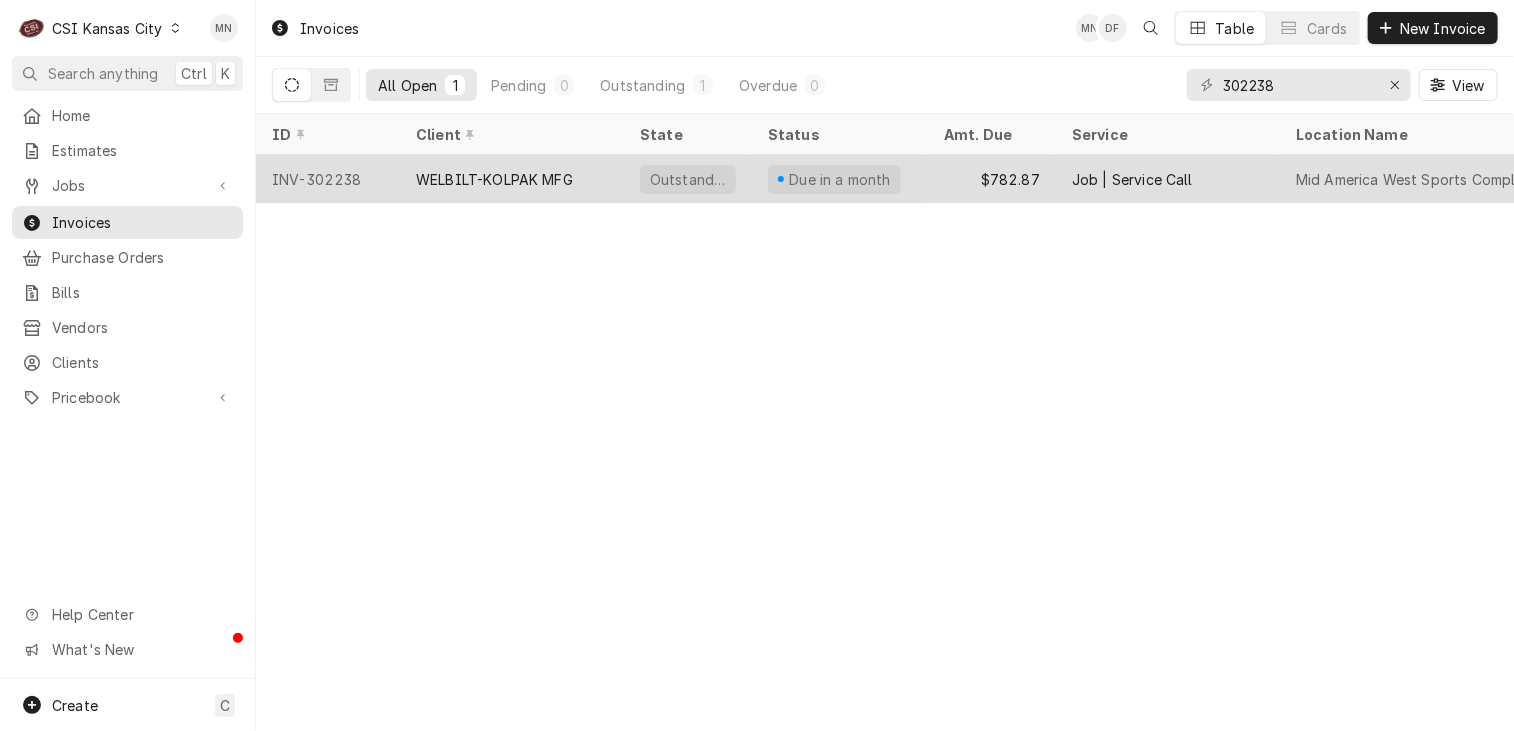 click on "WELBILT-KOLPAK MFG" at bounding box center (512, 179) 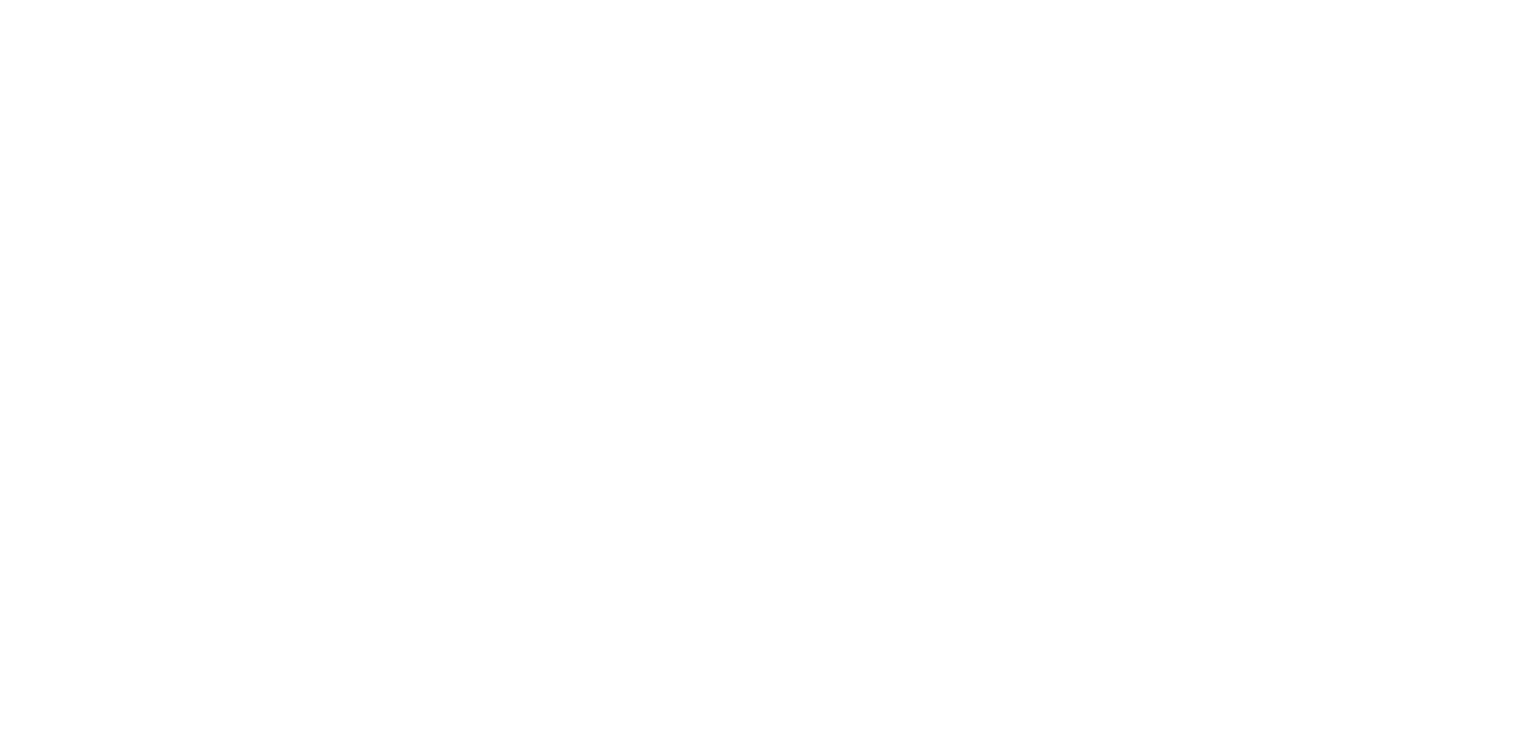 scroll, scrollTop: 0, scrollLeft: 0, axis: both 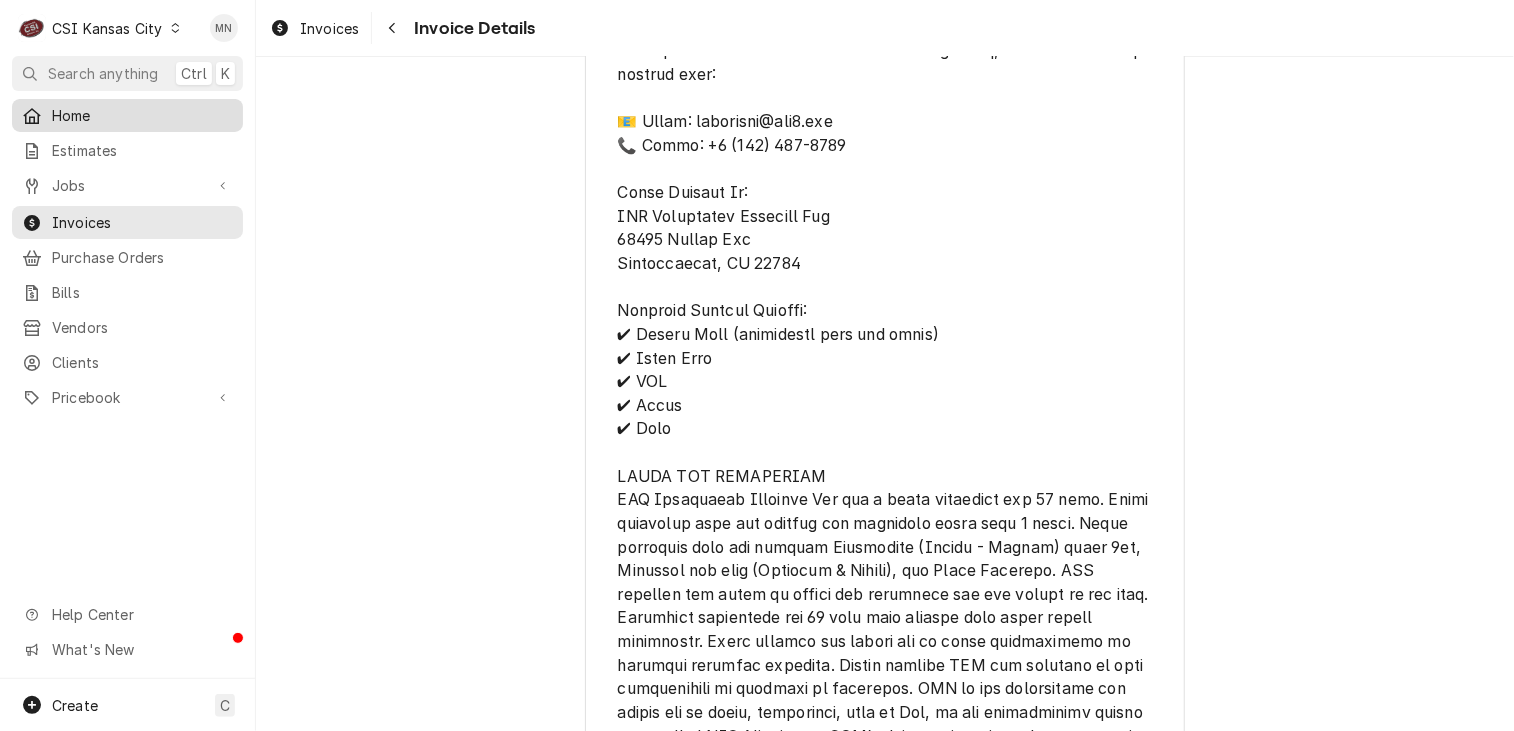 click on "Home" at bounding box center [142, 115] 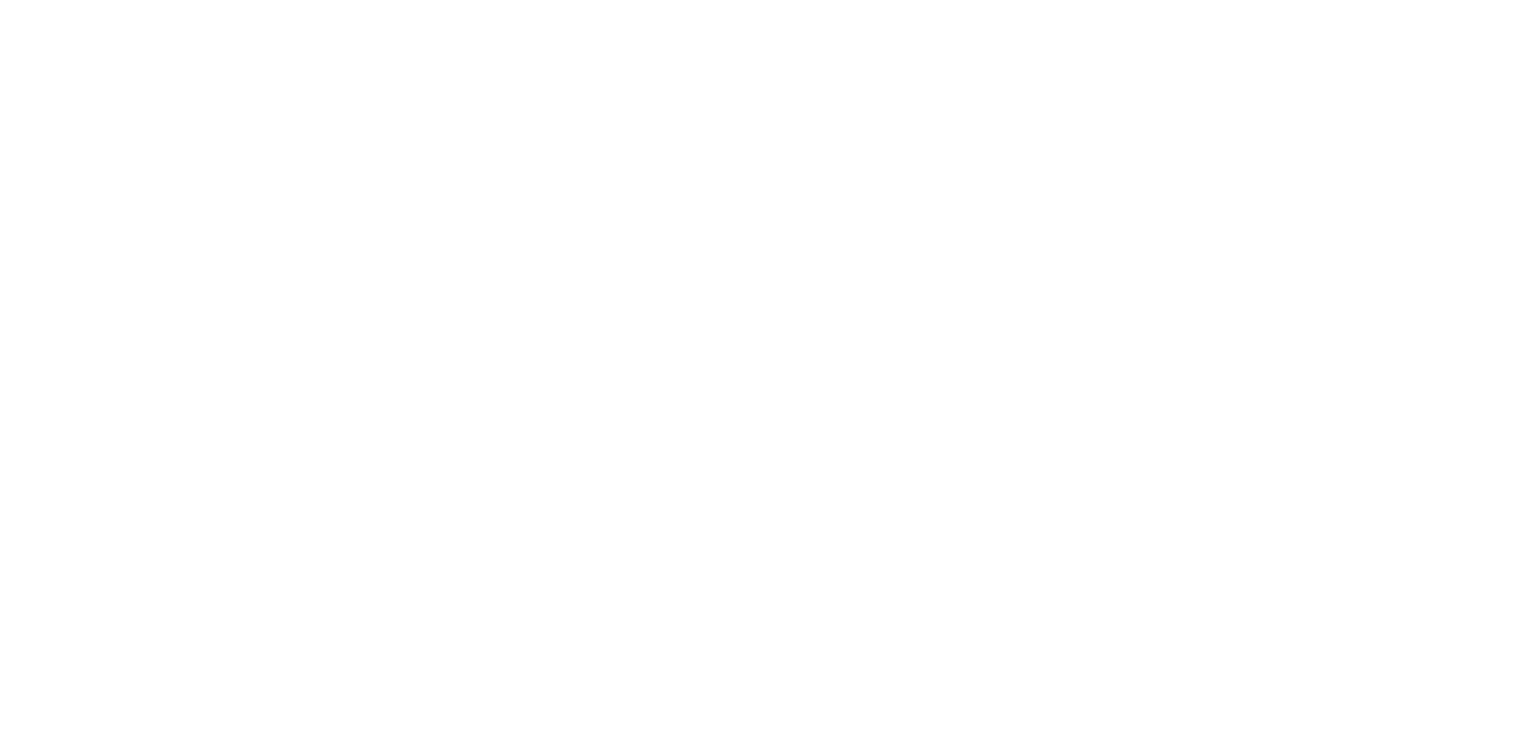scroll, scrollTop: 0, scrollLeft: 0, axis: both 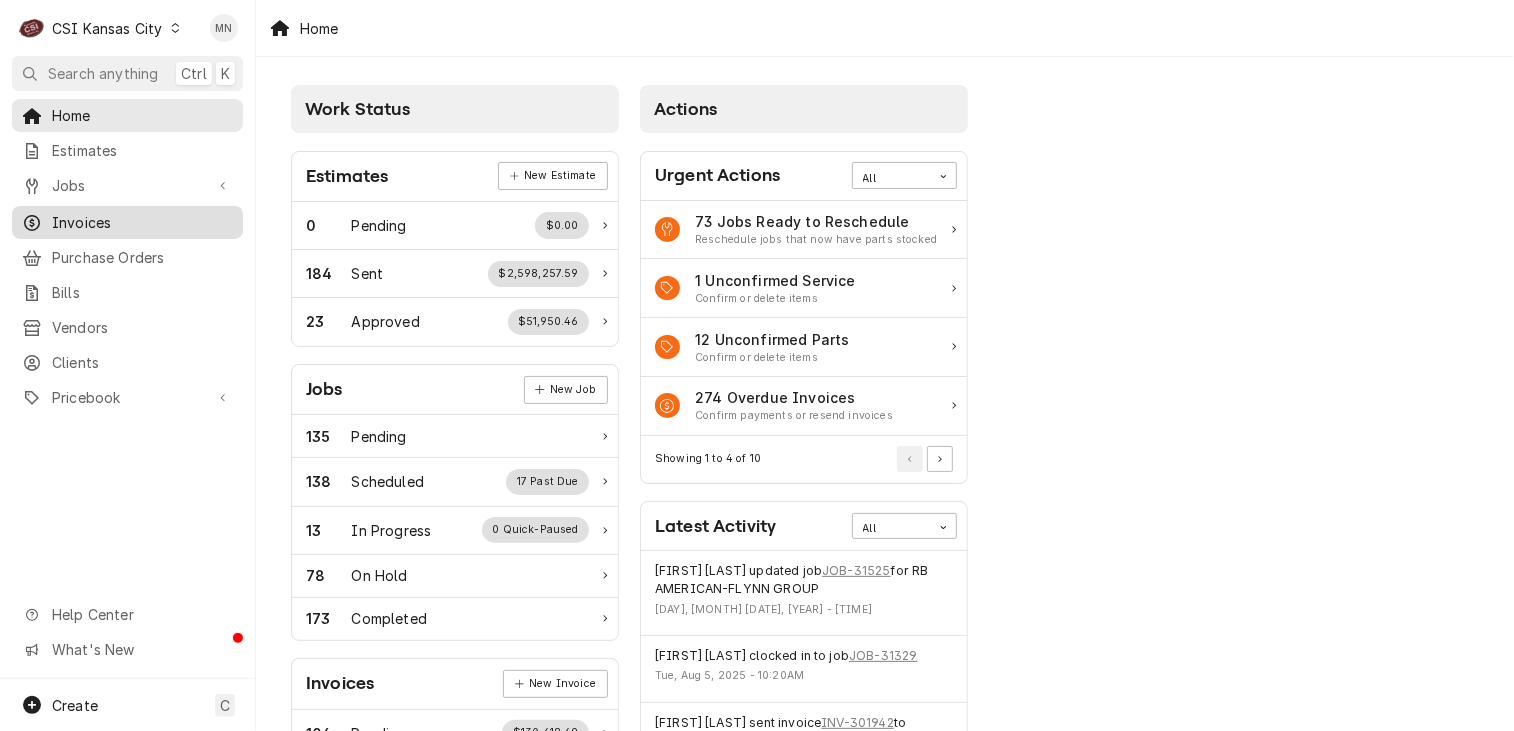 click on "Invoices" at bounding box center [142, 222] 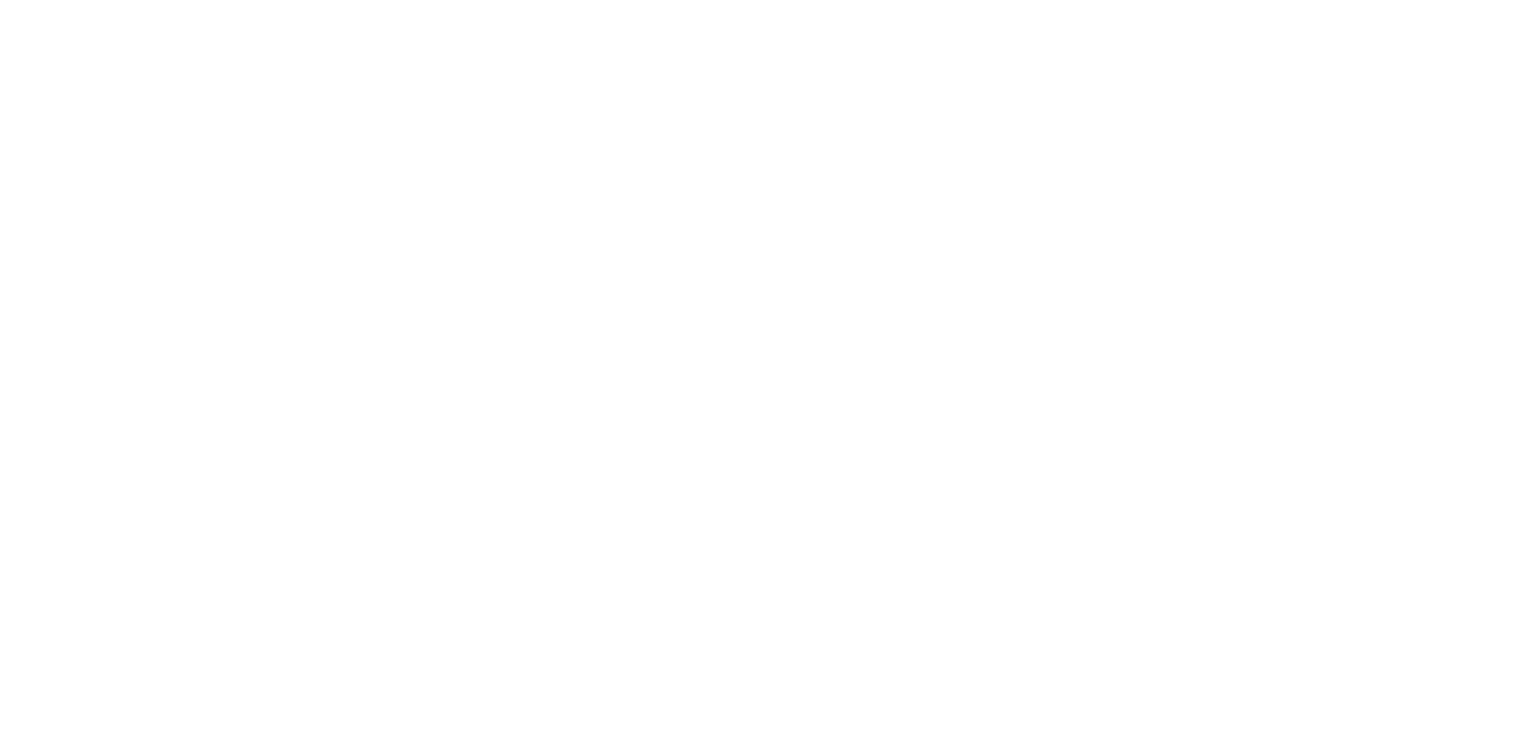 scroll, scrollTop: 0, scrollLeft: 0, axis: both 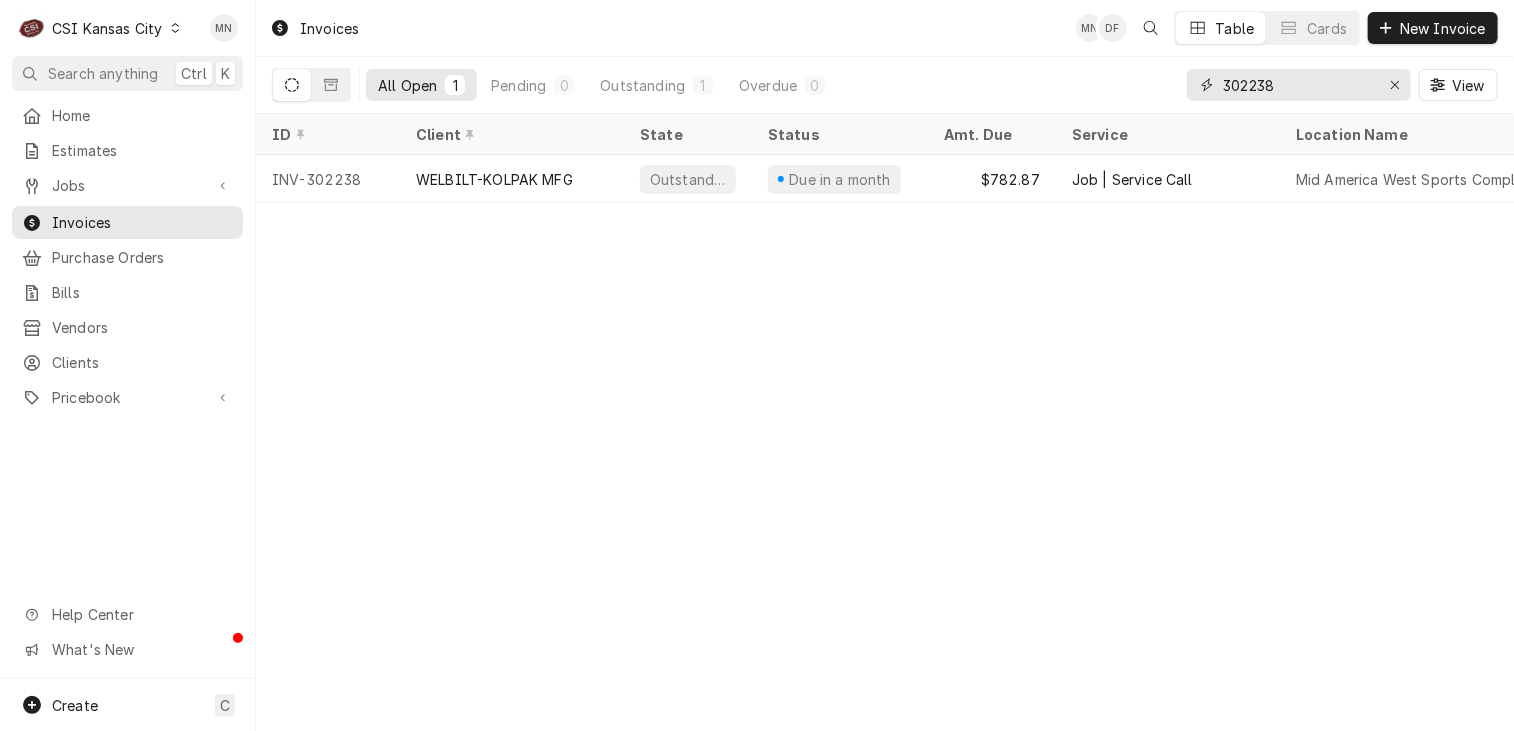 drag, startPoint x: 1282, startPoint y: 91, endPoint x: 1120, endPoint y: 74, distance: 162.88953 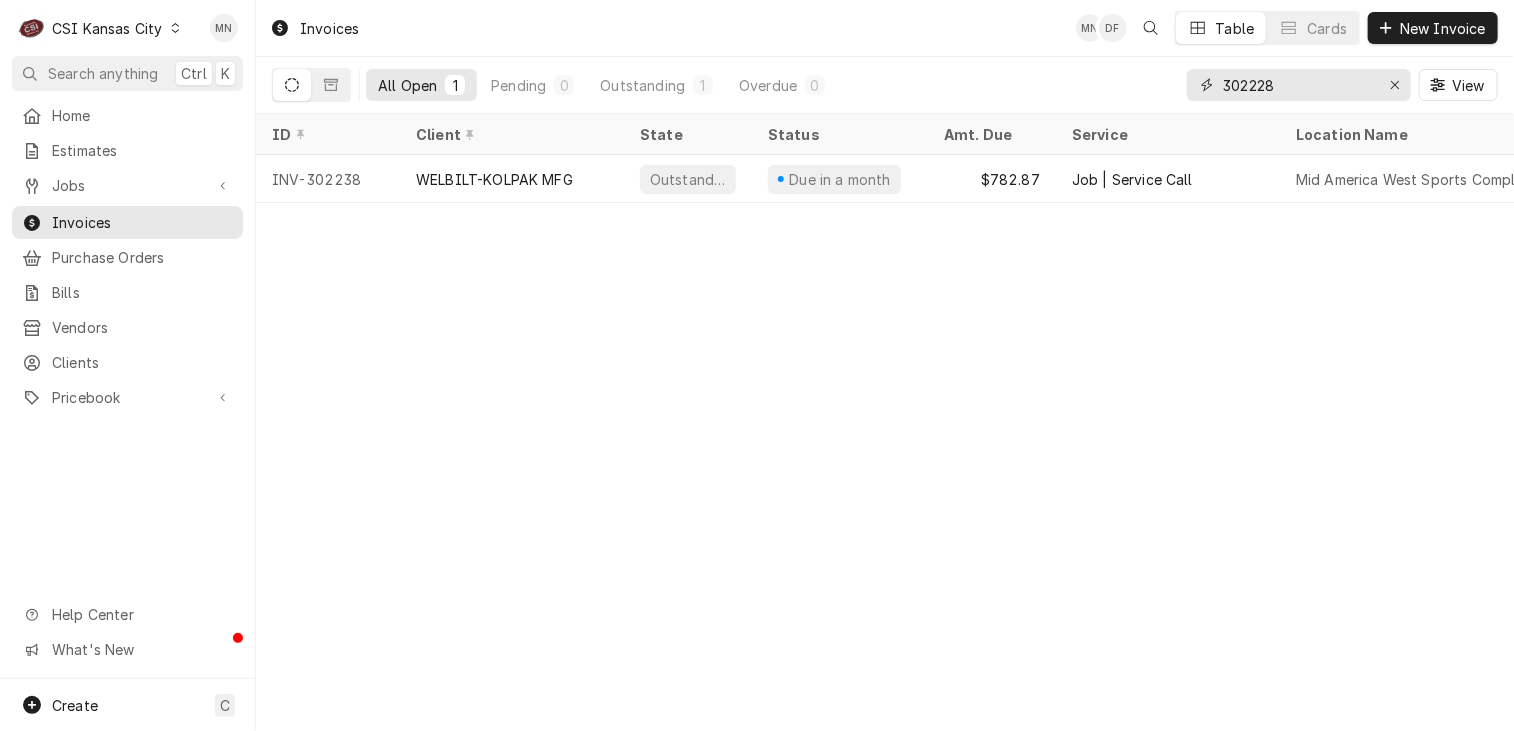 type on "302228" 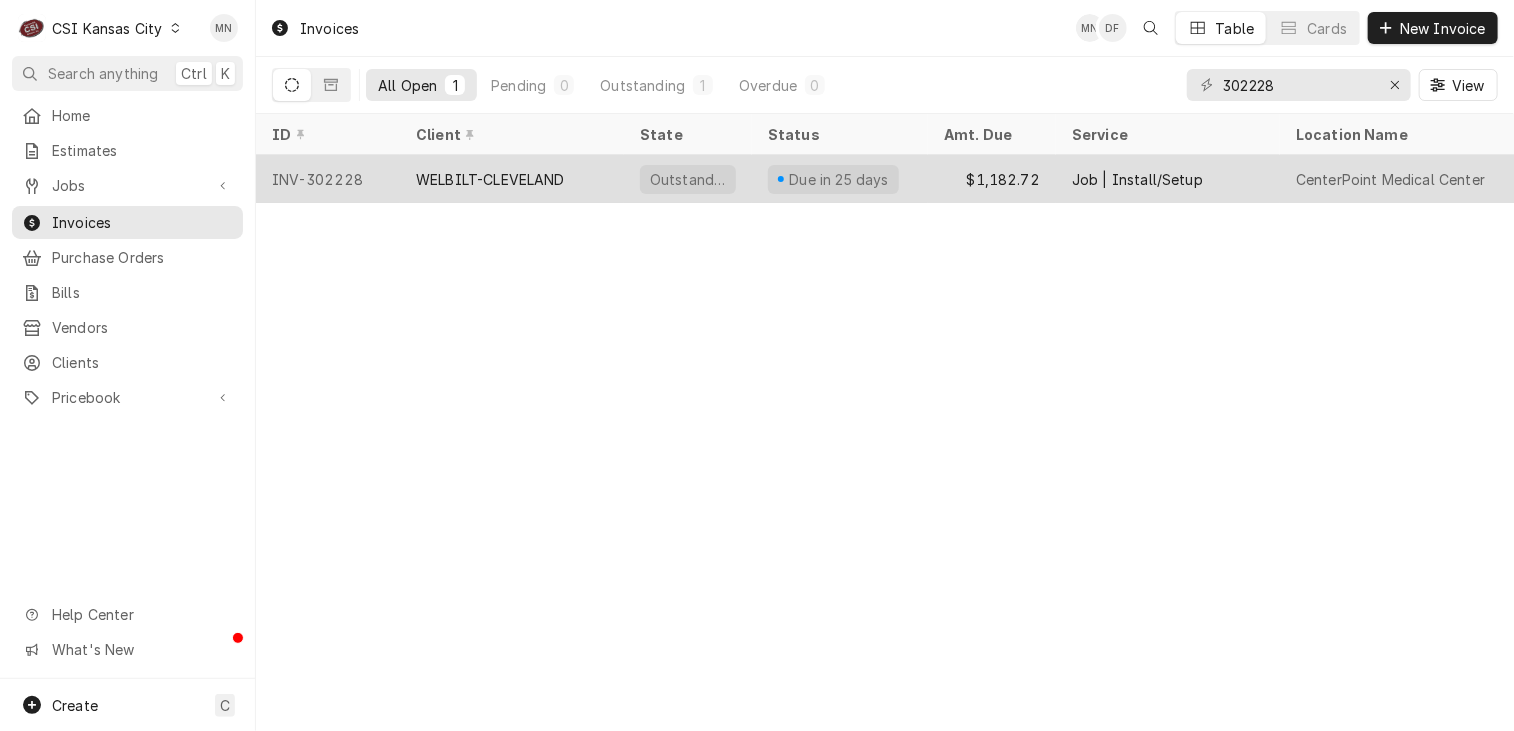 click on "WELBILT-CLEVELAND" at bounding box center (490, 179) 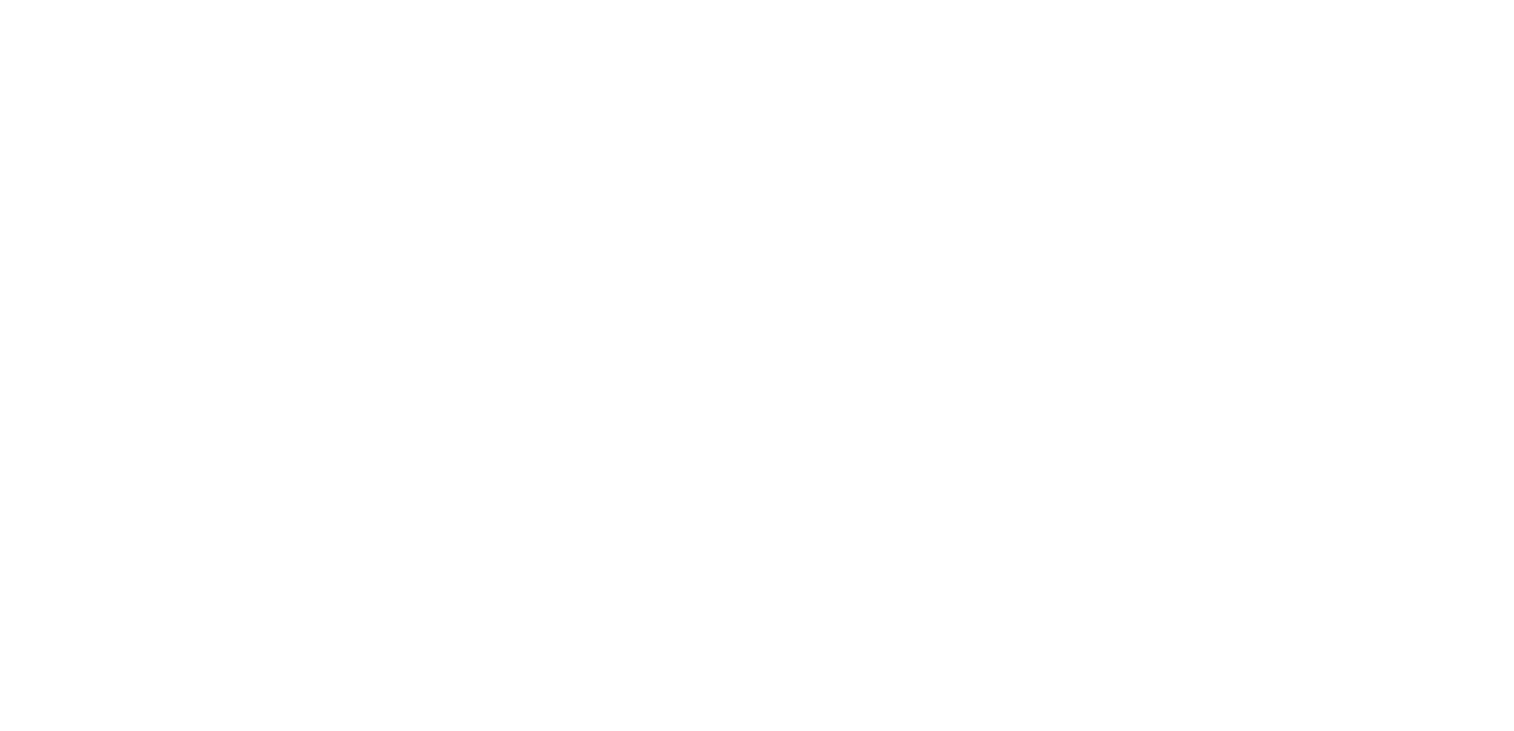 scroll, scrollTop: 0, scrollLeft: 0, axis: both 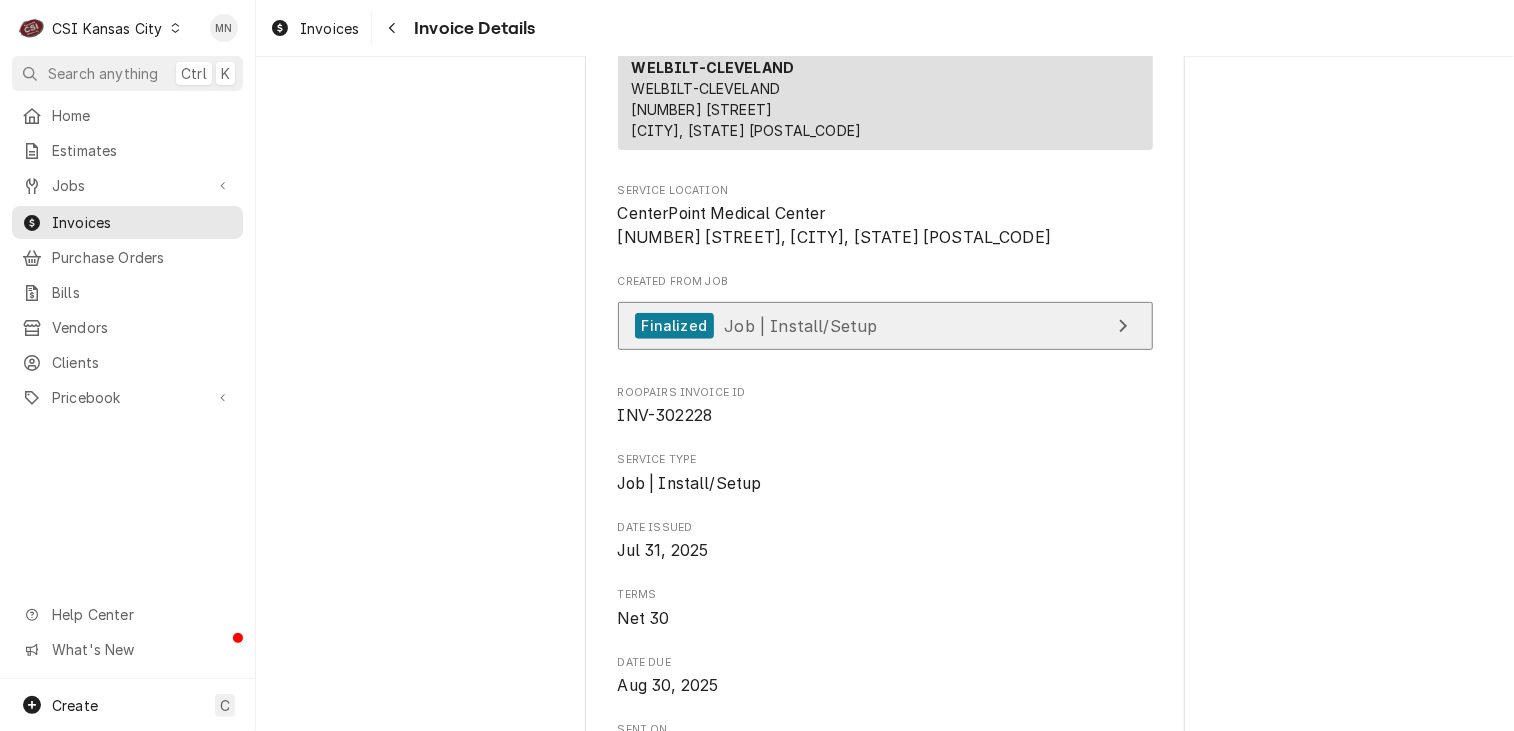 click on "Finalized Job | Install/Setup" at bounding box center [885, 326] 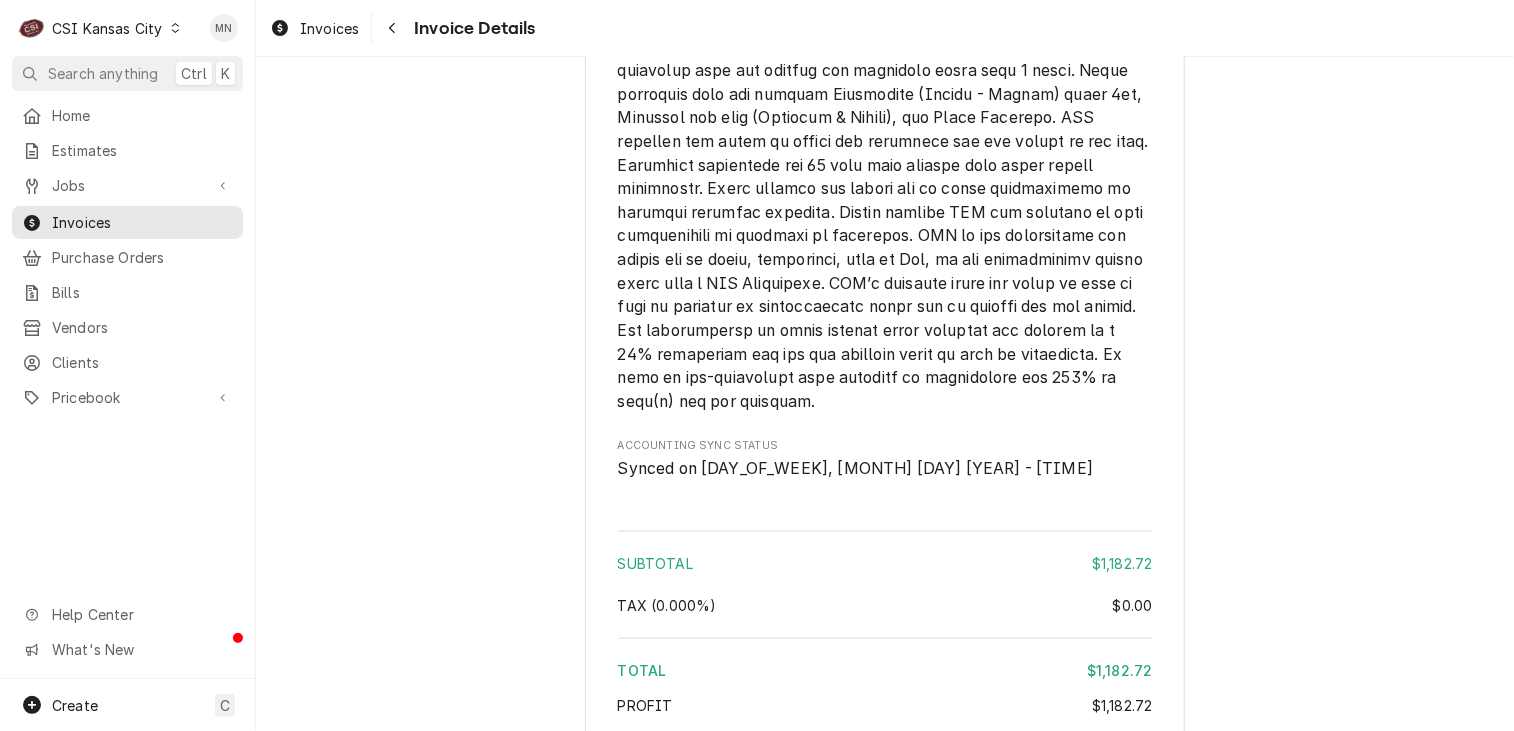 scroll, scrollTop: 3400, scrollLeft: 0, axis: vertical 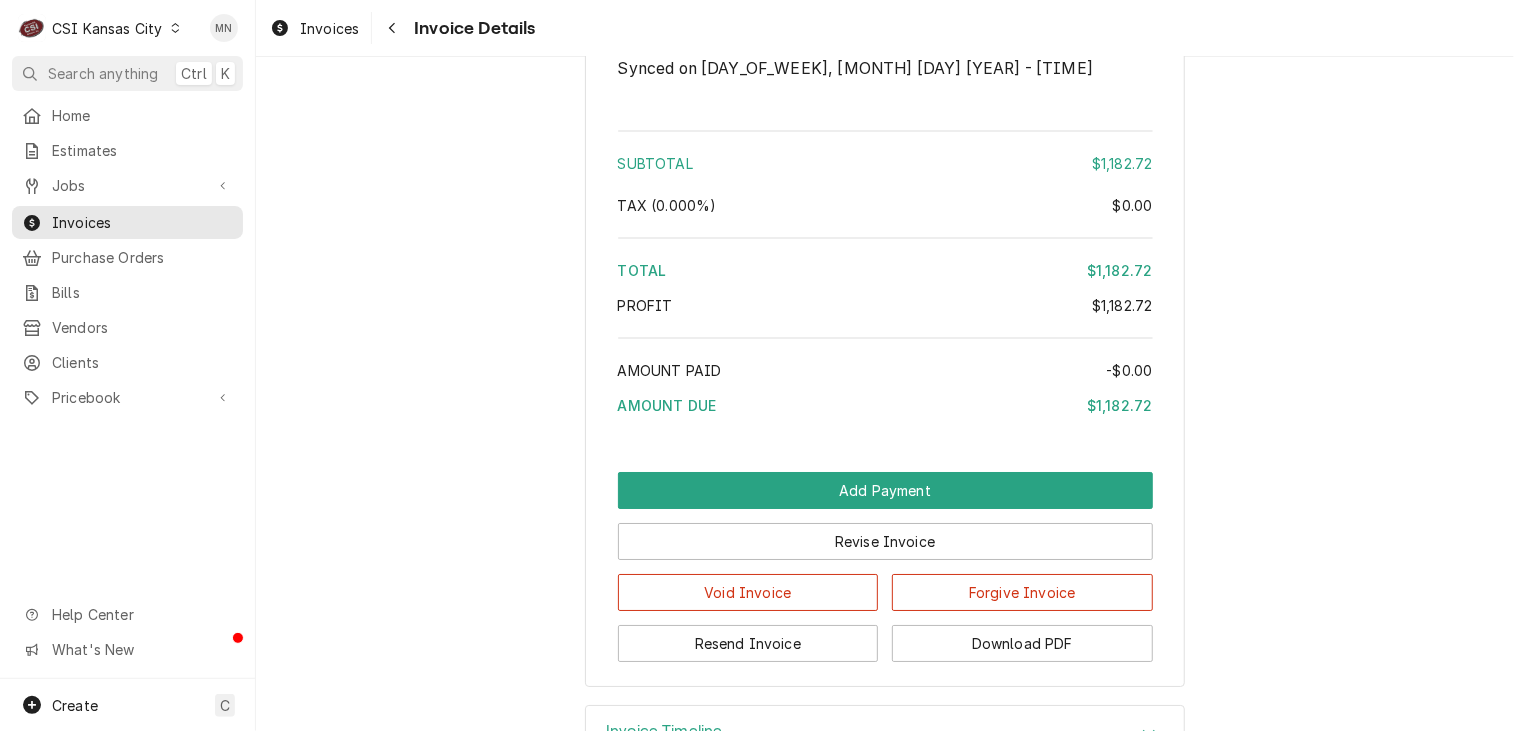 click on "CSI Kansas City" at bounding box center (107, 28) 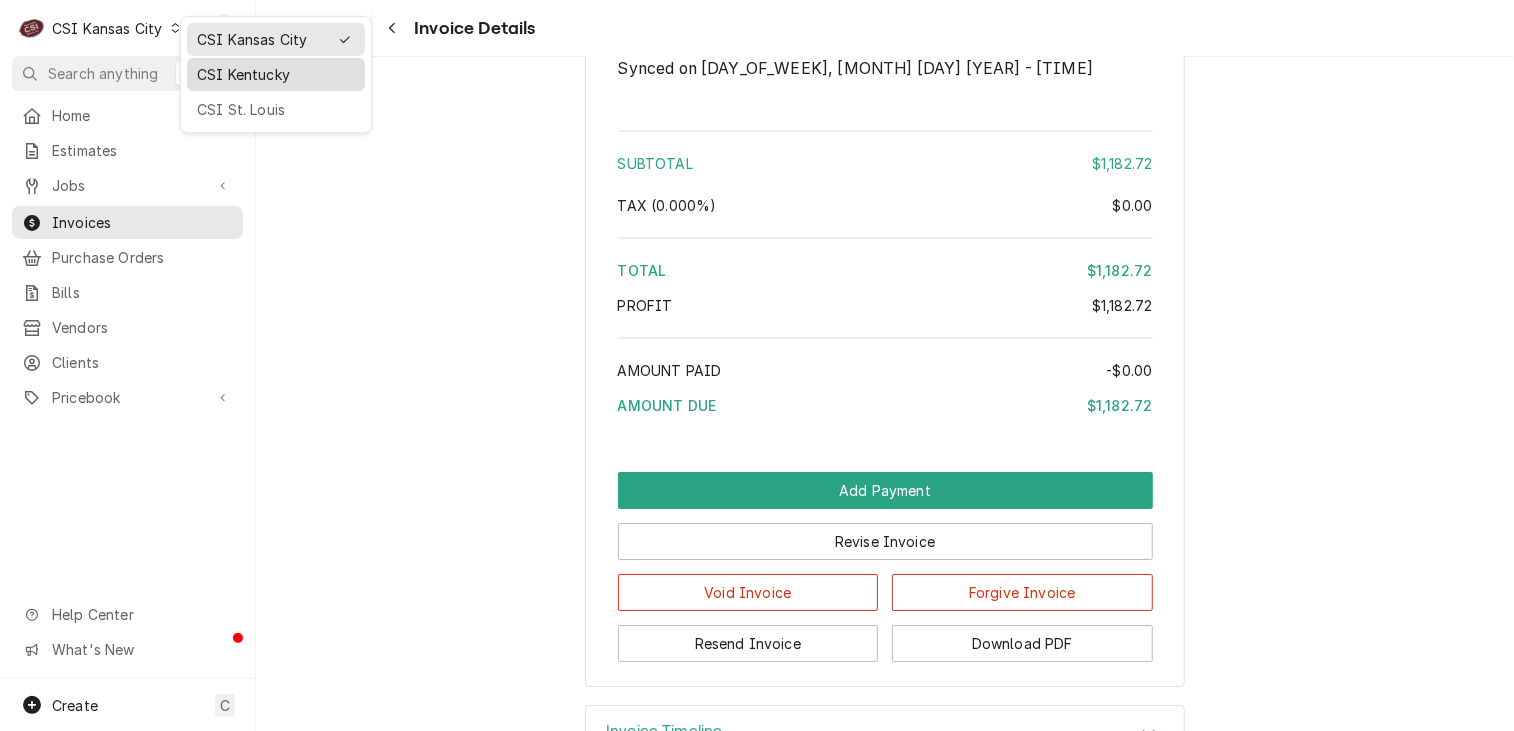 click on "CSI Kentucky" at bounding box center [276, 74] 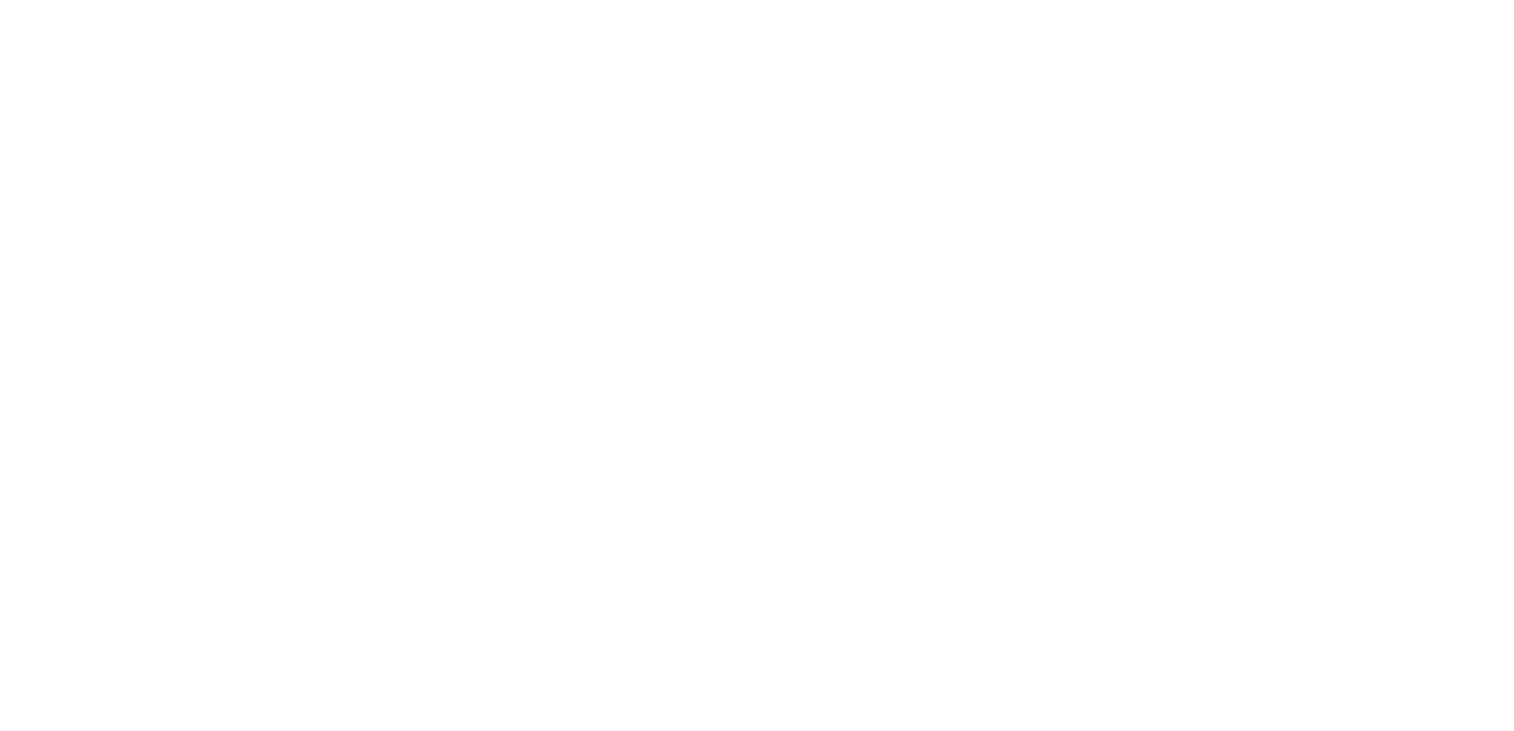 scroll, scrollTop: 0, scrollLeft: 0, axis: both 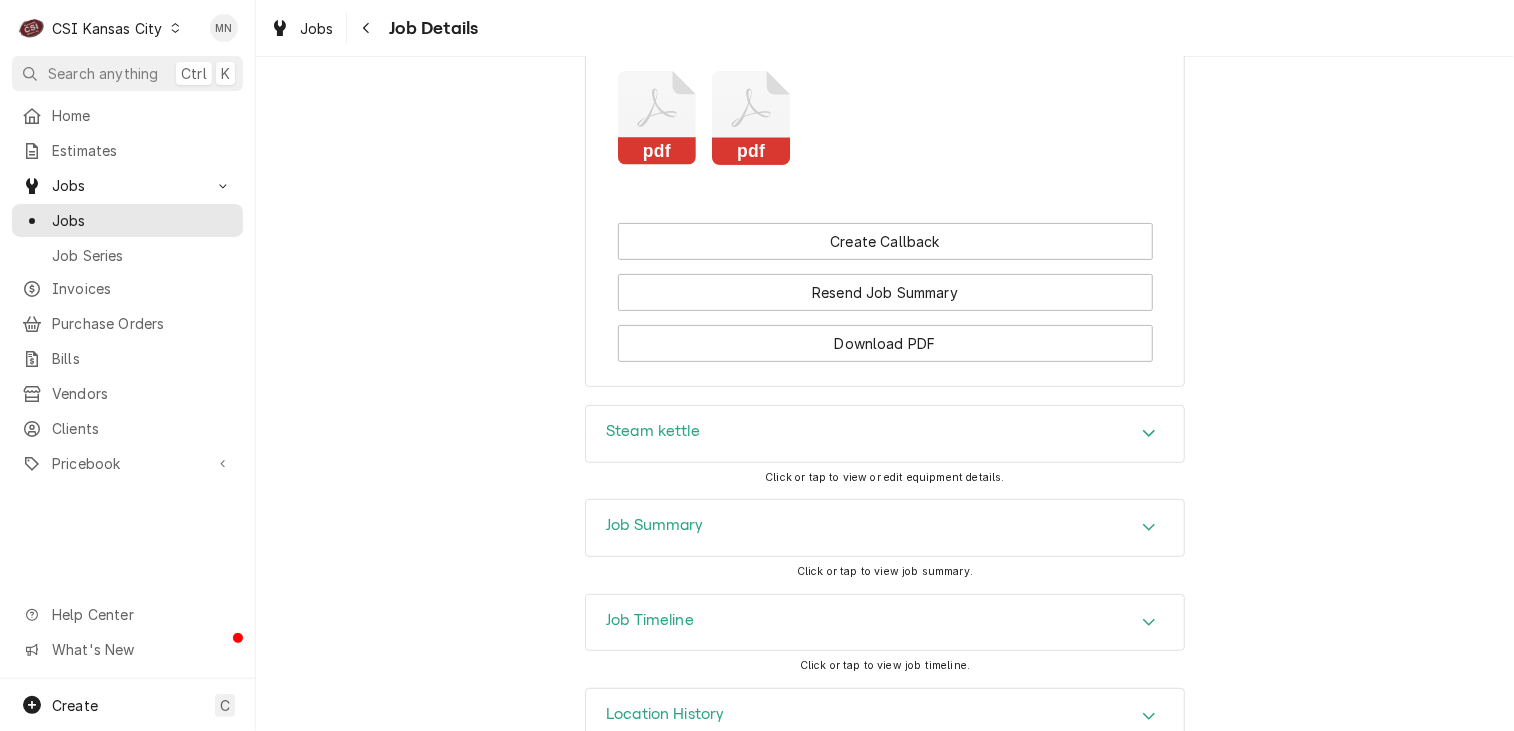click on "Job Summary" at bounding box center (885, 528) 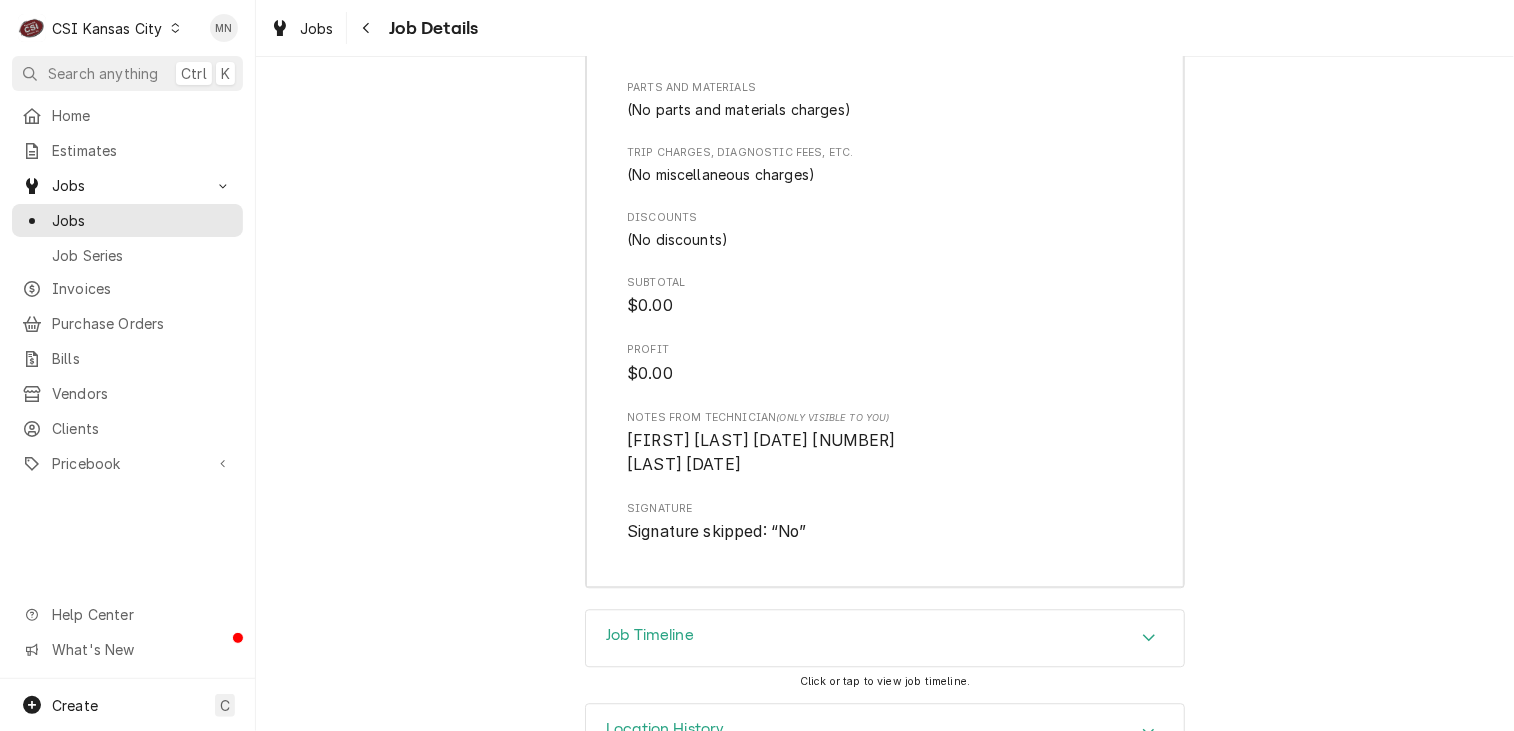 scroll, scrollTop: 6025, scrollLeft: 0, axis: vertical 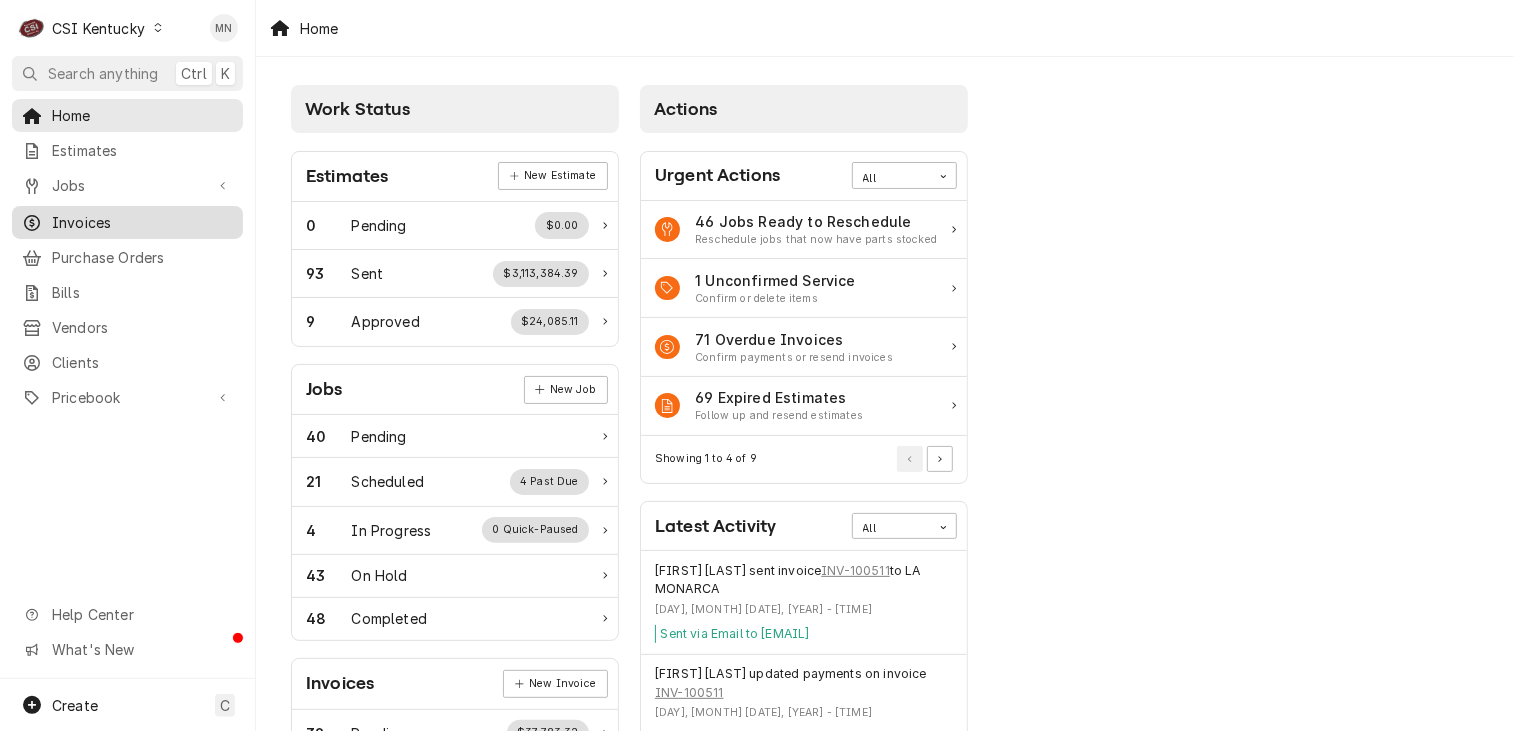 click on "Invoices" at bounding box center [142, 222] 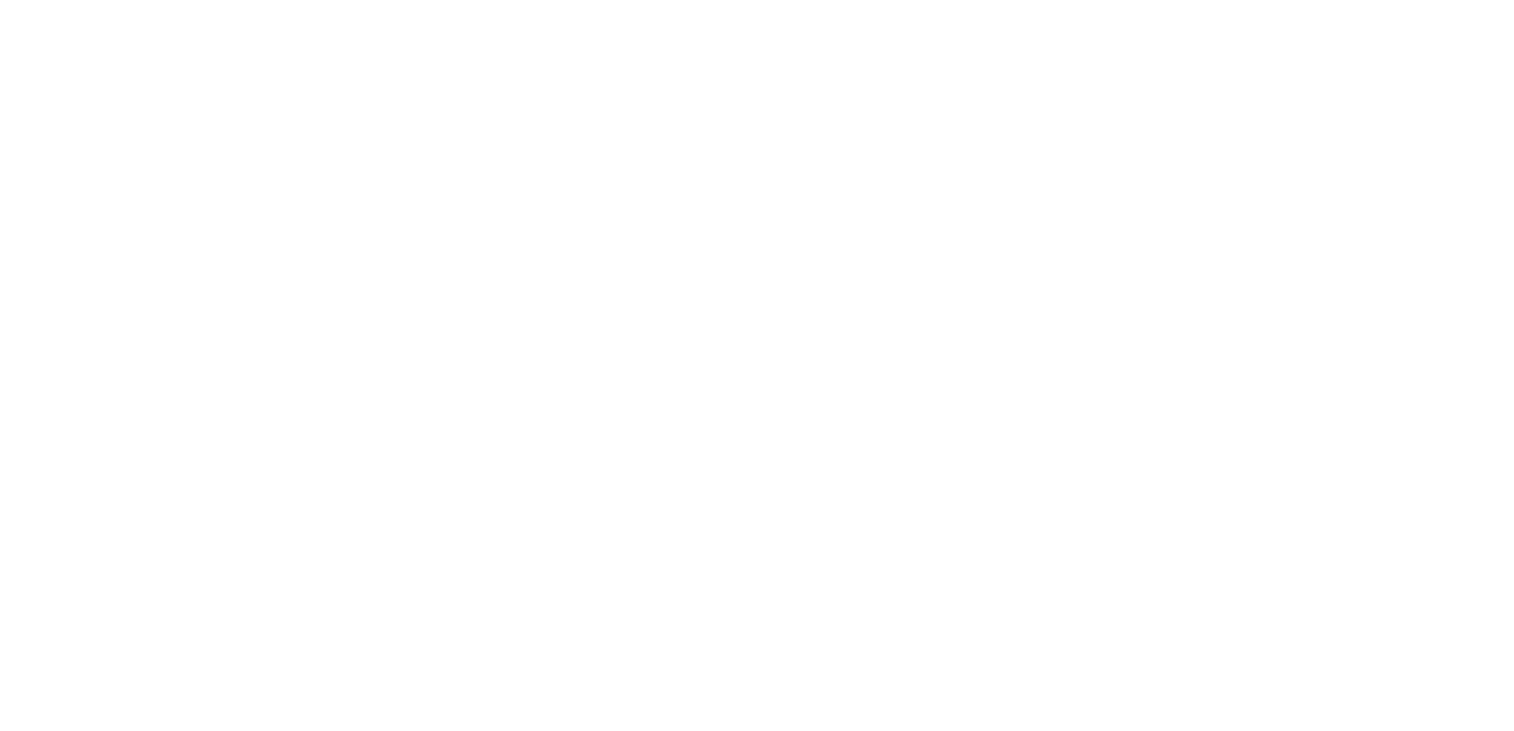 scroll, scrollTop: 0, scrollLeft: 0, axis: both 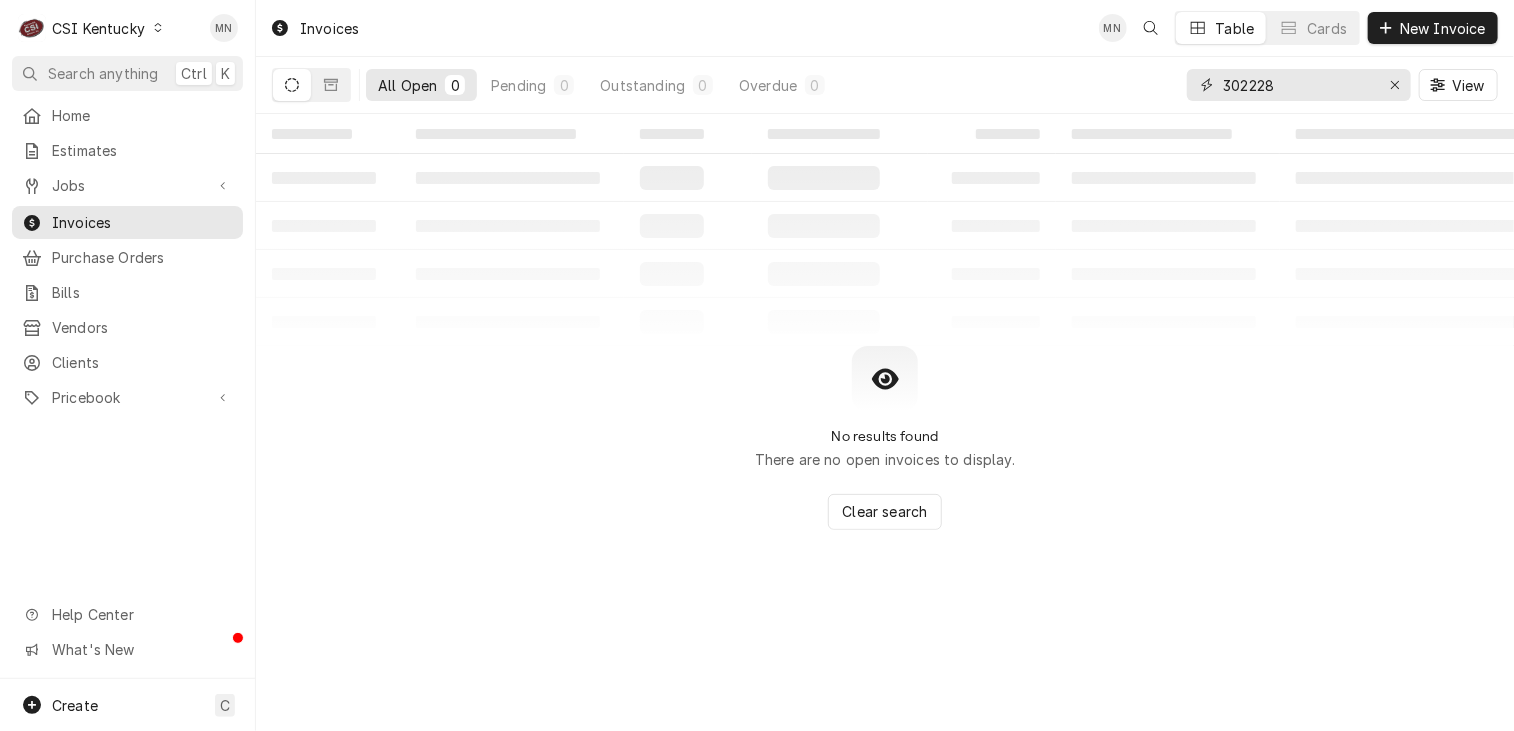 drag, startPoint x: 1280, startPoint y: 85, endPoint x: 1088, endPoint y: 73, distance: 192.37463 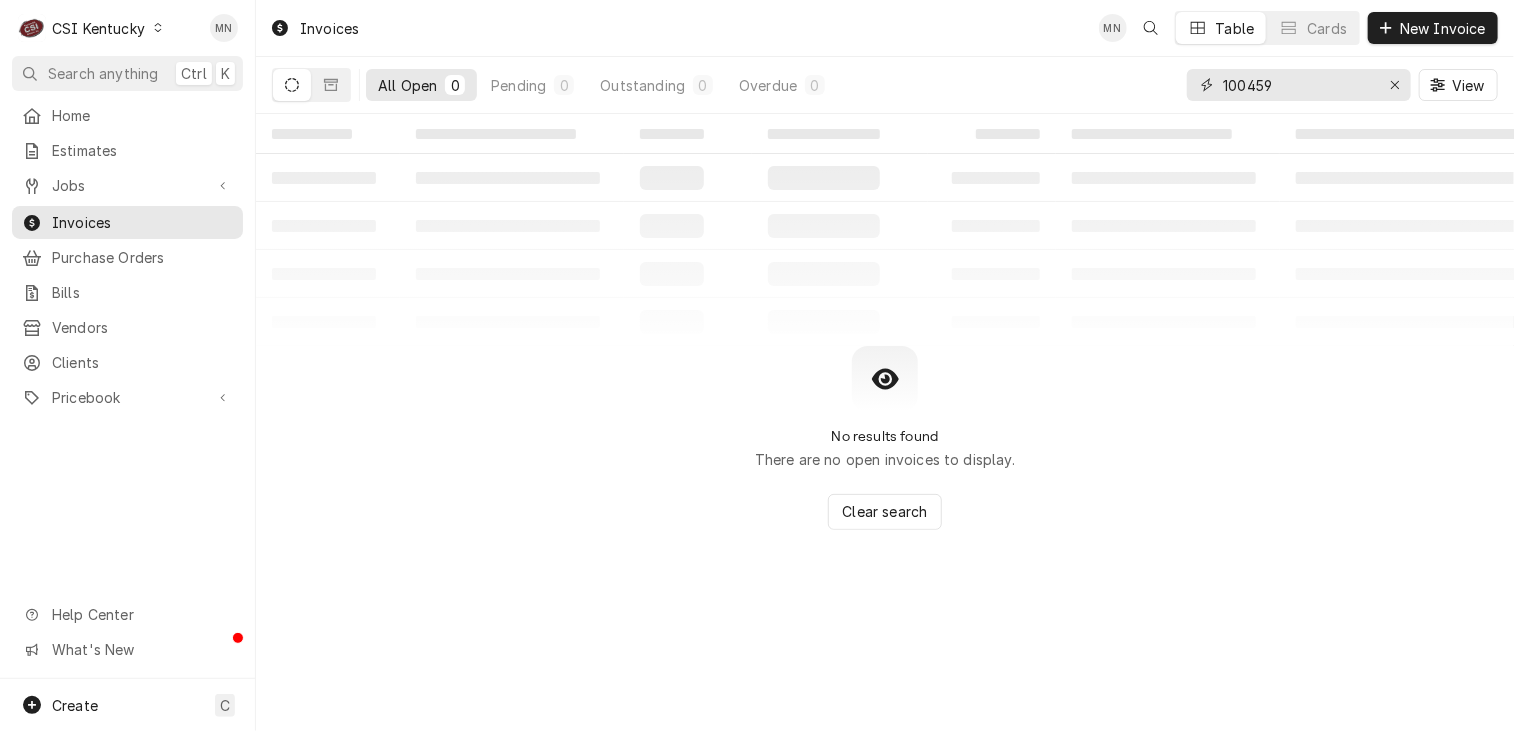 type on "100459" 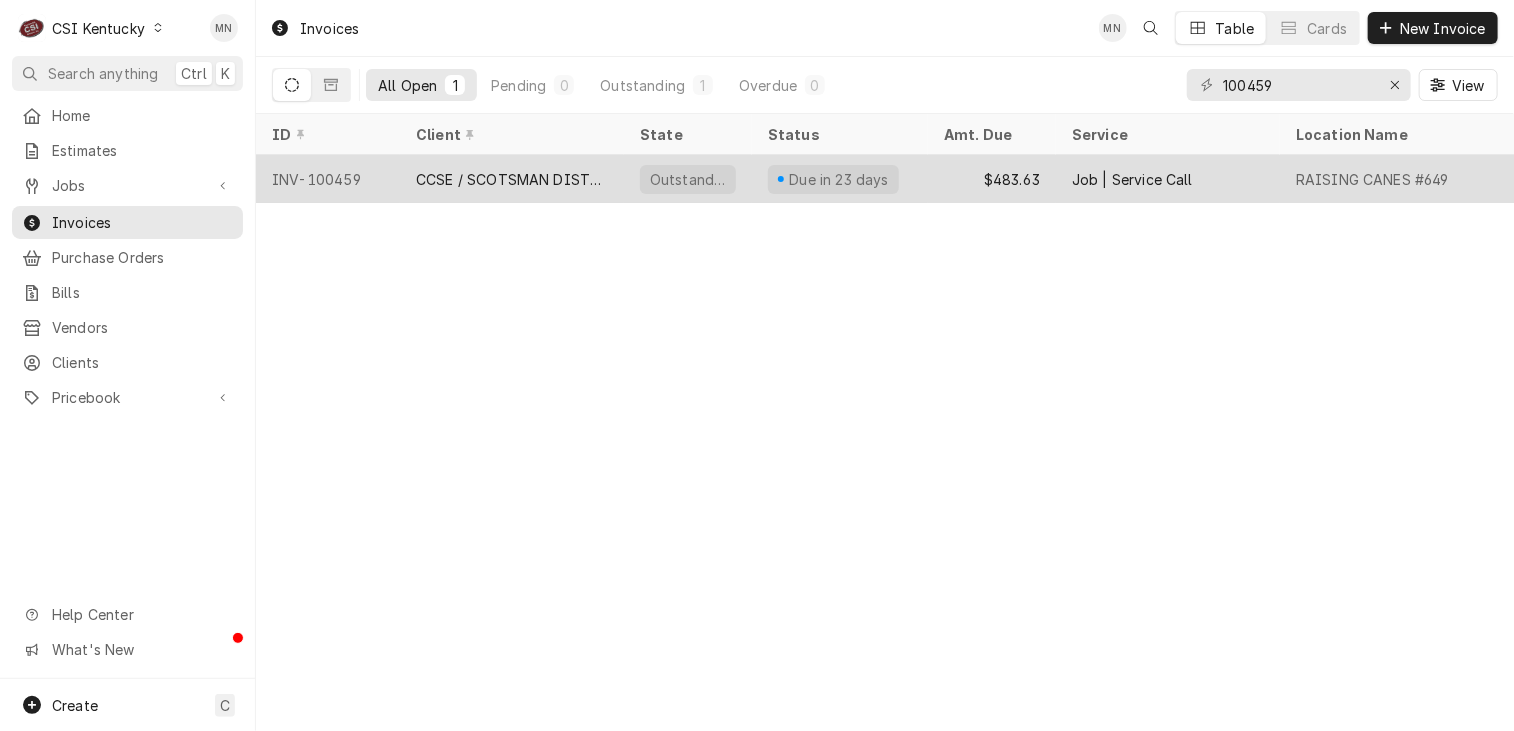 click on "CCSE / SCOTSMAN DISTRIBUTOR" at bounding box center (512, 179) 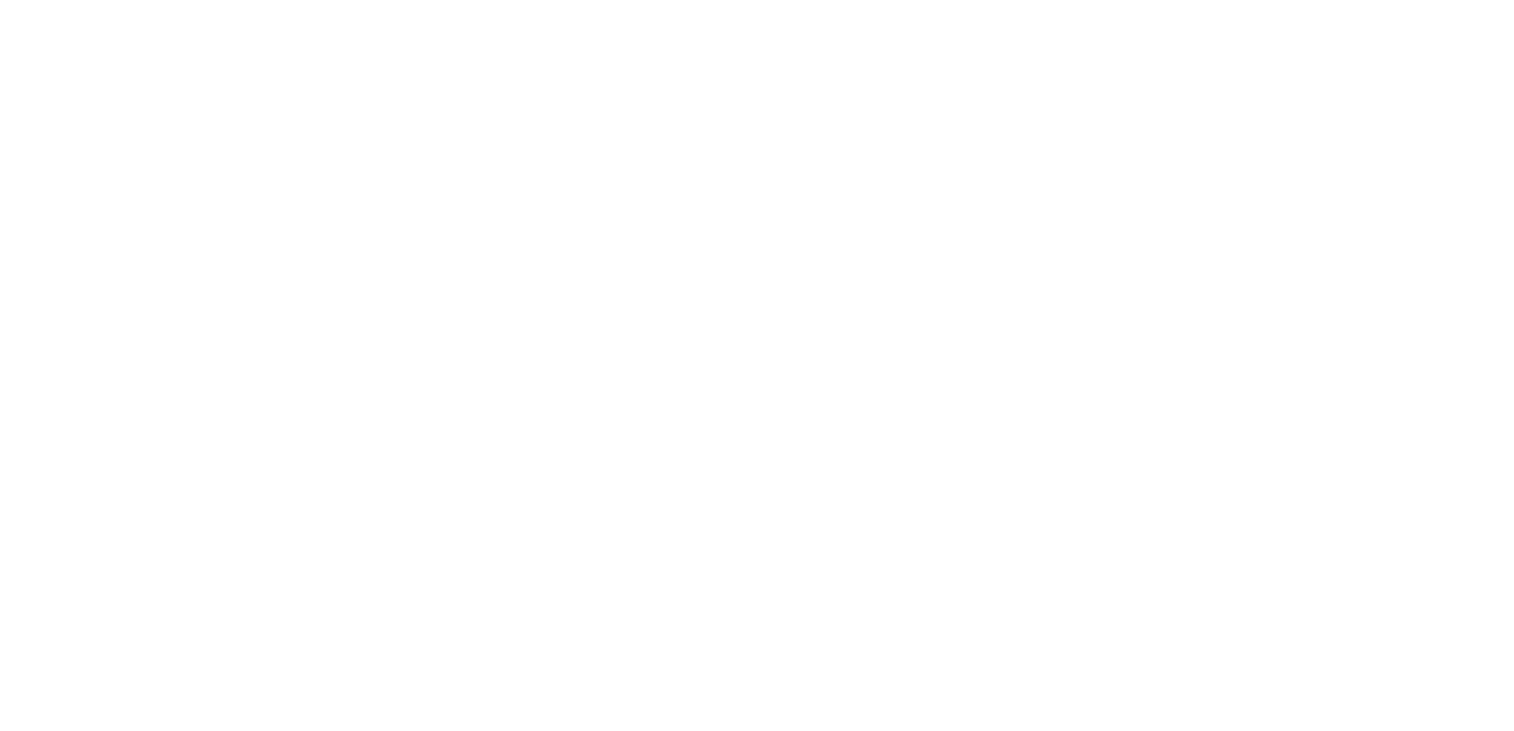 scroll, scrollTop: 0, scrollLeft: 0, axis: both 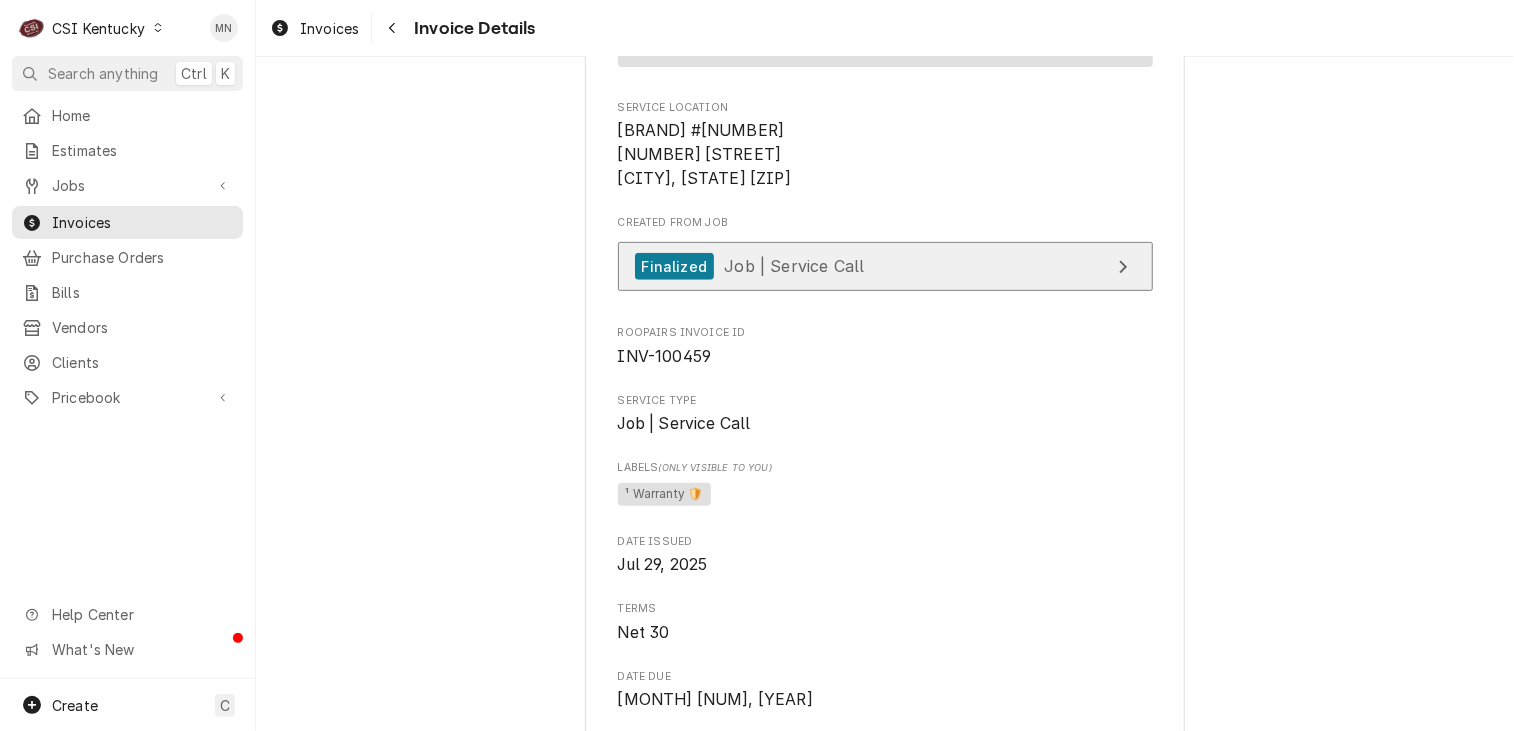 click on "Finalized Job | Service Call" at bounding box center (885, 266) 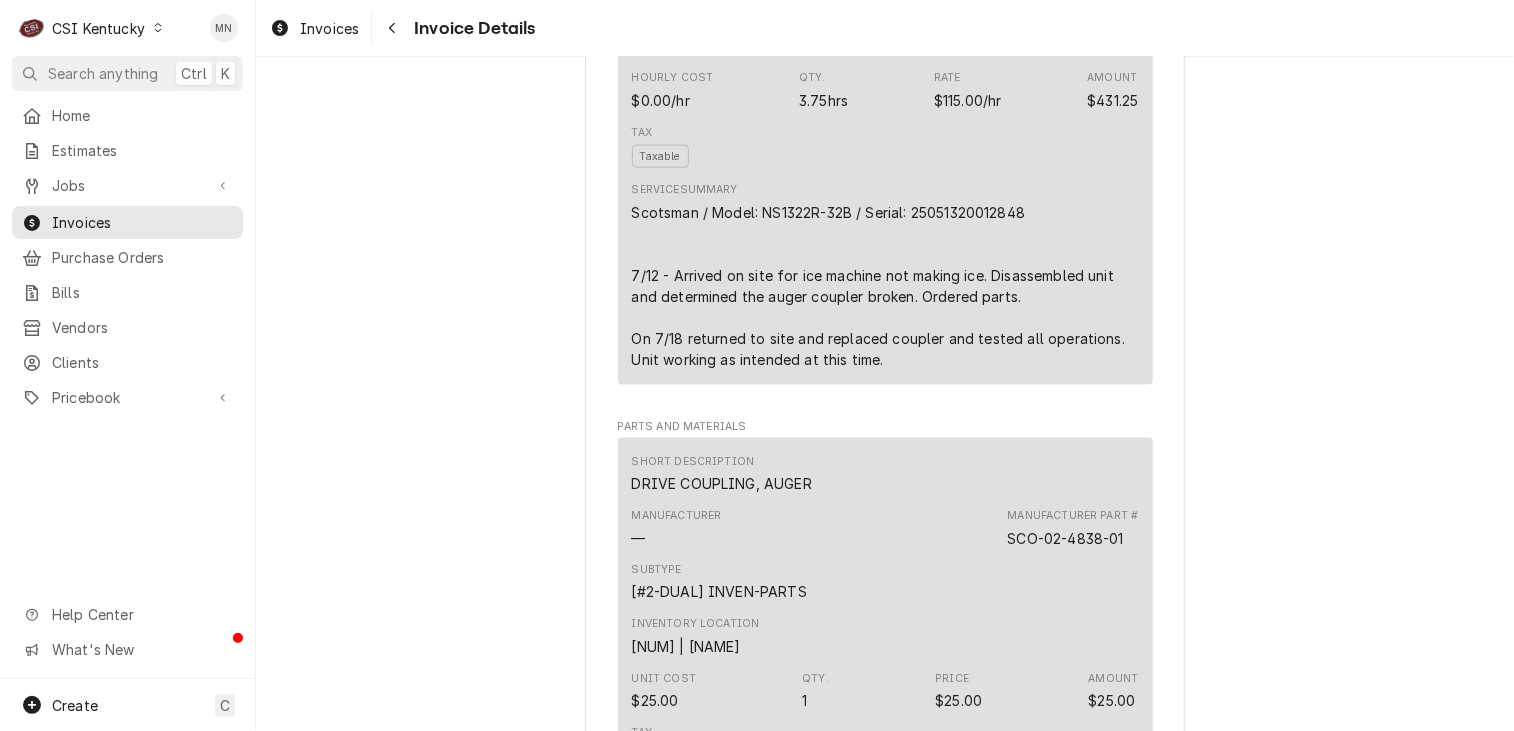 scroll, scrollTop: 983, scrollLeft: 0, axis: vertical 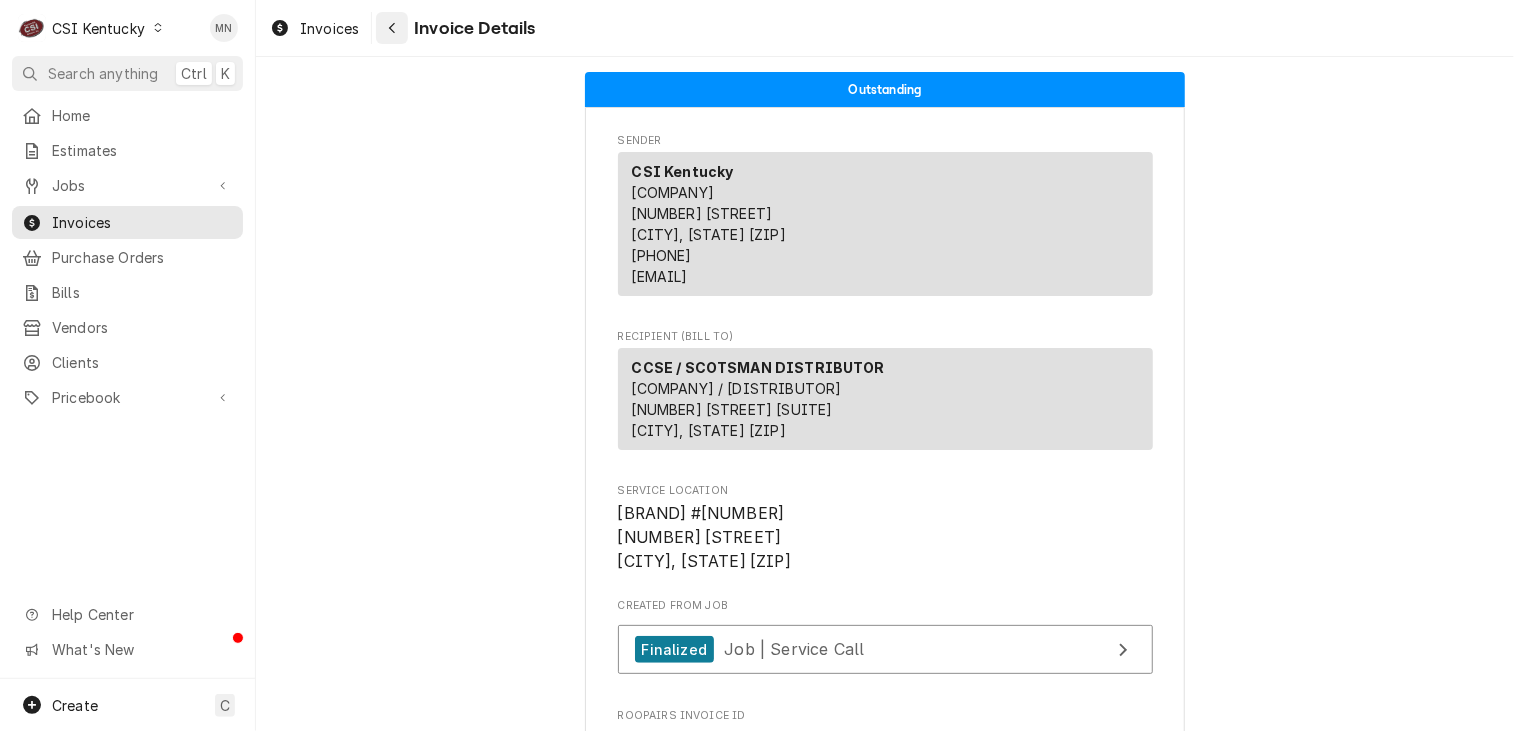 click at bounding box center (392, 28) 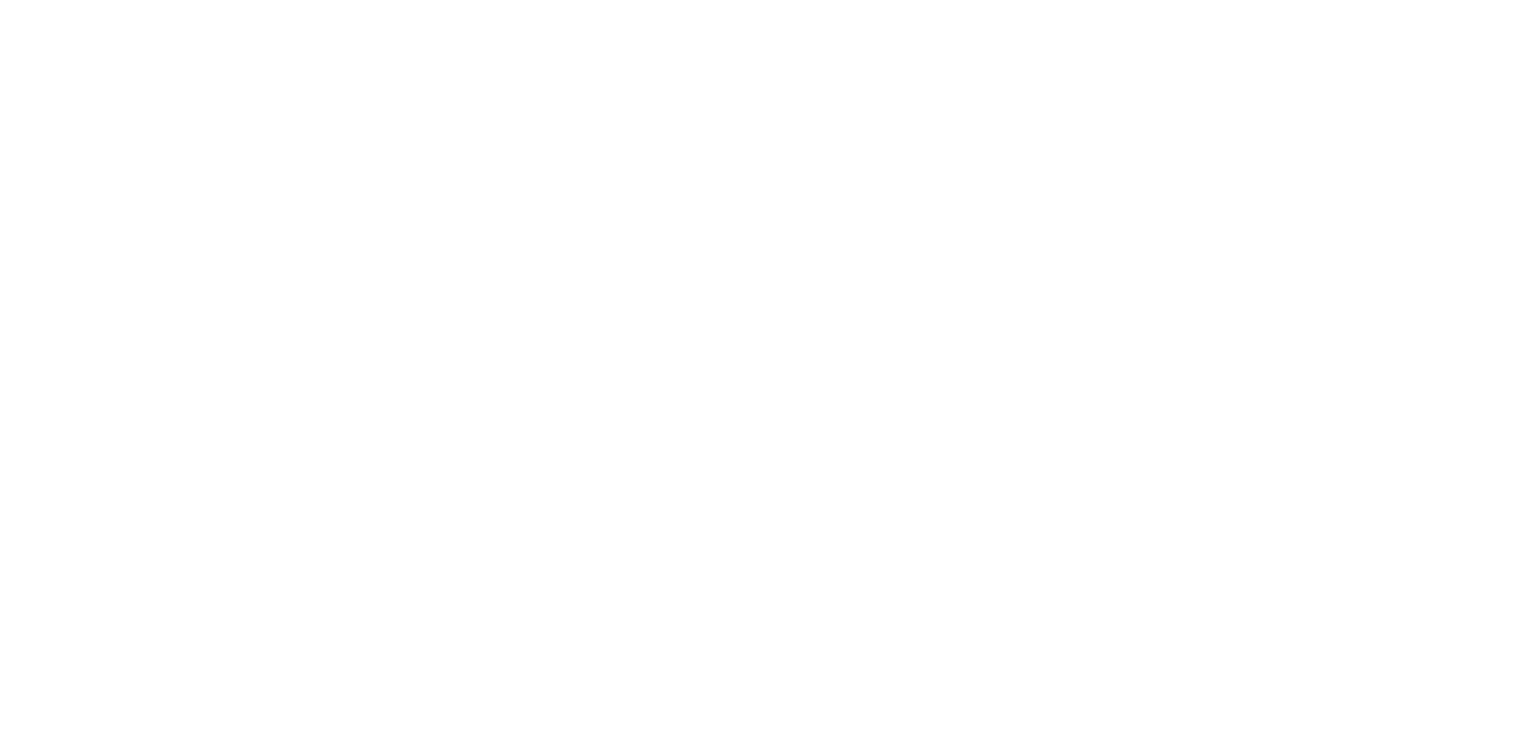 scroll, scrollTop: 0, scrollLeft: 0, axis: both 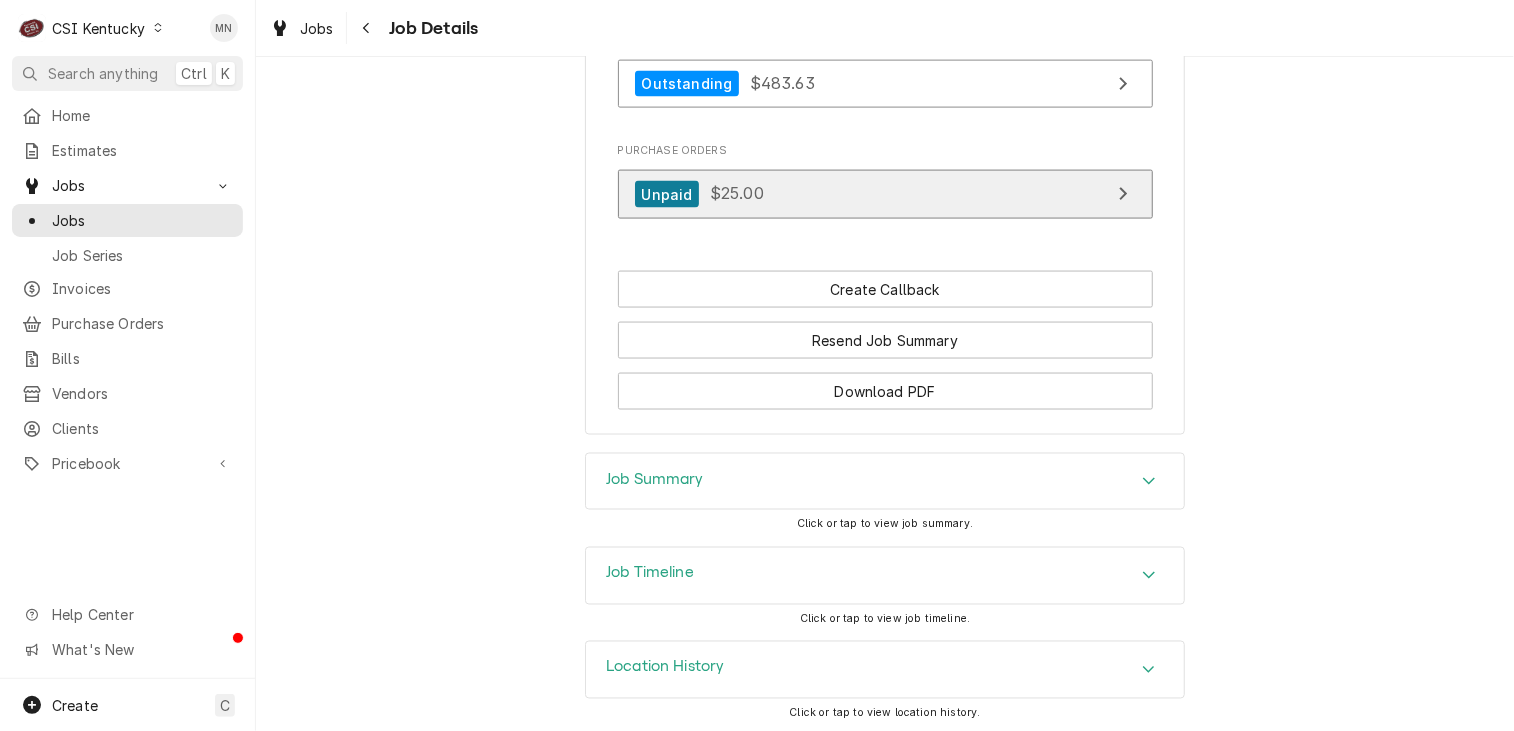 click on "Unpaid $25.00" at bounding box center [885, 194] 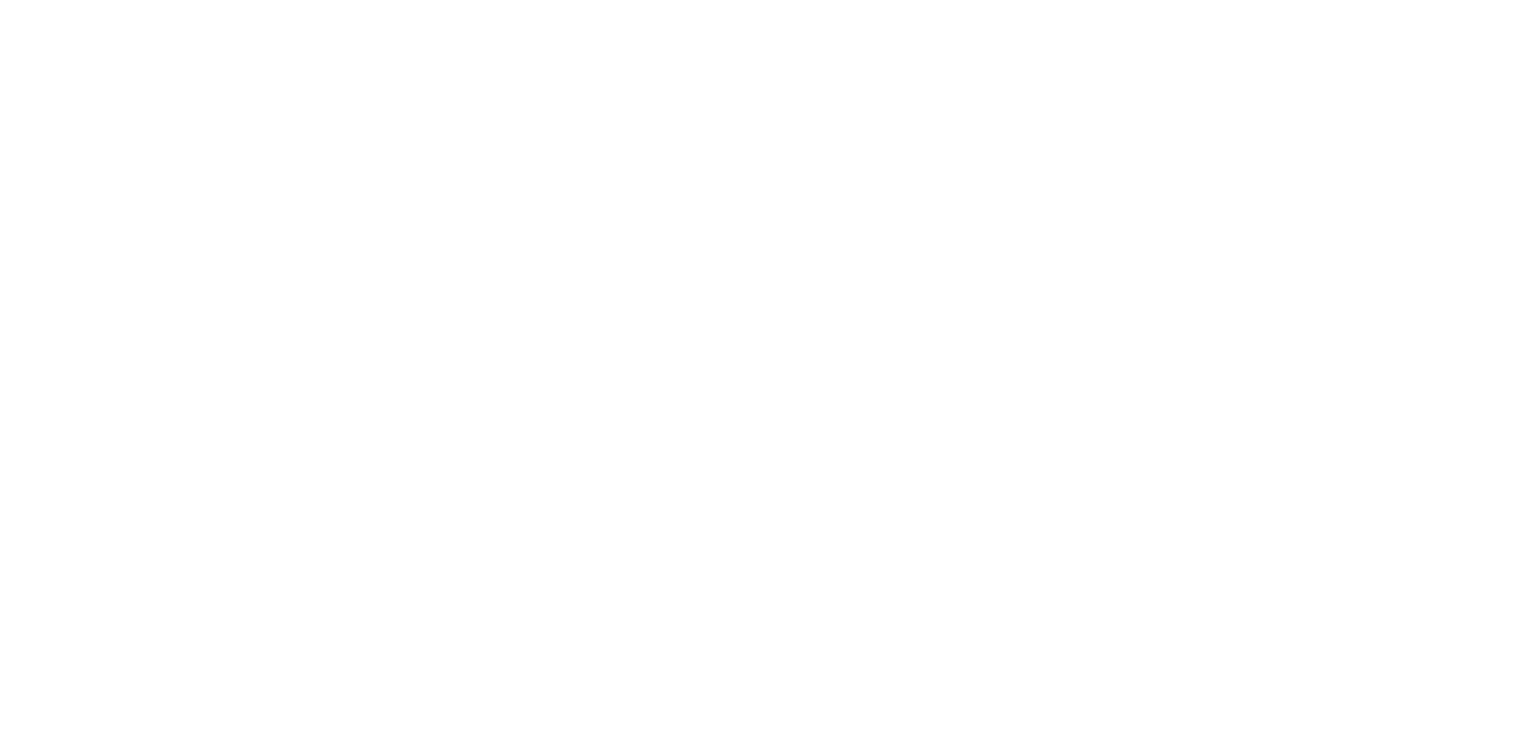 scroll, scrollTop: 0, scrollLeft: 0, axis: both 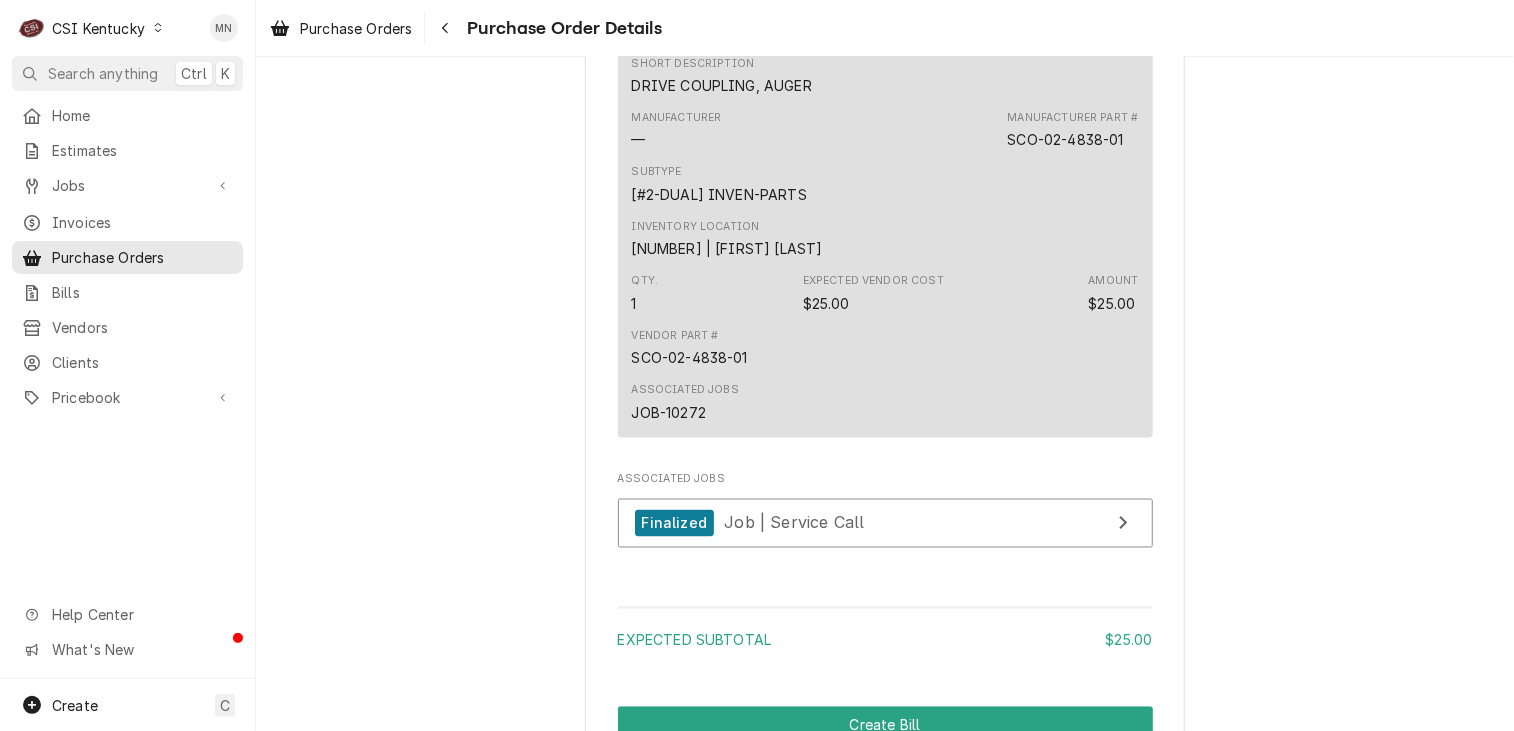 click on "Vendor Part # SCO-02-4838-01" at bounding box center (885, 348) 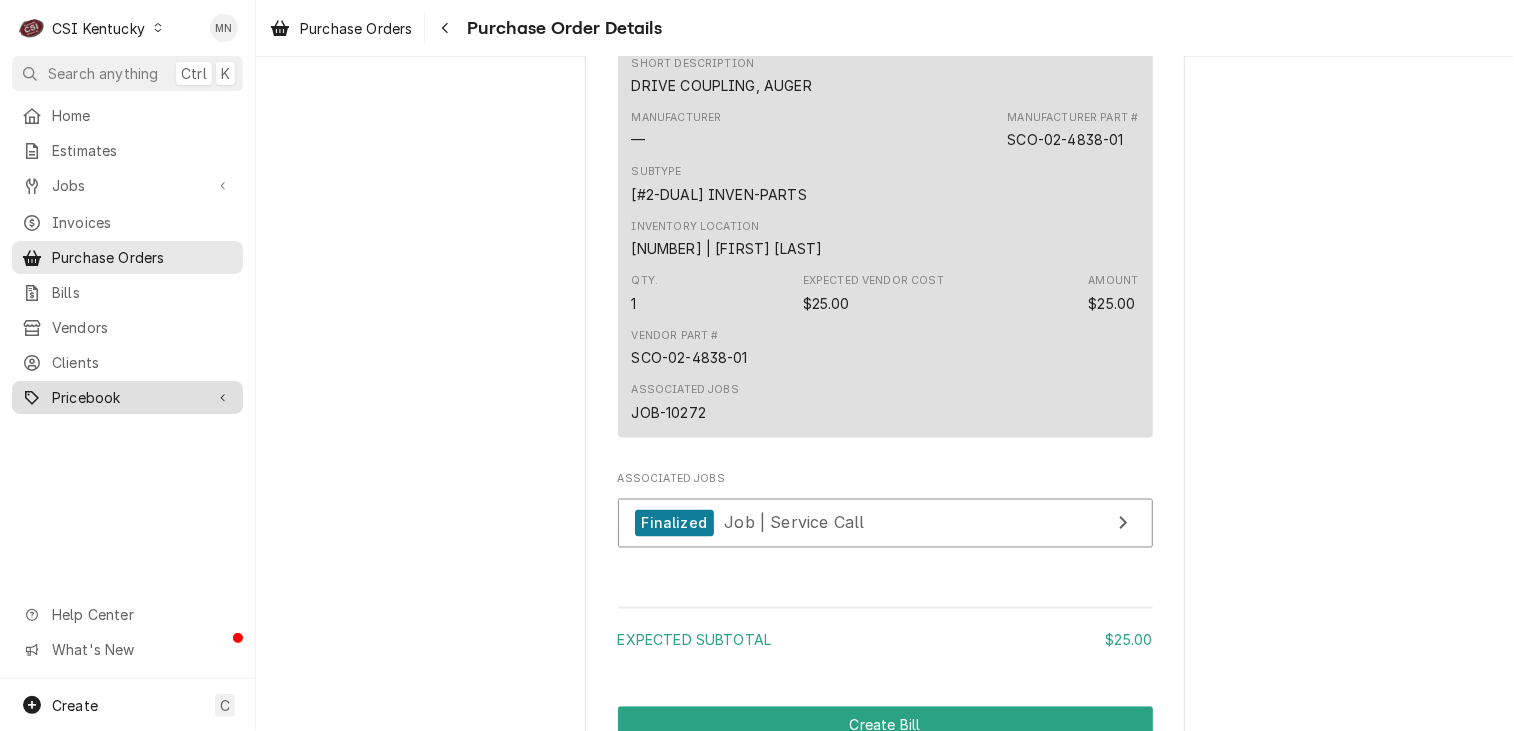 click on "Pricebook" at bounding box center [127, 397] 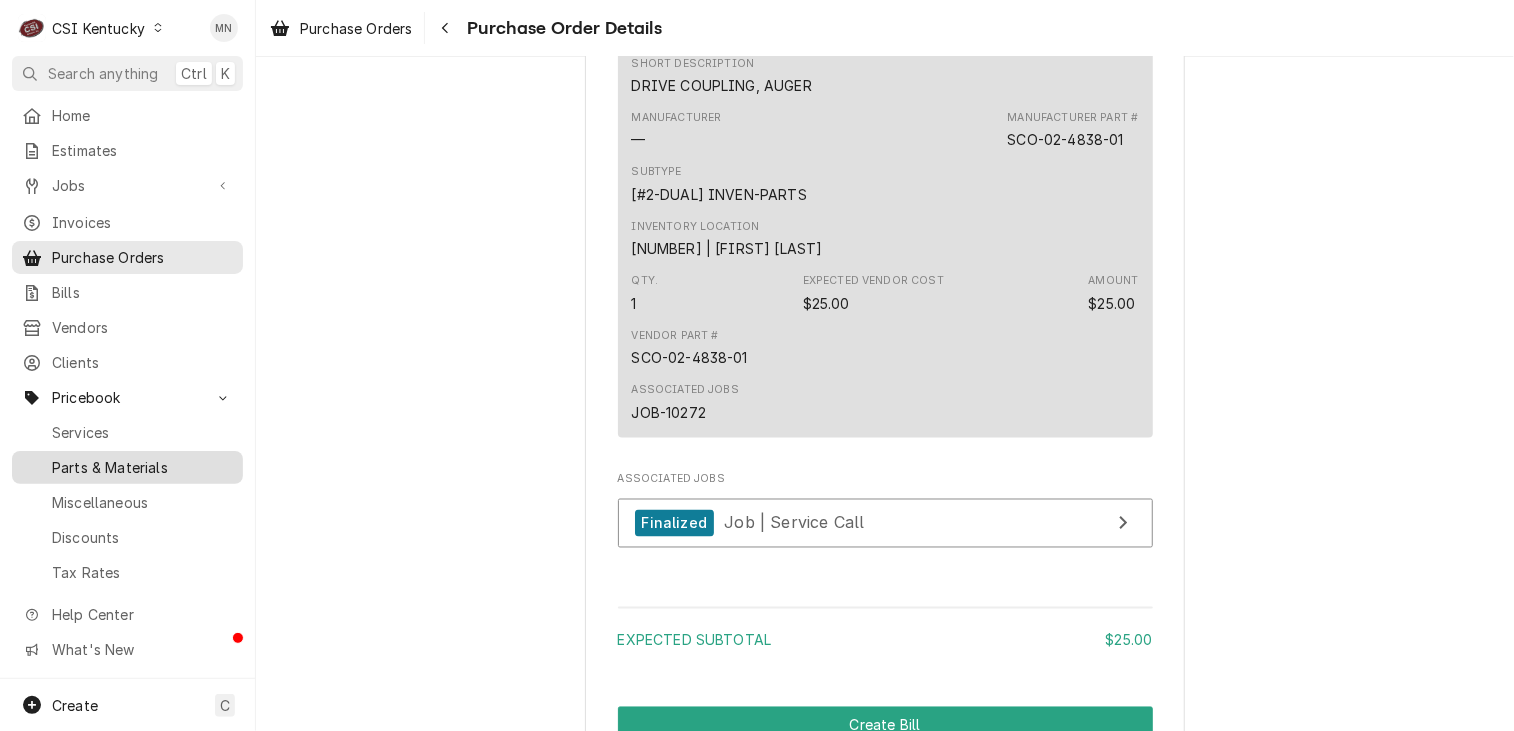 click on "Parts & Materials" at bounding box center (142, 467) 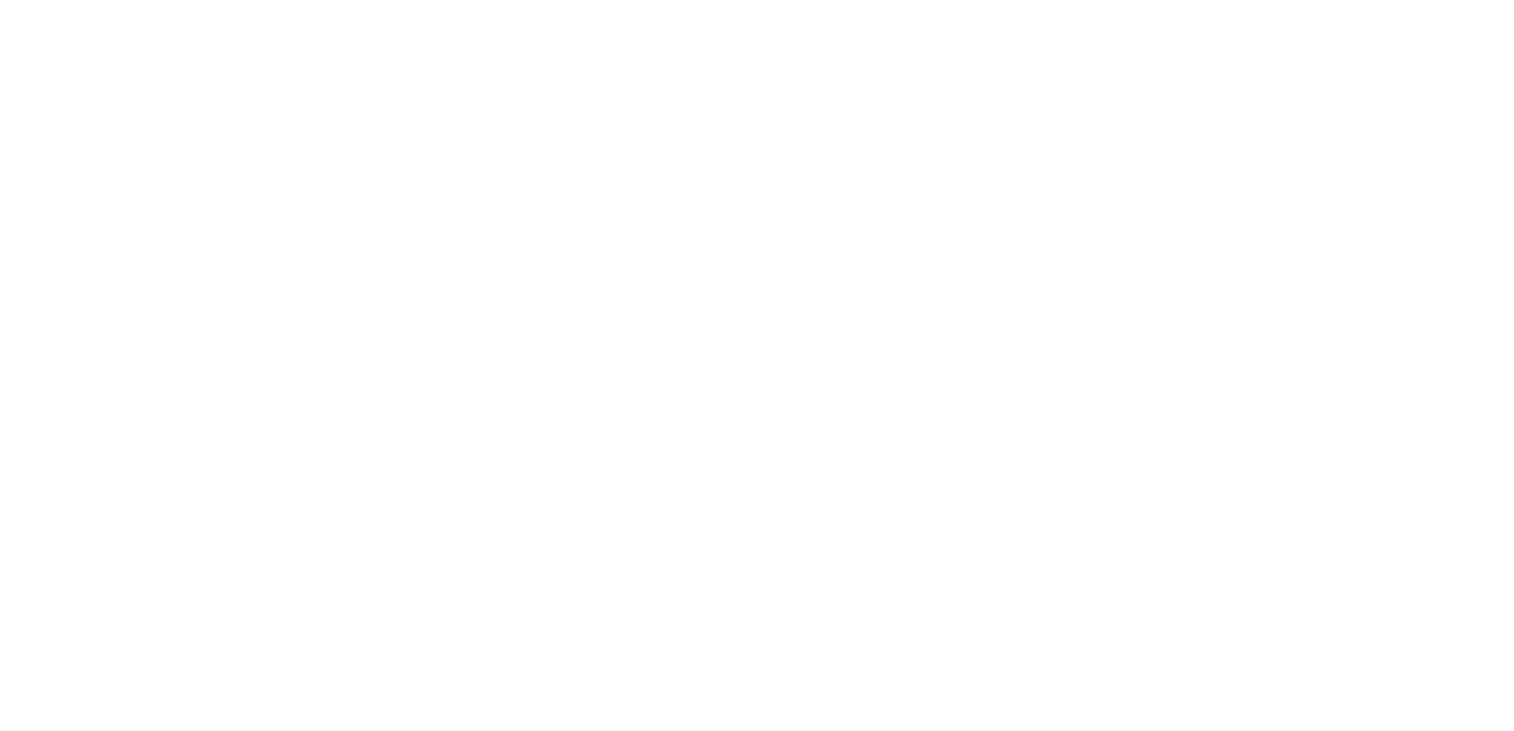 scroll, scrollTop: 0, scrollLeft: 0, axis: both 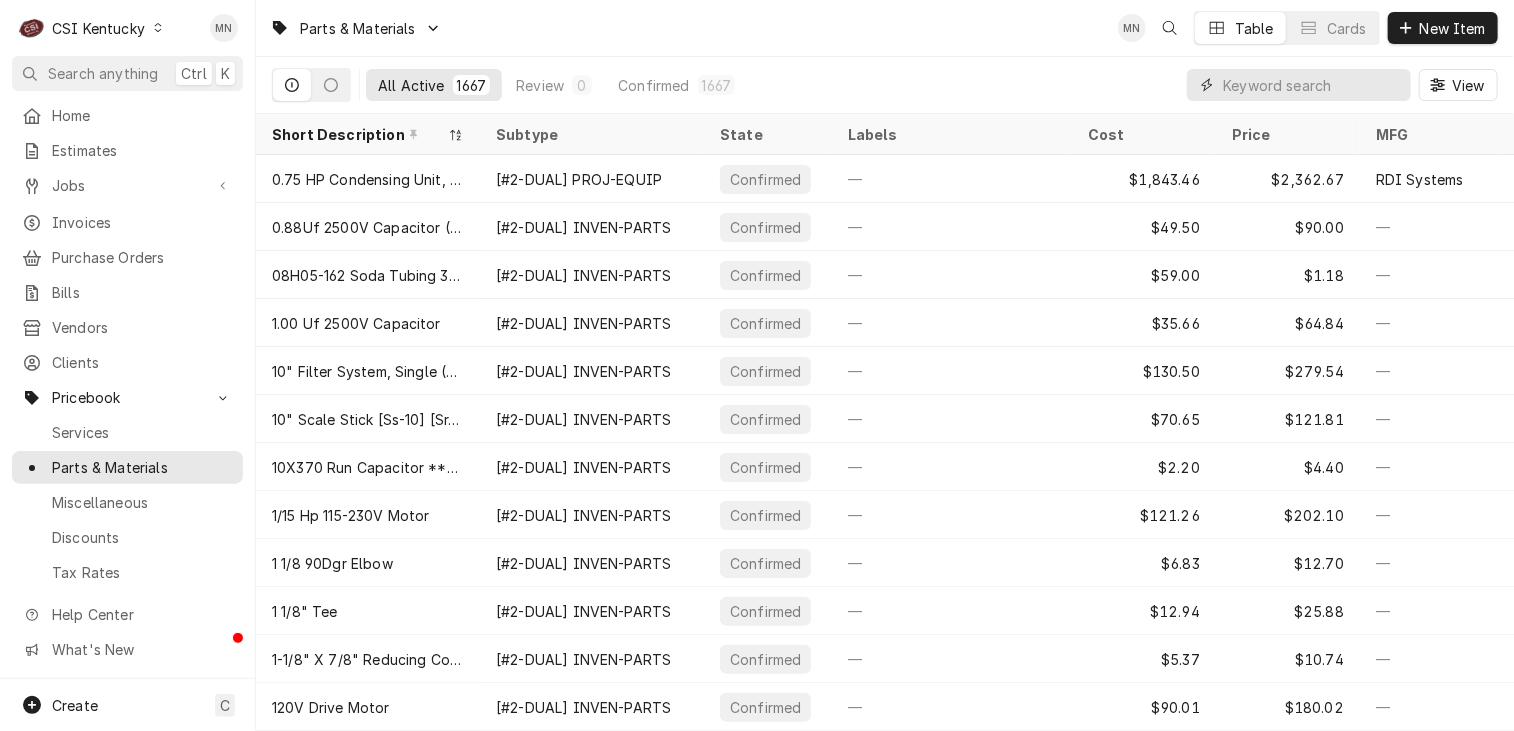 click at bounding box center (1312, 85) 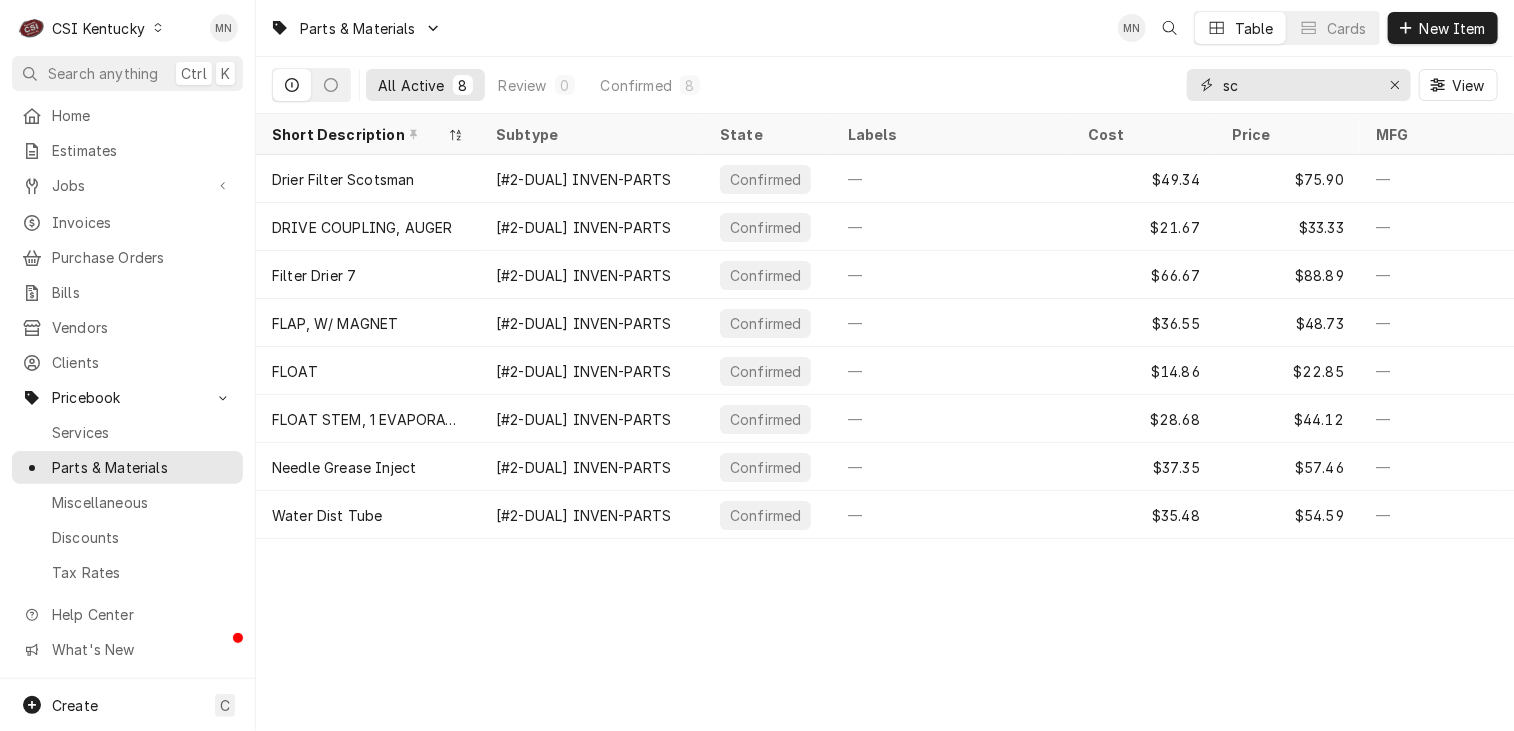 type on "s" 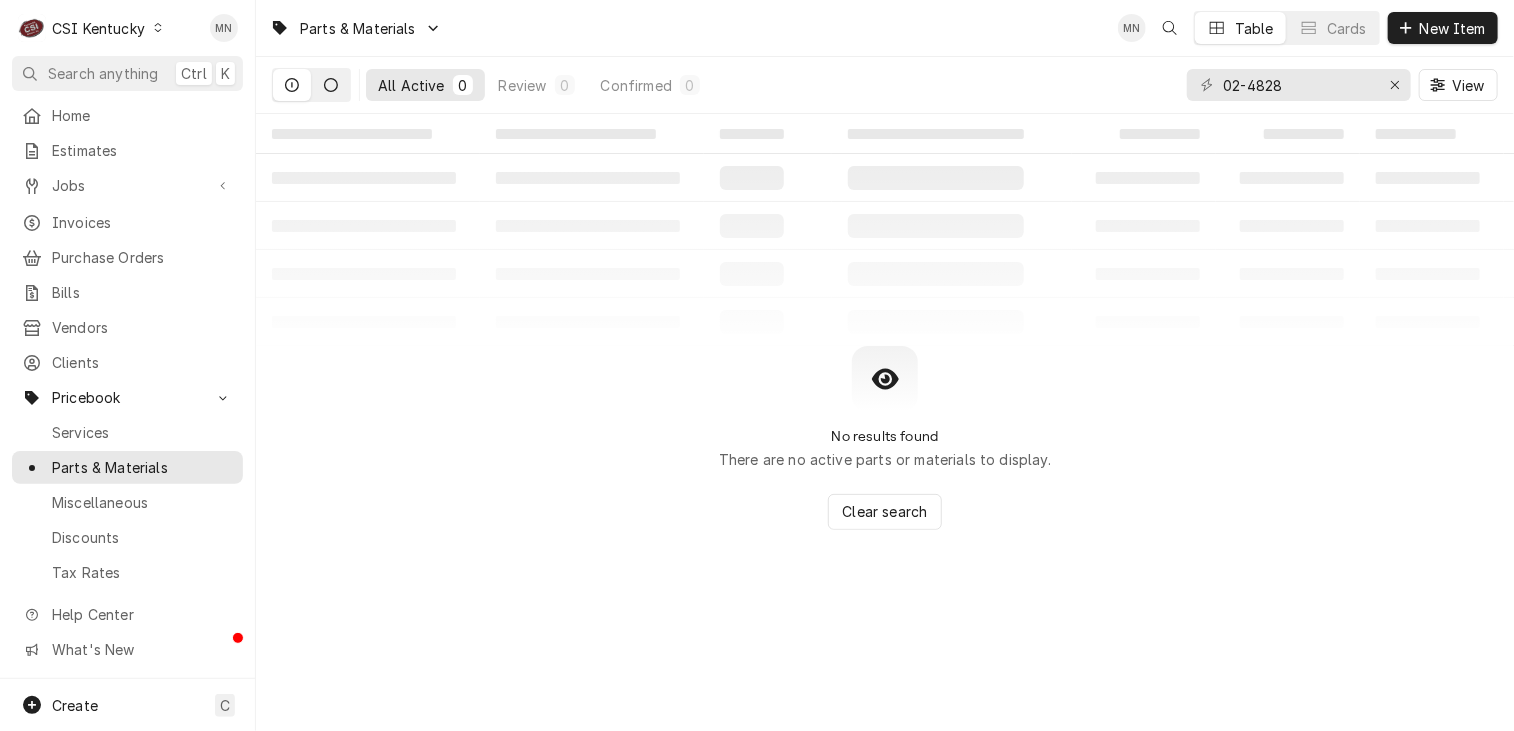 click at bounding box center (331, 85) 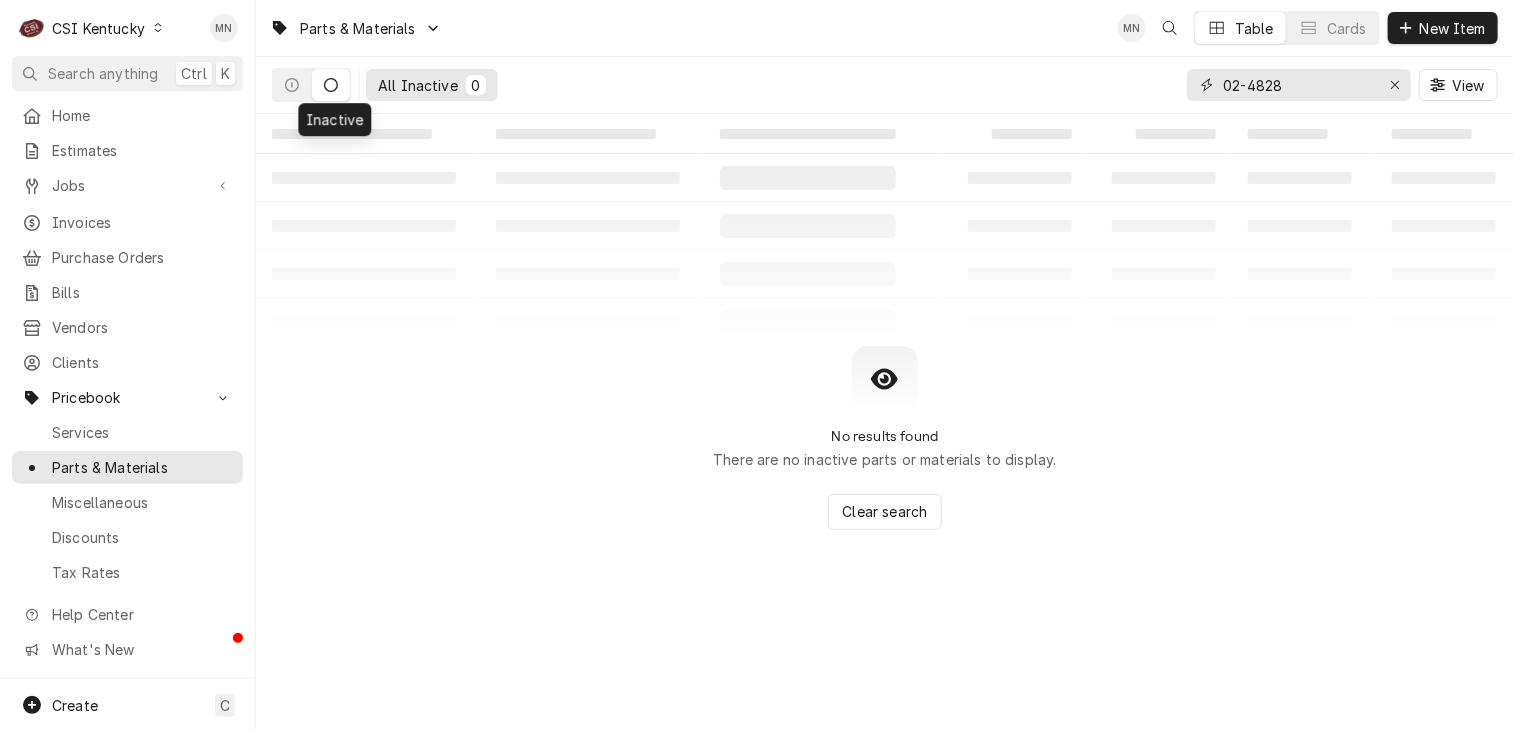 click on "02-4828" at bounding box center (1298, 85) 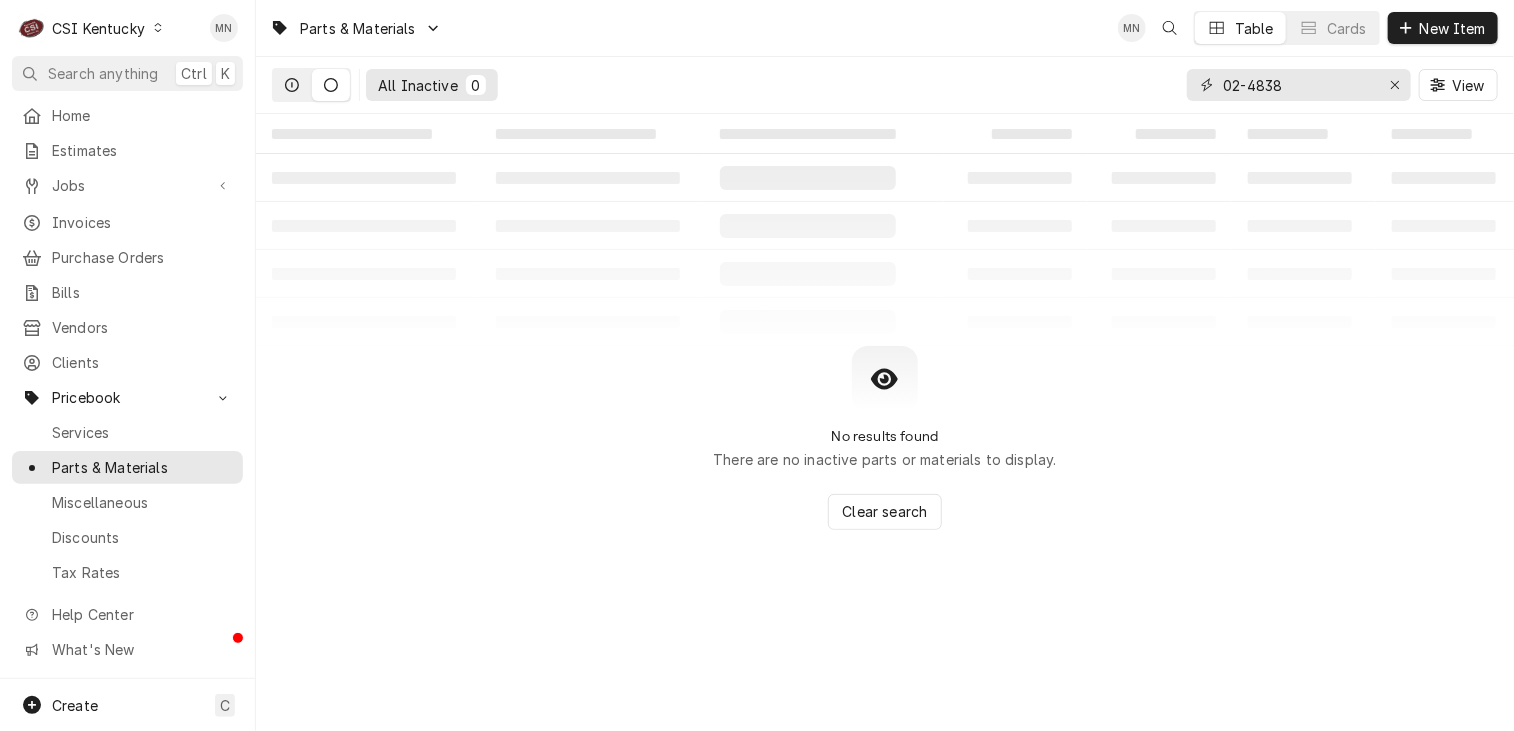 type on "02-4838" 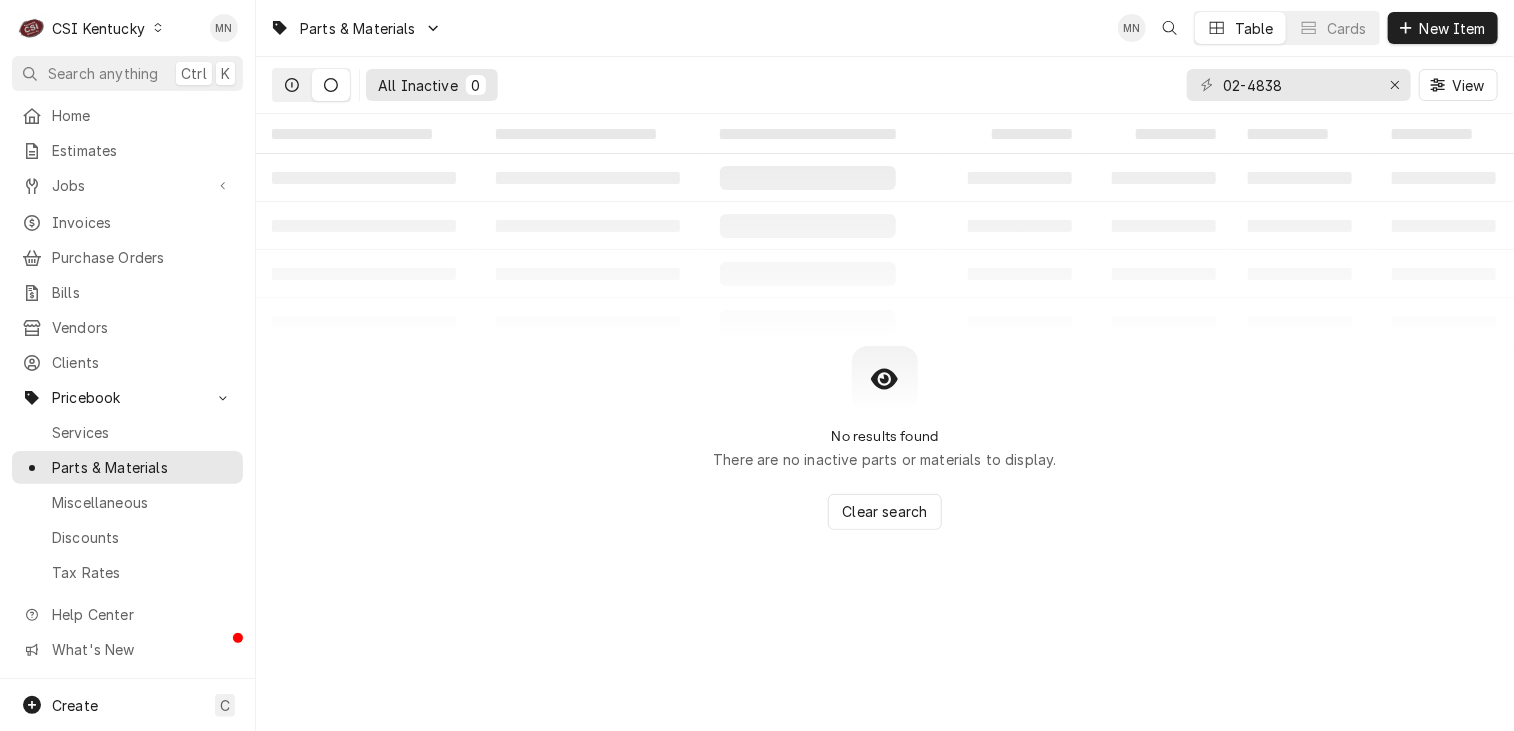 click 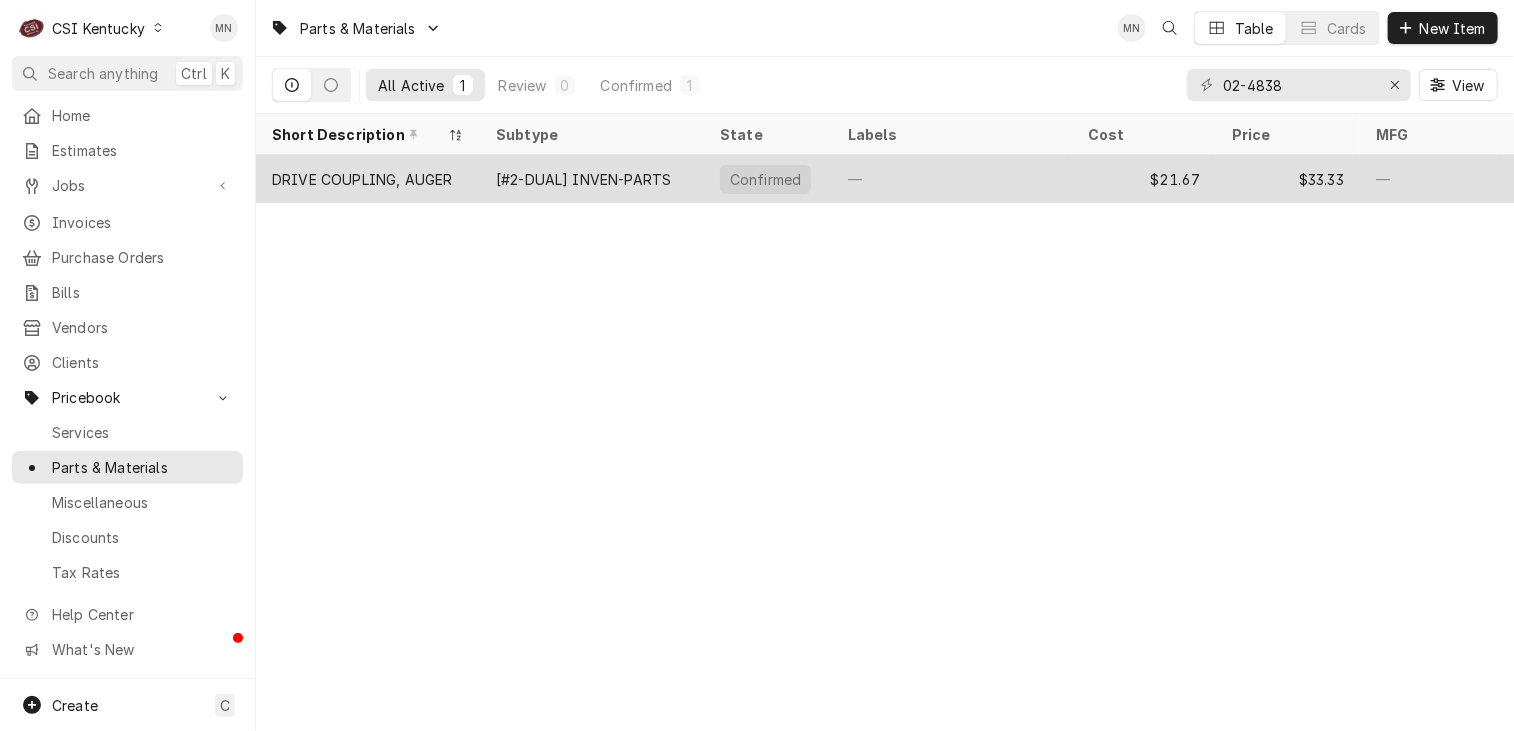 click on "DRIVE COUPLING, AUGER" at bounding box center (362, 179) 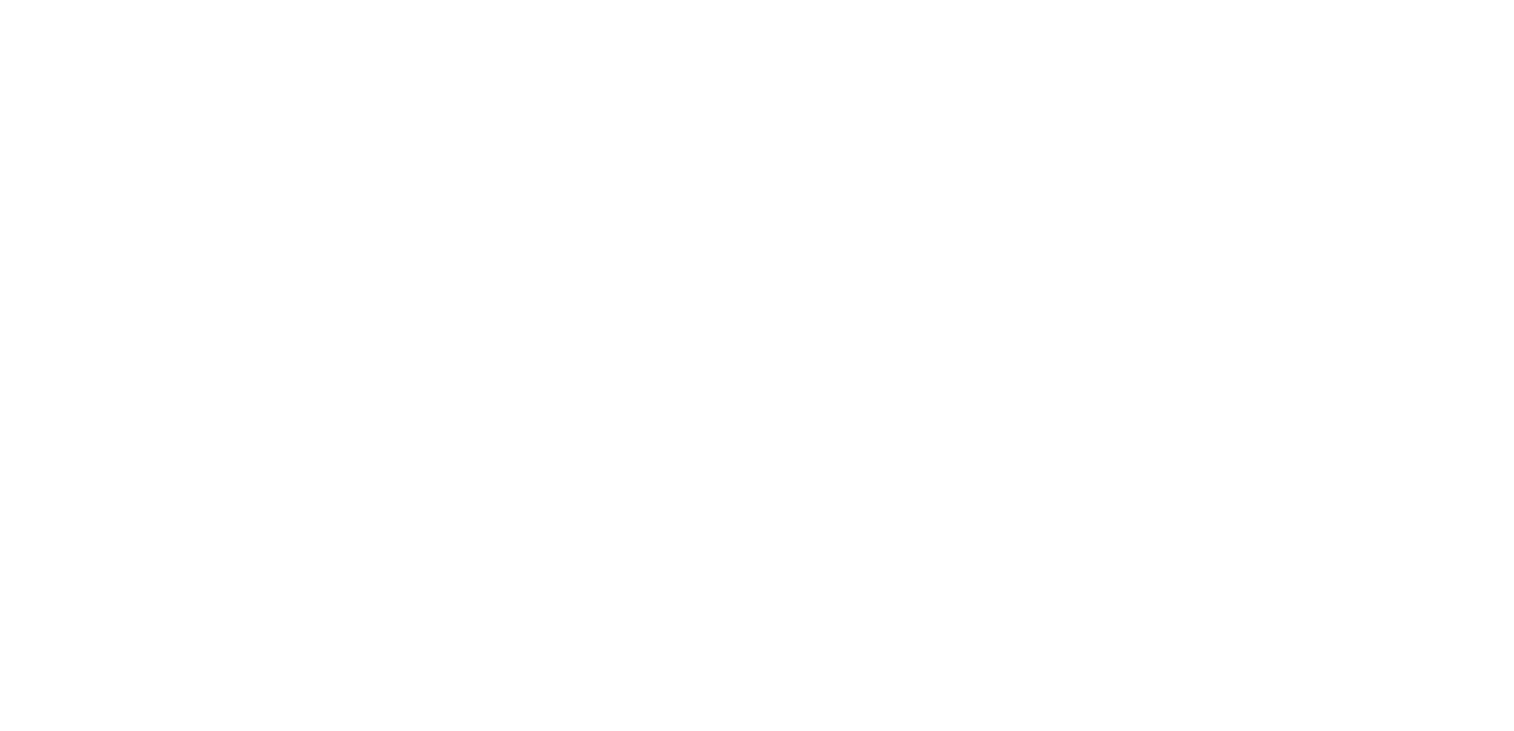 scroll, scrollTop: 0, scrollLeft: 0, axis: both 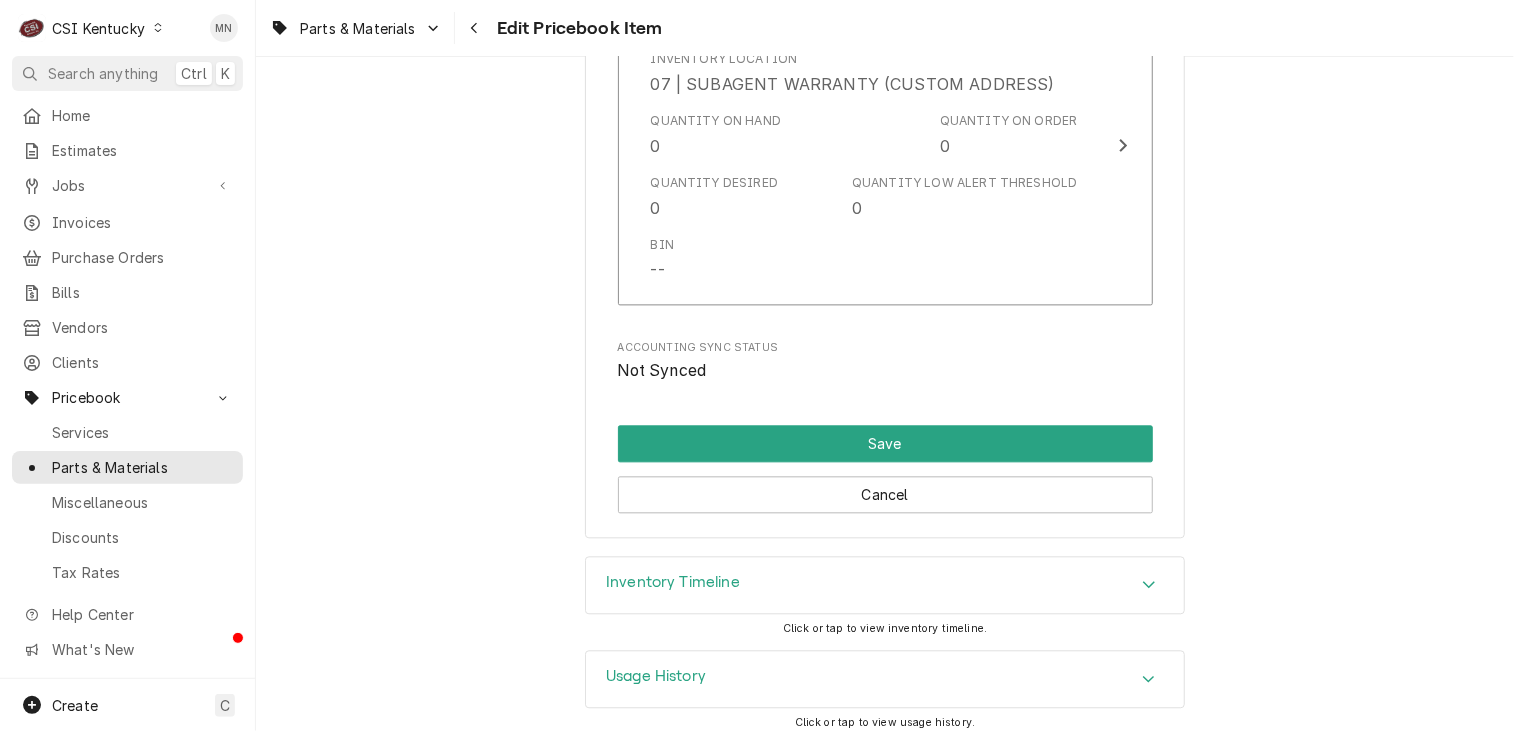 click on "Inventory Timeline" at bounding box center (885, 585) 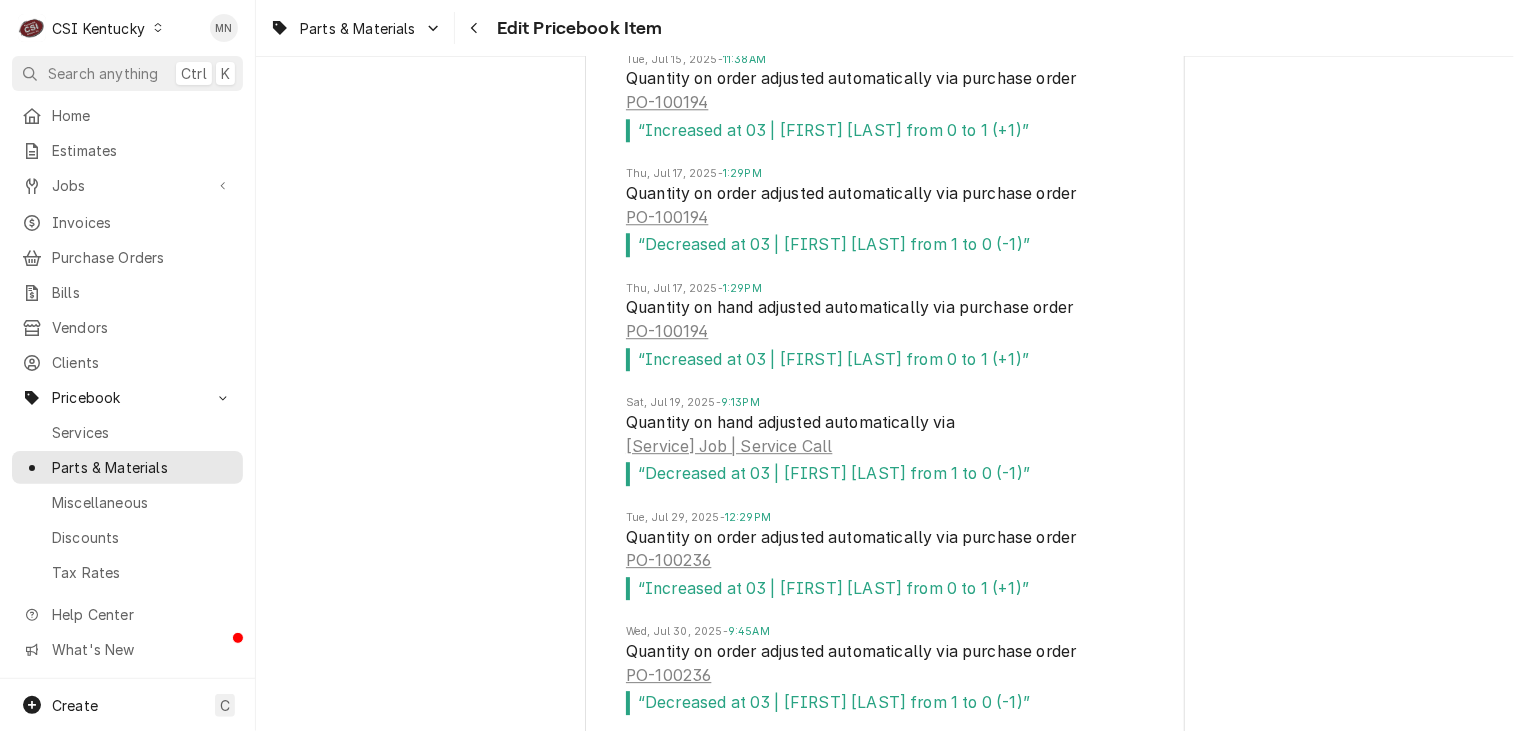 scroll, scrollTop: 6464, scrollLeft: 0, axis: vertical 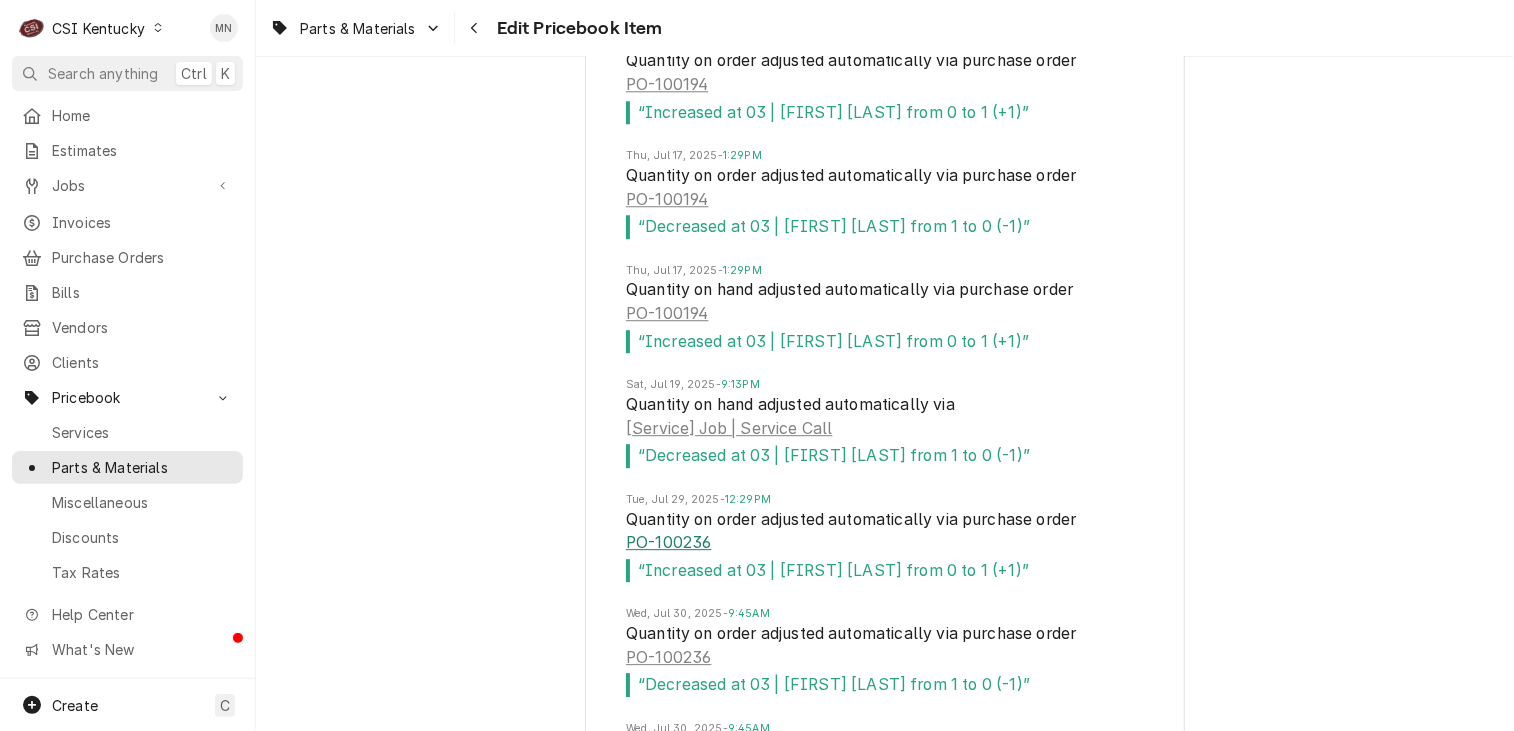 click on "PO-100236" at bounding box center [668, 543] 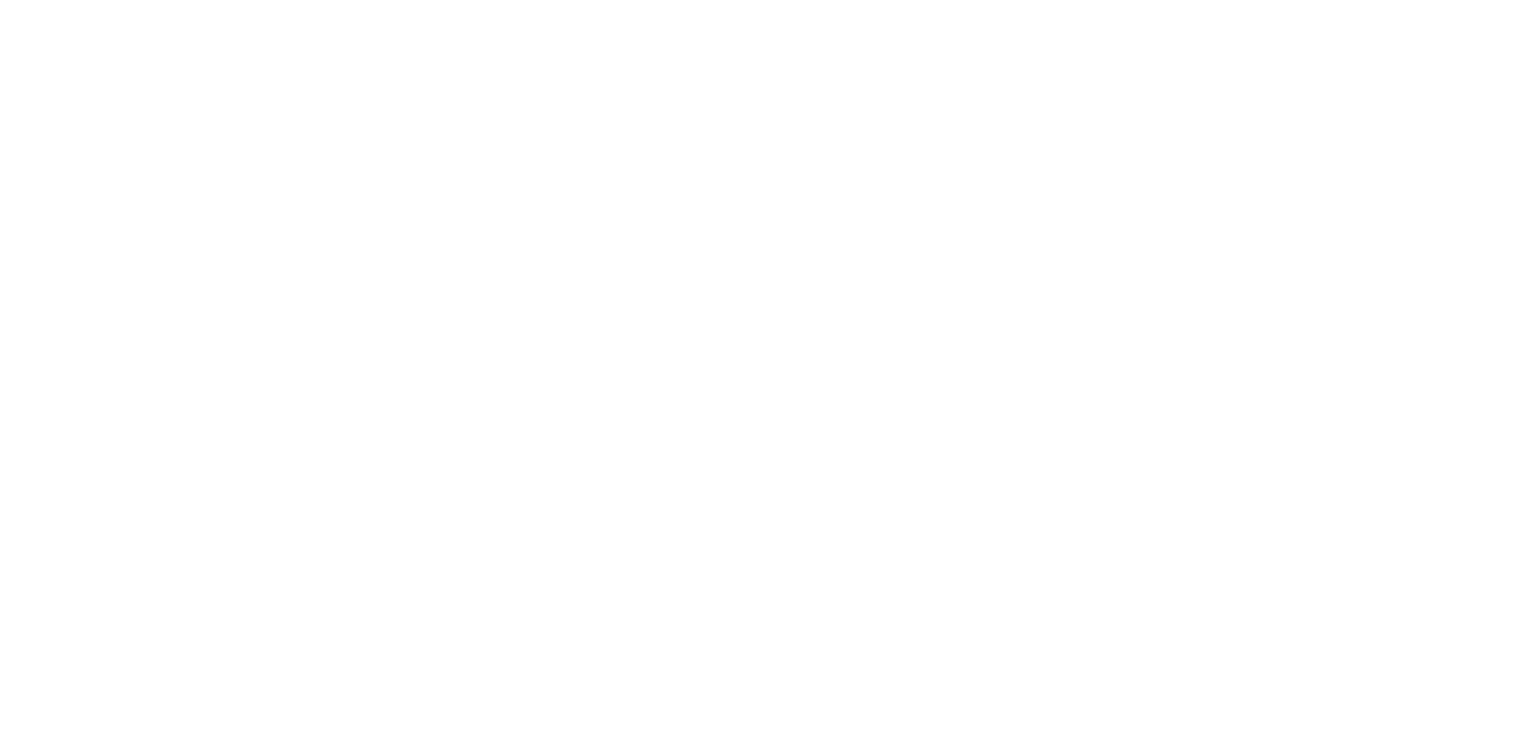 scroll, scrollTop: 0, scrollLeft: 0, axis: both 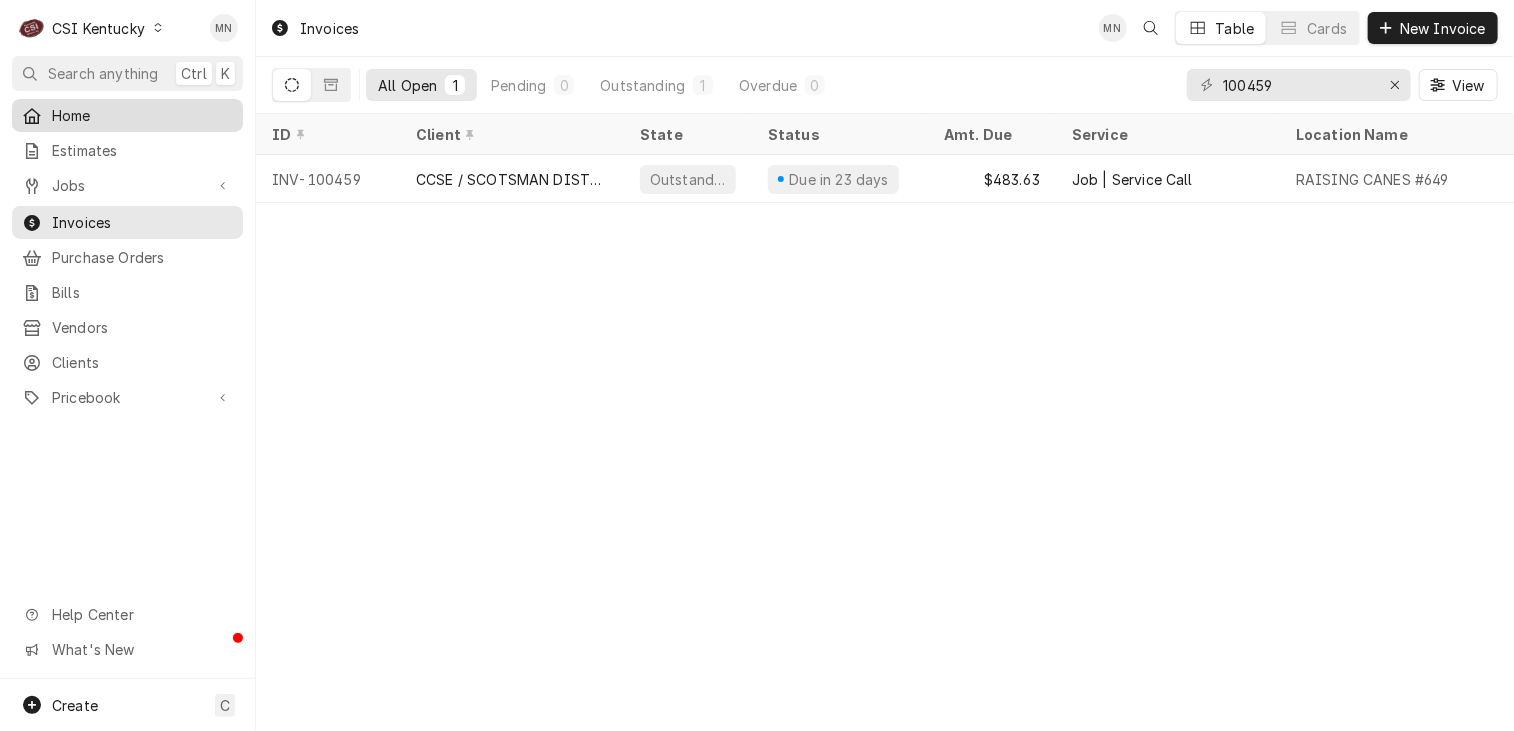 click on "Home" at bounding box center (142, 115) 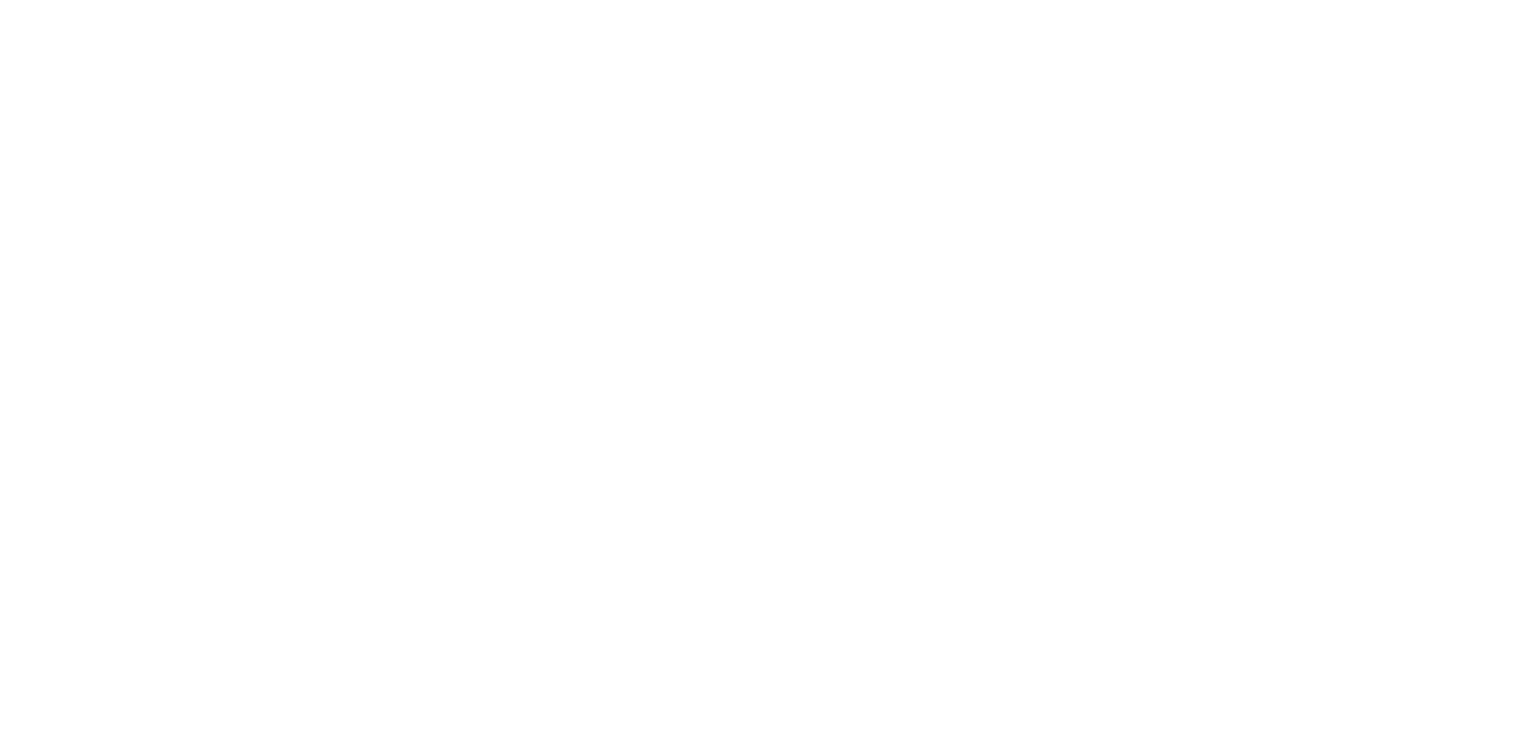 scroll, scrollTop: 0, scrollLeft: 0, axis: both 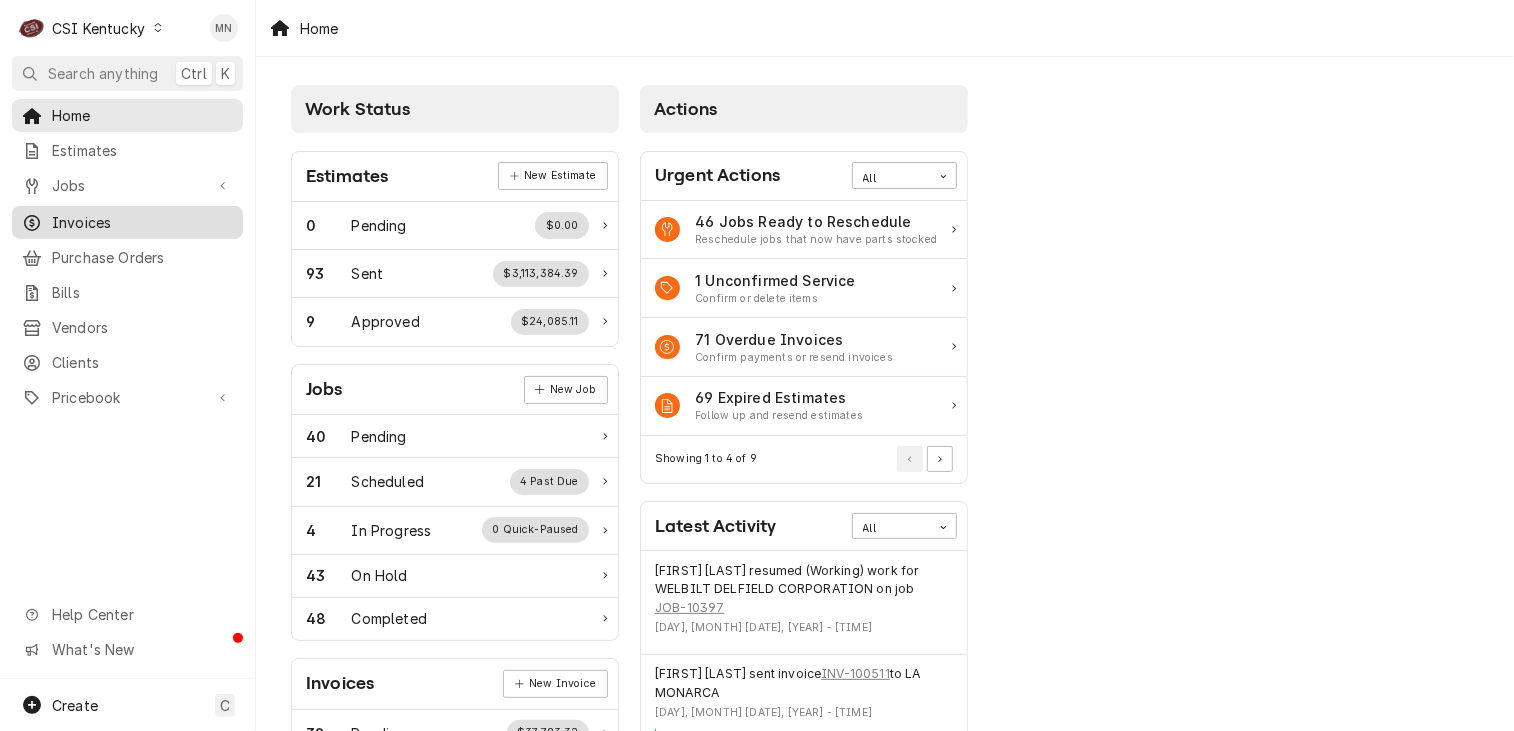 click on "Invoices" at bounding box center (127, 222) 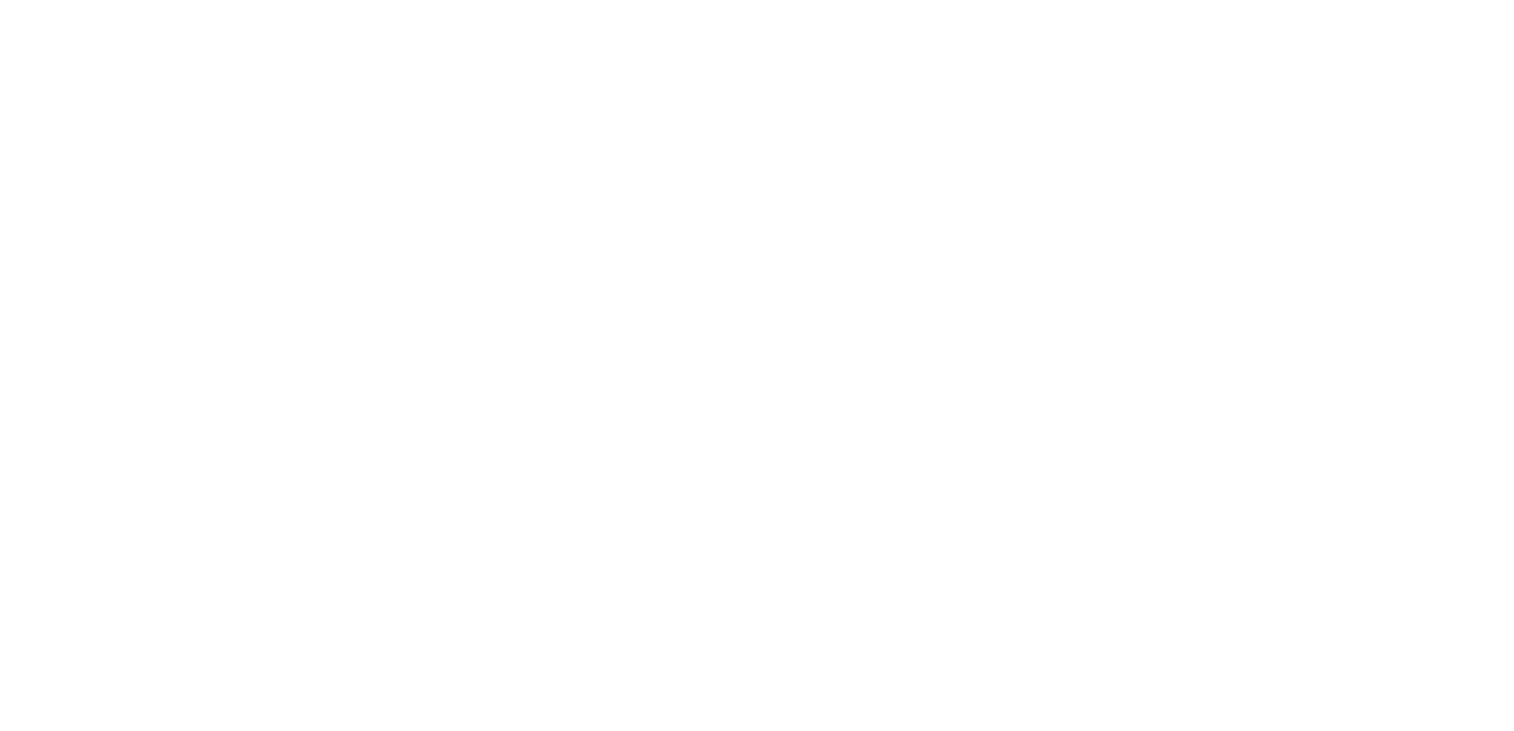 scroll, scrollTop: 0, scrollLeft: 0, axis: both 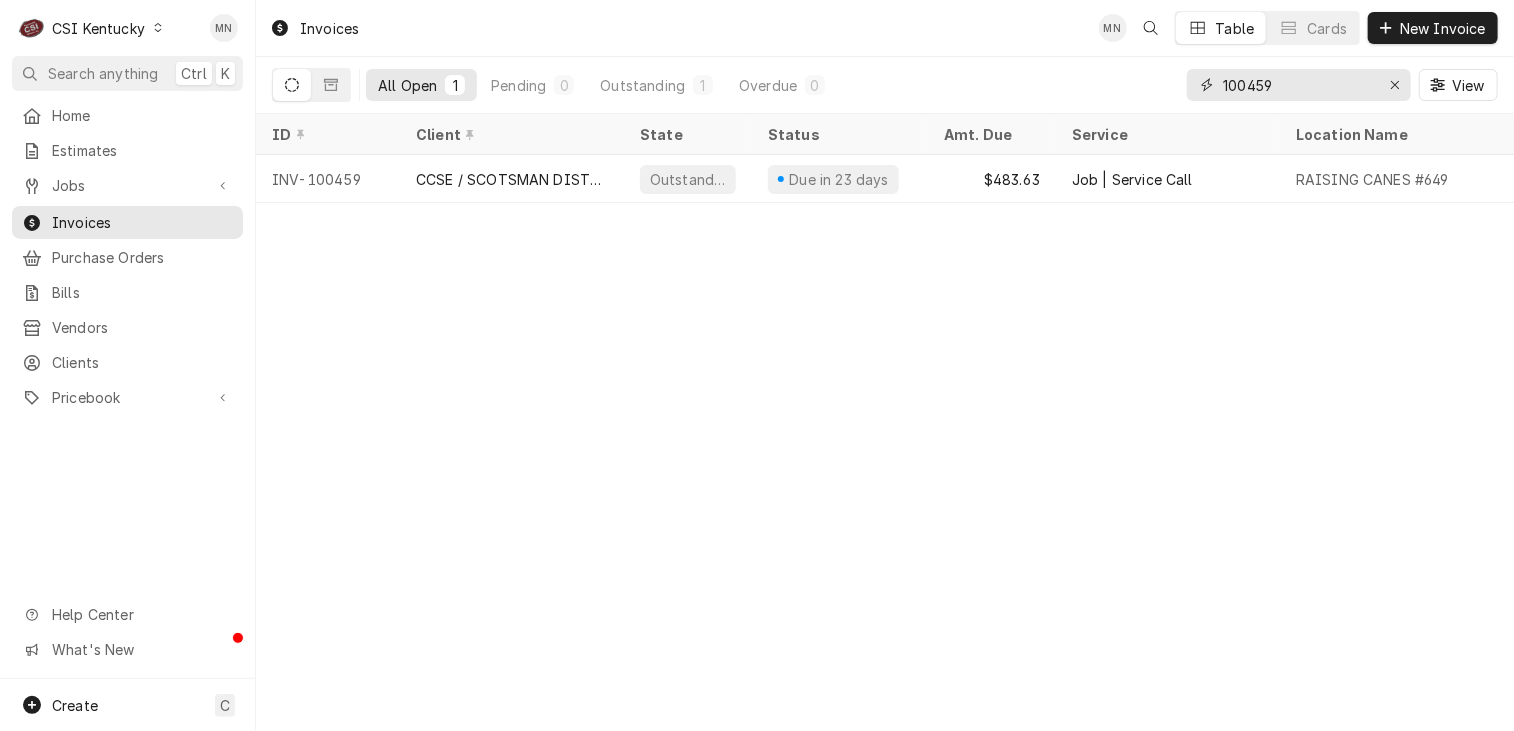 click on "100459" at bounding box center (1298, 85) 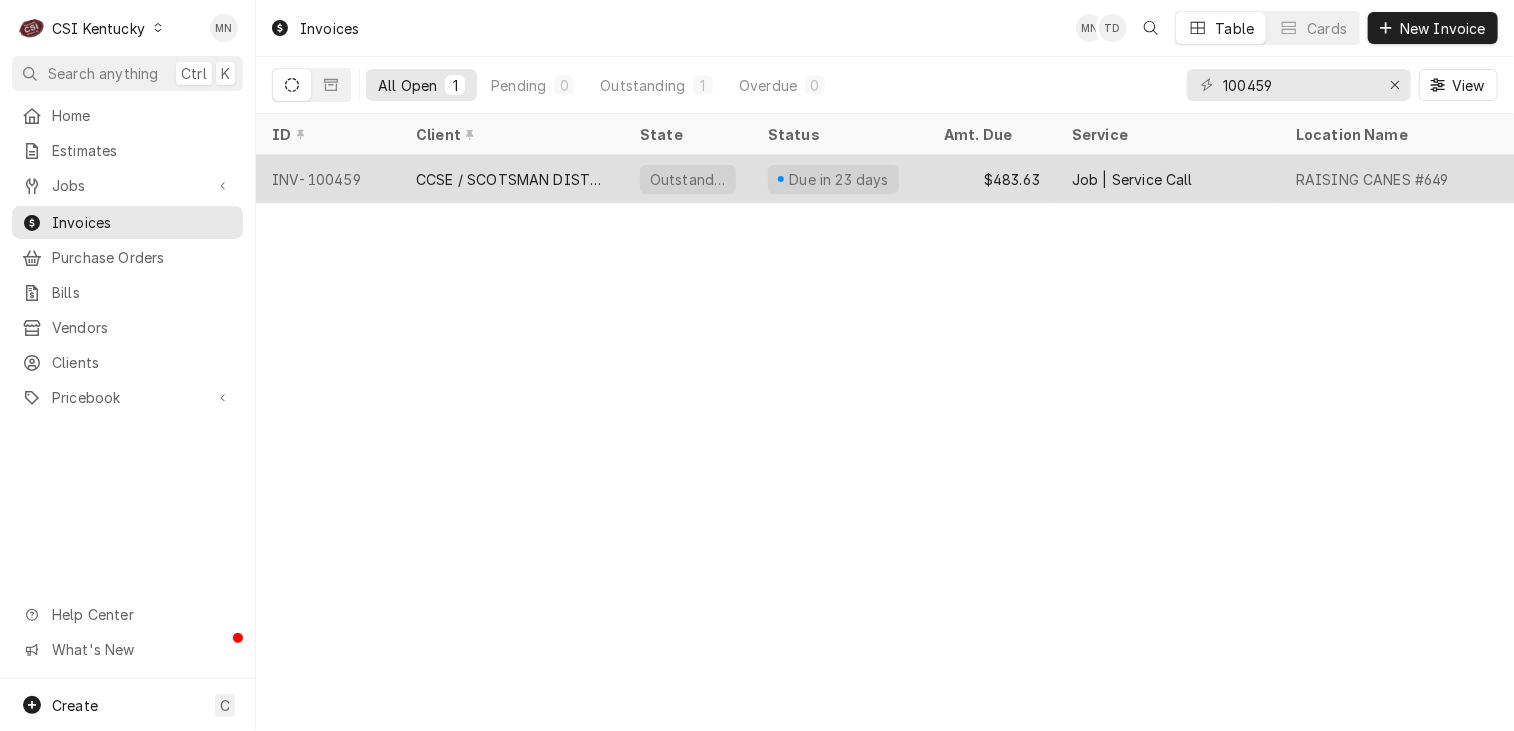 click on "CCSE / SCOTSMAN DISTRIBUTOR" at bounding box center (512, 179) 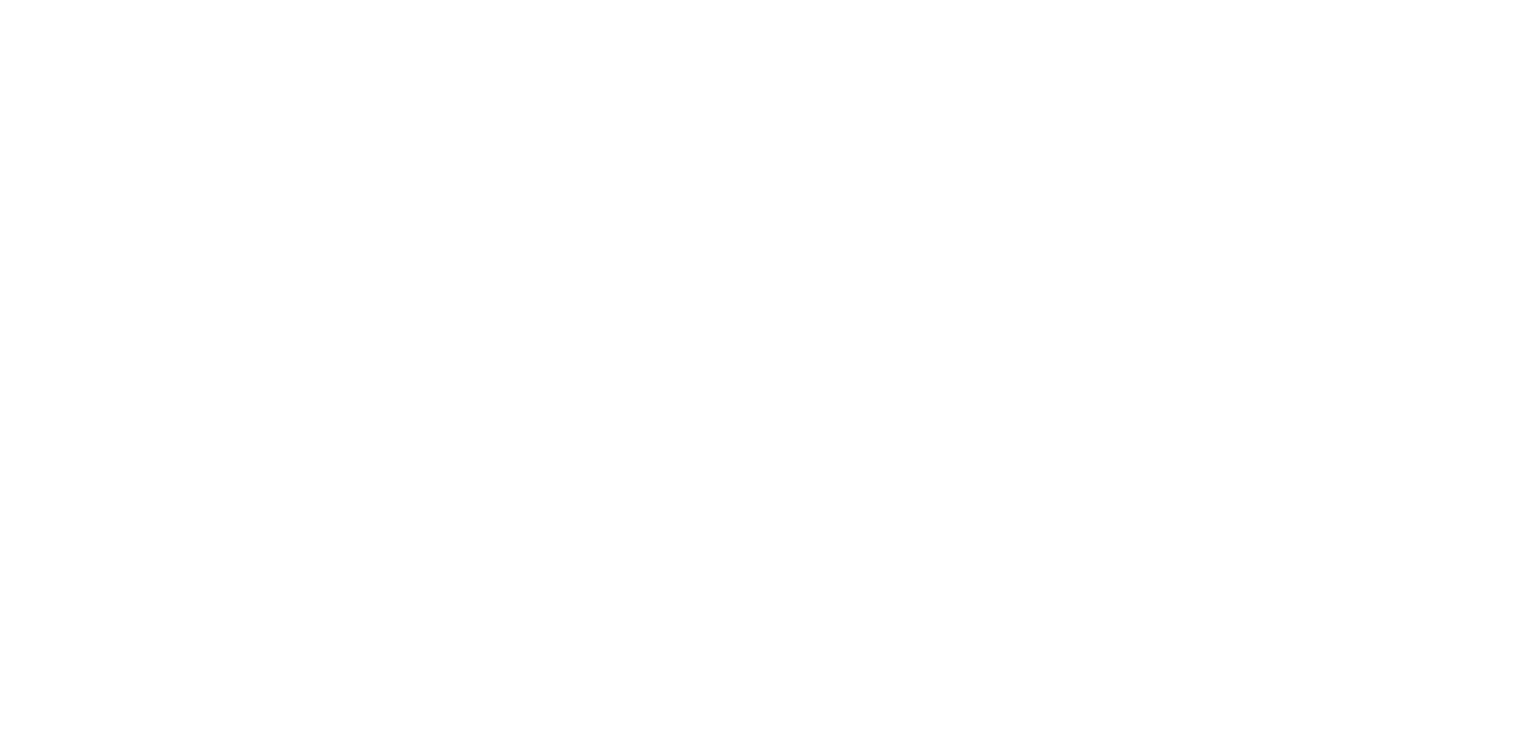 scroll, scrollTop: 0, scrollLeft: 0, axis: both 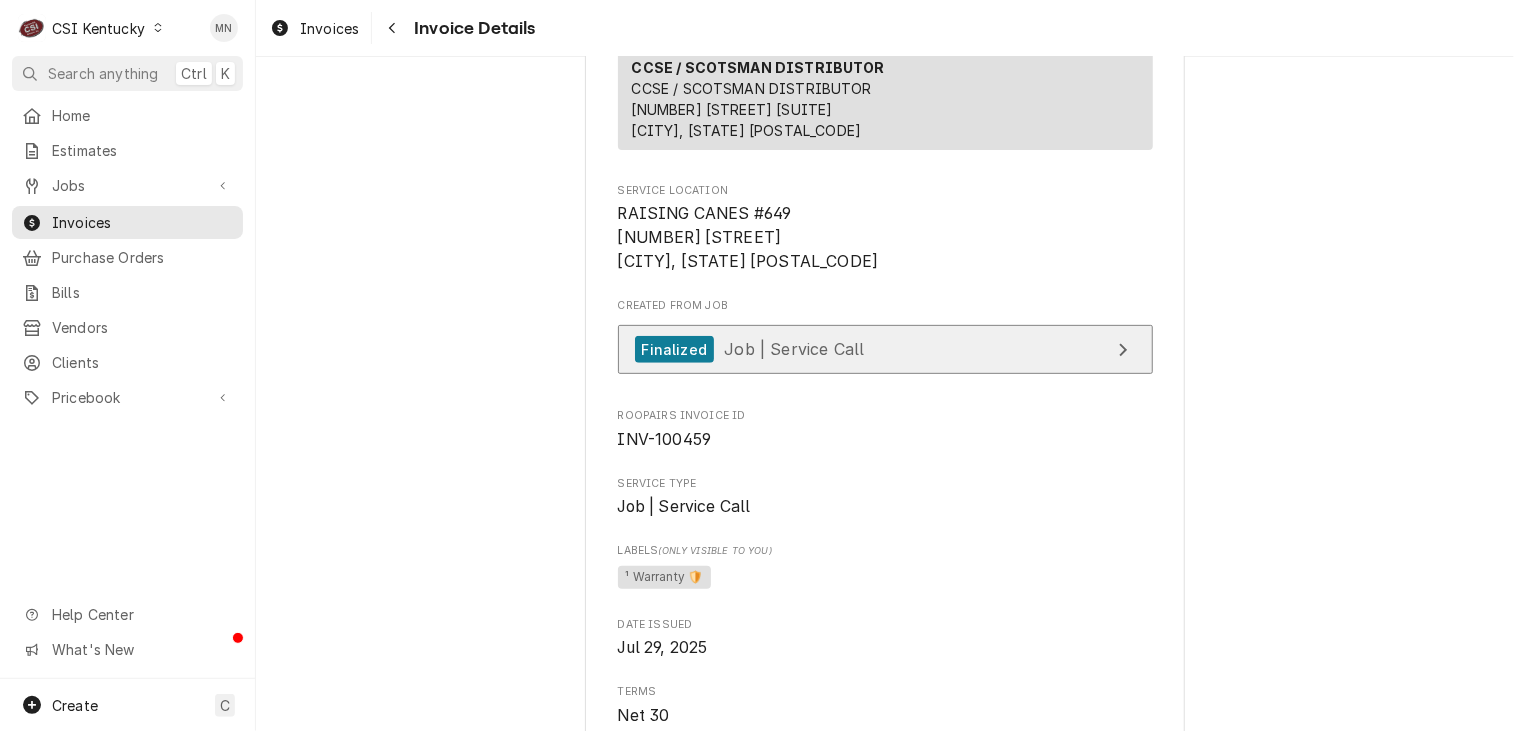 click on "Finalized Job | Service Call" at bounding box center (885, 349) 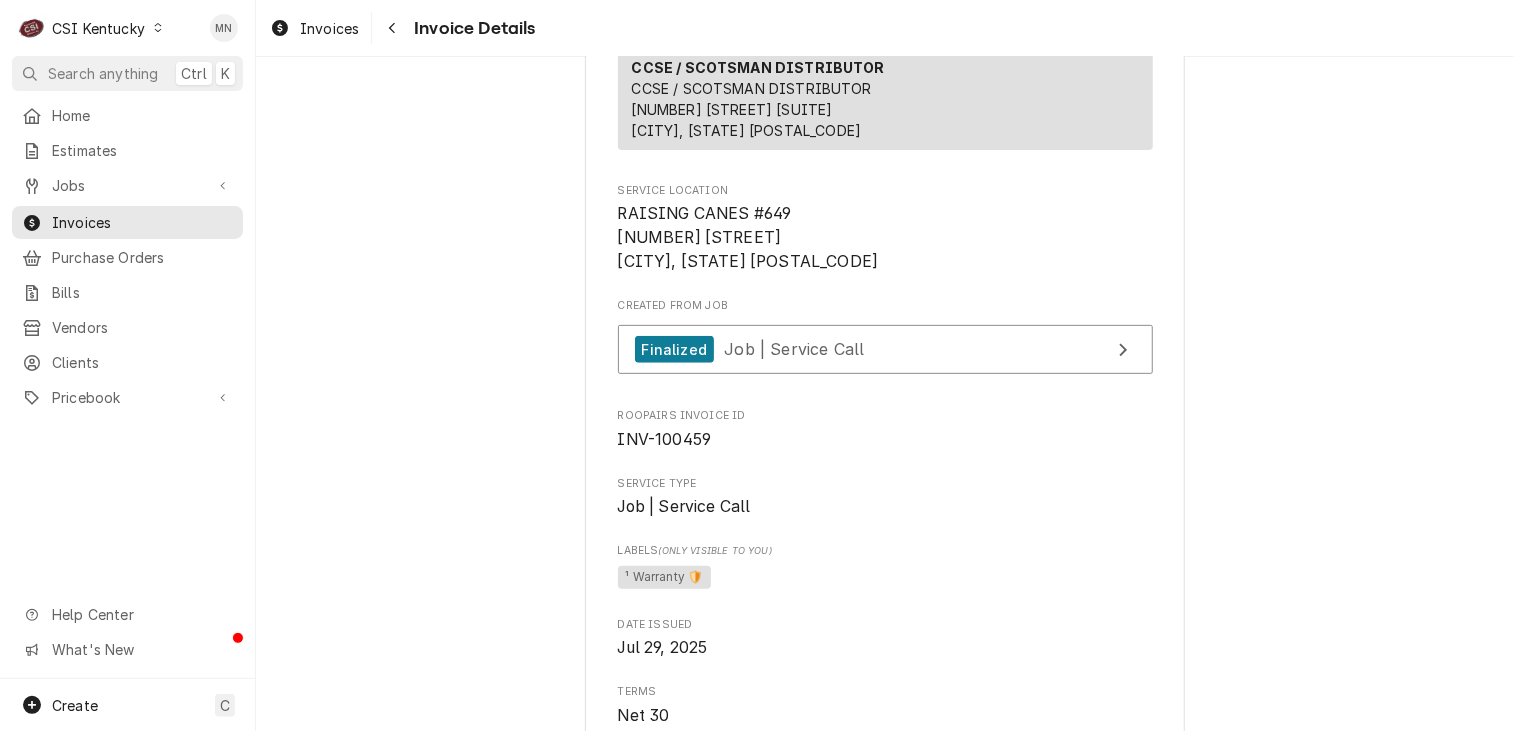 click on "CSI Kentucky" at bounding box center (98, 28) 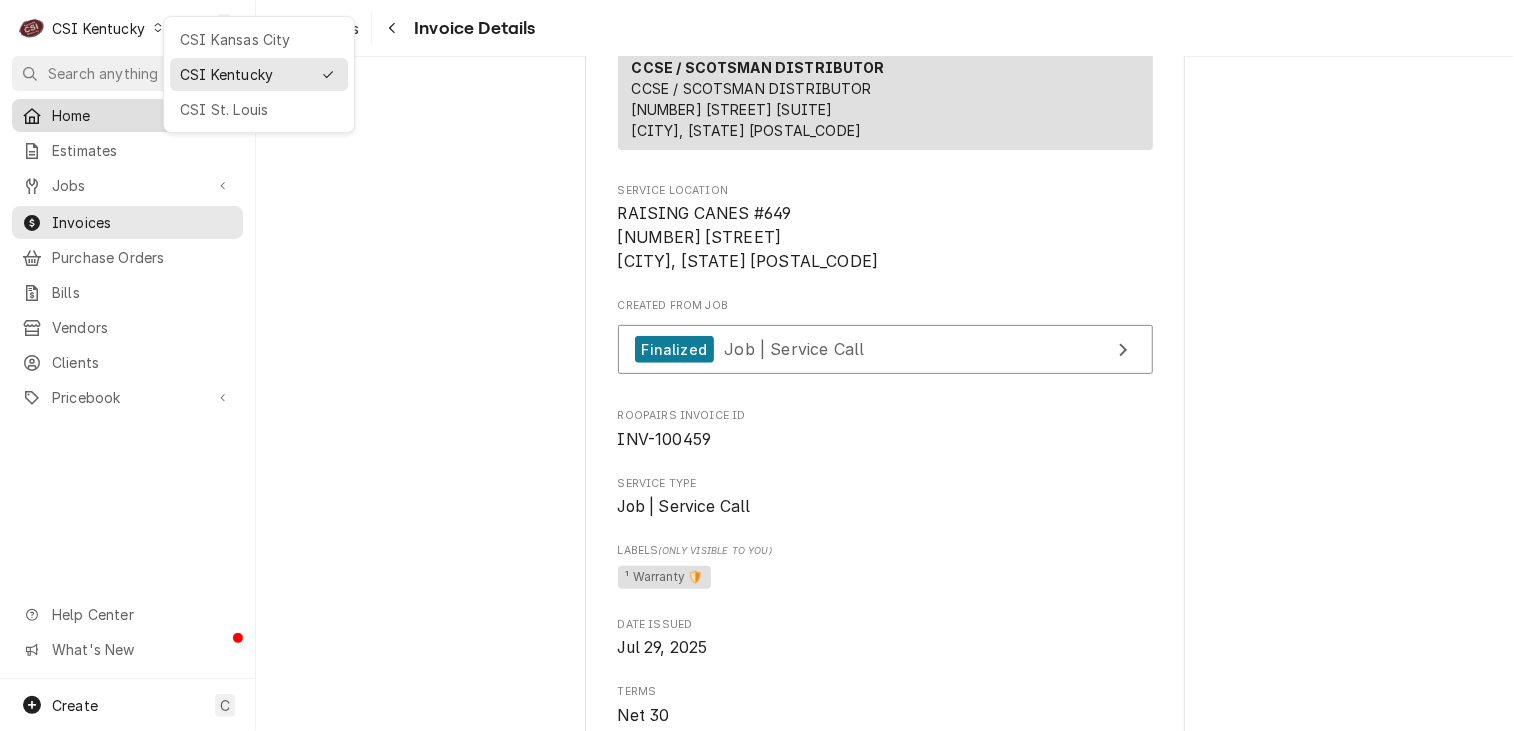 click on "CSI St. Louis" at bounding box center [259, 109] 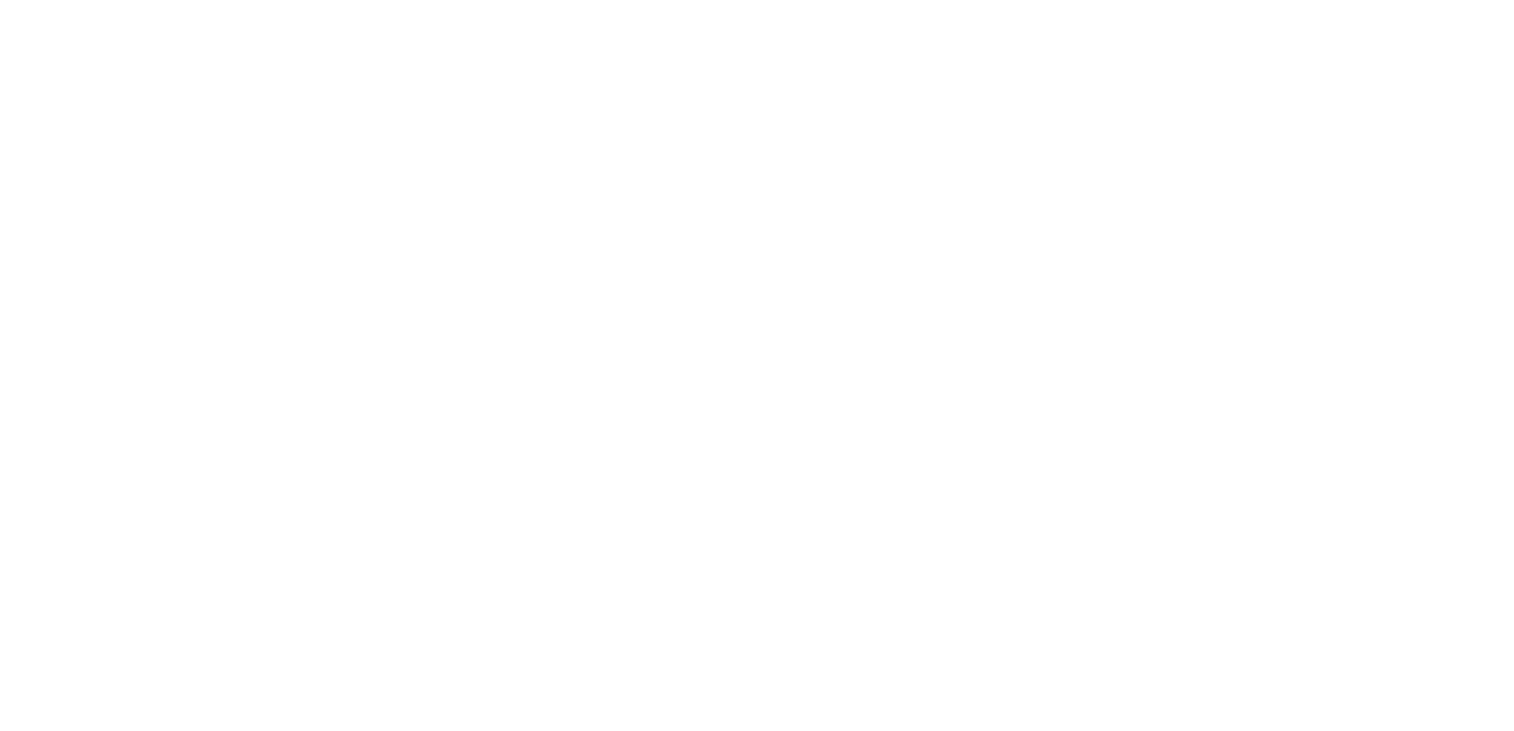 scroll, scrollTop: 0, scrollLeft: 0, axis: both 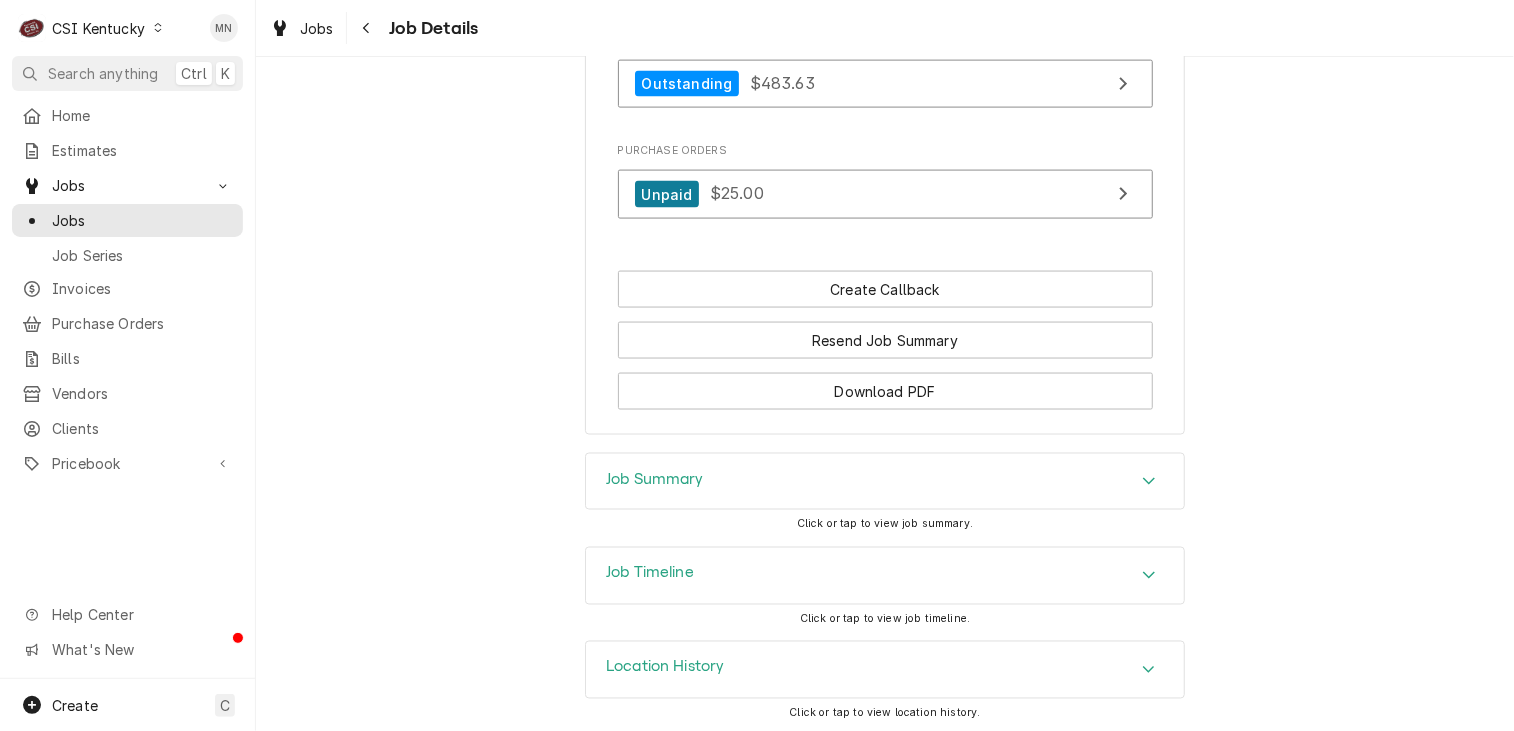 click on "Job Summary" at bounding box center [885, 482] 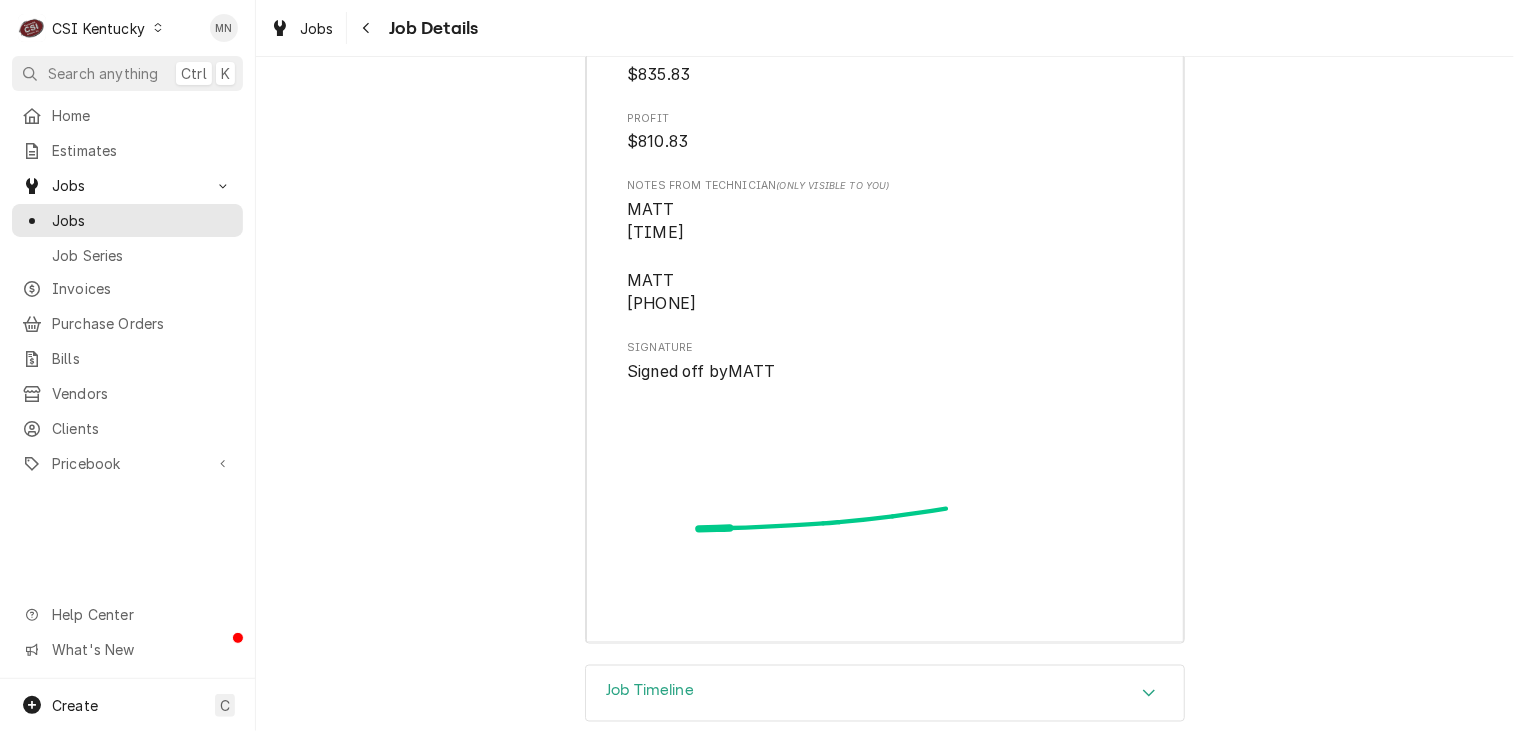 scroll, scrollTop: 5229, scrollLeft: 0, axis: vertical 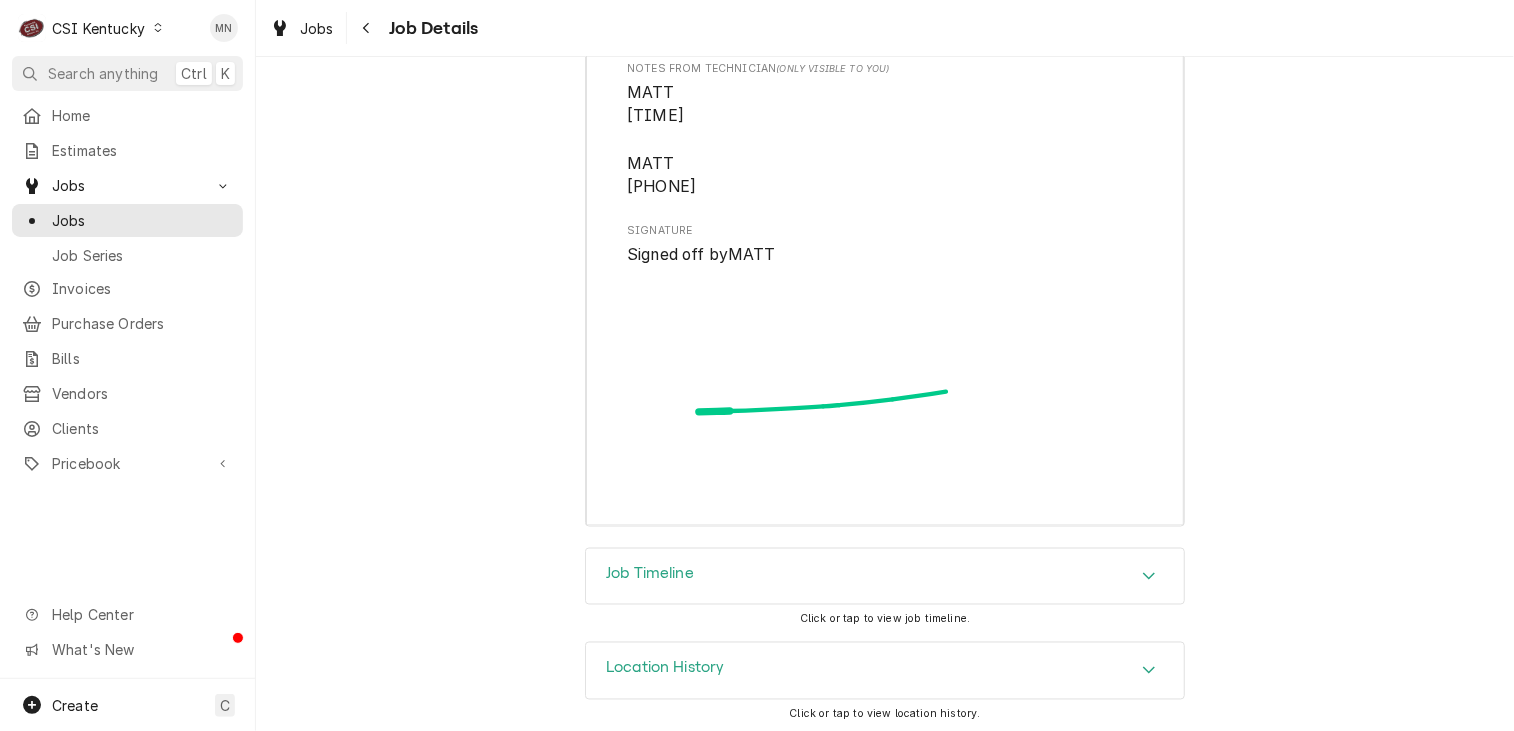 click on "Job Timeline" at bounding box center (885, 577) 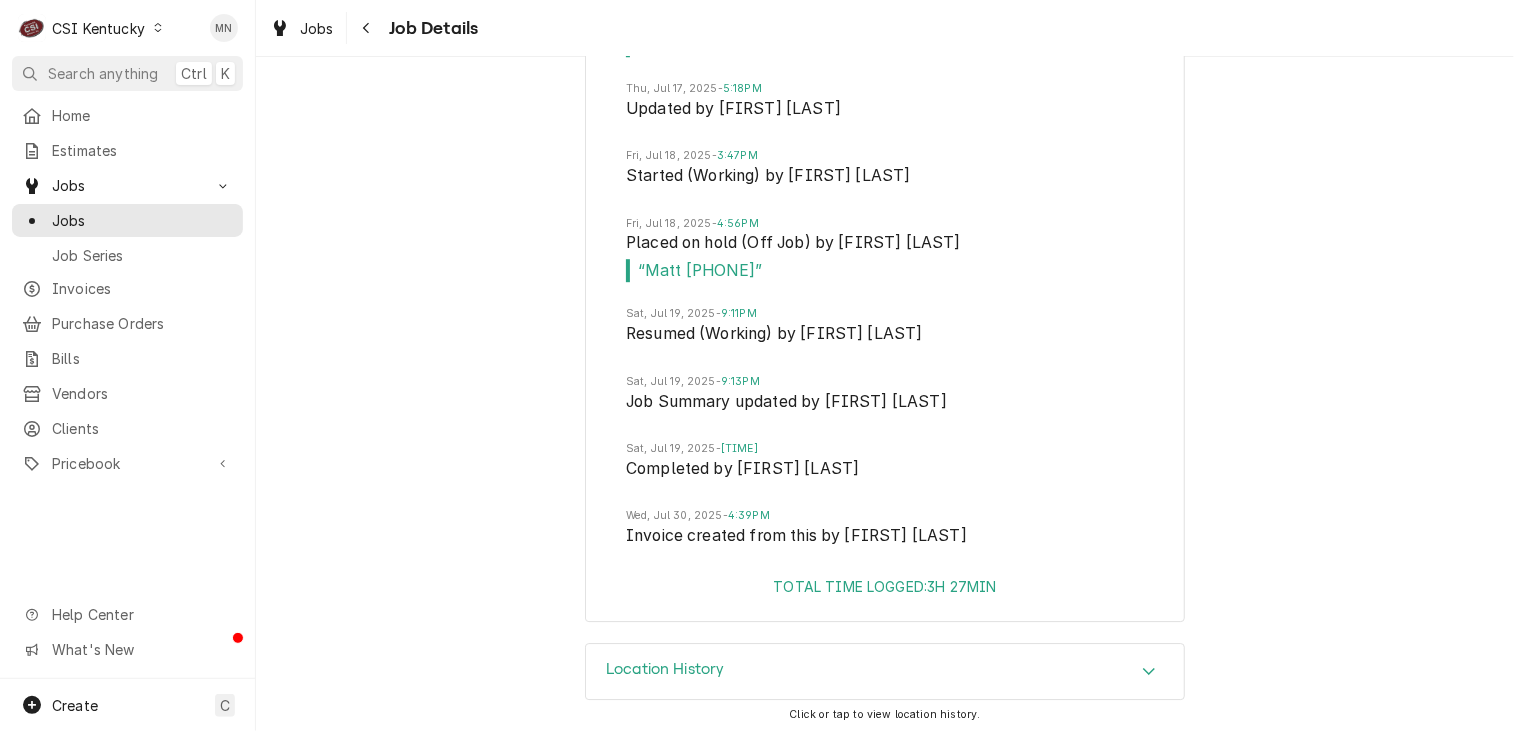 scroll, scrollTop: 6633, scrollLeft: 0, axis: vertical 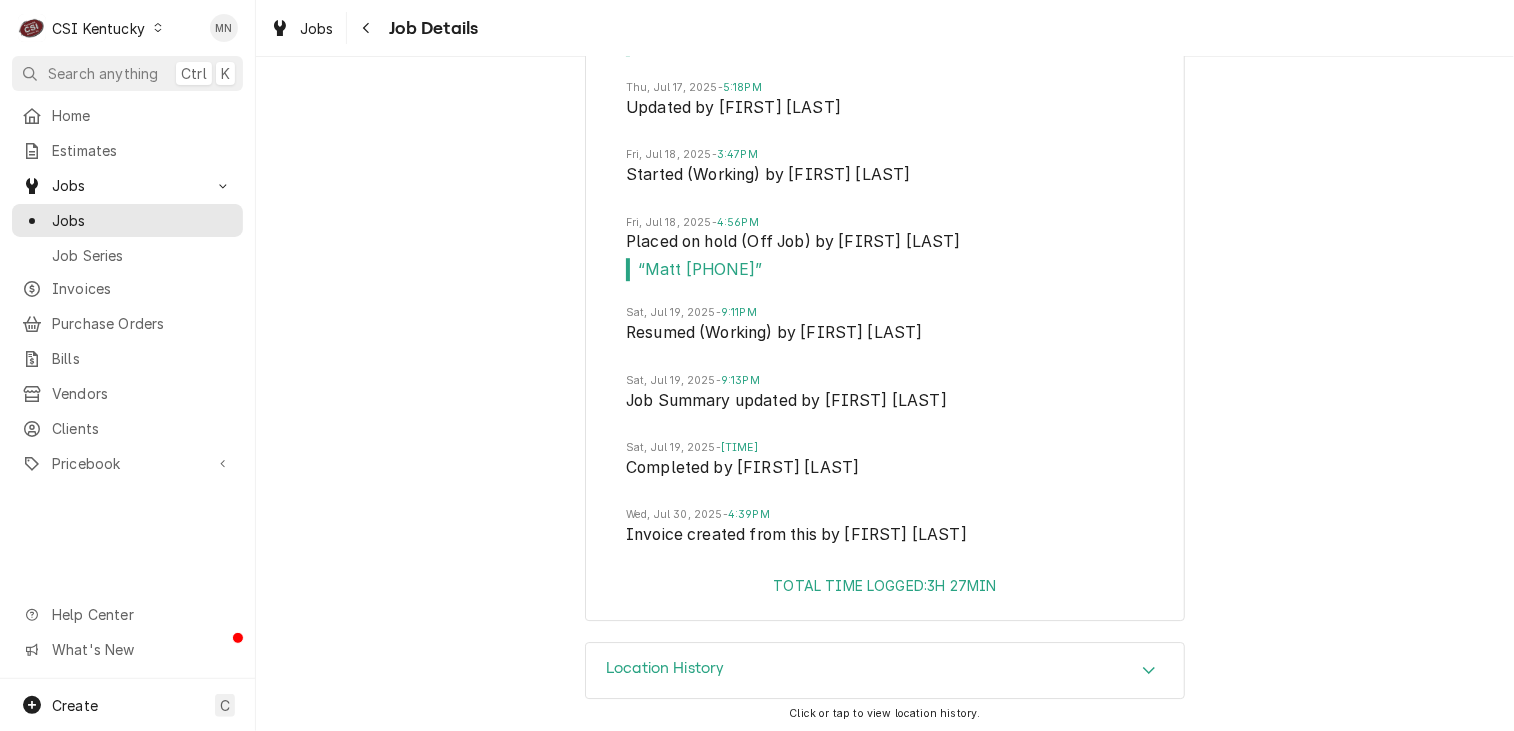 click on "Location History" at bounding box center [885, 671] 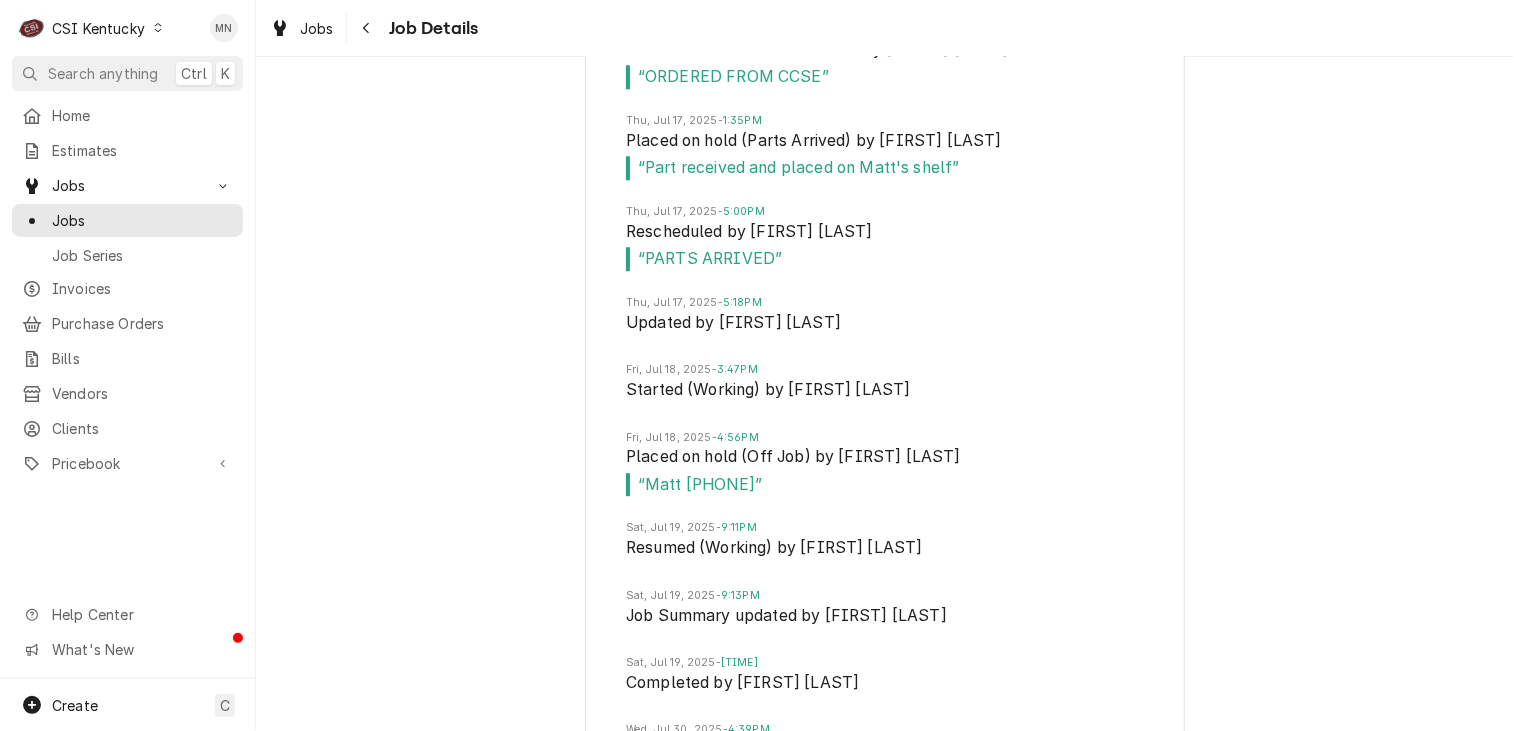 scroll, scrollTop: 6218, scrollLeft: 0, axis: vertical 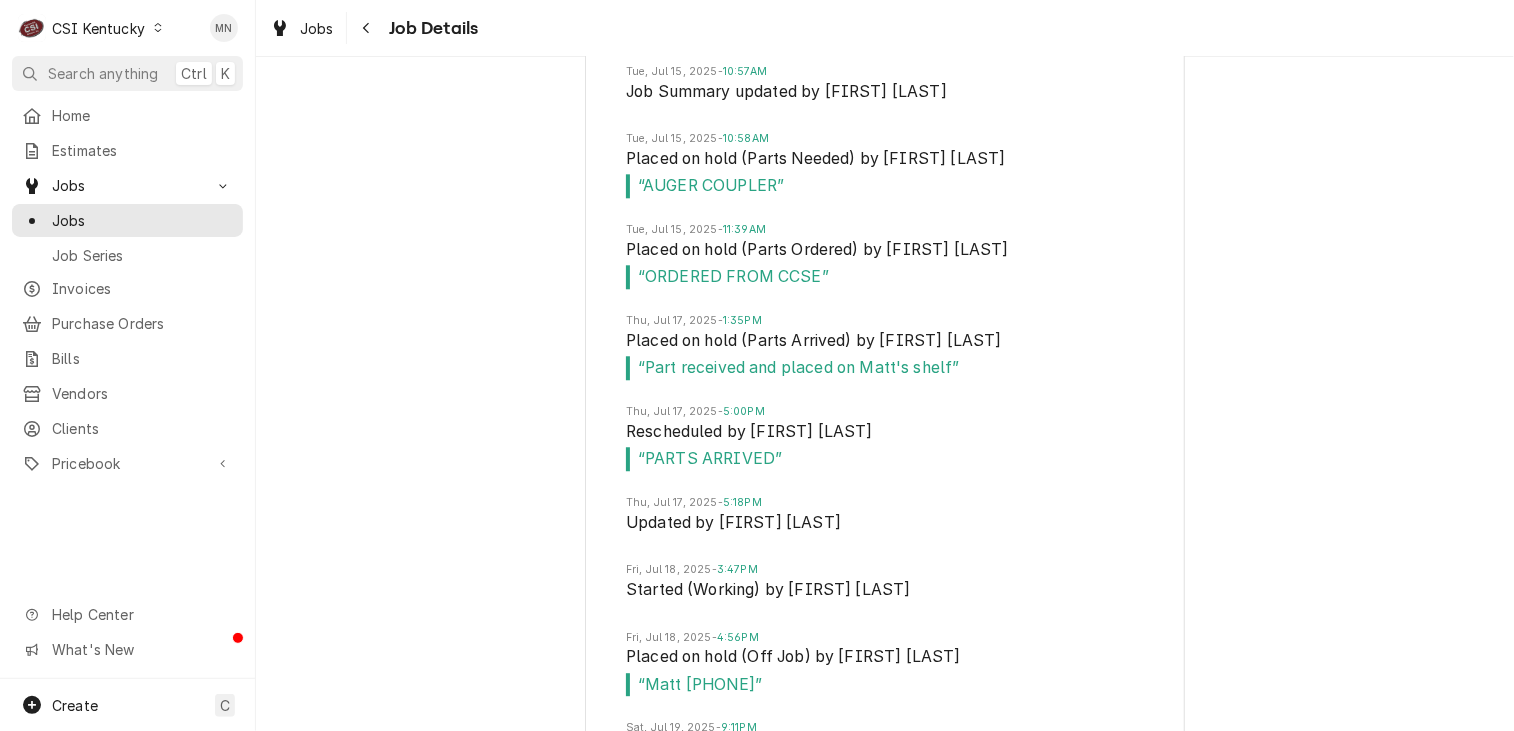 click on "Thu, Jul 17, 2025  -  1:35PM Placed on hold (Parts Arrived) by Craig Pierce “ Part received and placed on Matt's shelf ”" at bounding box center [885, 358] 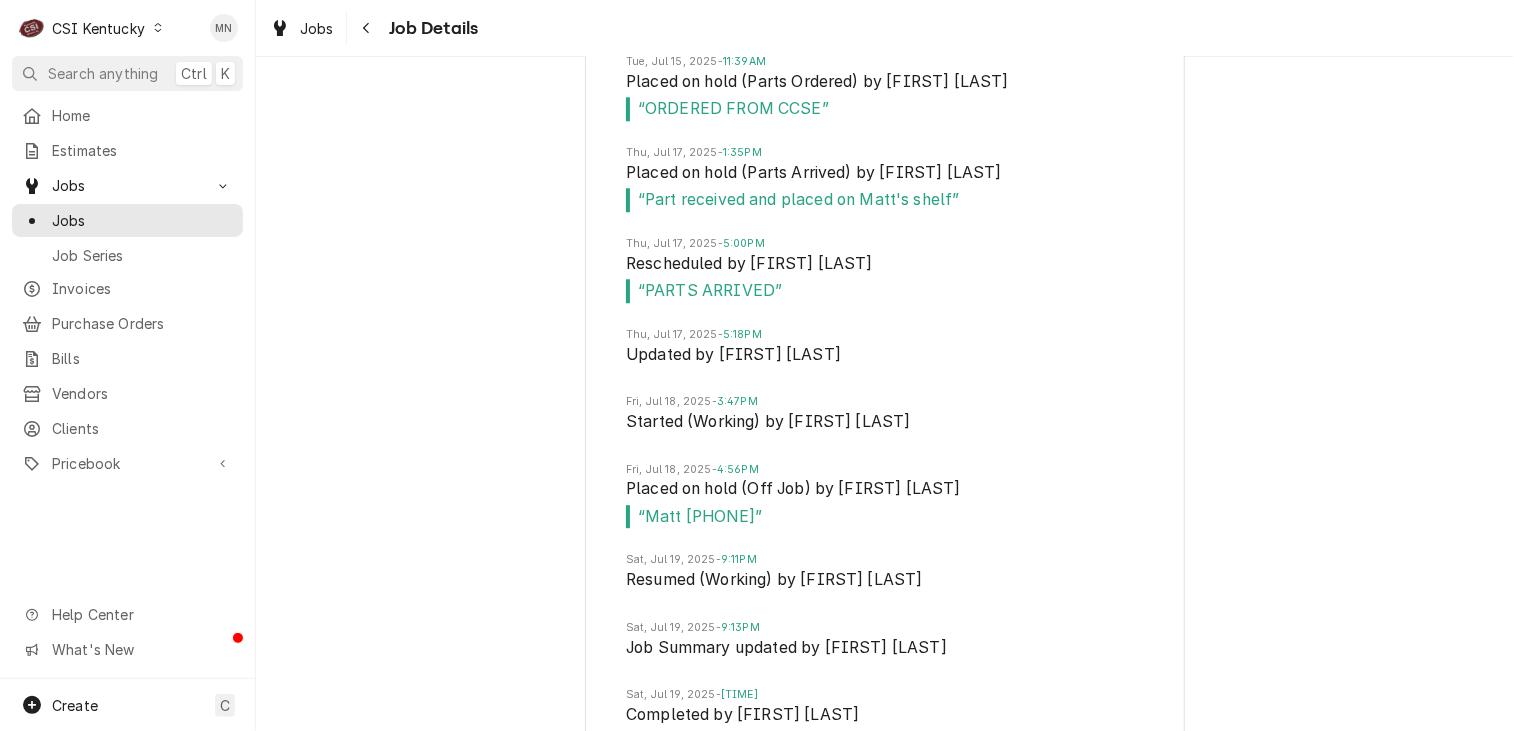scroll, scrollTop: 6418, scrollLeft: 0, axis: vertical 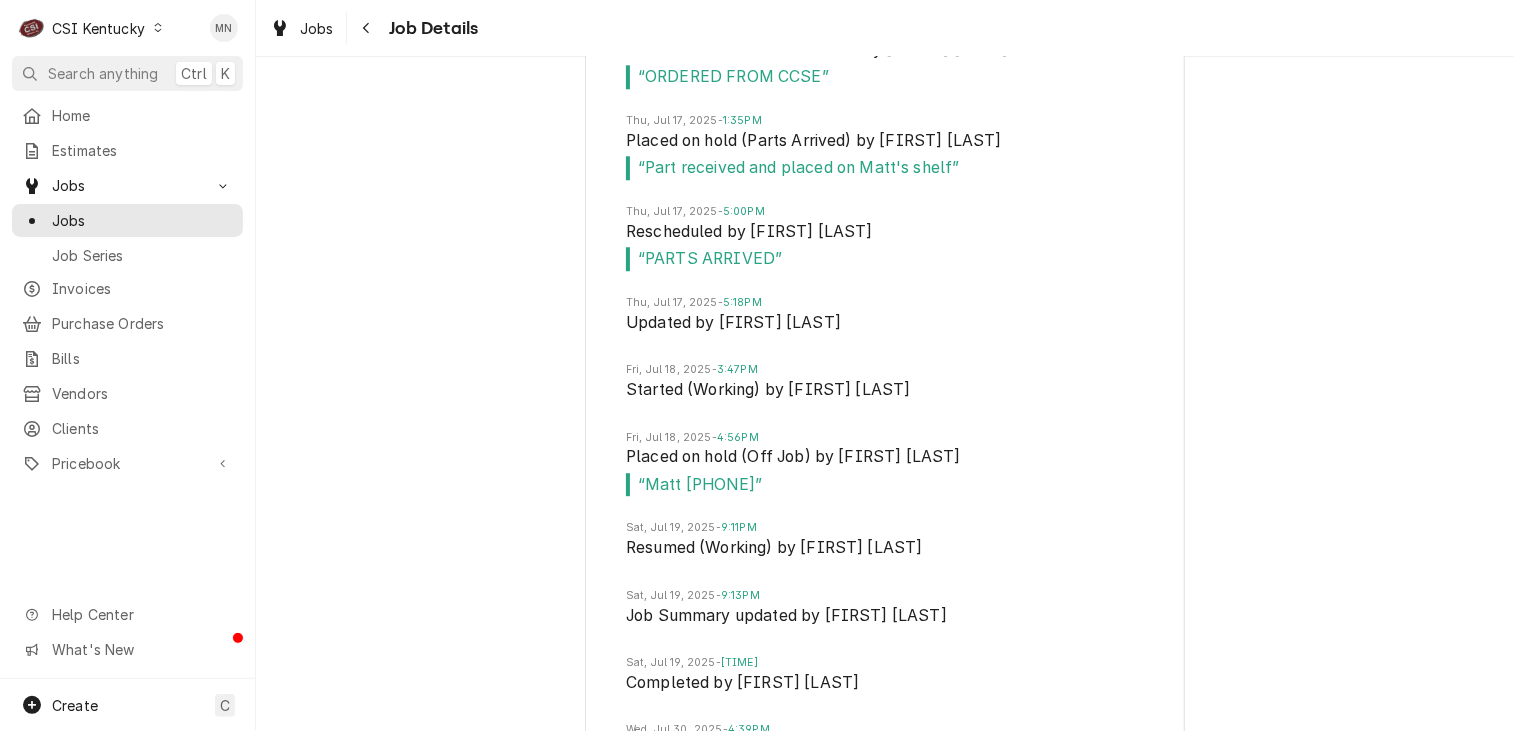 click on "“ PARTS ARRIVED ”" at bounding box center (885, 259) 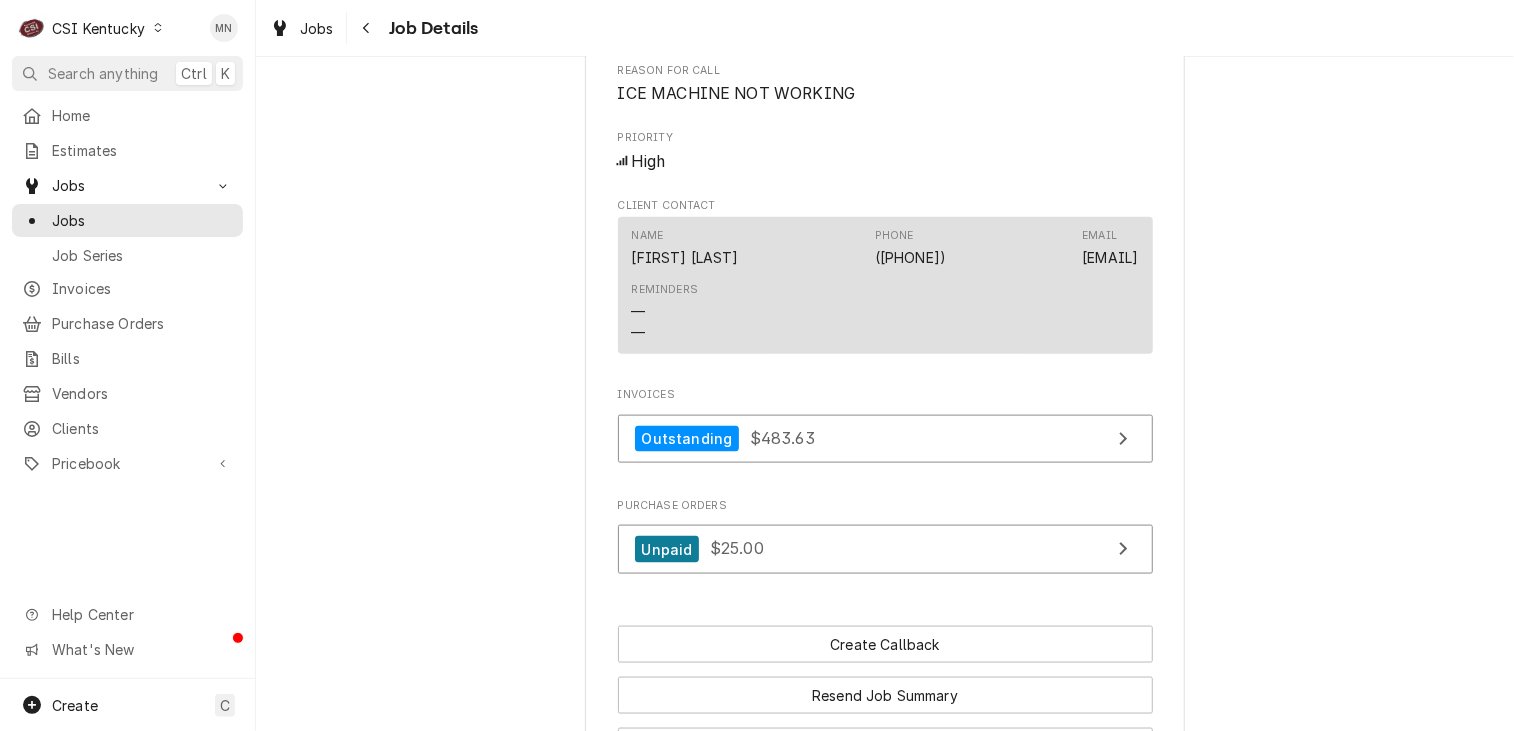scroll, scrollTop: 1118, scrollLeft: 0, axis: vertical 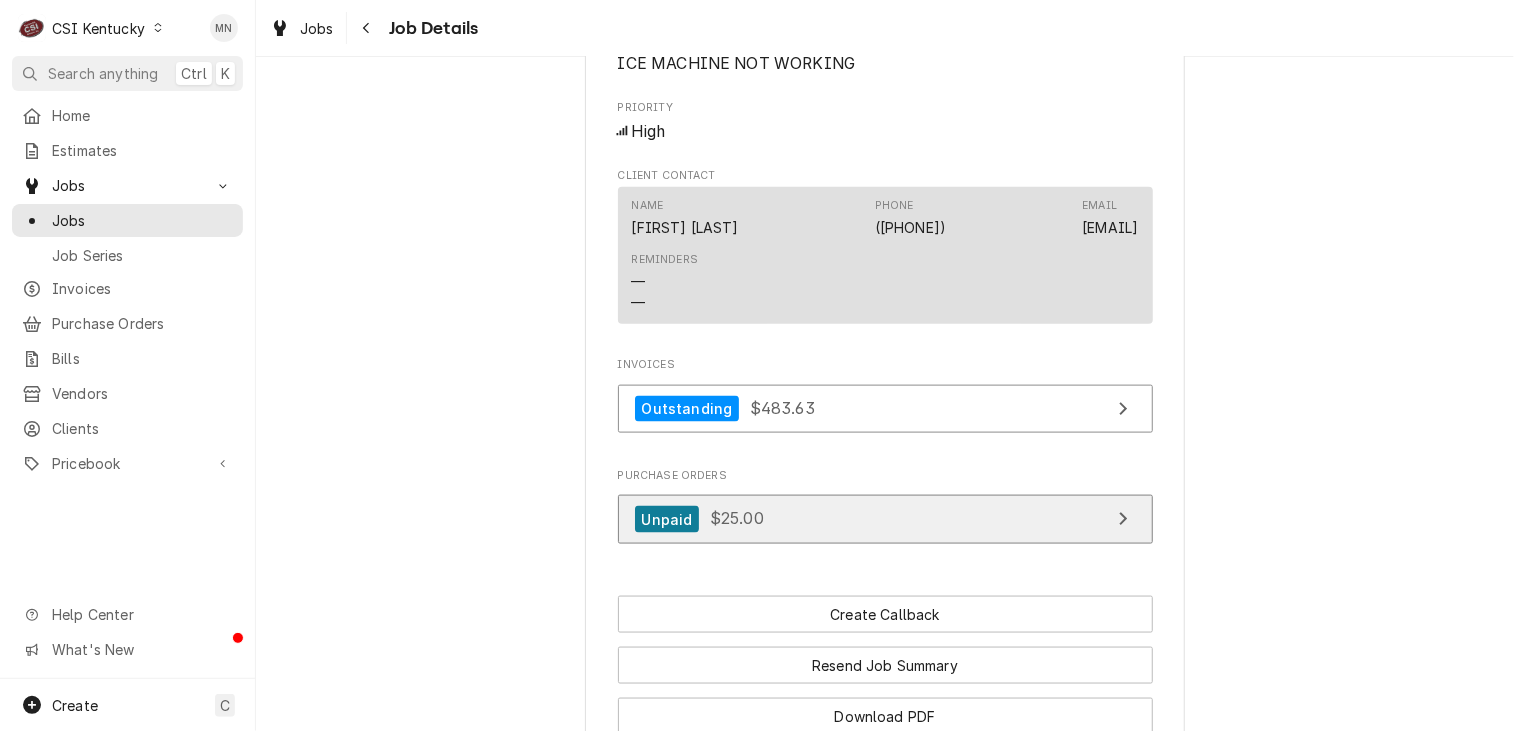 click on "Unpaid $25.00" at bounding box center [885, 519] 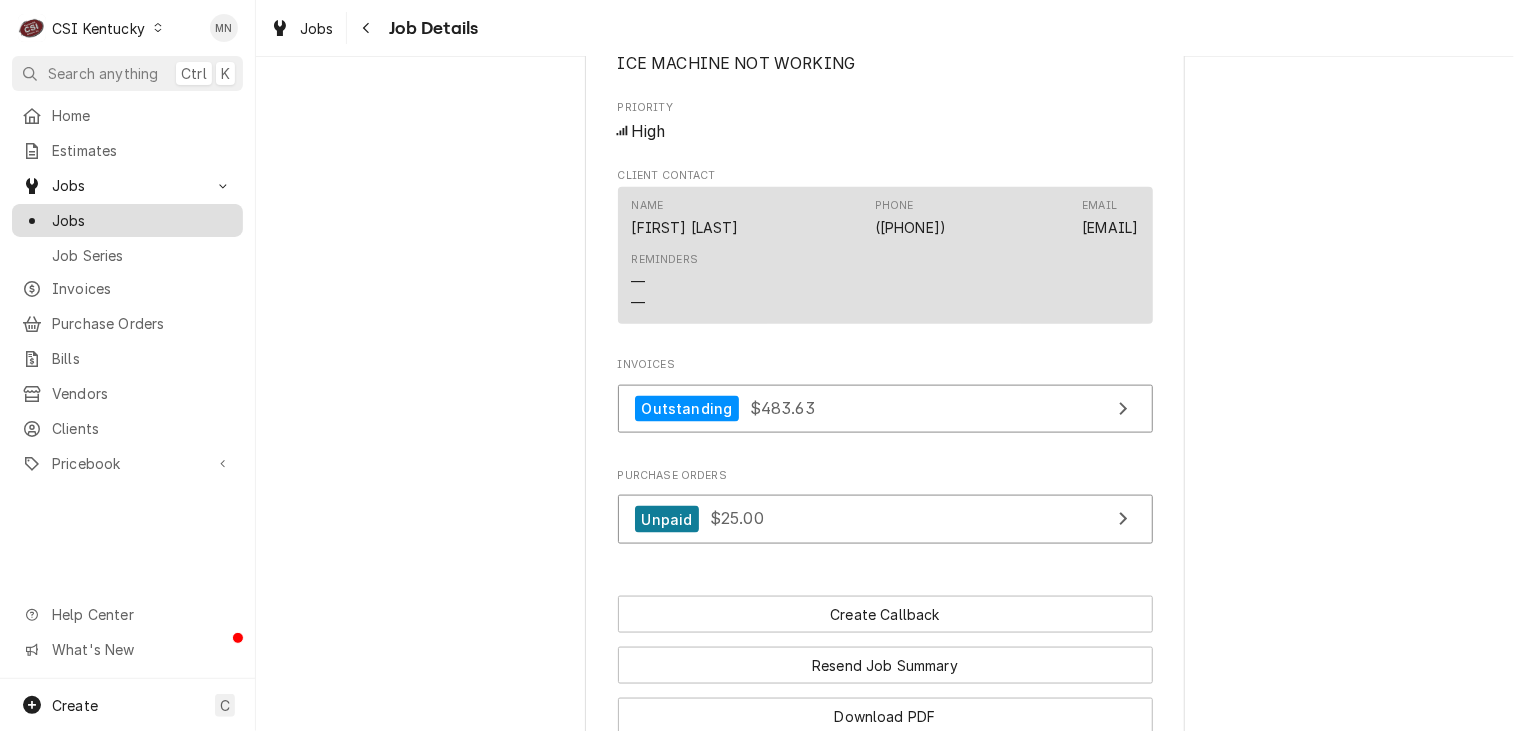 click on "Jobs" at bounding box center (127, 220) 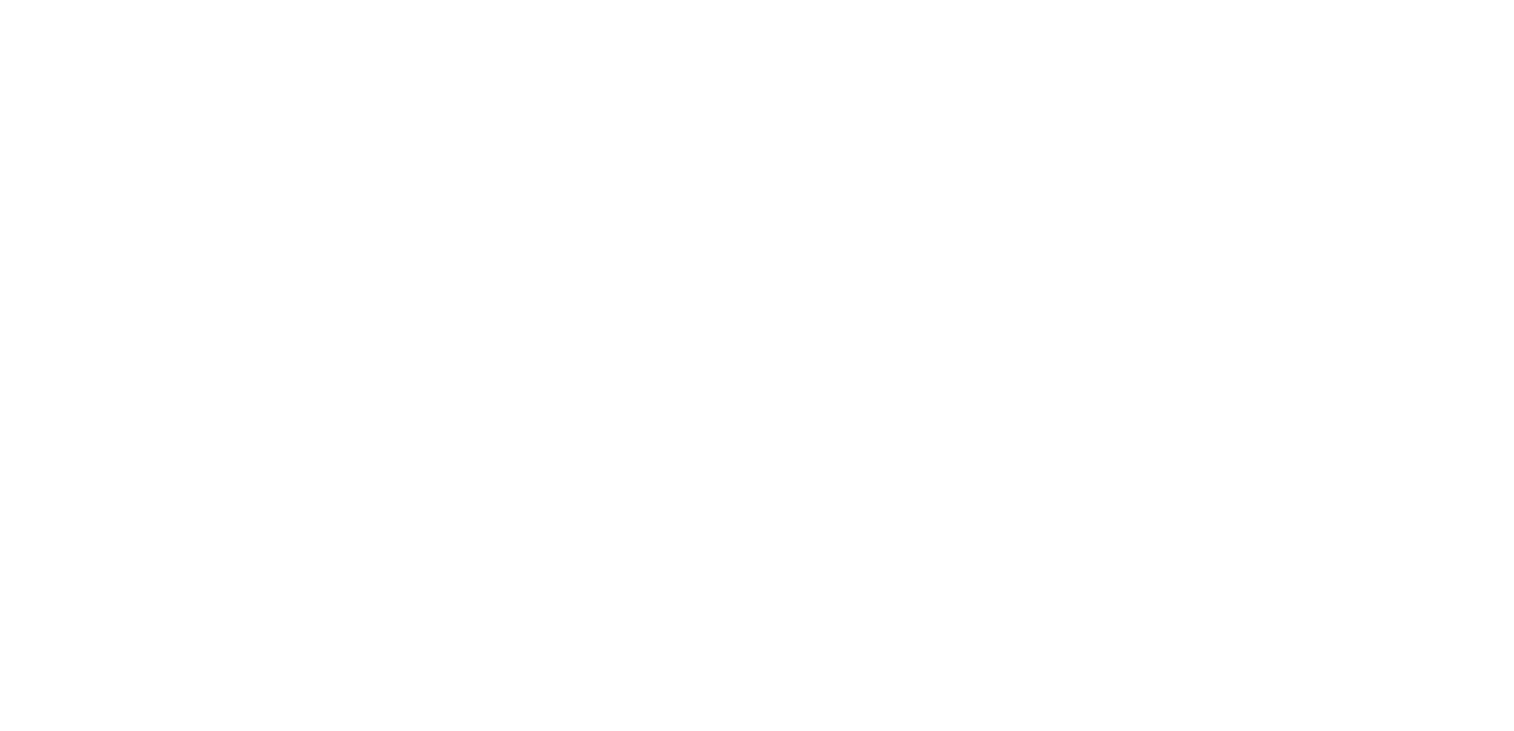 scroll, scrollTop: 0, scrollLeft: 0, axis: both 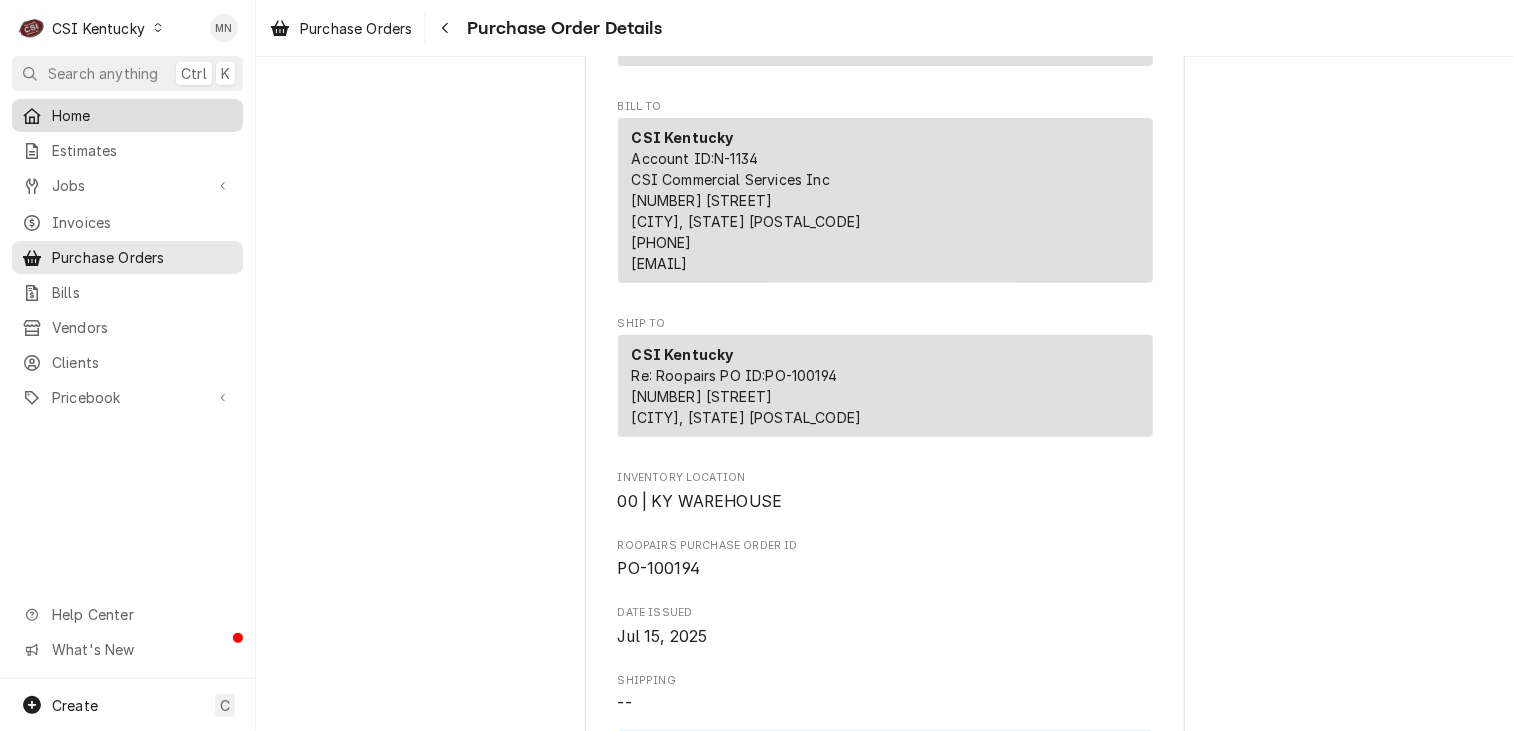 click on "Home" at bounding box center [142, 115] 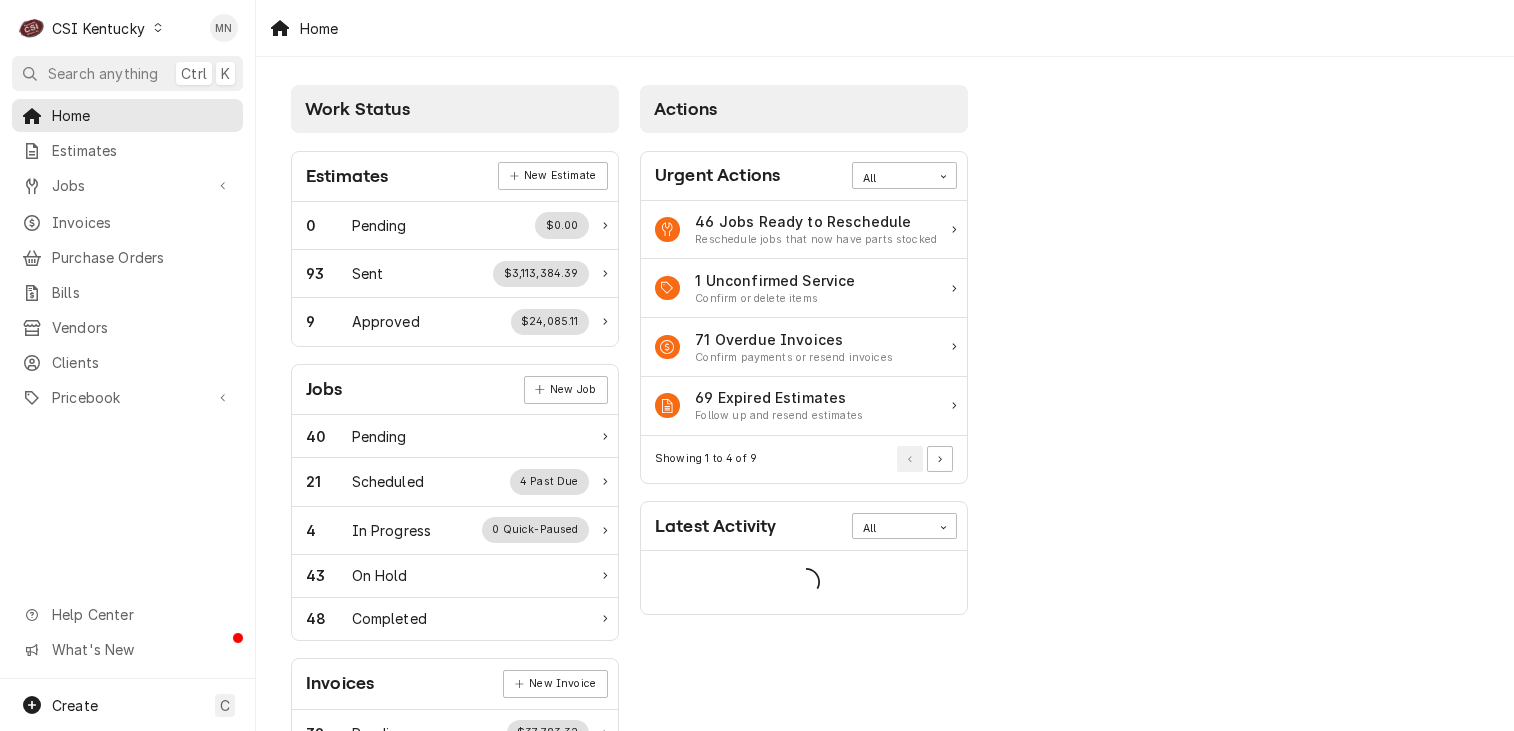 scroll, scrollTop: 0, scrollLeft: 0, axis: both 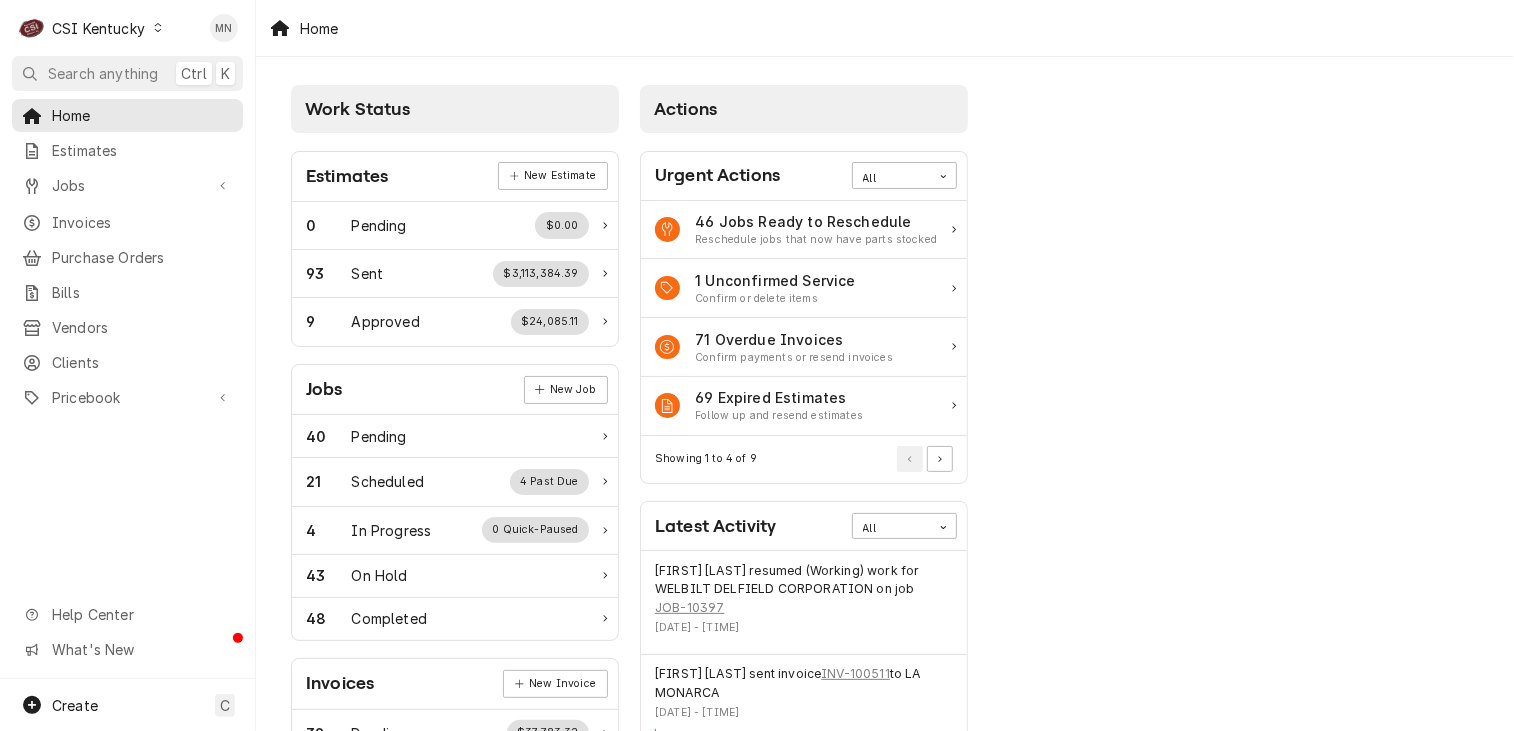 click on "CSI Kentucky" at bounding box center [98, 28] 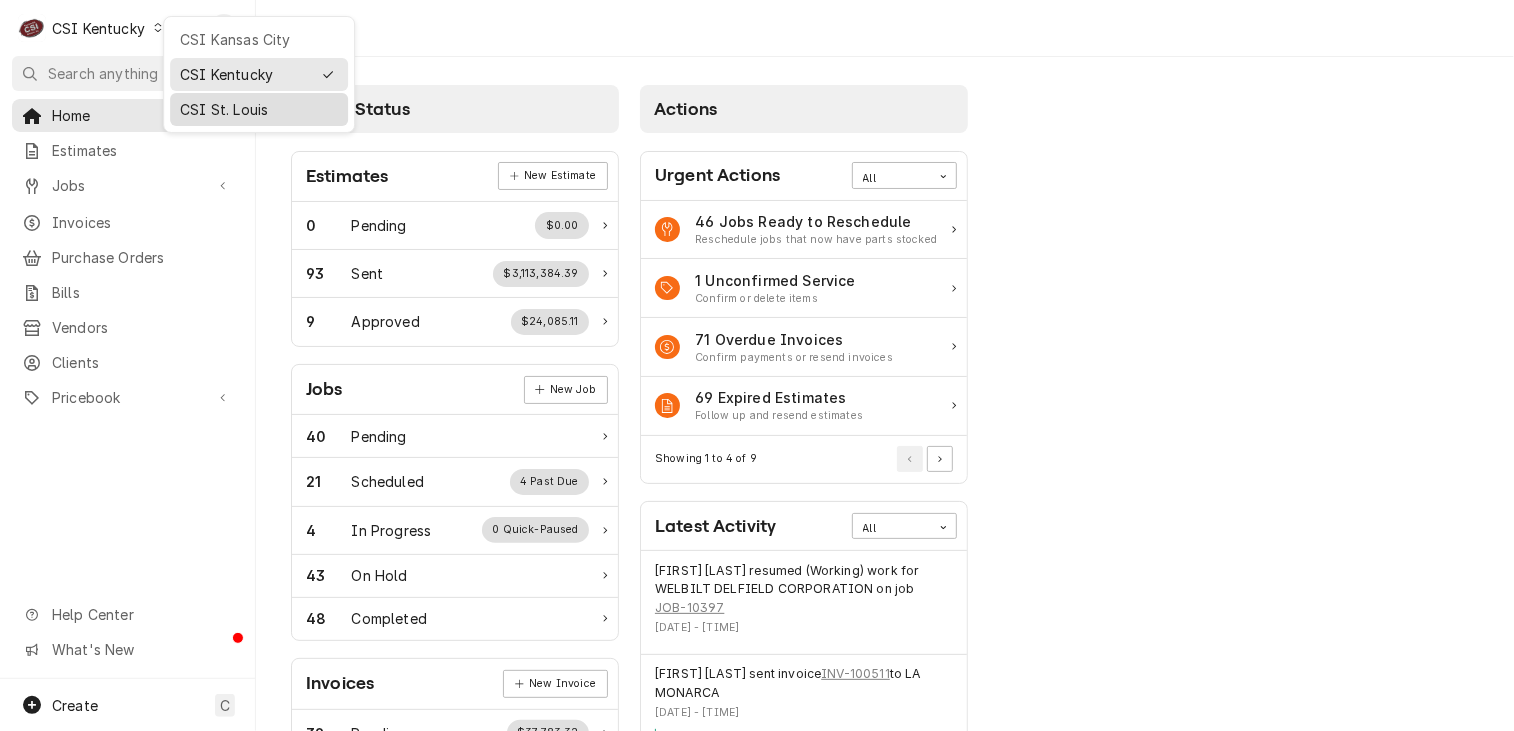 click on "CSI St. Louis" at bounding box center (259, 109) 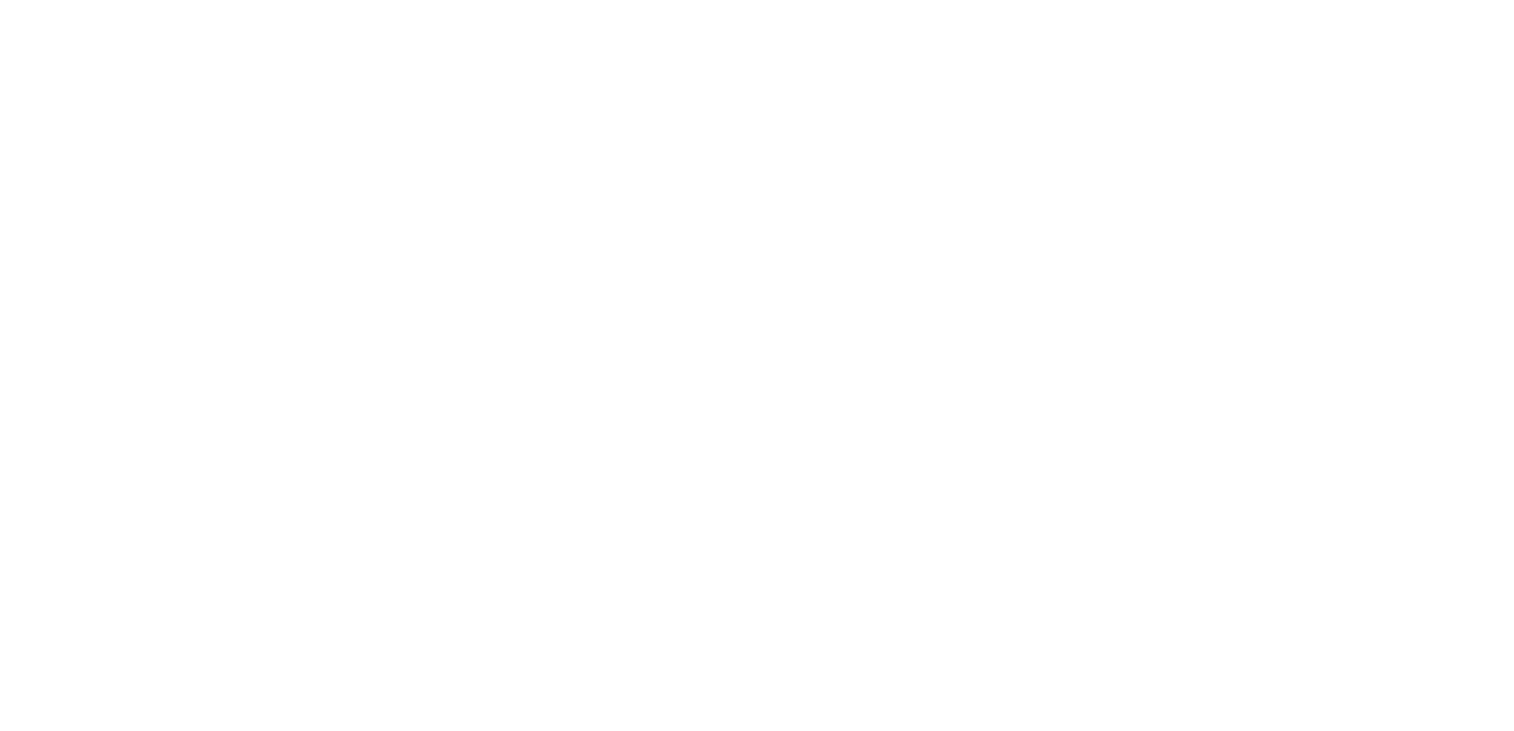 scroll, scrollTop: 0, scrollLeft: 0, axis: both 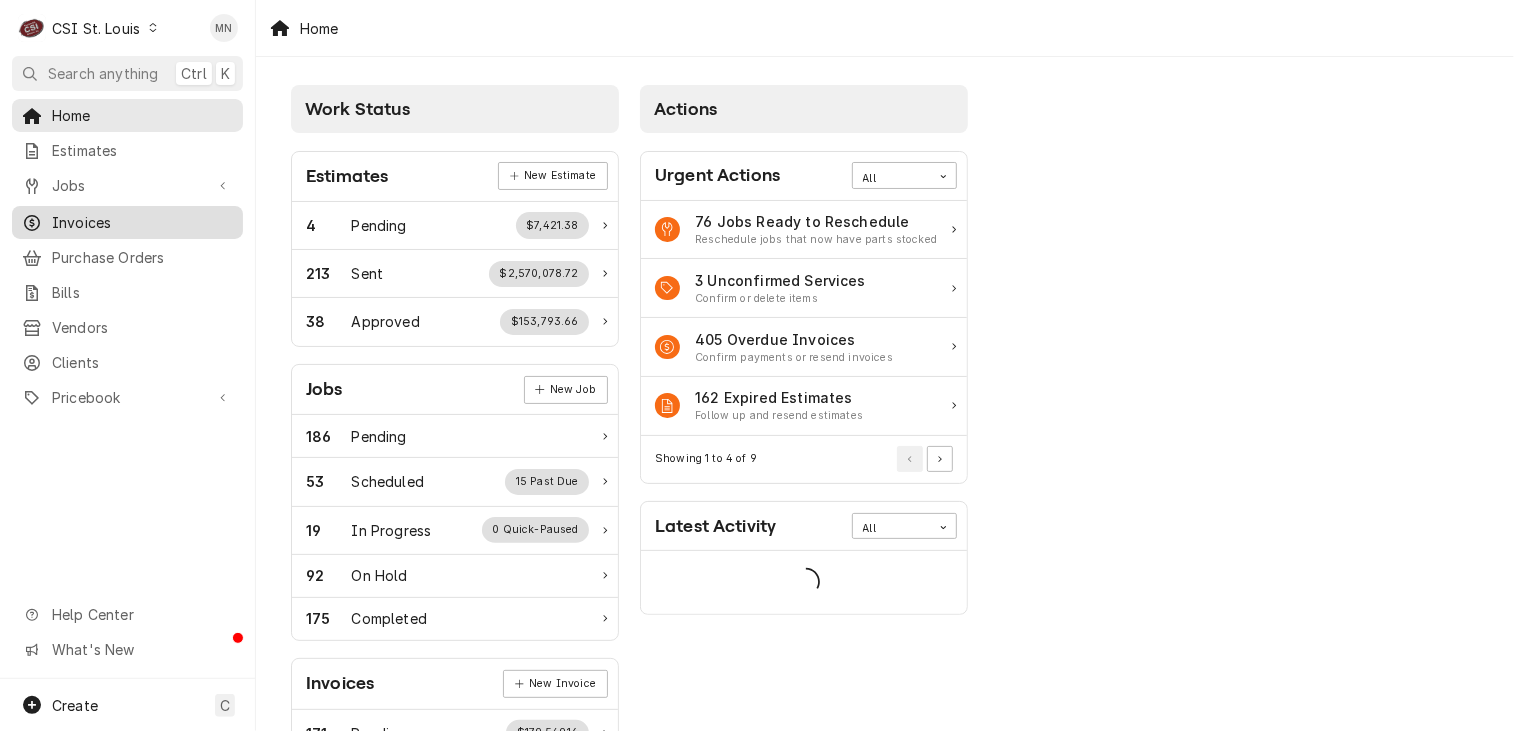 click on "Invoices" at bounding box center (142, 222) 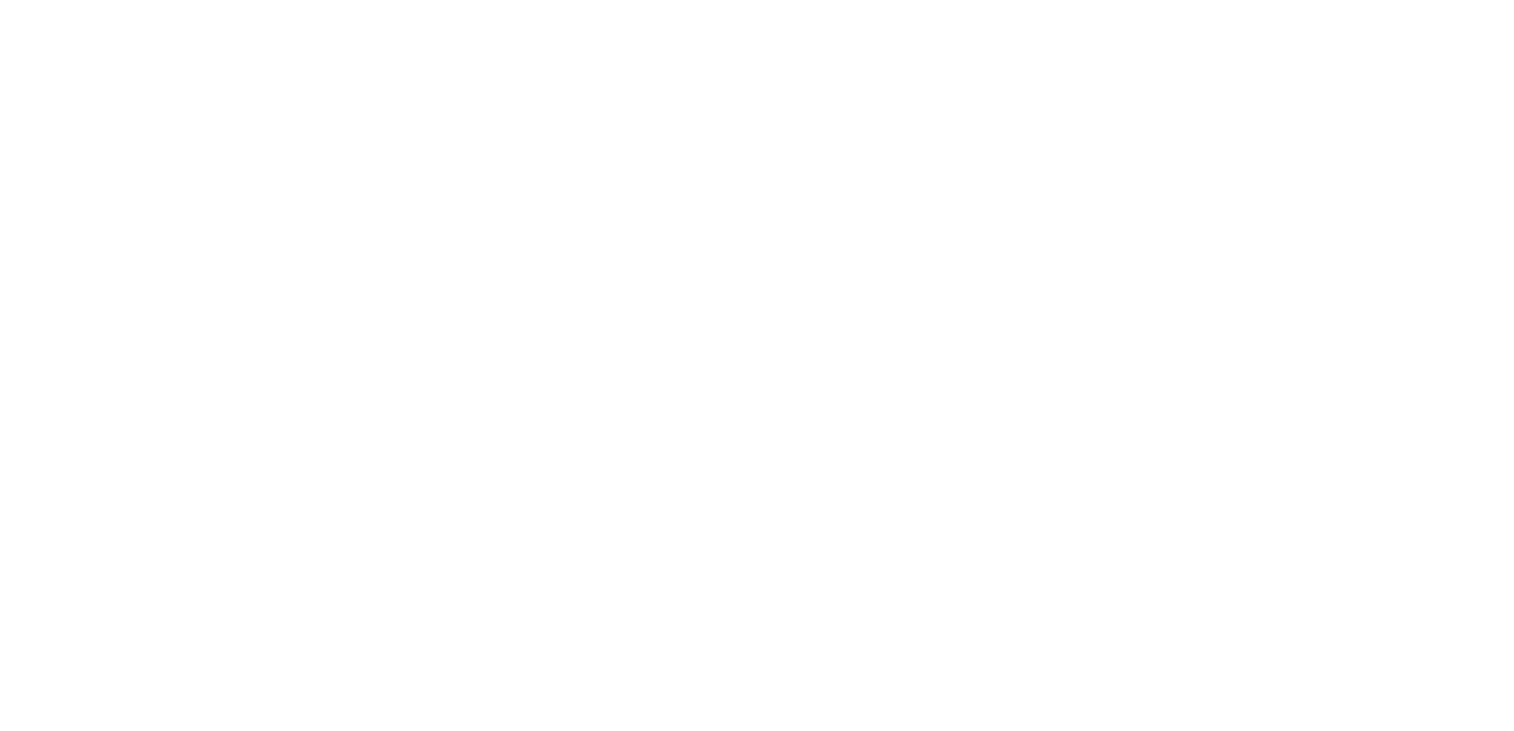 scroll, scrollTop: 0, scrollLeft: 0, axis: both 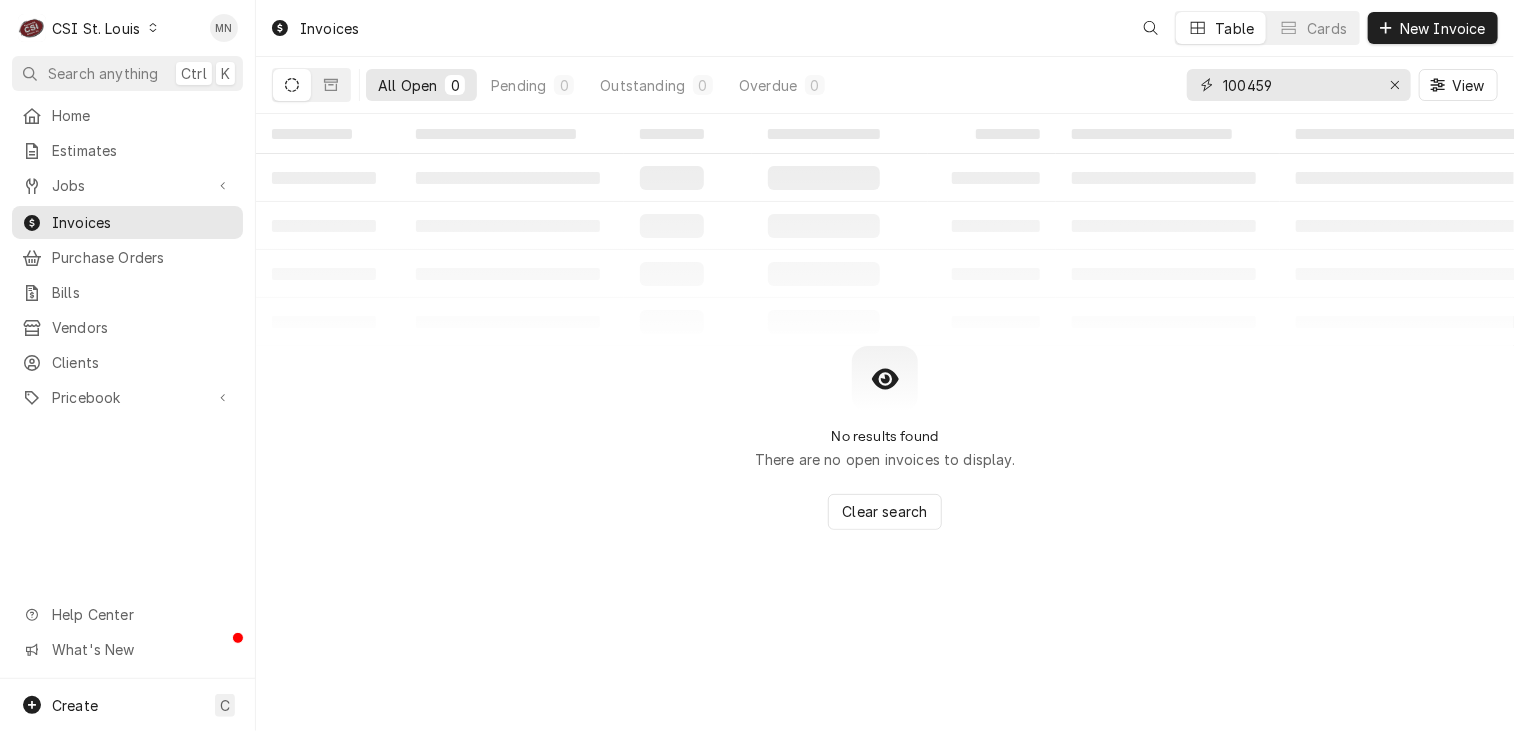 drag, startPoint x: 1296, startPoint y: 85, endPoint x: 1117, endPoint y: 97, distance: 179.40178 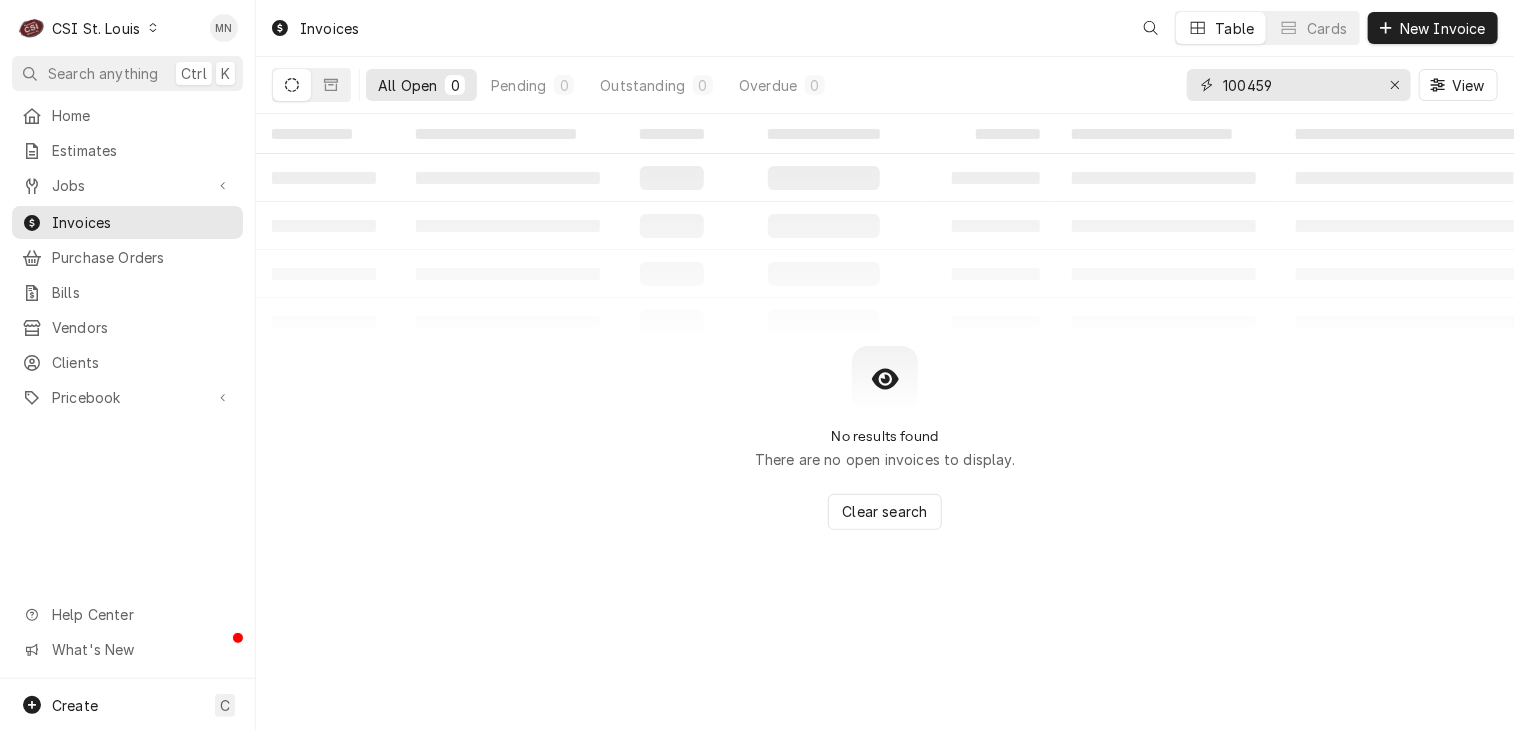 click on "All Open 0 Pending 0 Outstanding 0 Overdue 0 100459 View" at bounding box center (885, 85) 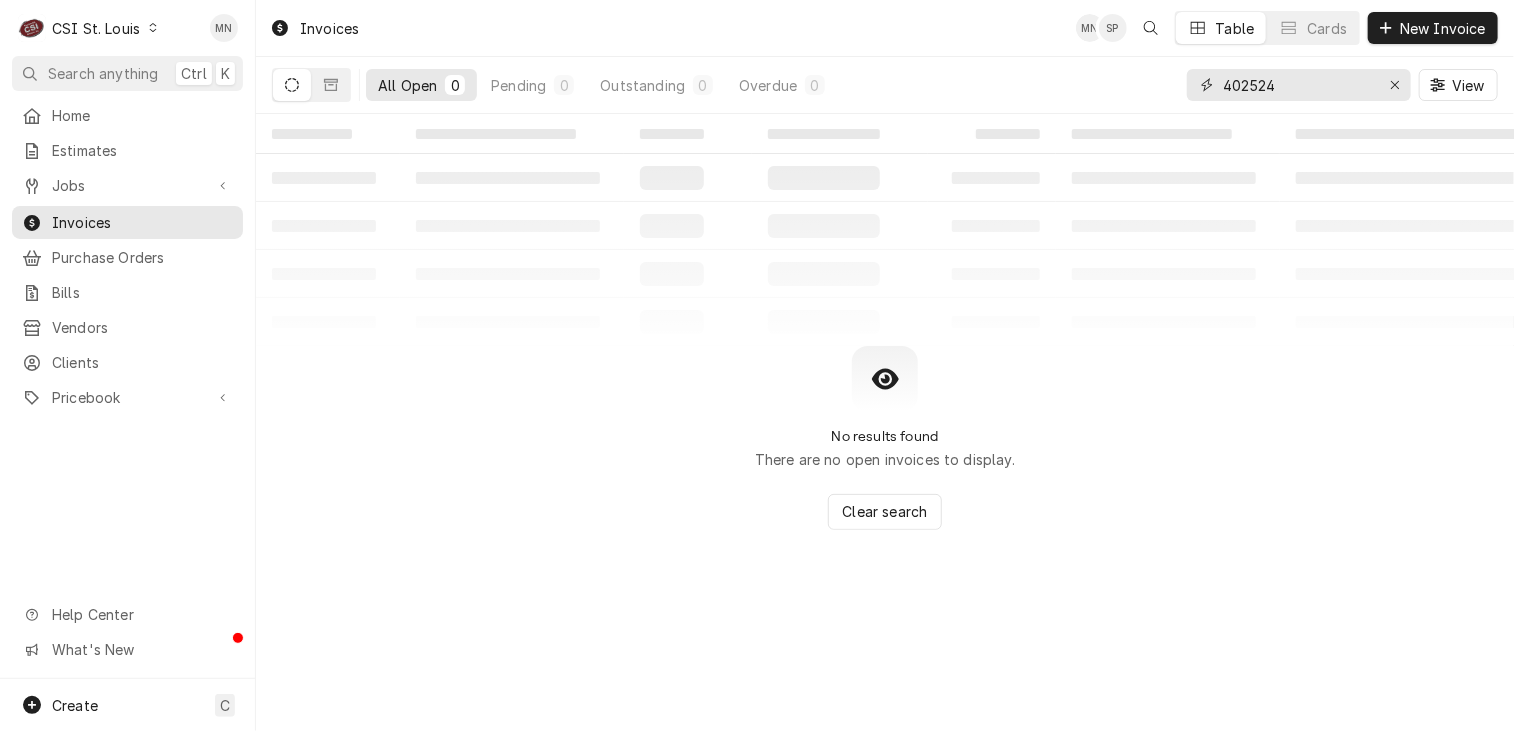 type on "402524" 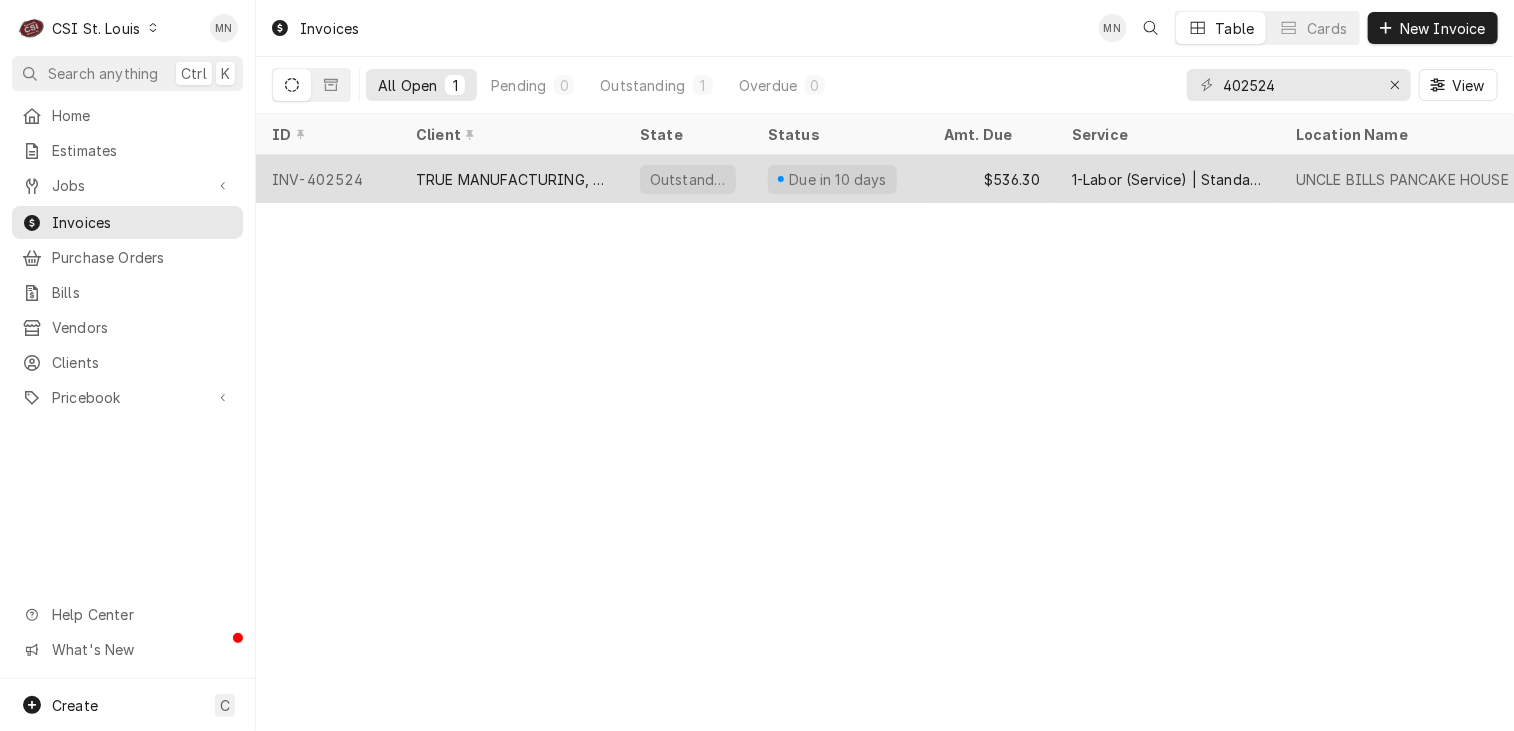 click on "TRUE MANUFACTURING, INC." at bounding box center (512, 179) 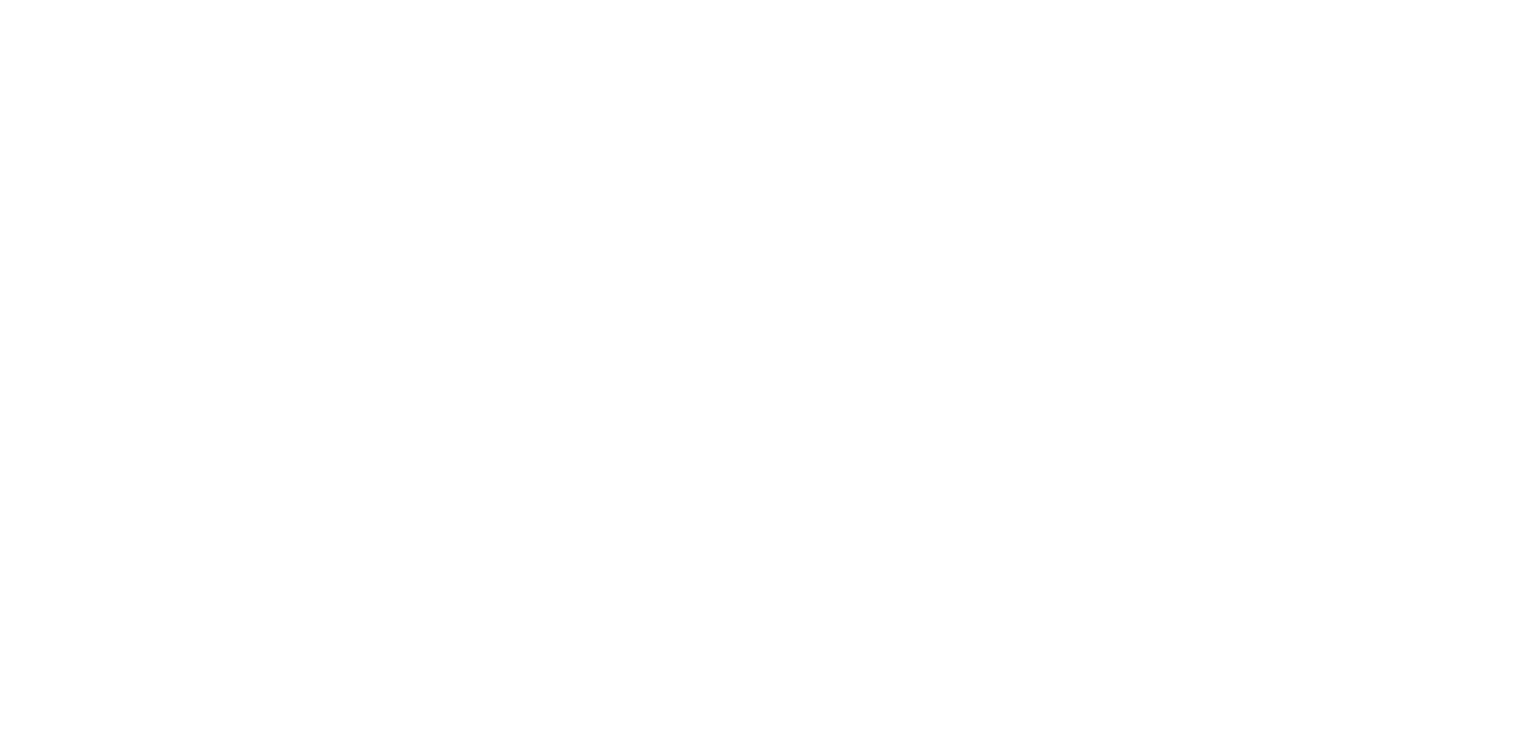 scroll, scrollTop: 0, scrollLeft: 0, axis: both 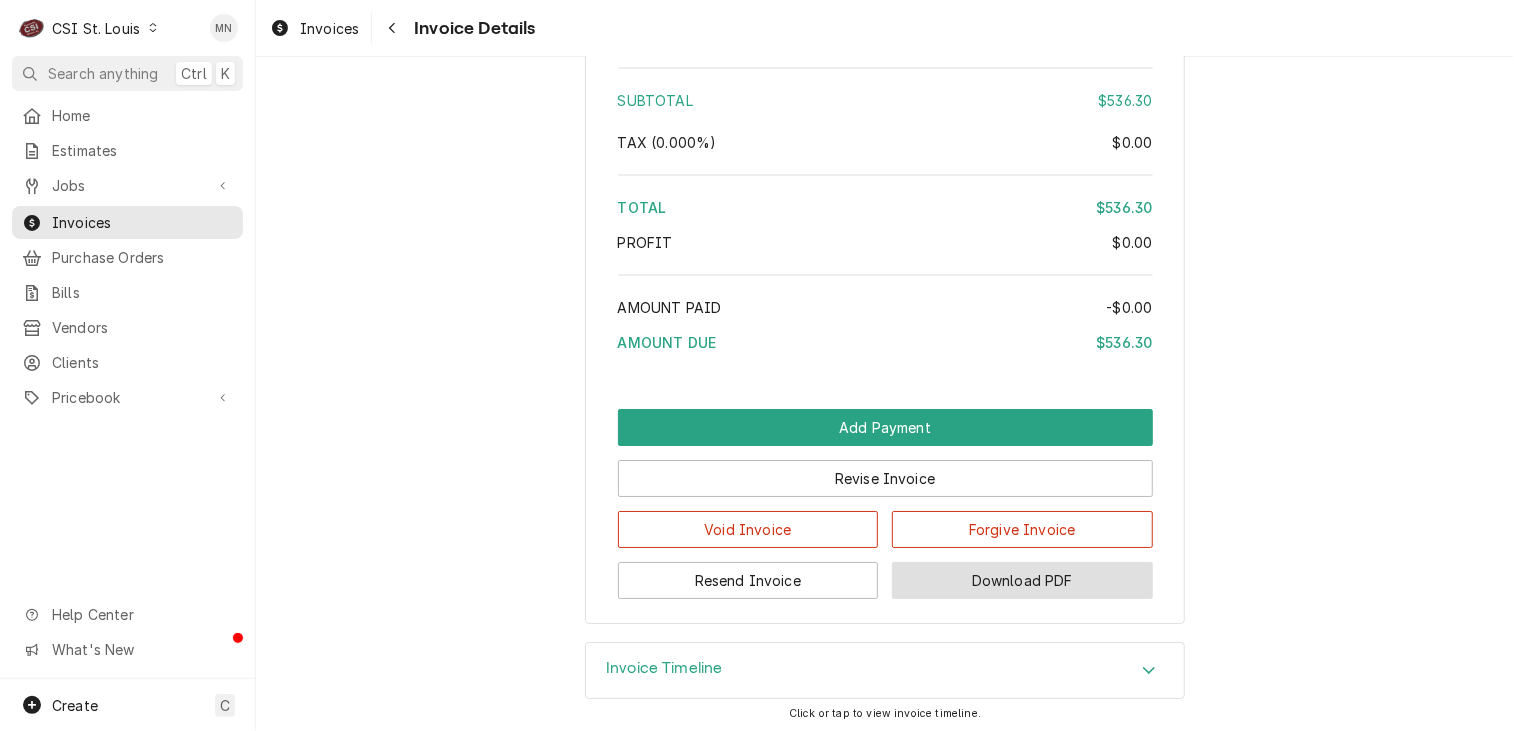 click on "Download PDF" at bounding box center [1022, 580] 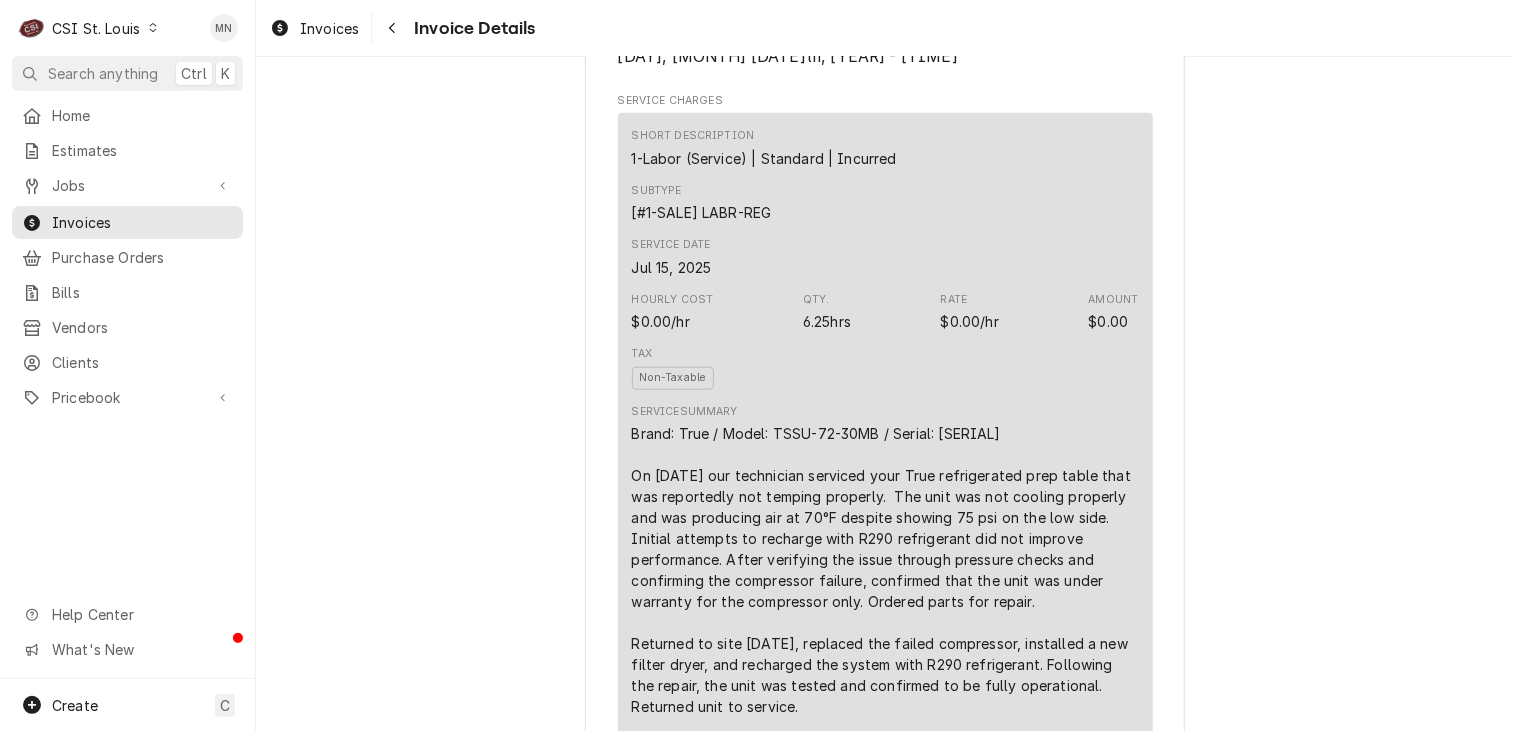 scroll, scrollTop: 1100, scrollLeft: 0, axis: vertical 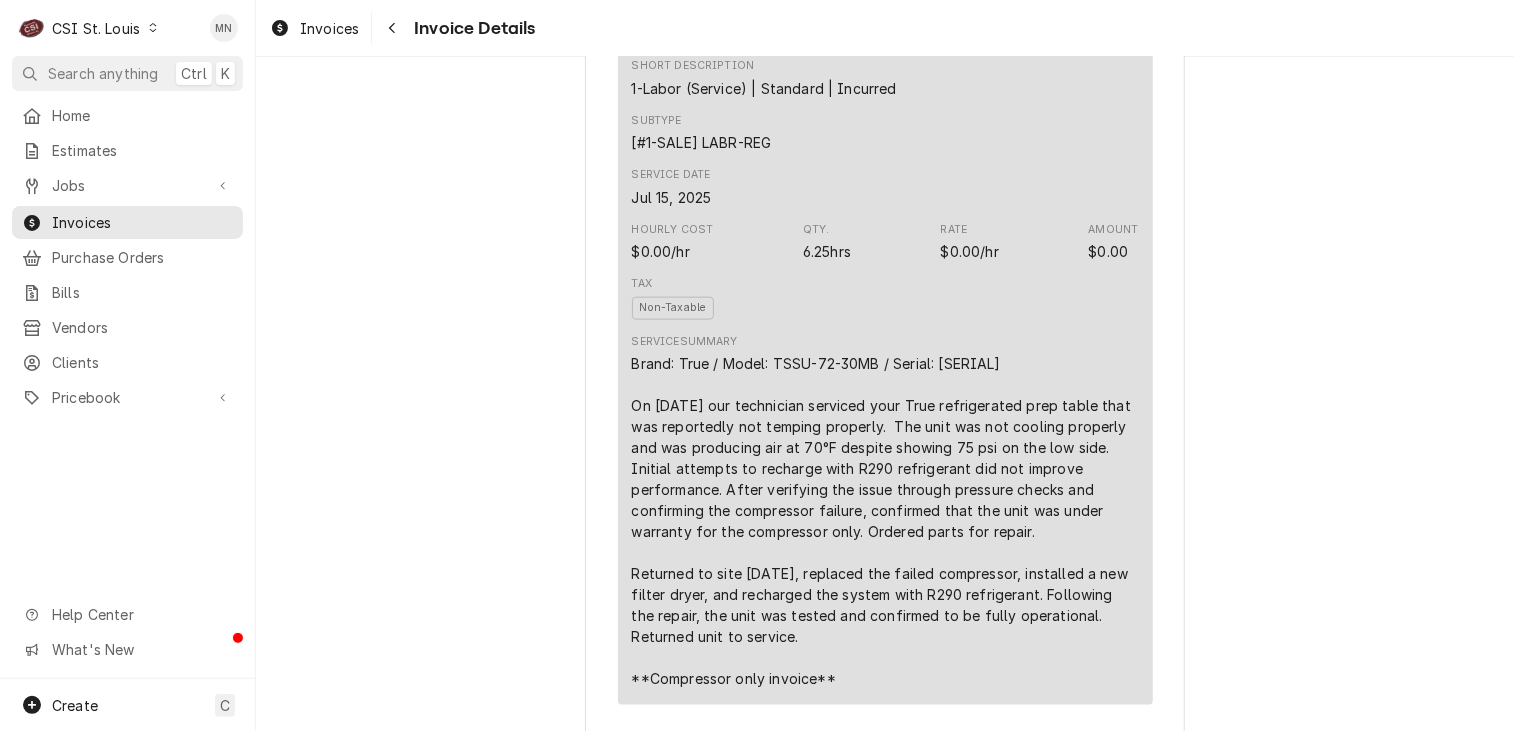 click on "CSI St. Louis" at bounding box center (96, 28) 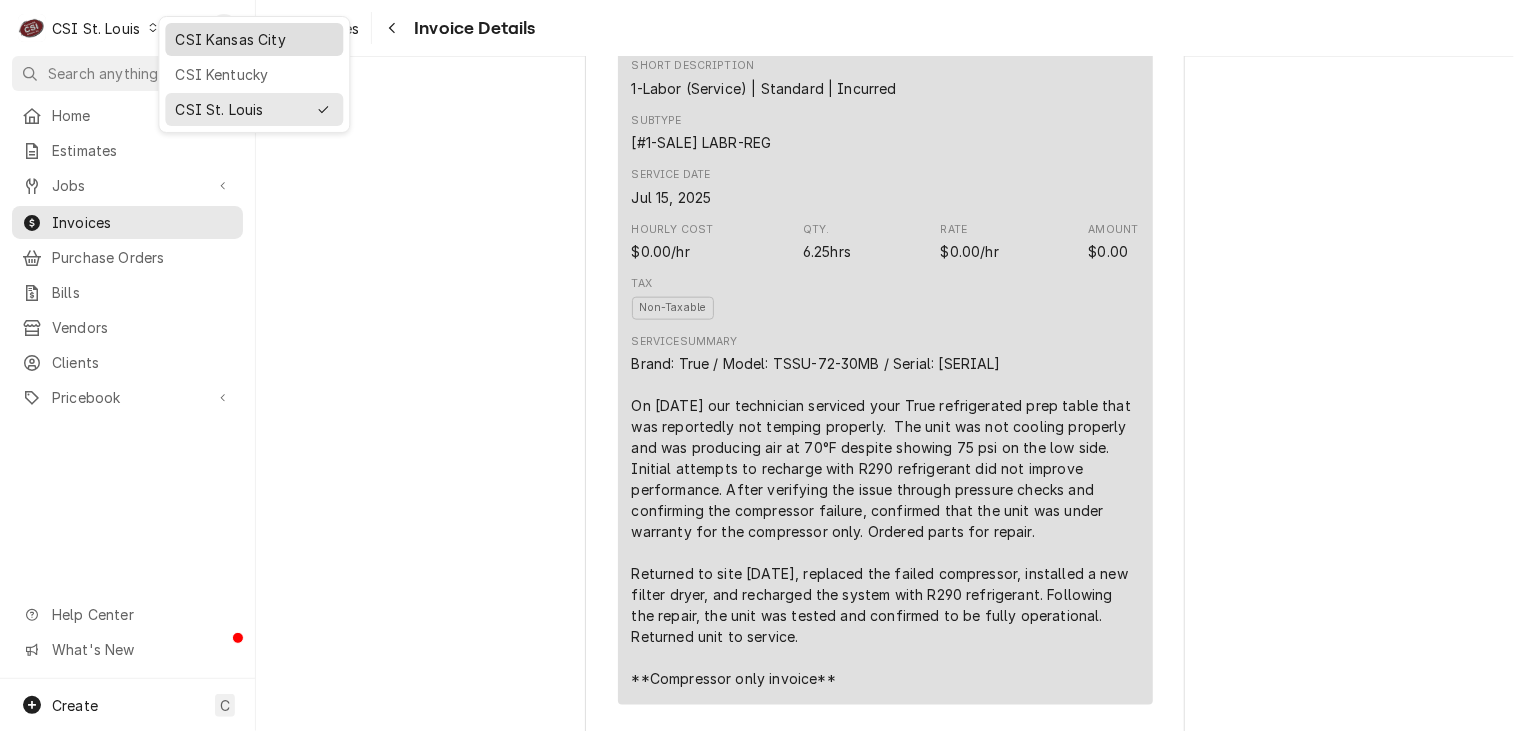 click on "CSI Kansas City" at bounding box center [254, 39] 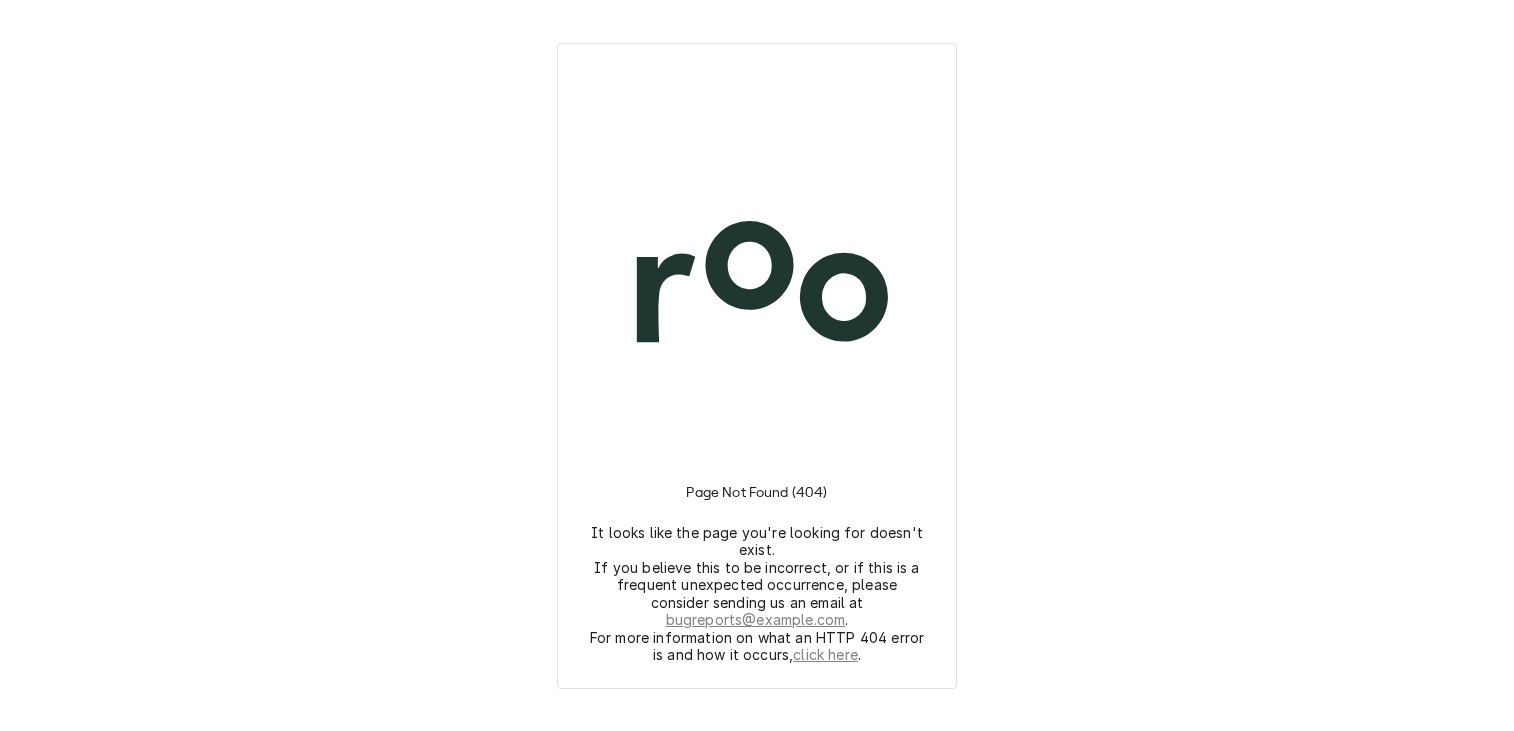 scroll, scrollTop: 0, scrollLeft: 0, axis: both 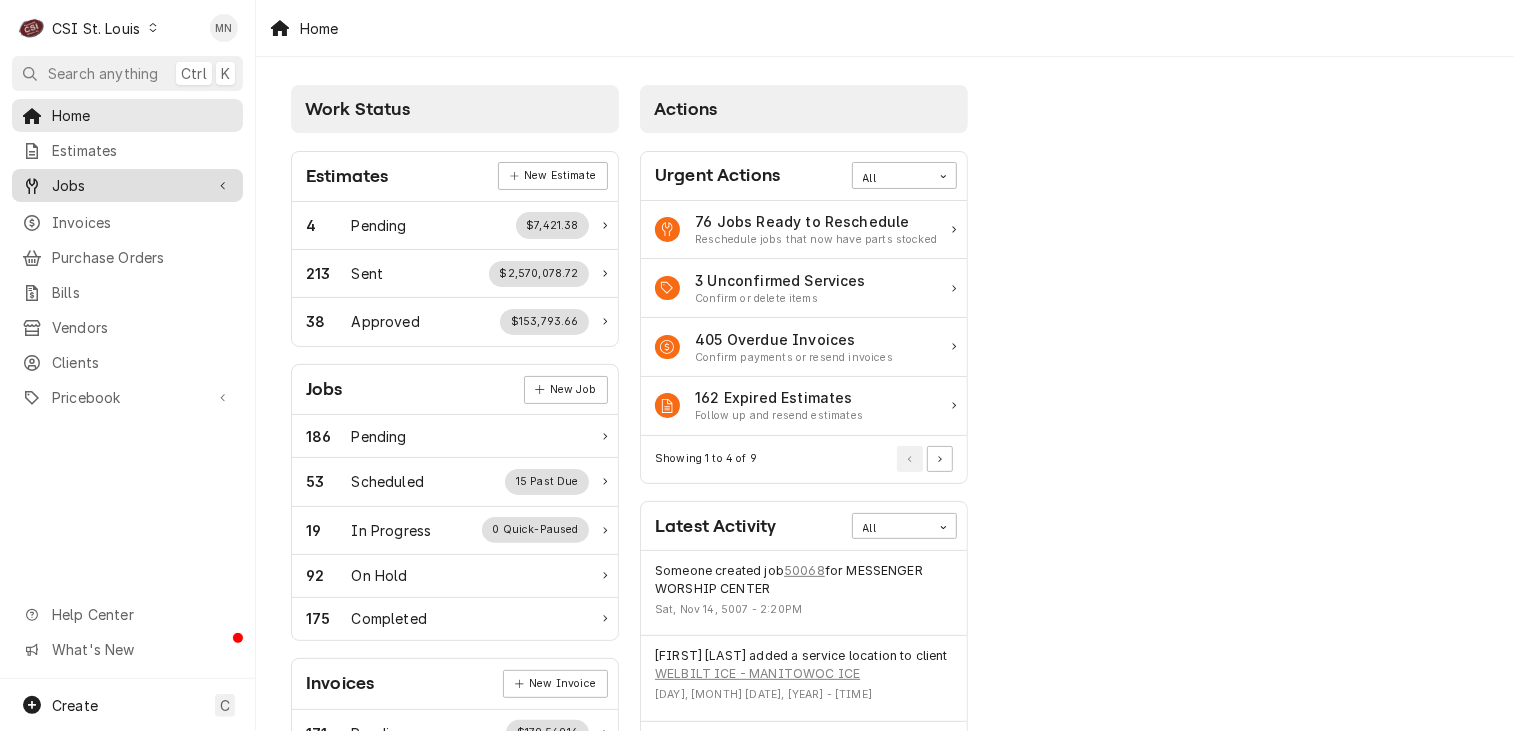 click on "Jobs" at bounding box center [127, 185] 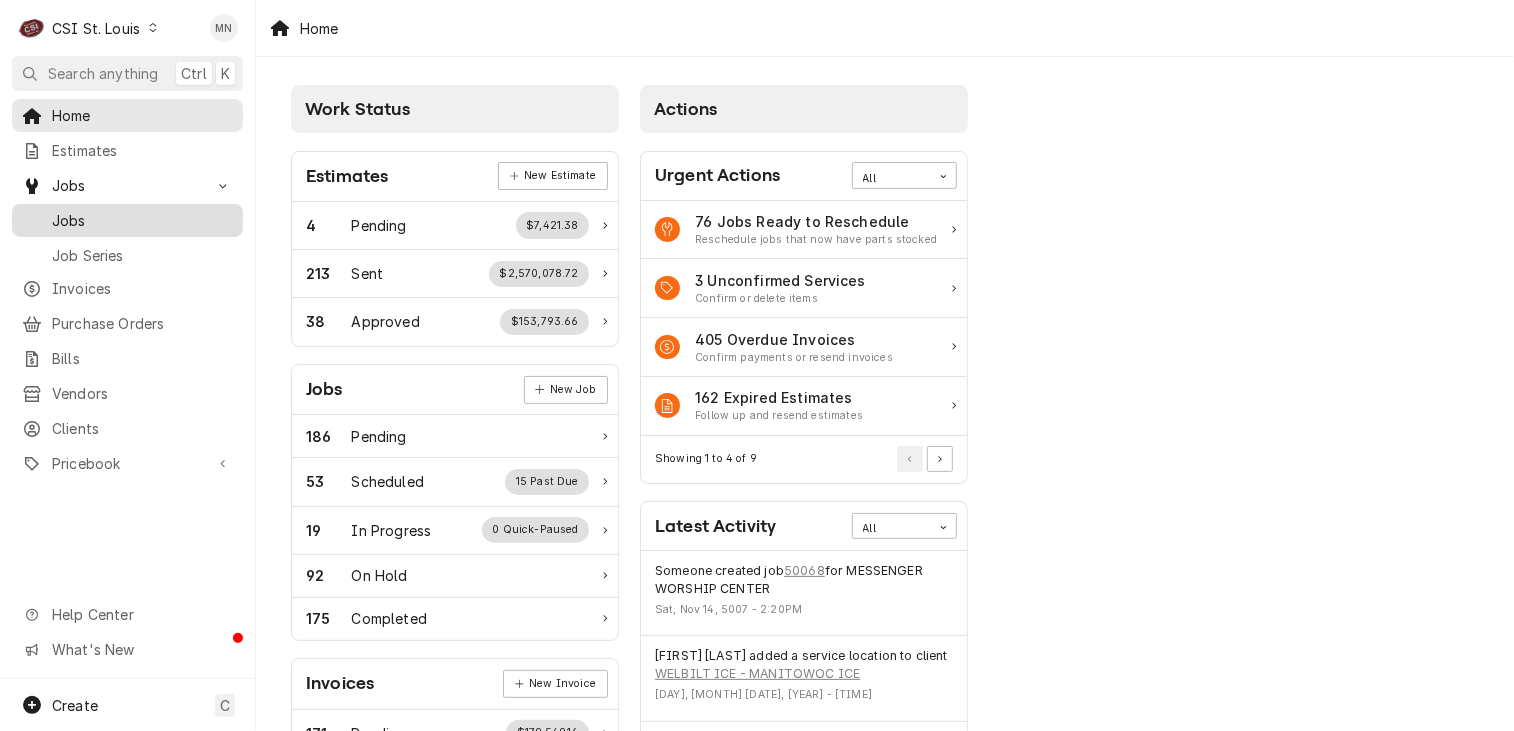 click on "Jobs" at bounding box center [142, 220] 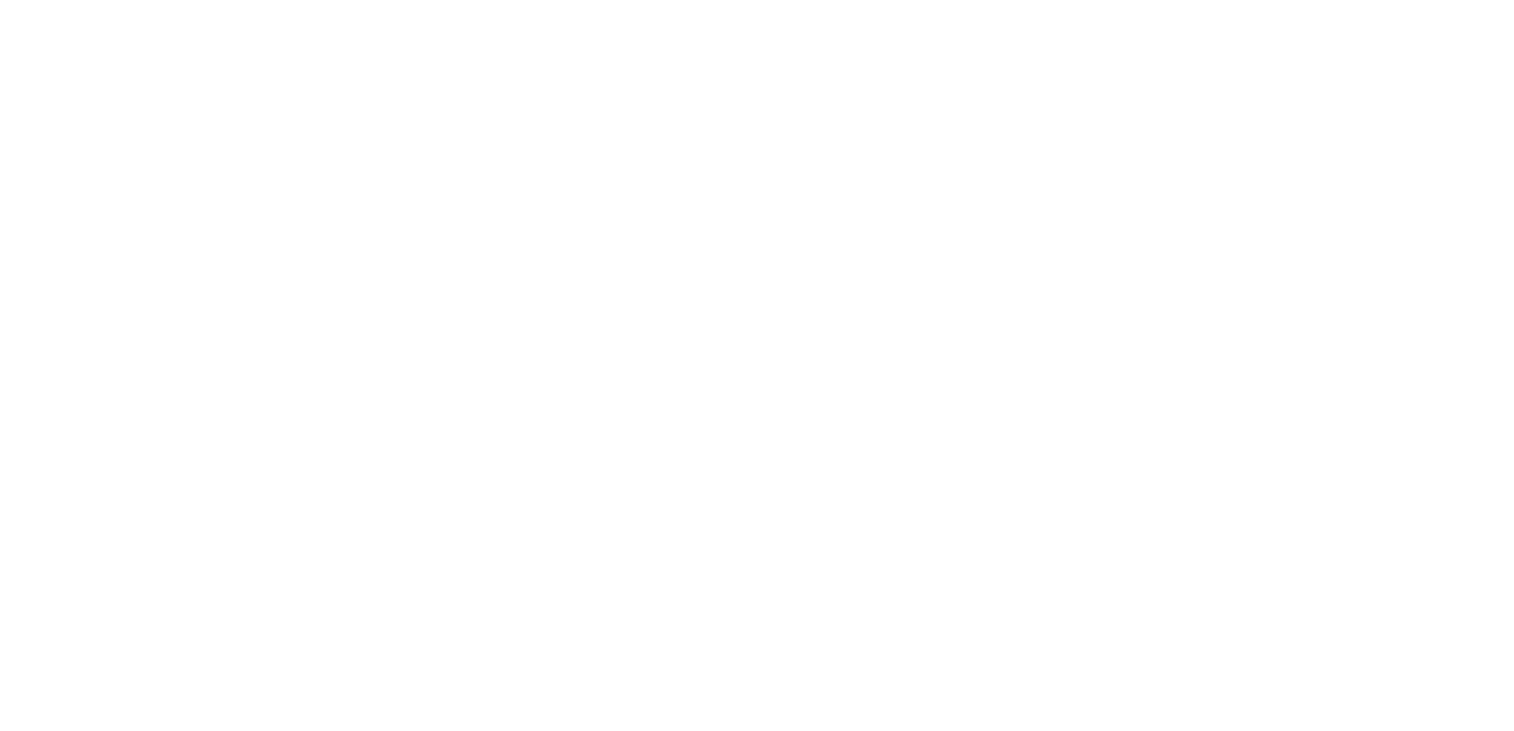 scroll, scrollTop: 0, scrollLeft: 0, axis: both 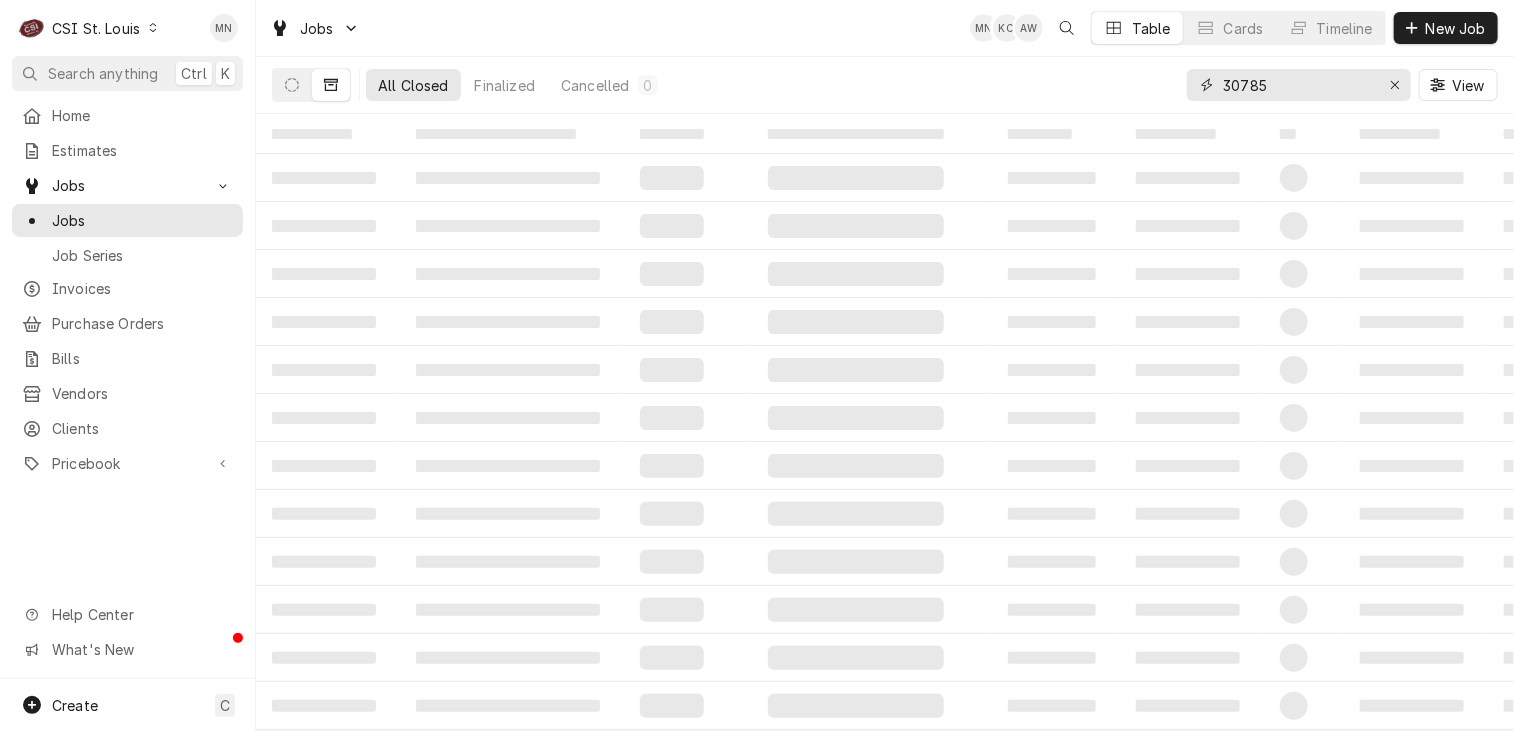 drag, startPoint x: 1309, startPoint y: 96, endPoint x: 1140, endPoint y: 79, distance: 169.85287 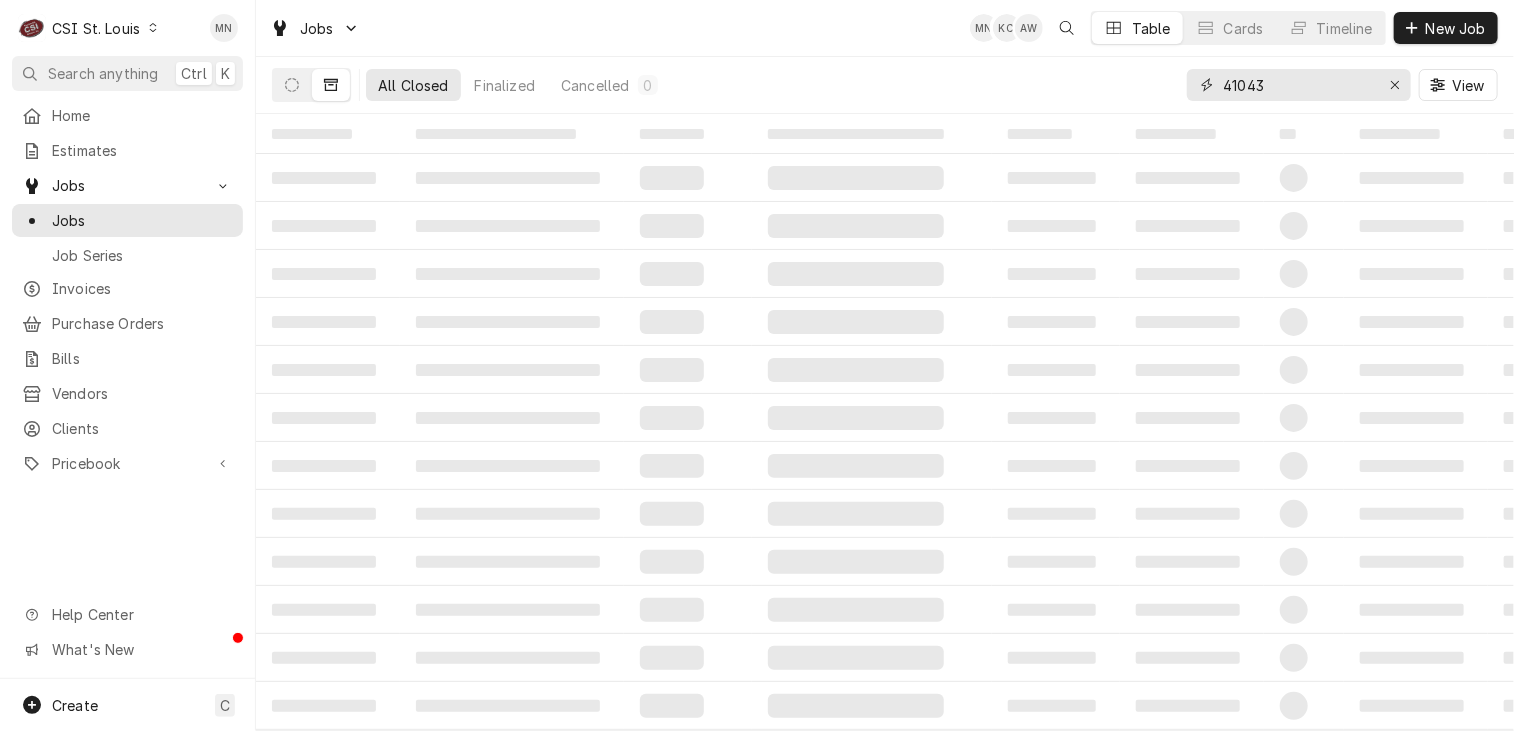type on "41043" 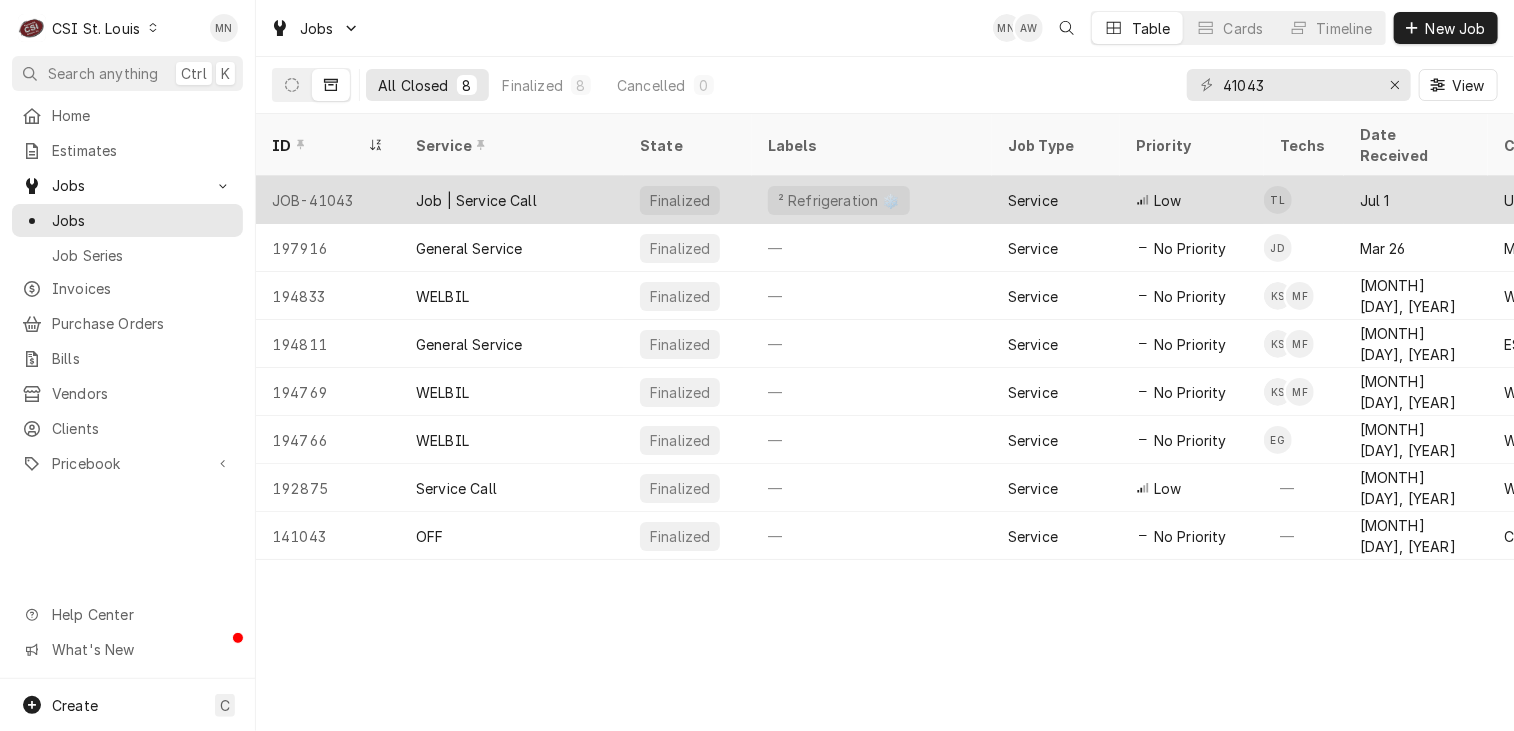 click on "JOB-41043" at bounding box center (328, 200) 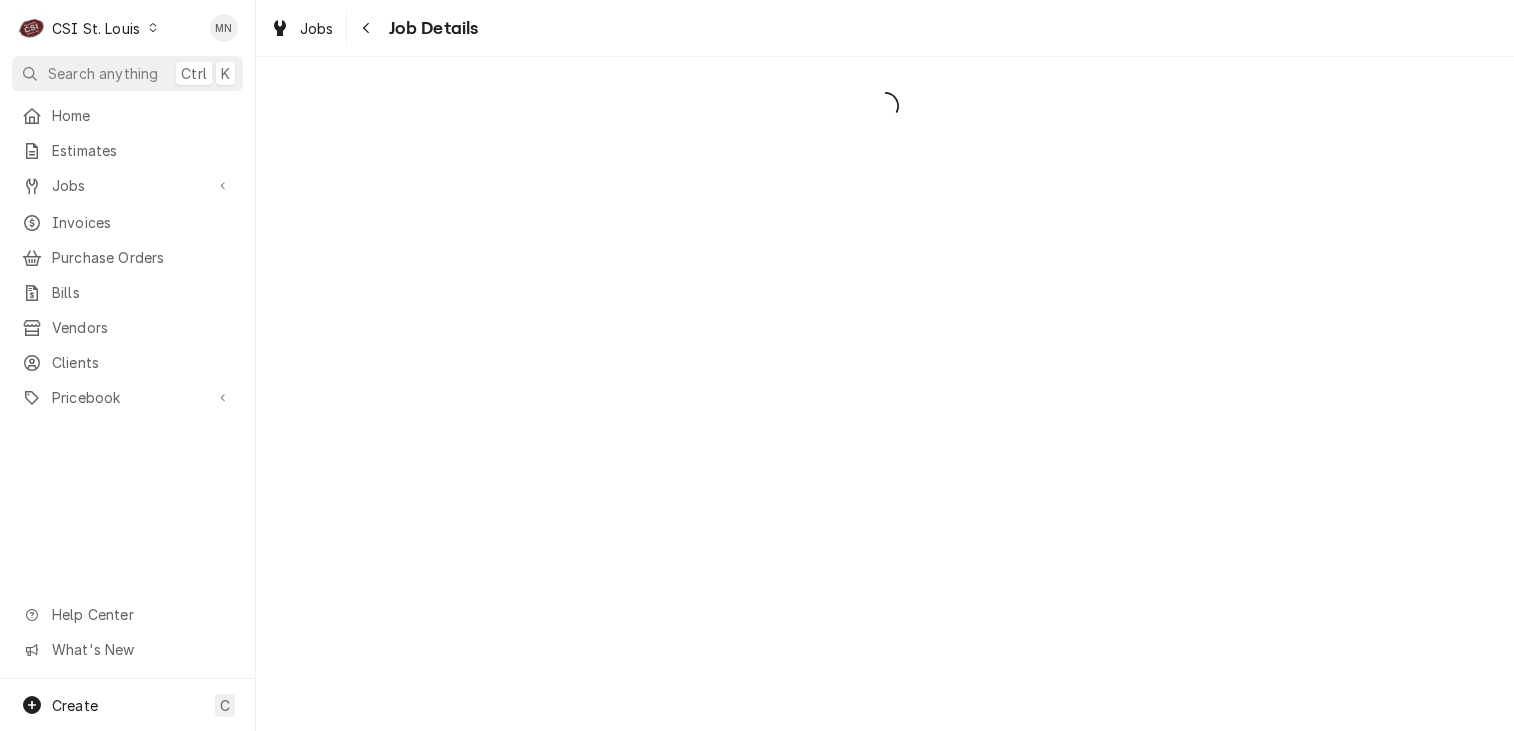 scroll, scrollTop: 0, scrollLeft: 0, axis: both 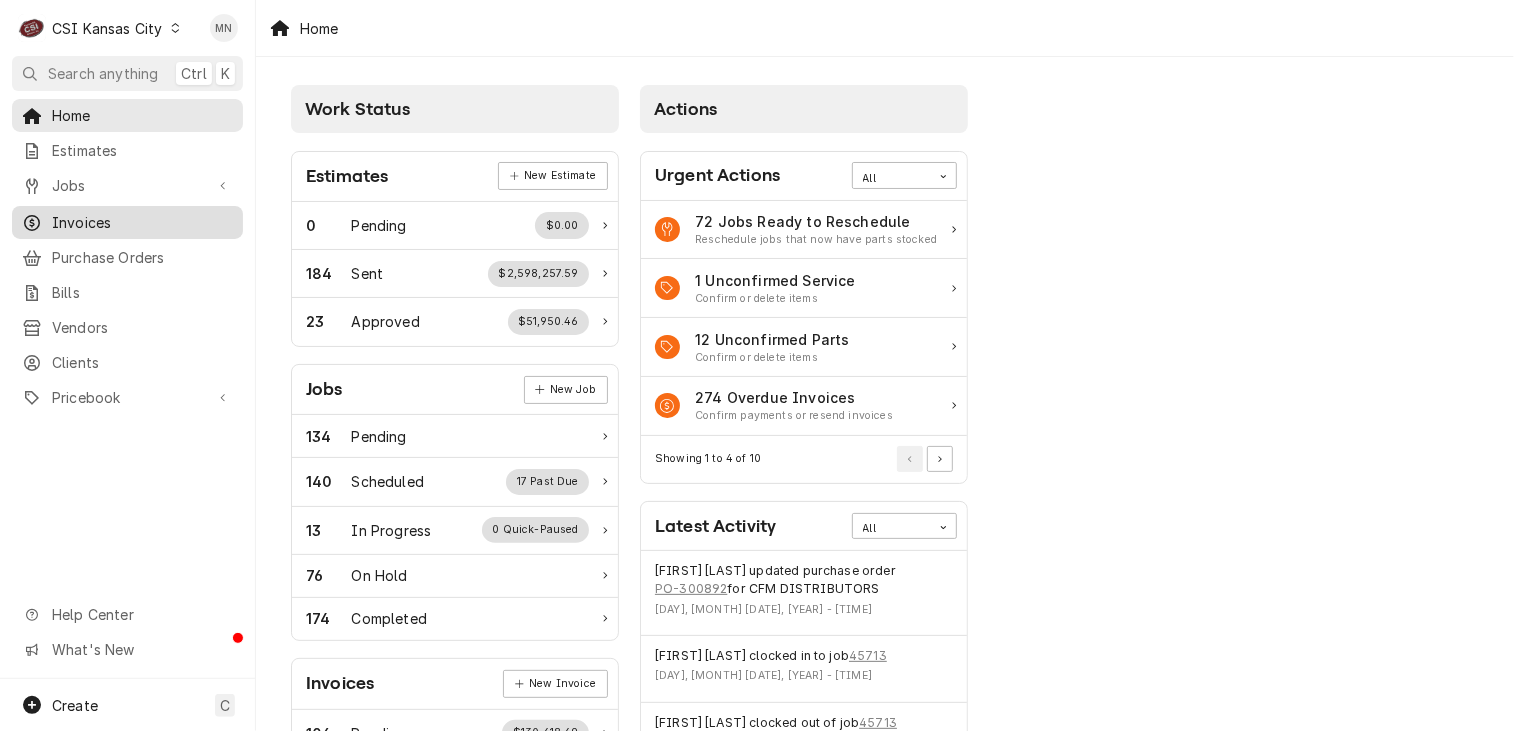 click on "Invoices" at bounding box center (142, 222) 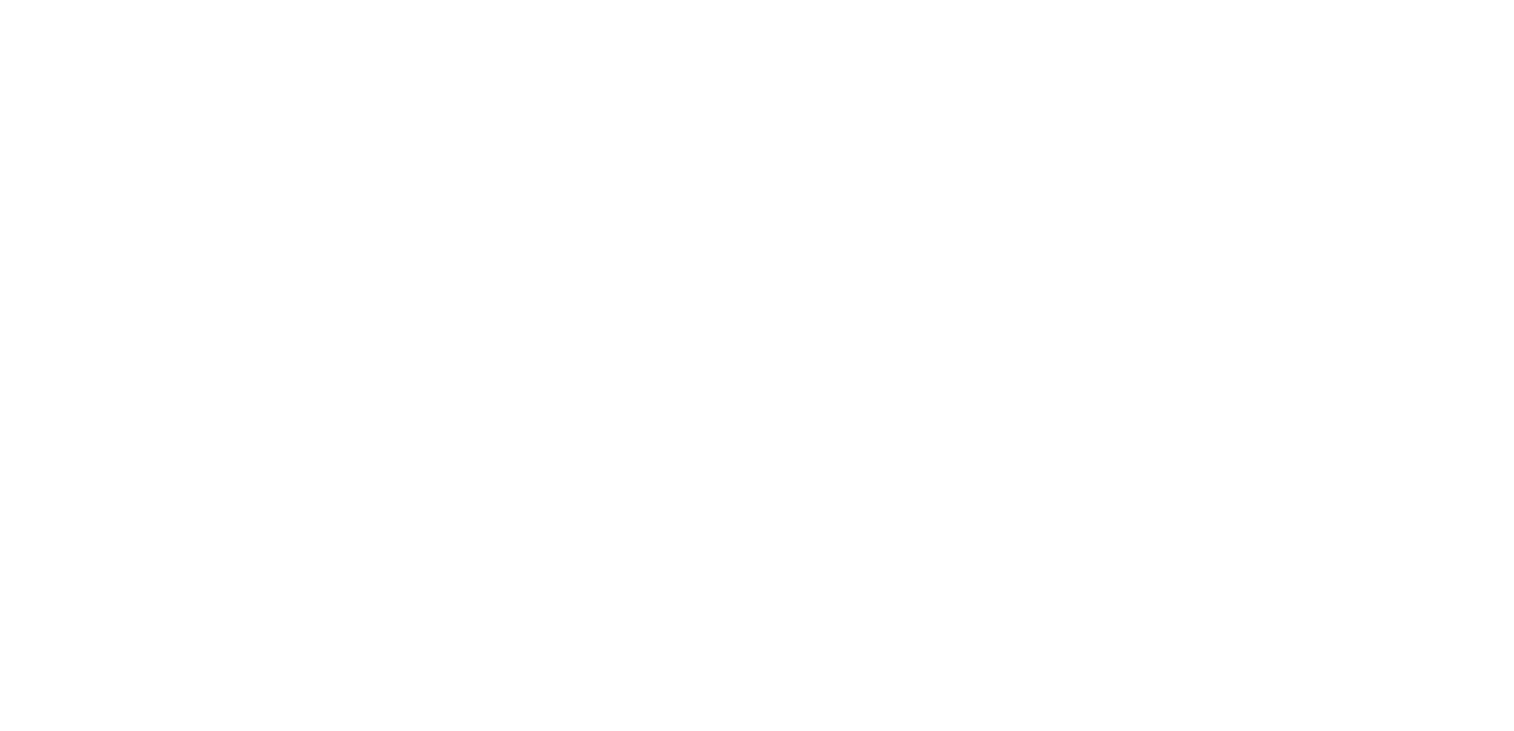 scroll, scrollTop: 0, scrollLeft: 0, axis: both 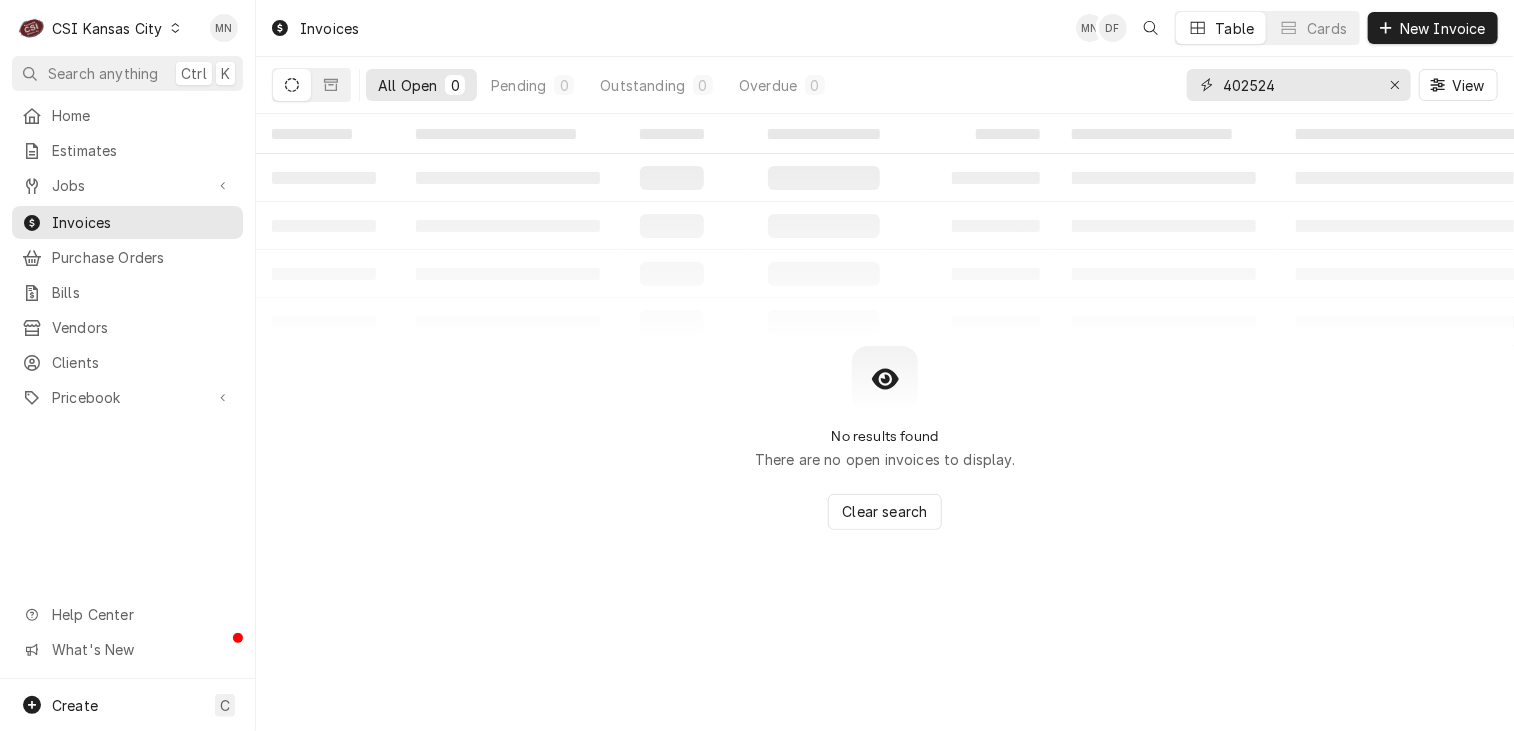 drag, startPoint x: 1308, startPoint y: 92, endPoint x: 1094, endPoint y: 87, distance: 214.05841 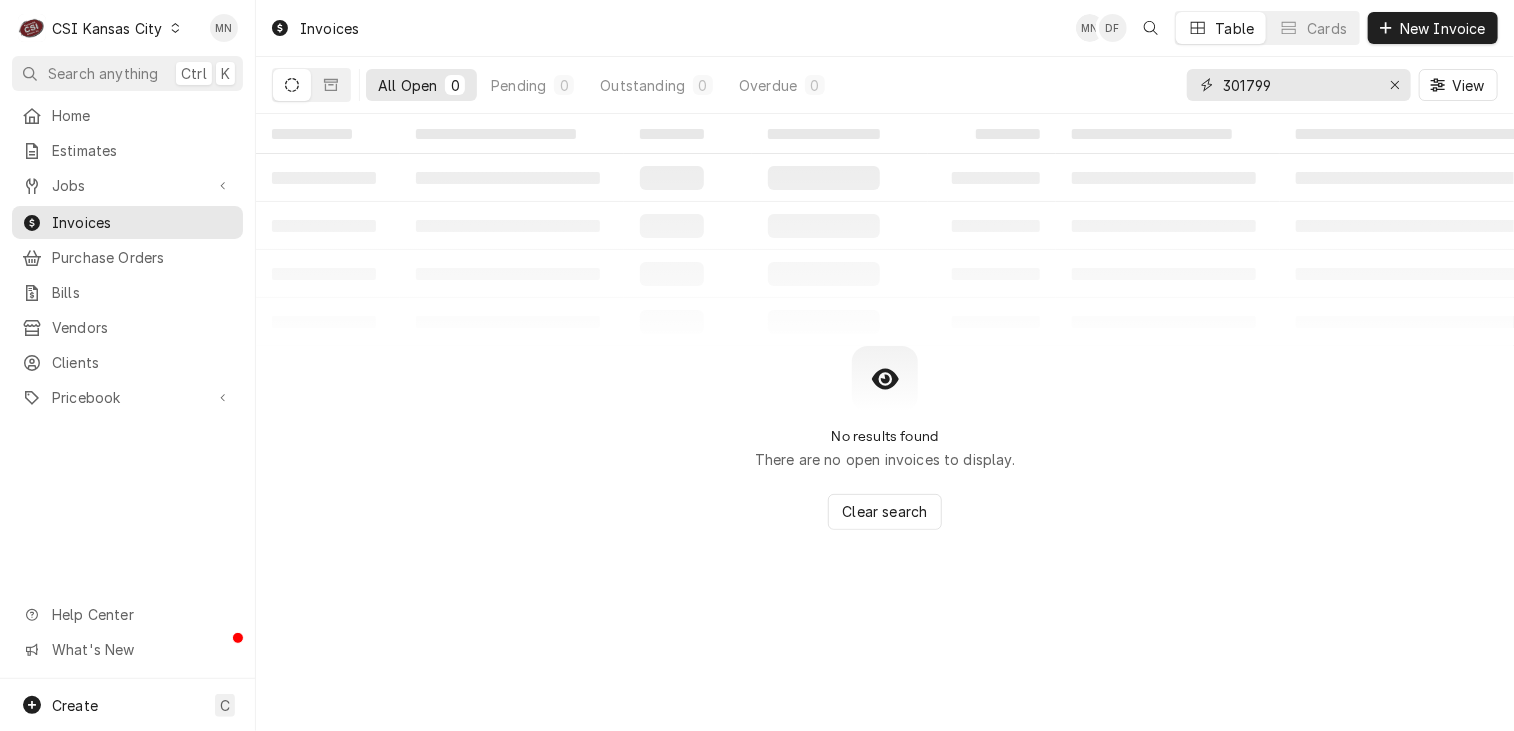 type on "301799" 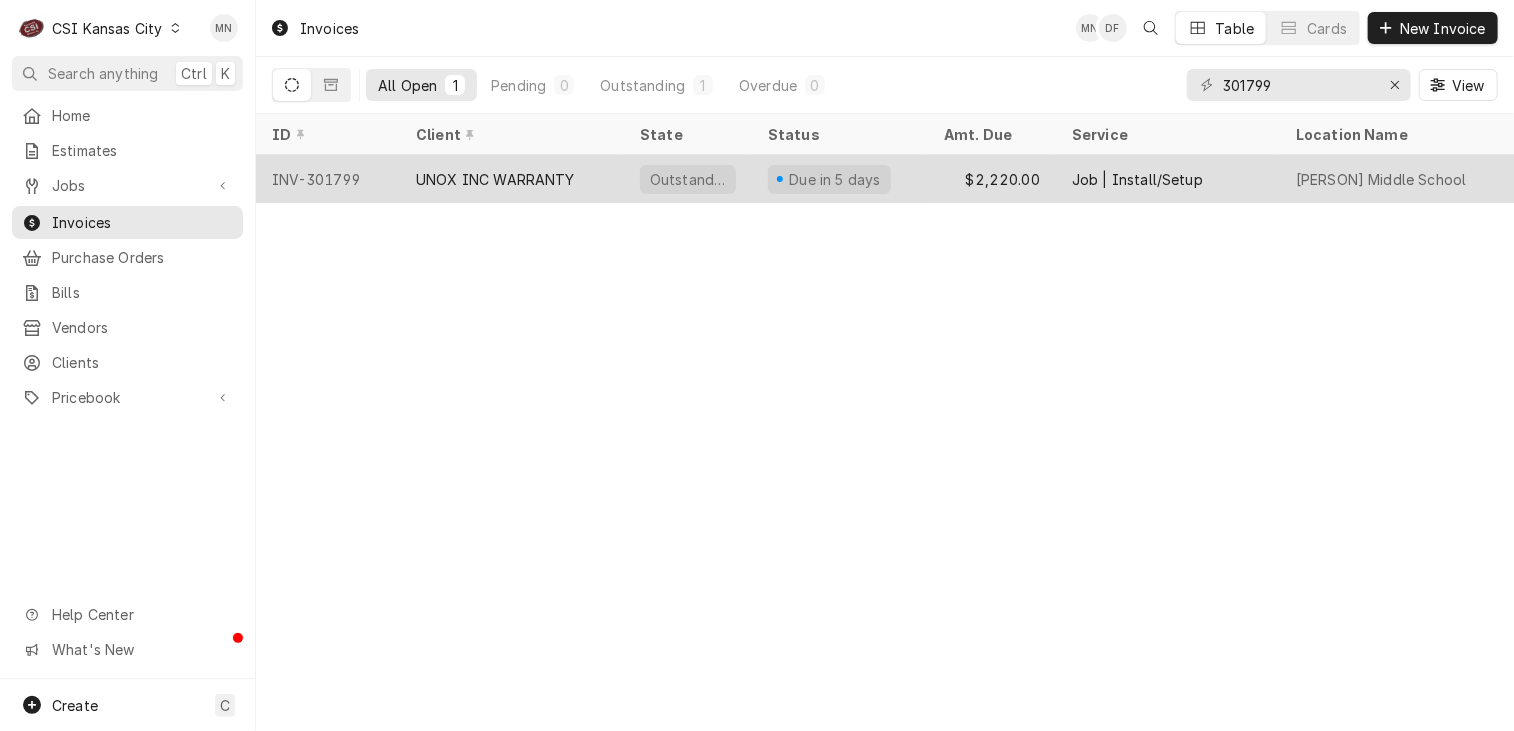 click on "UNOX INC WARRANTY" at bounding box center [495, 179] 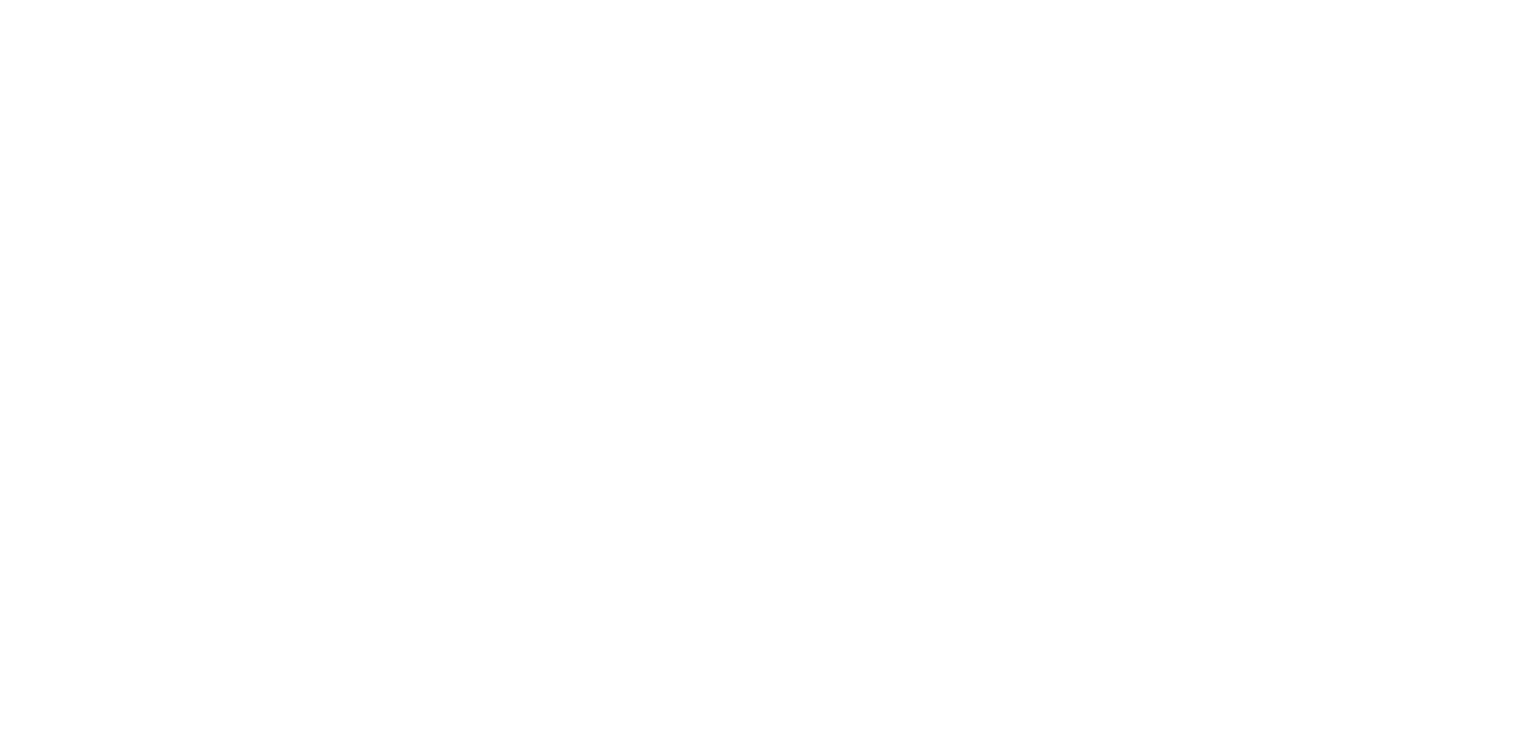 scroll, scrollTop: 0, scrollLeft: 0, axis: both 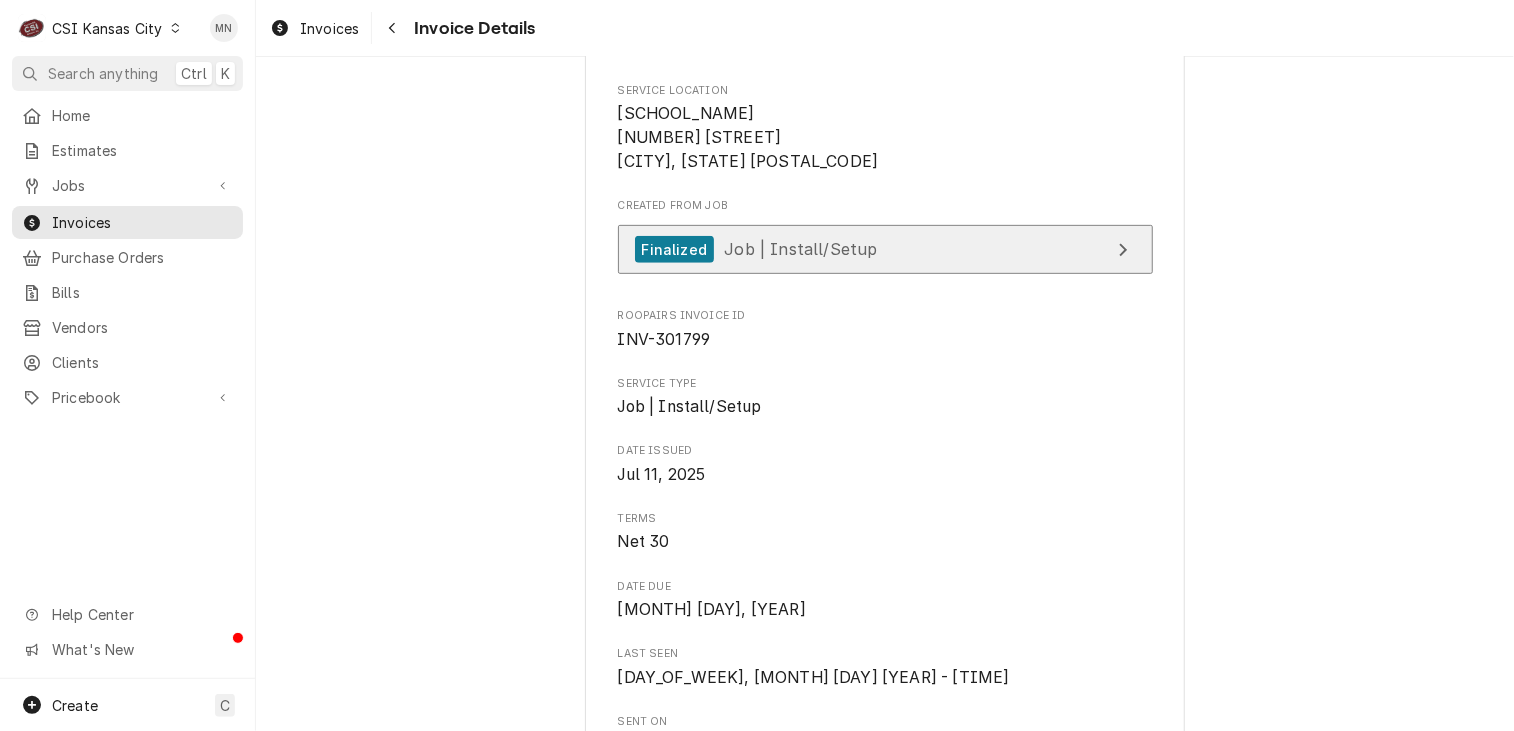 click on "Finalized Job | Install/Setup" at bounding box center [885, 249] 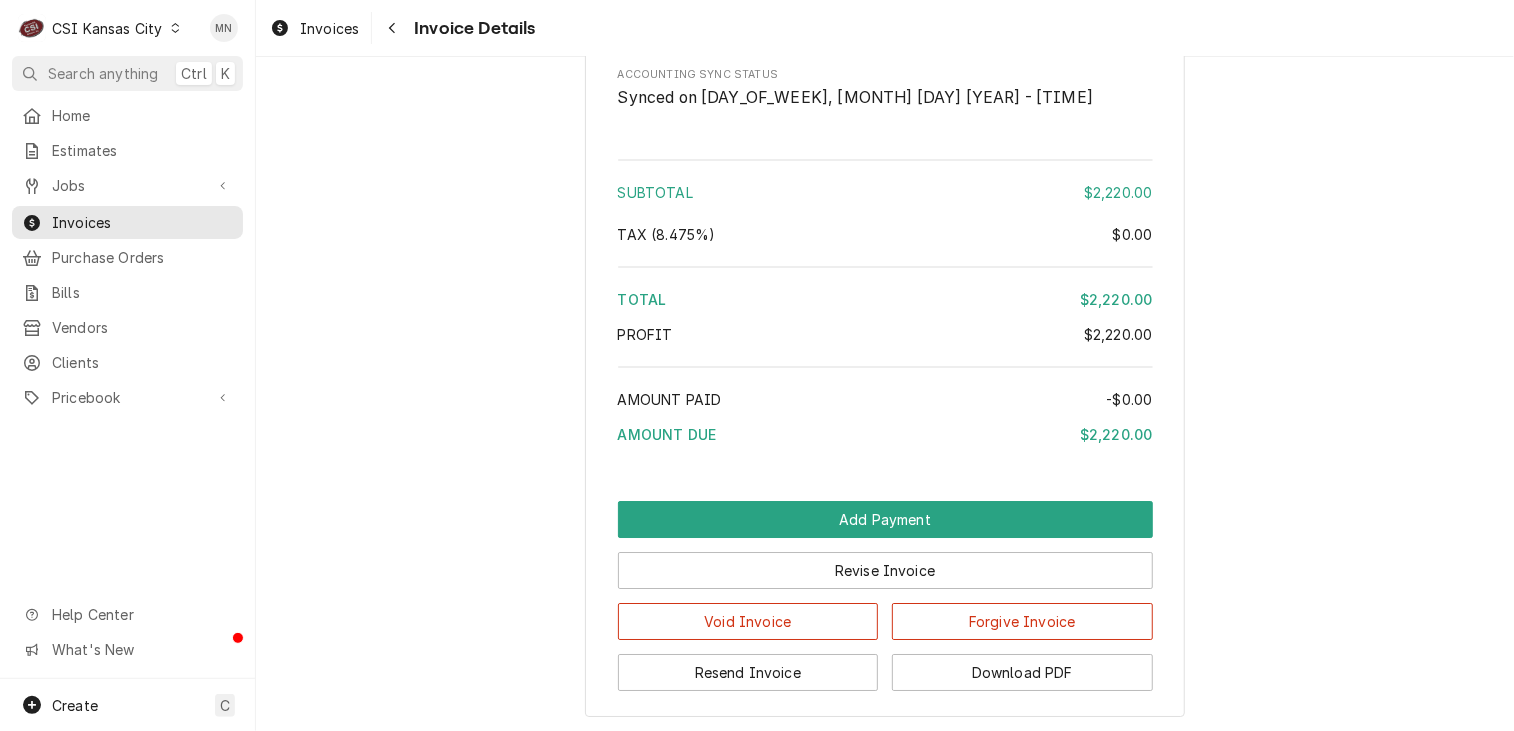 scroll, scrollTop: 3300, scrollLeft: 0, axis: vertical 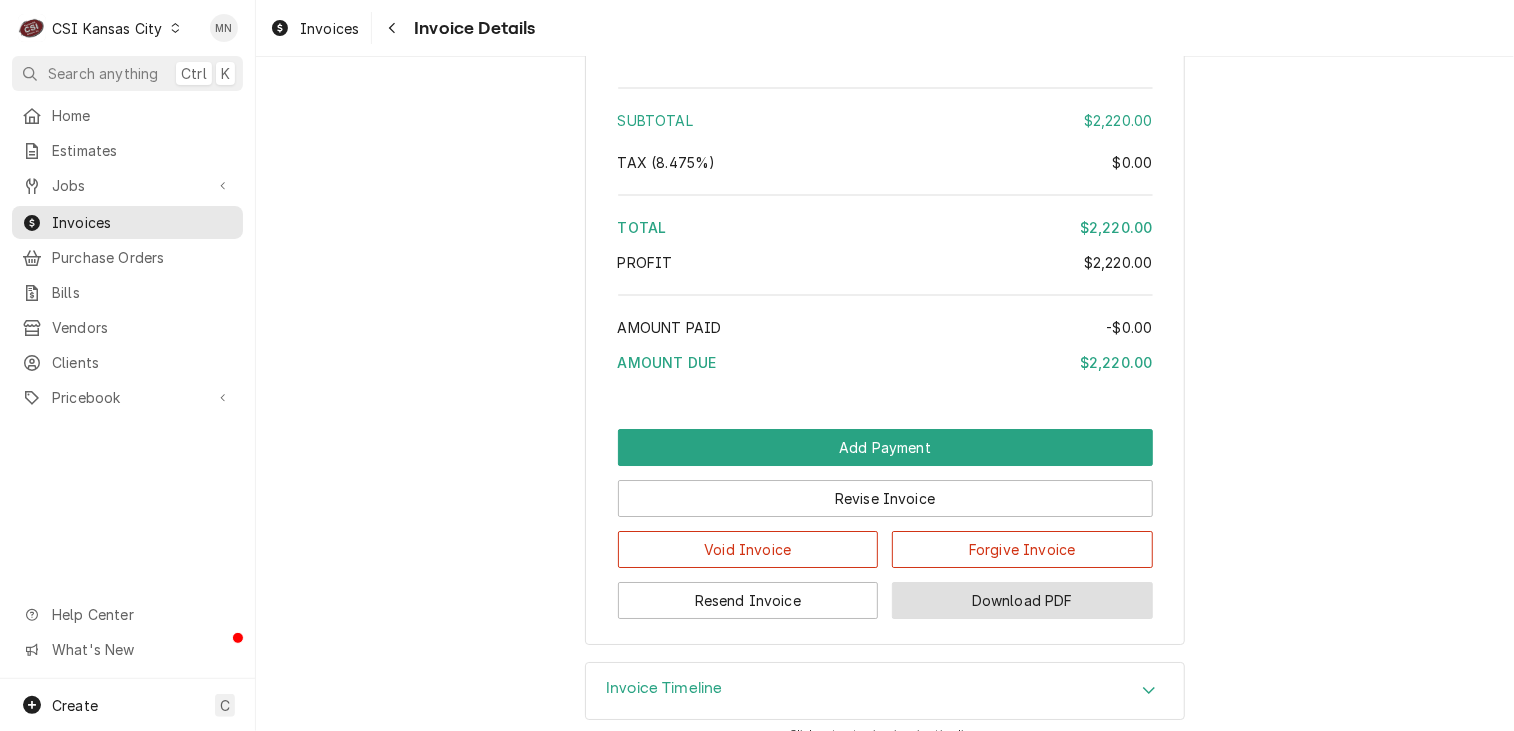 click on "Download PDF" at bounding box center [1022, 600] 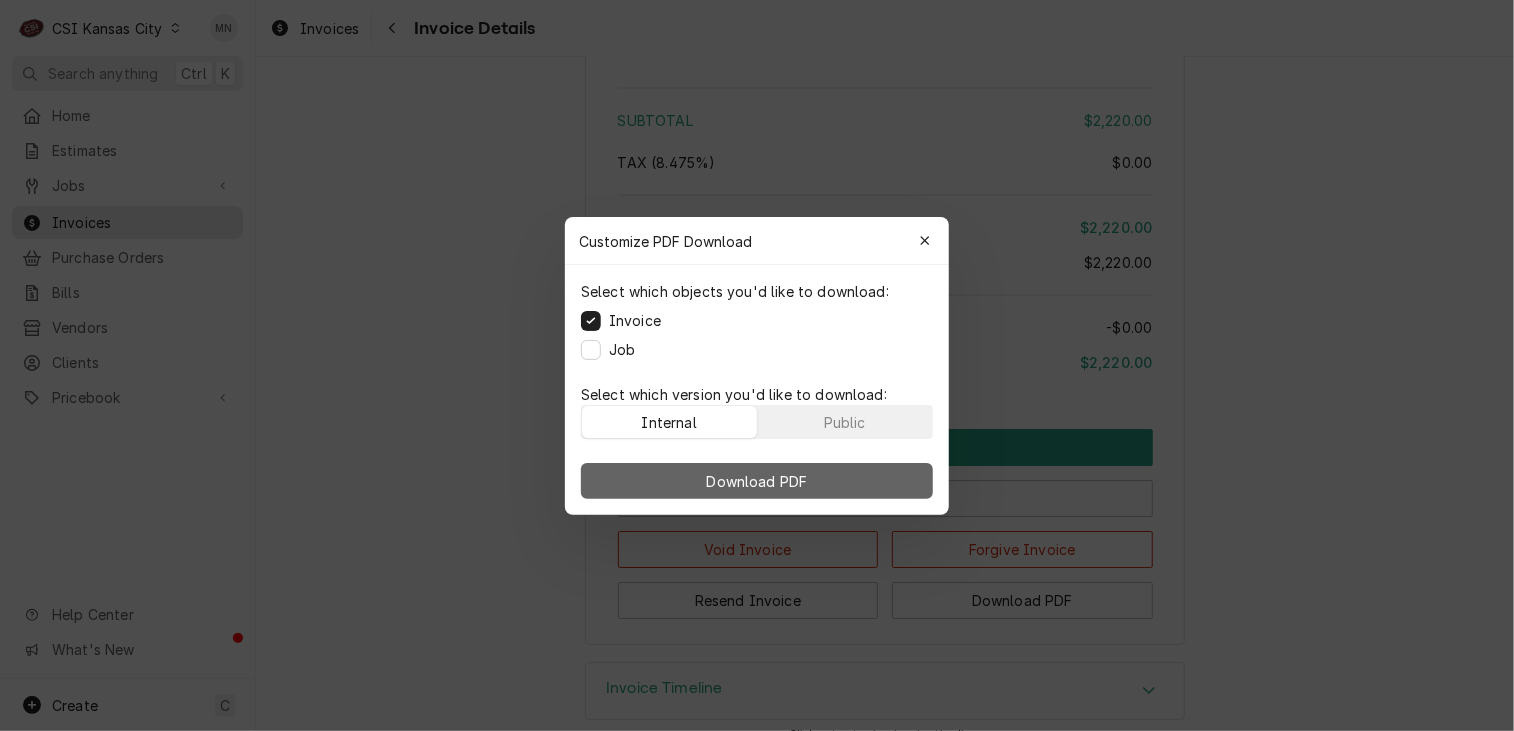click on "Download PDF" at bounding box center [757, 480] 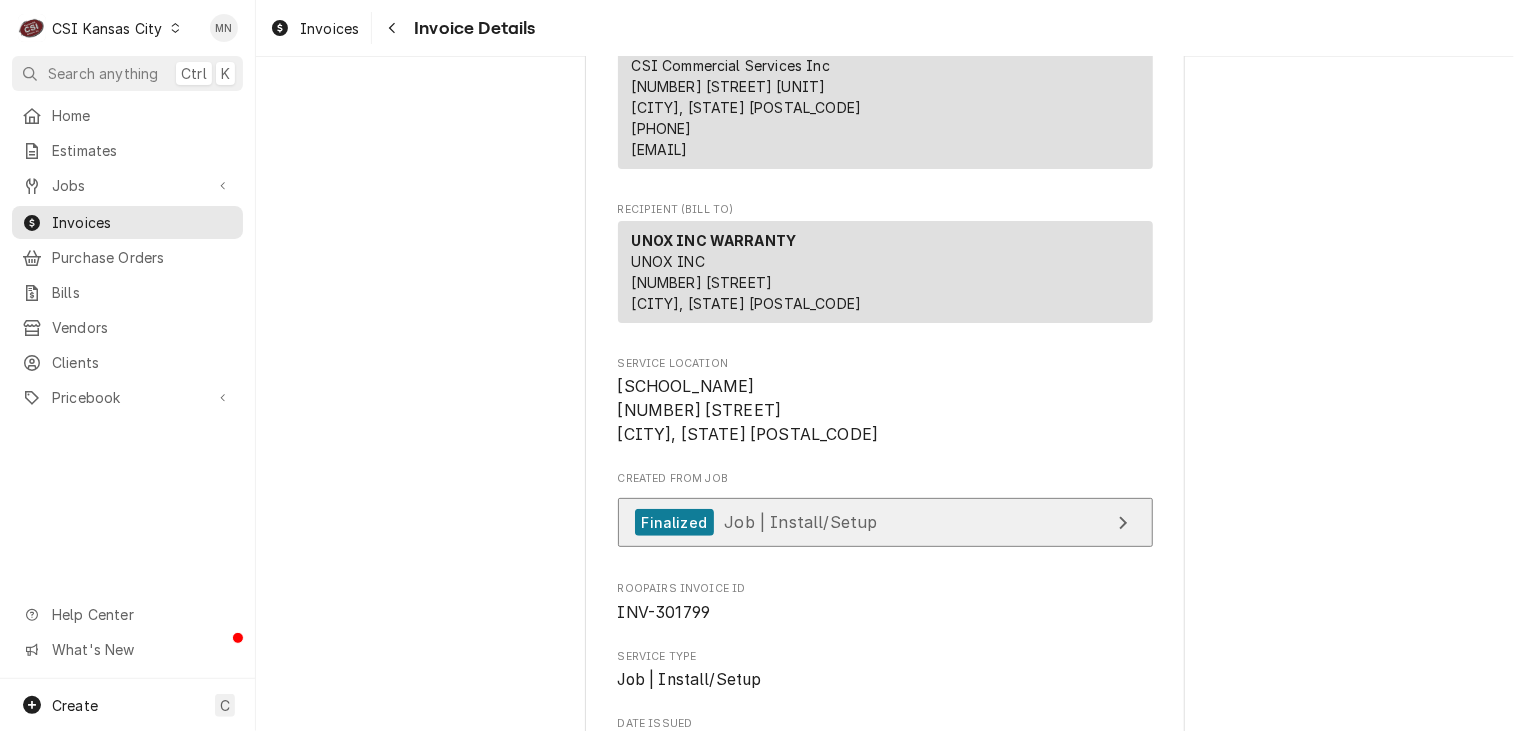 scroll, scrollTop: 0, scrollLeft: 0, axis: both 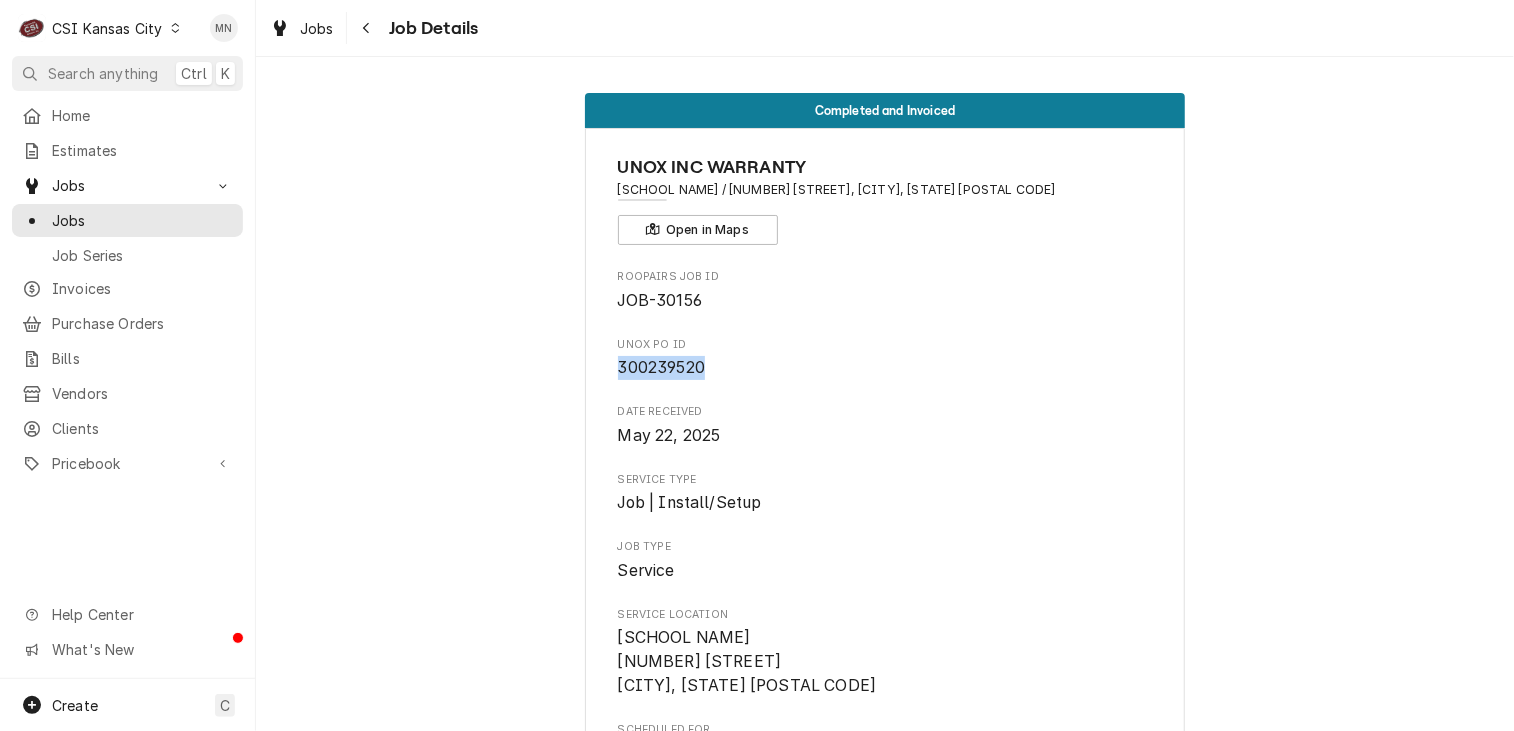 drag, startPoint x: 699, startPoint y: 367, endPoint x: 612, endPoint y: 367, distance: 87 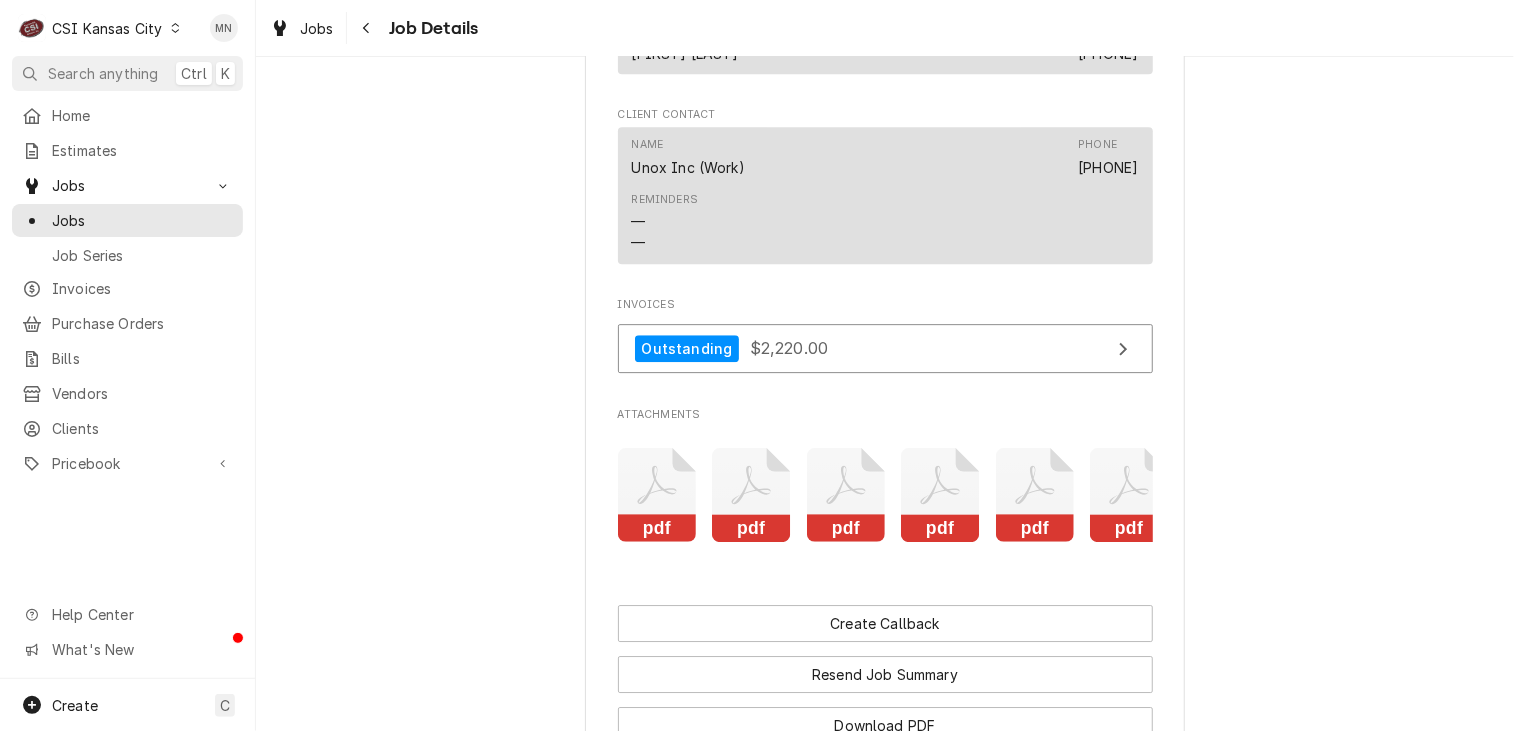 scroll, scrollTop: 3000, scrollLeft: 0, axis: vertical 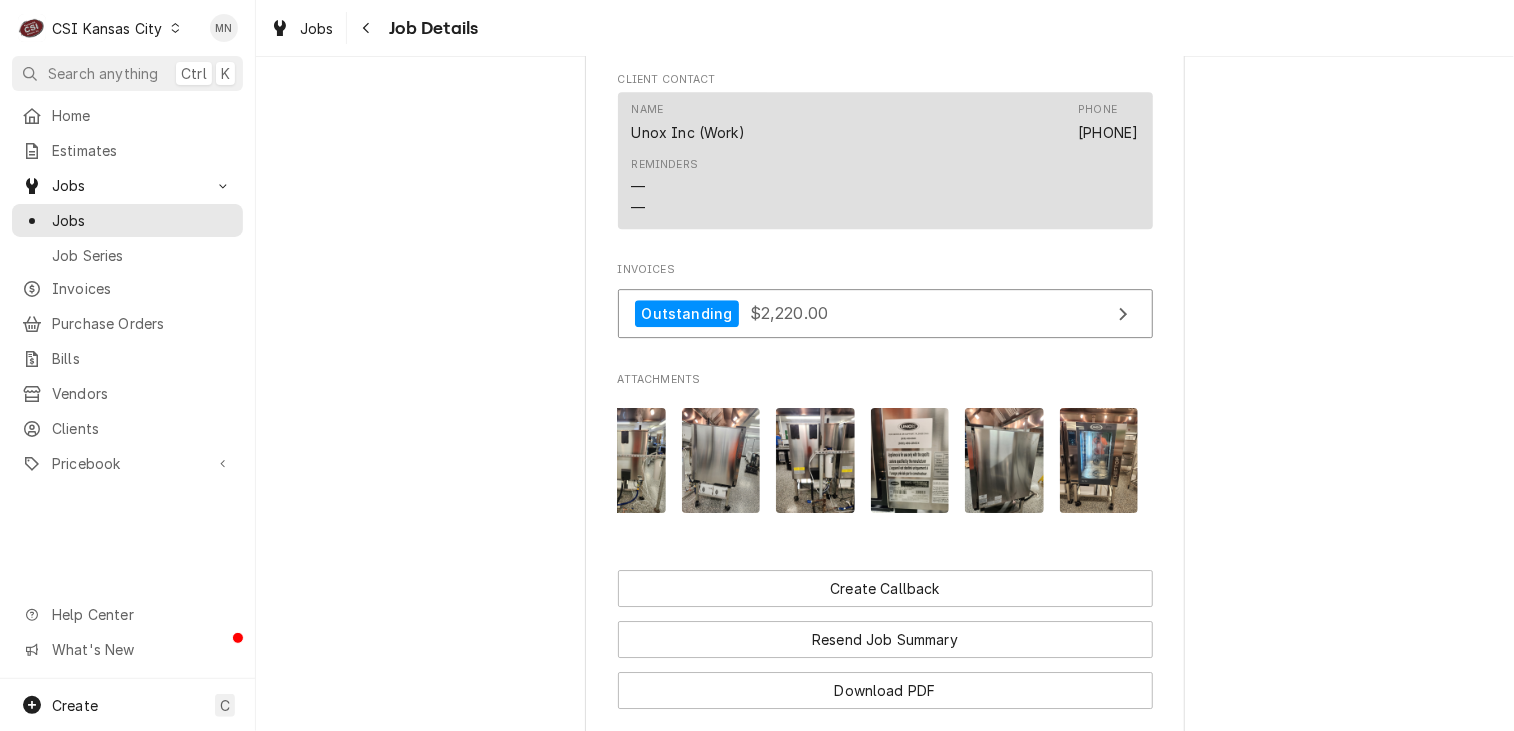 click at bounding box center (815, 460) 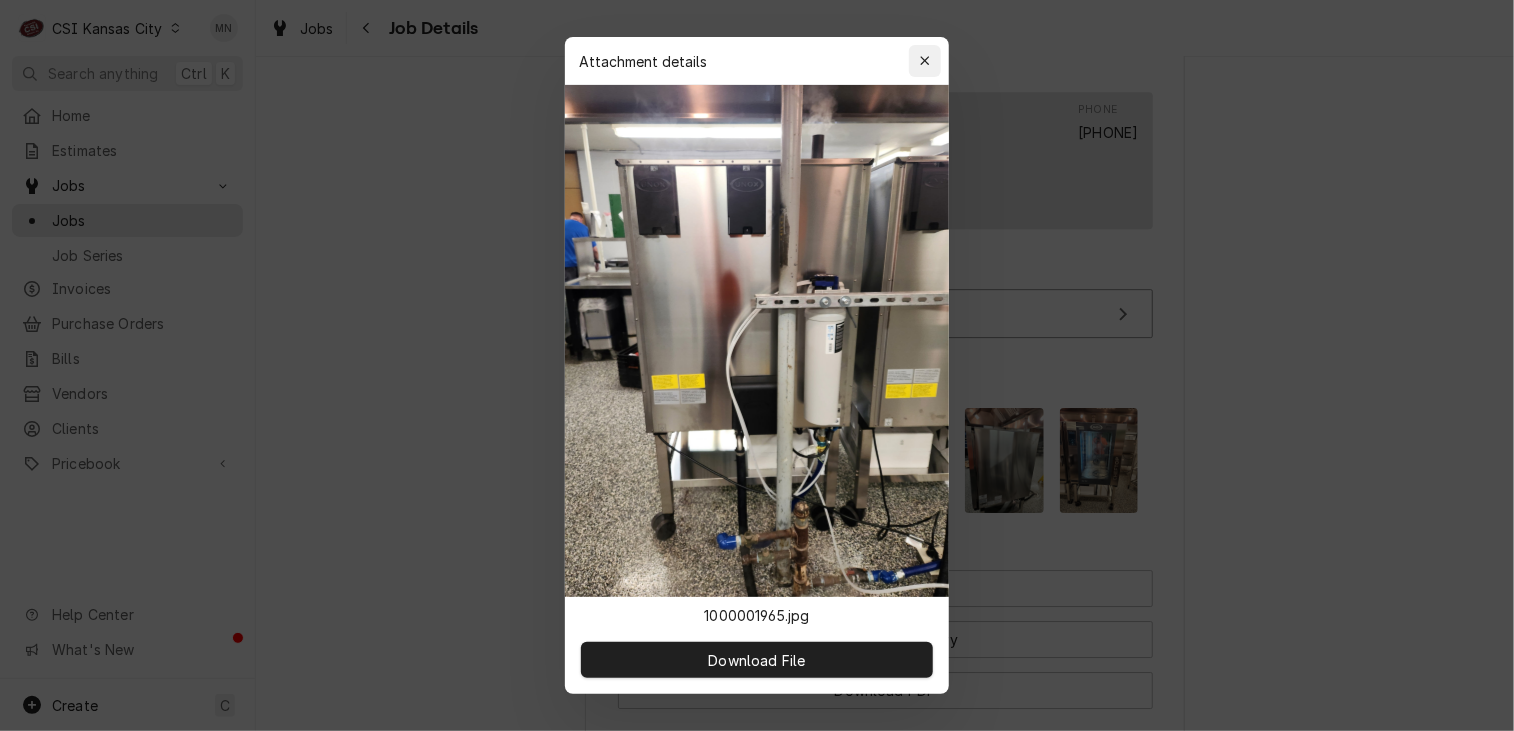 click 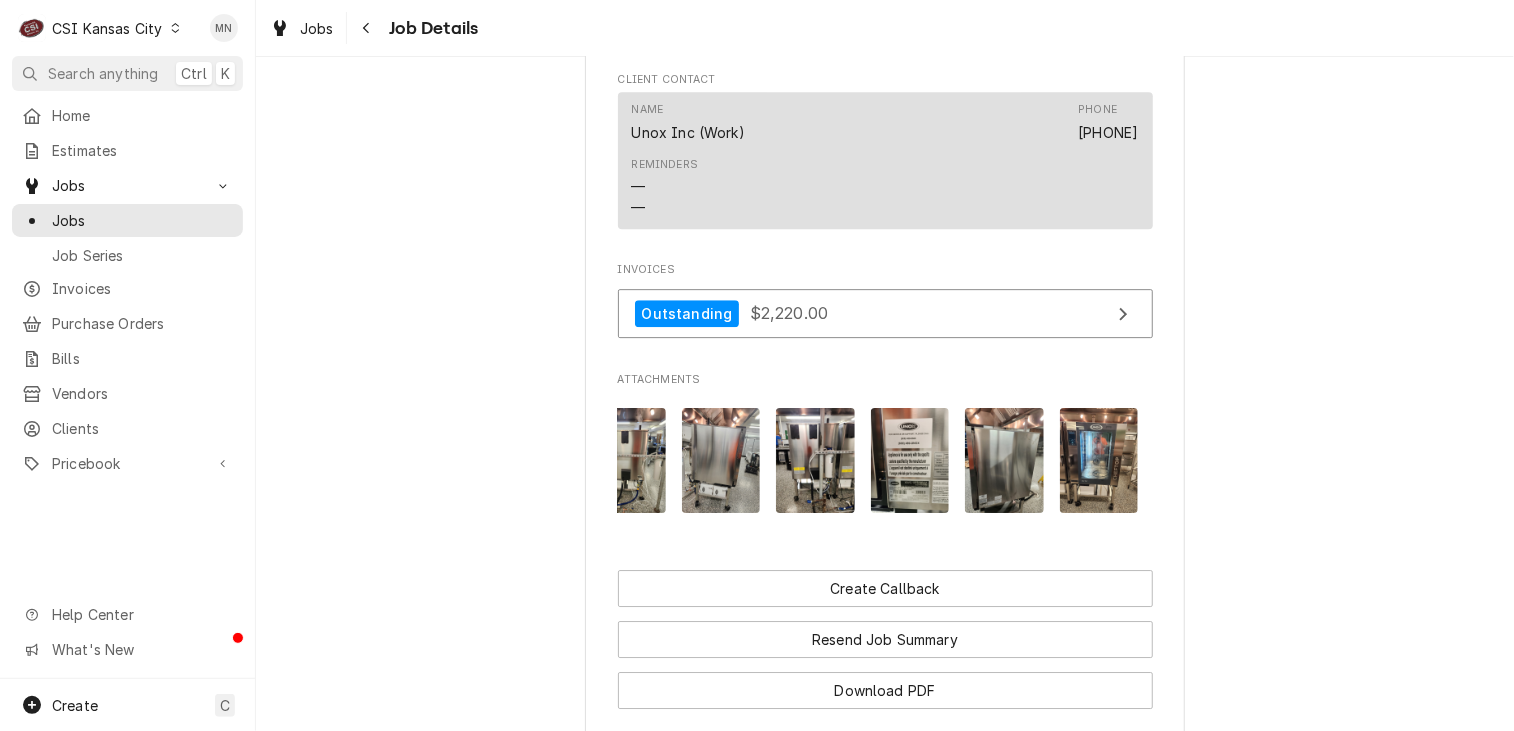 click at bounding box center [910, 460] 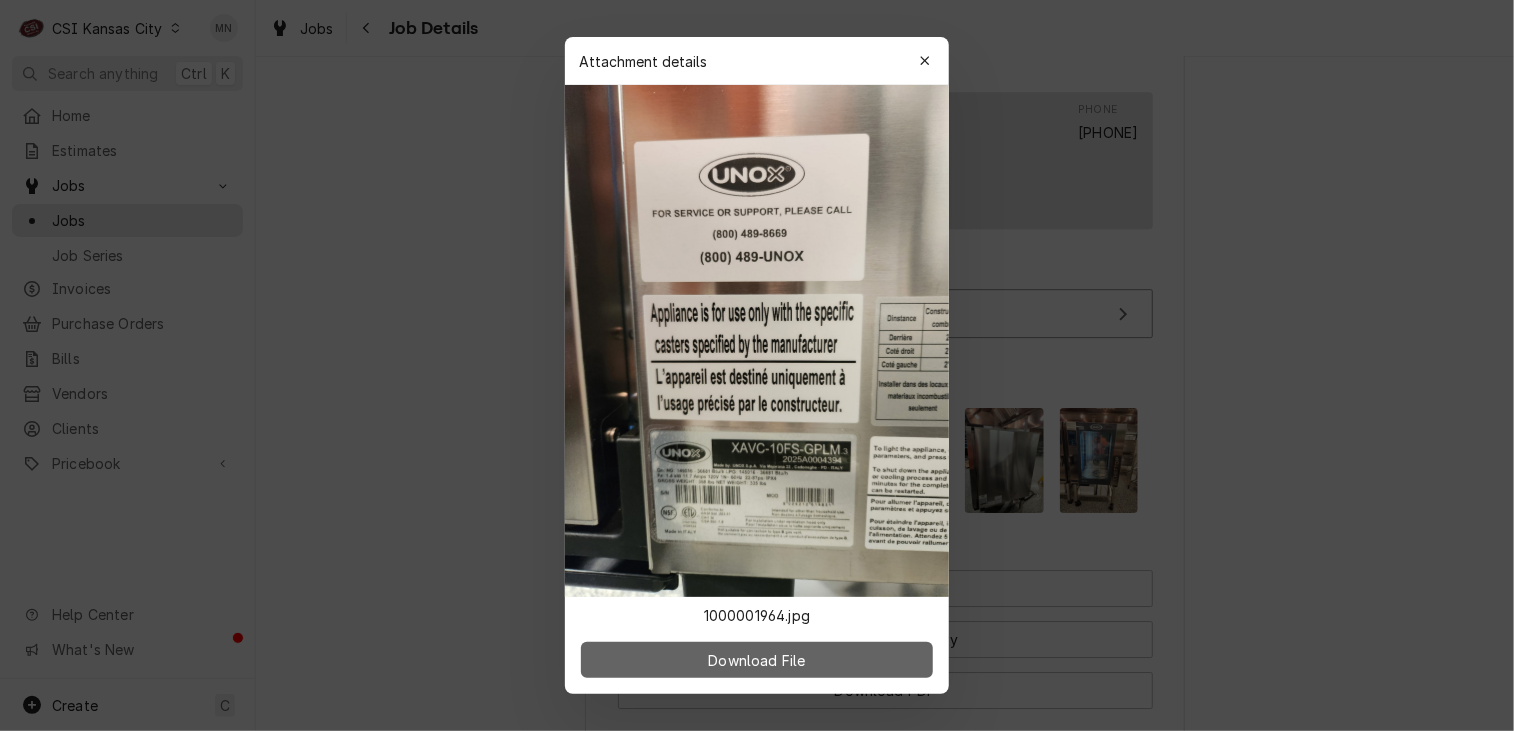 click on "Download File" at bounding box center (757, 660) 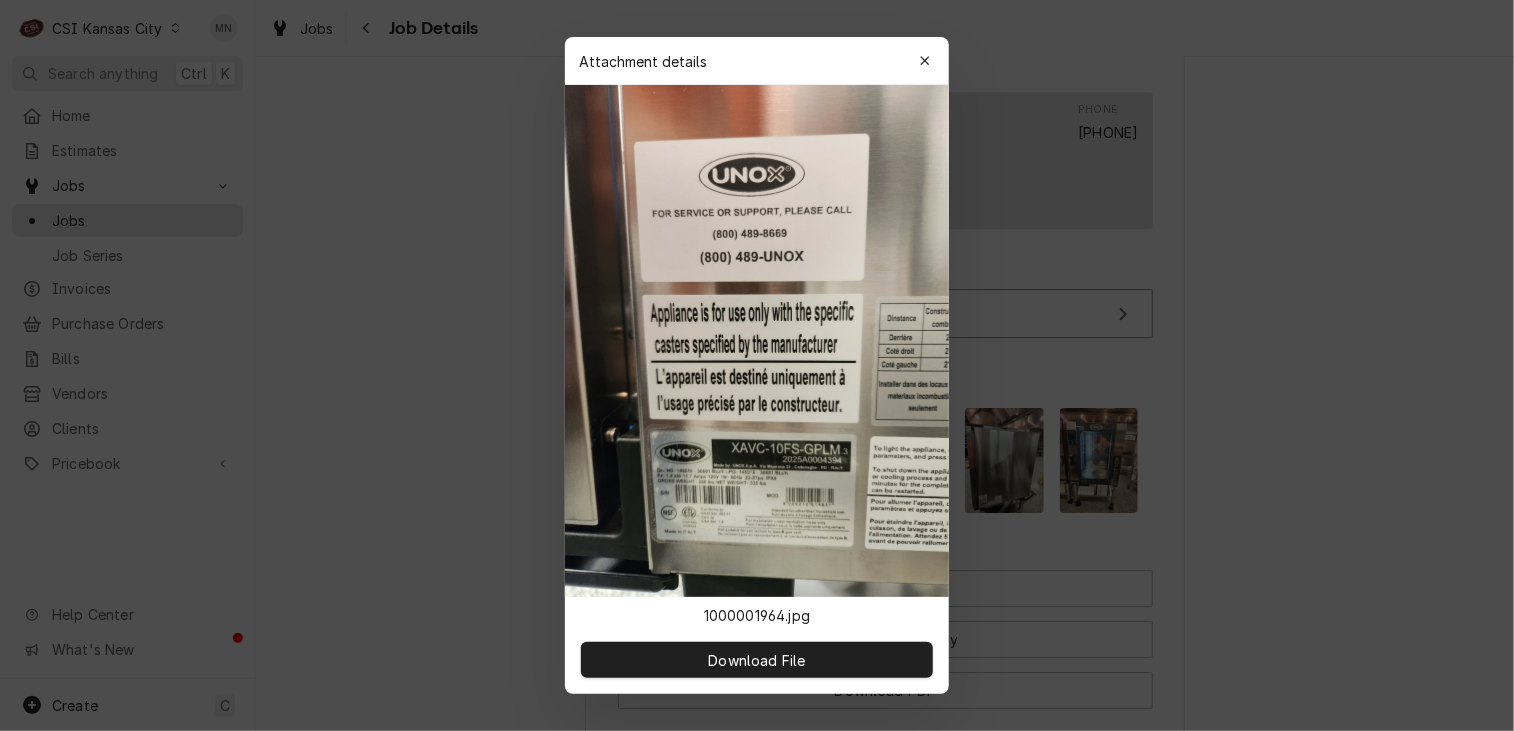 click on "Attachment details Close" at bounding box center (757, 61) 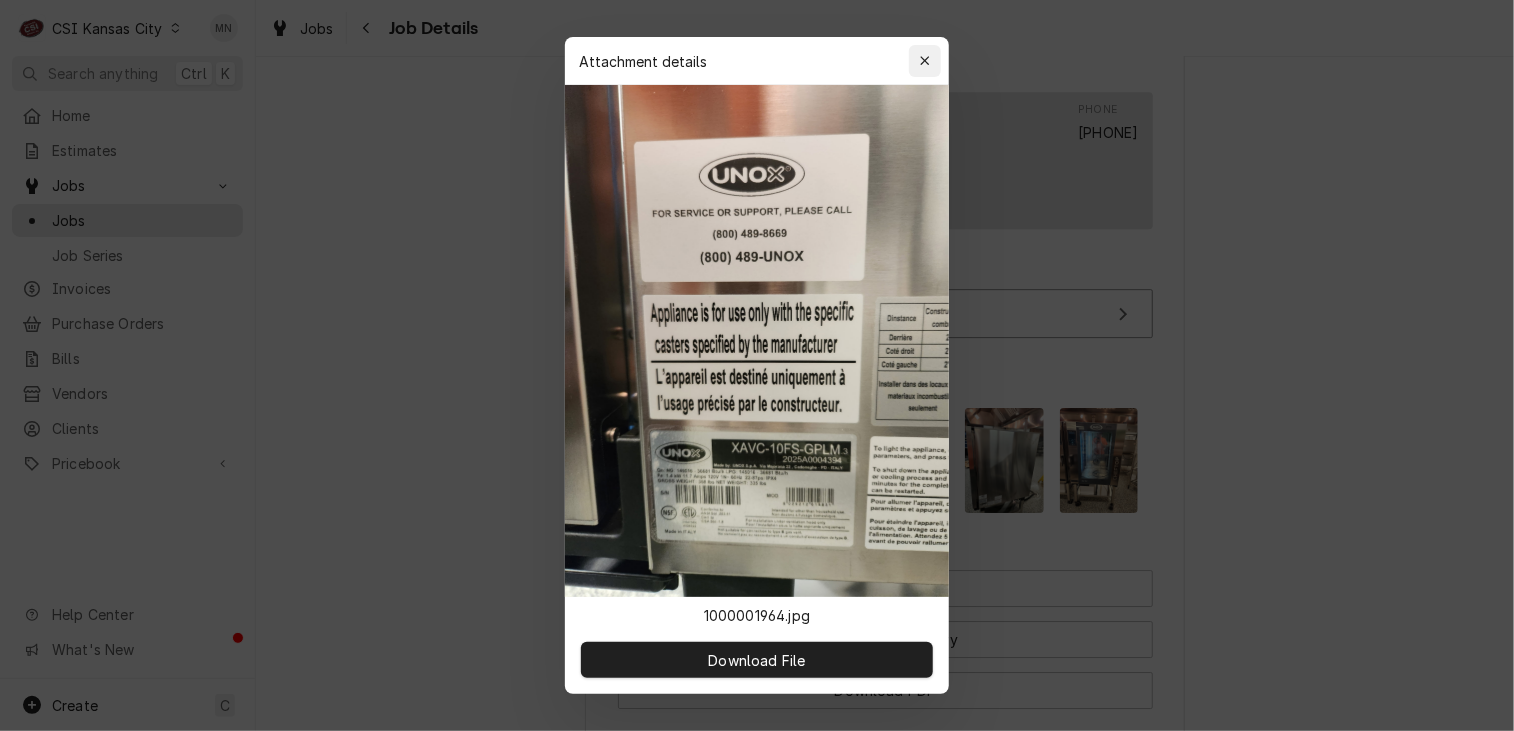 click at bounding box center (925, 61) 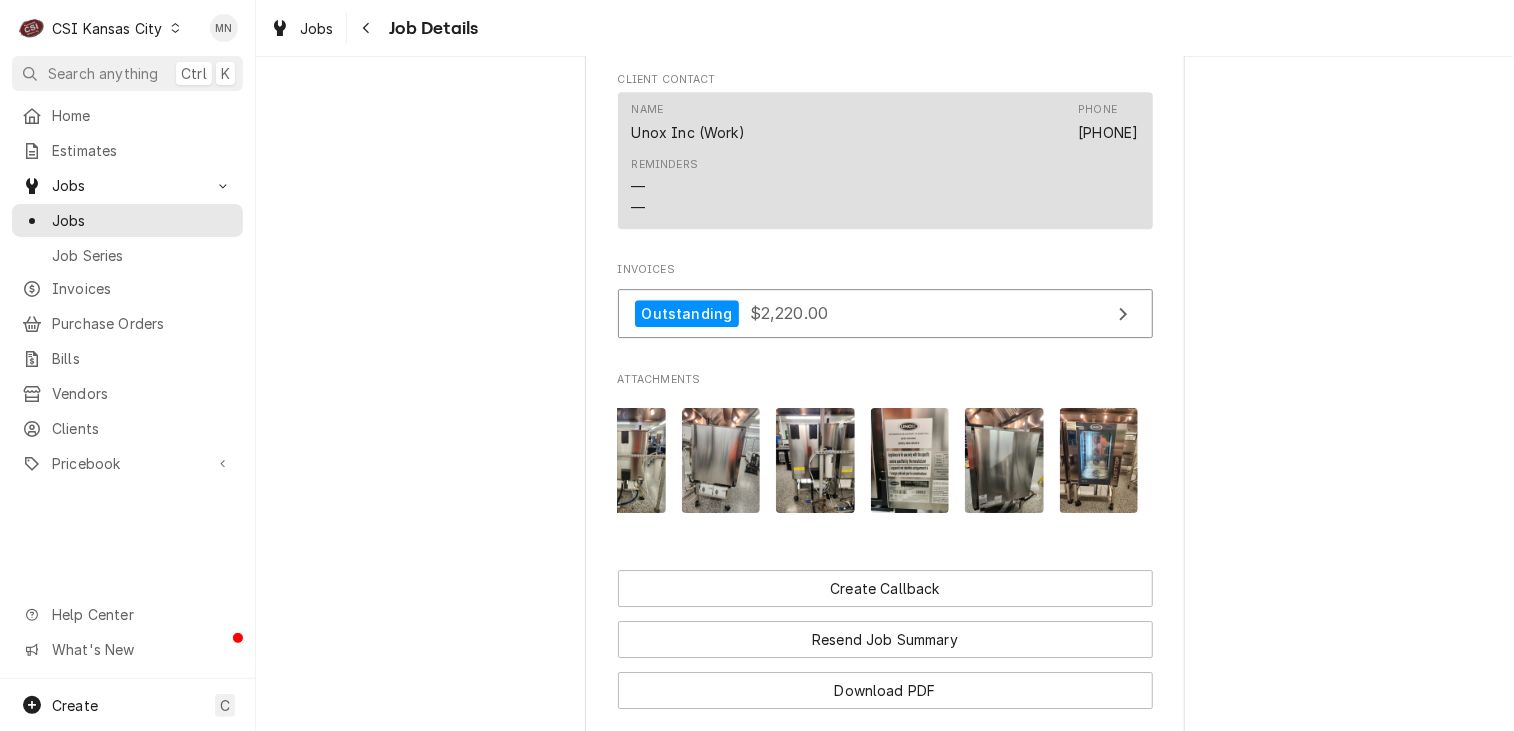 click at bounding box center [1099, 460] 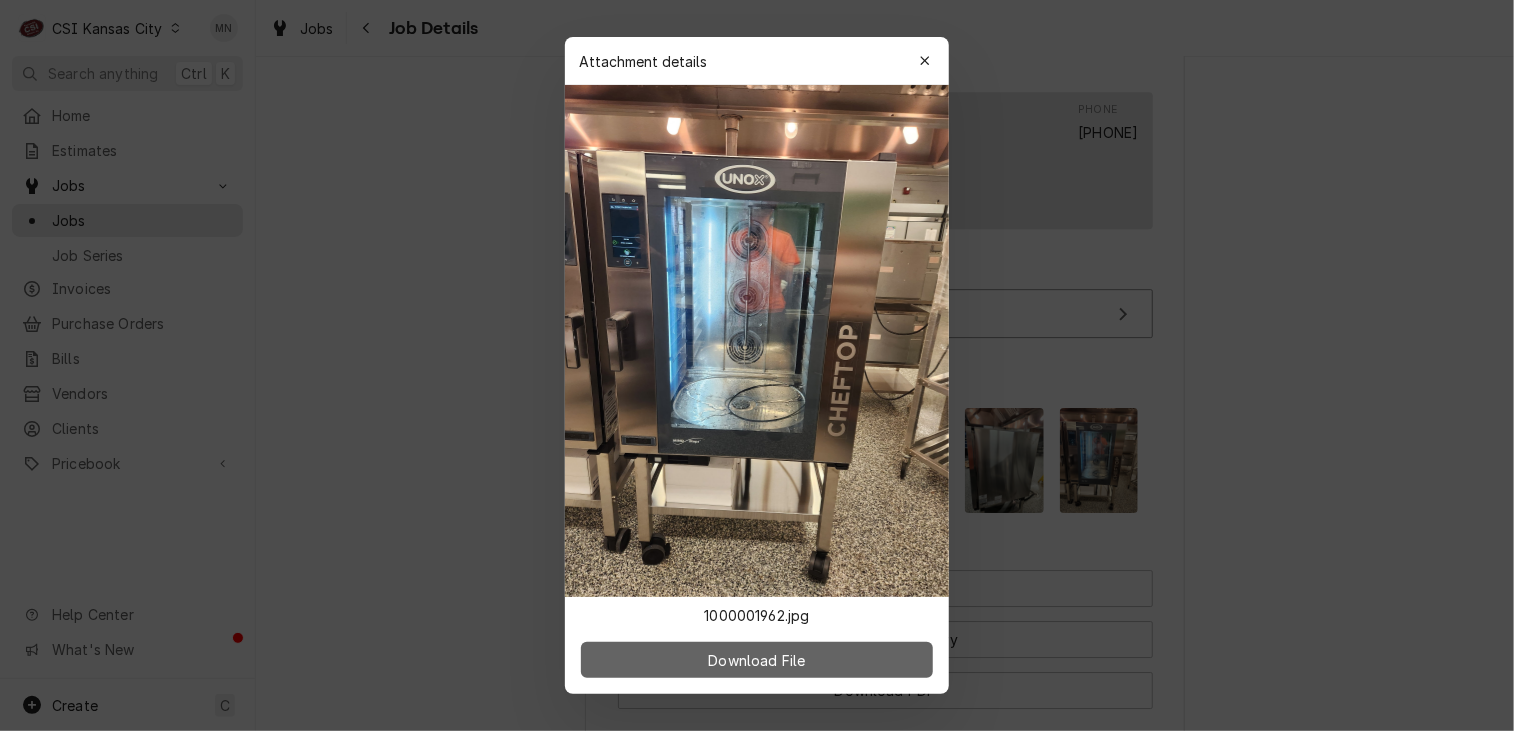 click on "Download File" at bounding box center (756, 660) 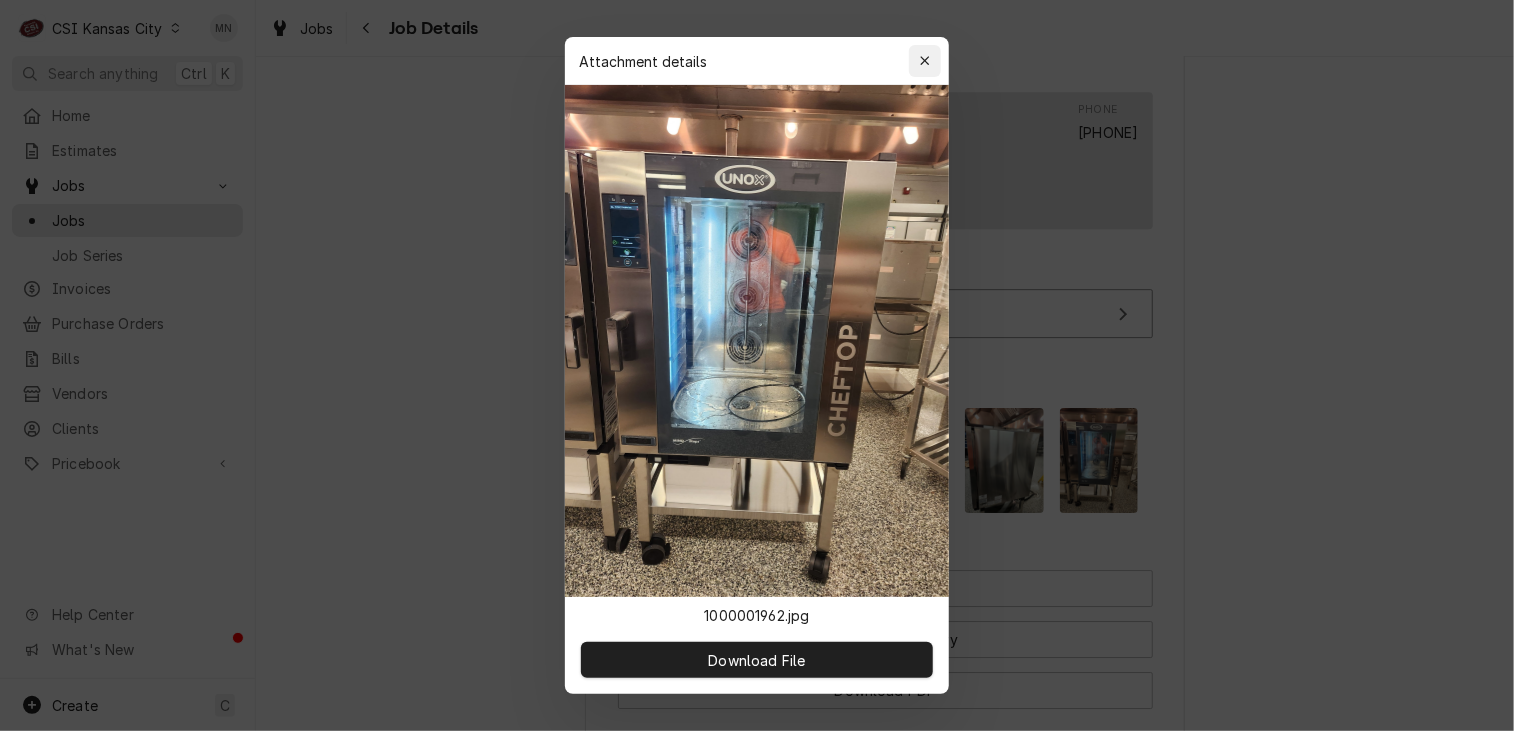click at bounding box center [925, 61] 